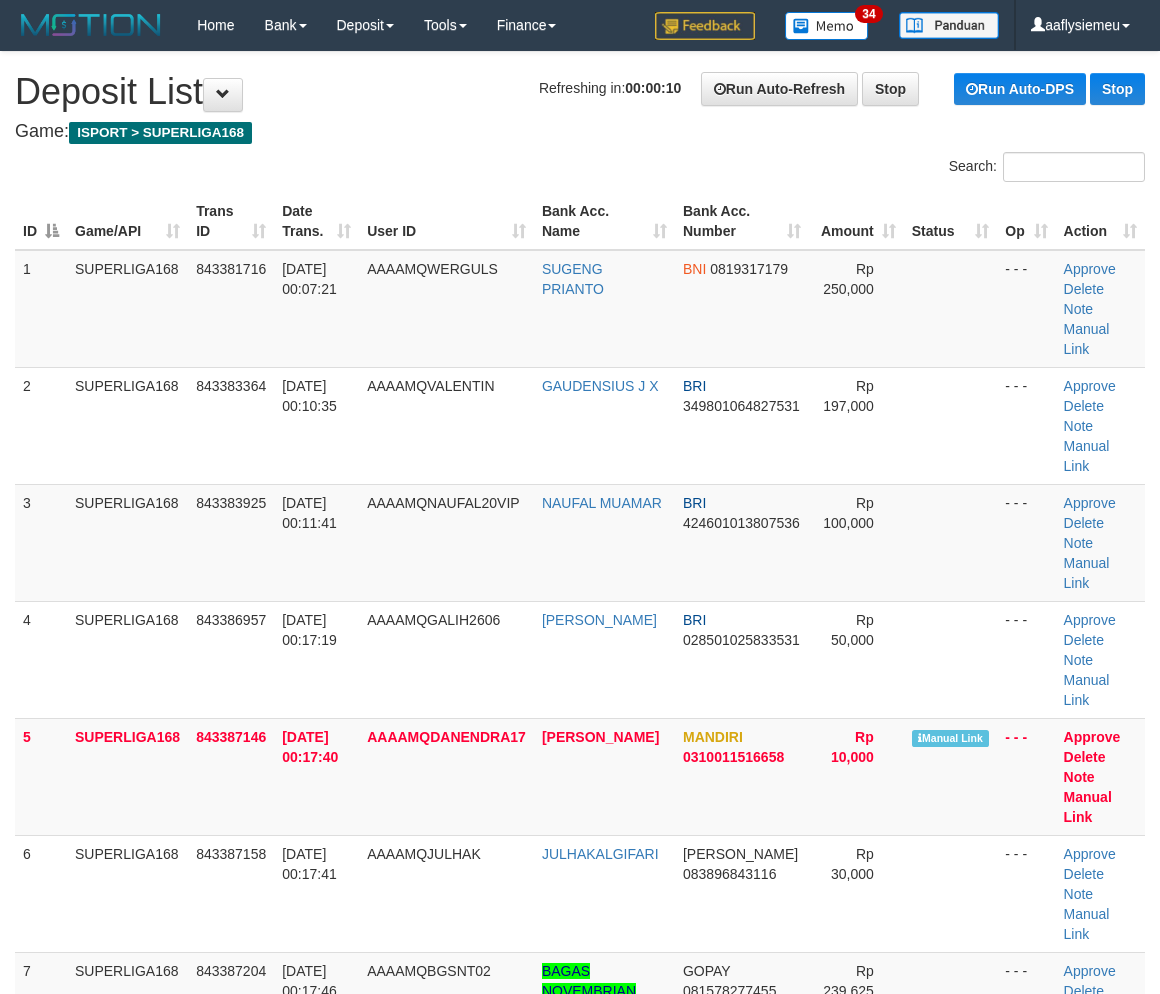 scroll, scrollTop: 0, scrollLeft: 0, axis: both 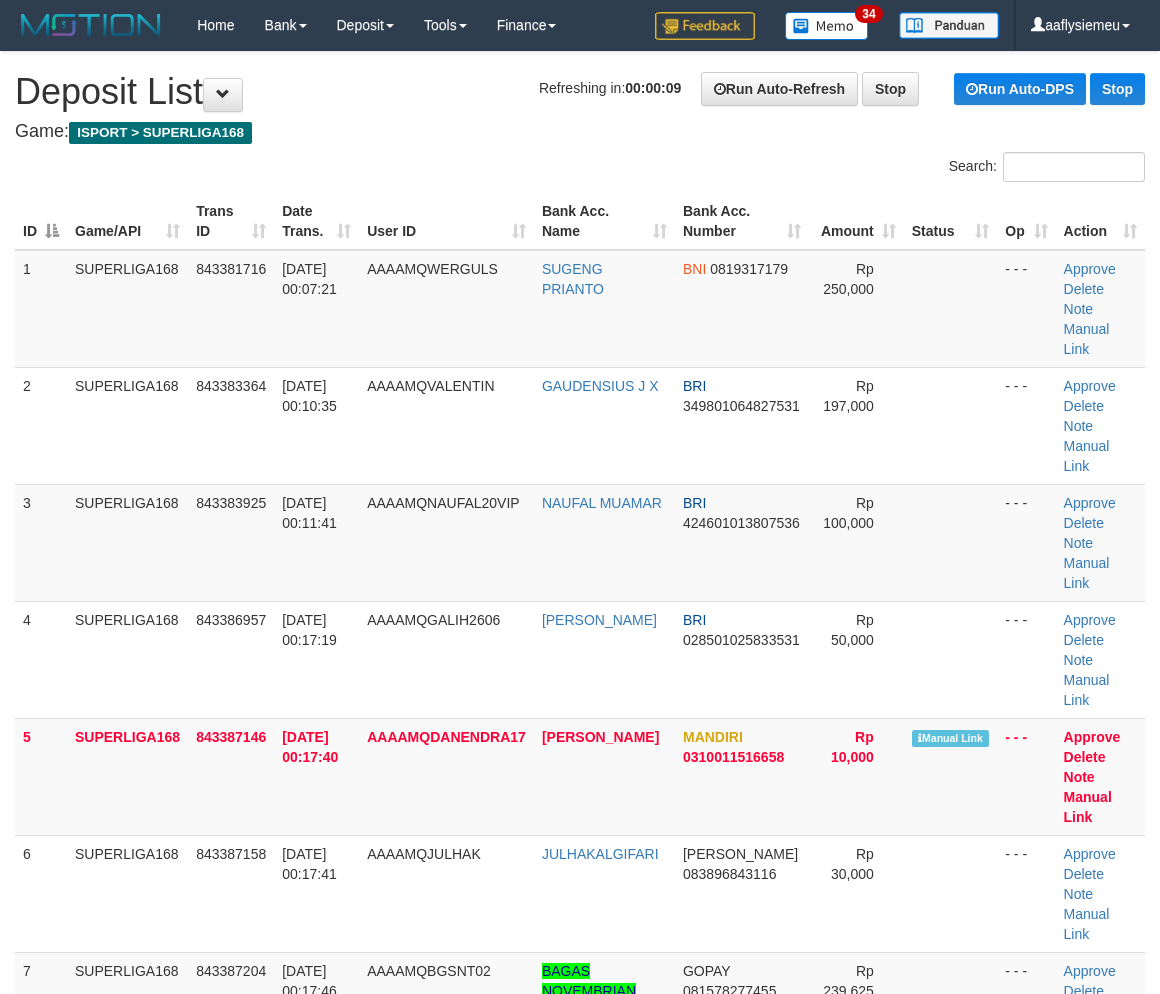 drag, startPoint x: 447, startPoint y: 873, endPoint x: 5, endPoint y: 836, distance: 443.54593 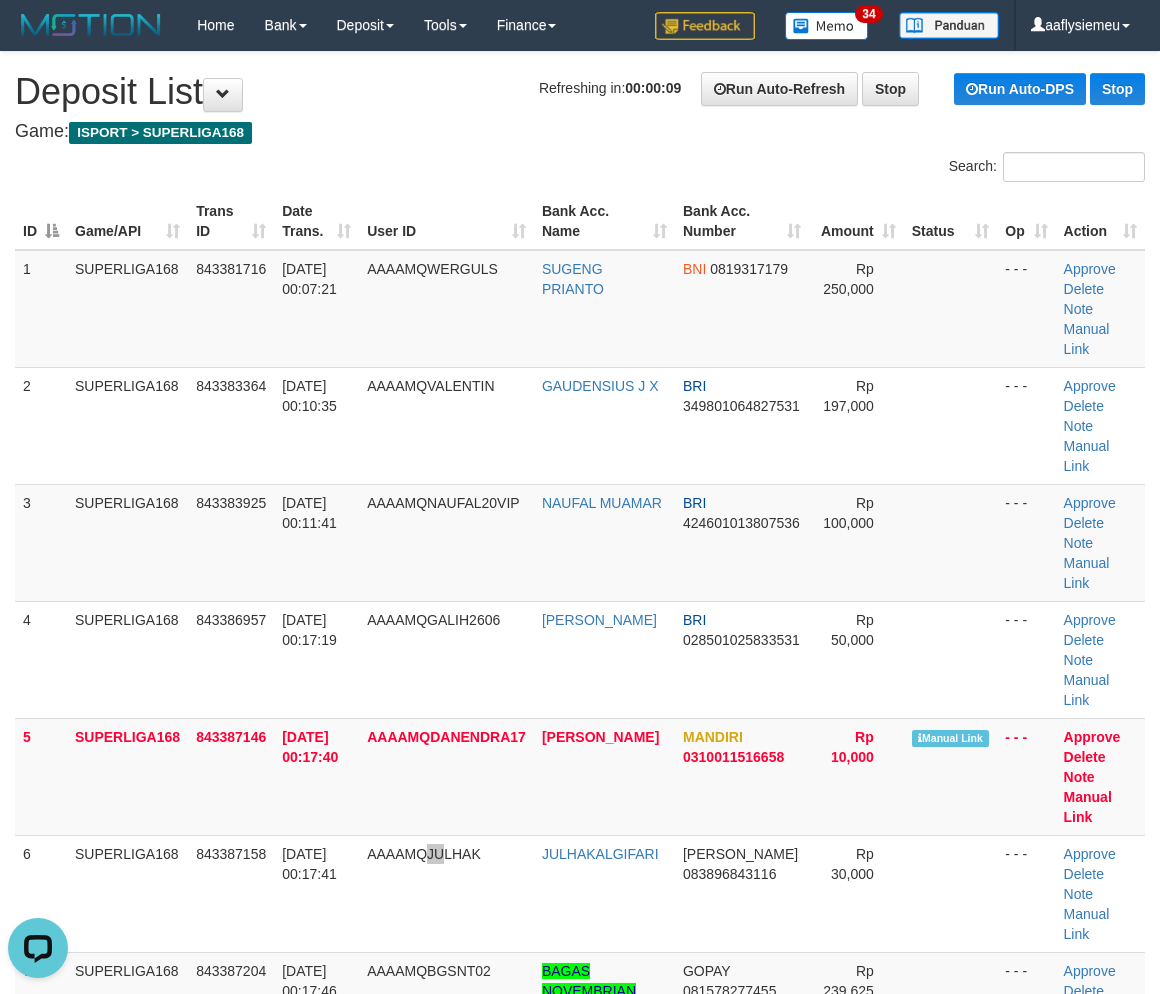 scroll, scrollTop: 0, scrollLeft: 0, axis: both 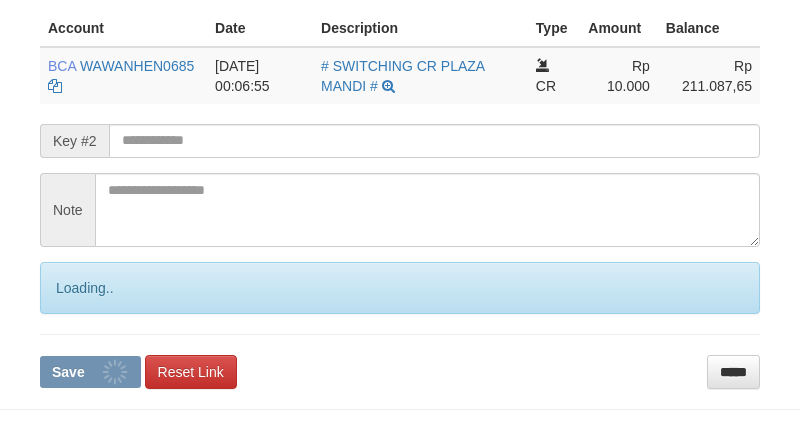 click on "**********" at bounding box center (400, 149) 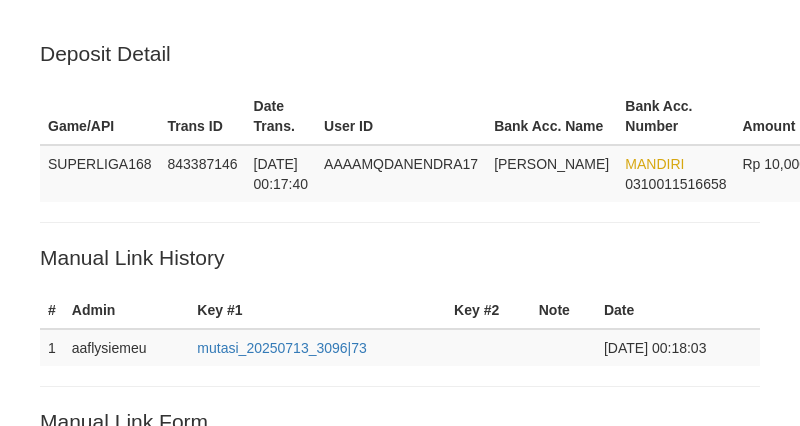 scroll, scrollTop: 496, scrollLeft: 0, axis: vertical 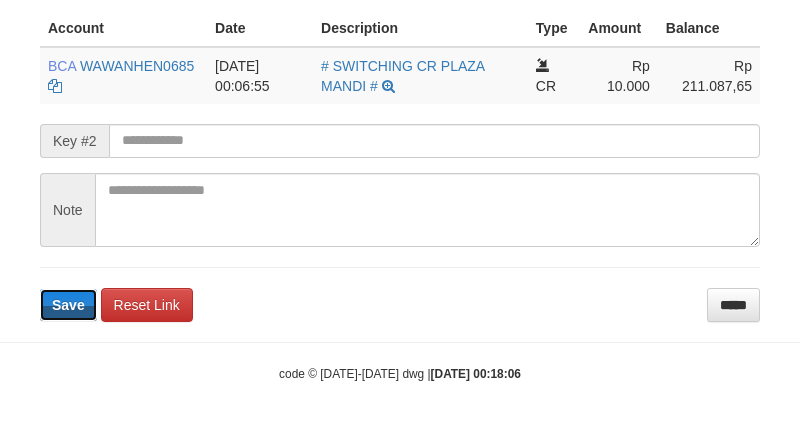 click on "Save" at bounding box center (68, 305) 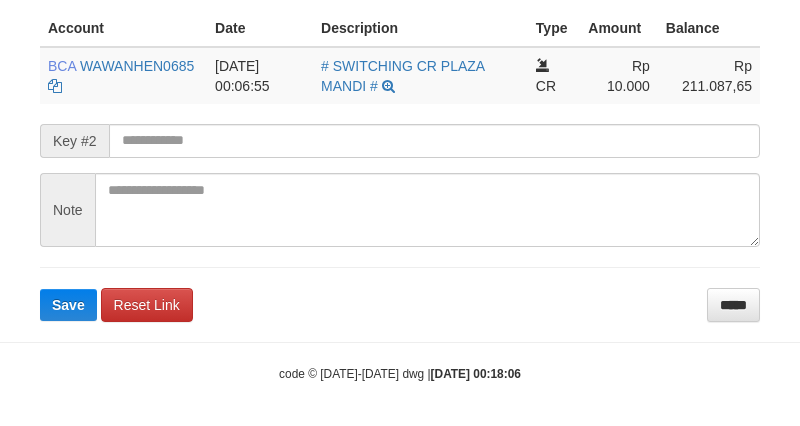 click on "**********" at bounding box center [400, 116] 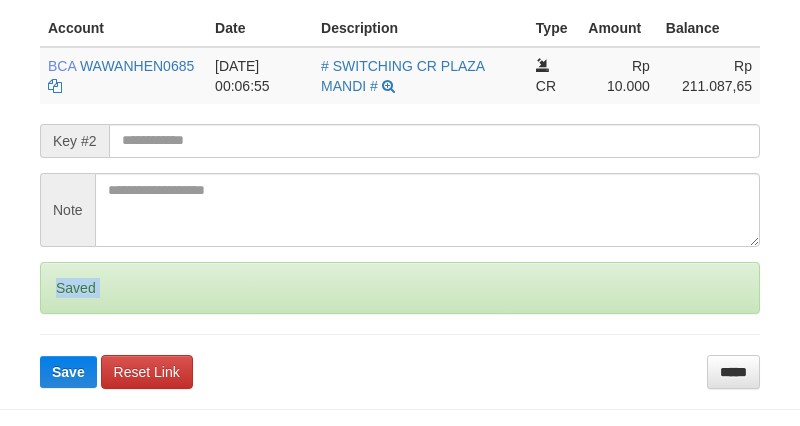 click on "**********" at bounding box center [400, 149] 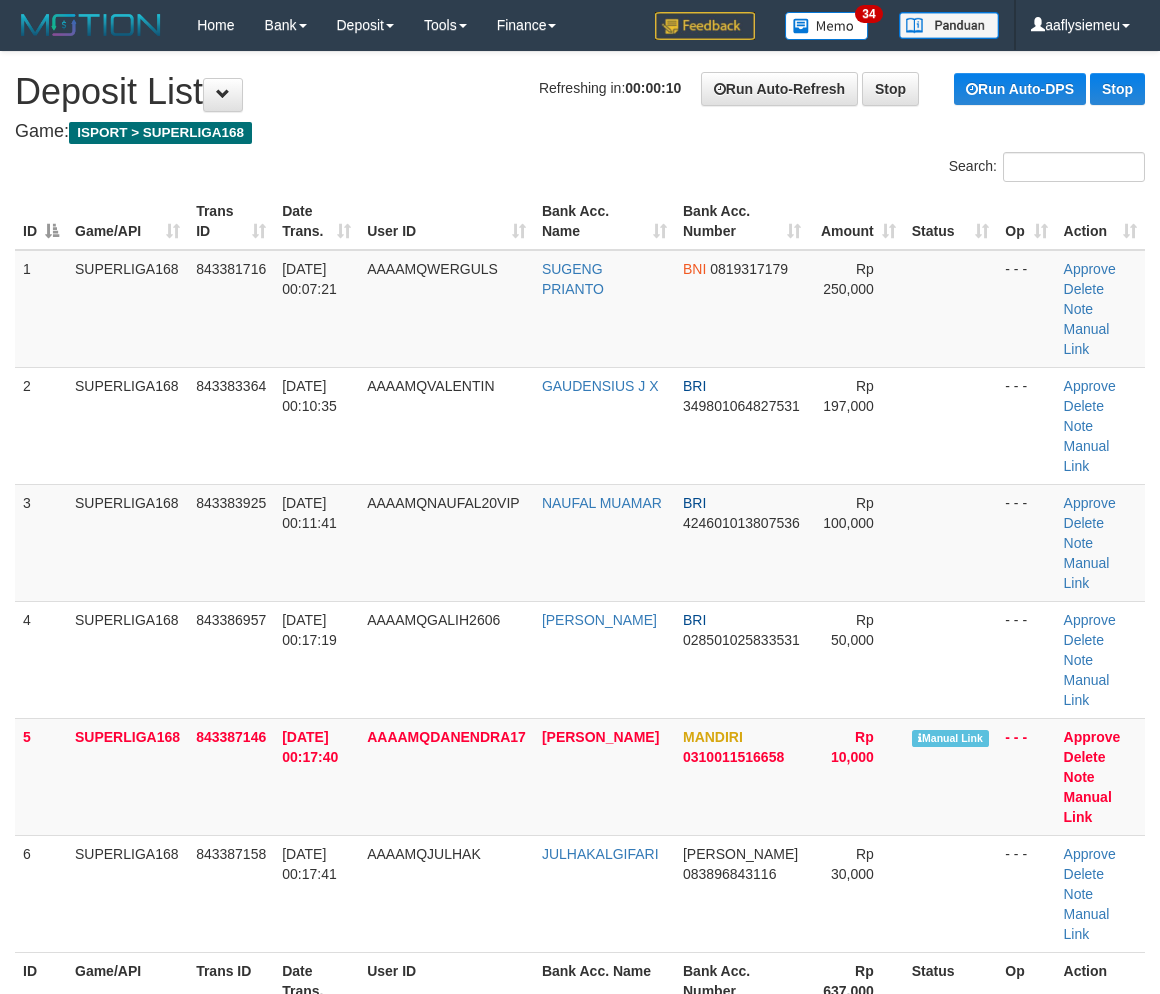 scroll, scrollTop: 0, scrollLeft: 0, axis: both 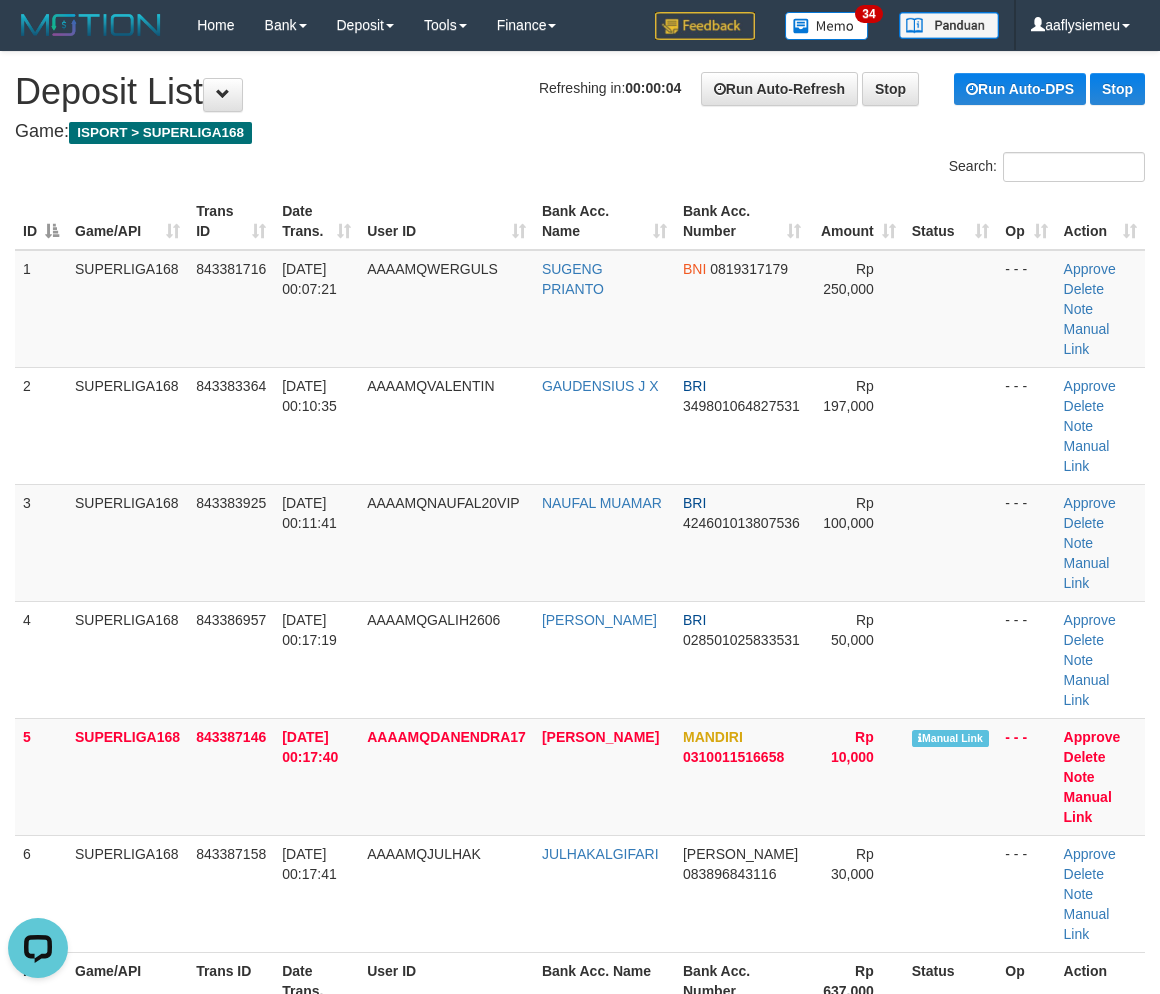 drag, startPoint x: 275, startPoint y: 581, endPoint x: 1, endPoint y: 697, distance: 297.54327 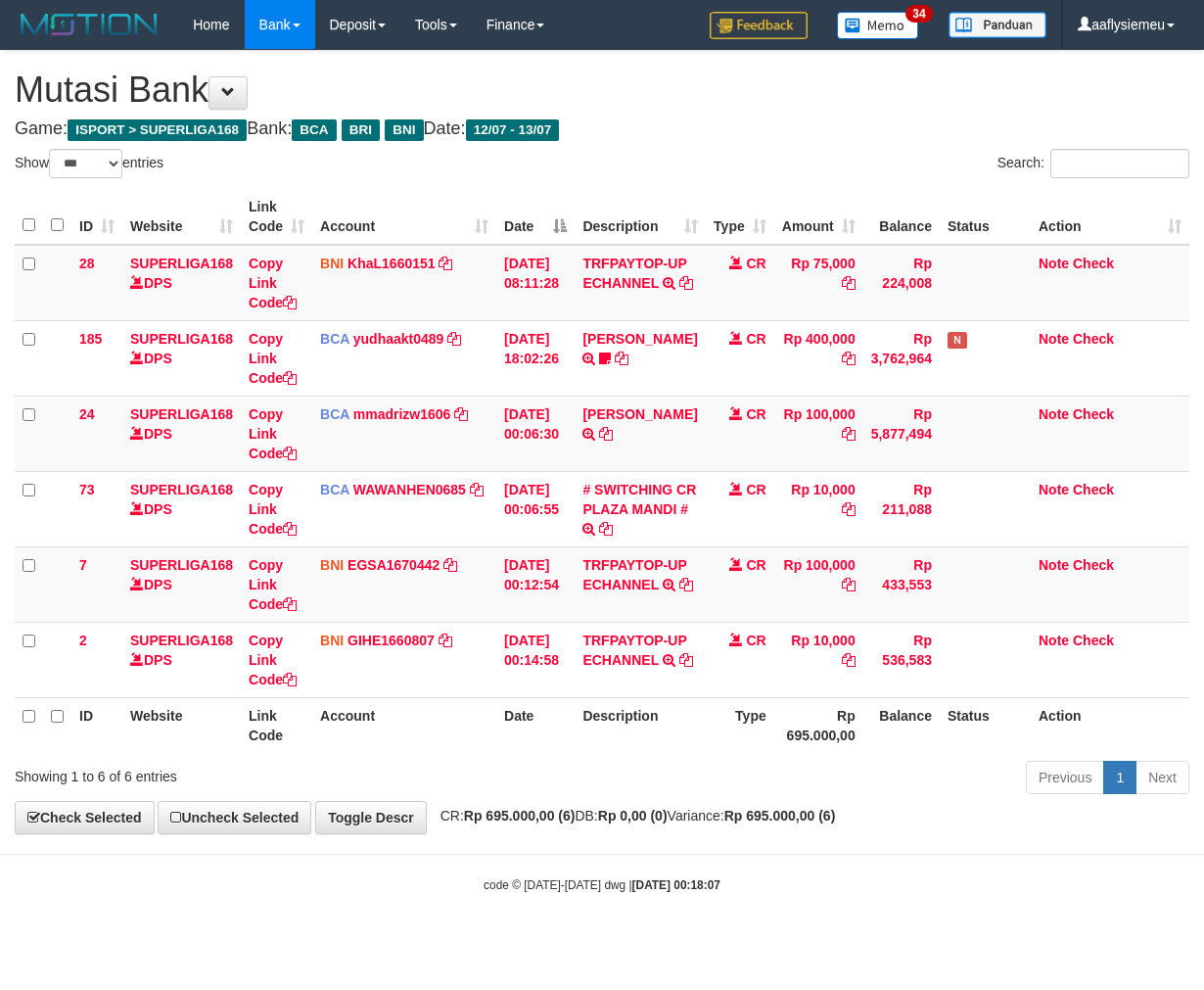 select on "***" 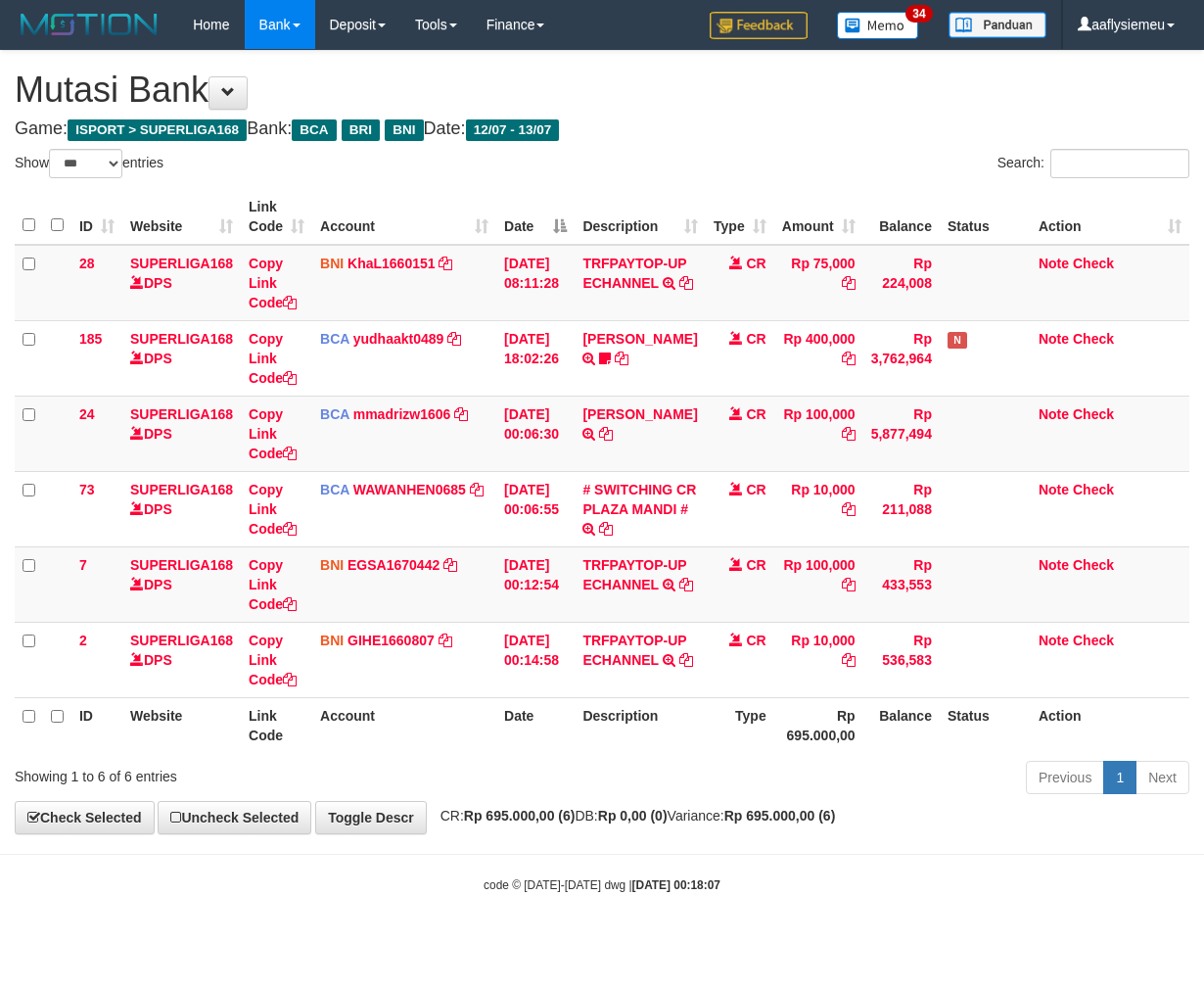 scroll, scrollTop: 13, scrollLeft: 0, axis: vertical 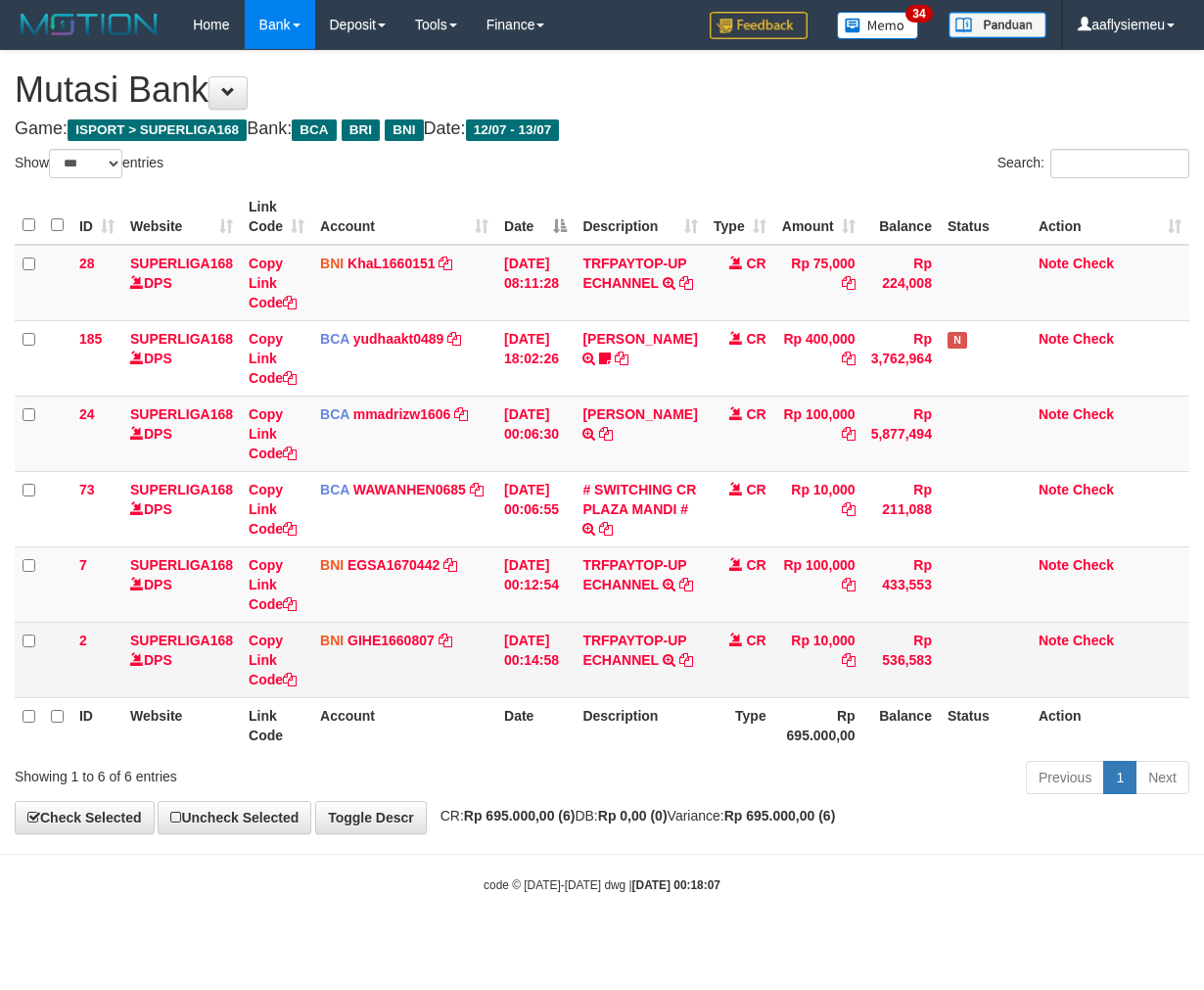 drag, startPoint x: 868, startPoint y: 767, endPoint x: 1068, endPoint y: 718, distance: 205.91503 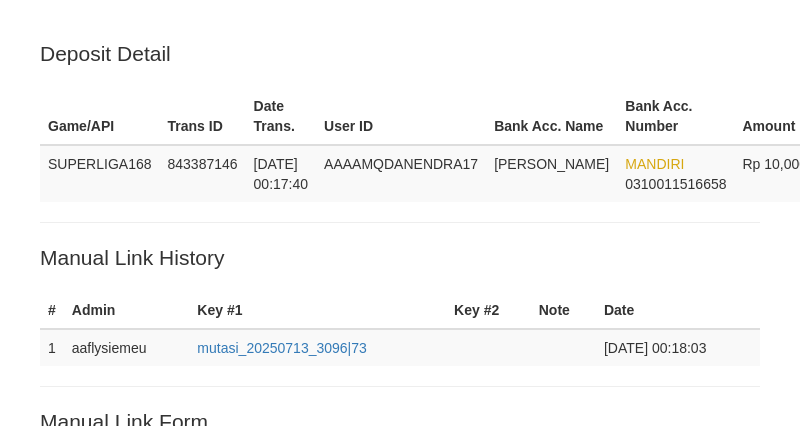 scroll, scrollTop: 496, scrollLeft: 0, axis: vertical 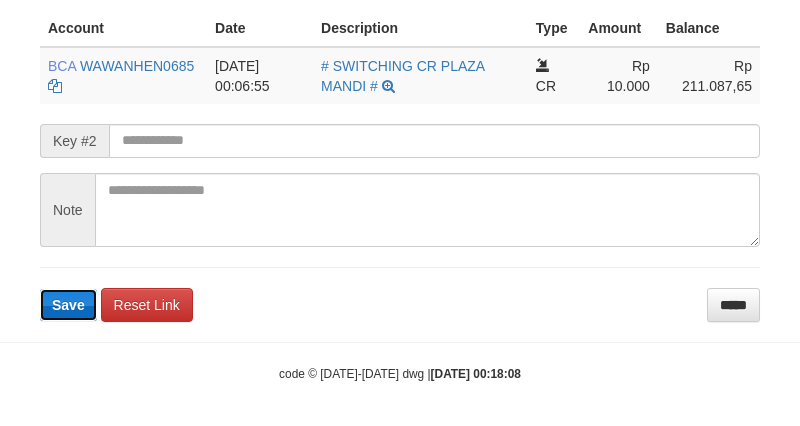 click on "Save" at bounding box center (68, 305) 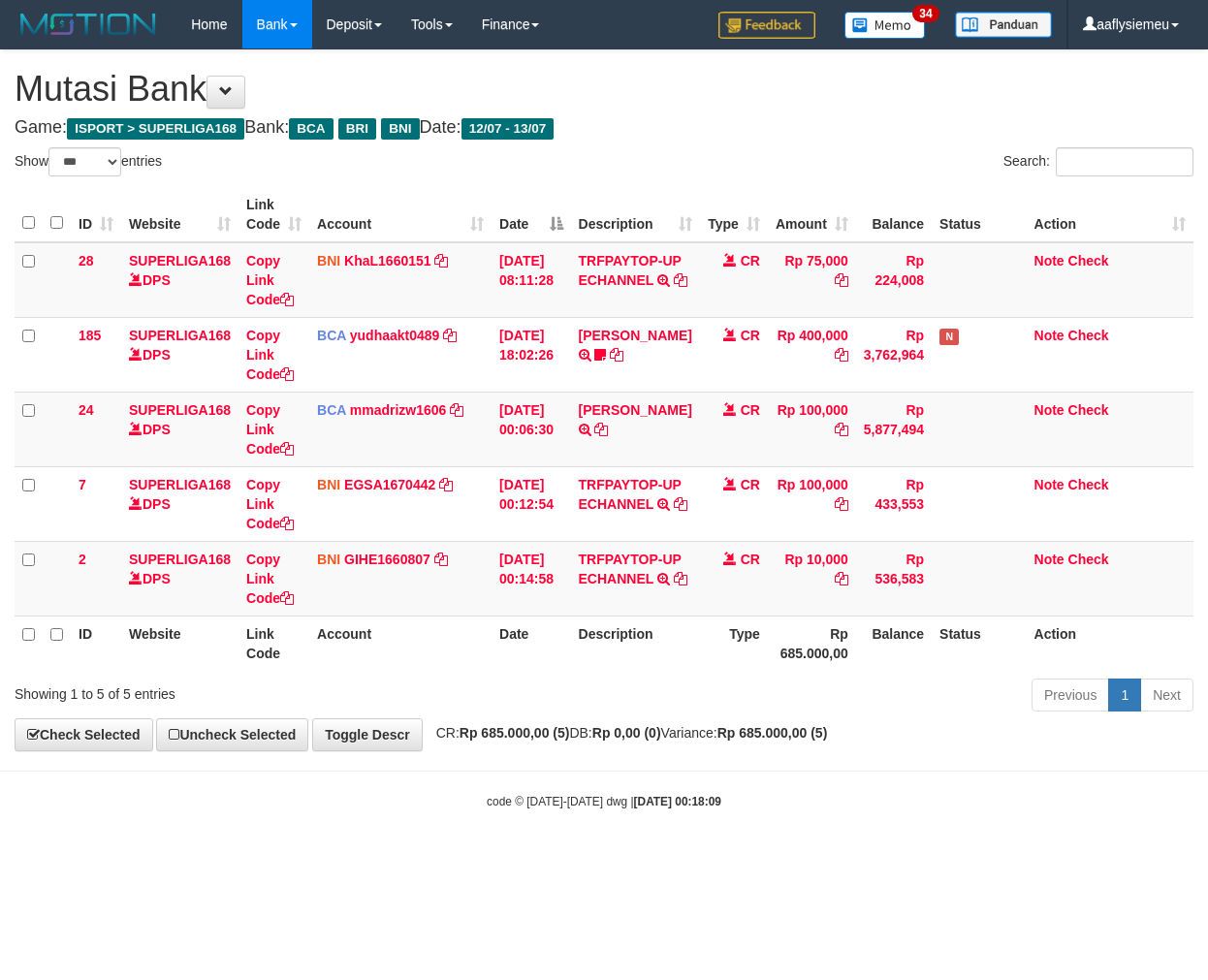 select on "***" 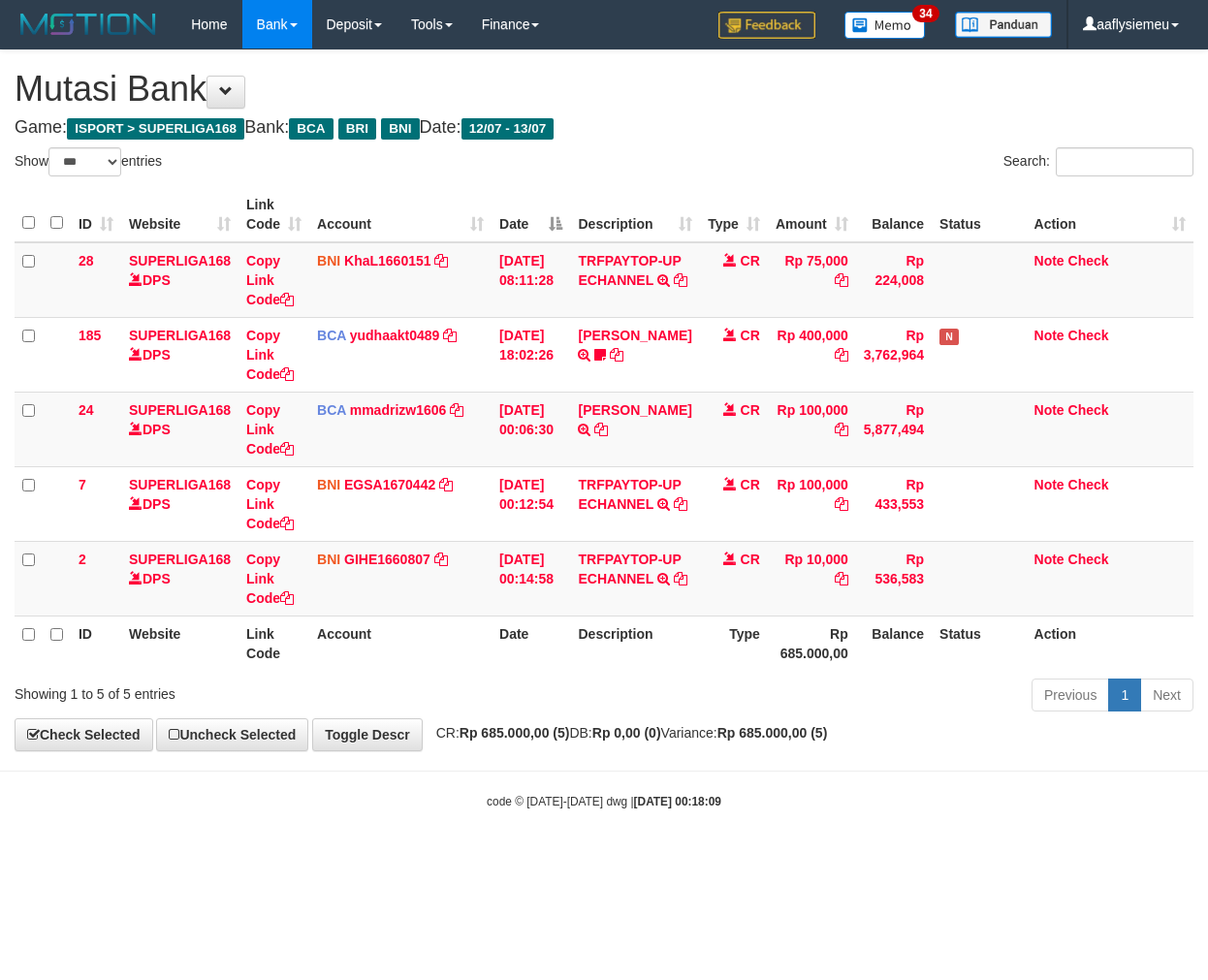 scroll, scrollTop: 0, scrollLeft: 0, axis: both 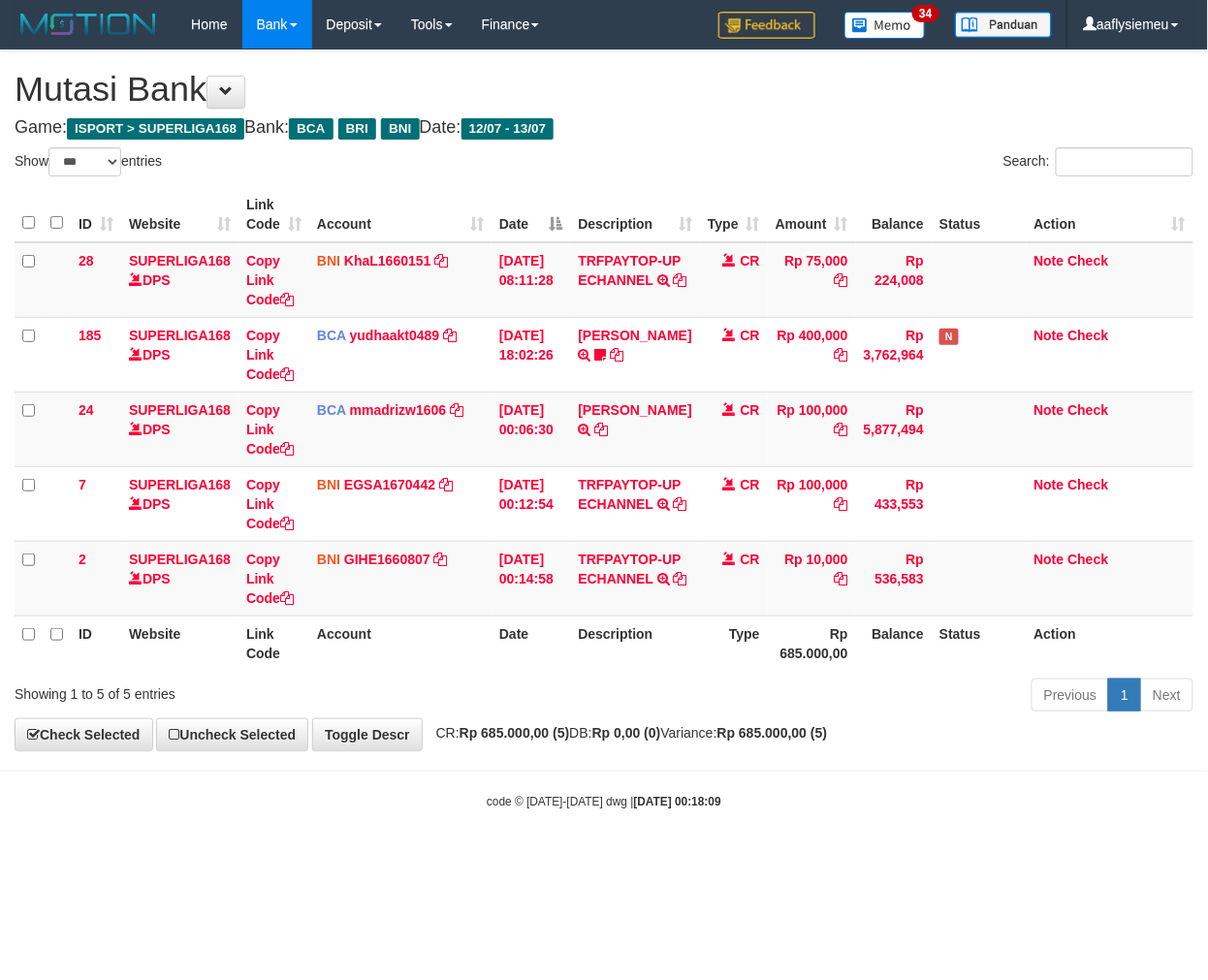 drag, startPoint x: 874, startPoint y: 806, endPoint x: 1207, endPoint y: 682, distance: 355.33787 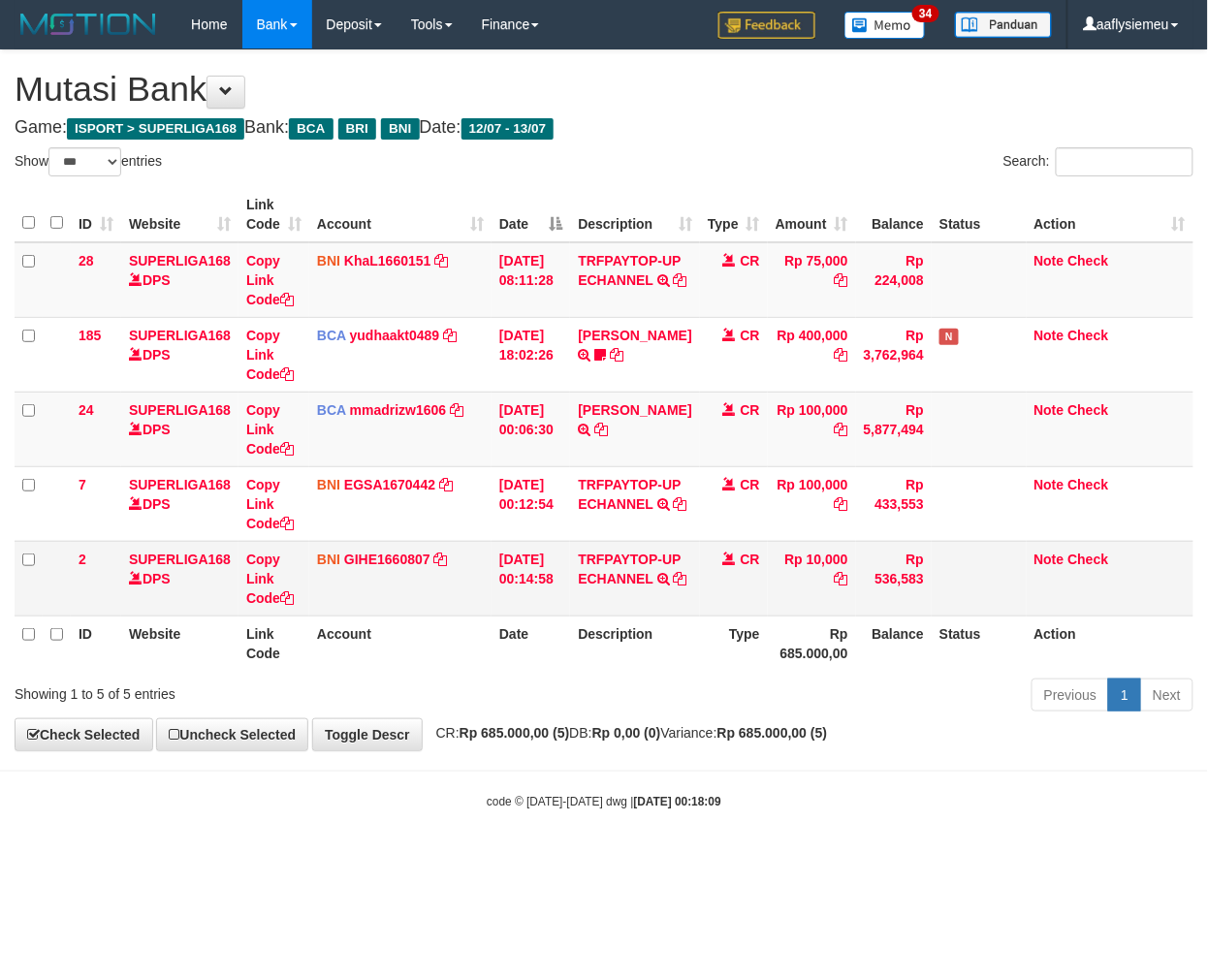 drag, startPoint x: 841, startPoint y: 700, endPoint x: 1193, endPoint y: 621, distance: 360.75615 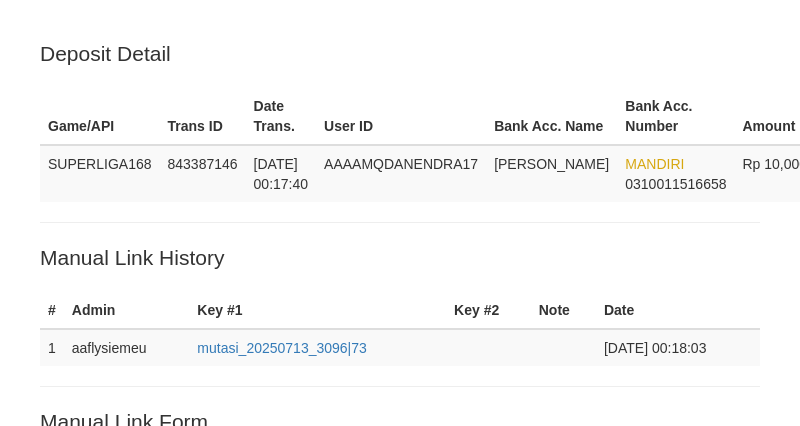 scroll, scrollTop: 496, scrollLeft: 0, axis: vertical 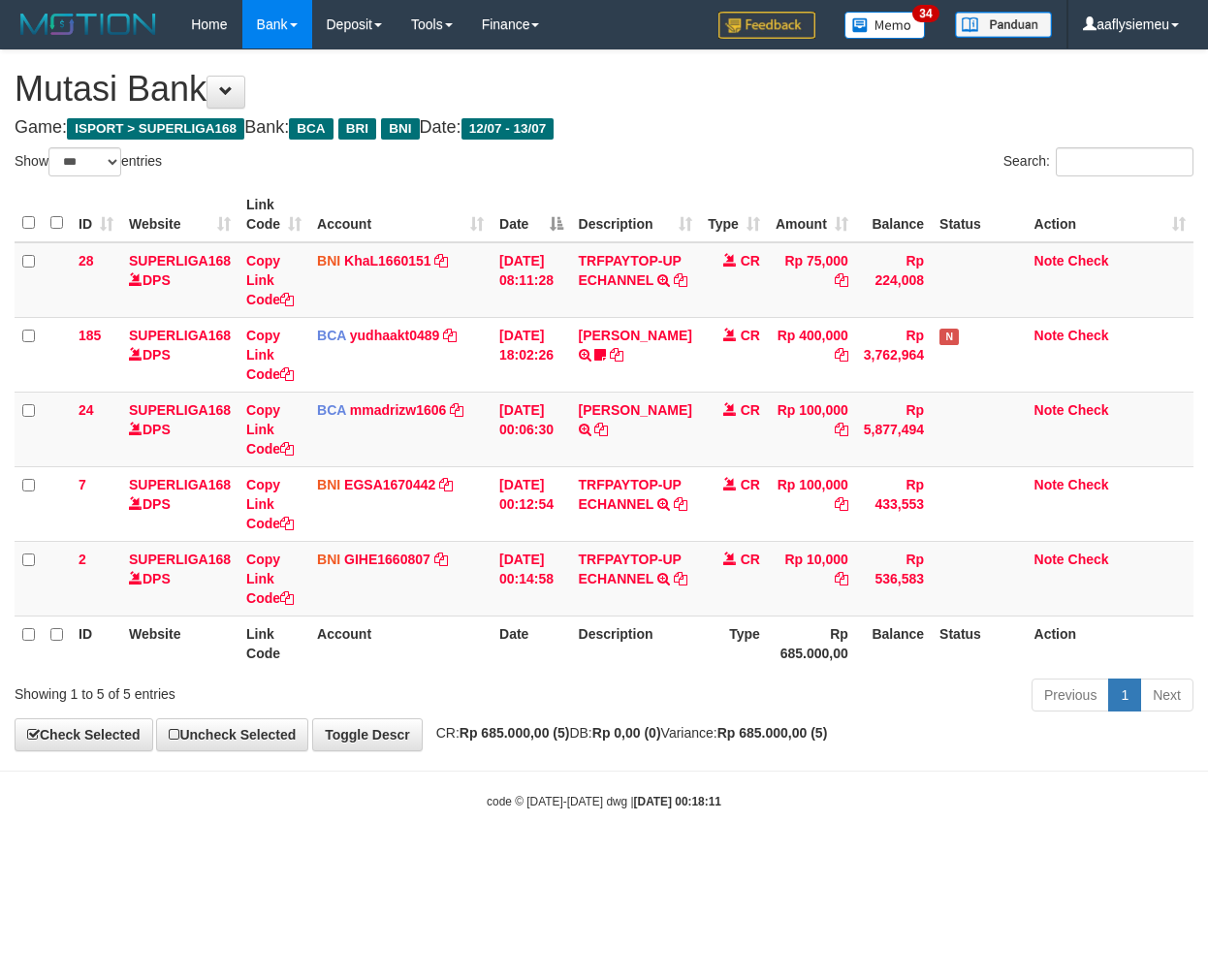 select on "***" 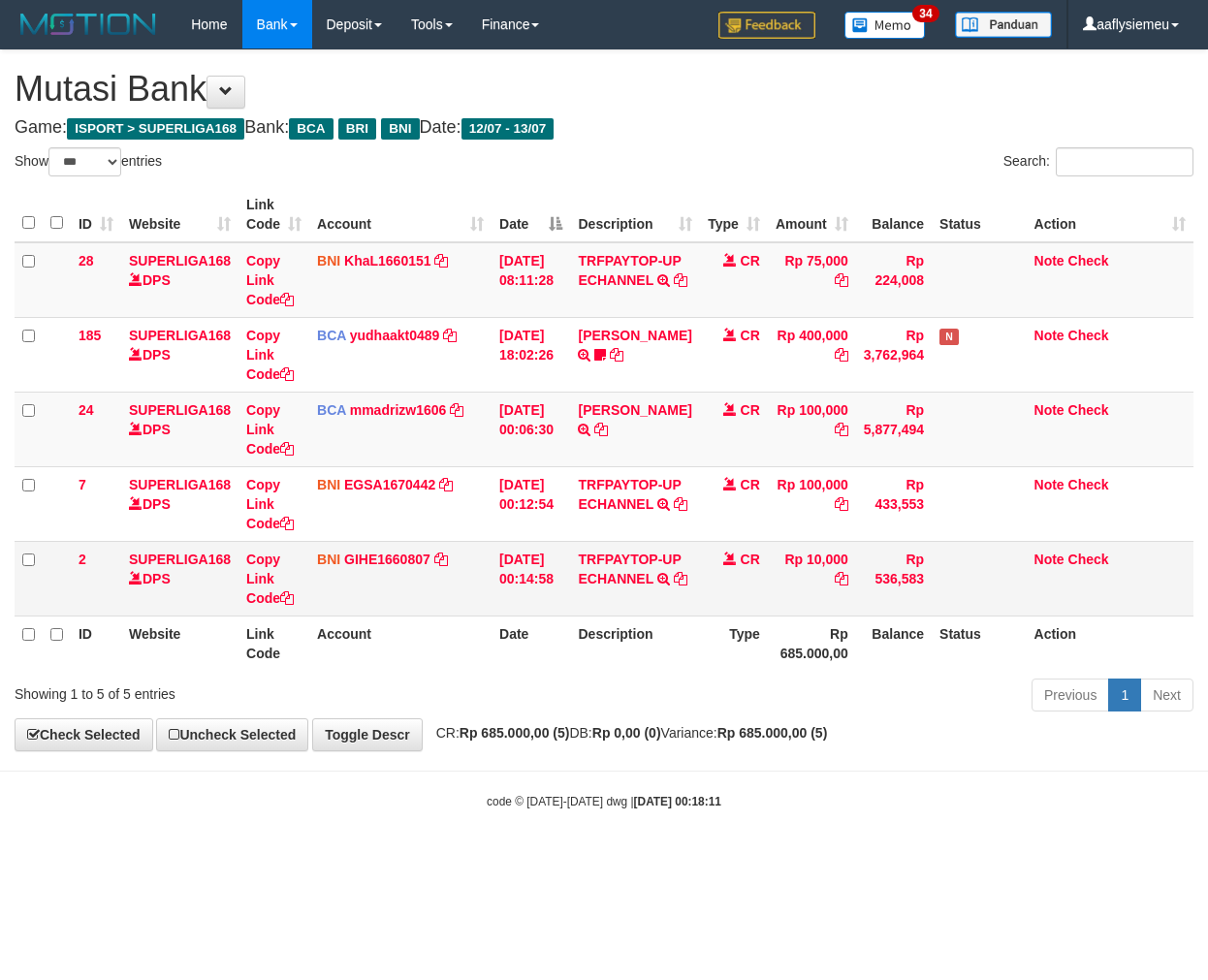 scroll, scrollTop: 0, scrollLeft: 0, axis: both 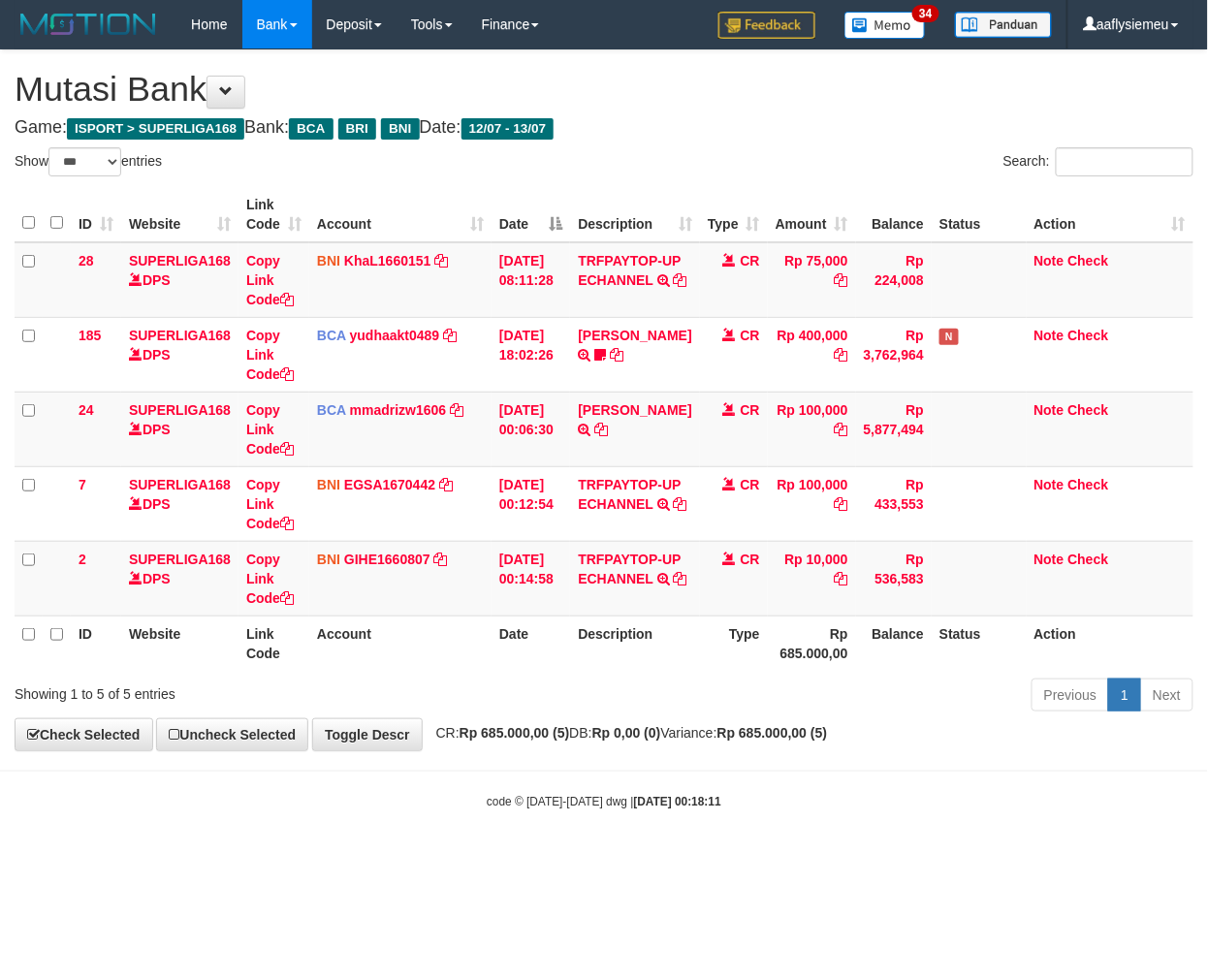 click on "**********" at bounding box center [604, 400] 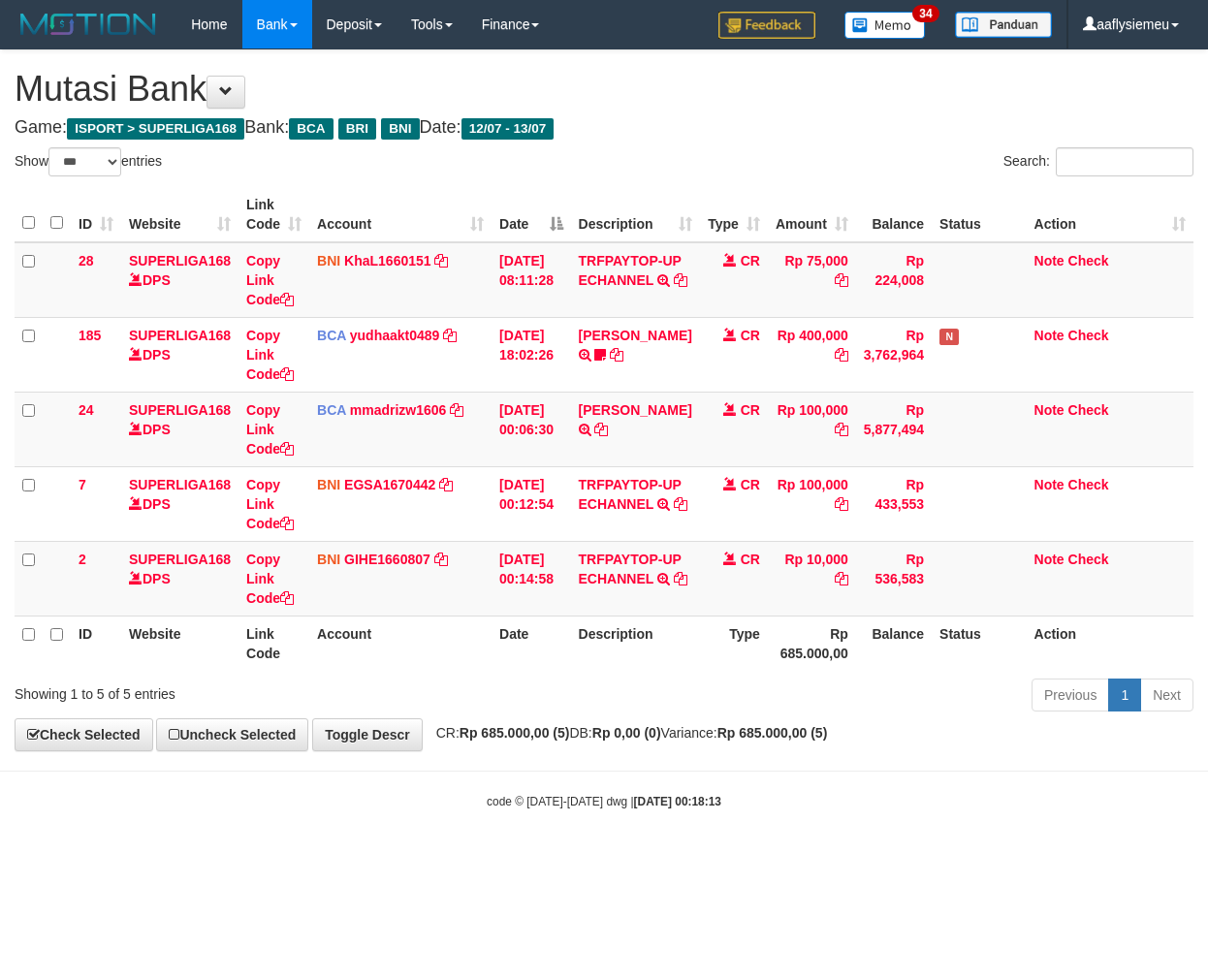 select on "***" 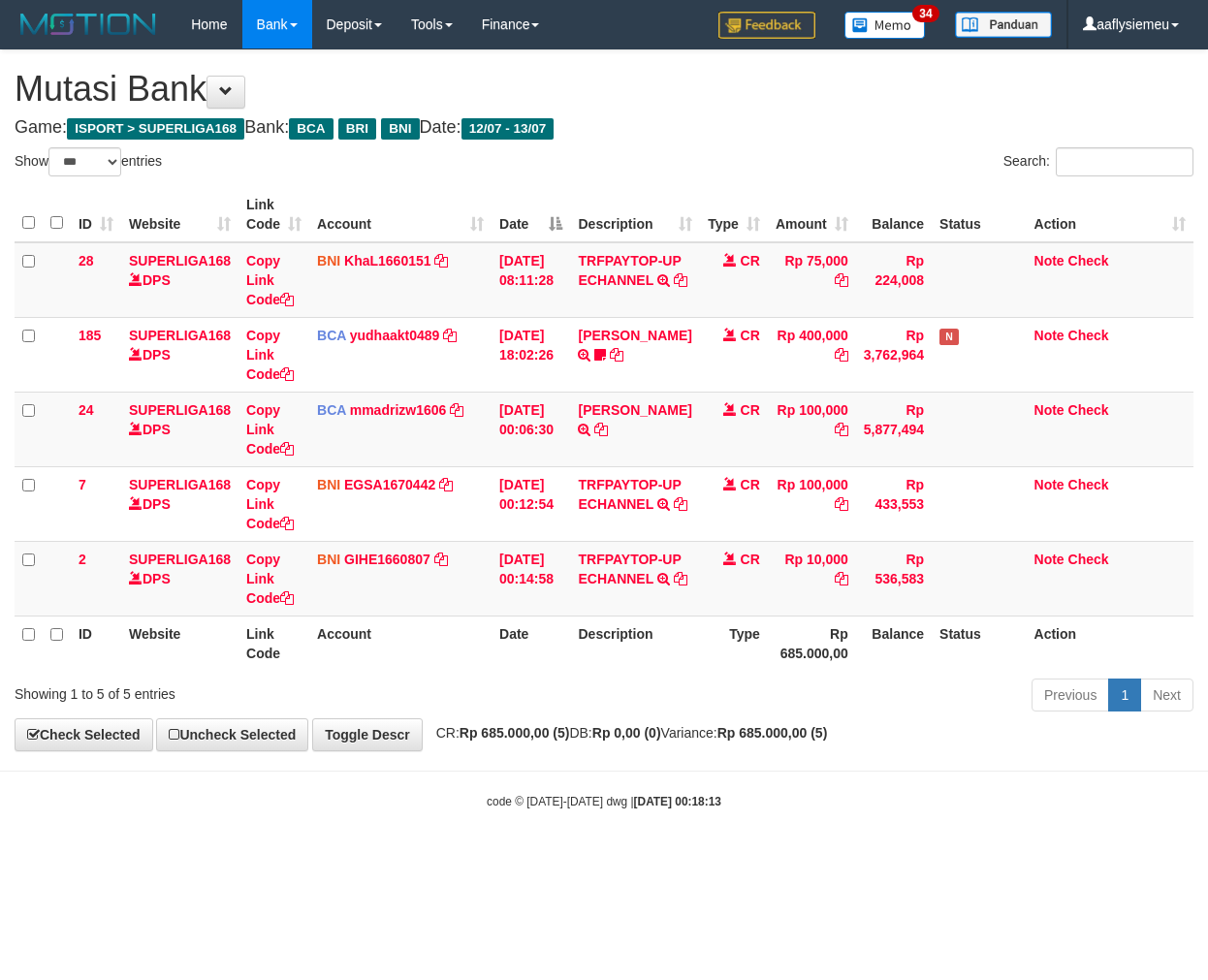 scroll, scrollTop: 0, scrollLeft: 0, axis: both 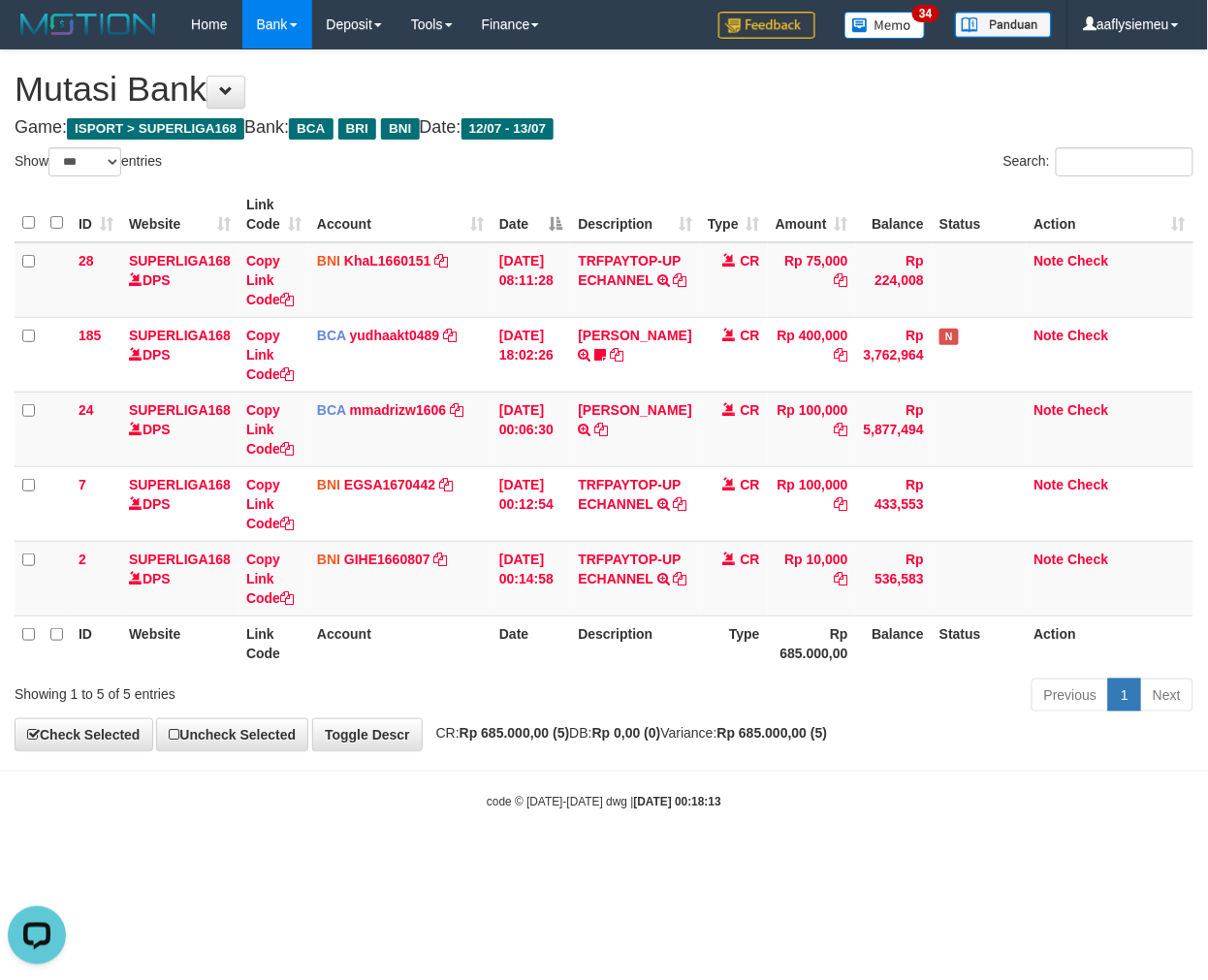 click on "Previous 1 Next" at bounding box center (855, 697) 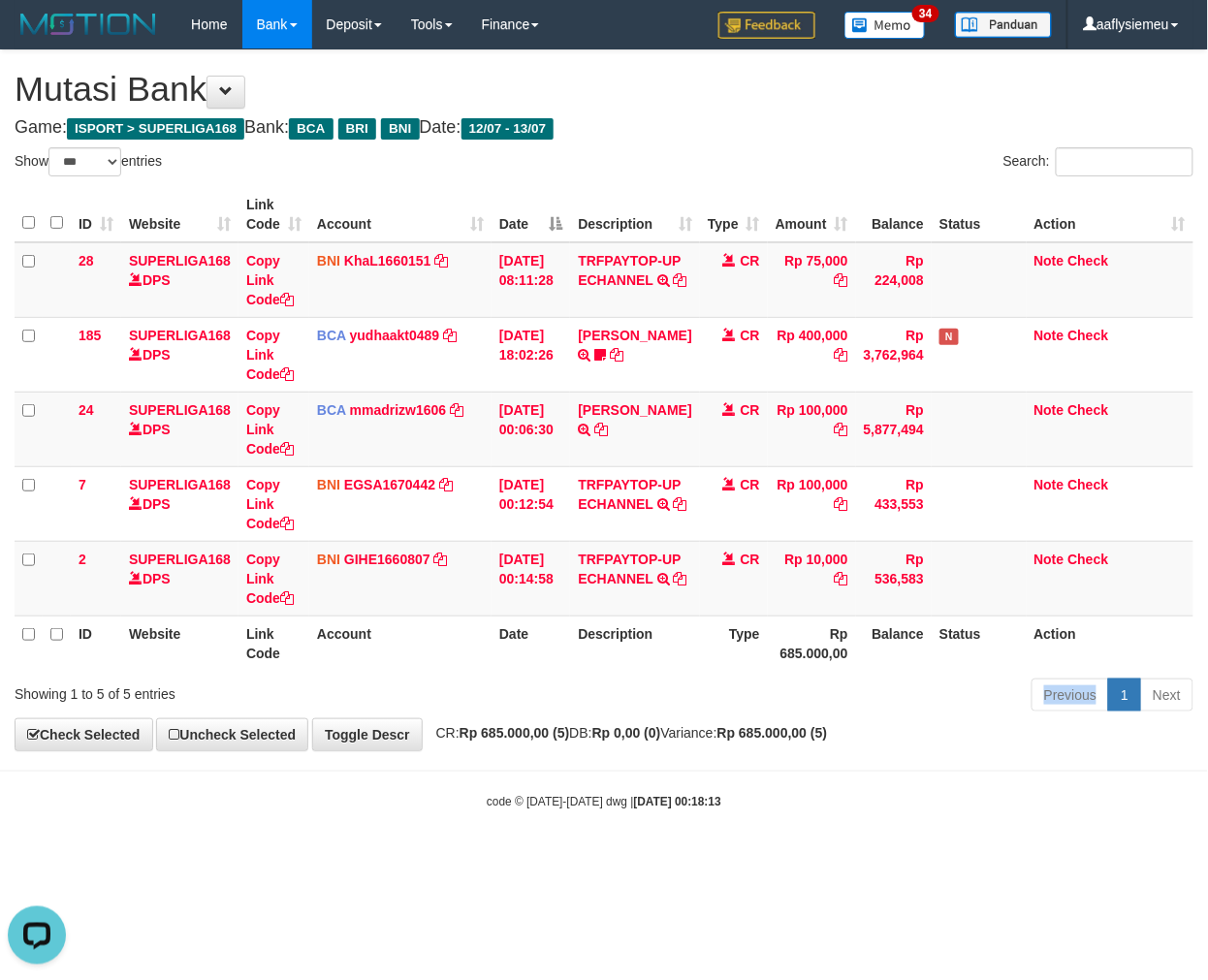 click on "Previous 1 Next" at bounding box center (855, 697) 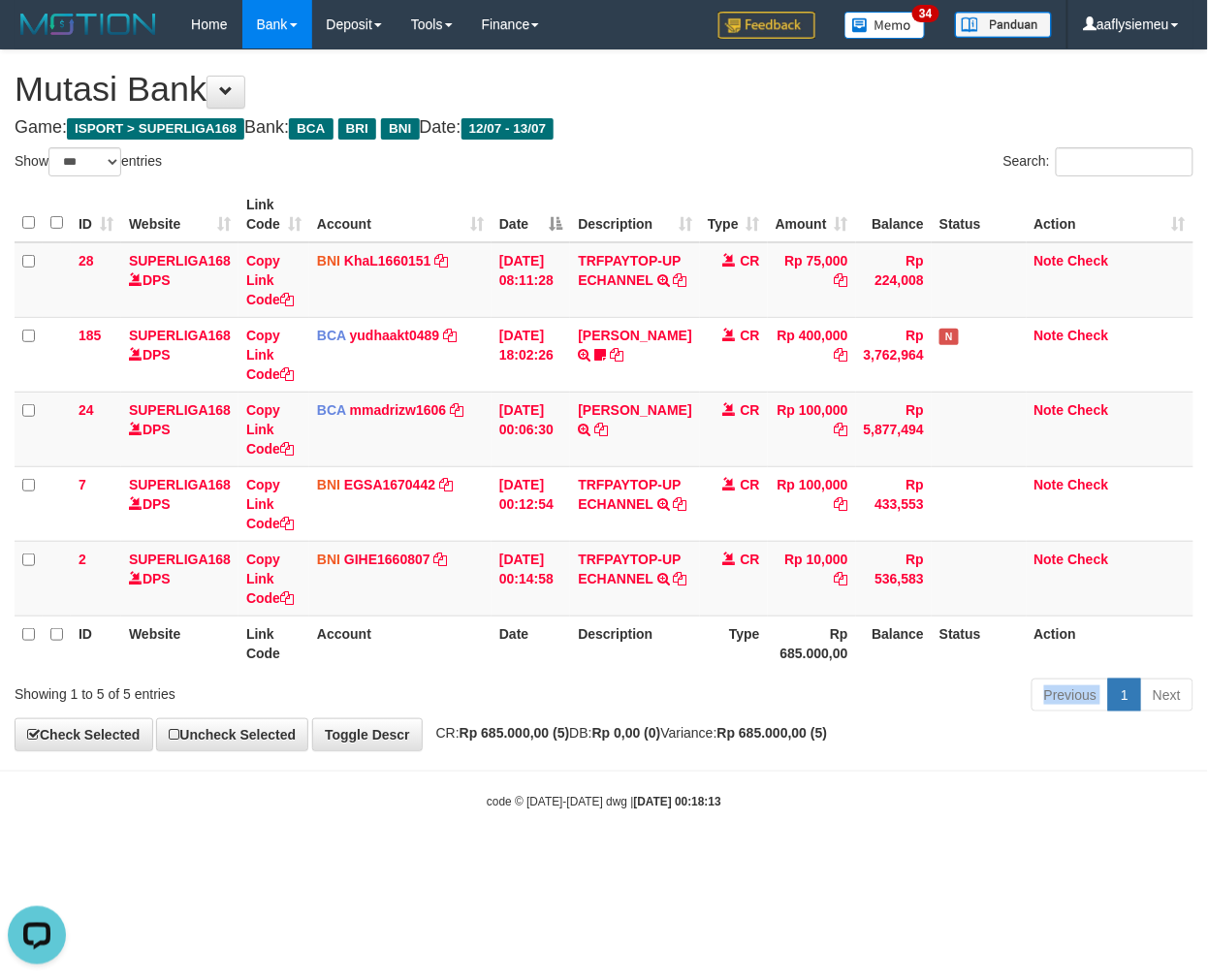 click on "Previous 1 Next" at bounding box center (855, 697) 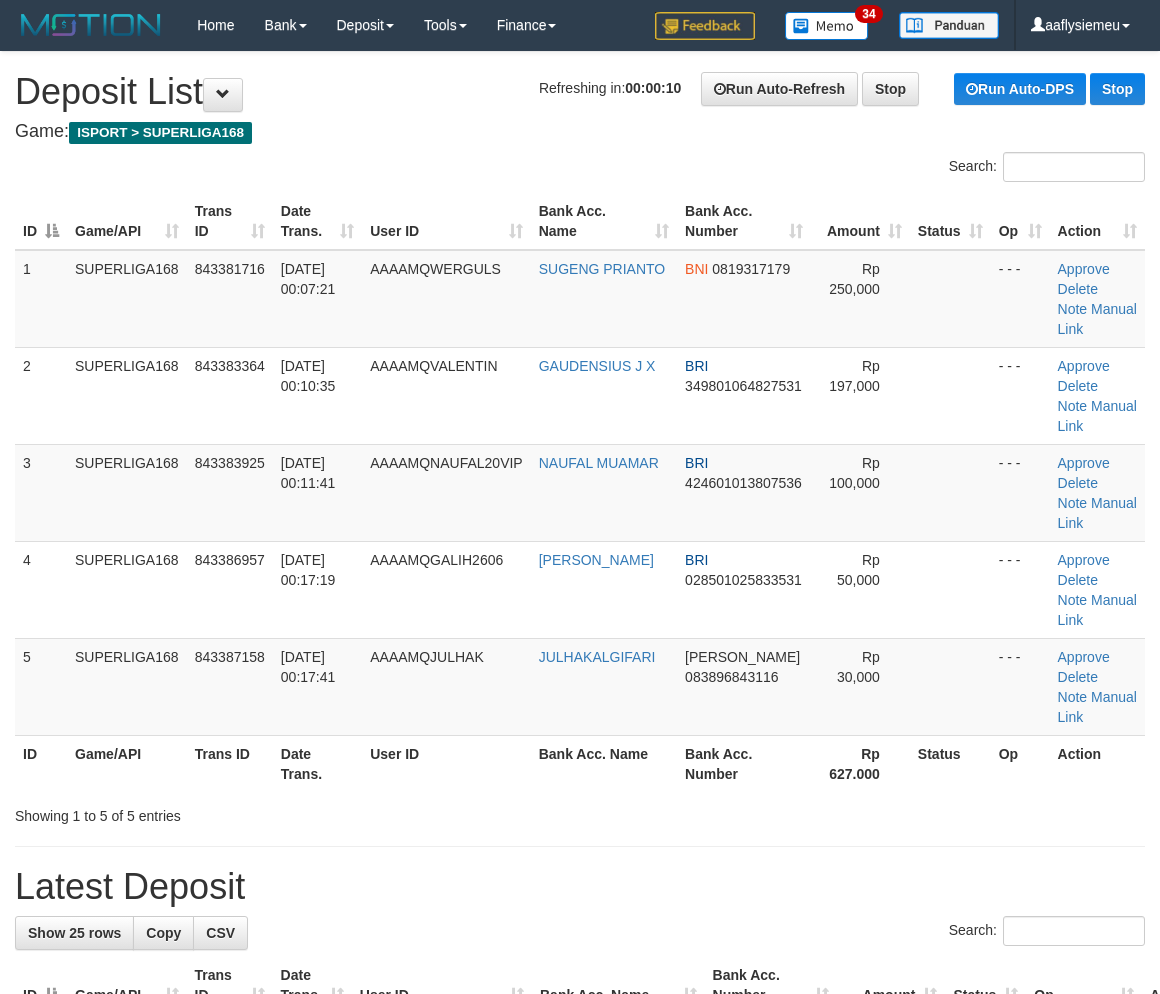 scroll, scrollTop: 0, scrollLeft: 0, axis: both 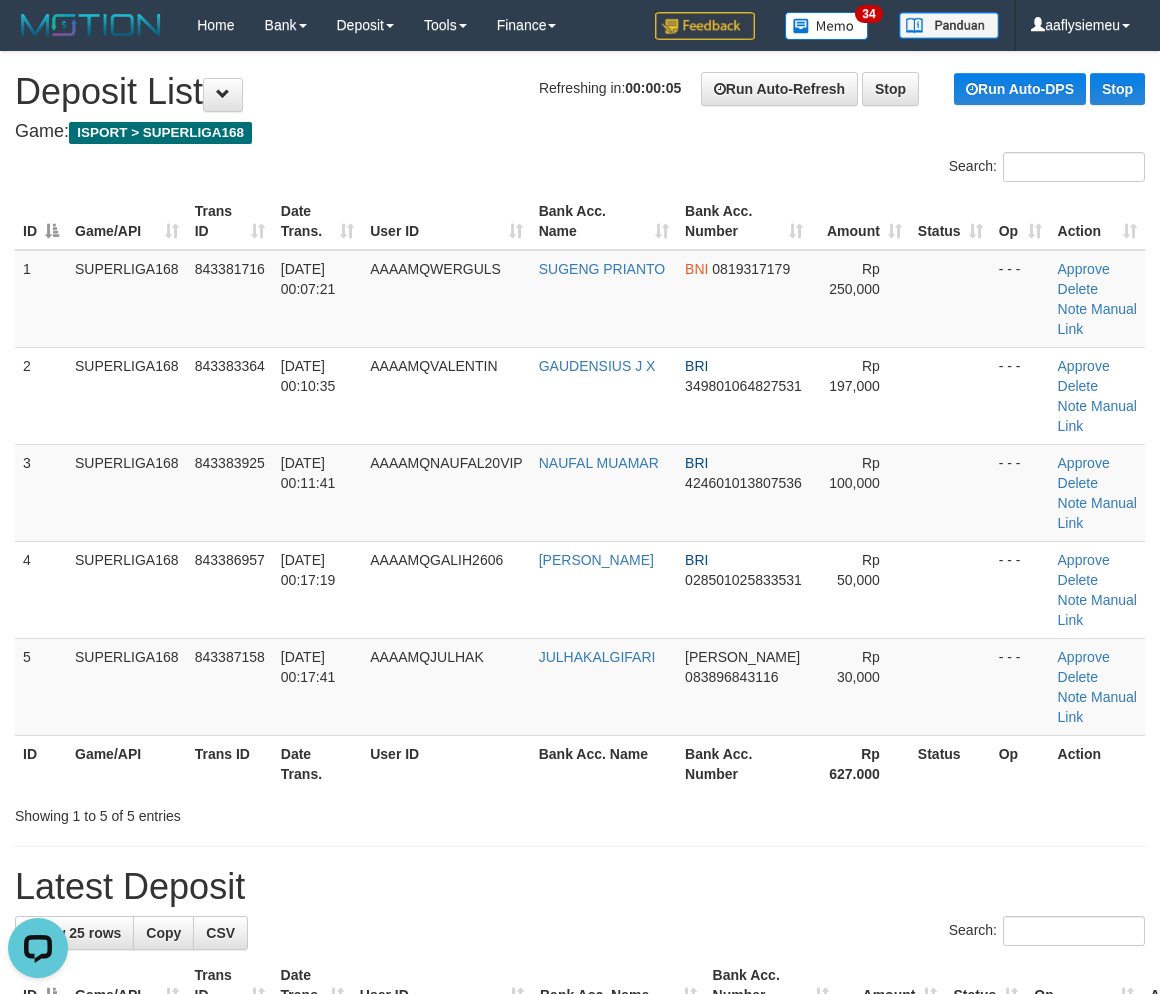 drag, startPoint x: 148, startPoint y: 517, endPoint x: 2, endPoint y: 588, distance: 162.34839 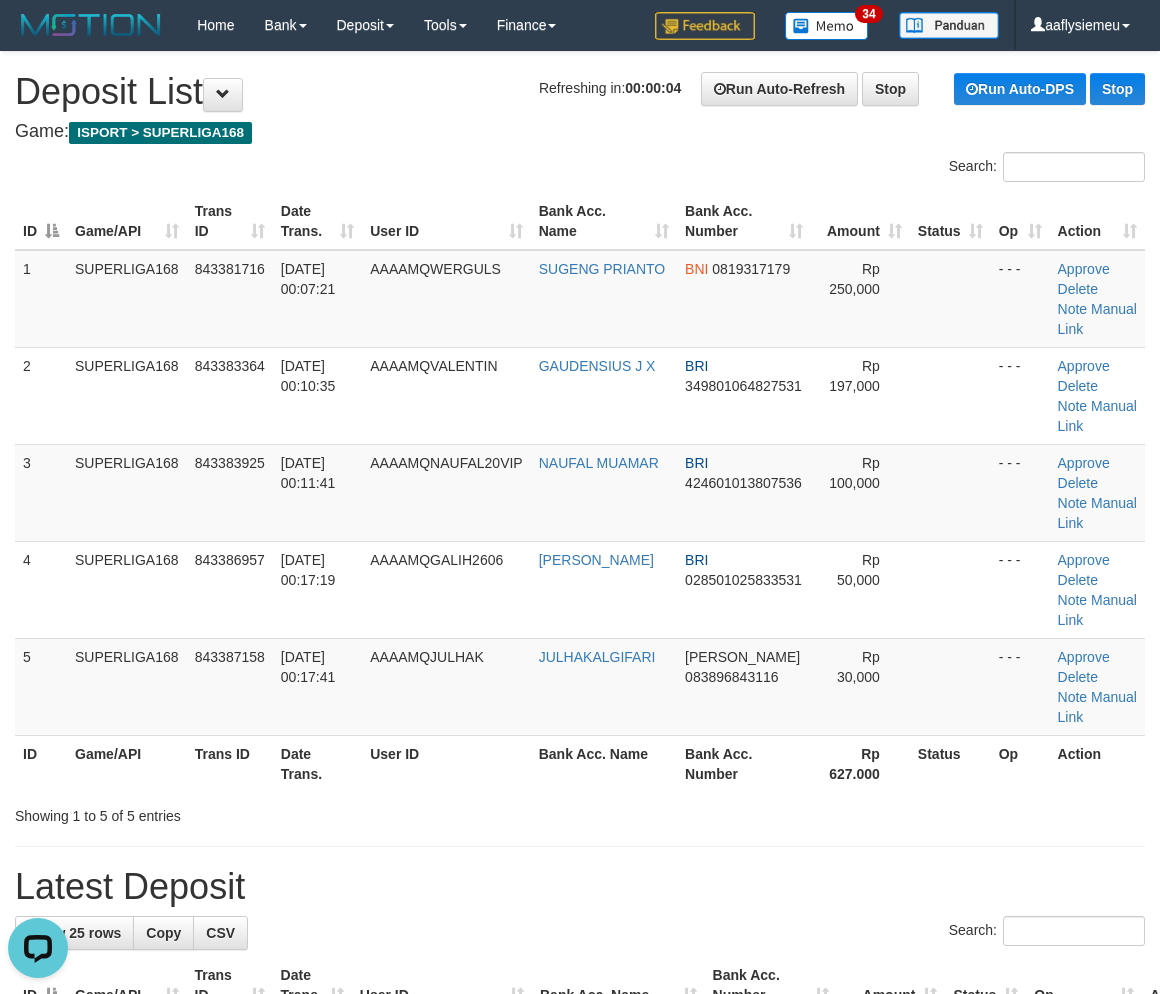 click on "Toggle navigation
Home
Bank
Account List
Load
By Website
Group
[ISPORT]													SUPERLIGA168
By Load Group (DPS)" at bounding box center [580, 1352] 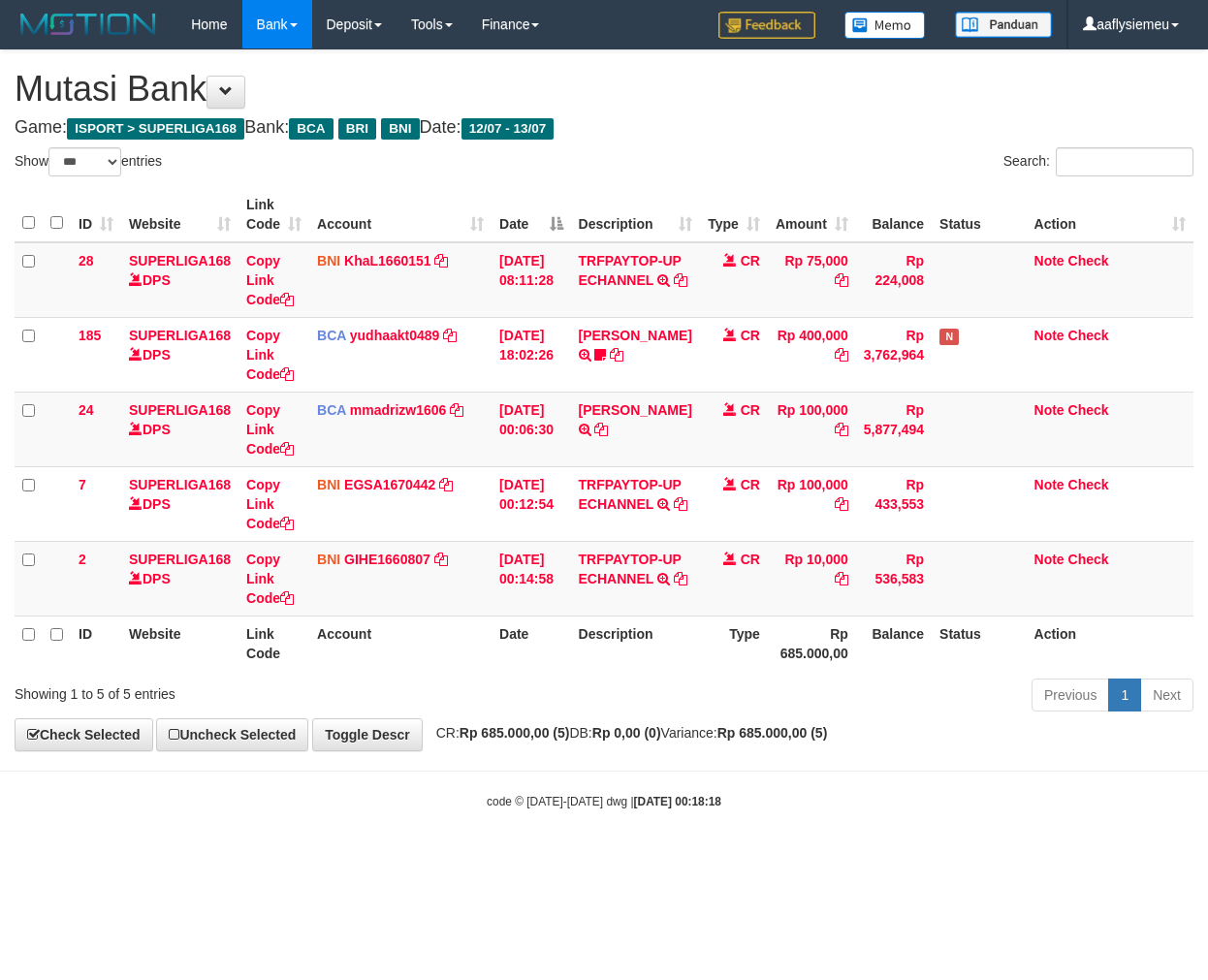 select on "***" 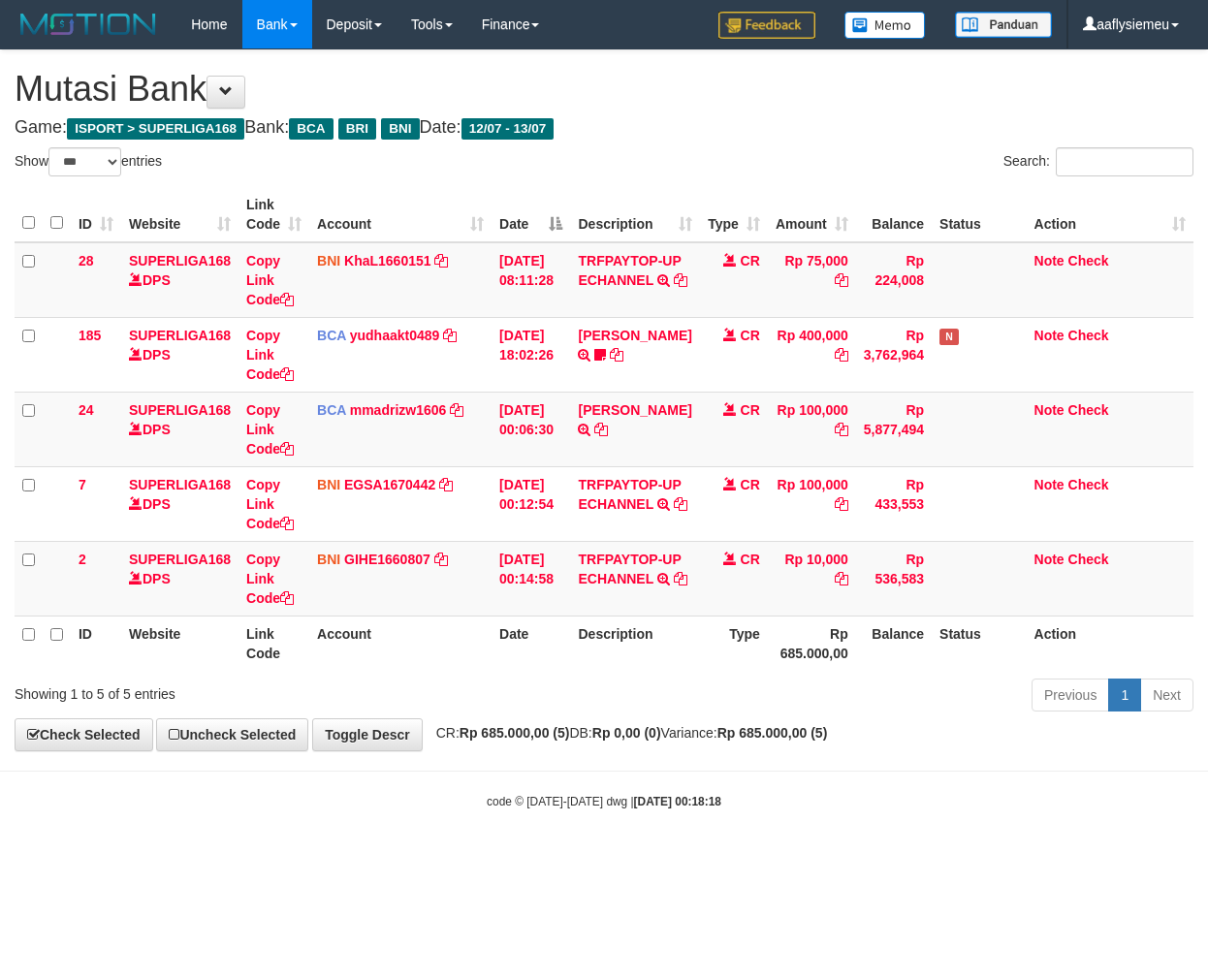 scroll, scrollTop: 0, scrollLeft: 0, axis: both 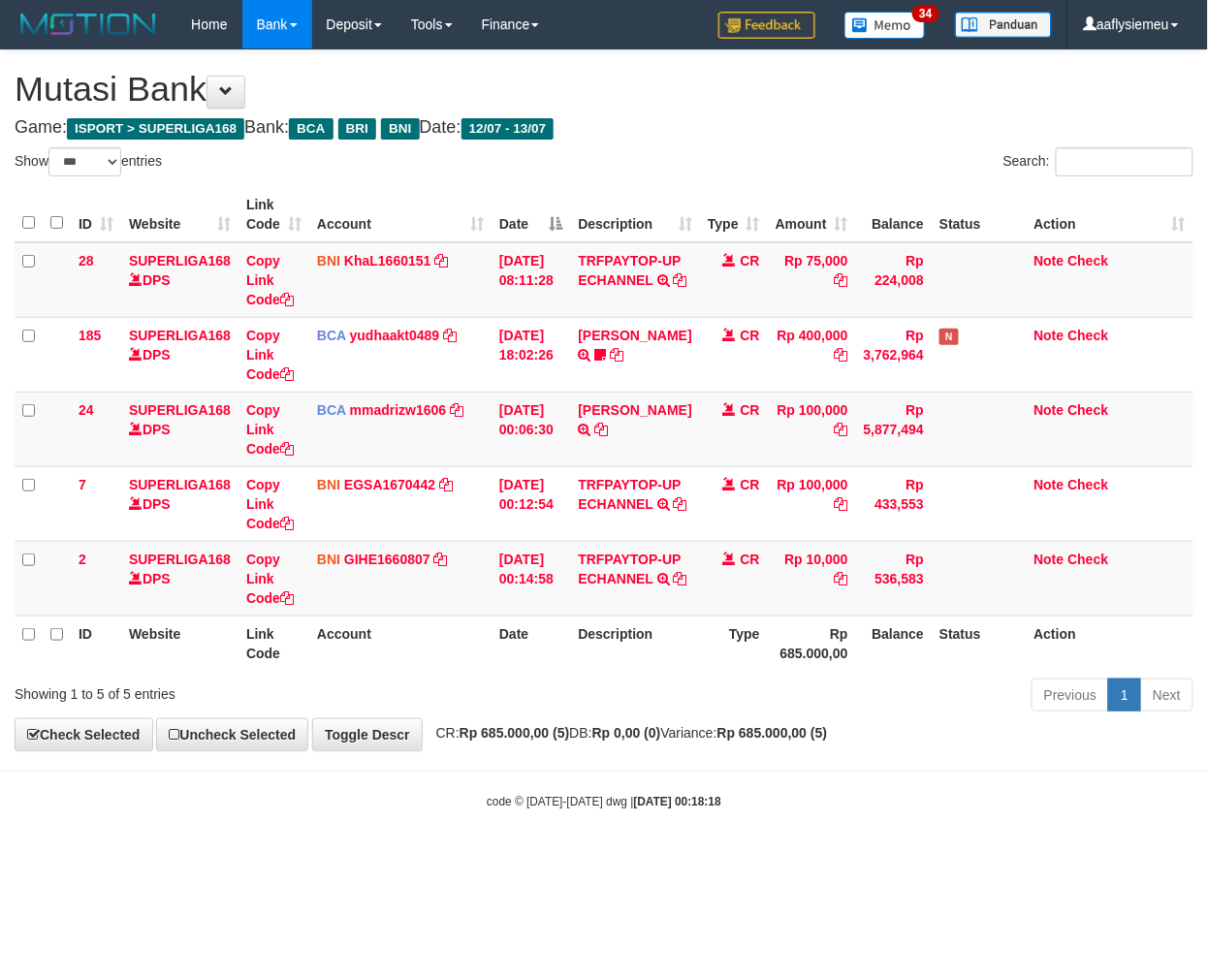 click on "Type" at bounding box center (734, 643) 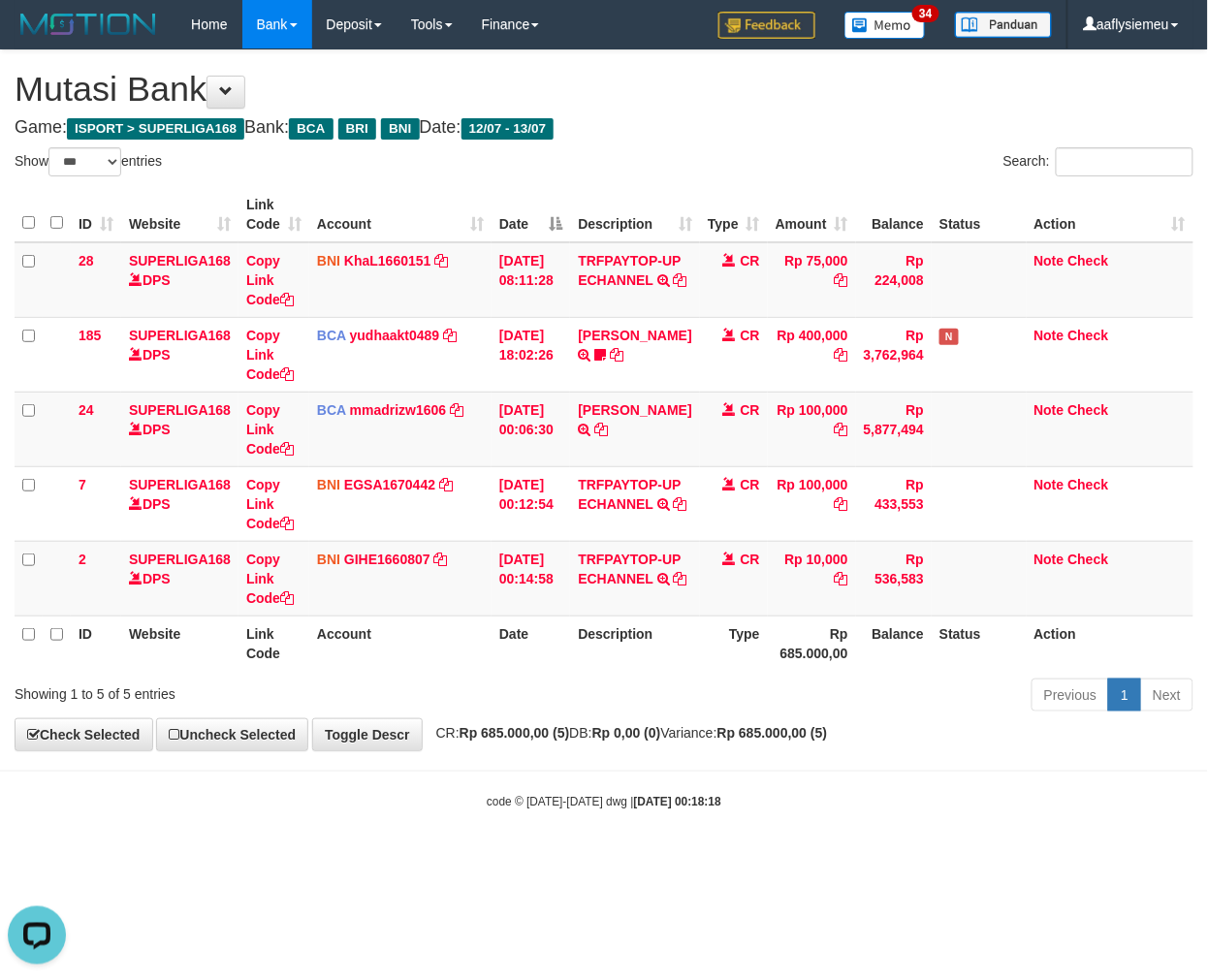 scroll, scrollTop: 0, scrollLeft: 0, axis: both 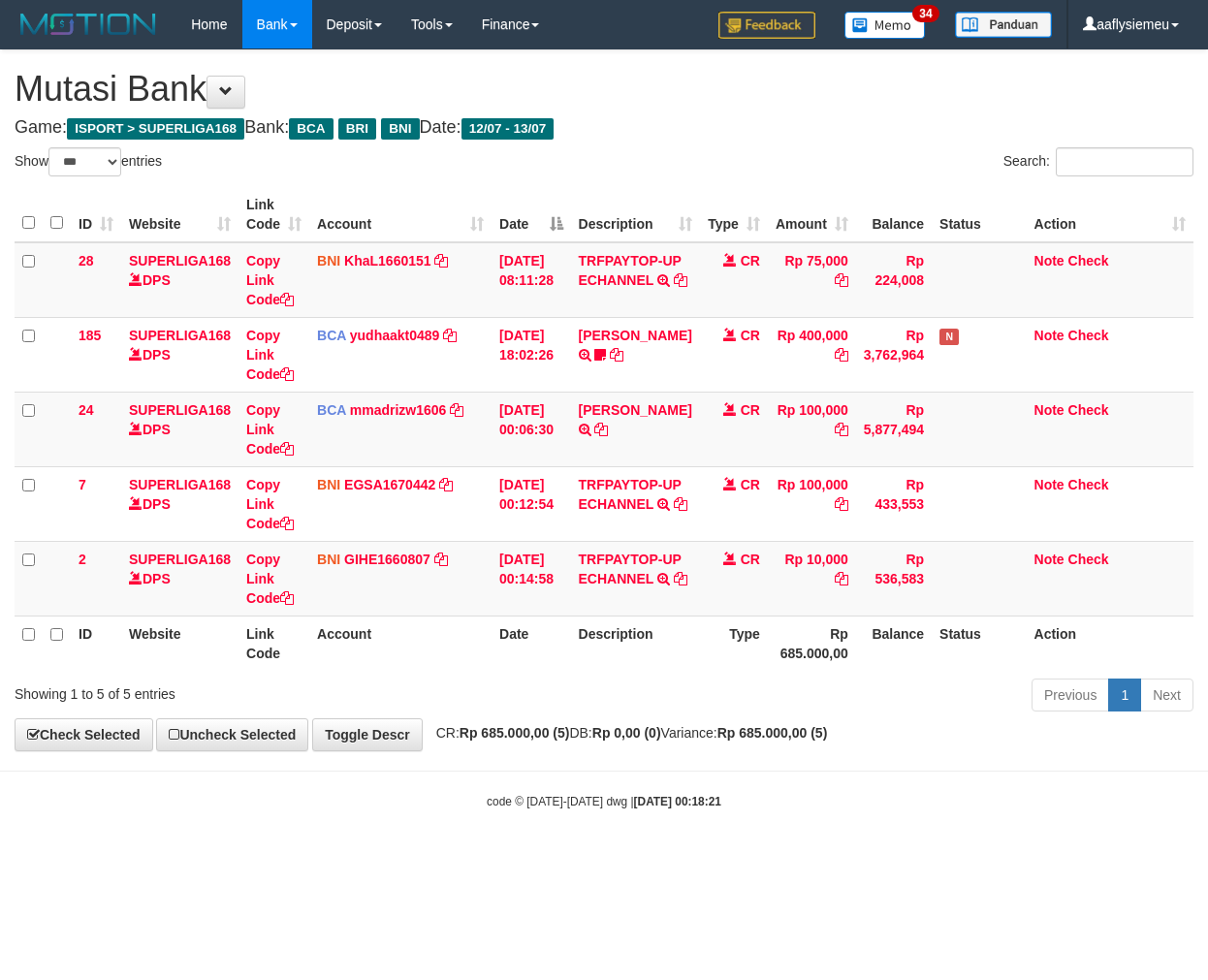 select on "***" 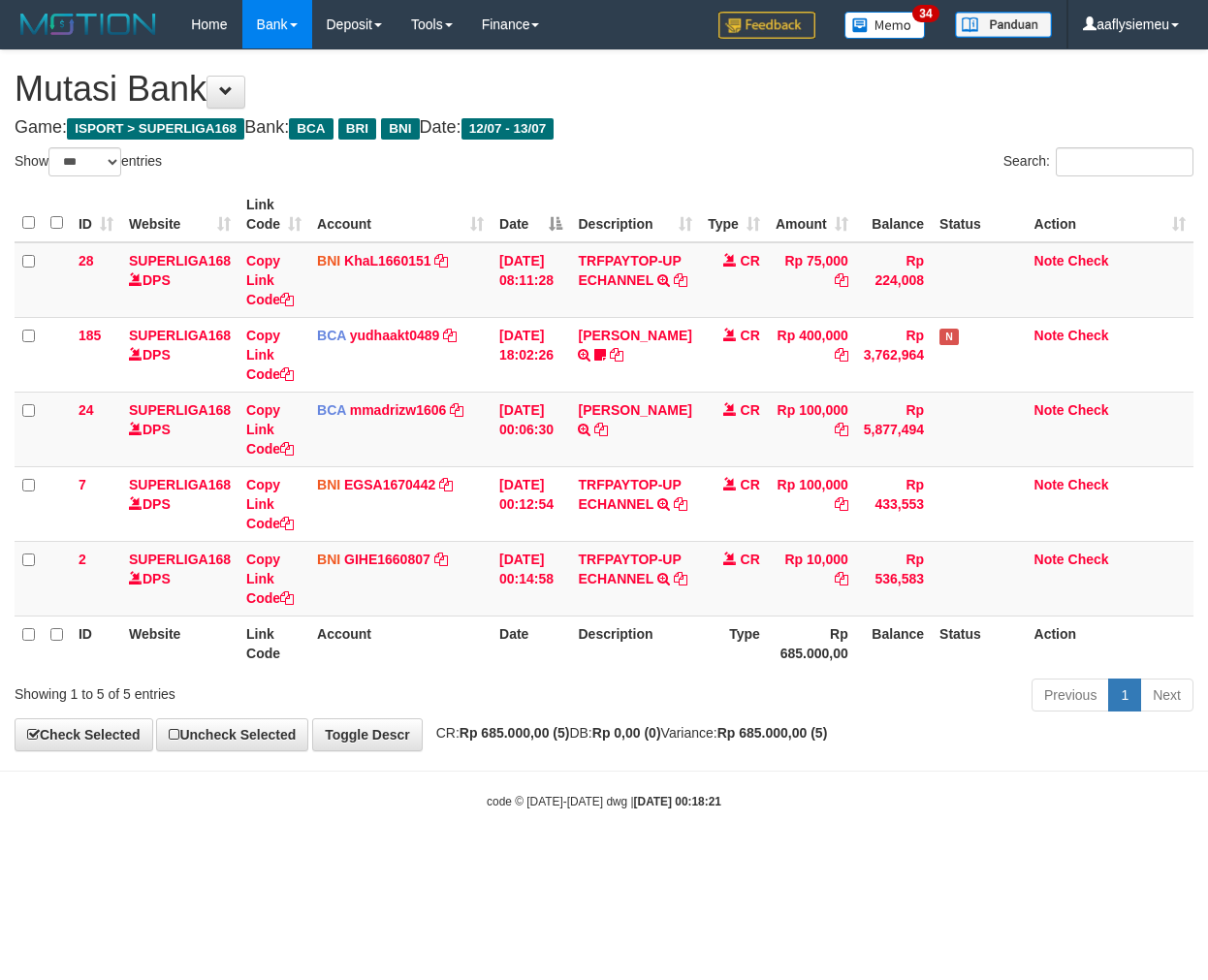 scroll, scrollTop: 0, scrollLeft: 0, axis: both 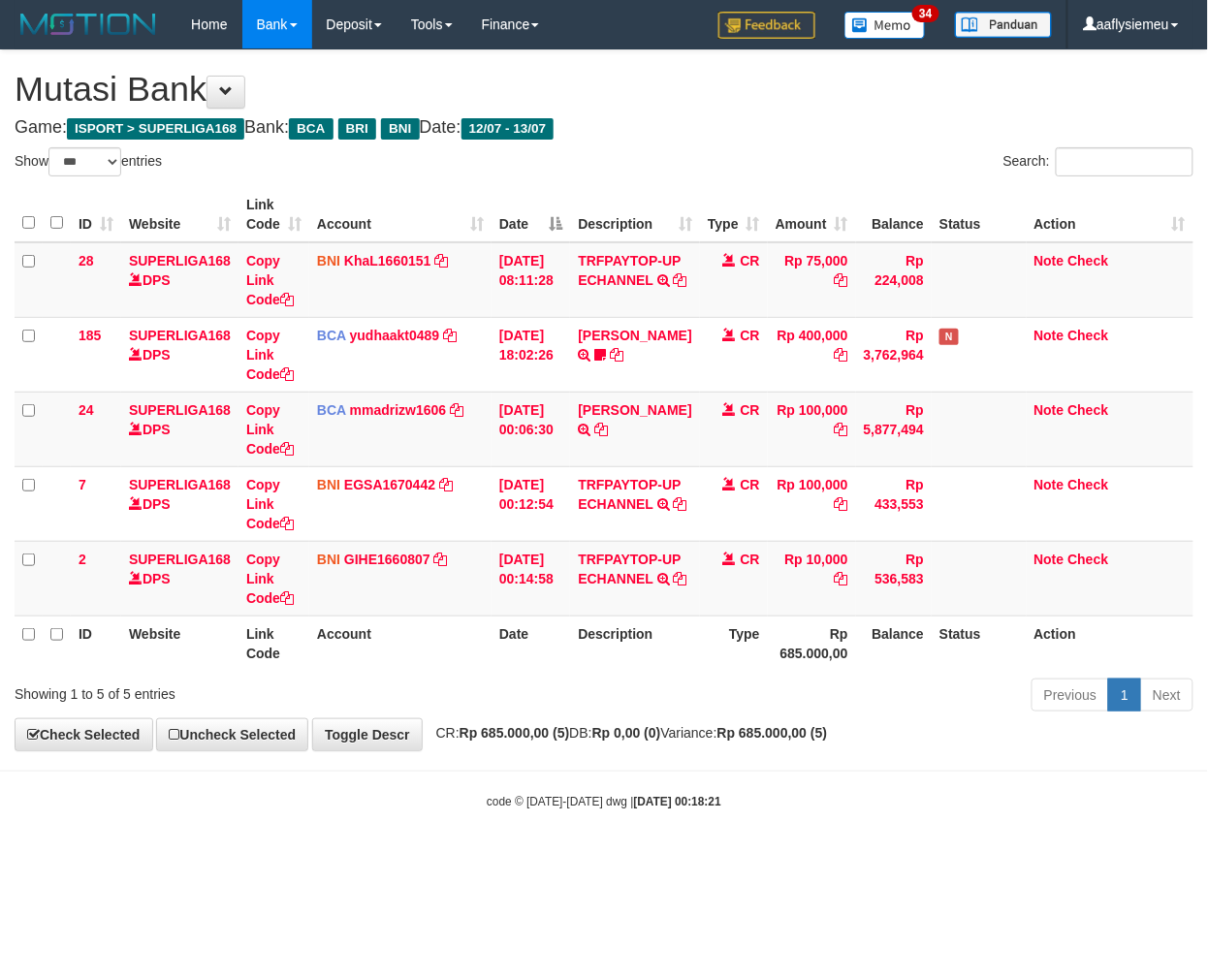 click on "Toggle navigation
Home
Bank
Account List
Load
By Website
Group
[ISPORT]													SUPERLIGA168
By Load Group (DPS)
34" at bounding box center [604, 429] 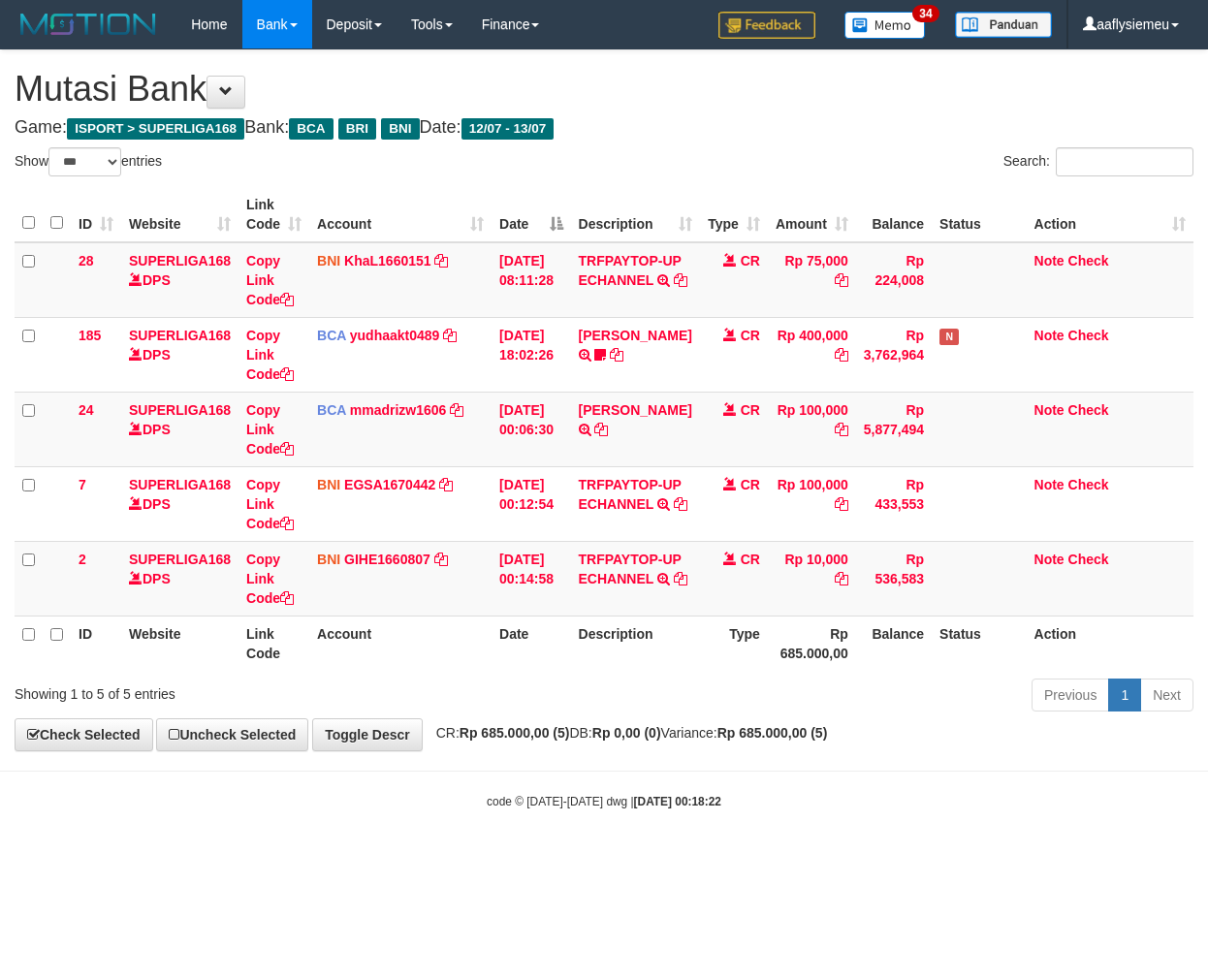 select on "***" 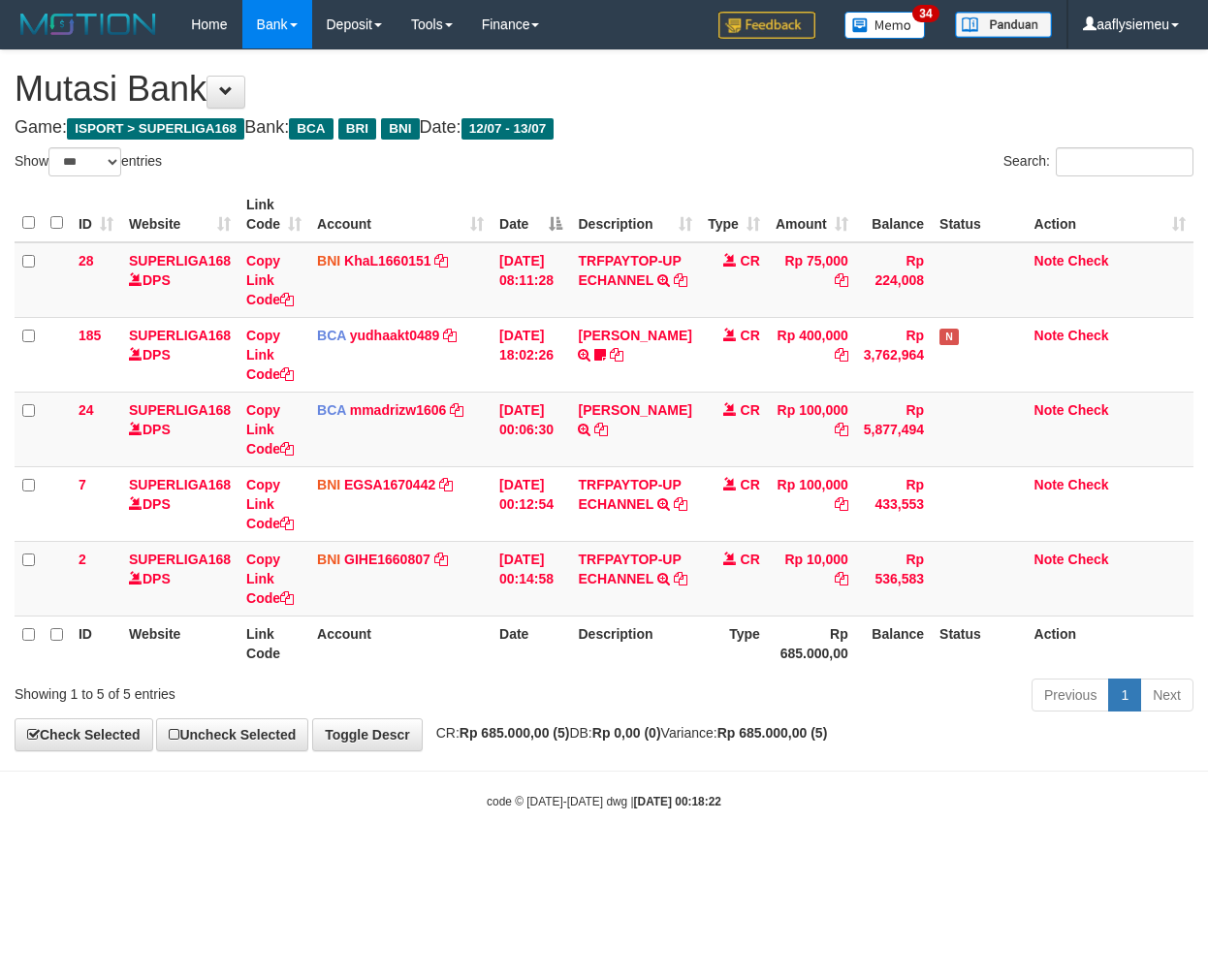 click on "**********" at bounding box center [604, 400] 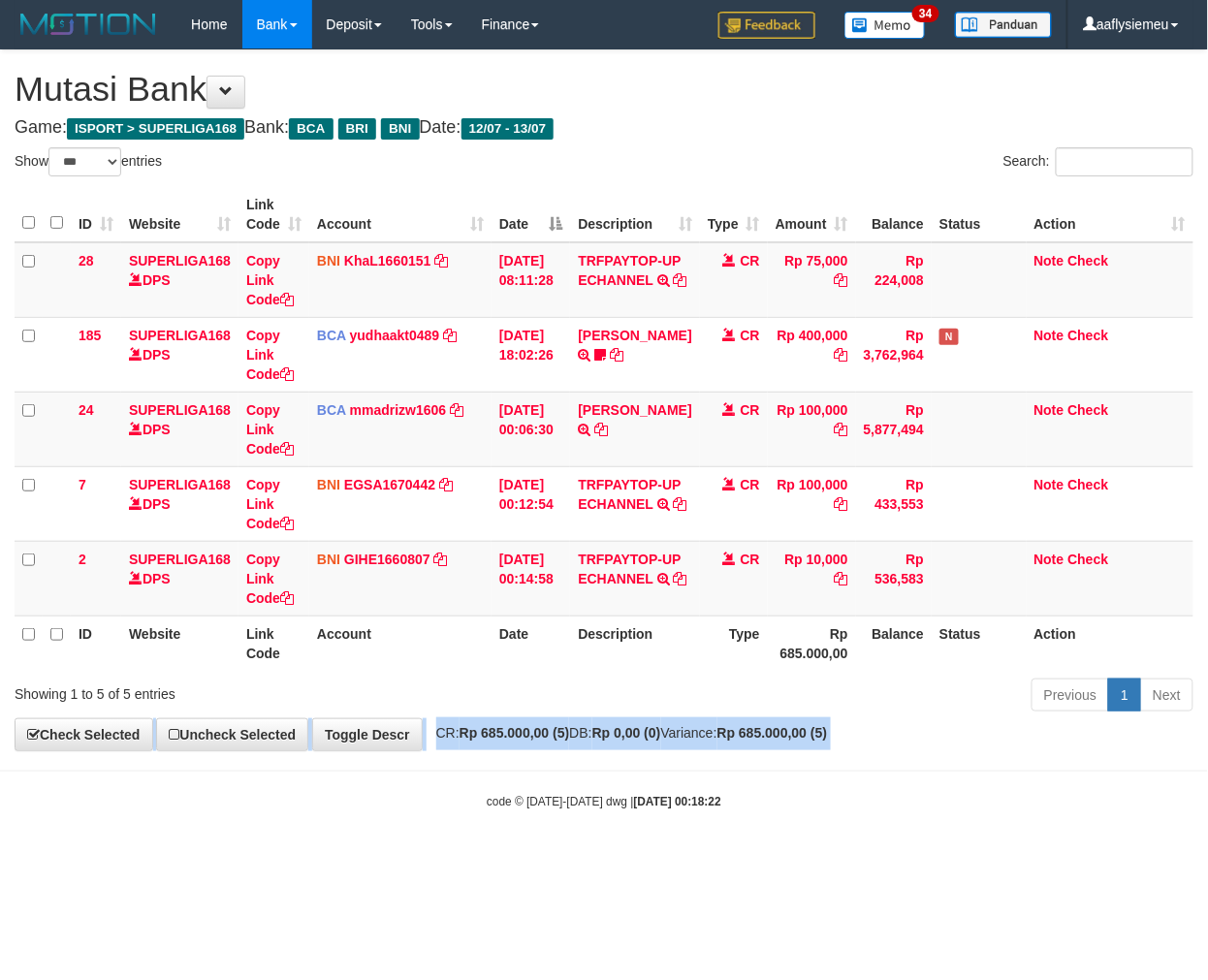 click on "**********" at bounding box center [604, 400] 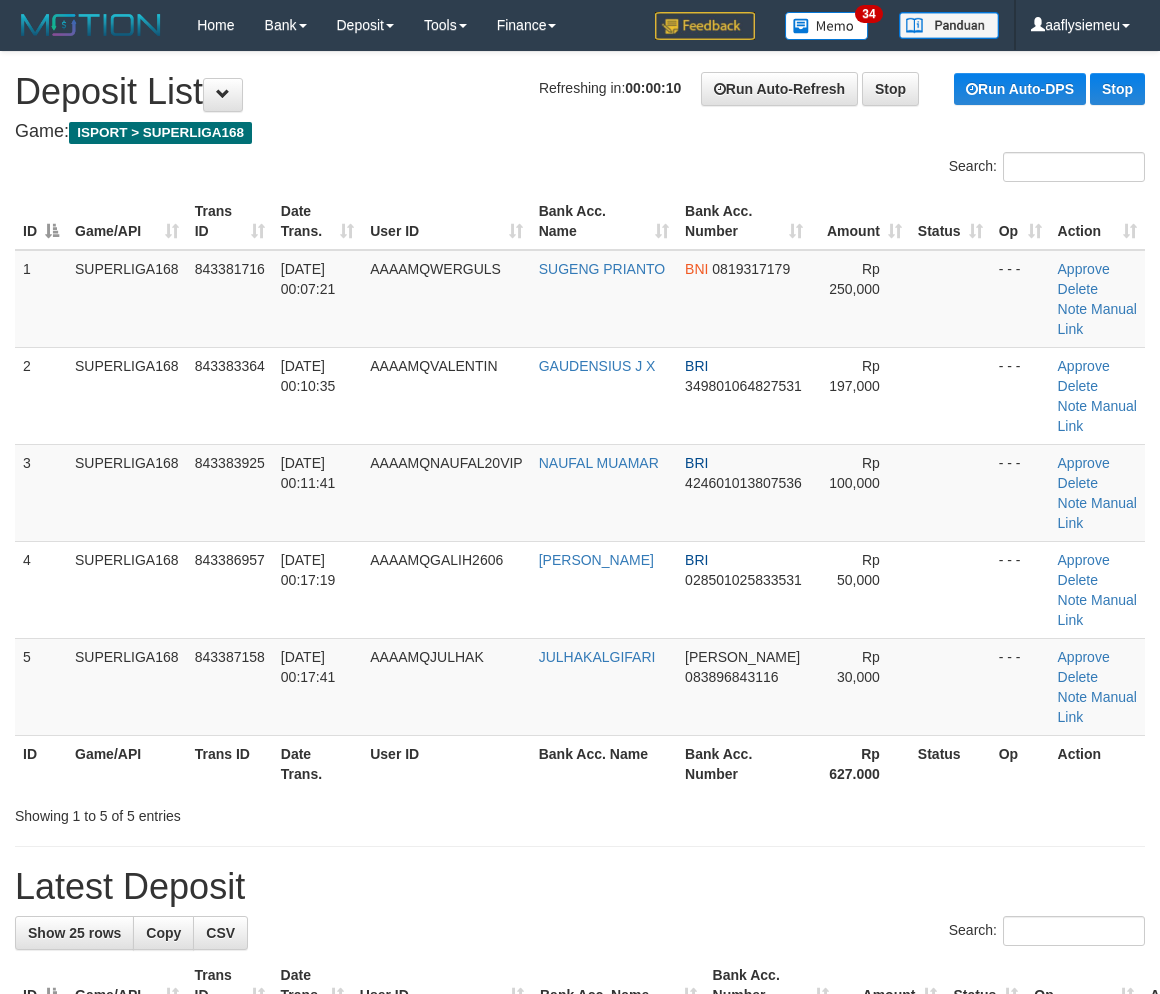 scroll, scrollTop: 0, scrollLeft: 0, axis: both 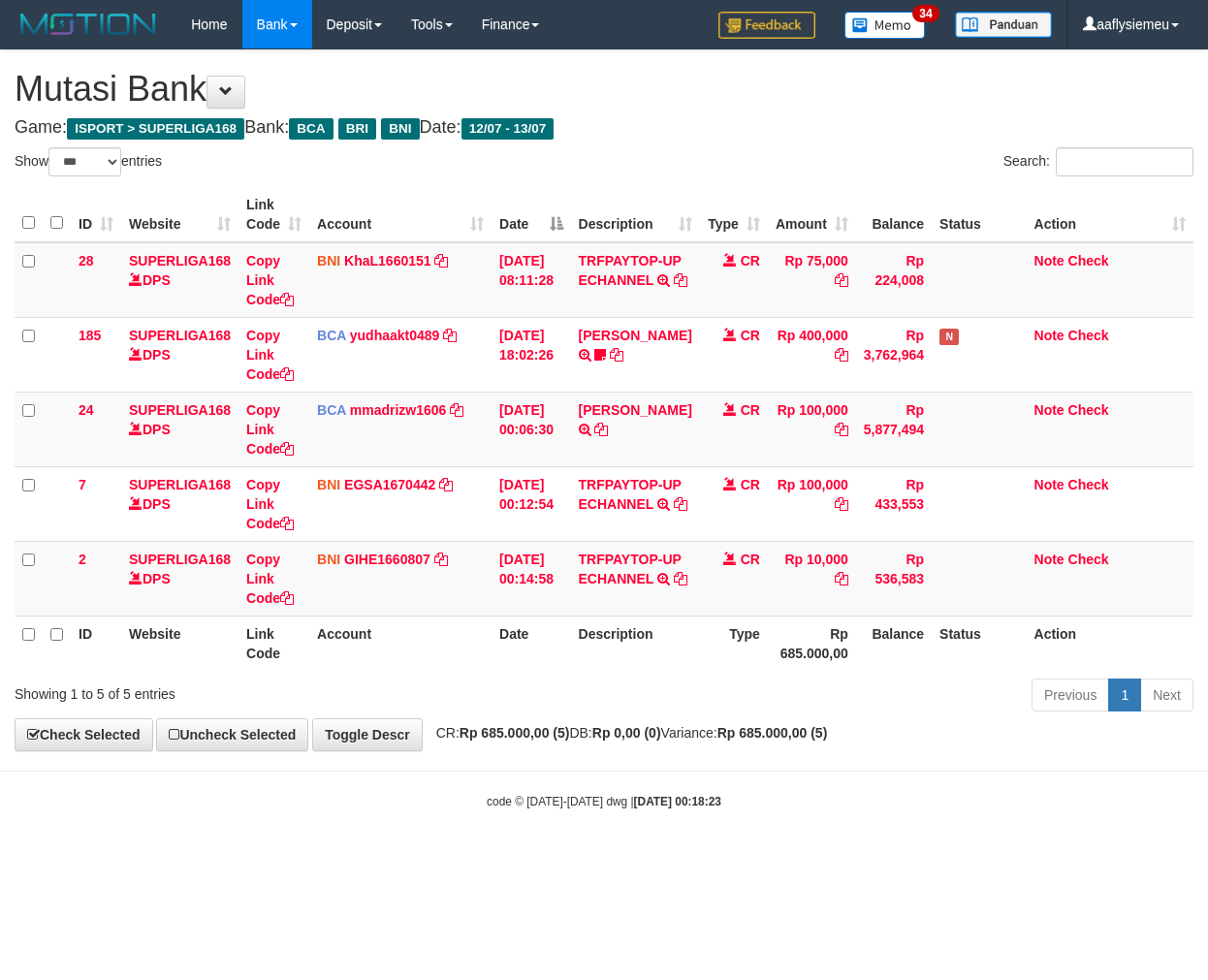 select on "***" 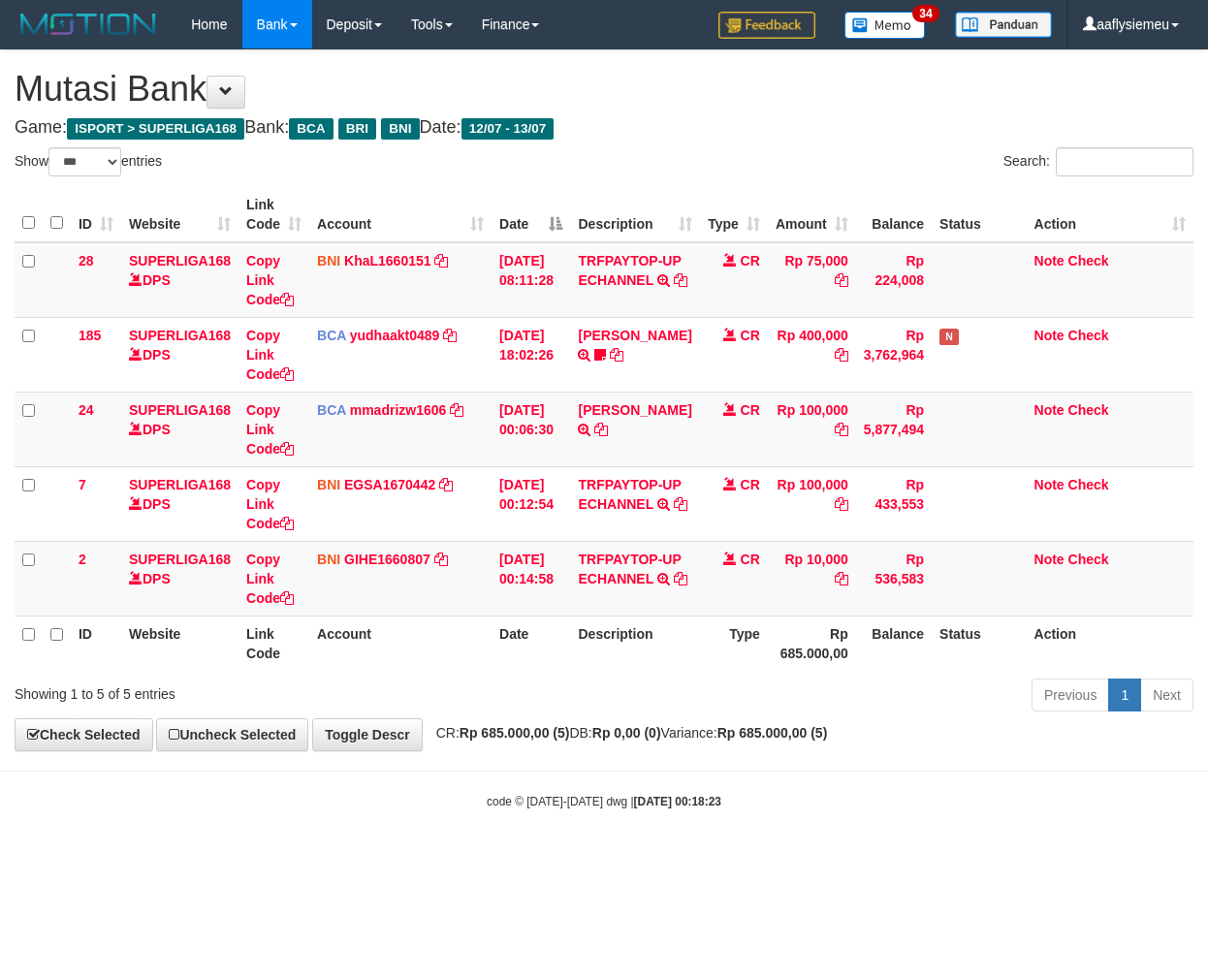 scroll, scrollTop: 0, scrollLeft: 0, axis: both 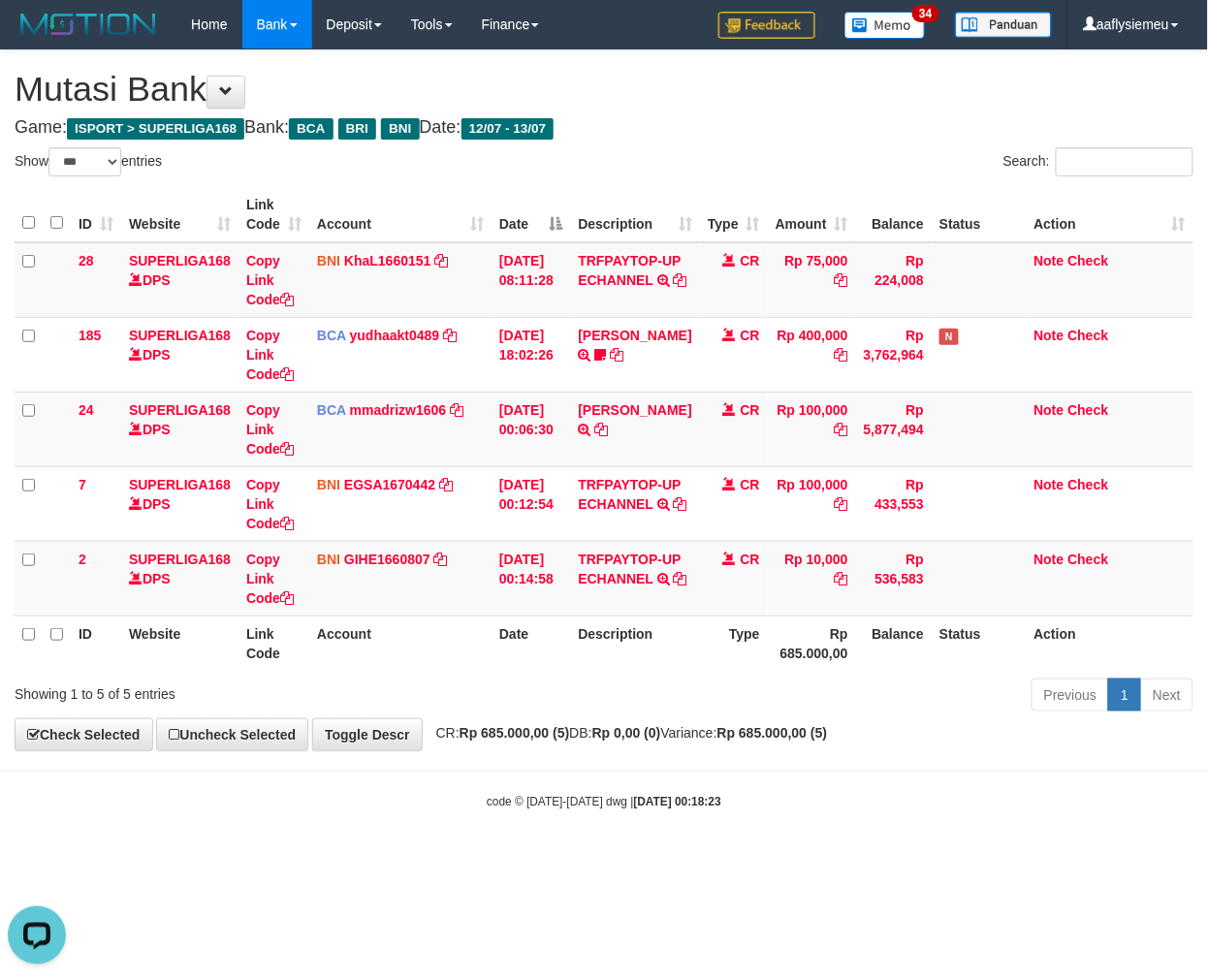 click on "Previous 1 Next" at bounding box center [855, 697] 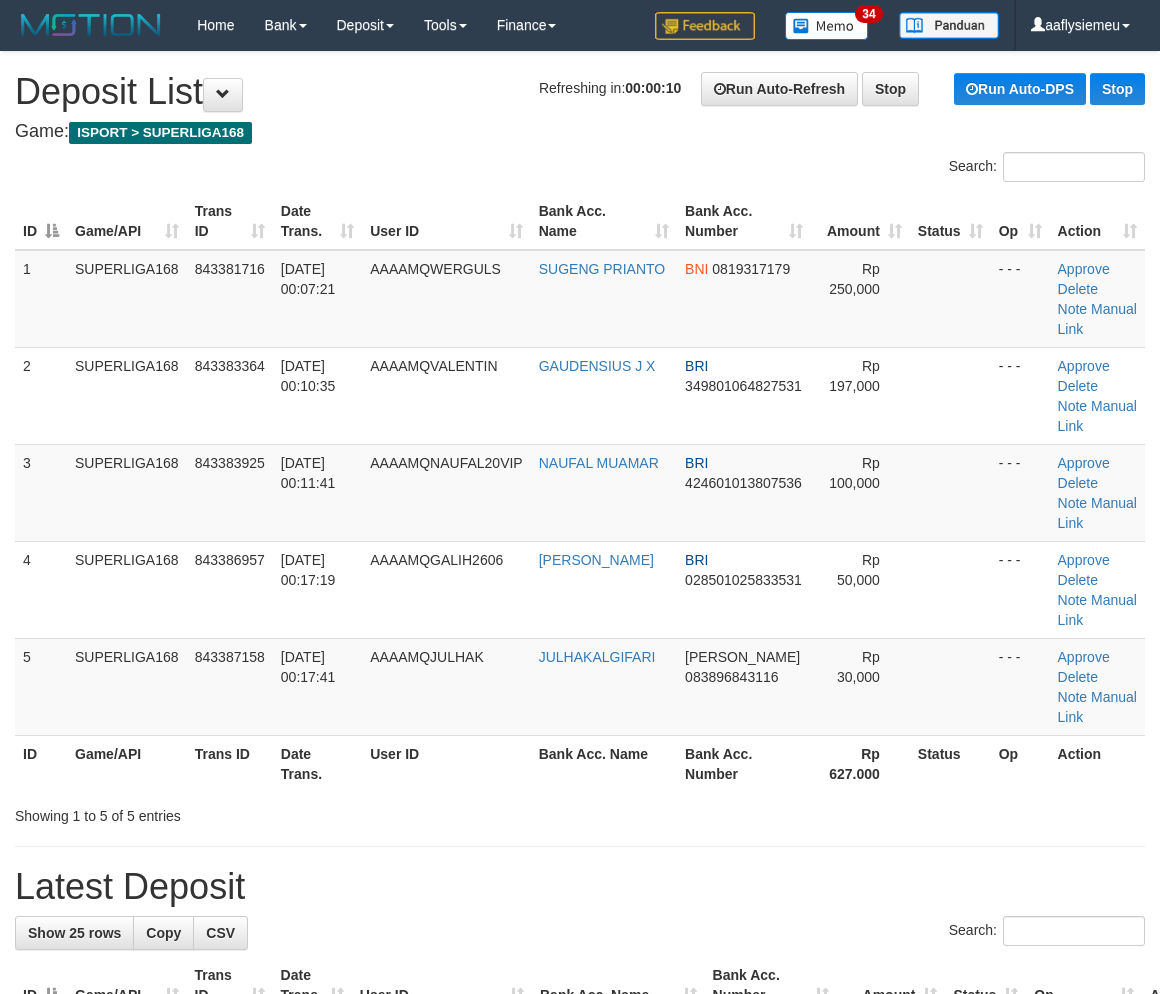 scroll, scrollTop: 0, scrollLeft: 0, axis: both 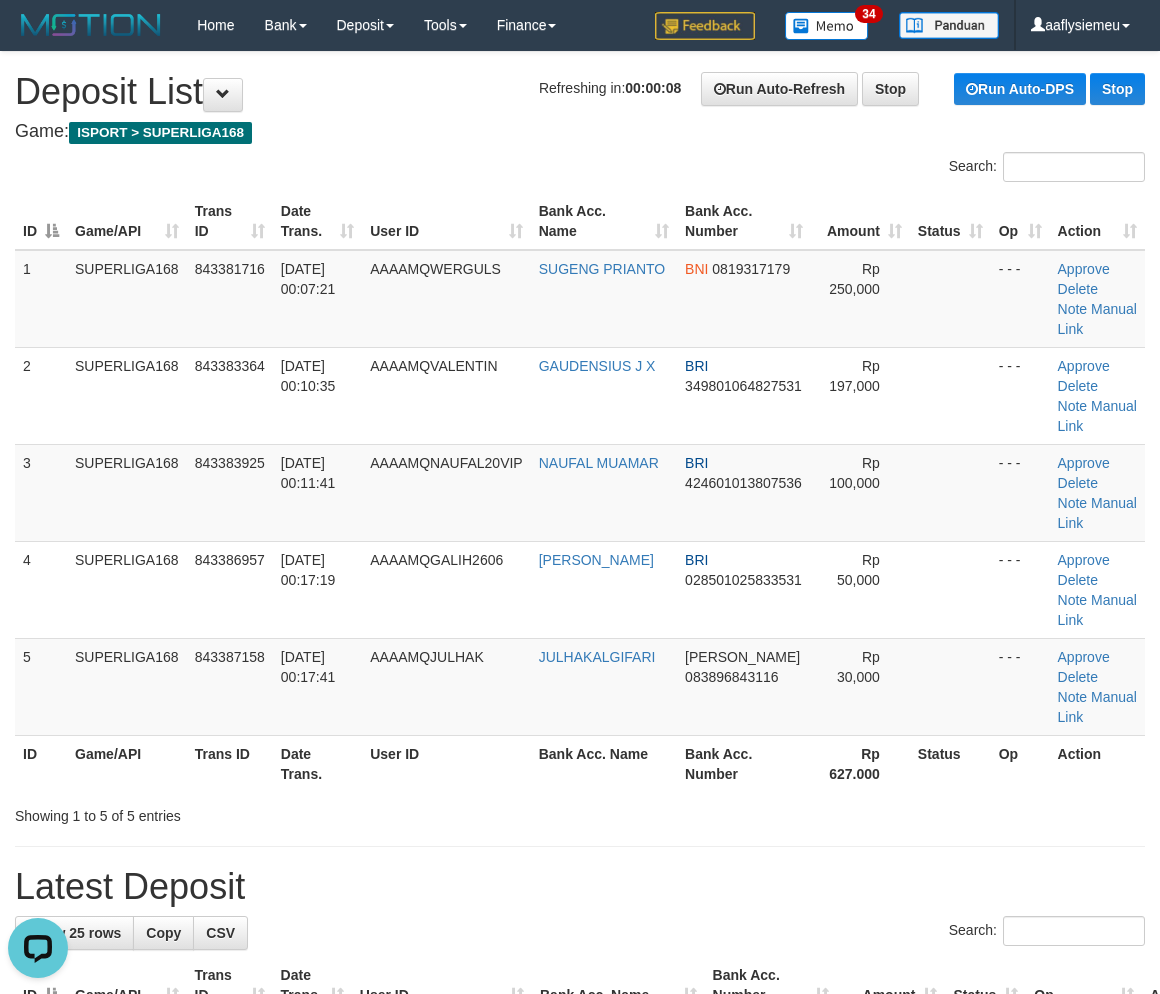 drag, startPoint x: 130, startPoint y: 558, endPoint x: 6, endPoint y: 611, distance: 134.85178 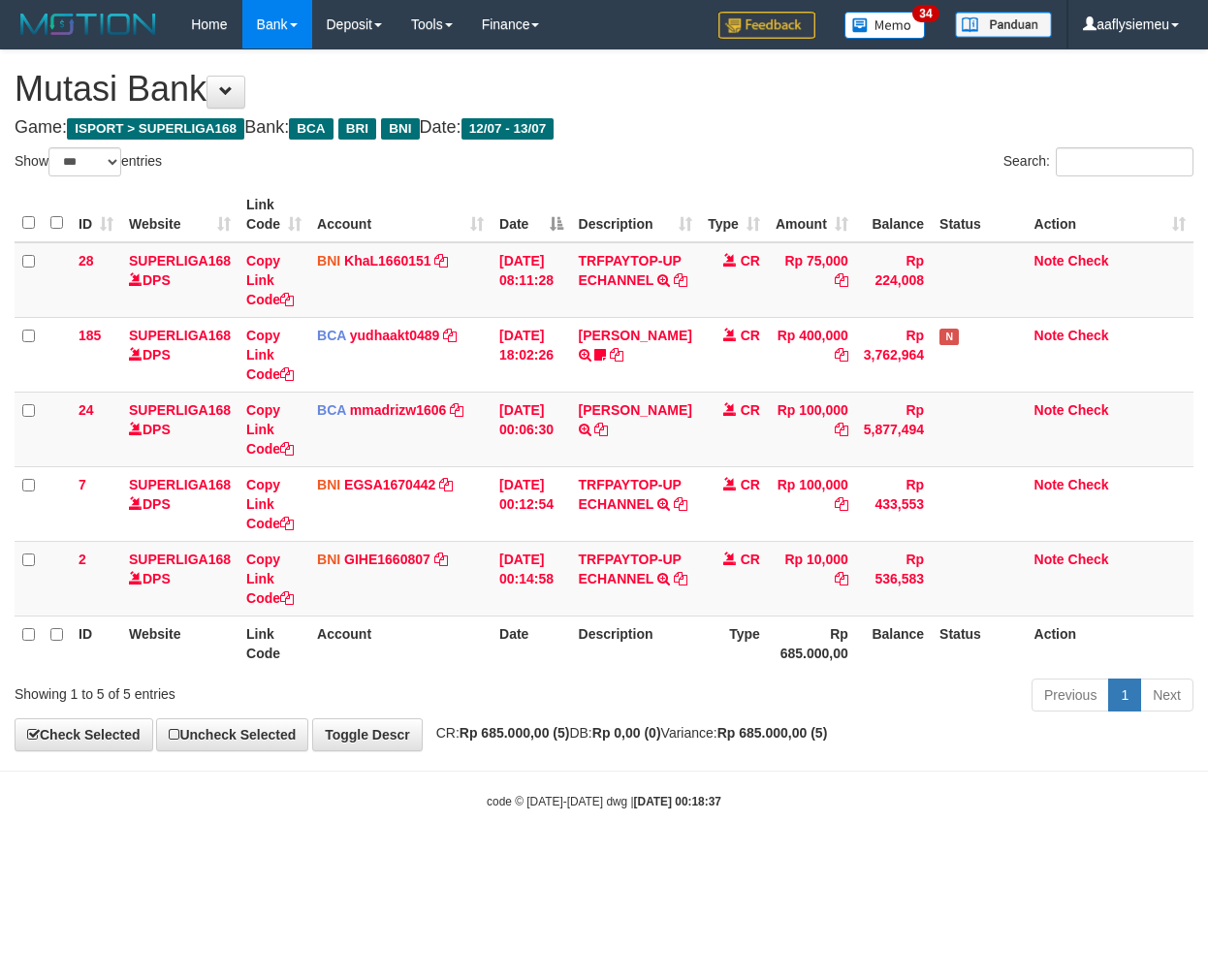 select on "***" 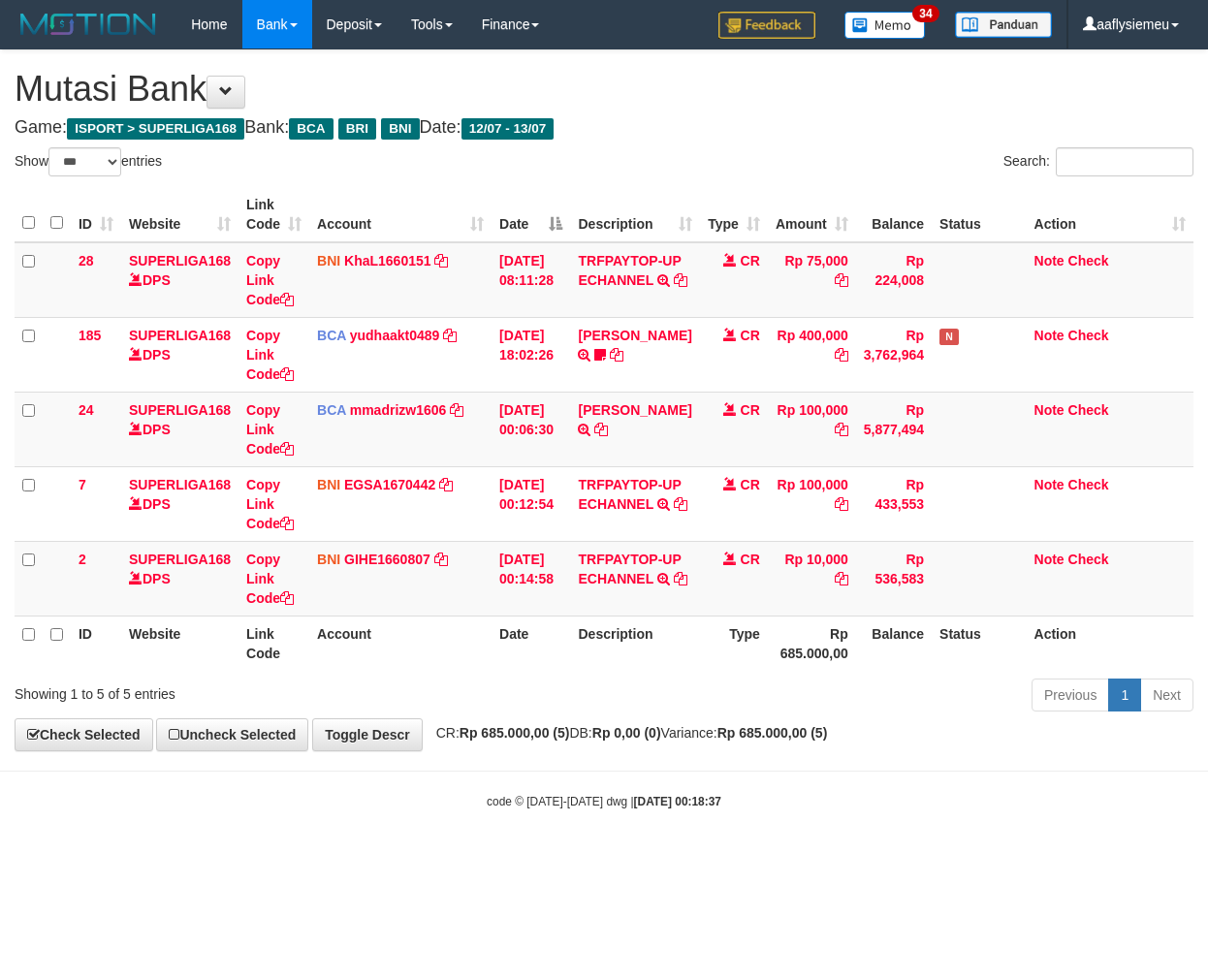 scroll, scrollTop: 0, scrollLeft: 0, axis: both 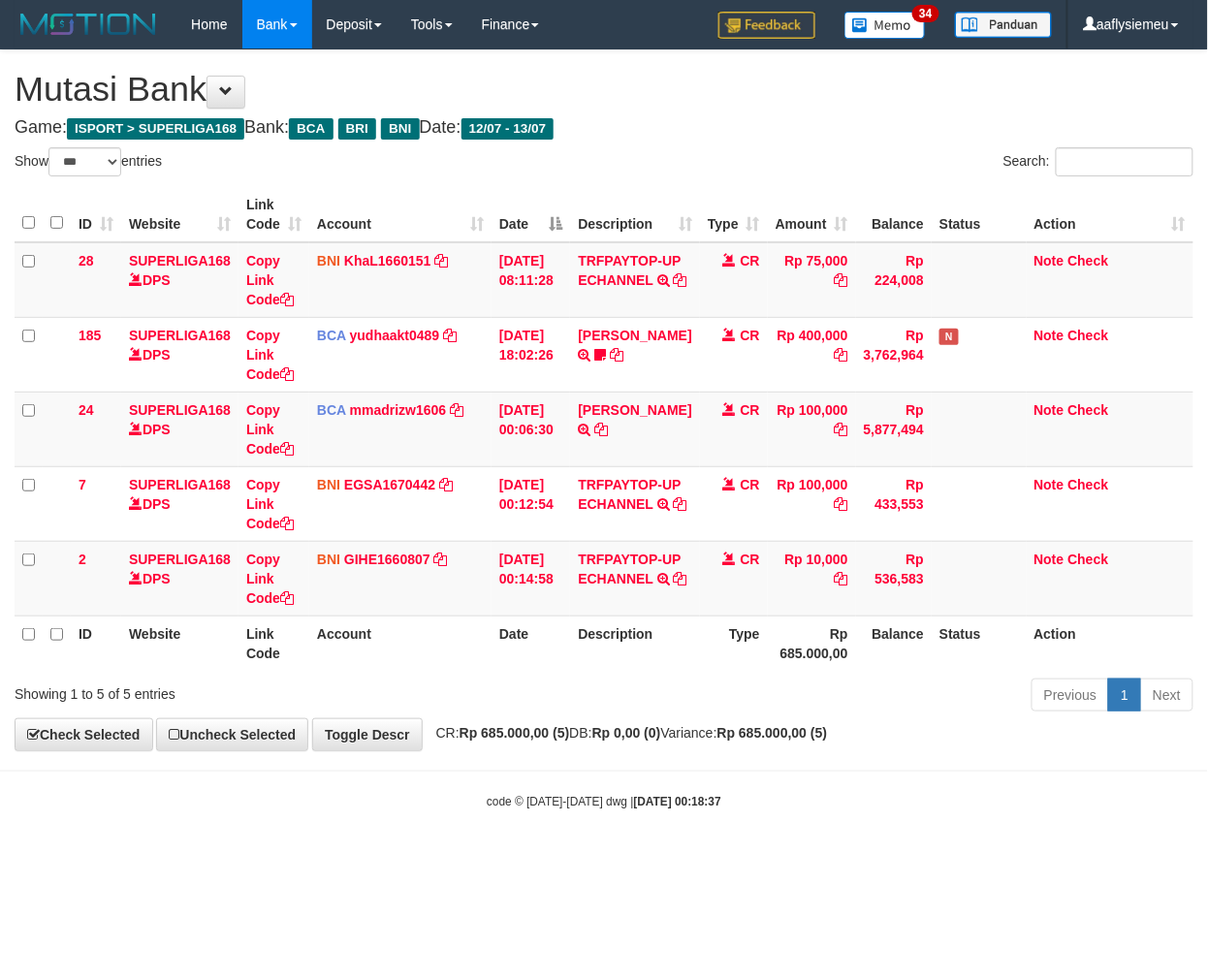 click on "Toggle navigation
Home
Bank
Account List
Load
By Website
Group
[ISPORT]													SUPERLIGA168
By Load Group (DPS)
34" at bounding box center [604, 429] 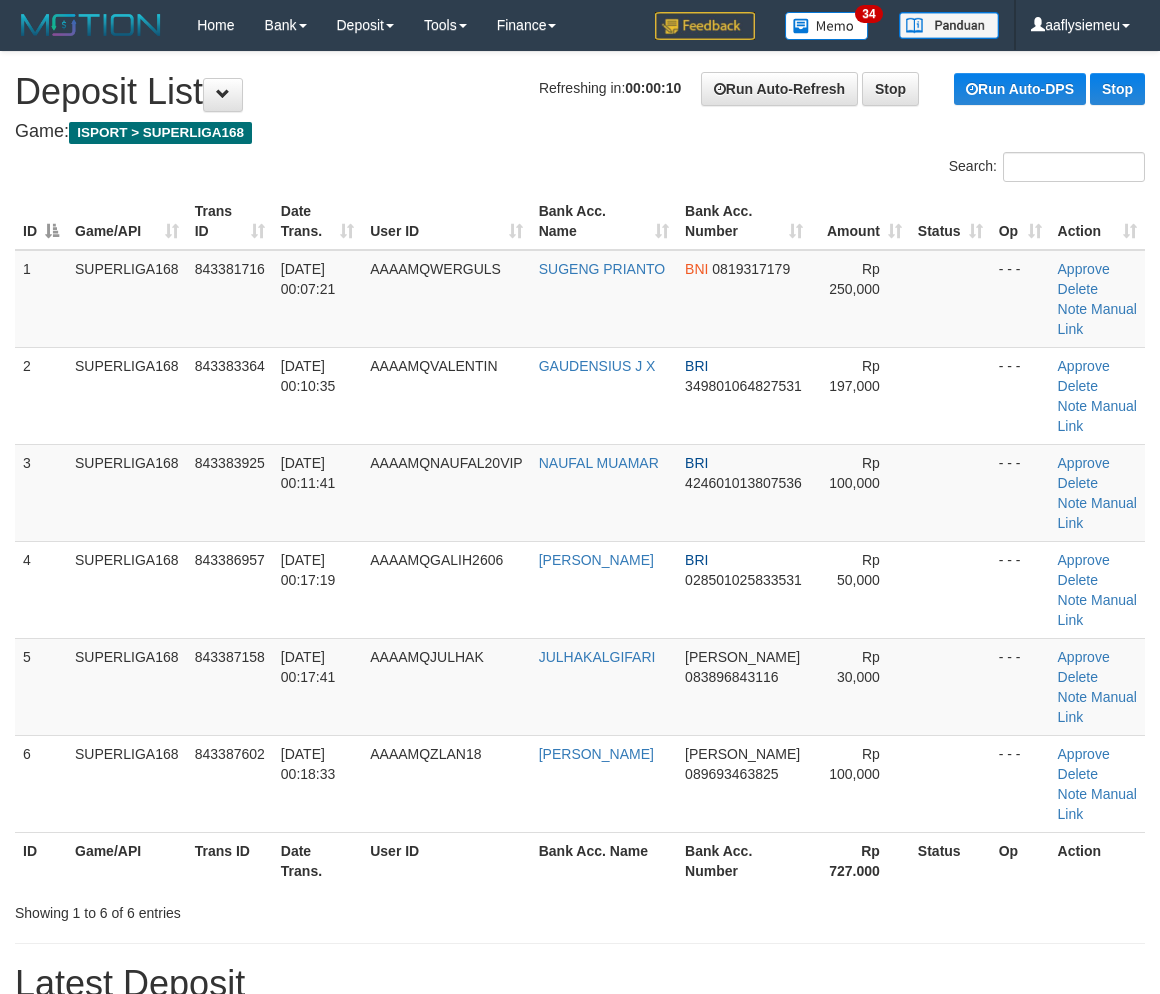 scroll, scrollTop: 0, scrollLeft: 0, axis: both 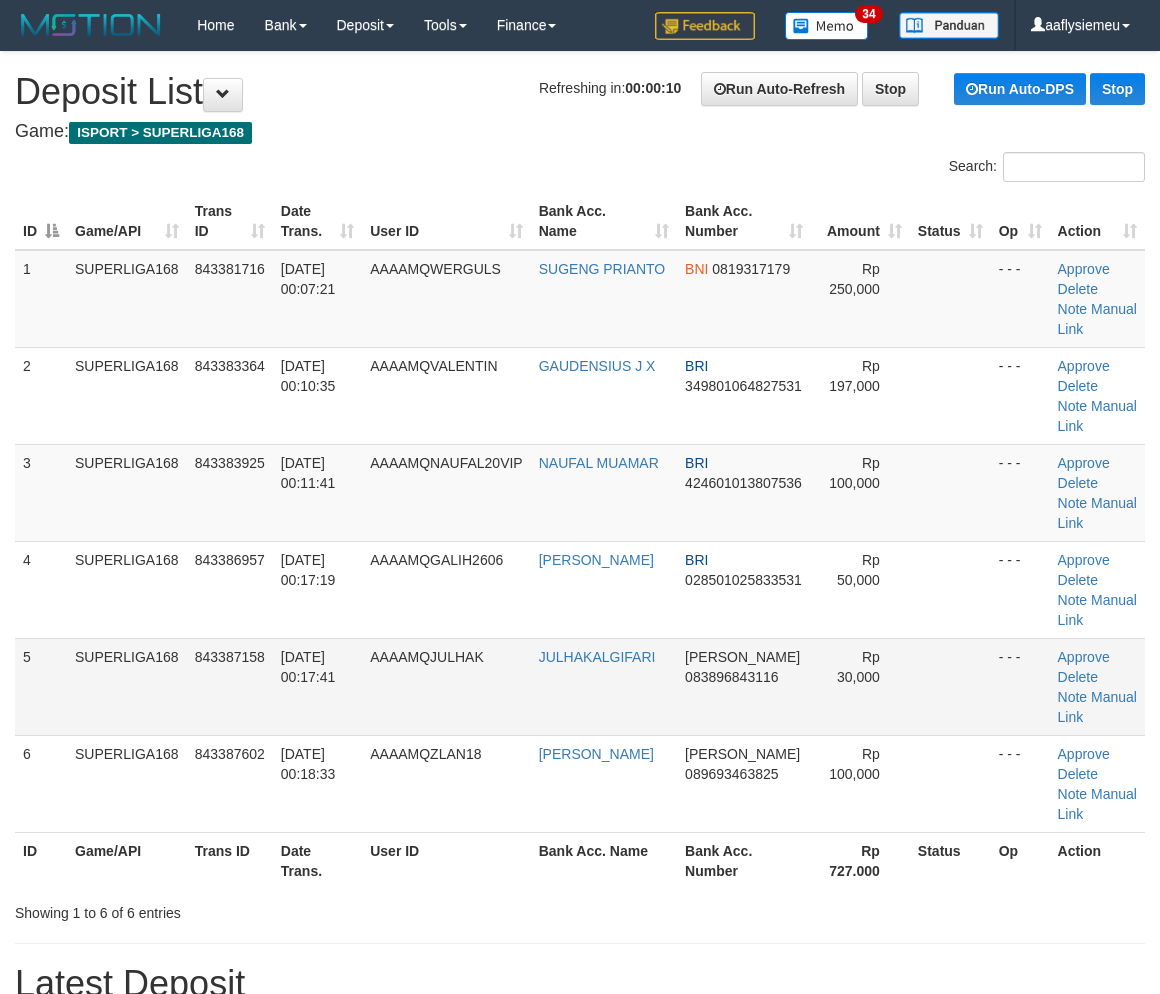 click on "843387158" at bounding box center (230, 686) 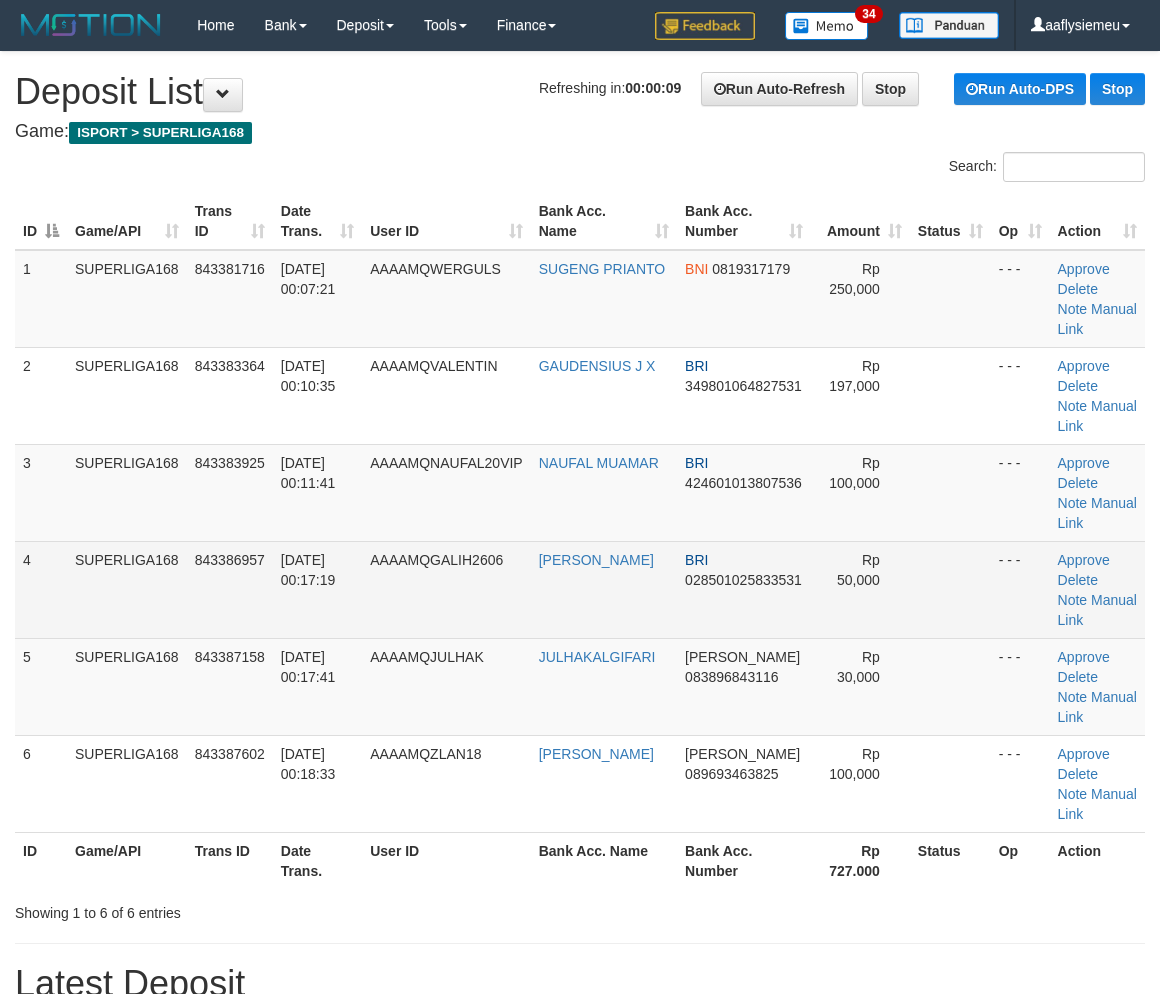 drag, startPoint x: 197, startPoint y: 588, endPoint x: 4, endPoint y: 636, distance: 198.87936 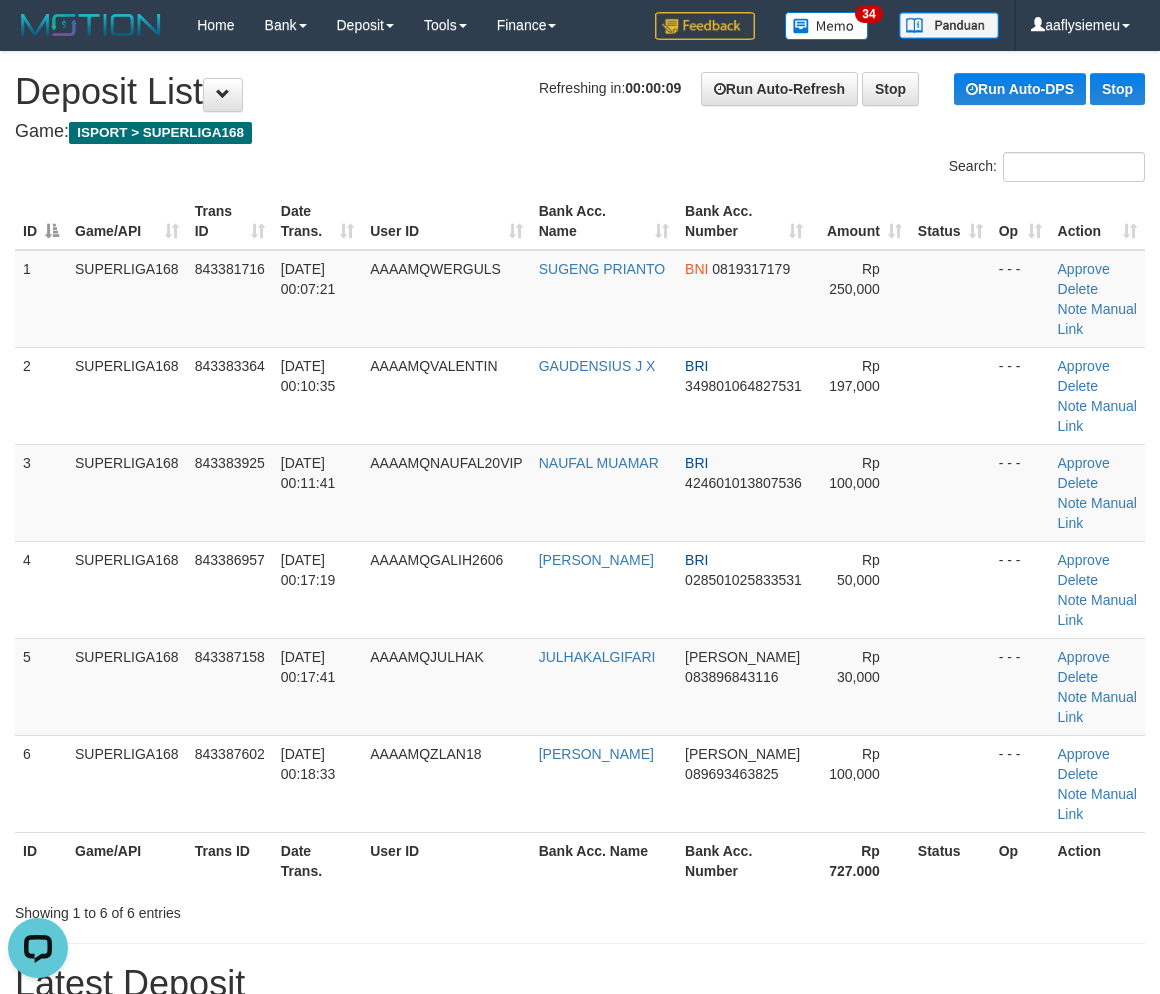 scroll, scrollTop: 0, scrollLeft: 0, axis: both 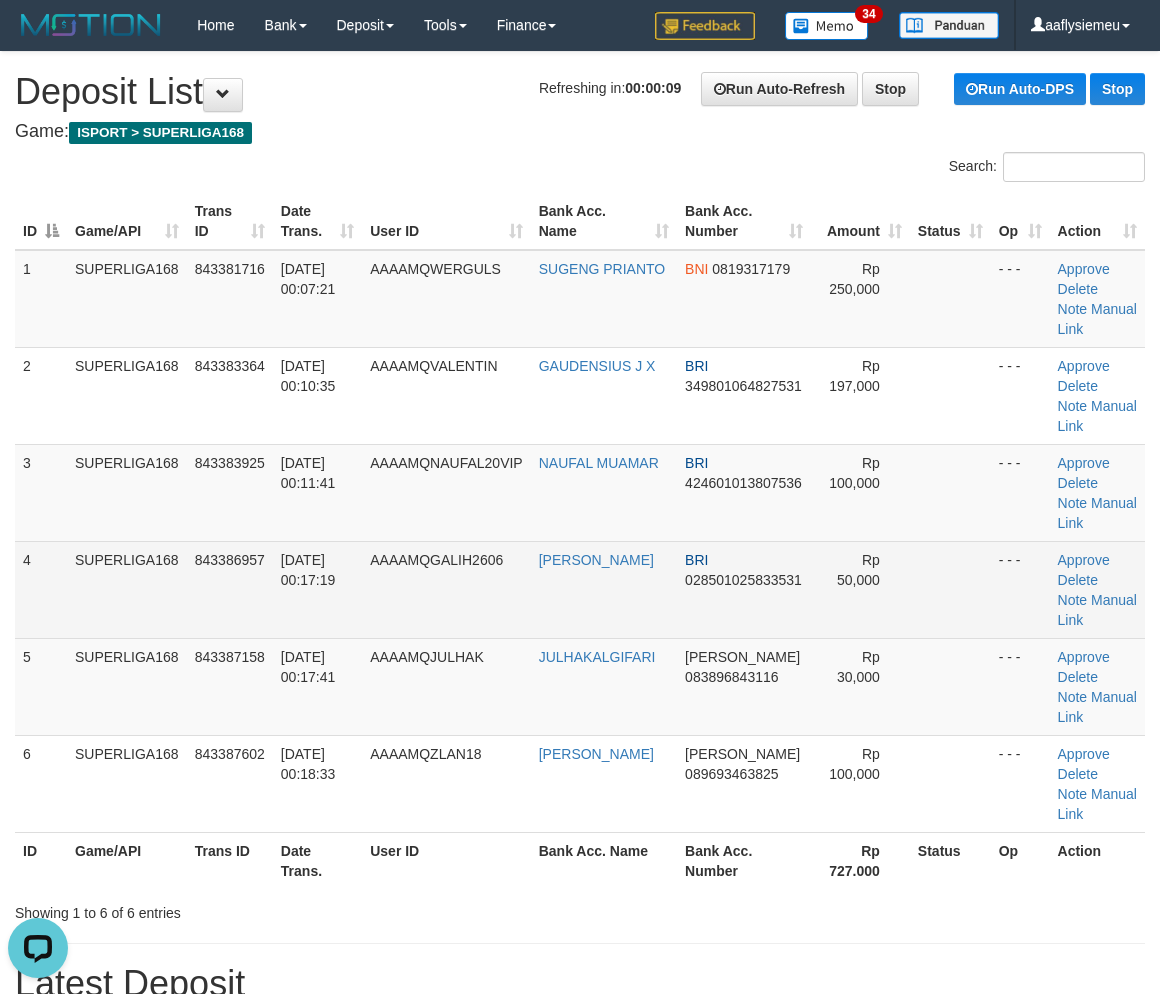 click on "843386957" at bounding box center [230, 589] 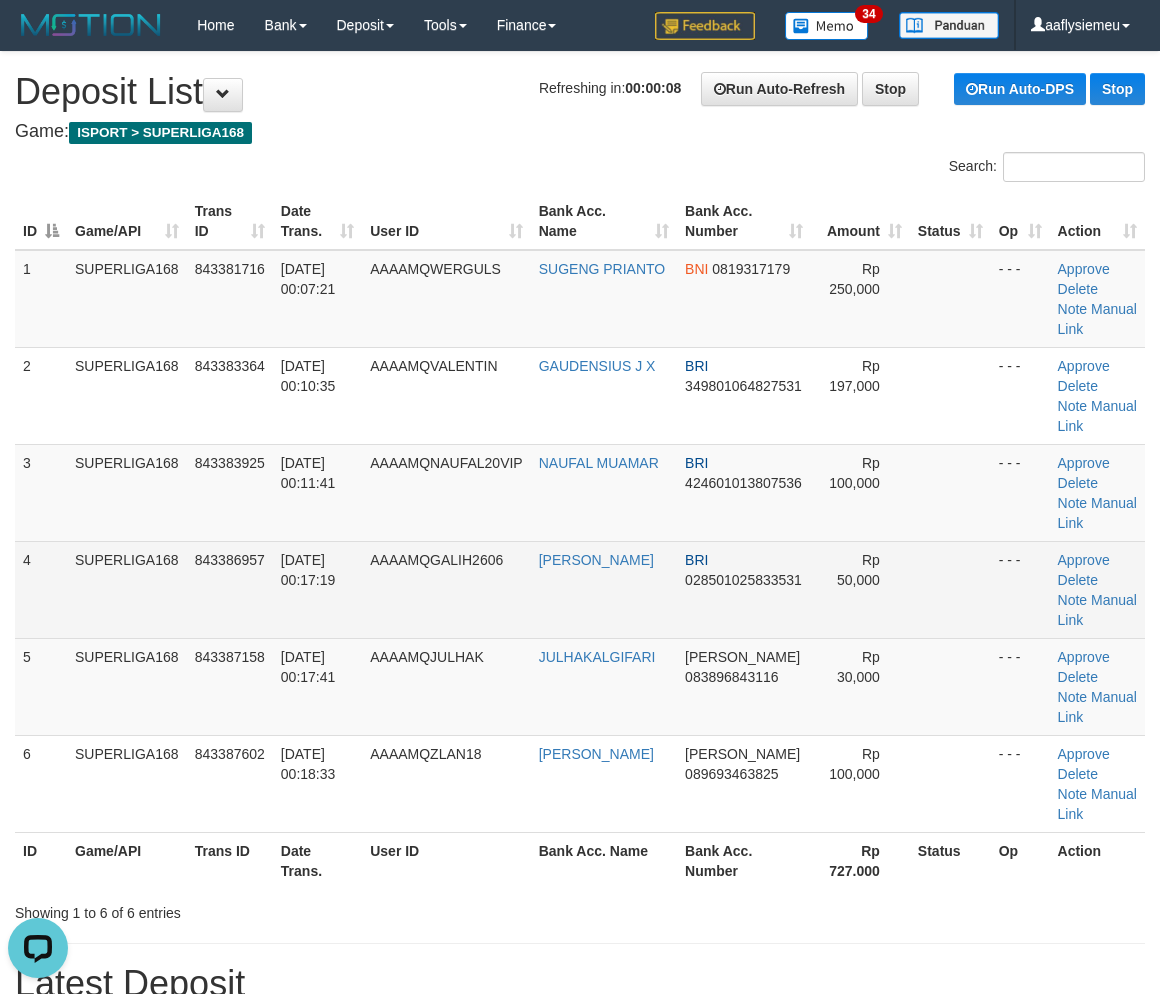 click on "SUPERLIGA168" at bounding box center [127, 589] 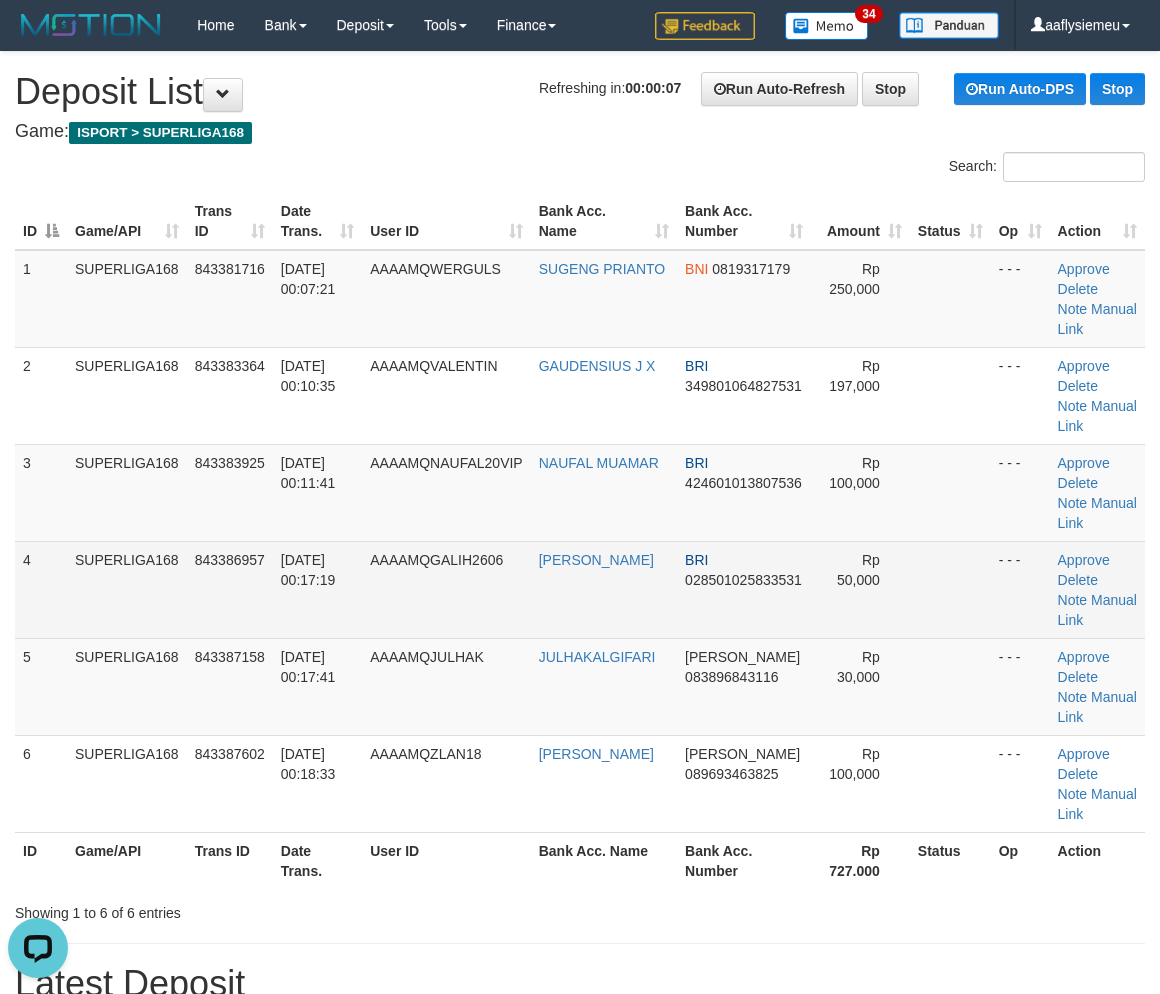 drag, startPoint x: 157, startPoint y: 628, endPoint x: 3, endPoint y: 681, distance: 162.86497 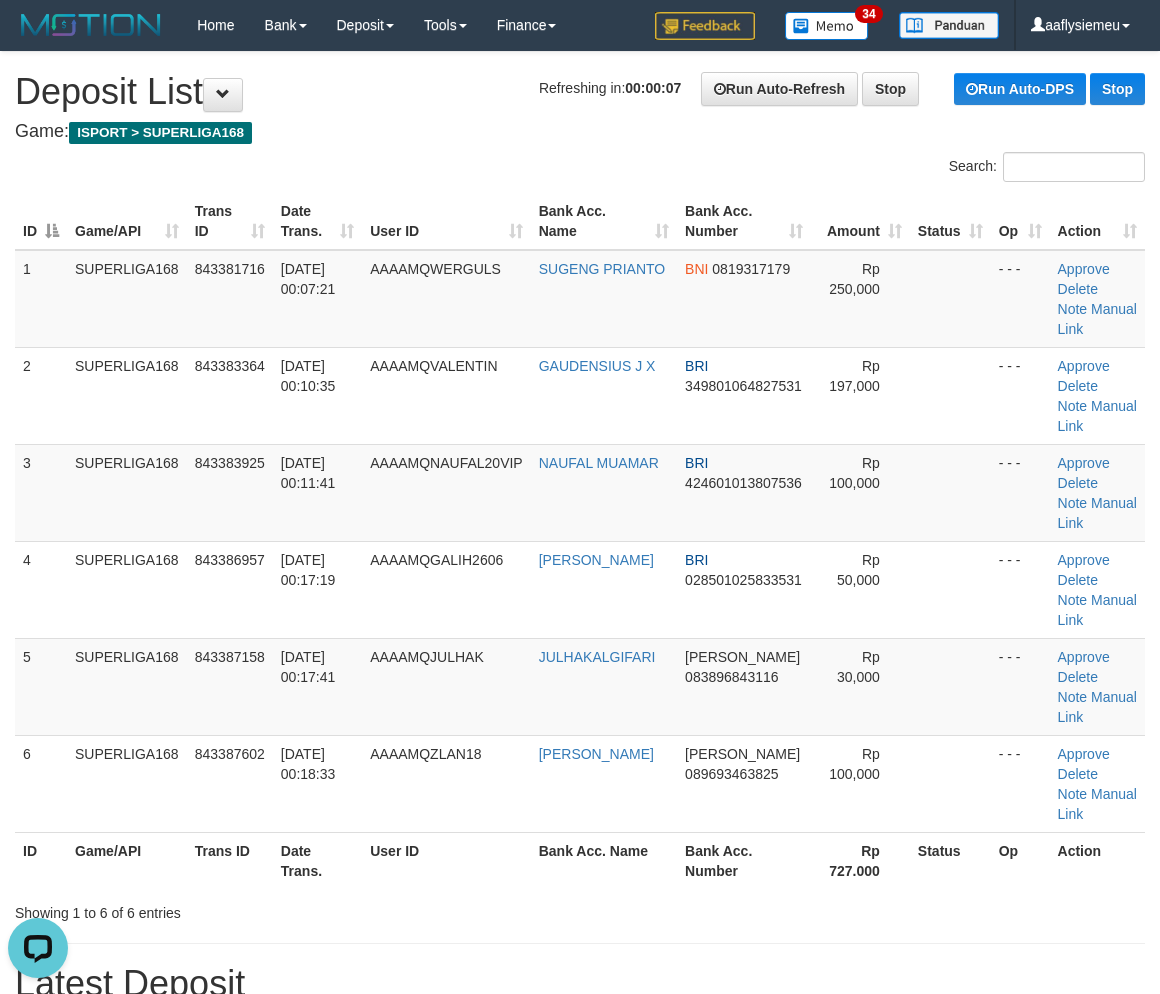 drag, startPoint x: 107, startPoint y: 620, endPoint x: 4, endPoint y: 671, distance: 114.93476 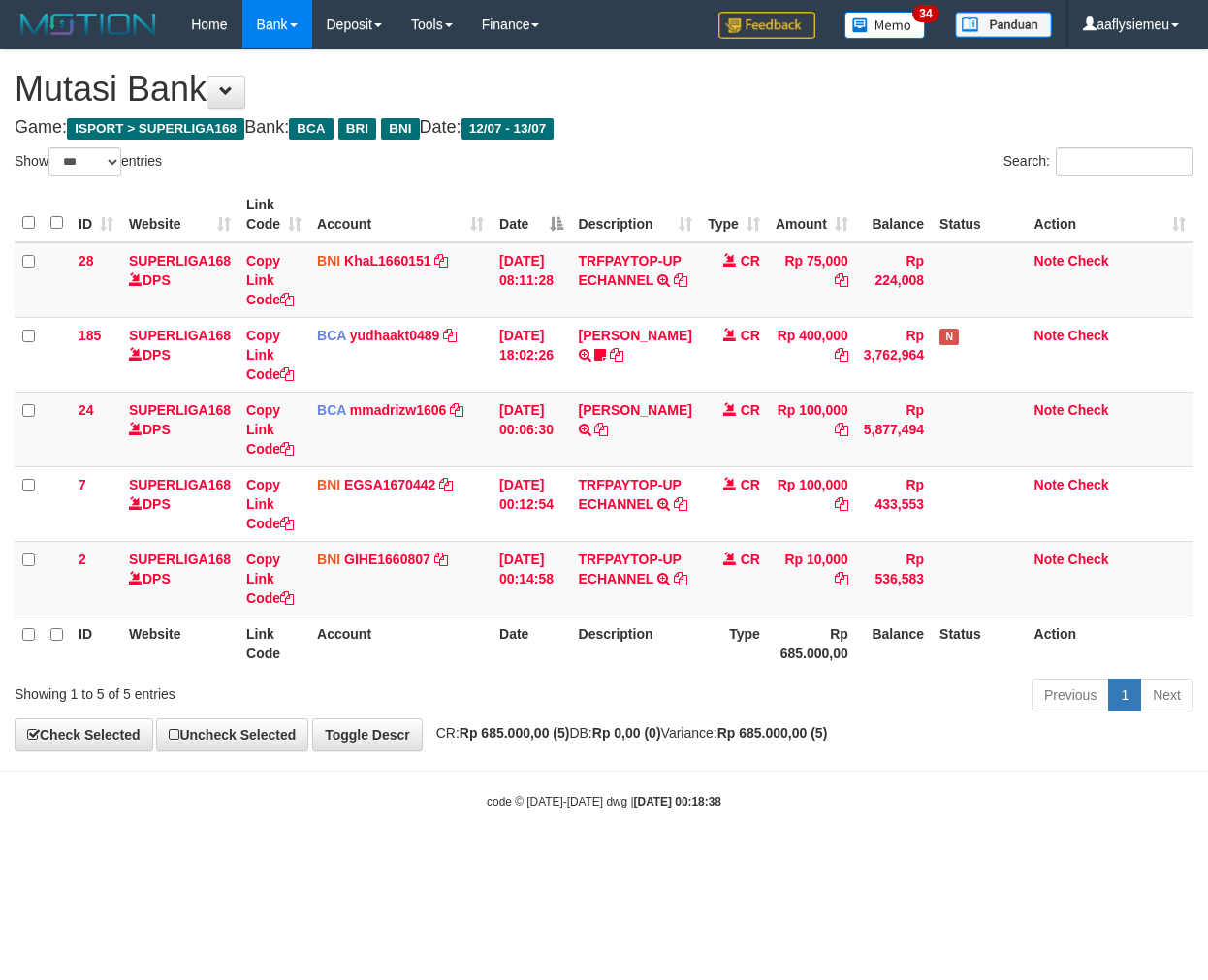 select on "***" 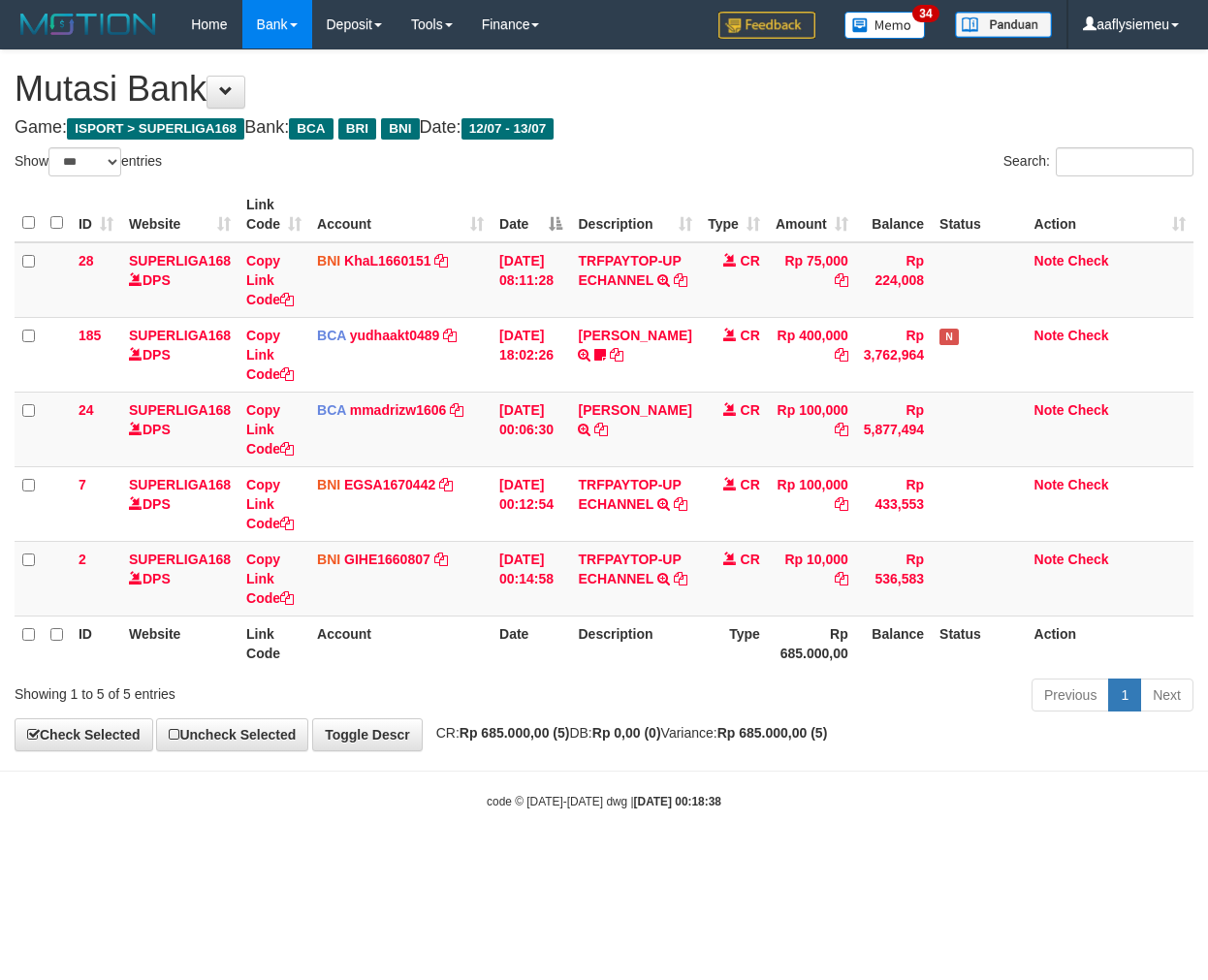 scroll, scrollTop: 0, scrollLeft: 0, axis: both 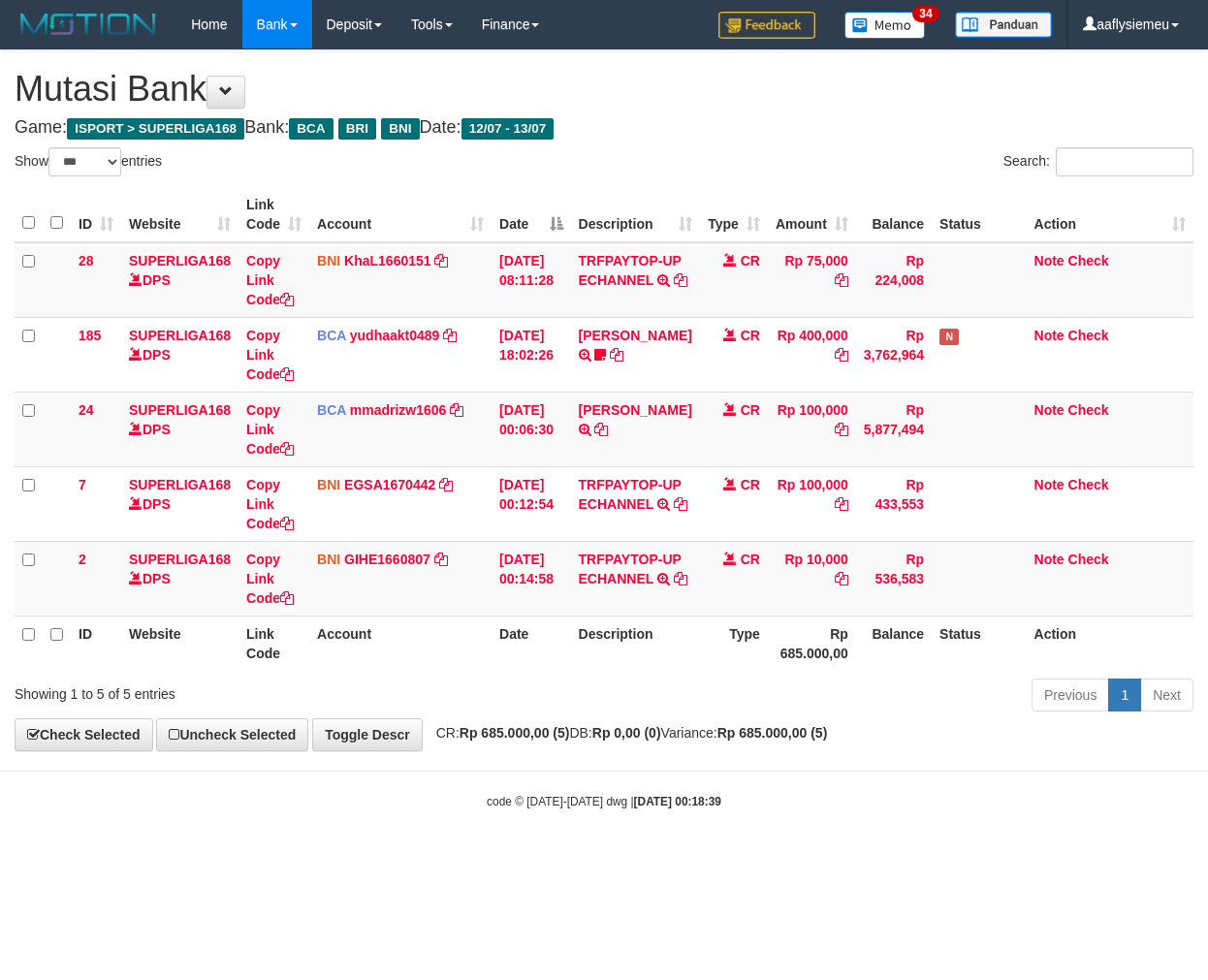 select on "***" 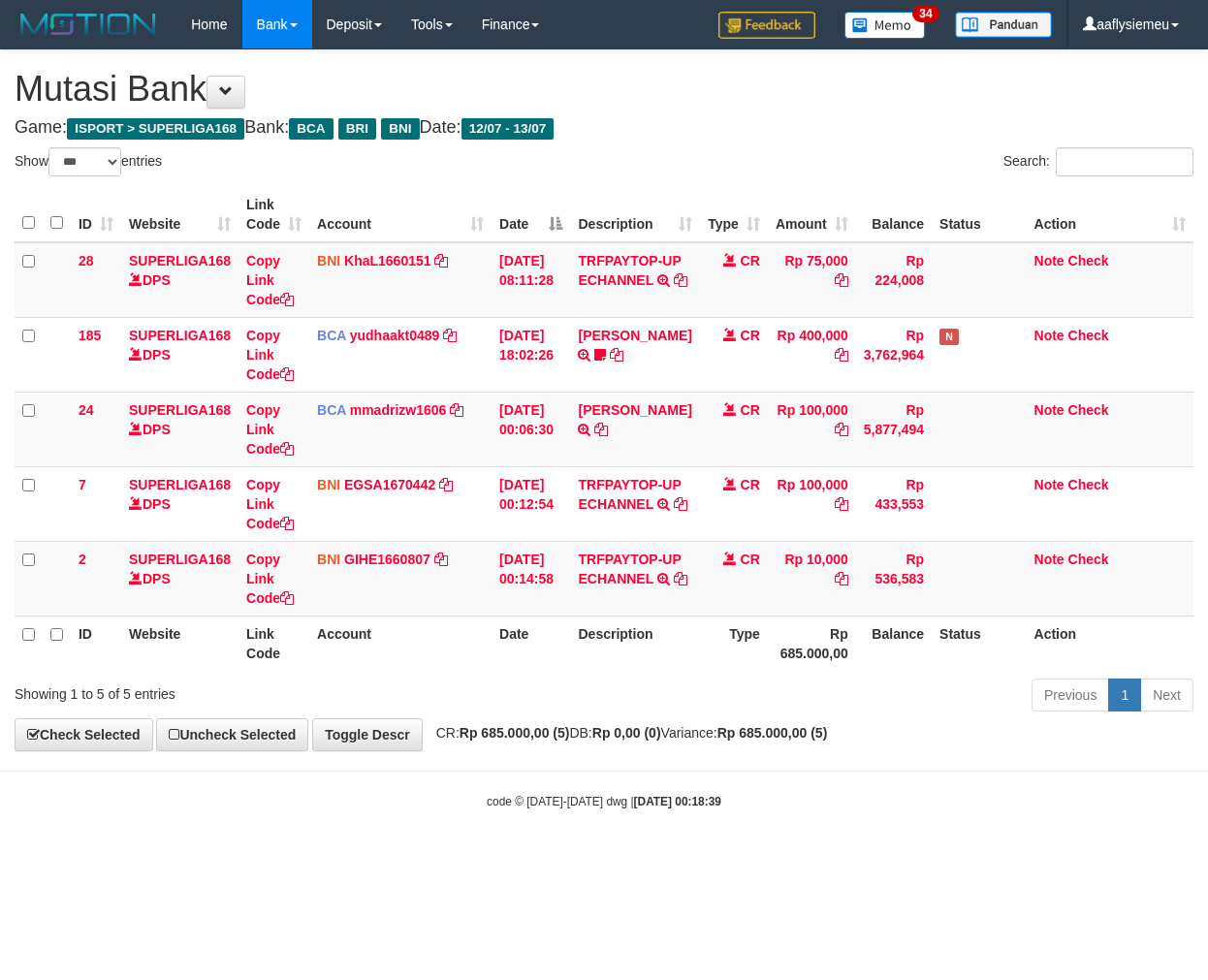 scroll, scrollTop: 0, scrollLeft: 0, axis: both 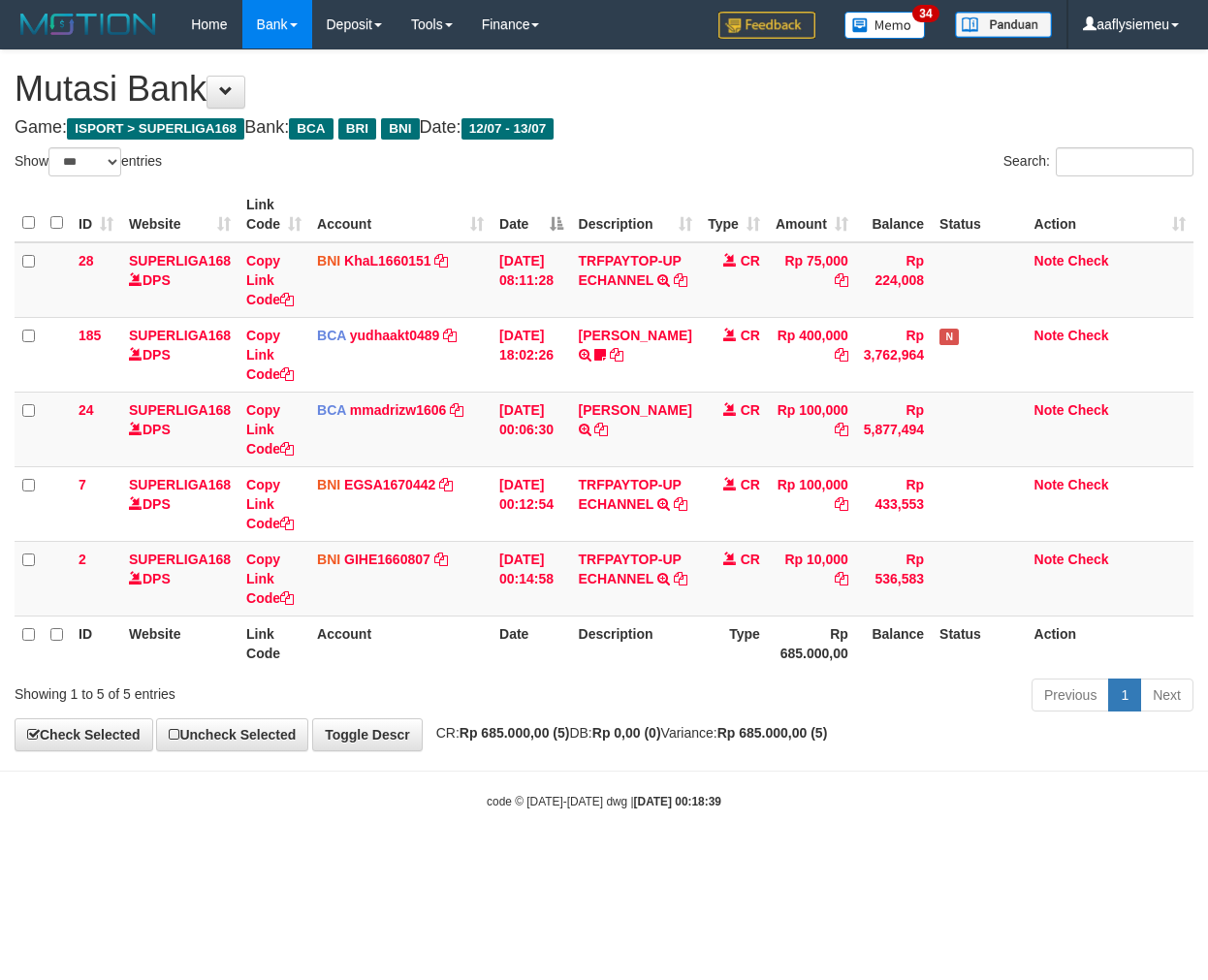 select on "***" 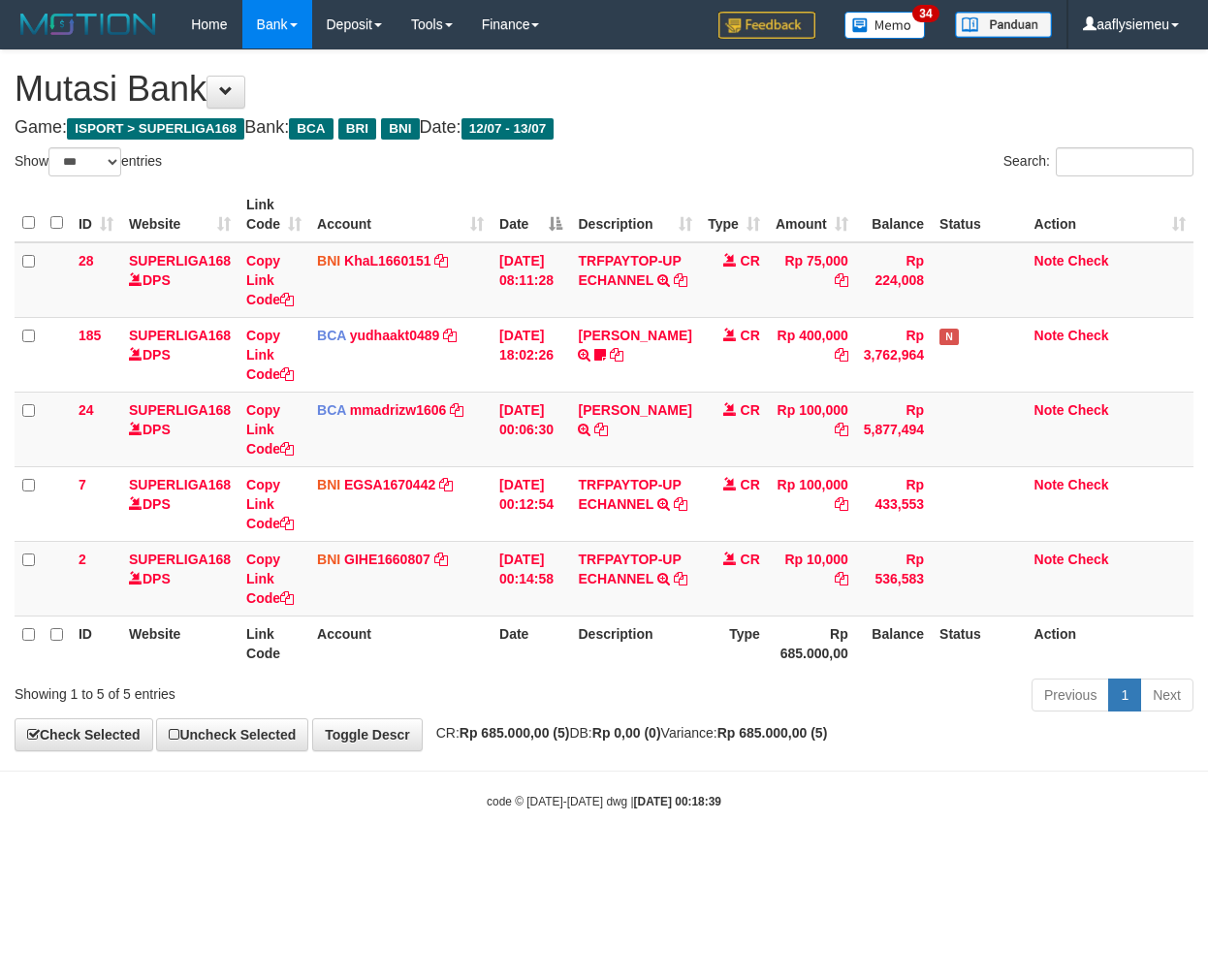 scroll, scrollTop: 0, scrollLeft: 0, axis: both 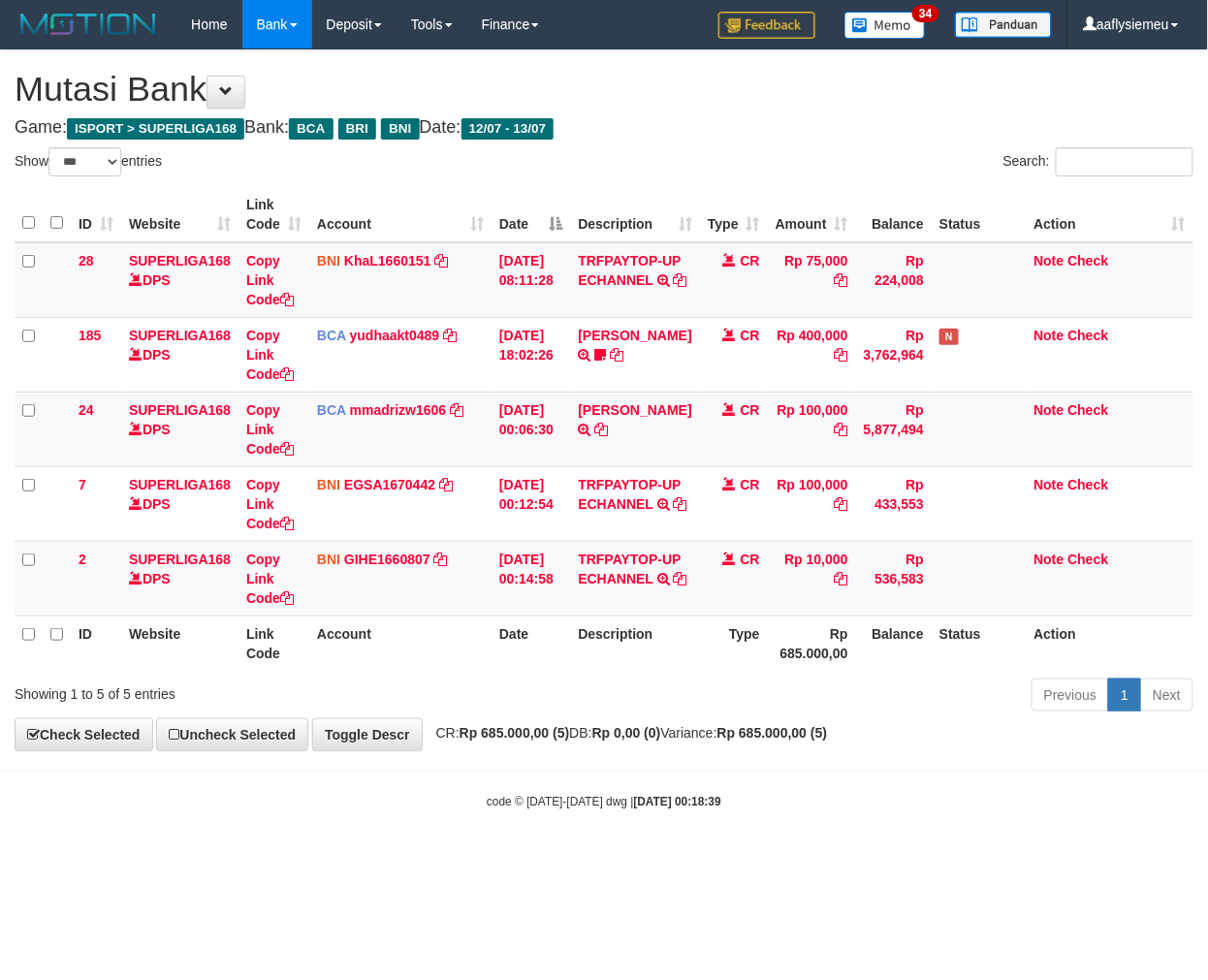 click on "CR:  Rp 685.000,00 (5)      DB:  Rp 0,00 (0)      Variance:  Rp 685.000,00 (5)" at bounding box center [627, 733] 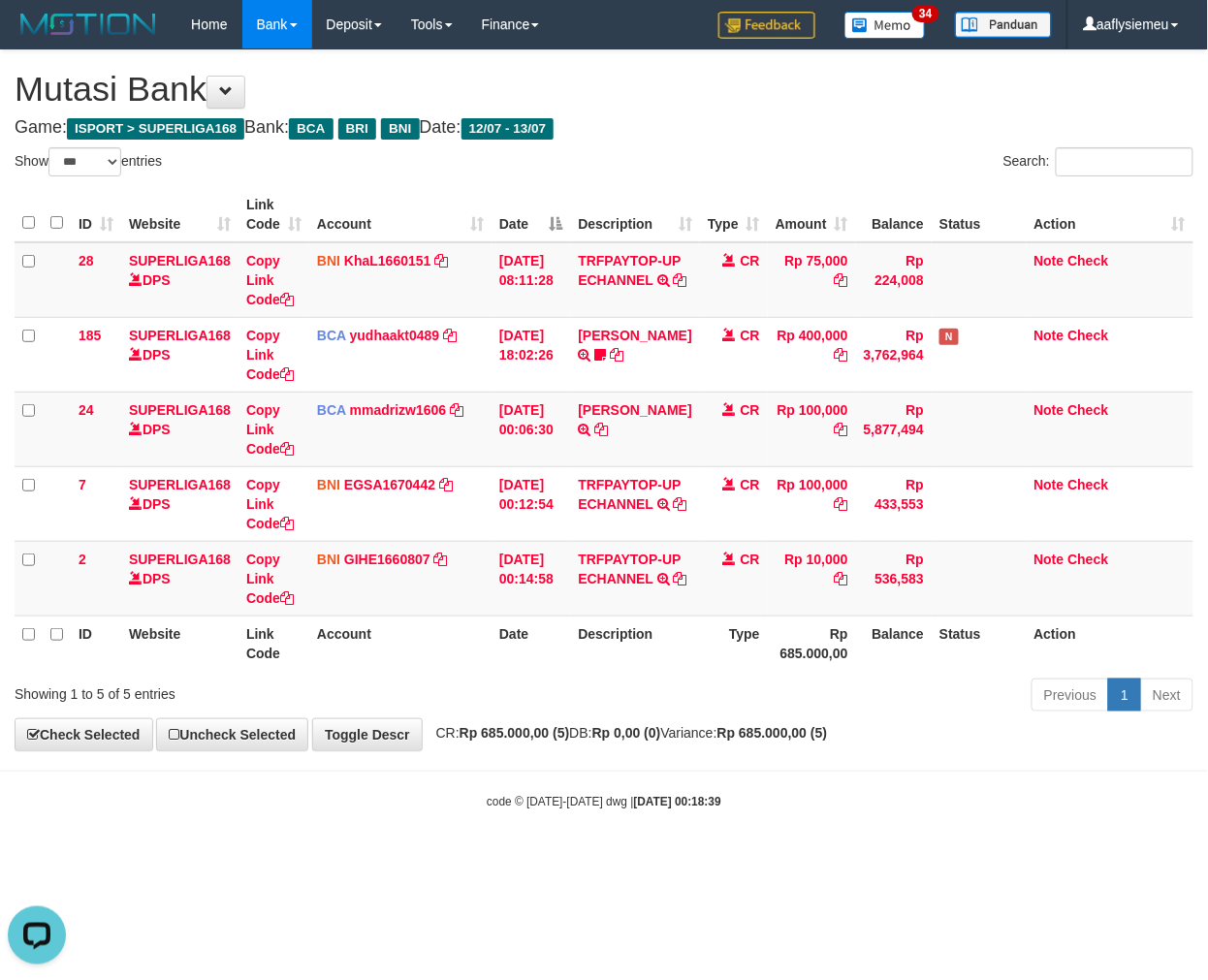 drag, startPoint x: 695, startPoint y: 808, endPoint x: 1204, endPoint y: 709, distance: 518.5383 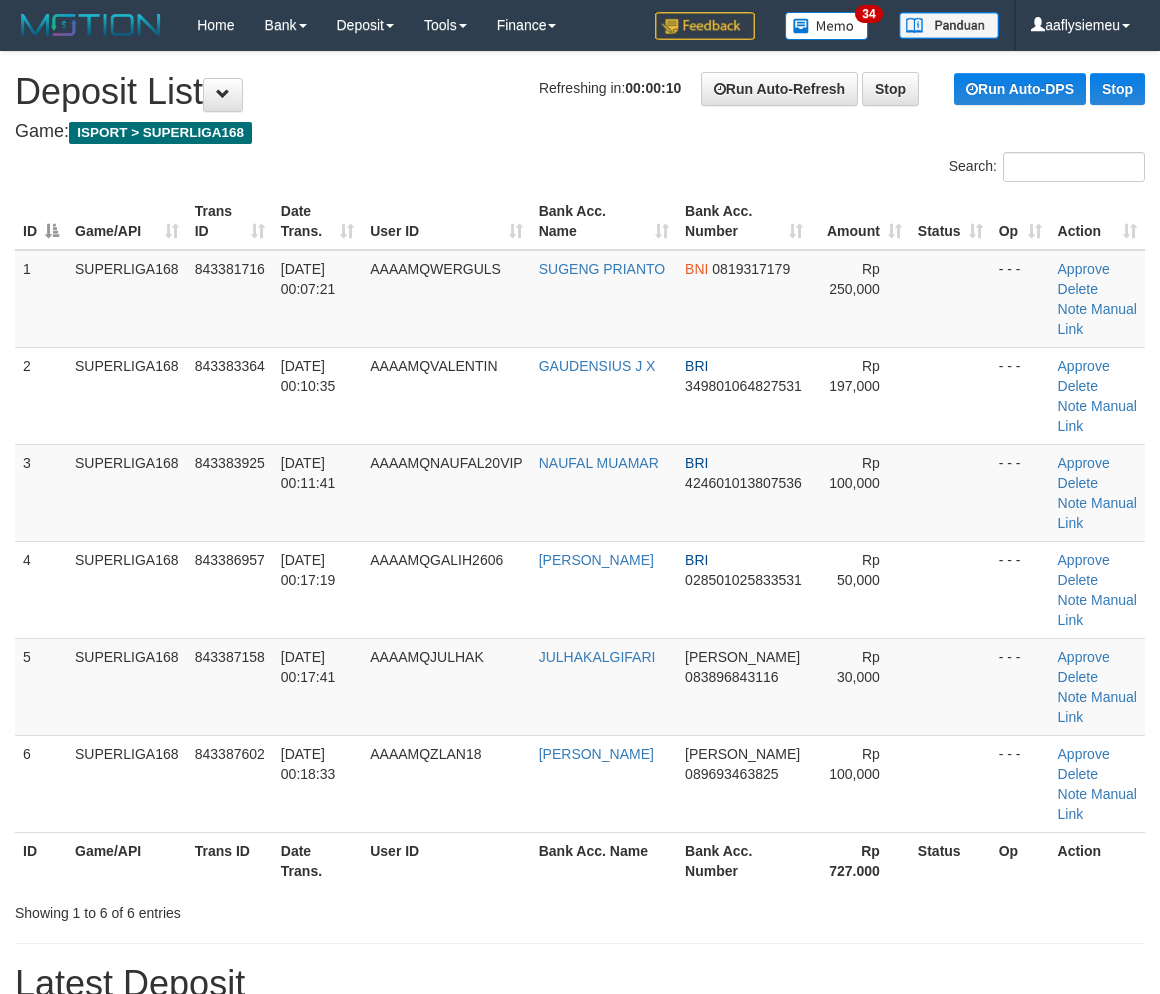 scroll, scrollTop: 0, scrollLeft: 0, axis: both 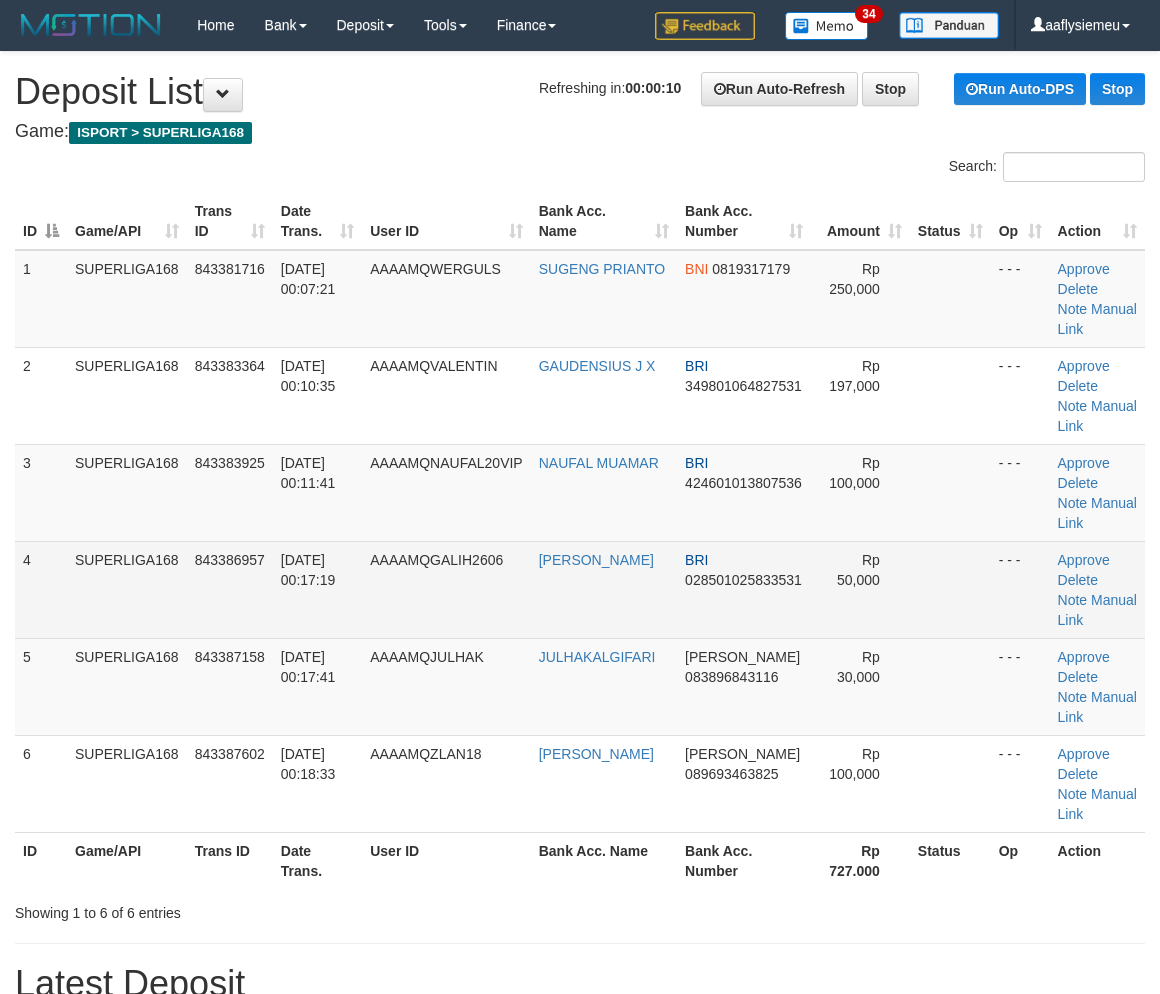 drag, startPoint x: 45, startPoint y: 635, endPoint x: 83, endPoint y: 641, distance: 38.470768 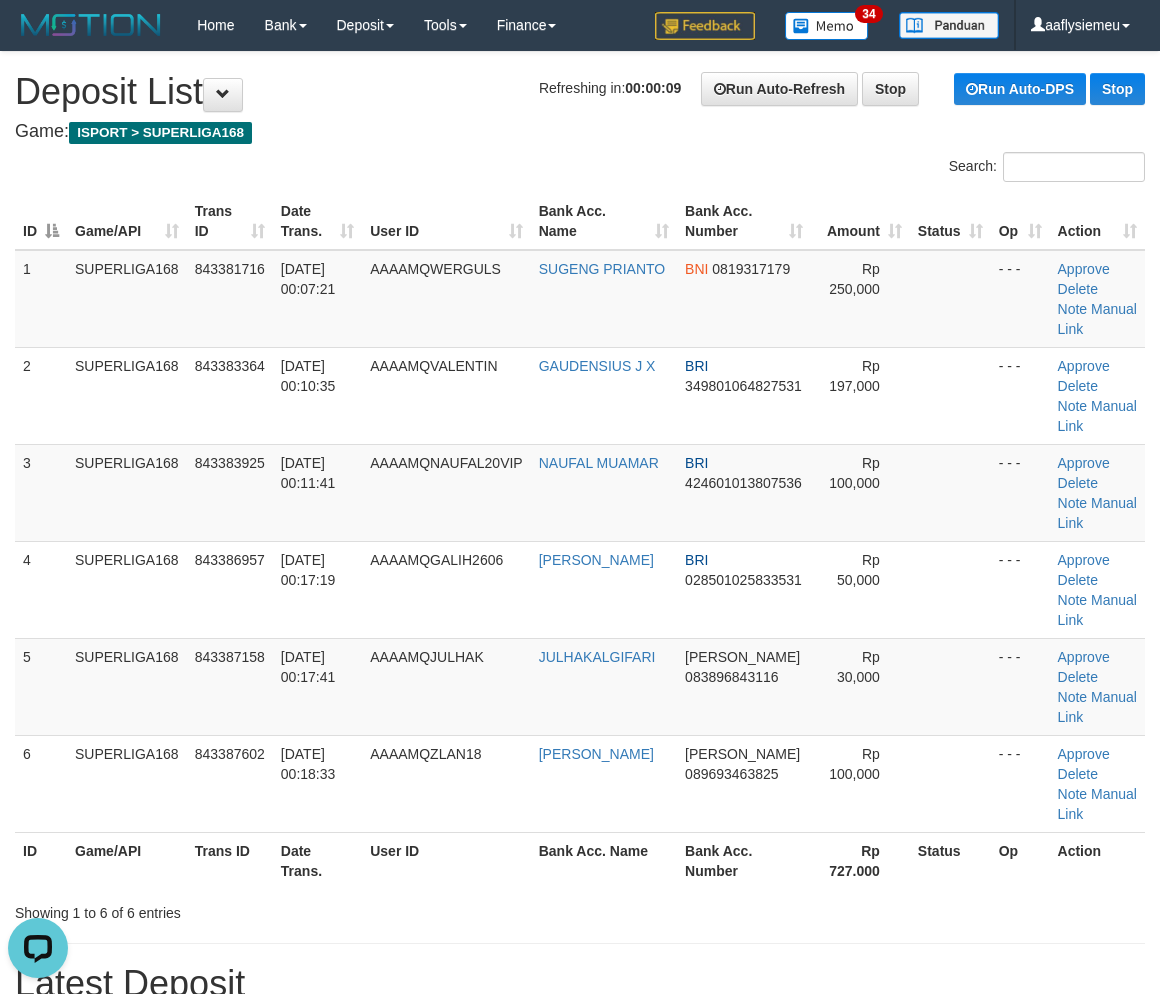 scroll, scrollTop: 0, scrollLeft: 0, axis: both 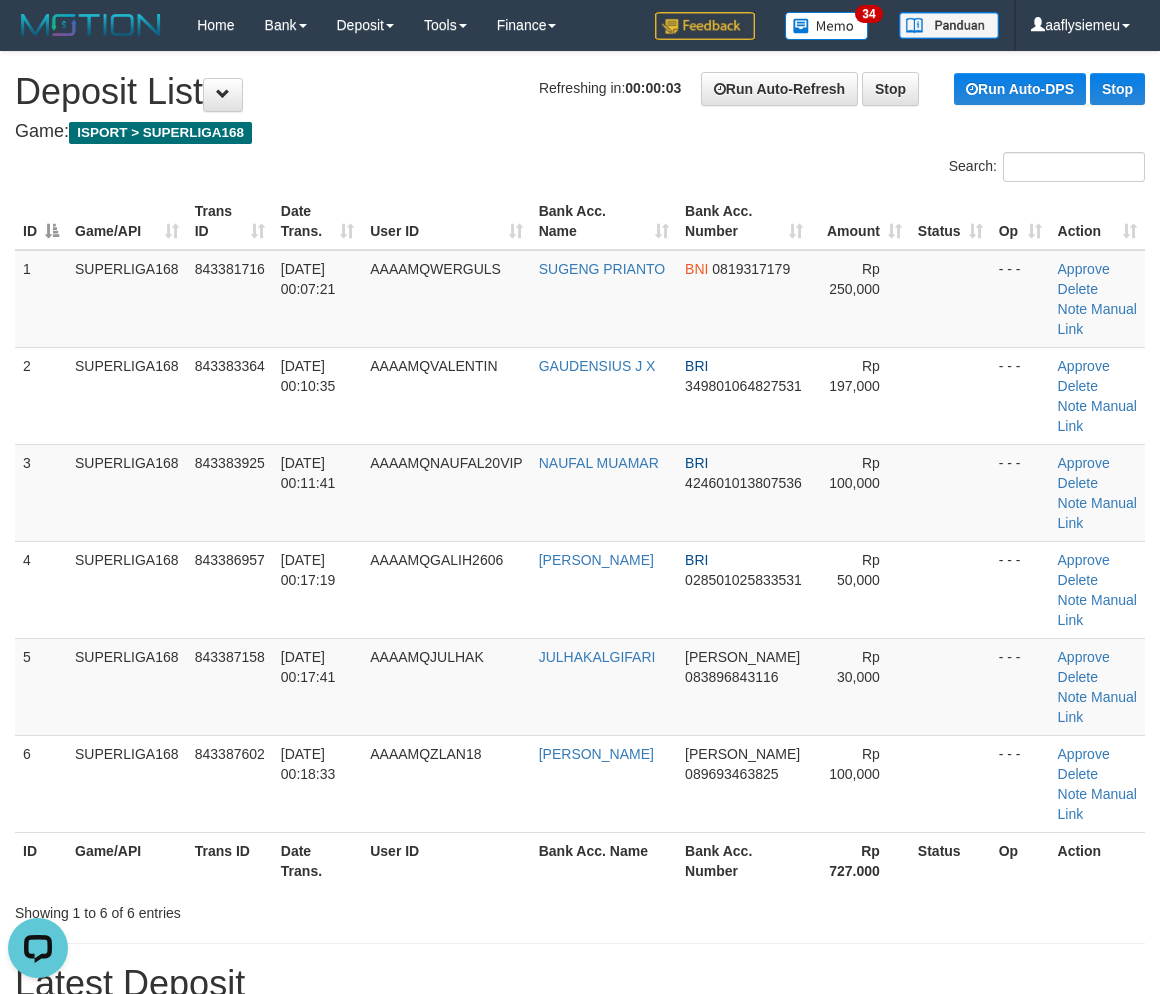 drag, startPoint x: 141, startPoint y: 440, endPoint x: 0, endPoint y: 501, distance: 153.62943 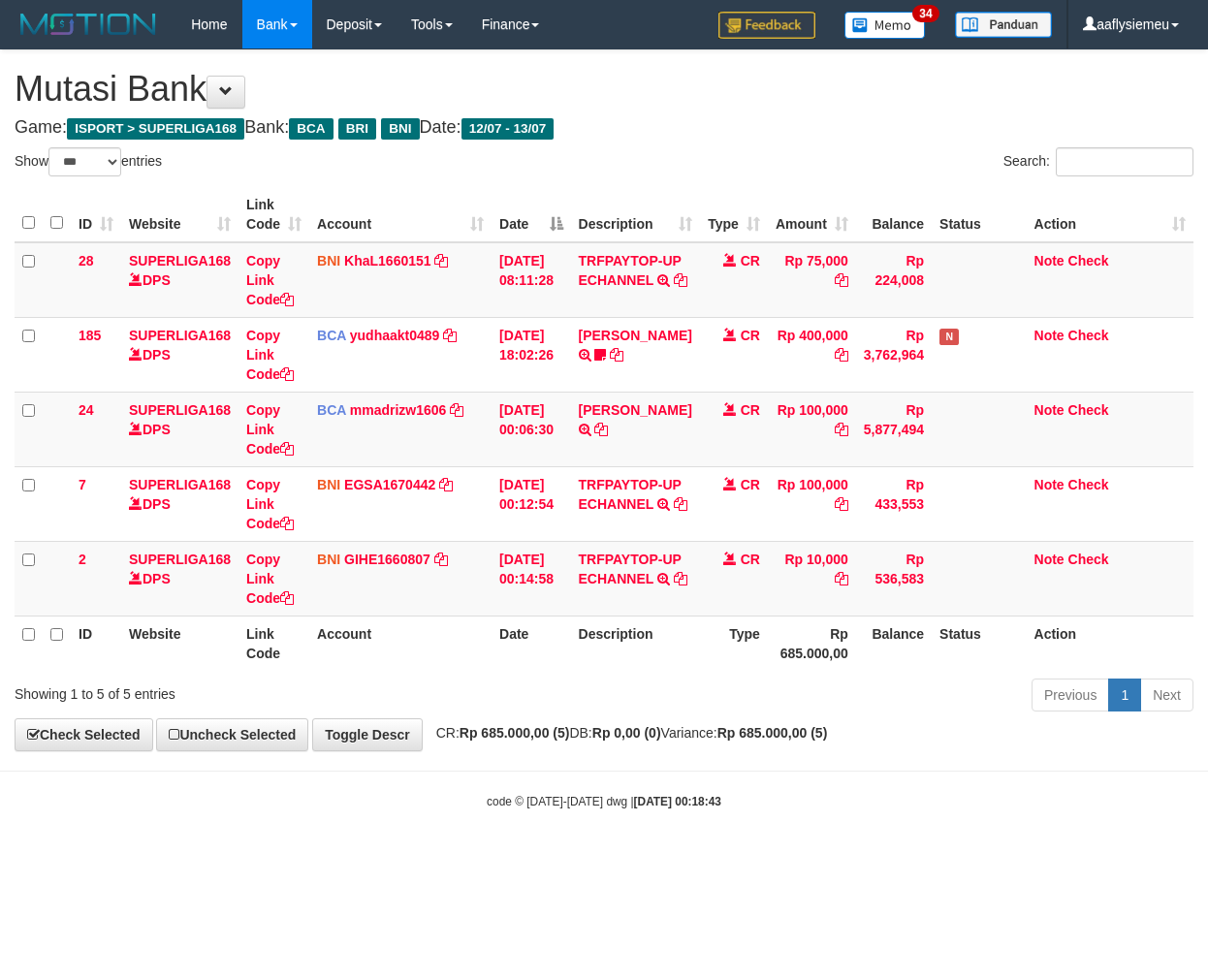 select on "***" 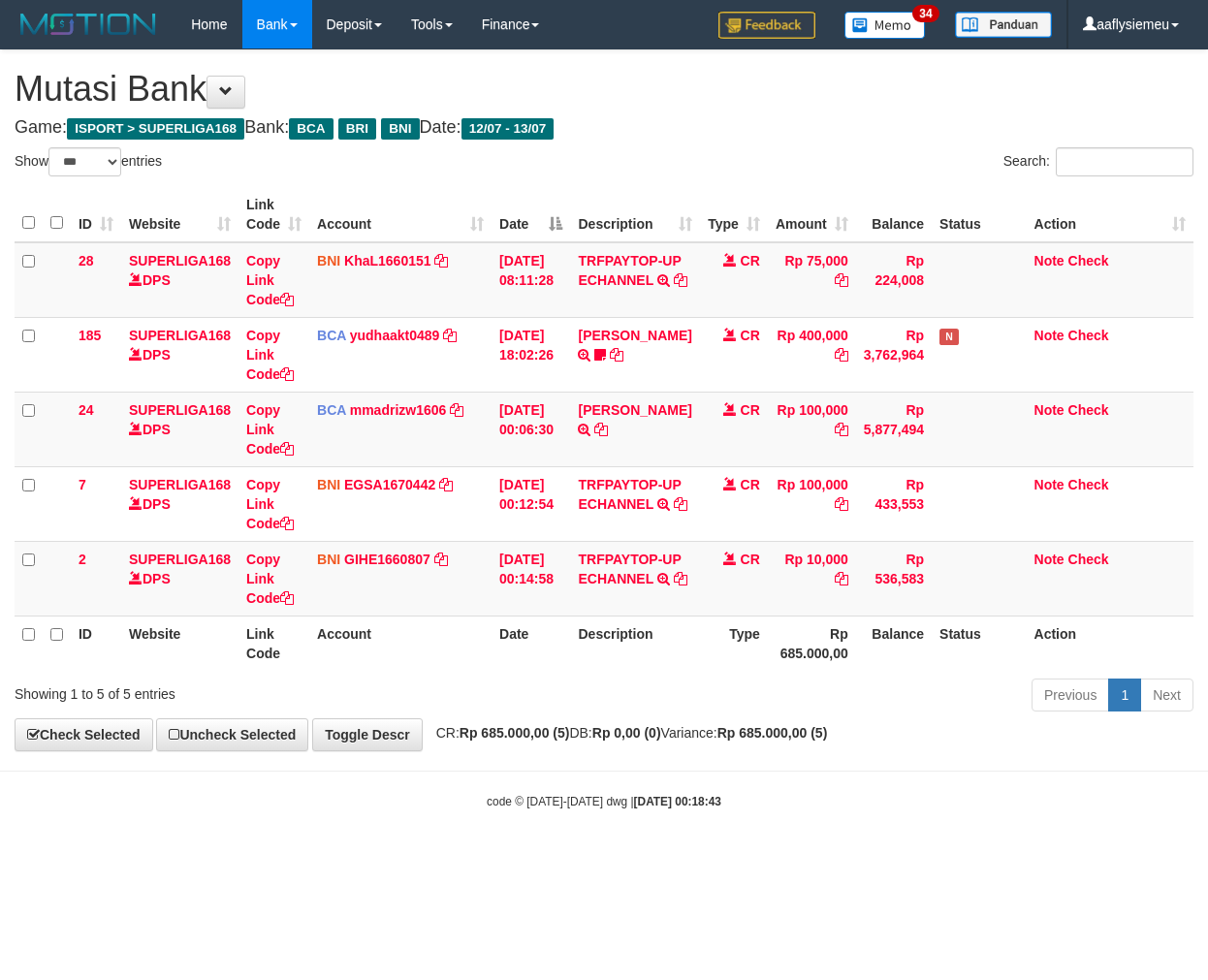 scroll, scrollTop: 0, scrollLeft: 0, axis: both 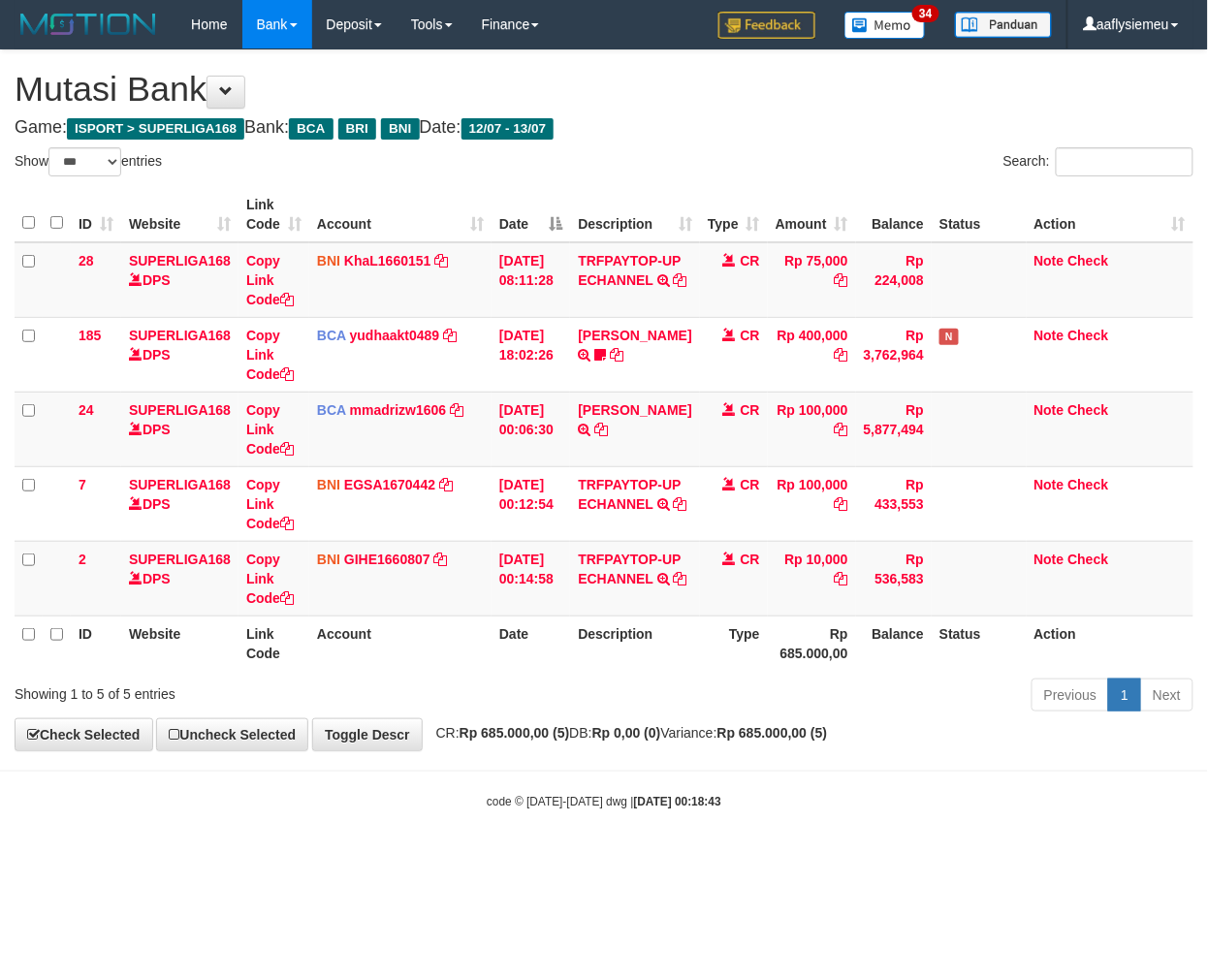 click on "Toggle navigation
Home
Bank
Account List
Load
By Website
Group
[ISPORT]													SUPERLIGA168
By Load Group (DPS)
34" at bounding box center [604, 429] 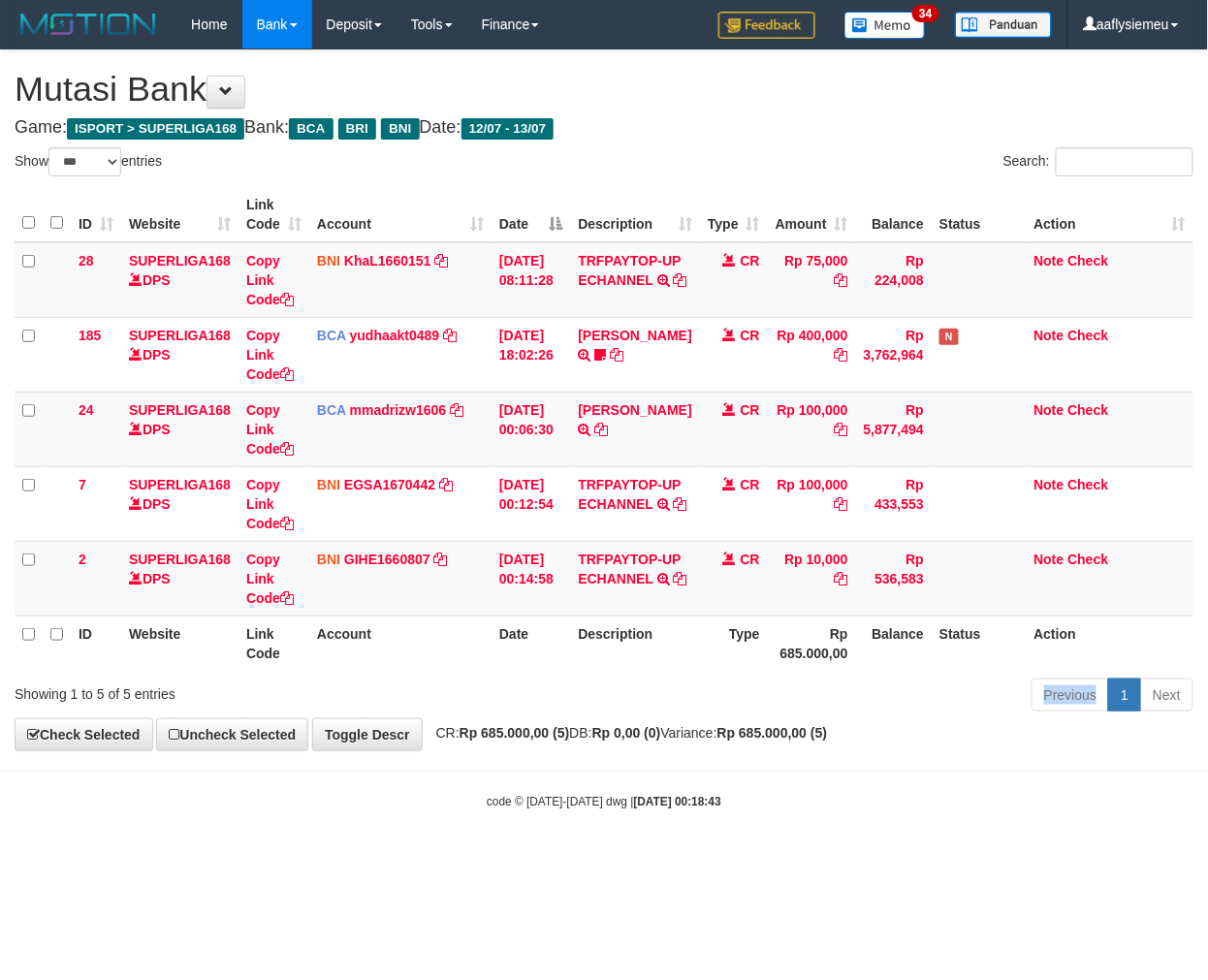click on "Previous 1 Next" at bounding box center (855, 697) 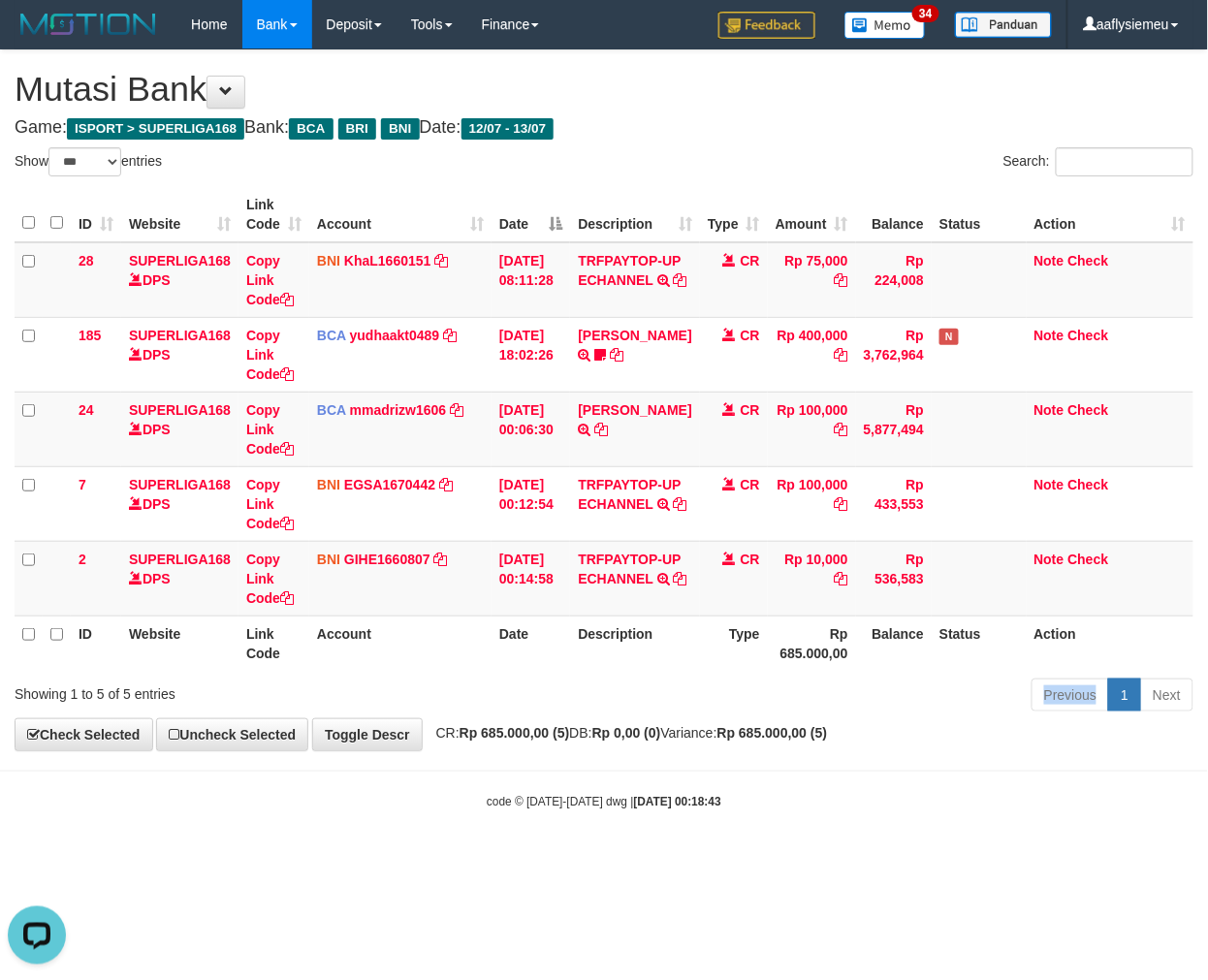 scroll, scrollTop: 0, scrollLeft: 0, axis: both 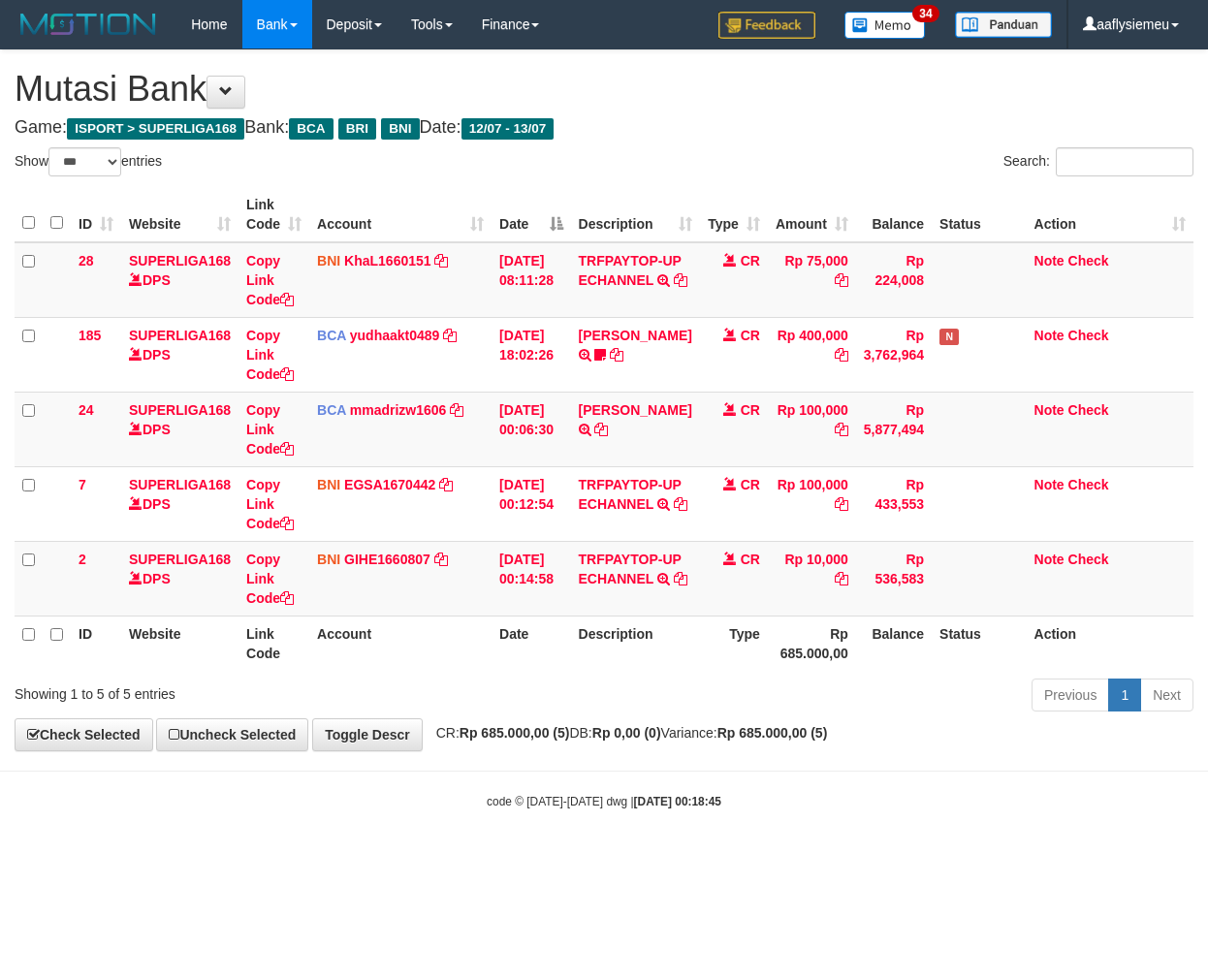 select on "***" 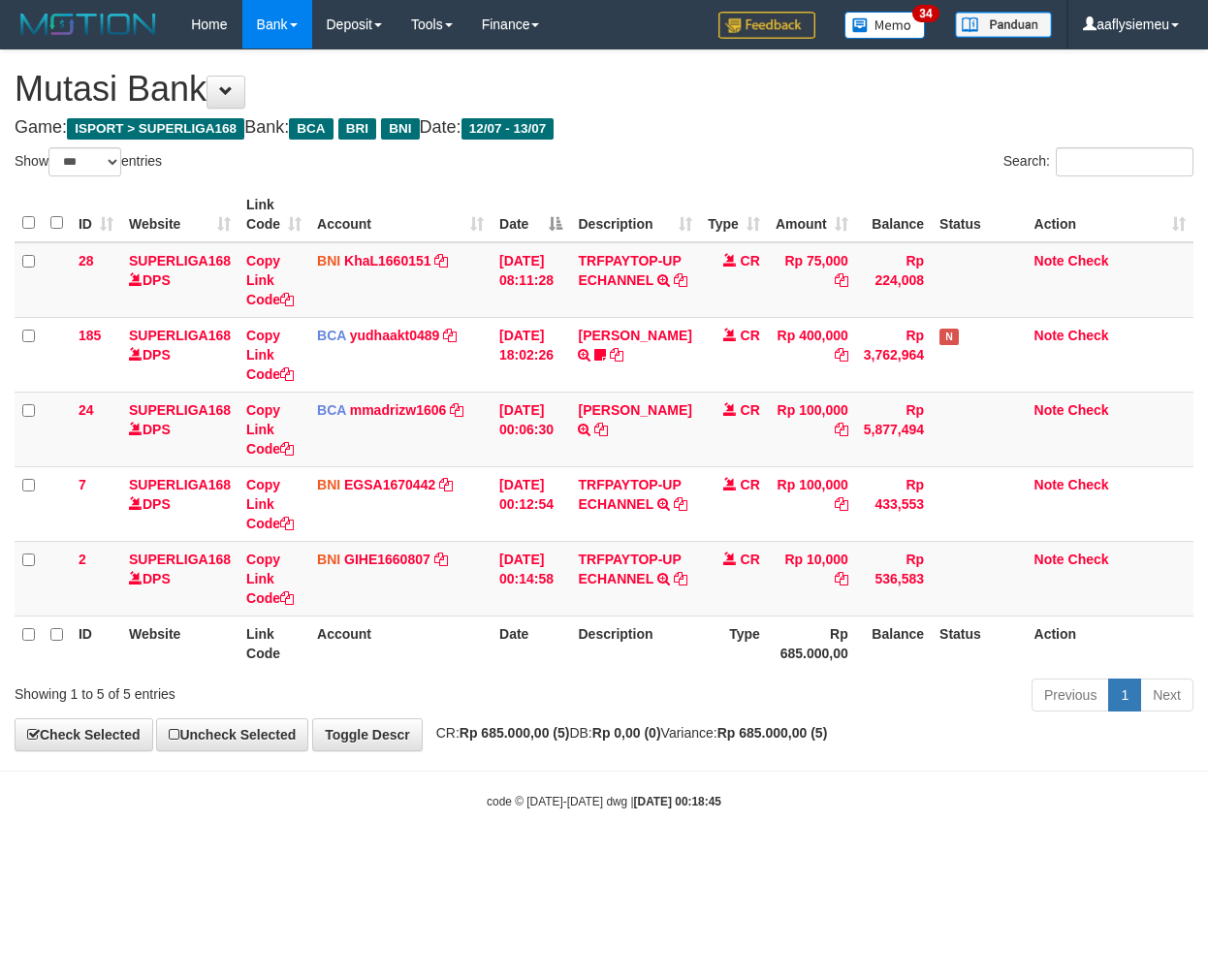 scroll, scrollTop: 0, scrollLeft: 0, axis: both 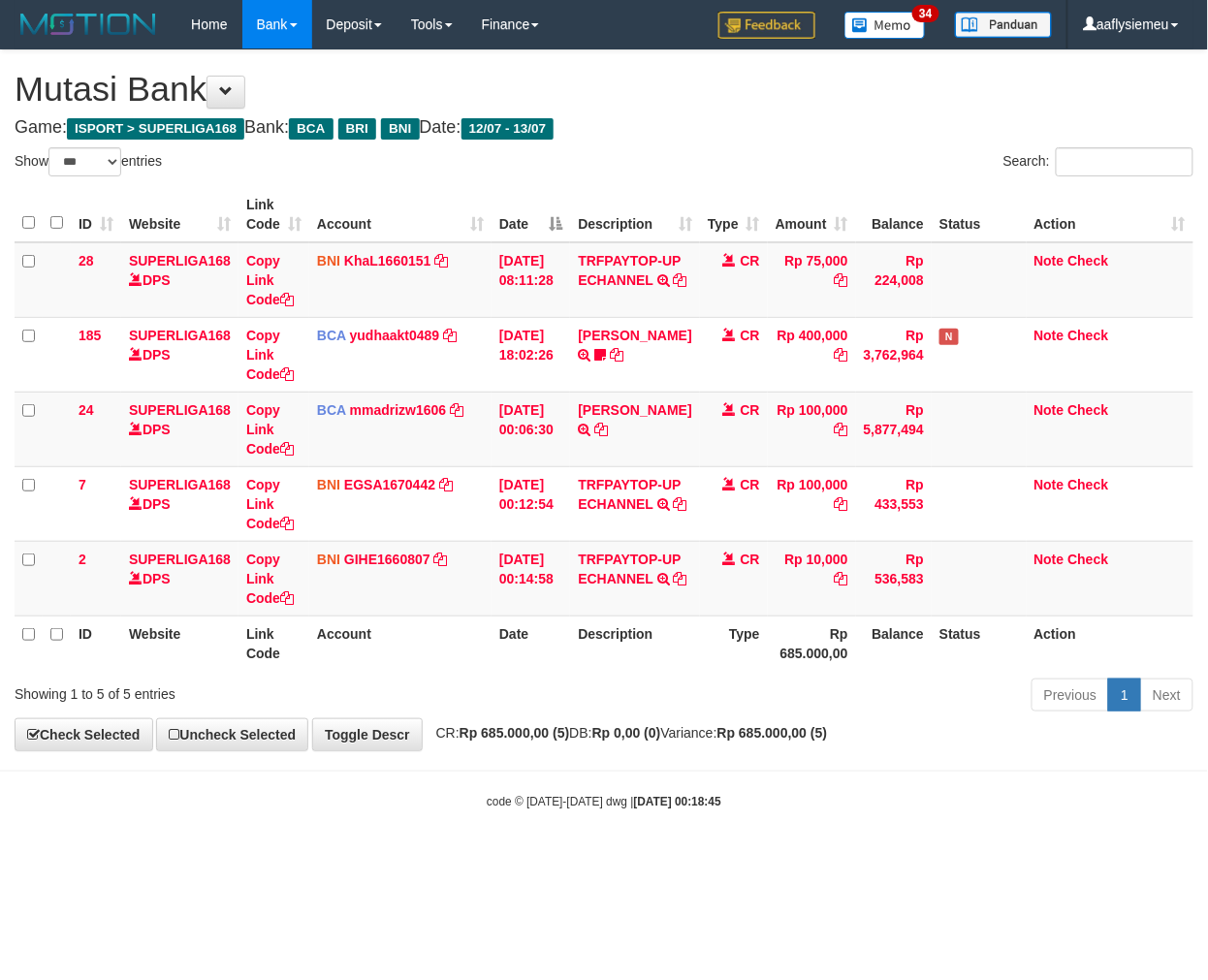 click on "**********" at bounding box center [604, 400] 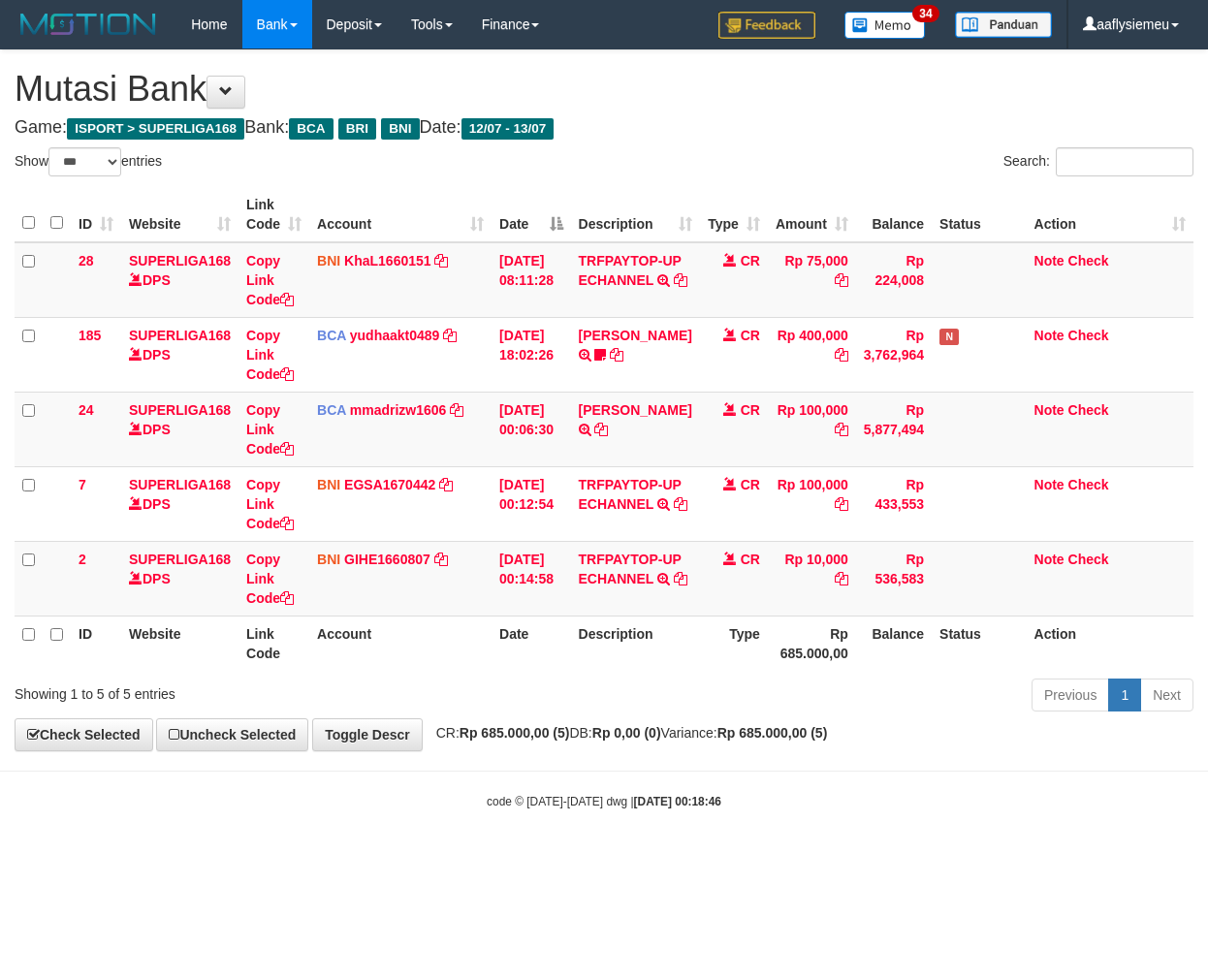 select on "***" 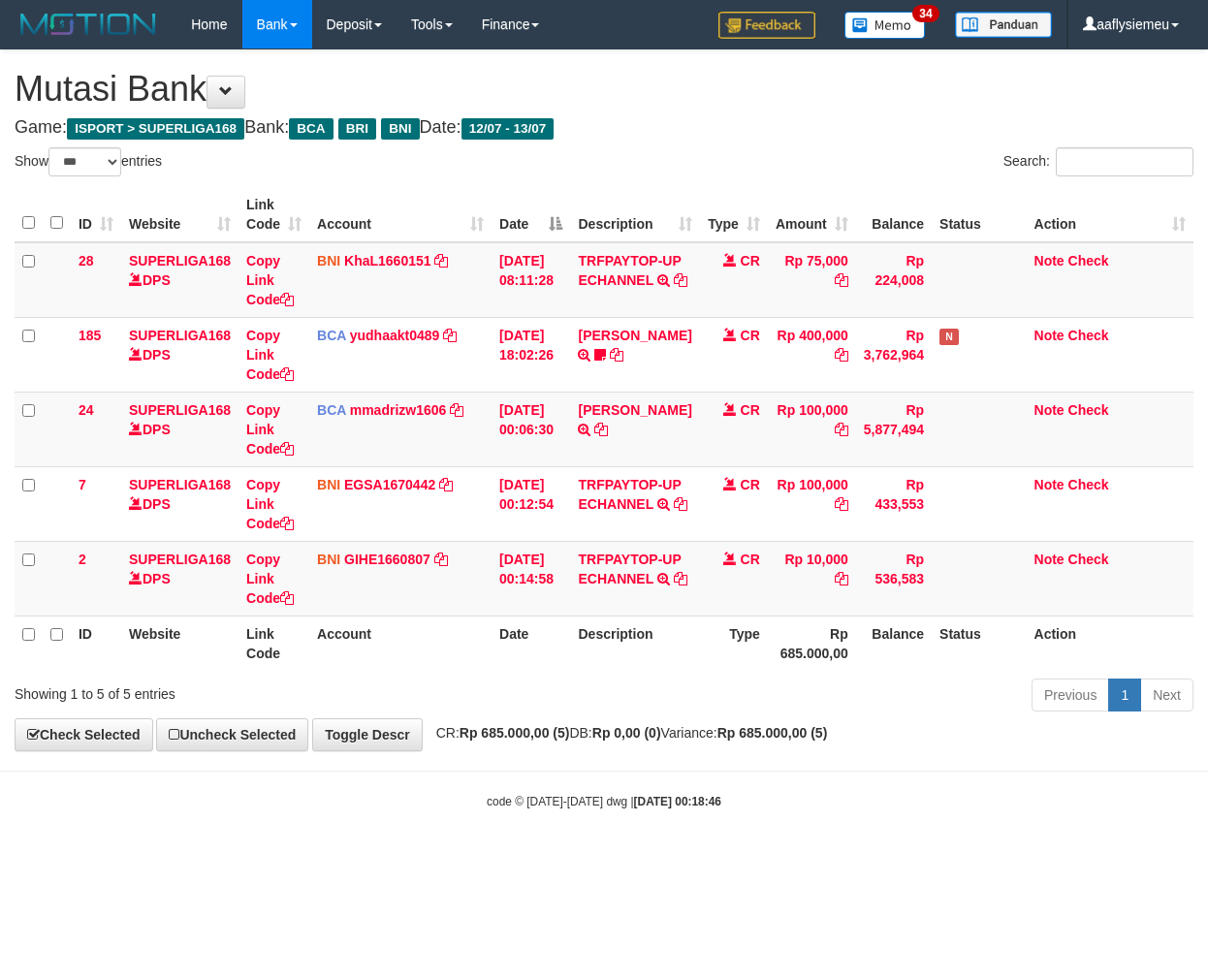 scroll, scrollTop: 0, scrollLeft: 0, axis: both 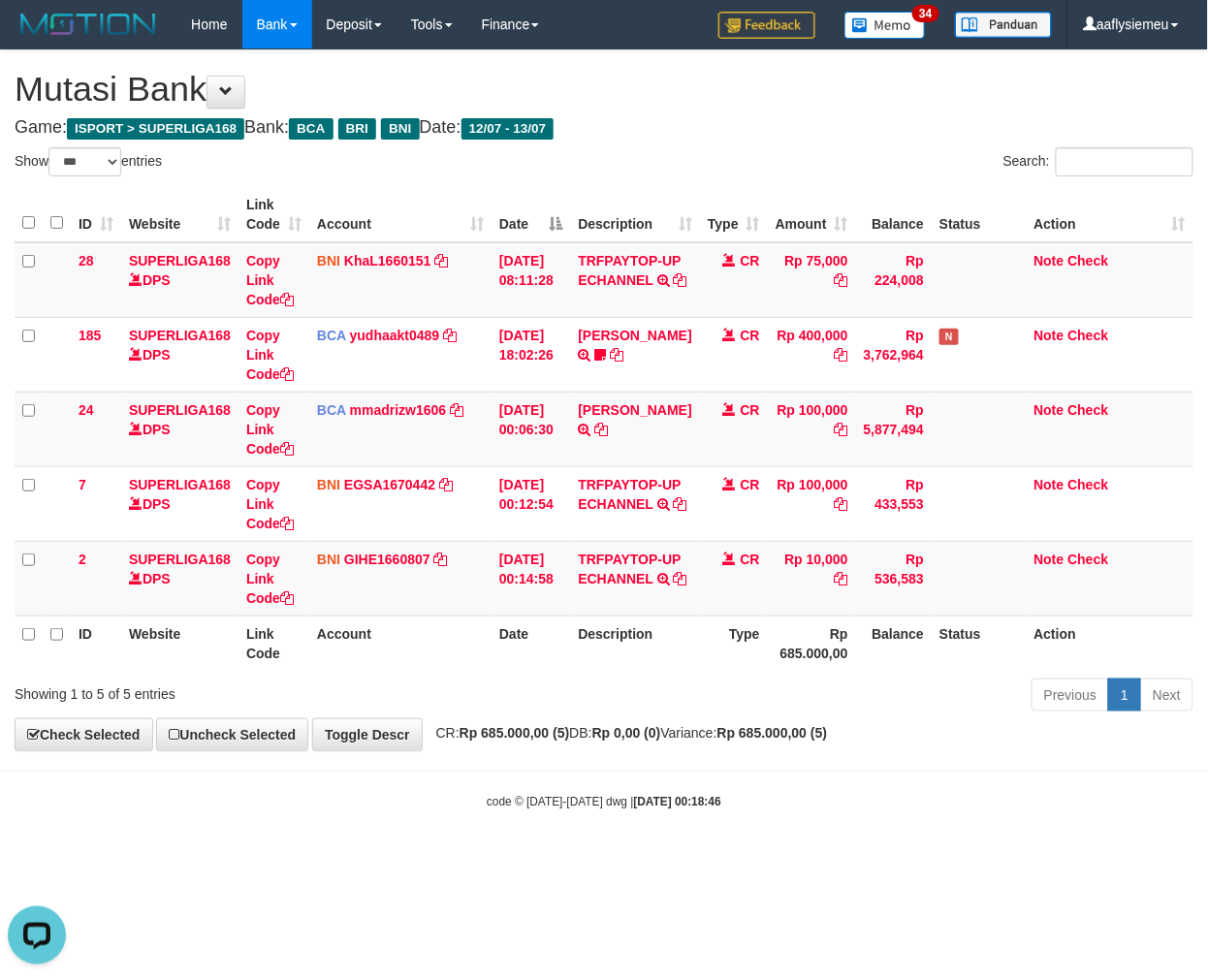 click on "**********" at bounding box center [604, 400] 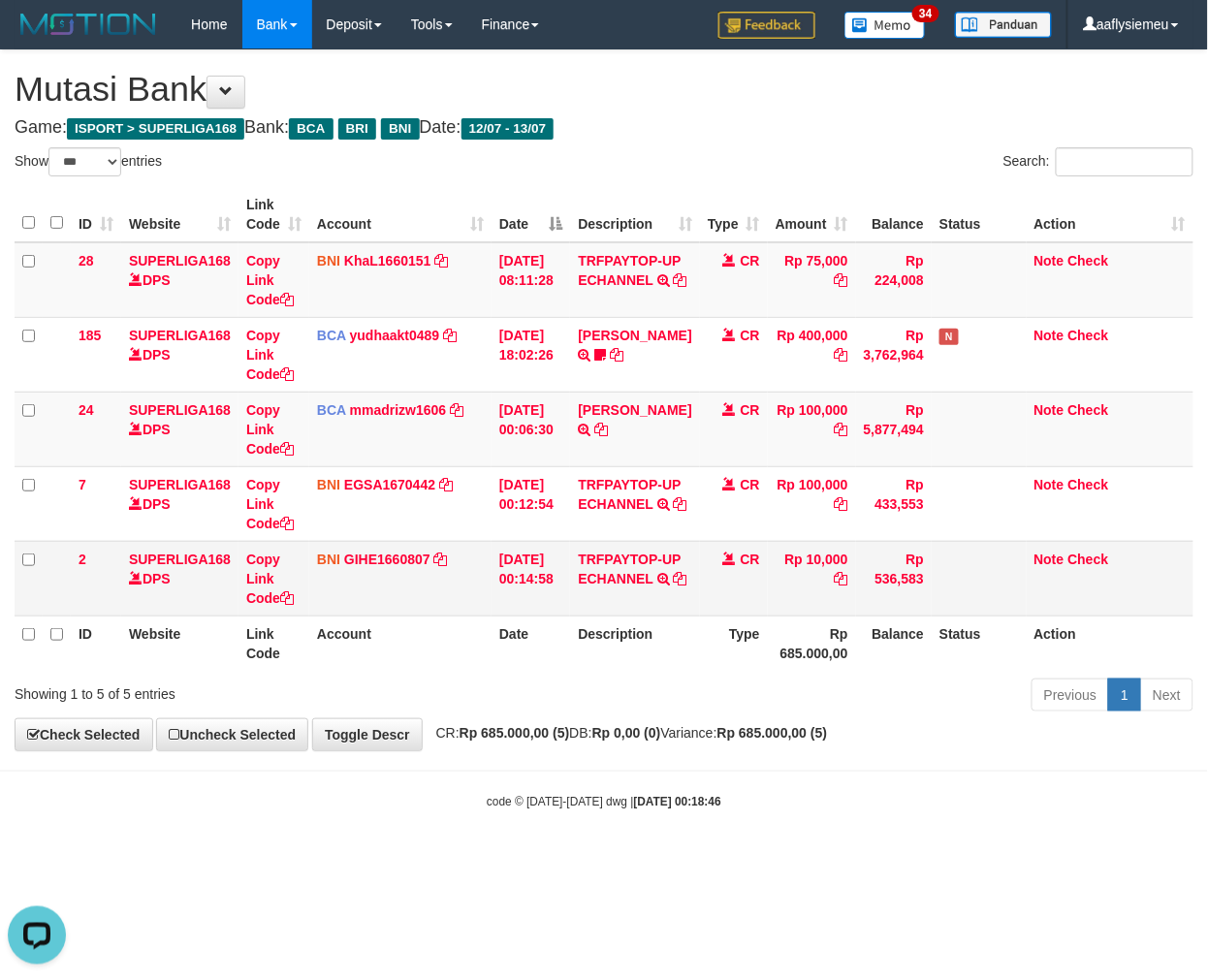 click on "Rp 10,000" at bounding box center (811, 578) 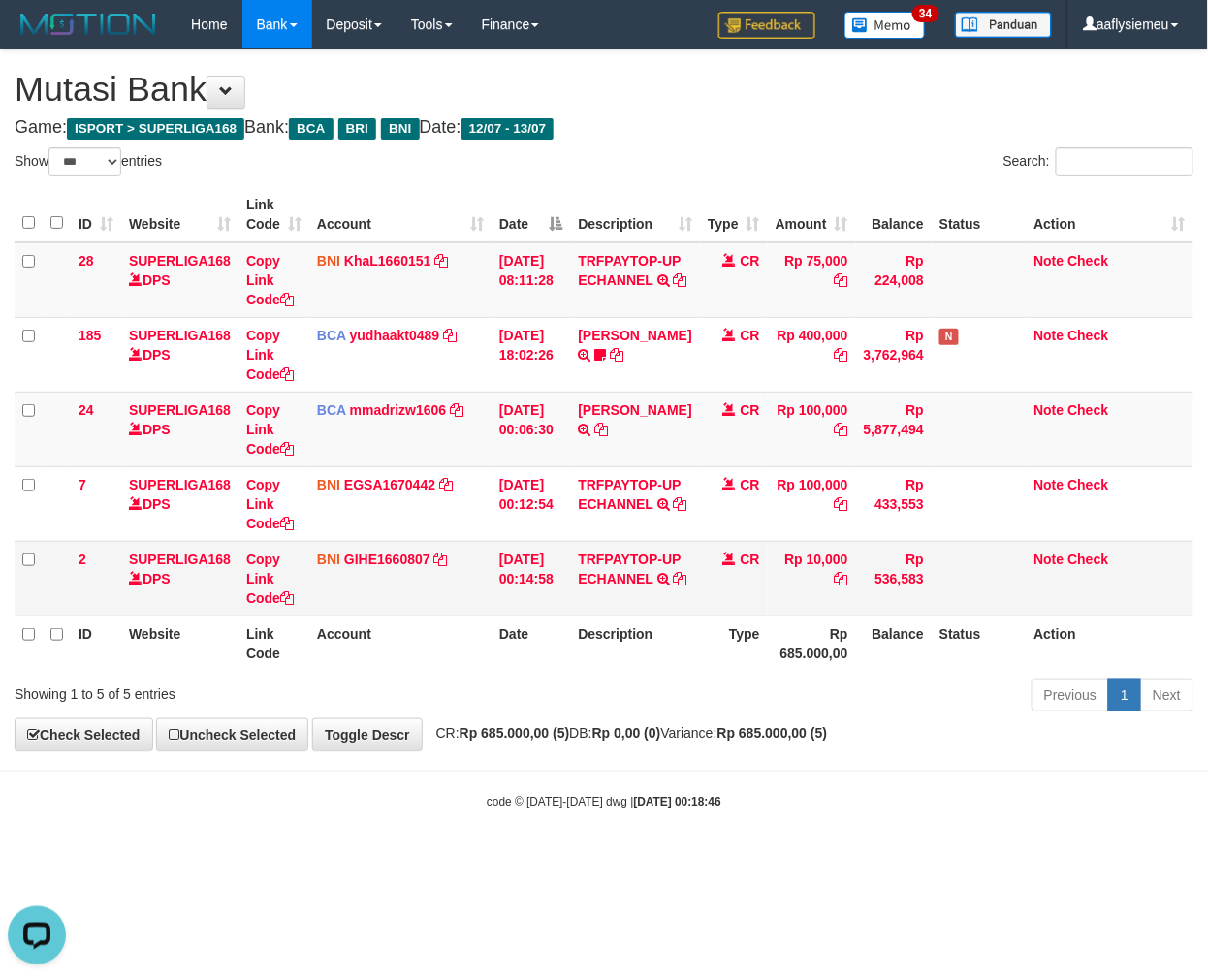 click on "CR" at bounding box center [734, 578] 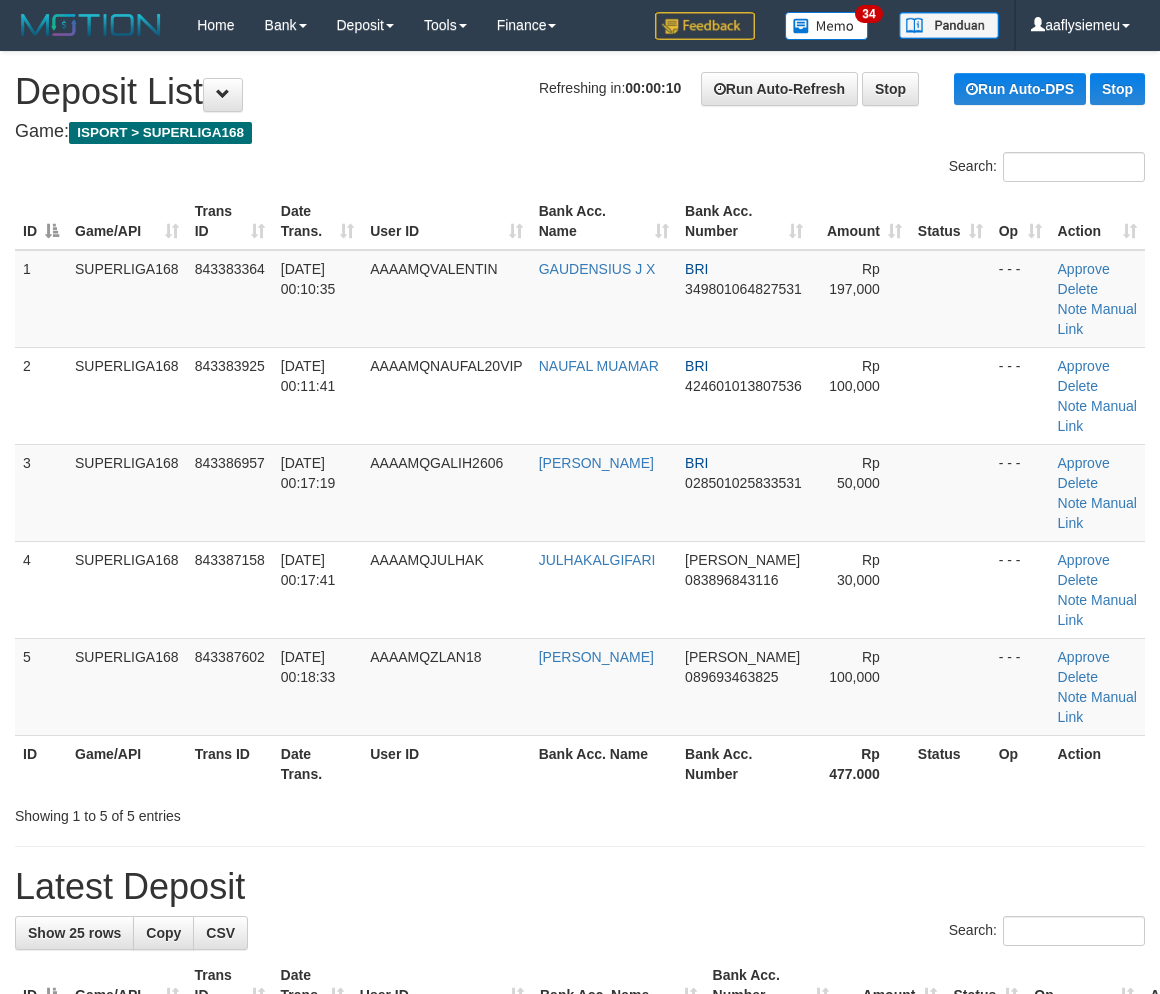scroll, scrollTop: 0, scrollLeft: 0, axis: both 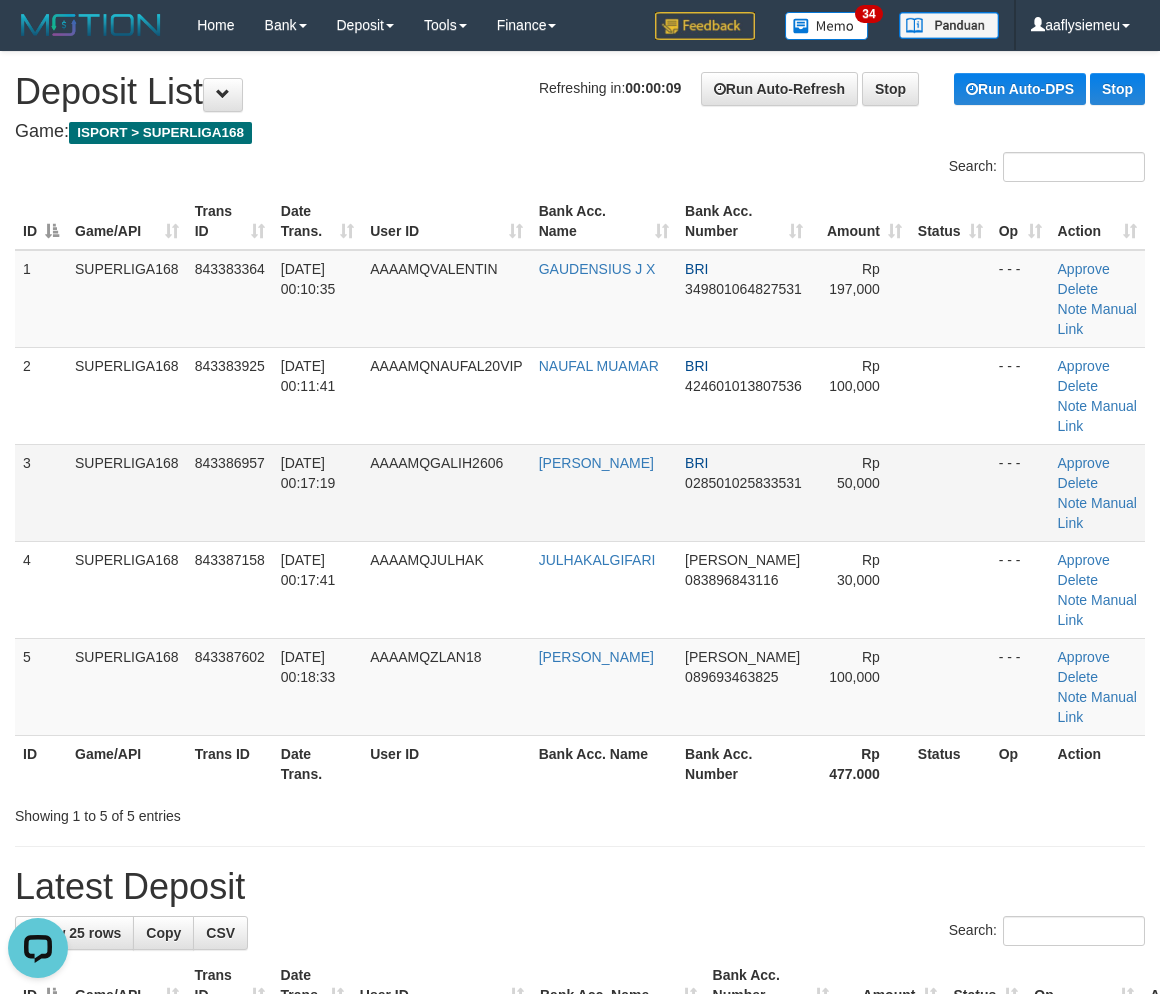 click on "843386957" at bounding box center [230, 492] 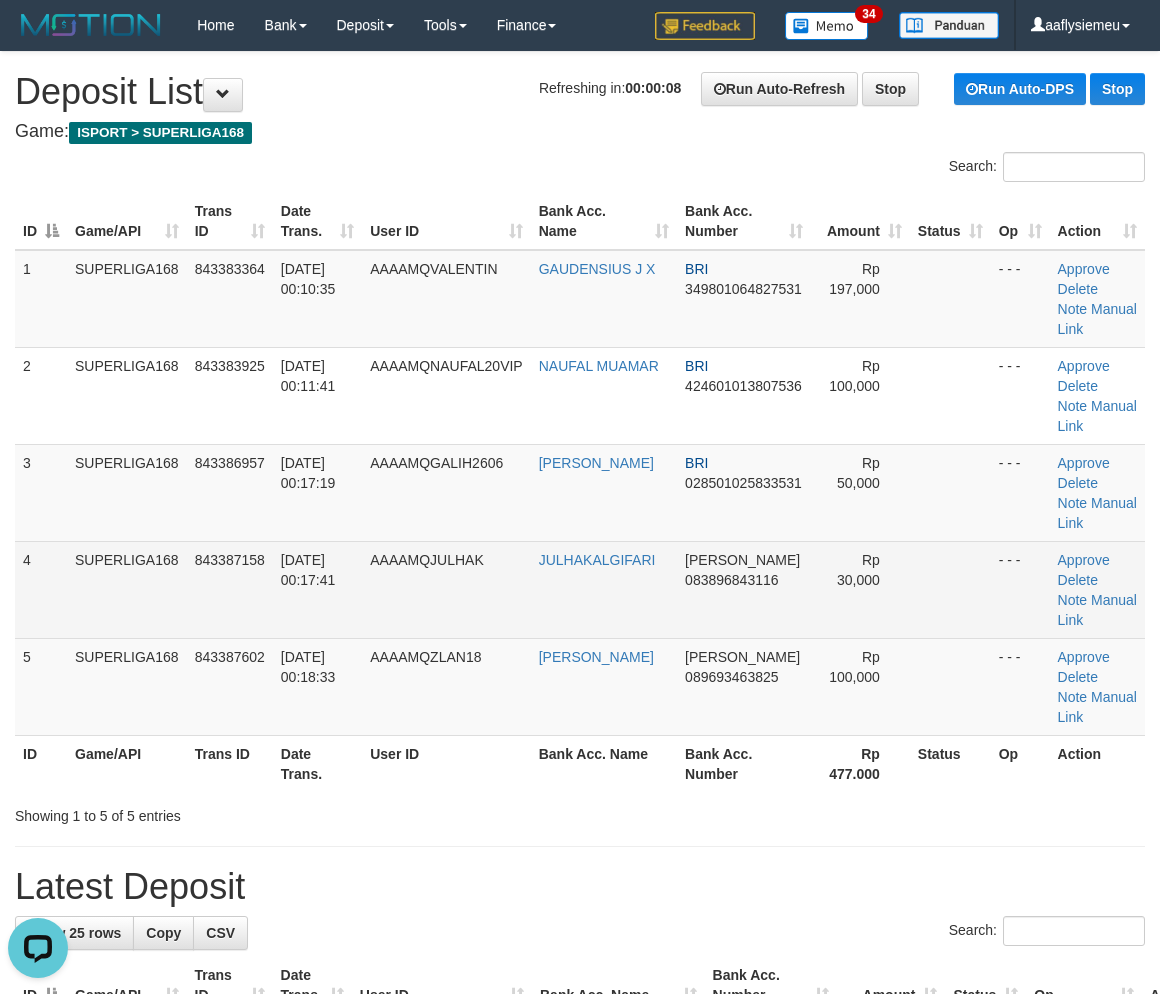 drag, startPoint x: 106, startPoint y: 583, endPoint x: 93, endPoint y: 595, distance: 17.691807 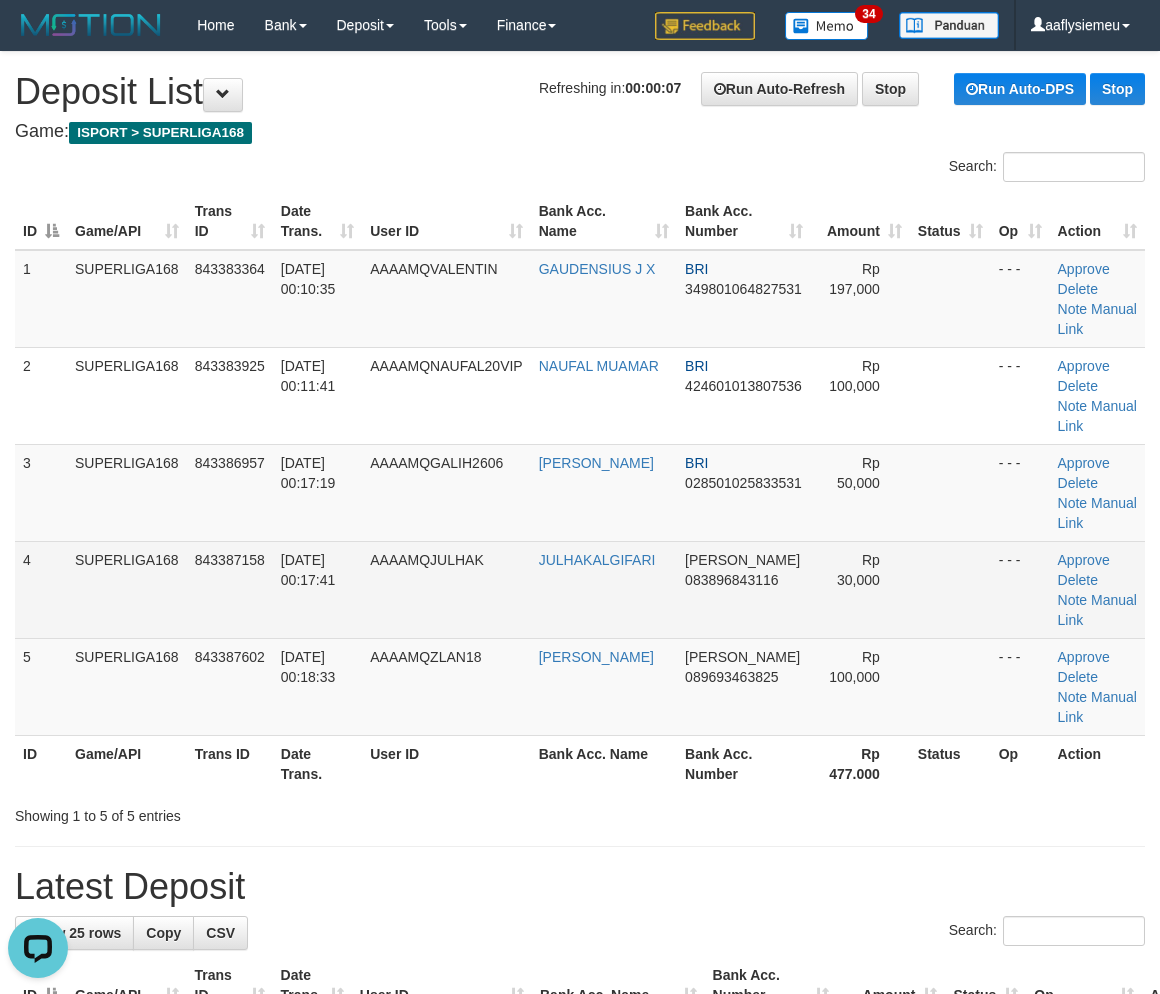 drag, startPoint x: 128, startPoint y: 537, endPoint x: 121, endPoint y: 551, distance: 15.652476 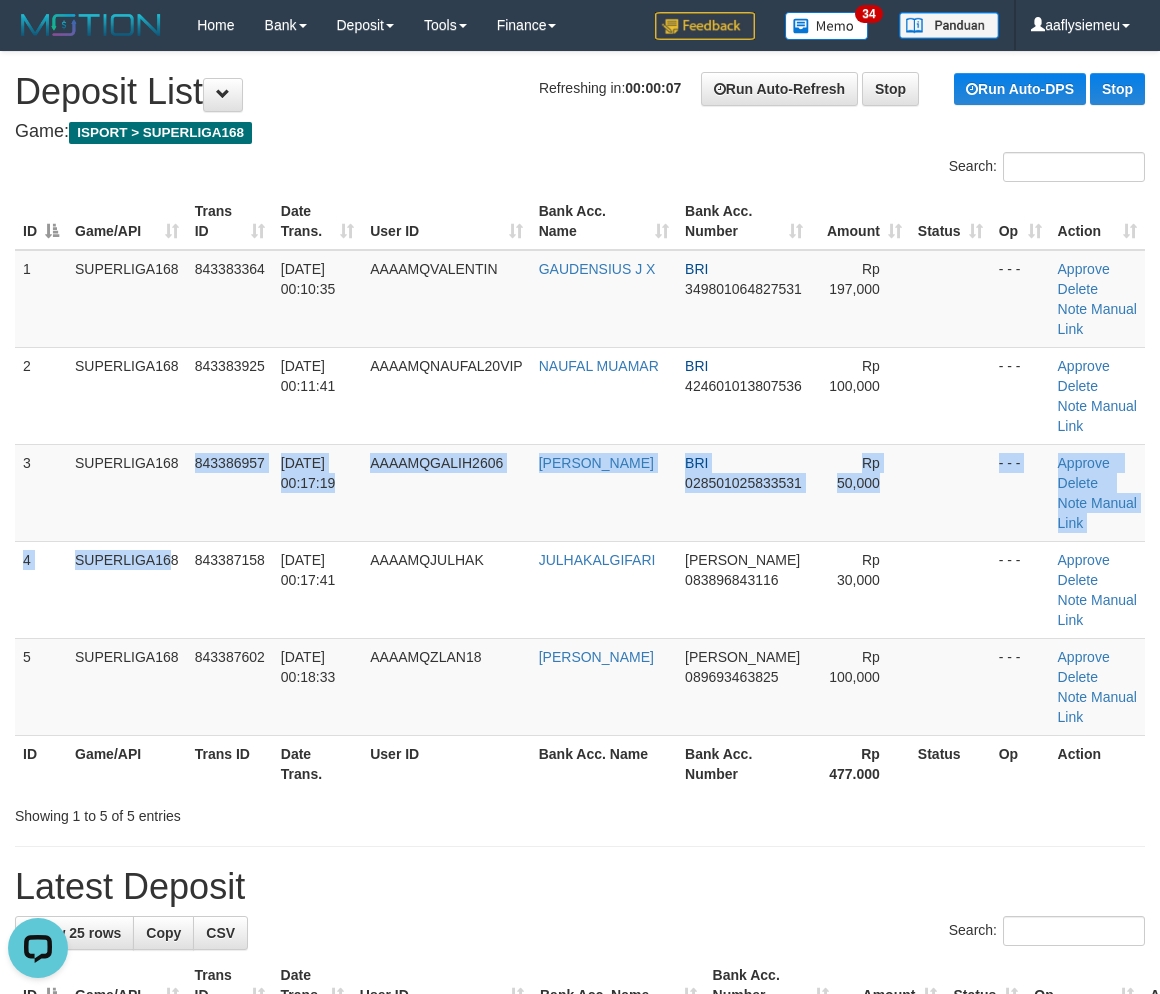 drag, startPoint x: 298, startPoint y: 457, endPoint x: 0, endPoint y: 556, distance: 314.01434 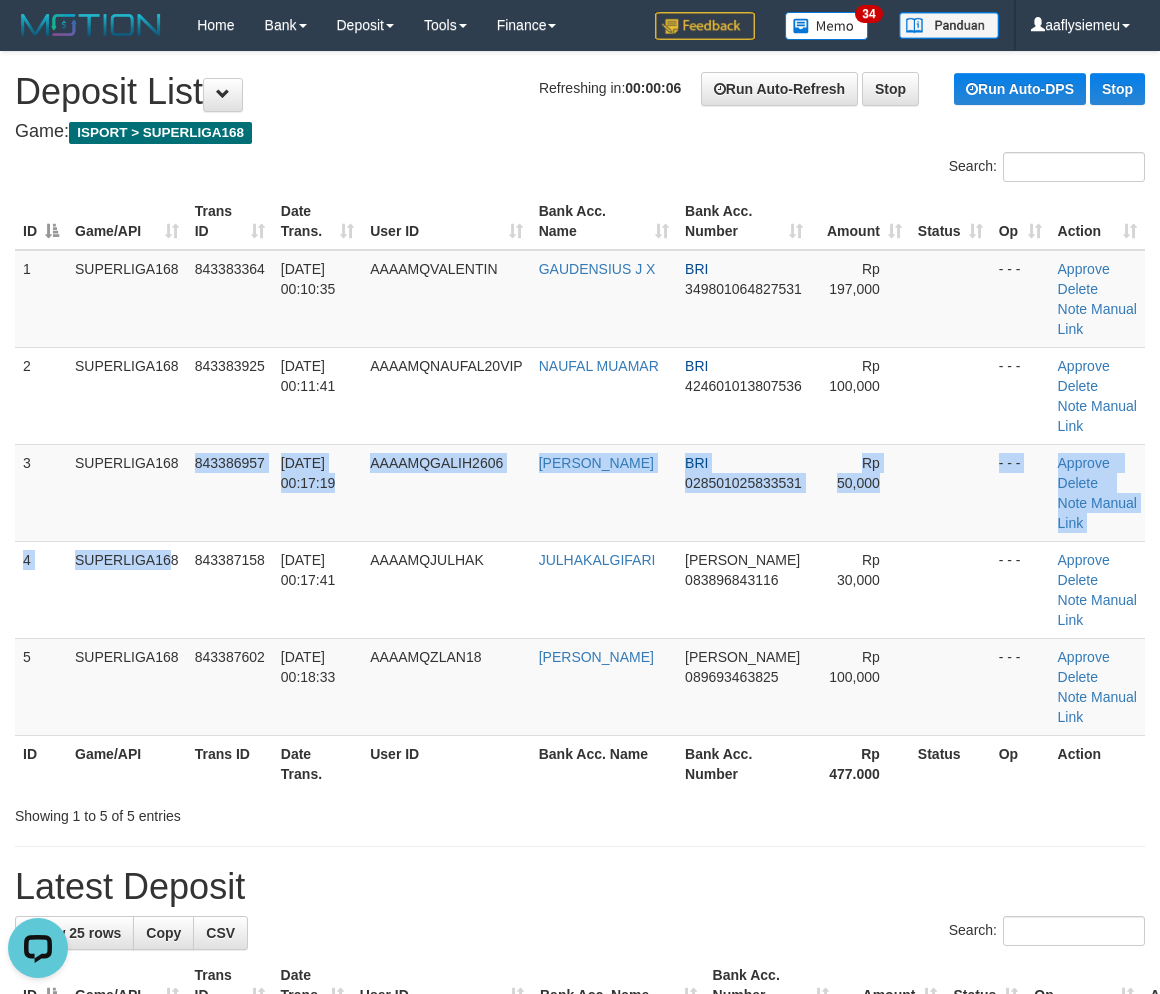 drag, startPoint x: 282, startPoint y: 460, endPoint x: 6, endPoint y: 577, distance: 299.7749 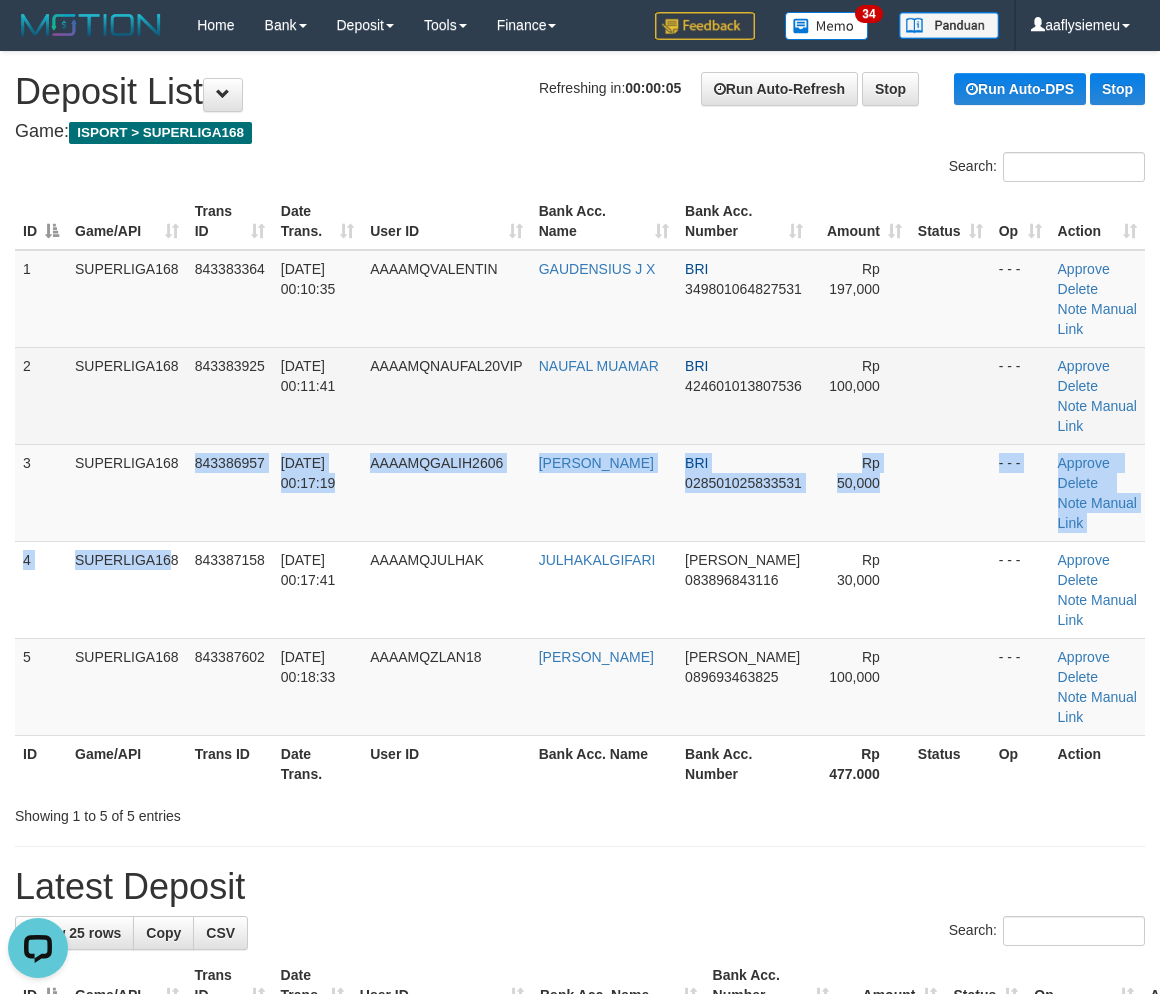 click on "AAAAMQNAUFAL20VIP" at bounding box center [446, 395] 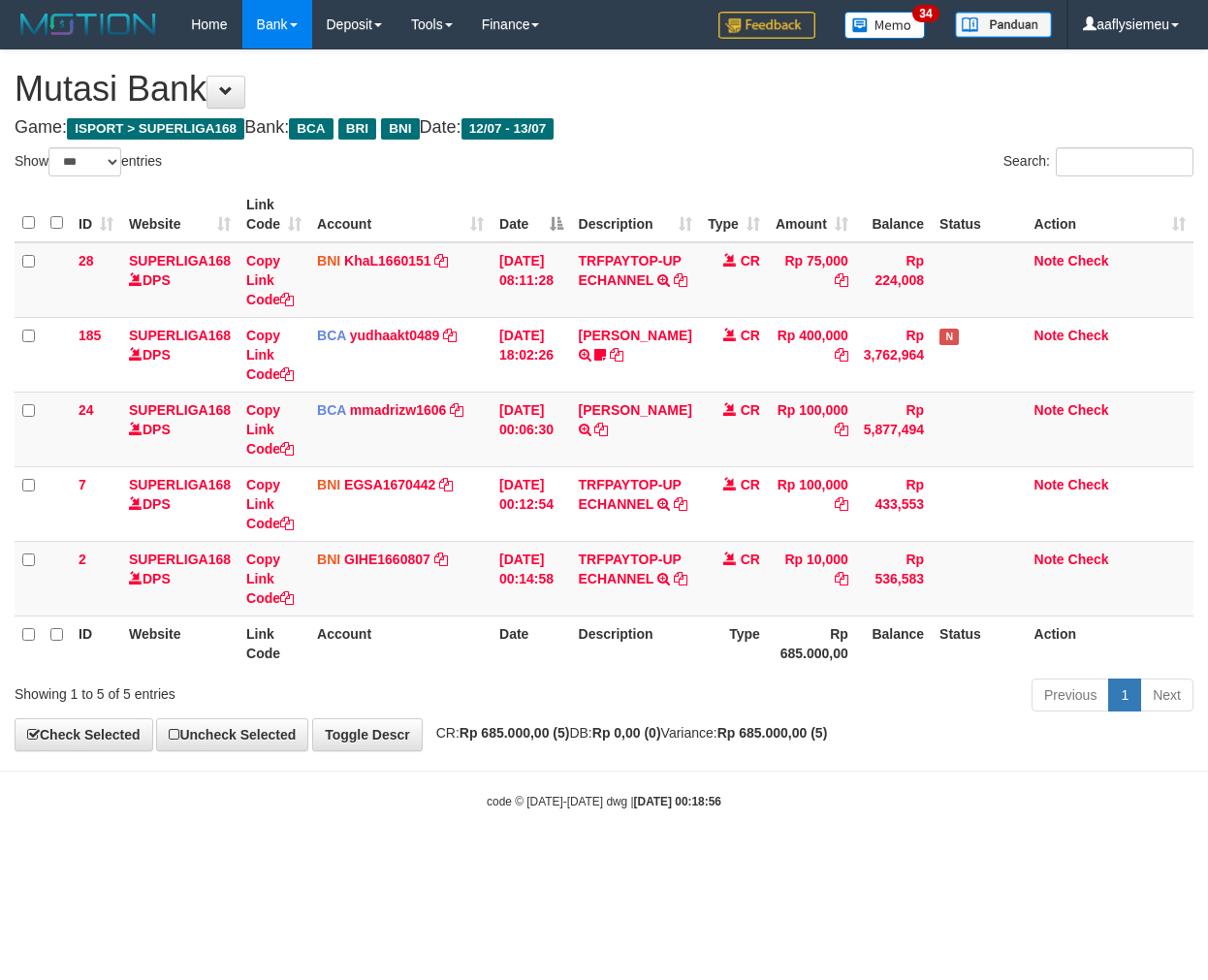 select on "***" 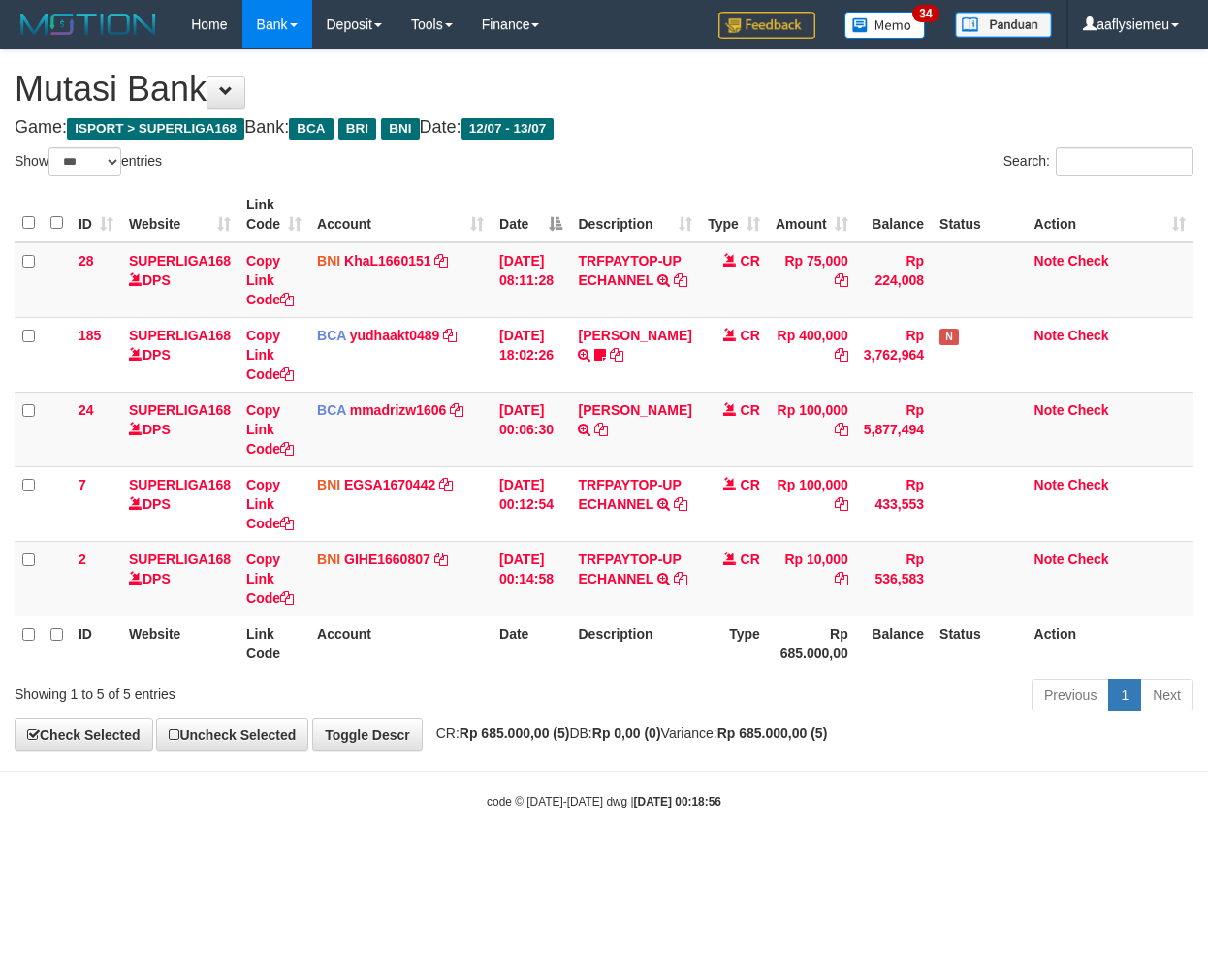 scroll, scrollTop: 0, scrollLeft: 0, axis: both 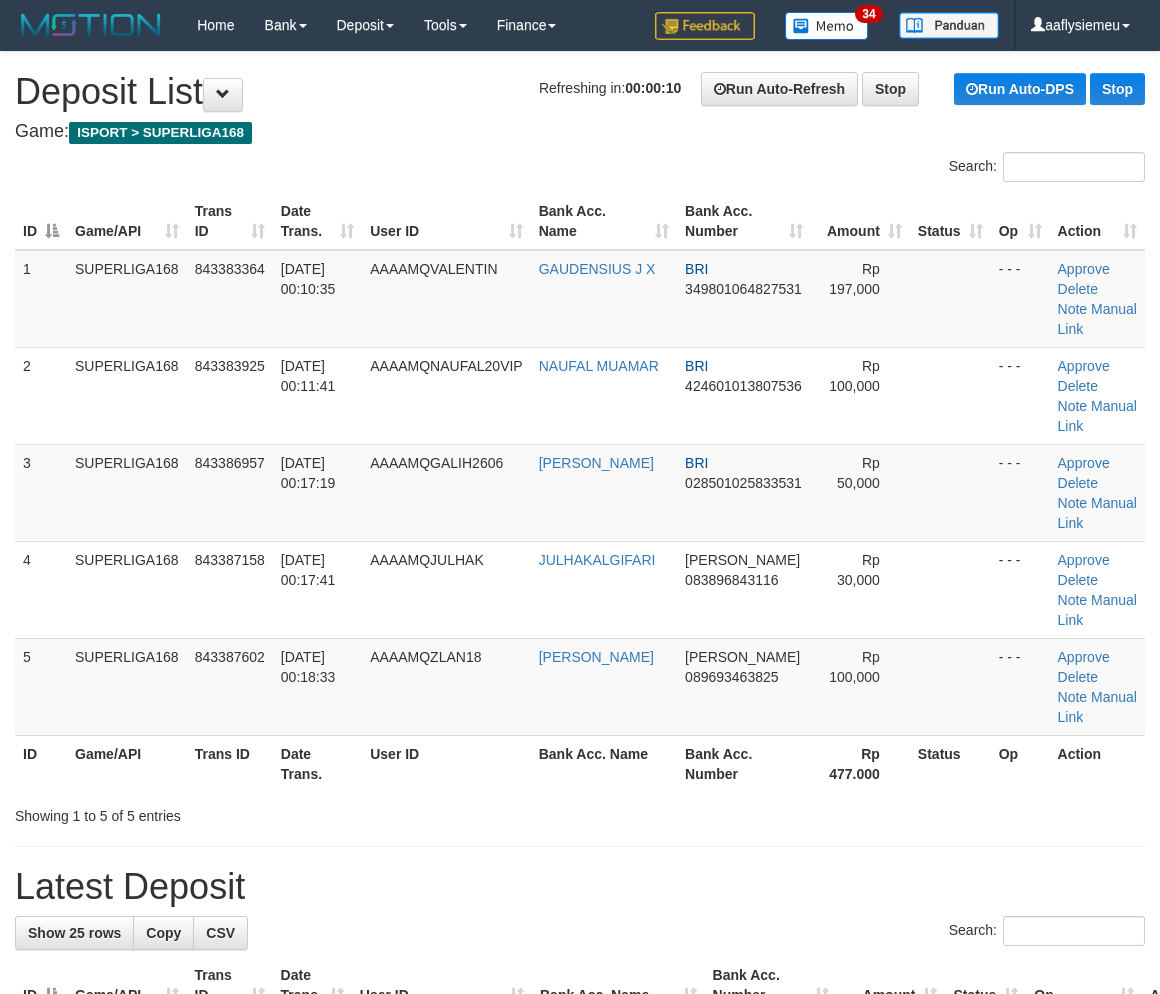 drag, startPoint x: 64, startPoint y: 491, endPoint x: 1, endPoint y: 515, distance: 67.41662 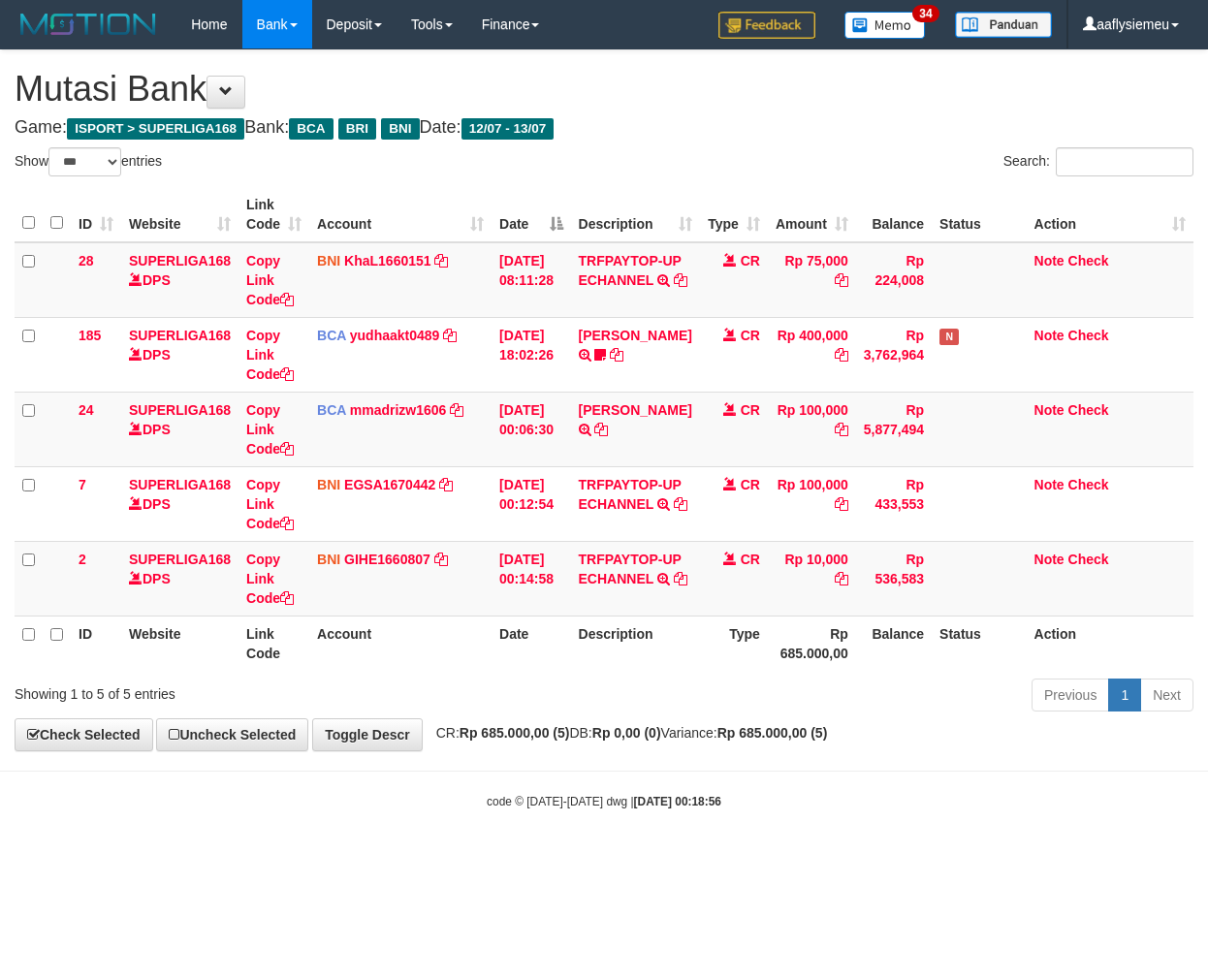 select on "***" 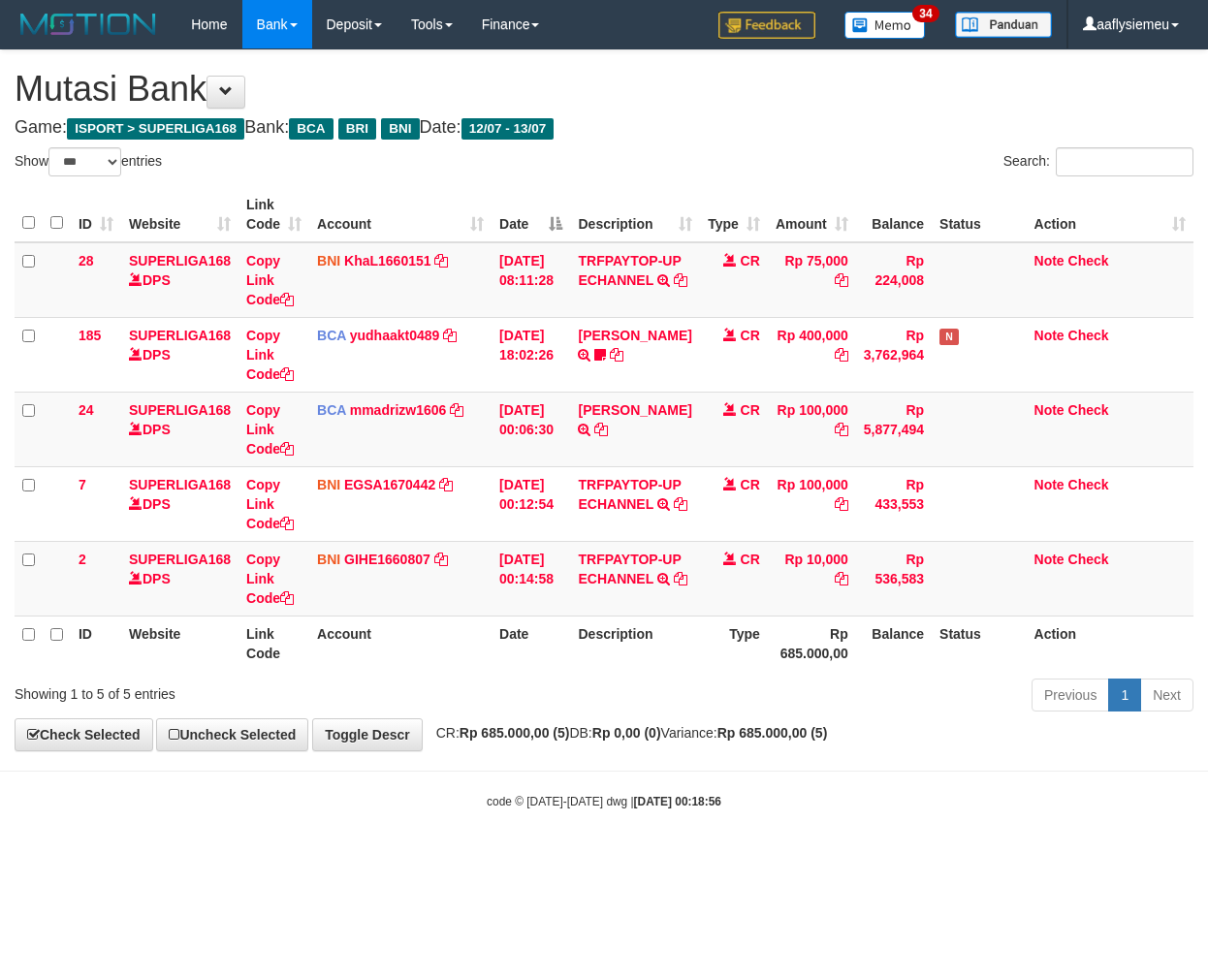 scroll, scrollTop: 0, scrollLeft: 0, axis: both 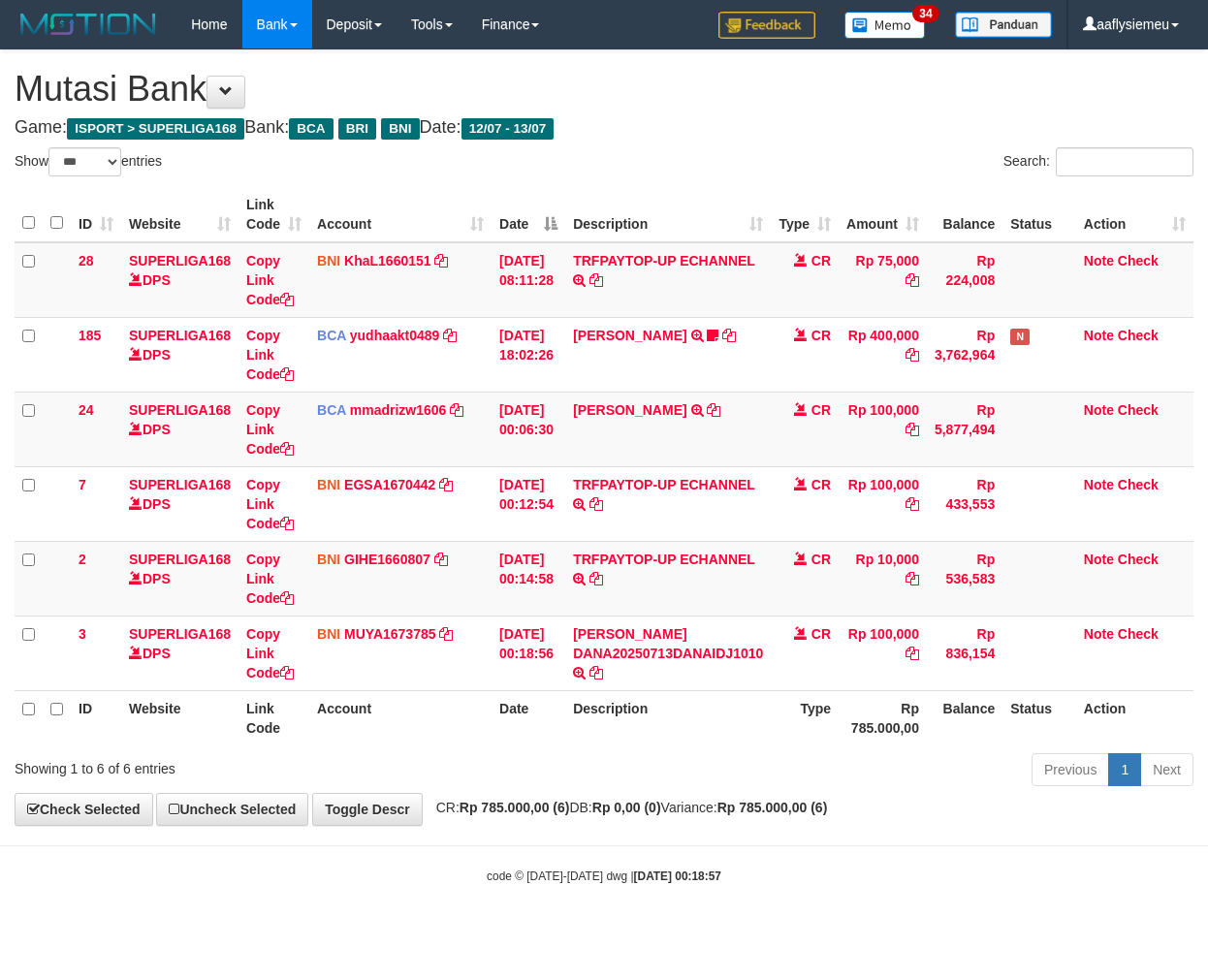 select on "***" 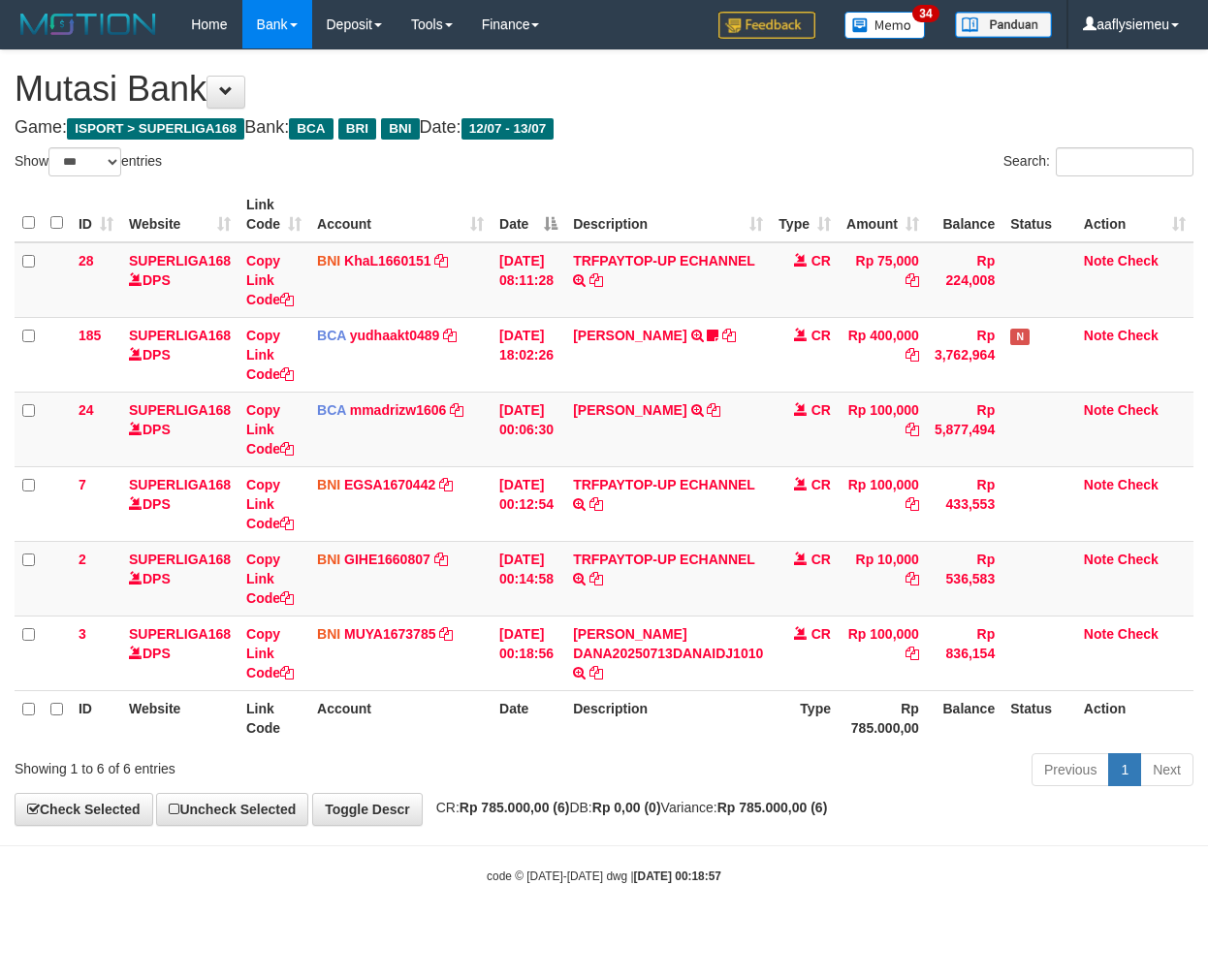 scroll, scrollTop: 0, scrollLeft: 0, axis: both 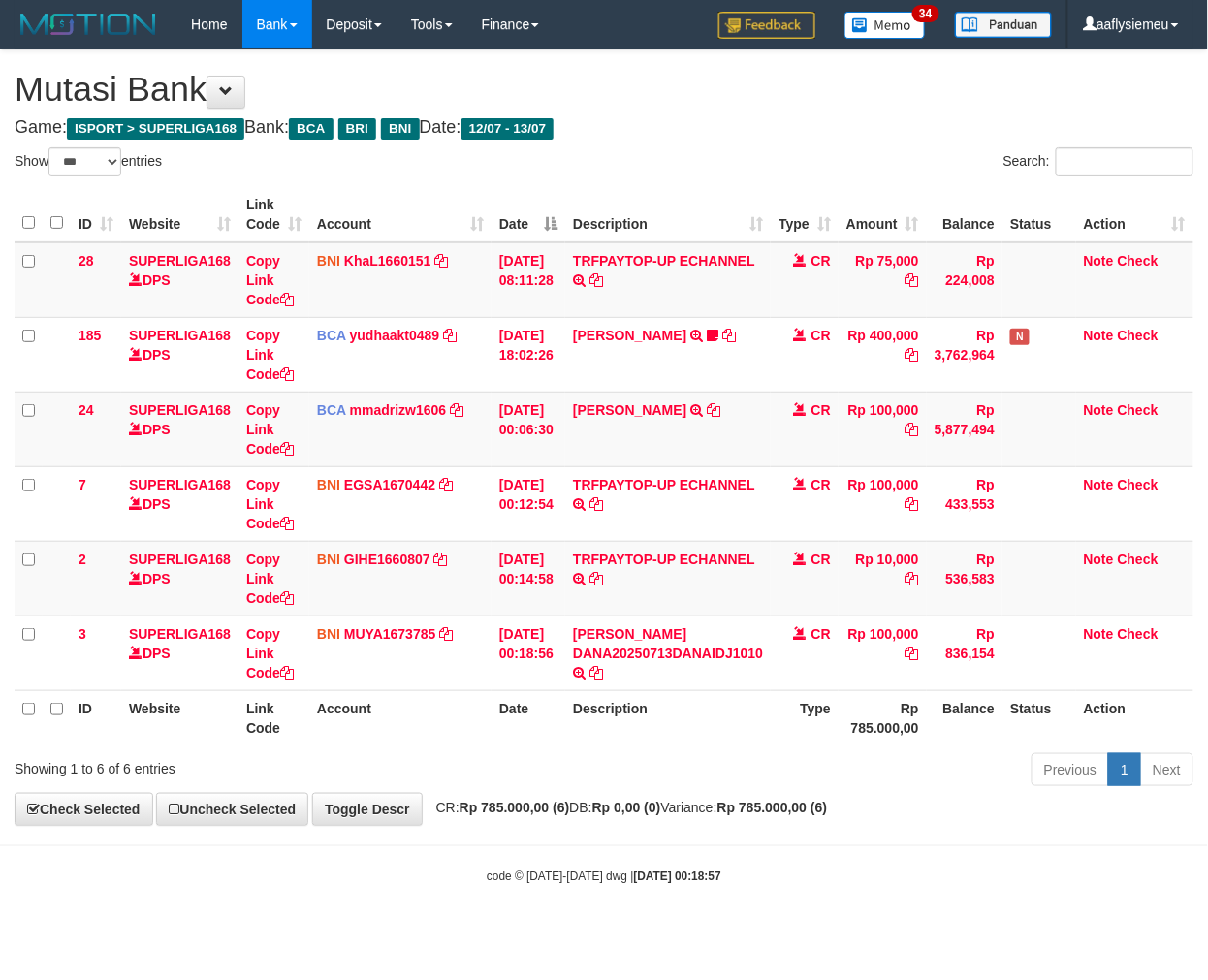 click on "TRFPAYTOP-UP ECHANNEL         TRF/PAY/TOP-UP ECHANNEL" at bounding box center [668, 578] 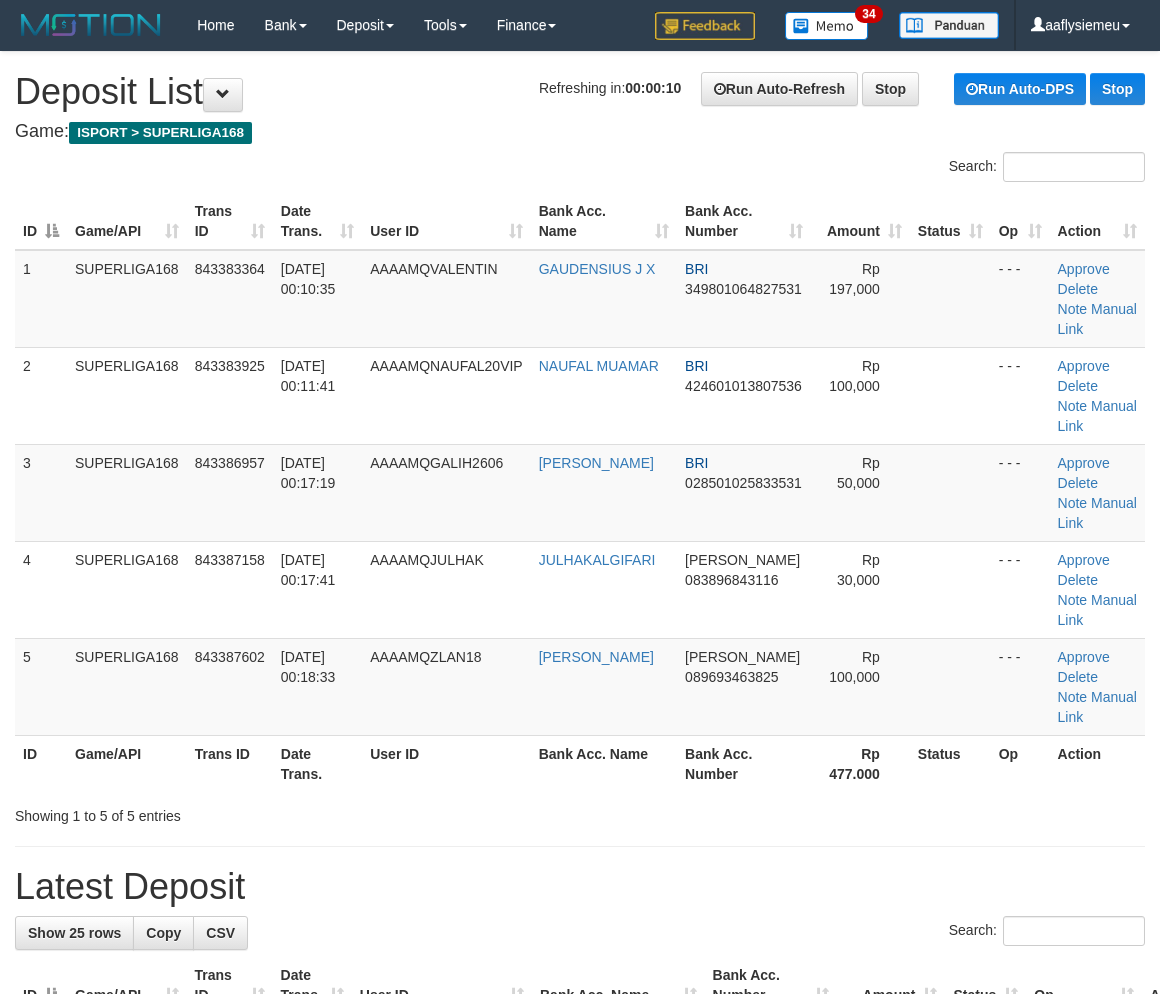 scroll, scrollTop: 0, scrollLeft: 0, axis: both 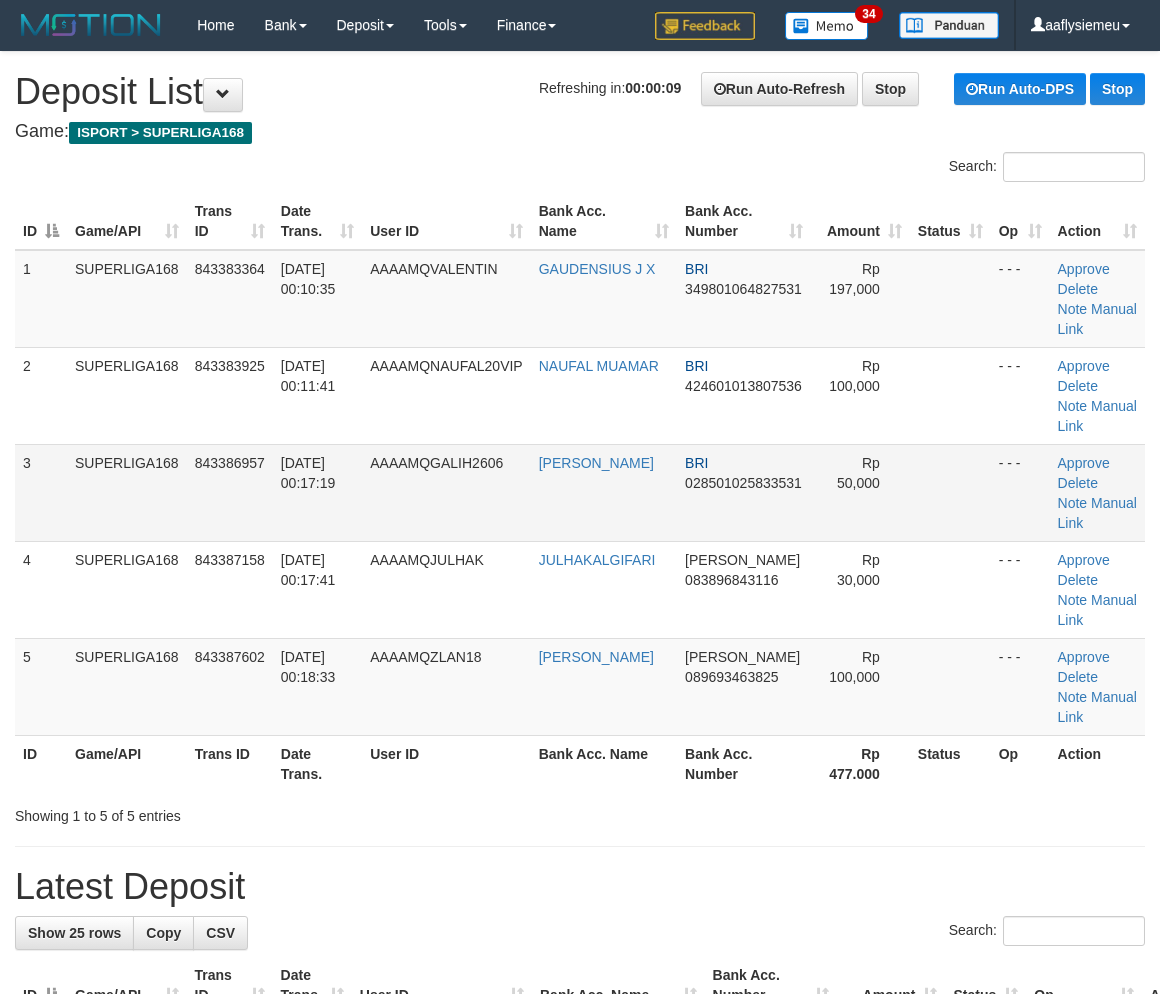 click on "AAAAMQGALIH2606" at bounding box center (446, 492) 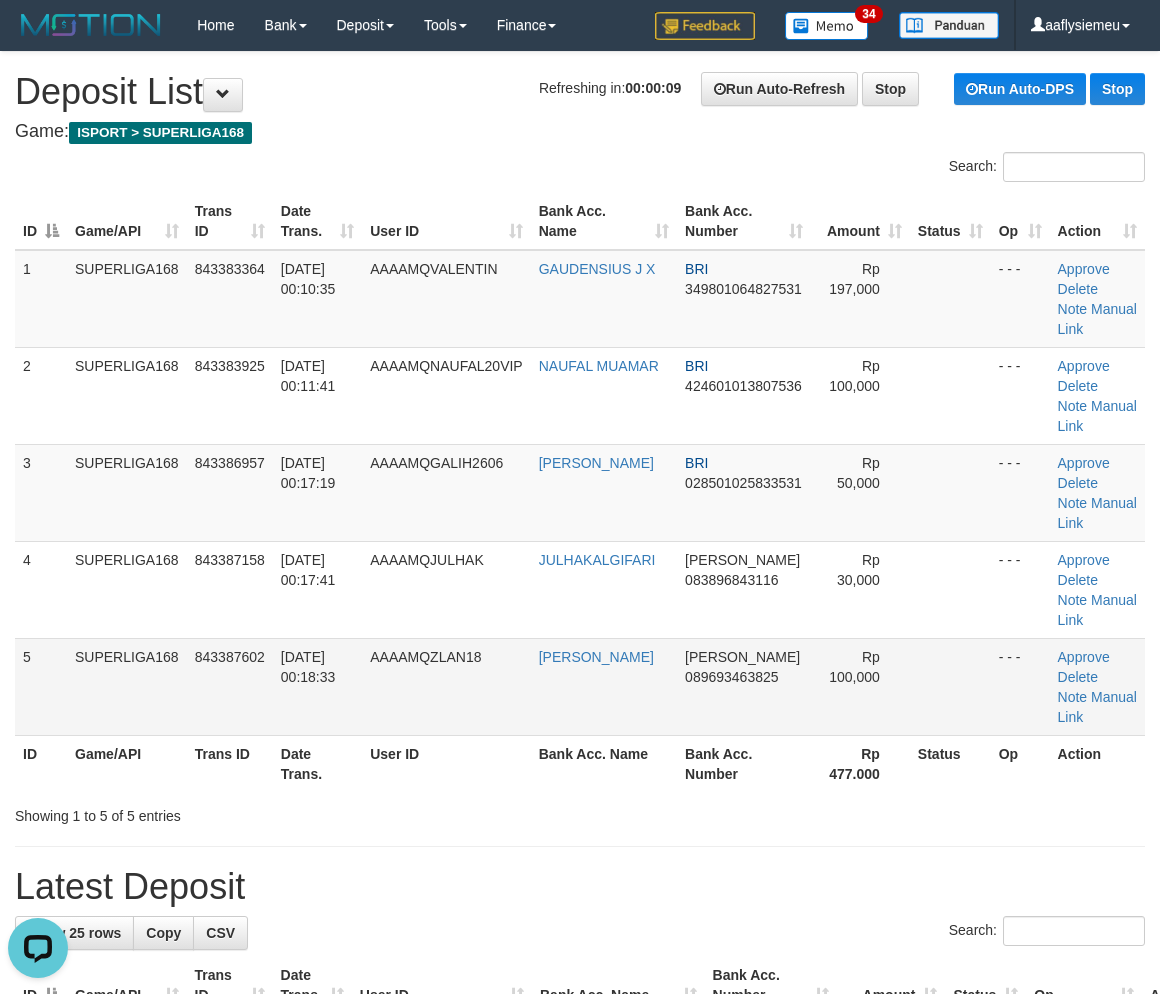 scroll, scrollTop: 0, scrollLeft: 0, axis: both 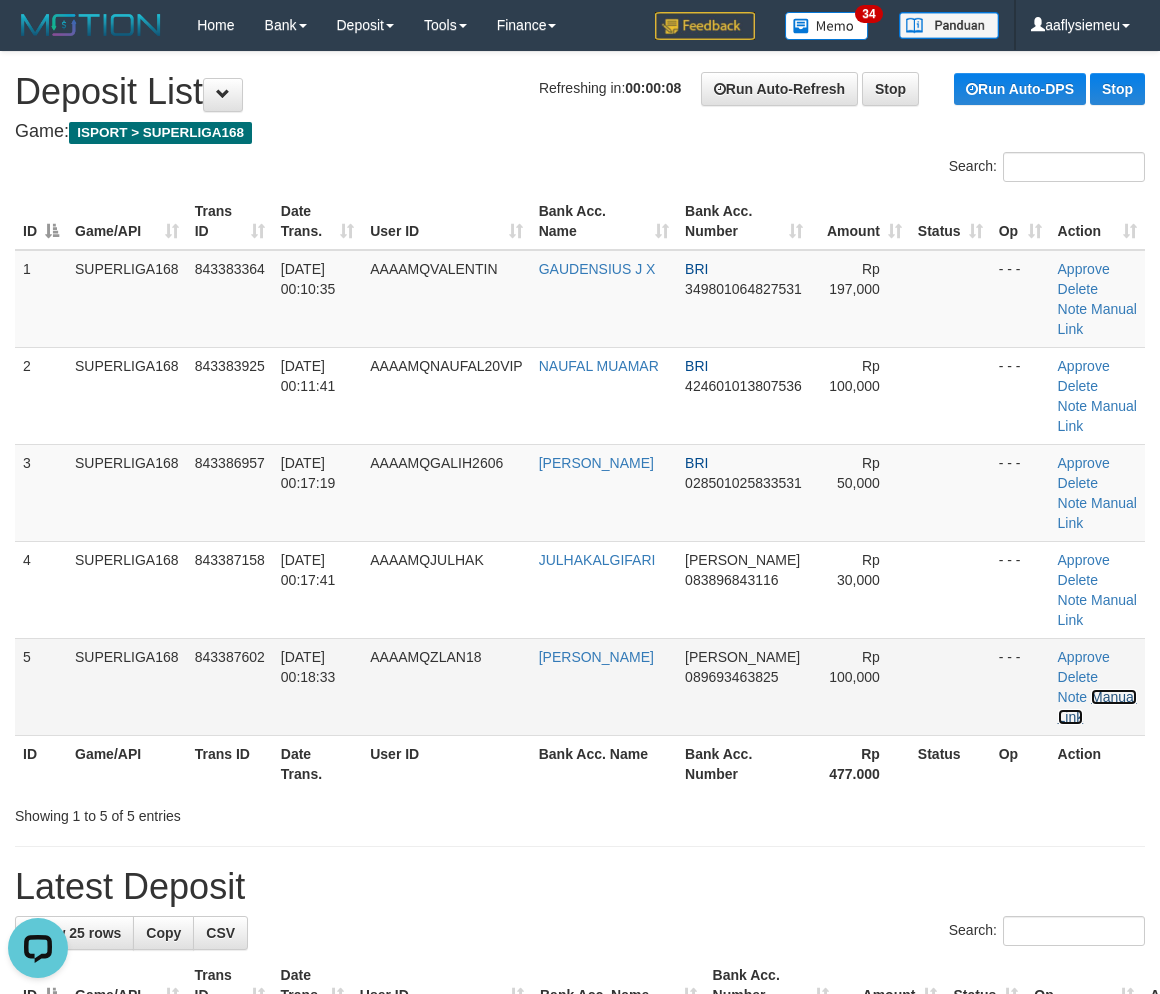 click on "Manual Link" at bounding box center (1097, 707) 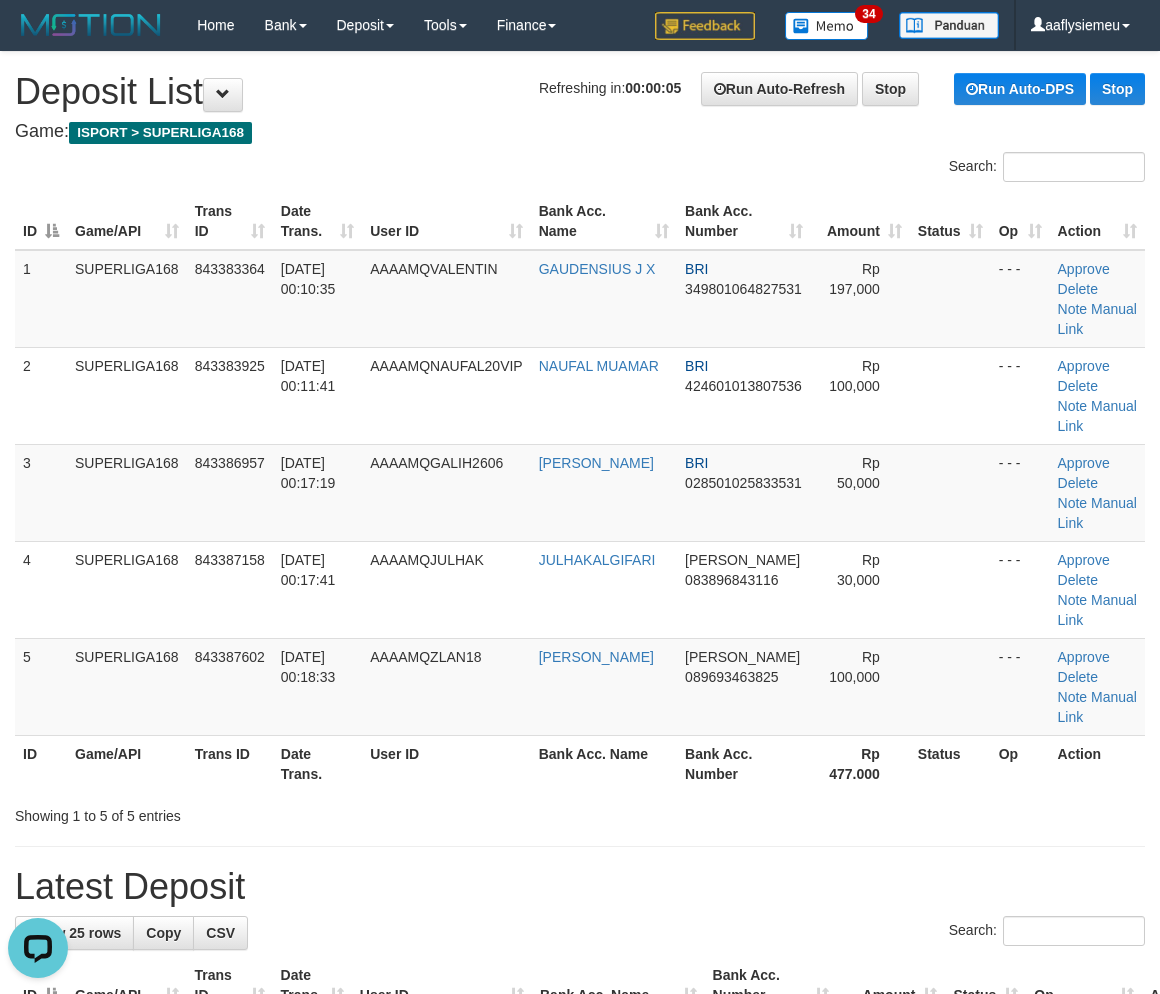 click on "Showing 1 to 5 of 5 entries" at bounding box center (241, 812) 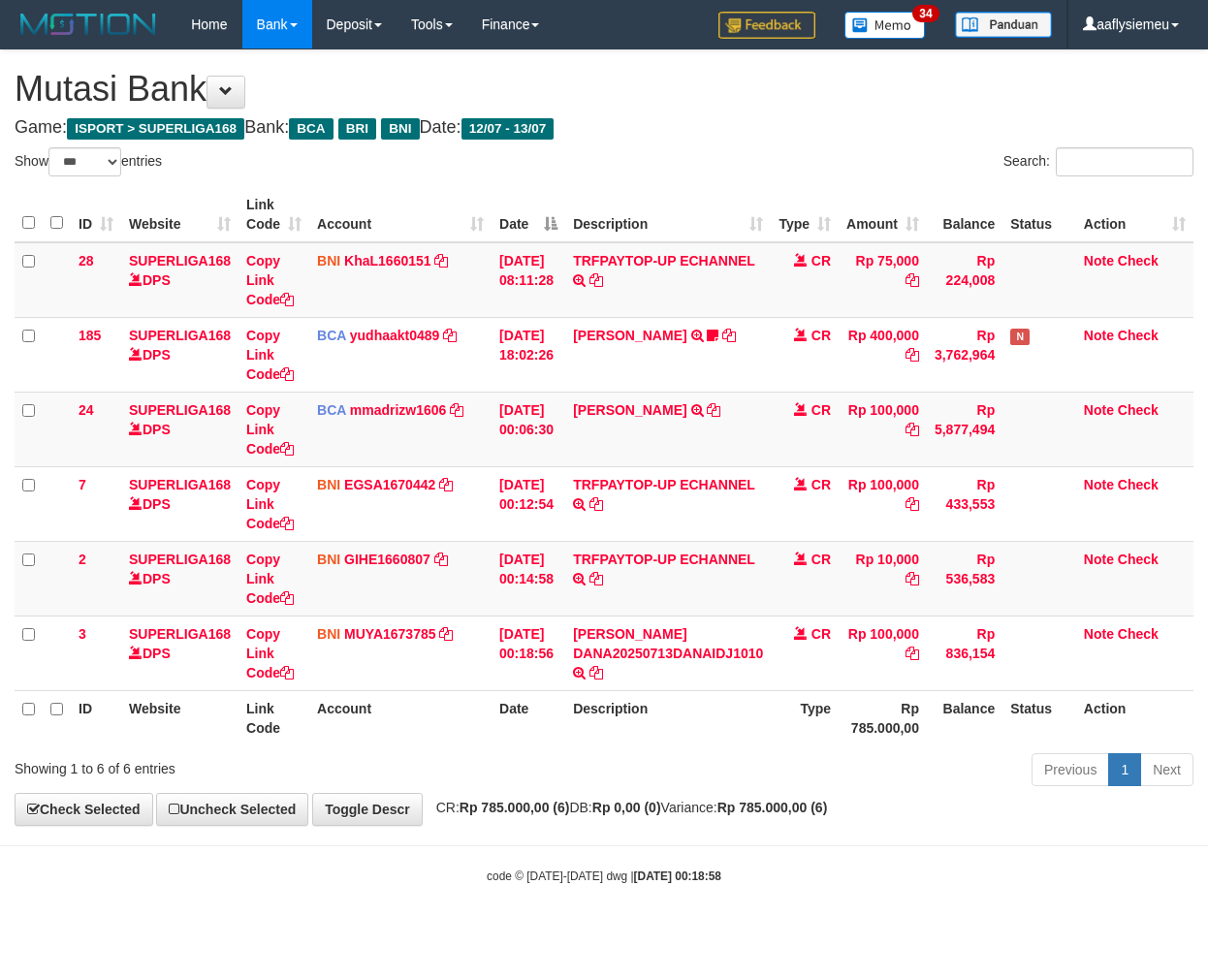 select on "***" 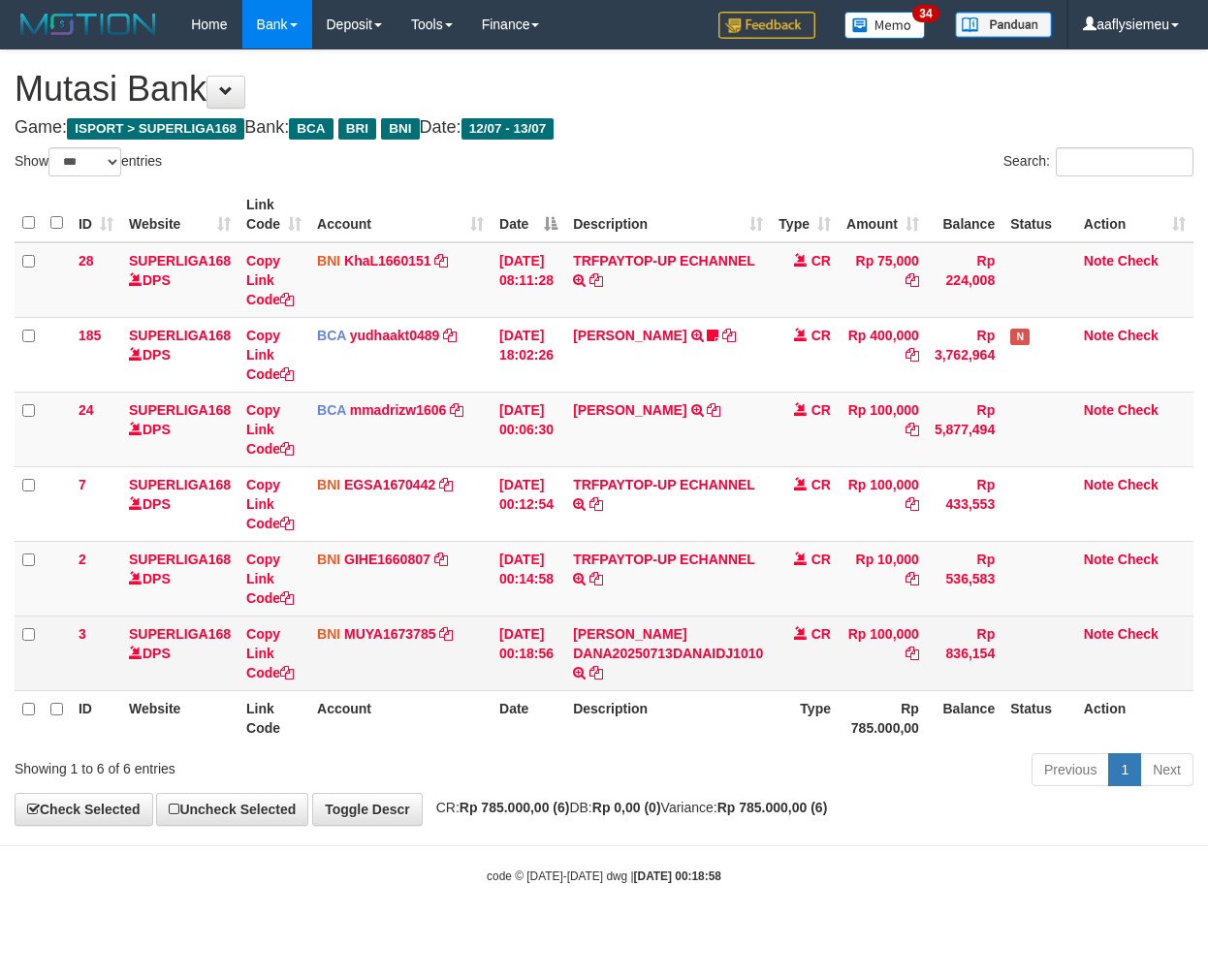 scroll, scrollTop: 0, scrollLeft: 0, axis: both 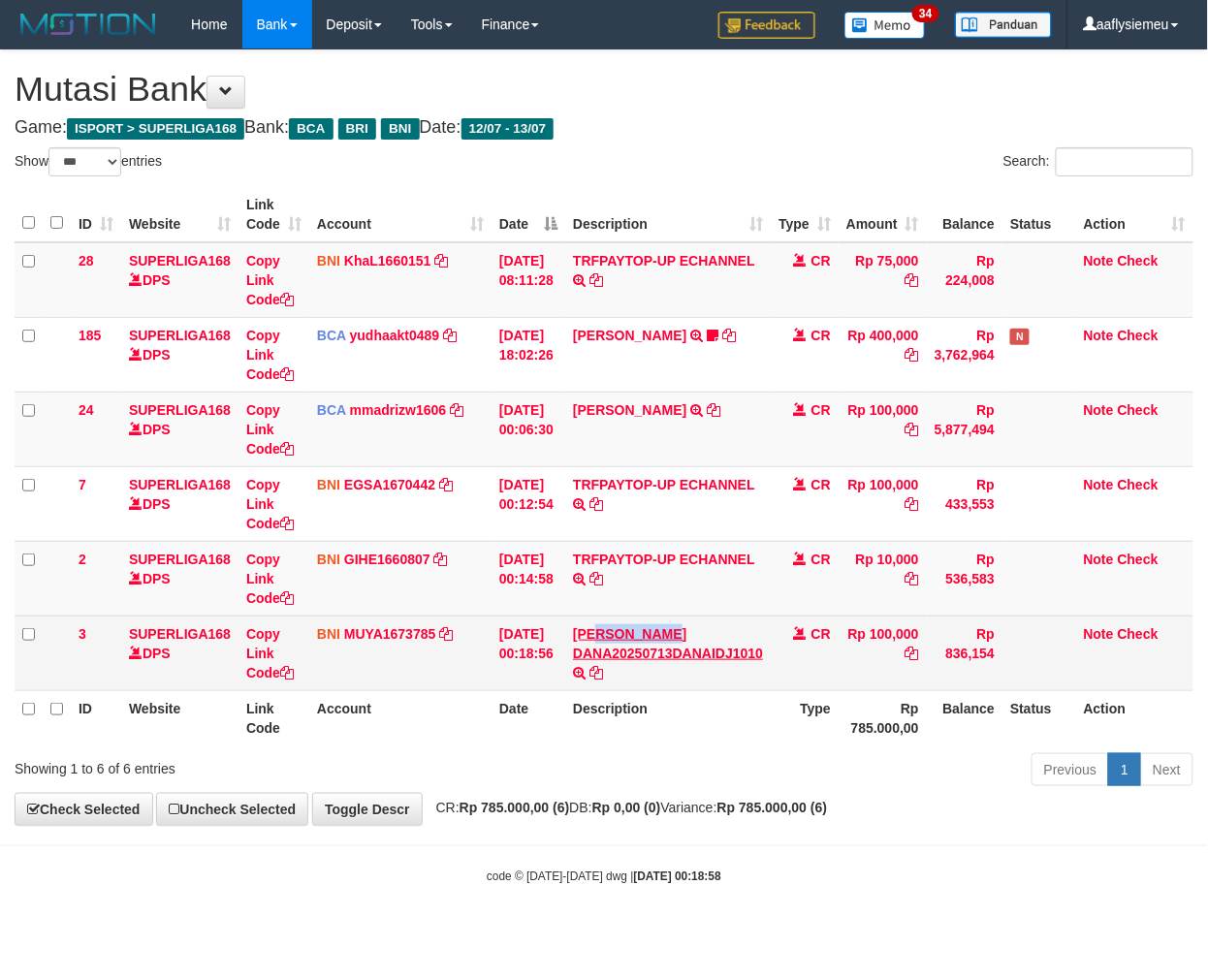 copy on "AD NAZLAN" 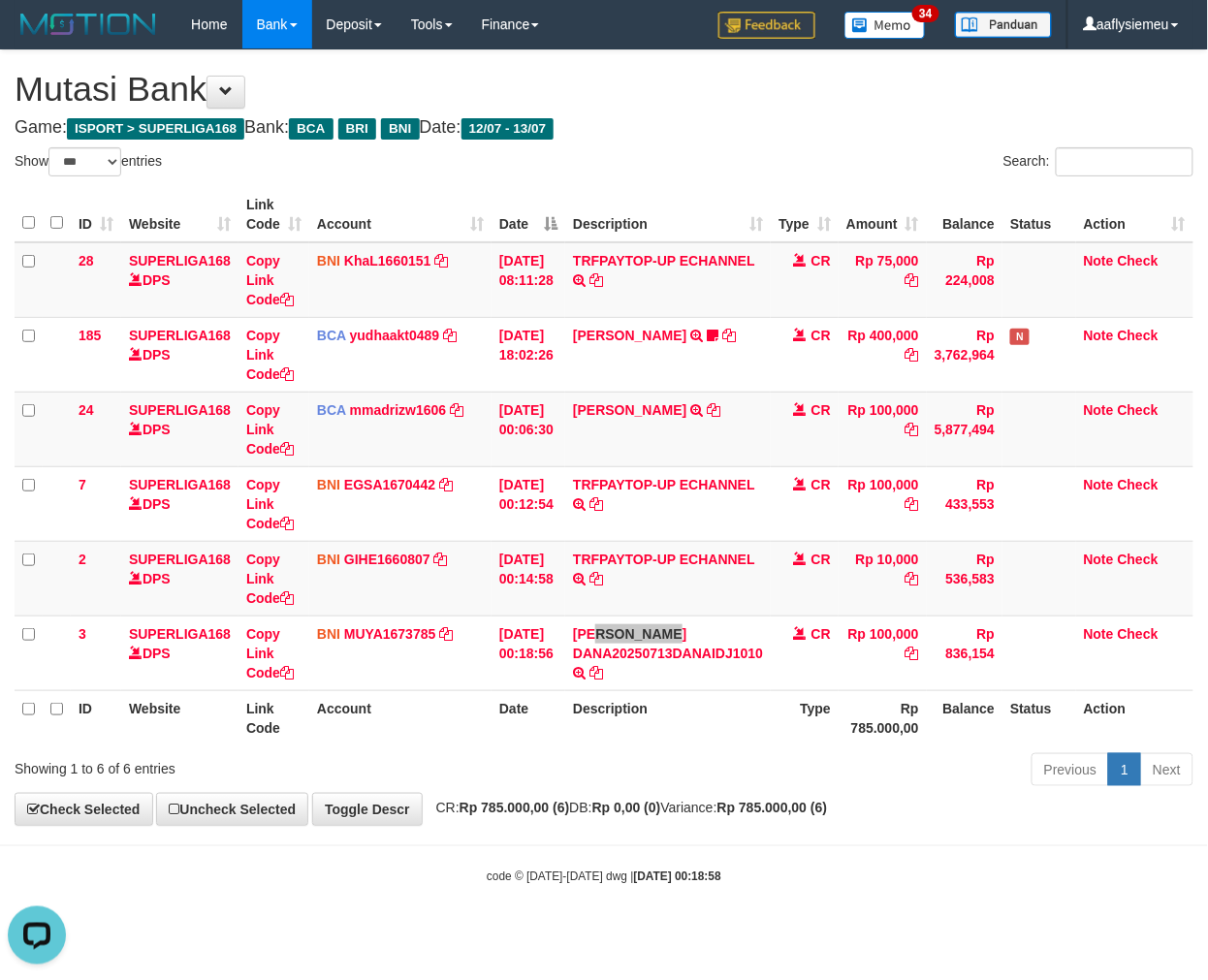 scroll, scrollTop: 0, scrollLeft: 0, axis: both 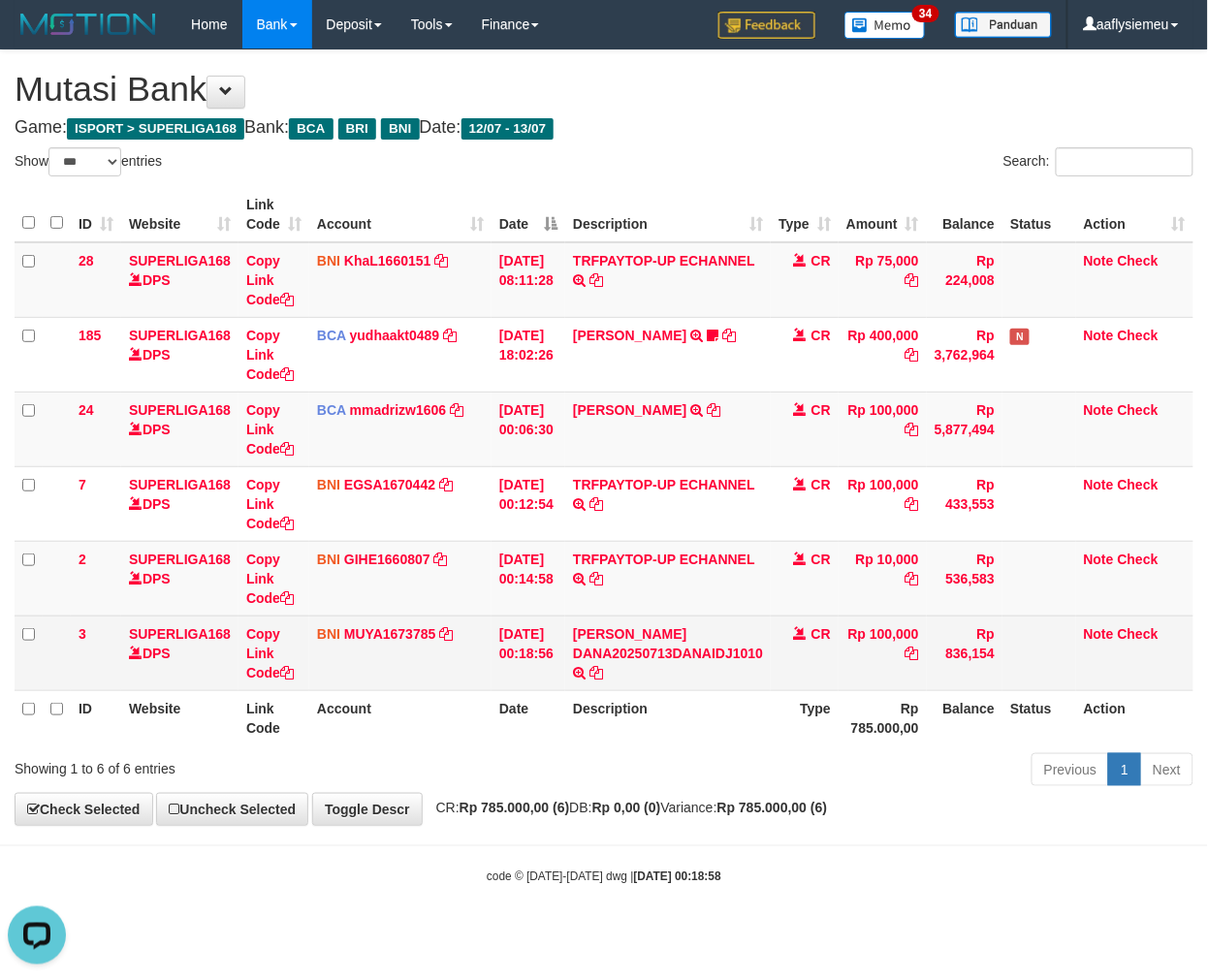click on "Copy Link Code" at bounding box center [273, 652] 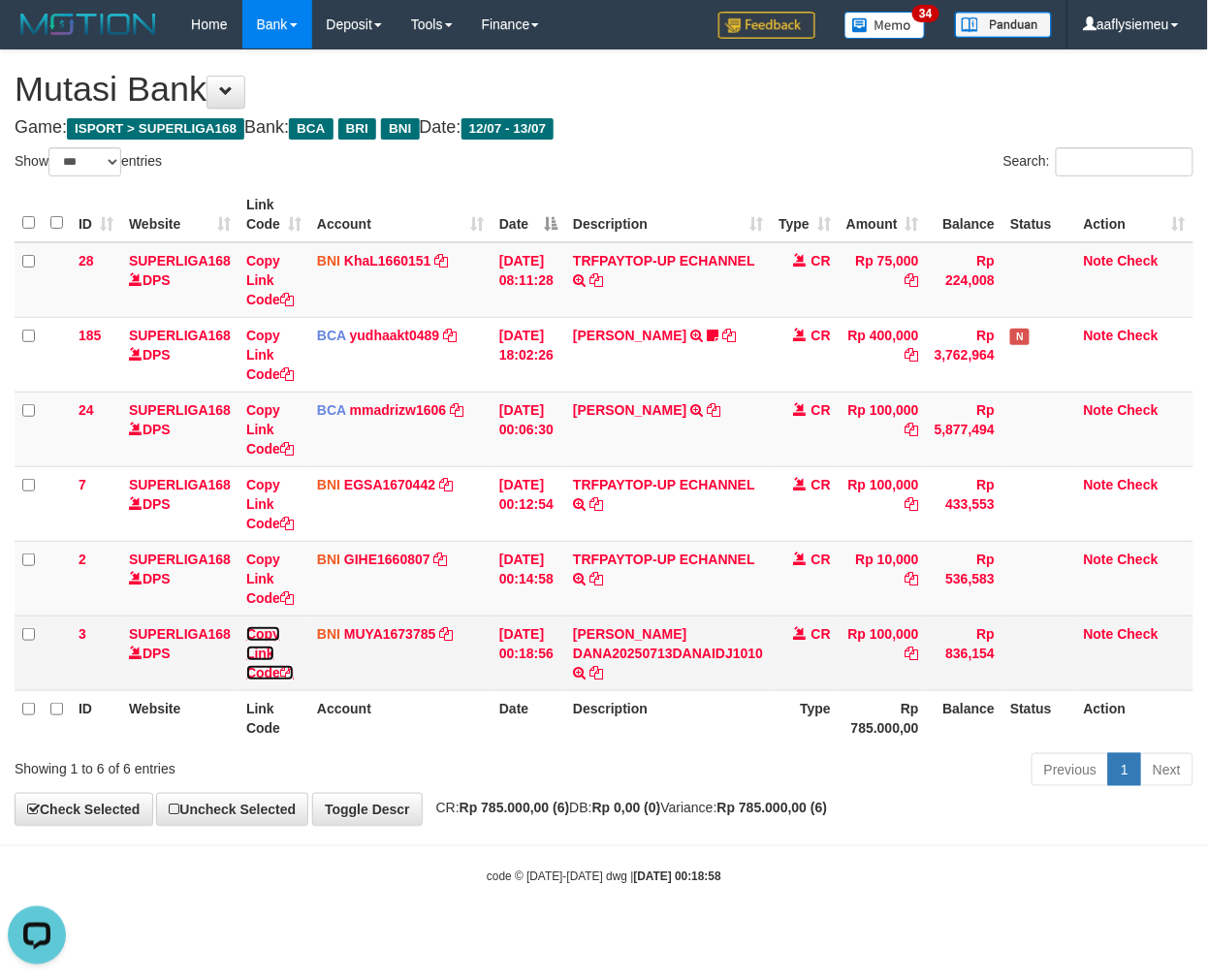 click on "Copy Link Code" at bounding box center (270, 653) 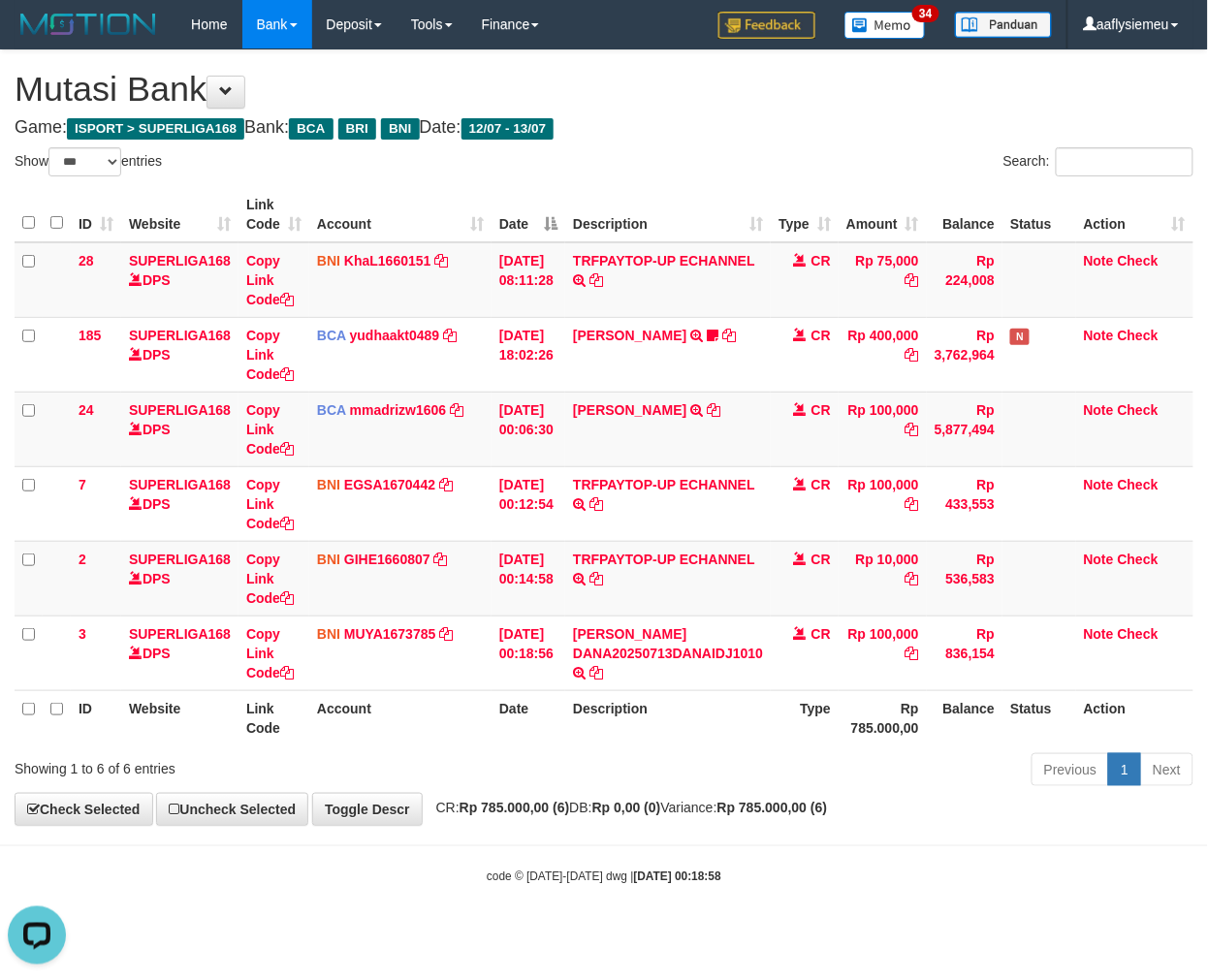 scroll, scrollTop: 266, scrollLeft: 0, axis: vertical 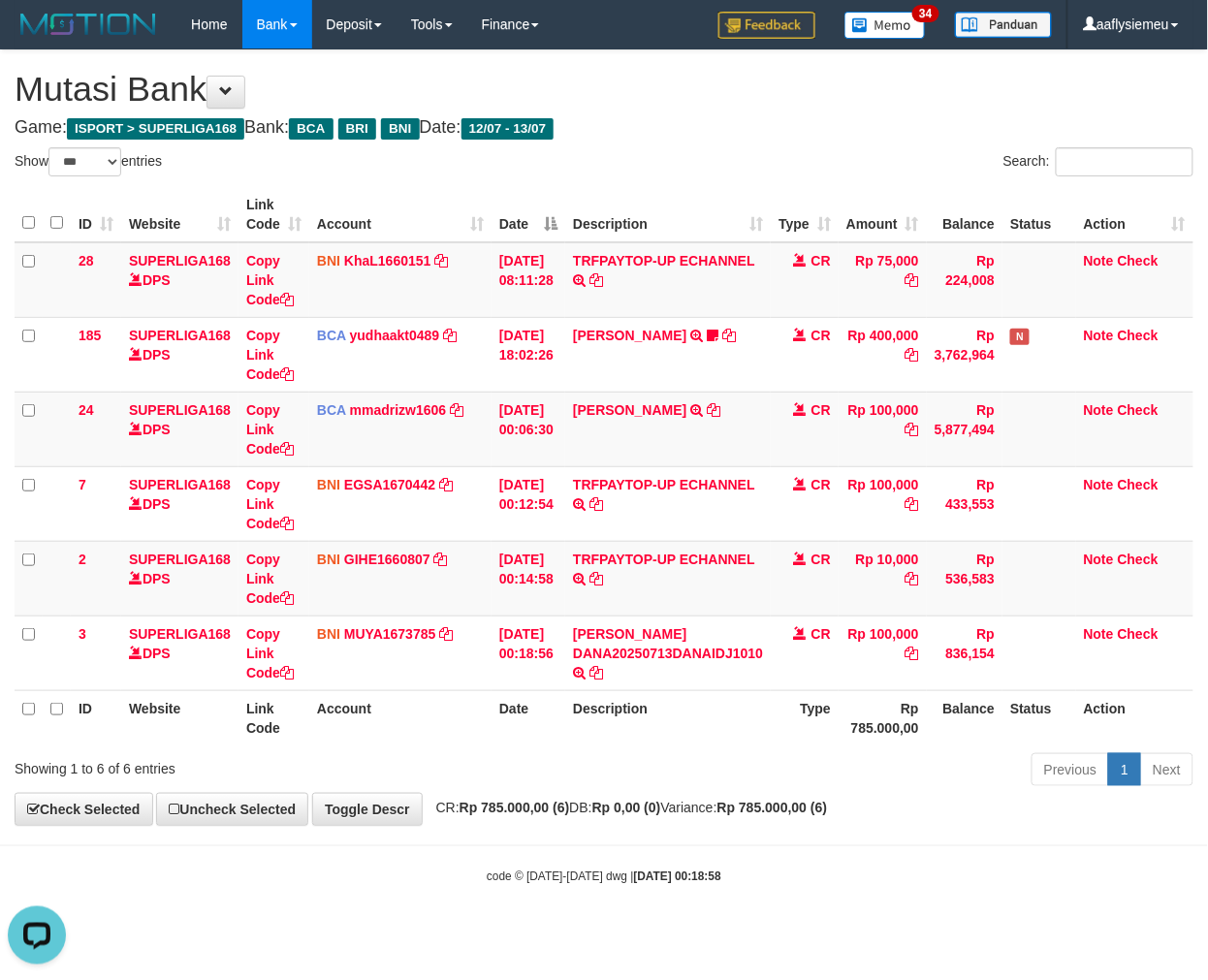 drag, startPoint x: 774, startPoint y: 787, endPoint x: 1204, endPoint y: 622, distance: 460.5703 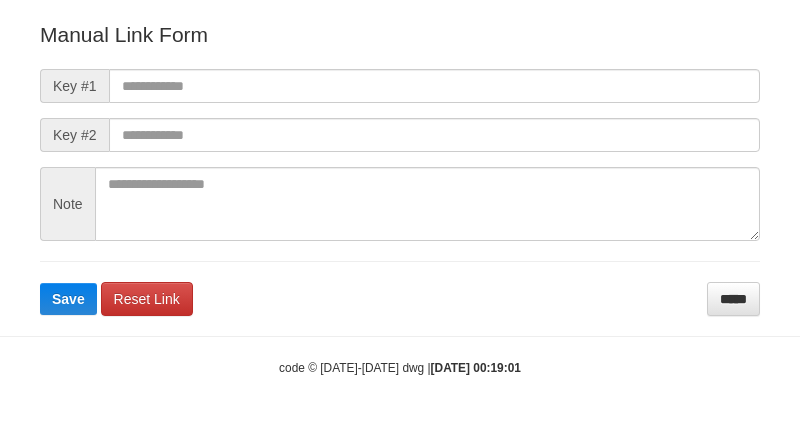 scroll, scrollTop: 222, scrollLeft: 0, axis: vertical 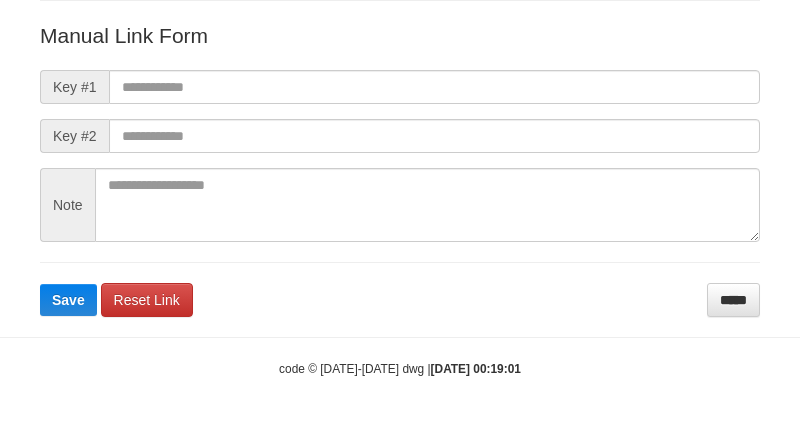 drag, startPoint x: 266, startPoint y: 51, endPoint x: 254, endPoint y: 78, distance: 29.546574 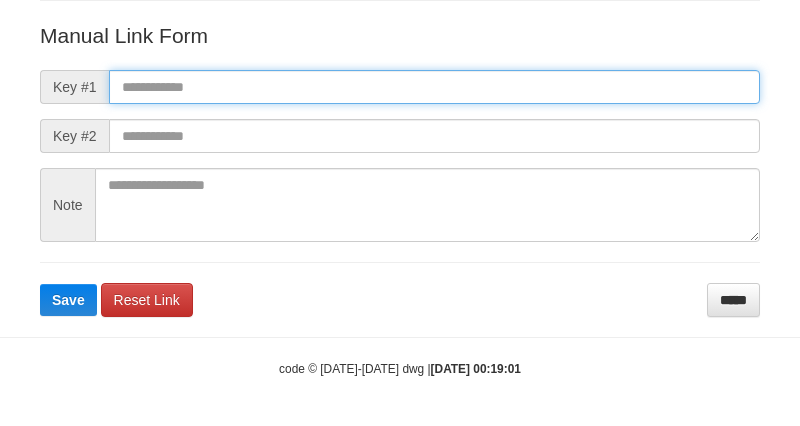 drag, startPoint x: 232, startPoint y: 97, endPoint x: 102, endPoint y: 277, distance: 222.03603 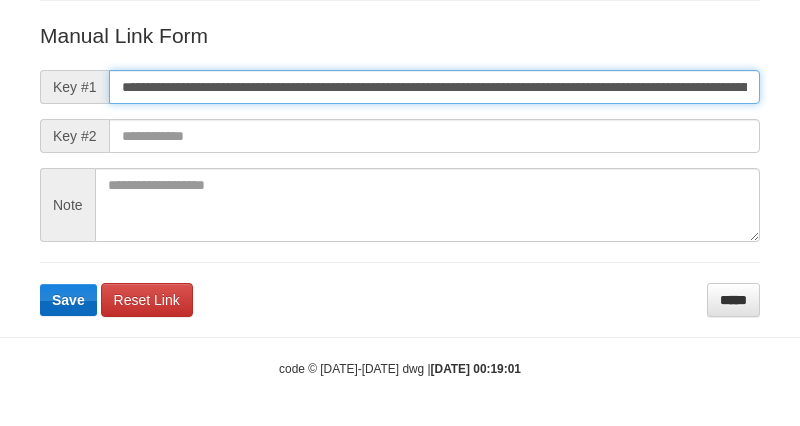 scroll, scrollTop: 0, scrollLeft: 1157, axis: horizontal 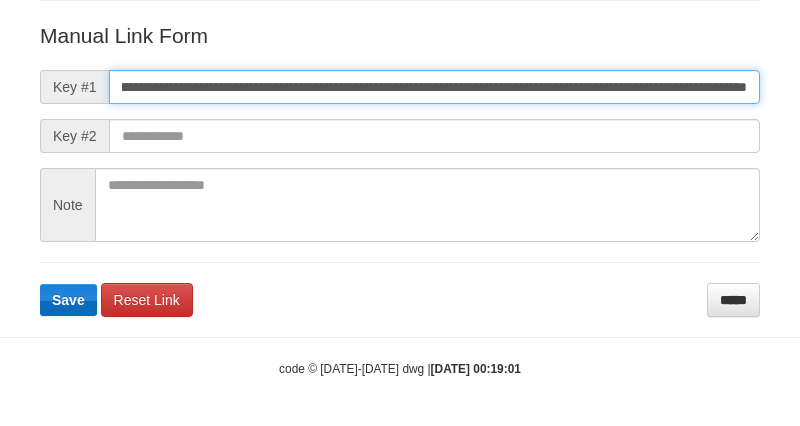 type on "**********" 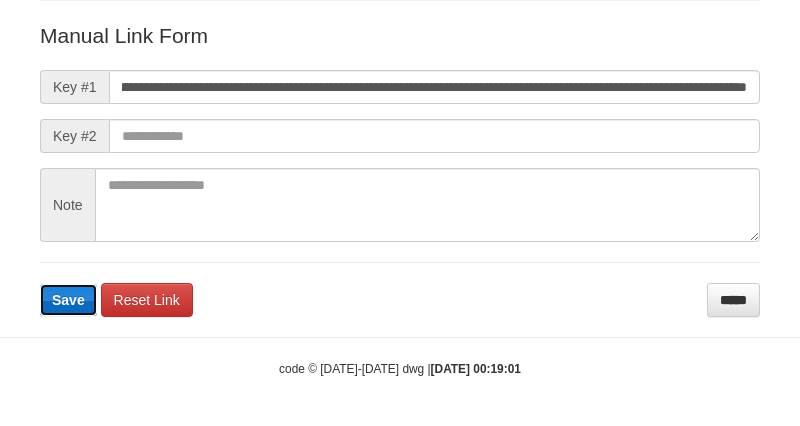click on "Save" at bounding box center [68, 300] 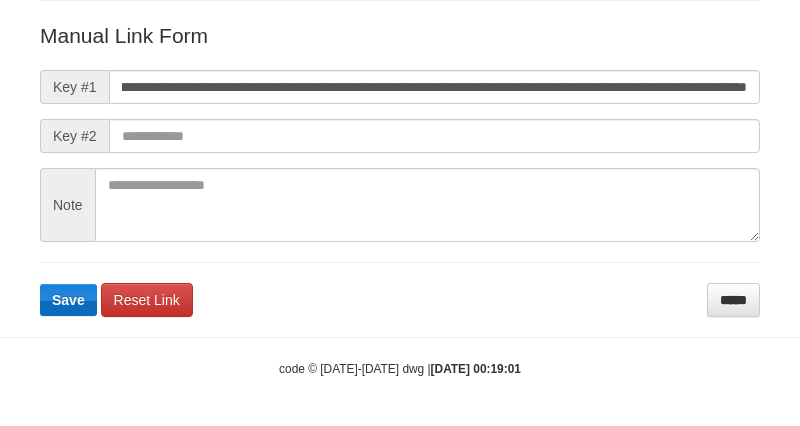scroll, scrollTop: 0, scrollLeft: 0, axis: both 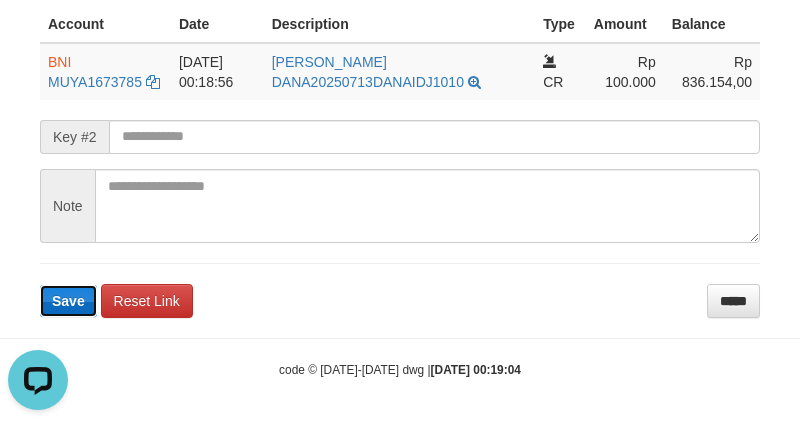 click on "Save" at bounding box center [68, 301] 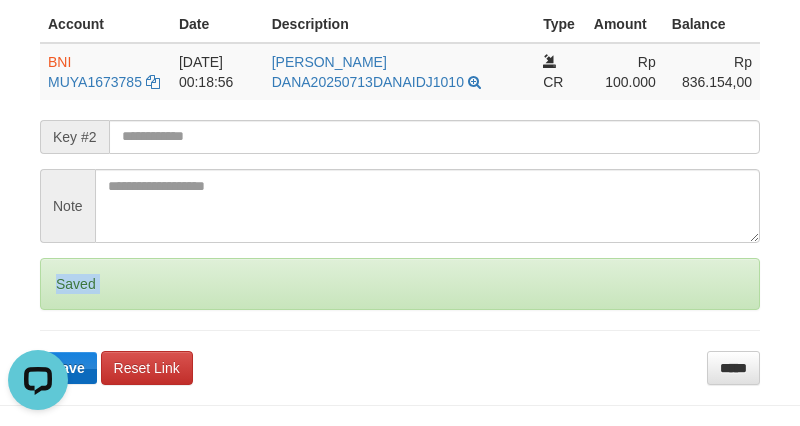 click on "**********" at bounding box center (400, 145) 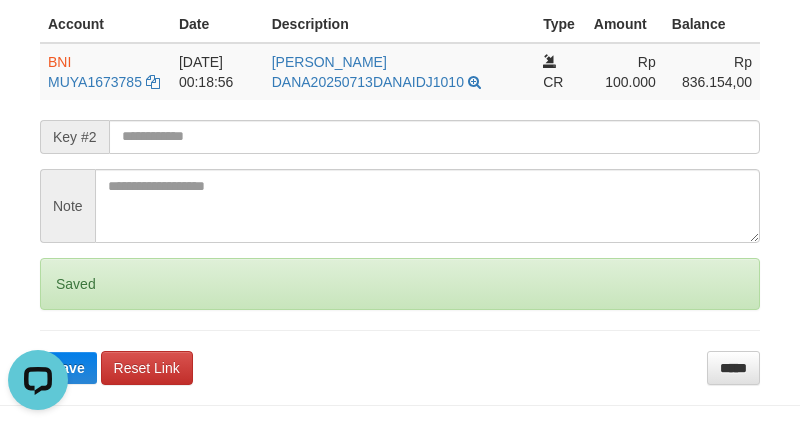 click on "**********" at bounding box center (400, 145) 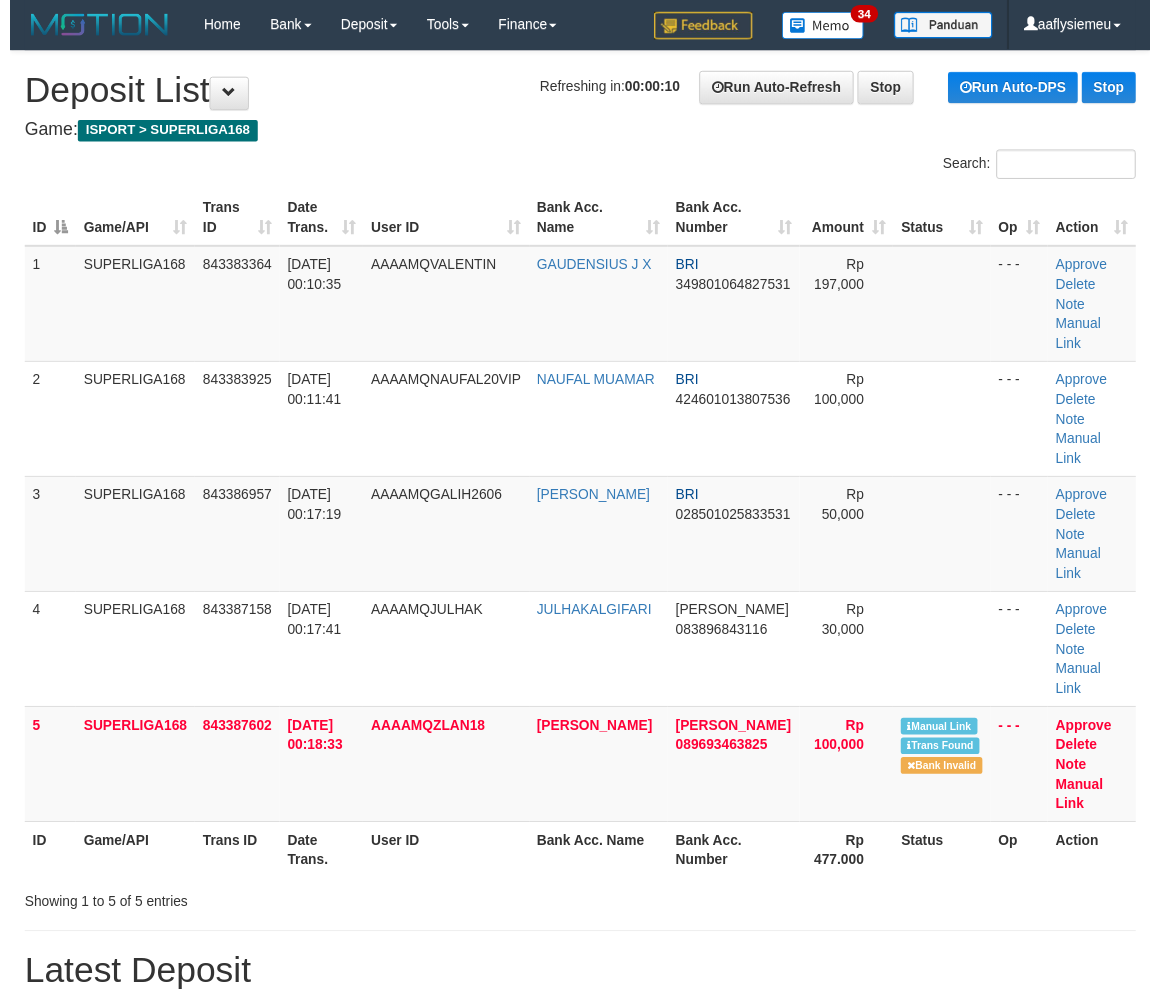 scroll, scrollTop: 0, scrollLeft: 0, axis: both 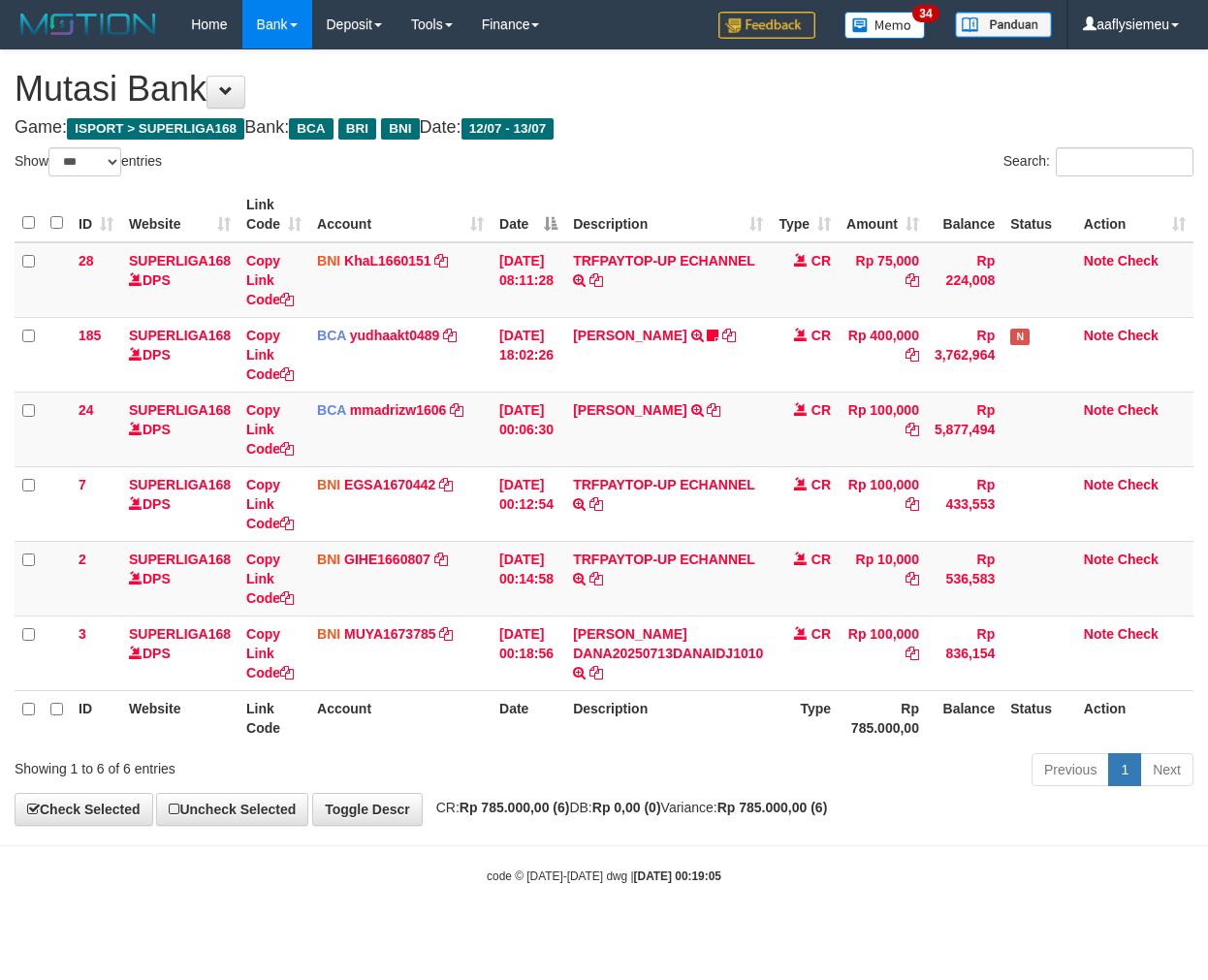 select on "***" 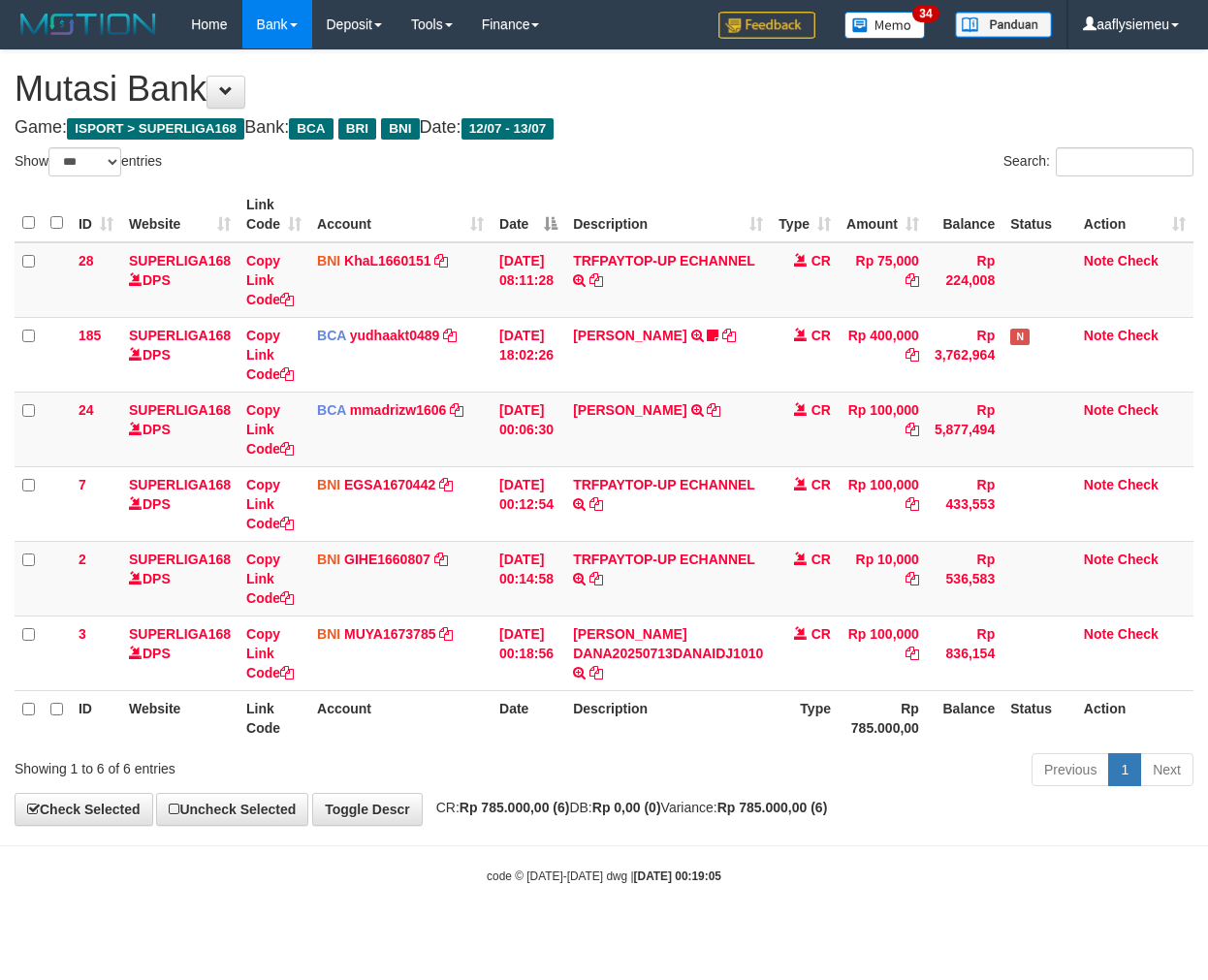 scroll, scrollTop: 0, scrollLeft: 0, axis: both 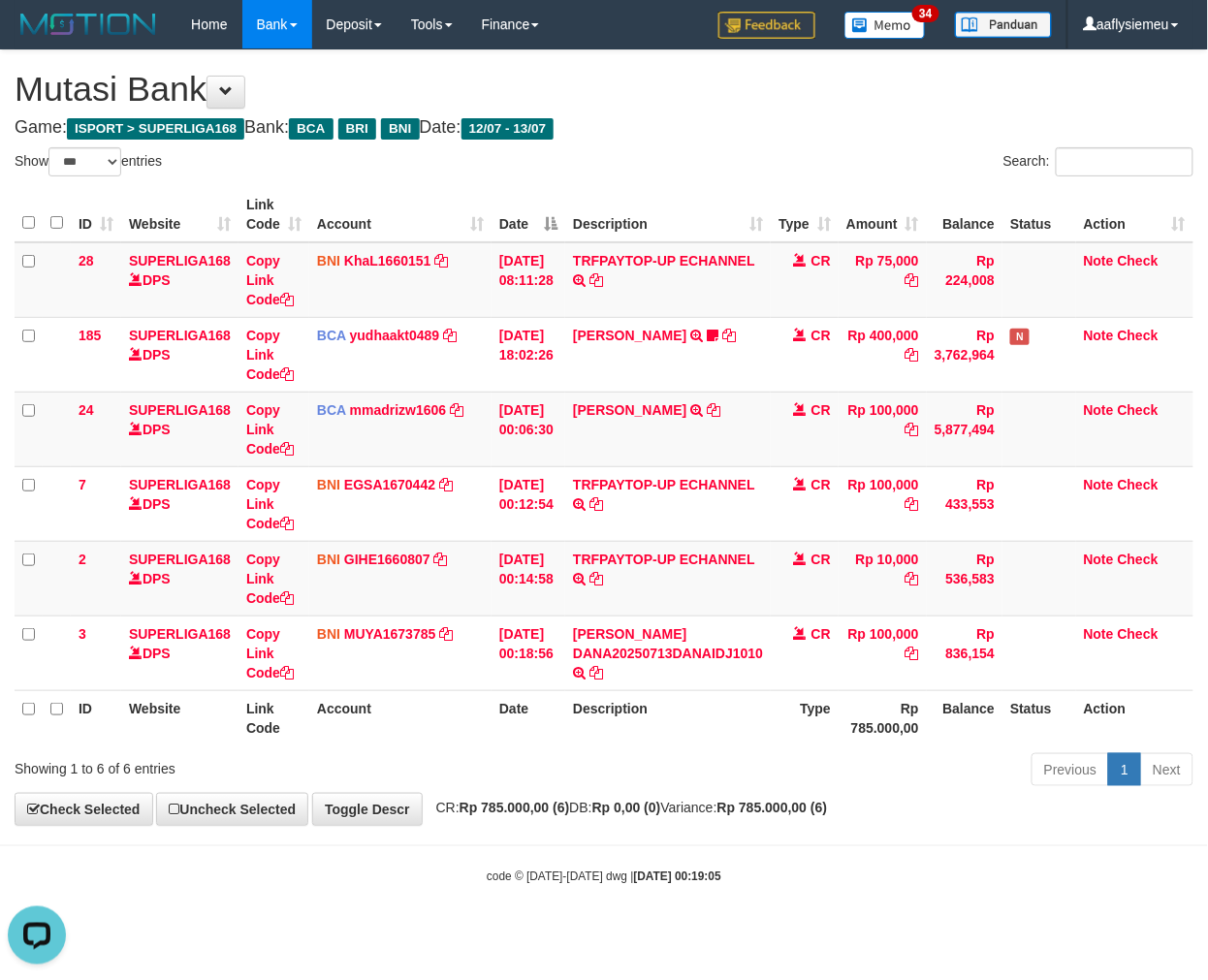 drag, startPoint x: 1041, startPoint y: 702, endPoint x: 1205, endPoint y: 637, distance: 176.41145 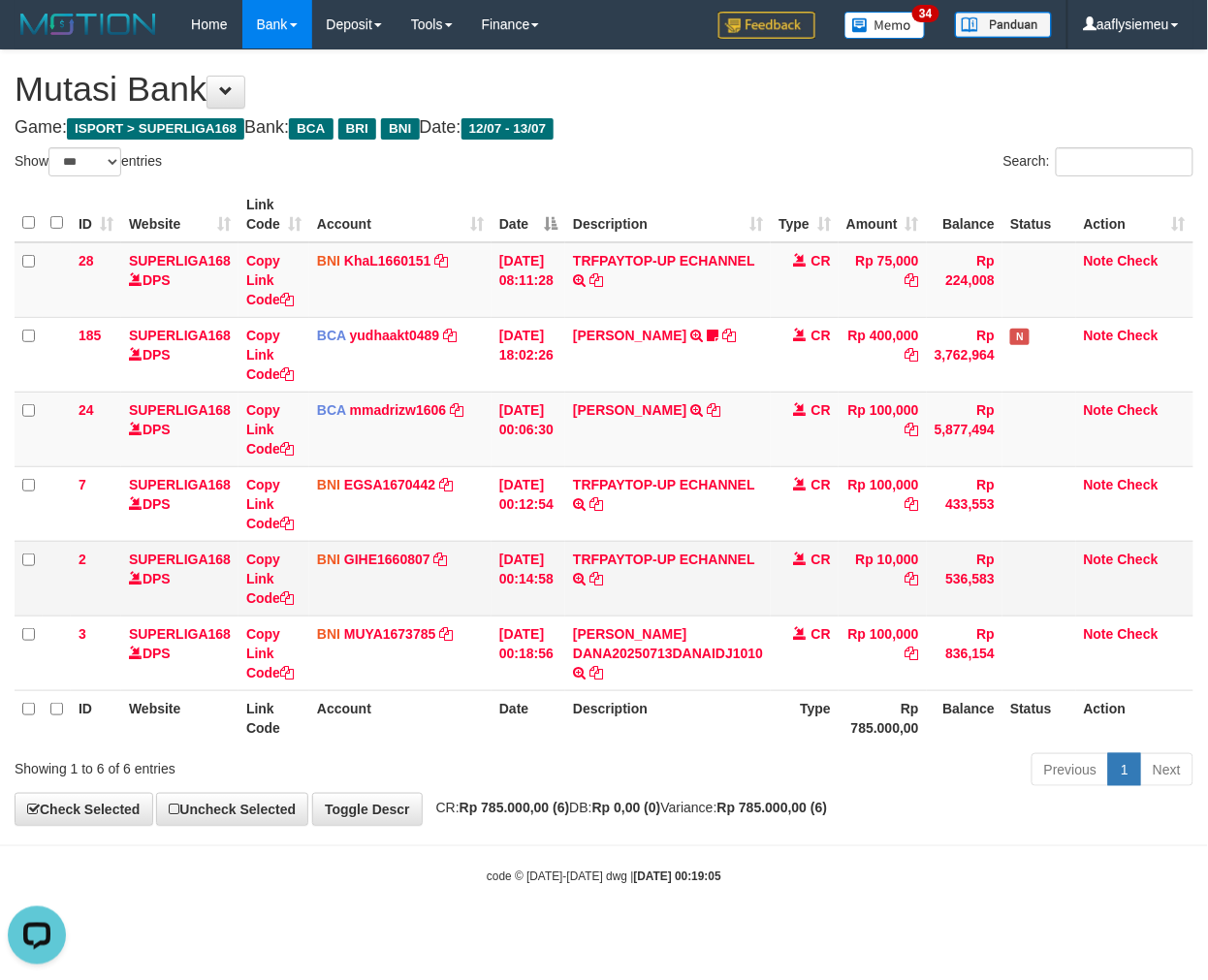 drag, startPoint x: 865, startPoint y: 717, endPoint x: 1138, endPoint y: 576, distance: 307.2621 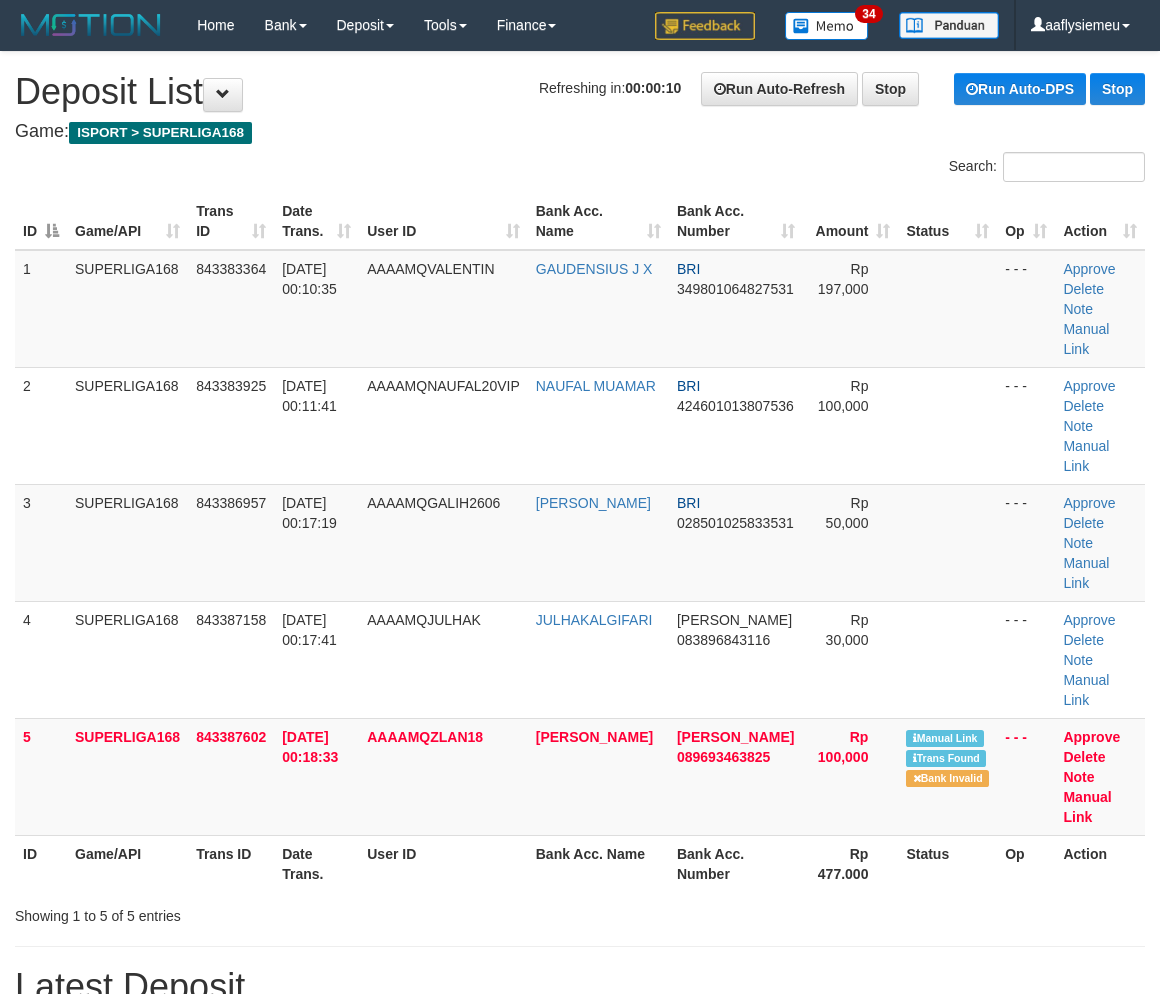scroll, scrollTop: 0, scrollLeft: 0, axis: both 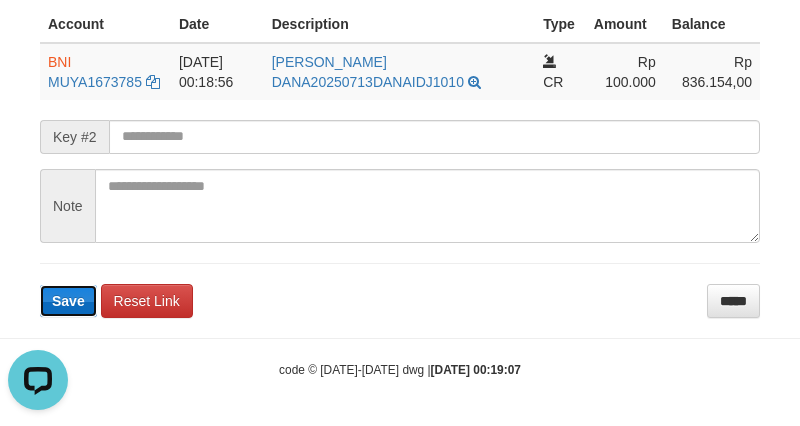 click on "Save" at bounding box center [68, 301] 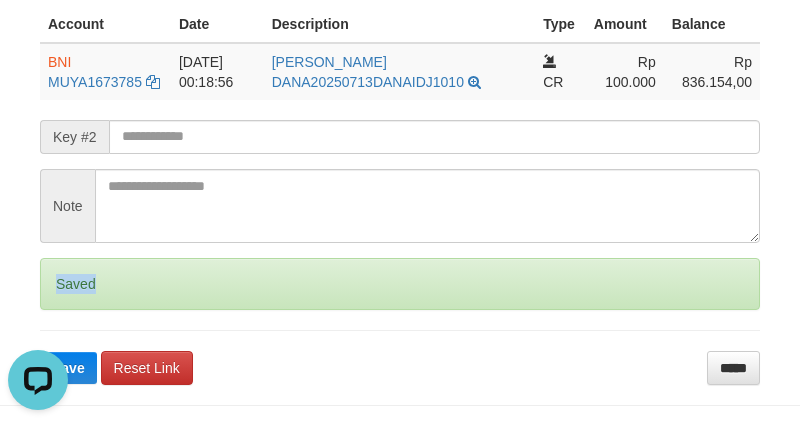 click on "Saved" at bounding box center (400, 284) 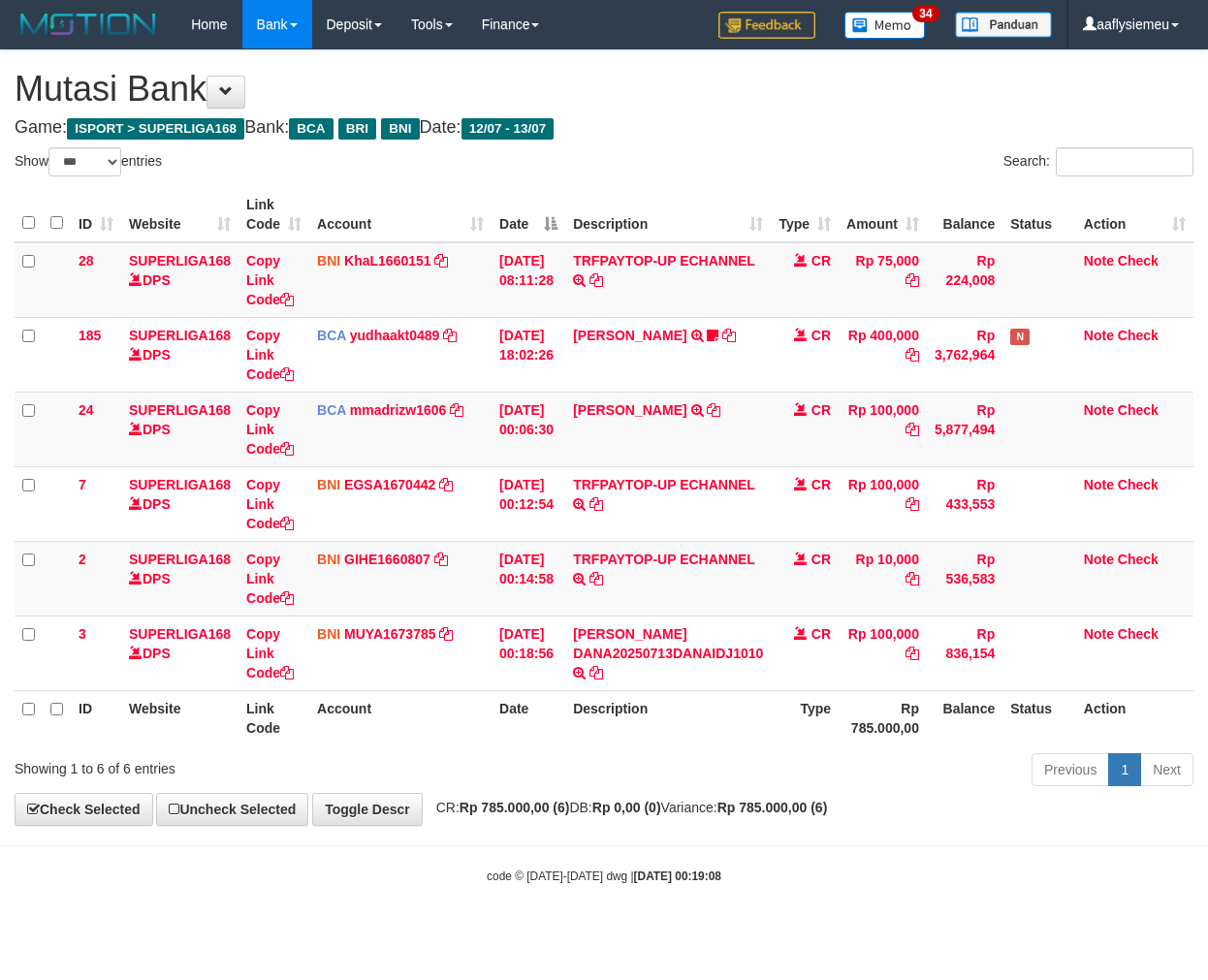 select on "***" 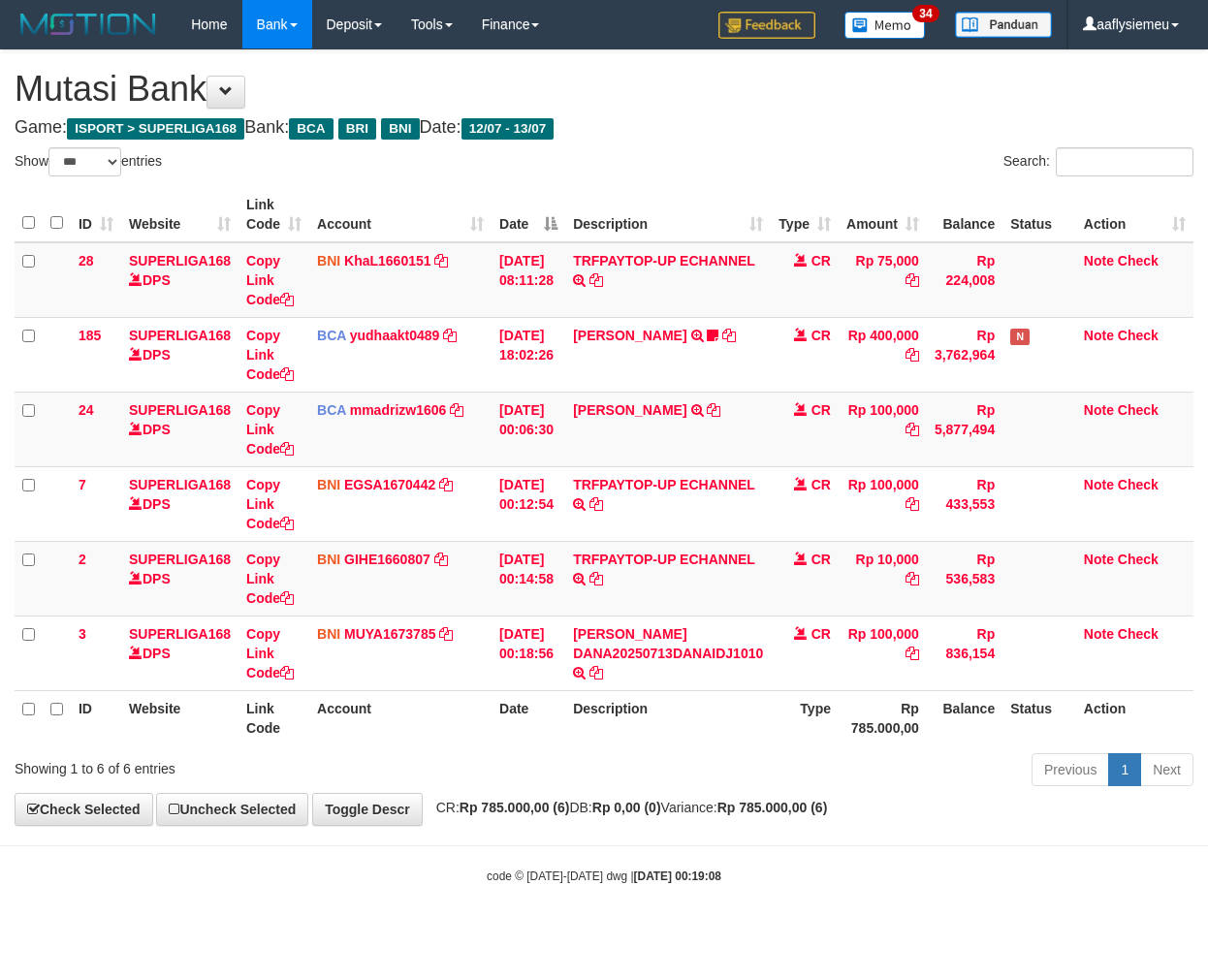 scroll, scrollTop: 0, scrollLeft: 0, axis: both 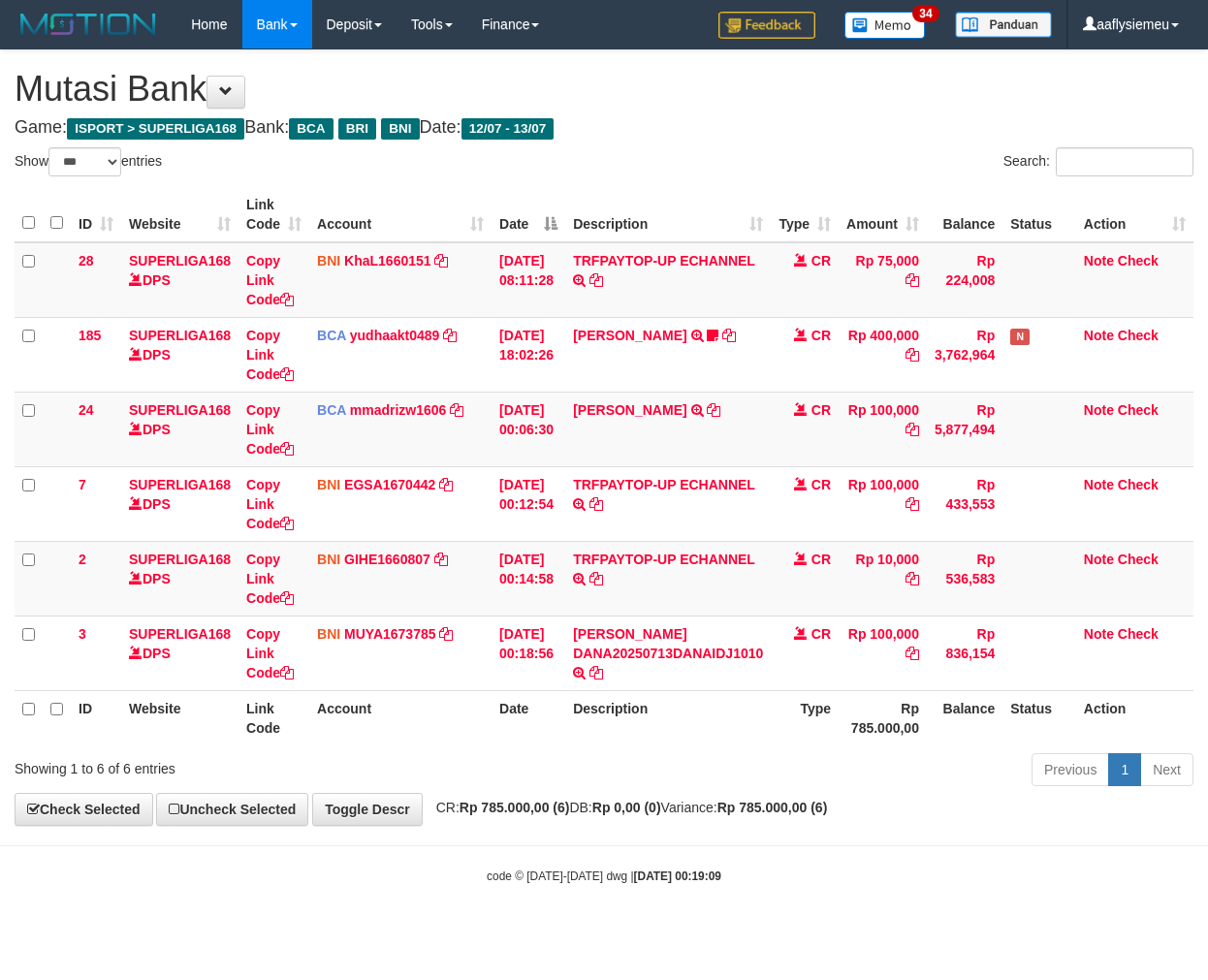 select on "***" 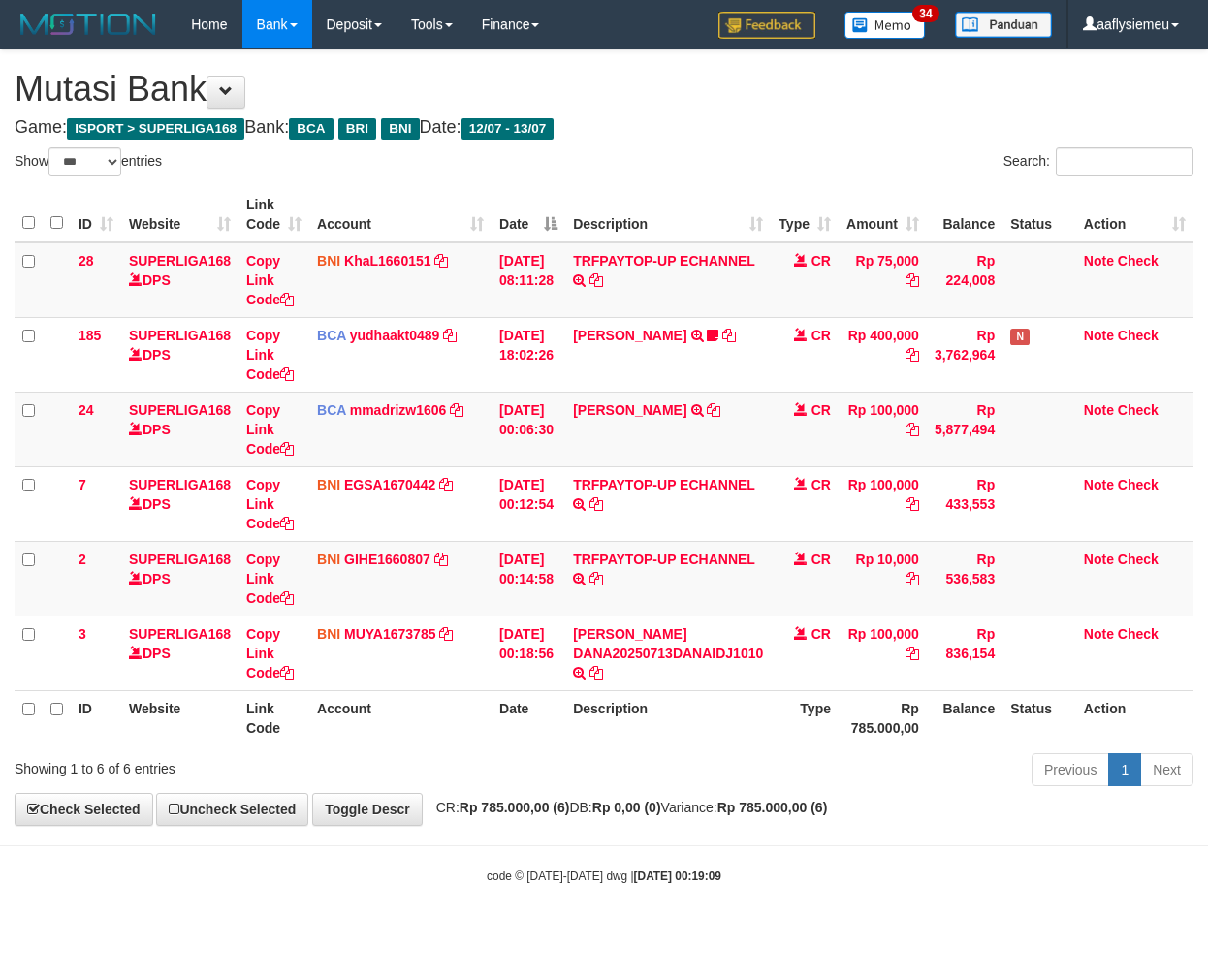 scroll, scrollTop: 0, scrollLeft: 0, axis: both 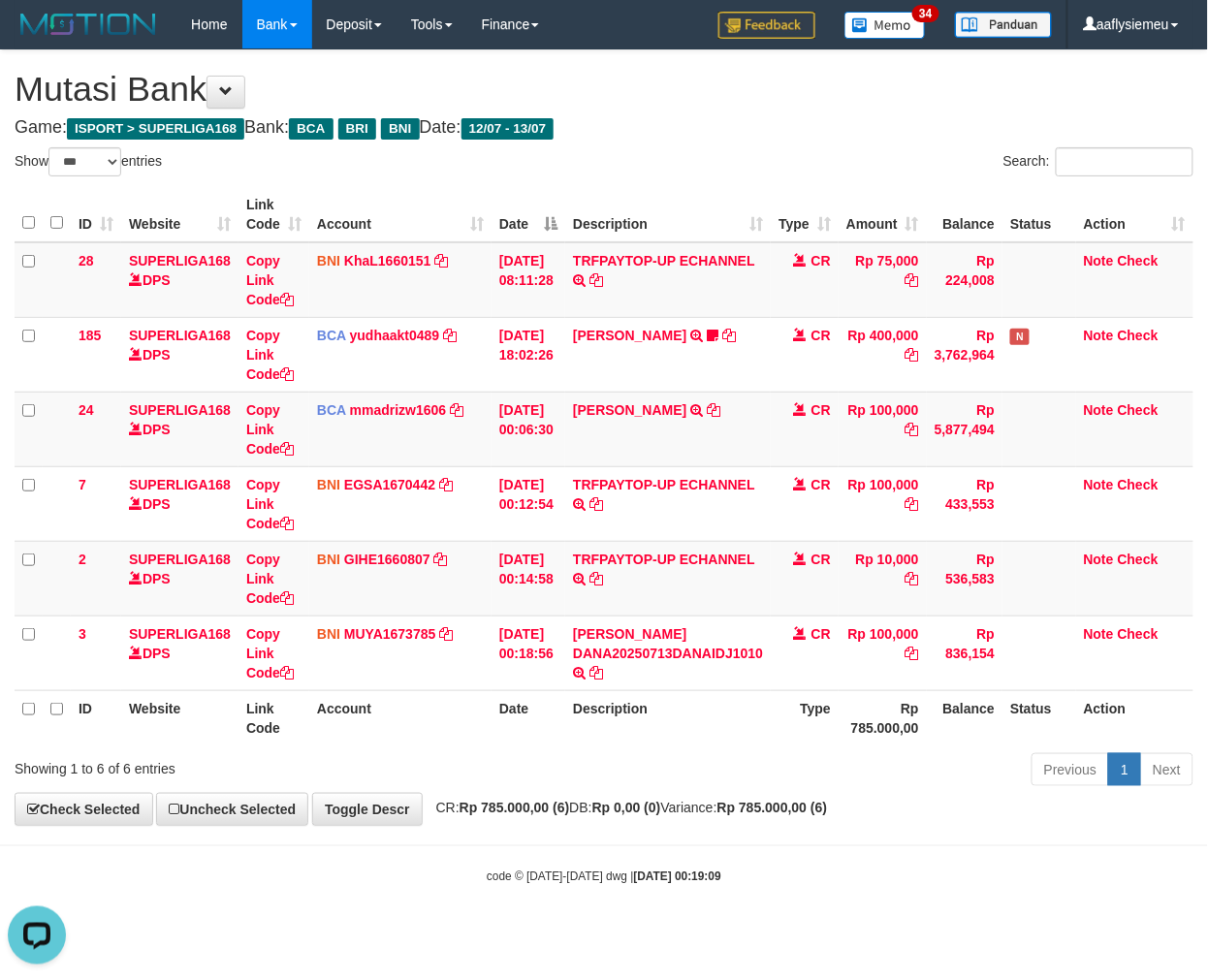 drag, startPoint x: 750, startPoint y: 808, endPoint x: 1207, endPoint y: 689, distance: 472.23935 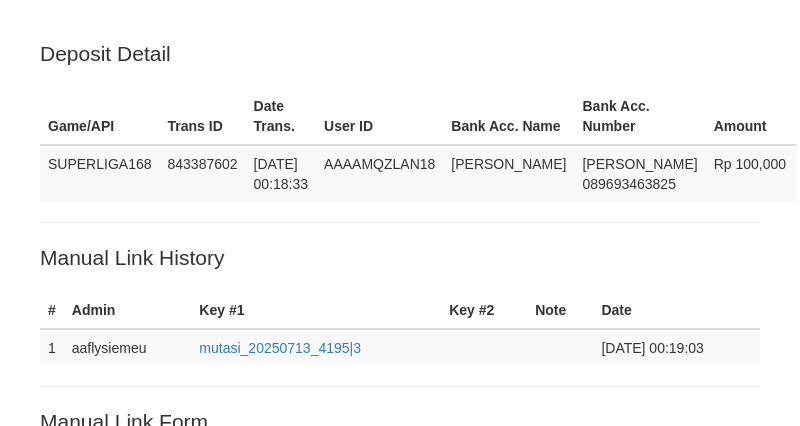 scroll, scrollTop: 500, scrollLeft: 0, axis: vertical 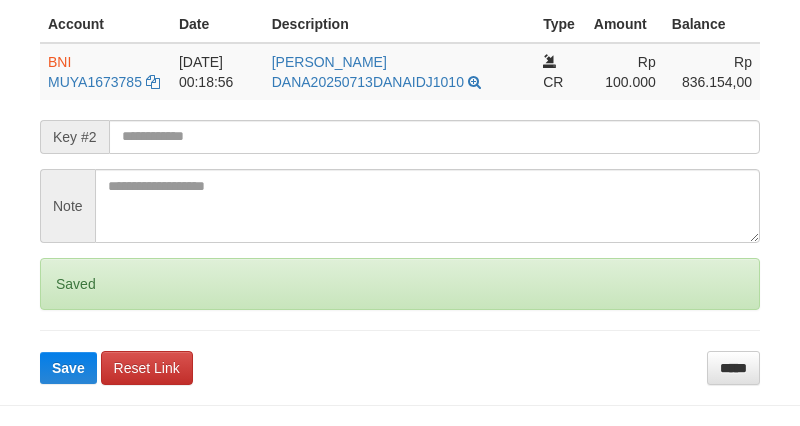 click on "Saved" at bounding box center (400, 284) 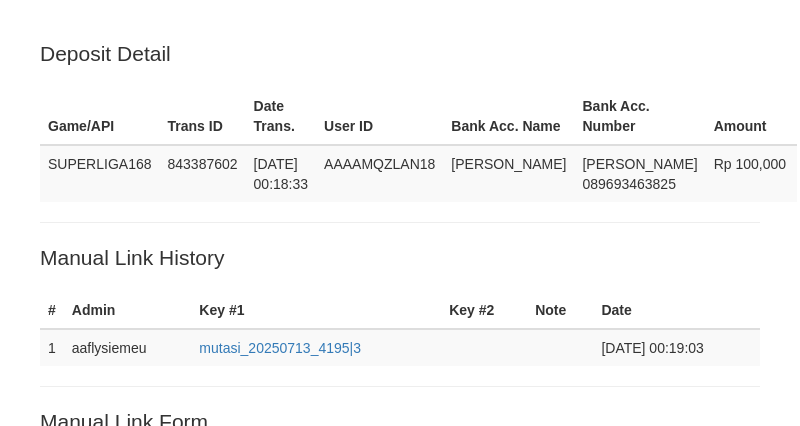 scroll, scrollTop: 500, scrollLeft: 0, axis: vertical 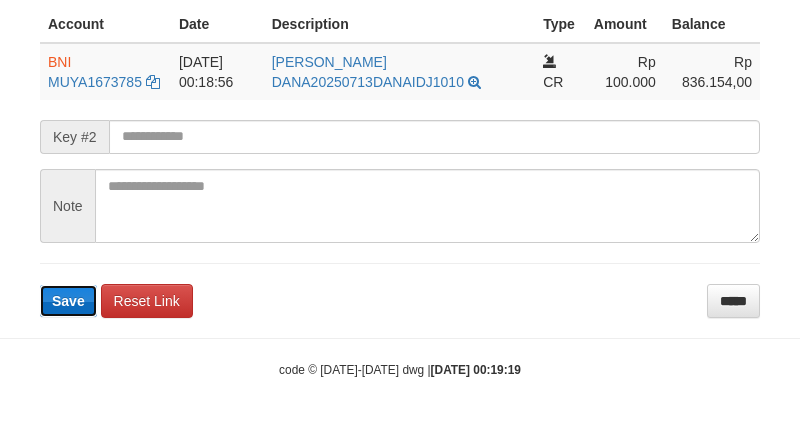 click on "Save" at bounding box center (68, 301) 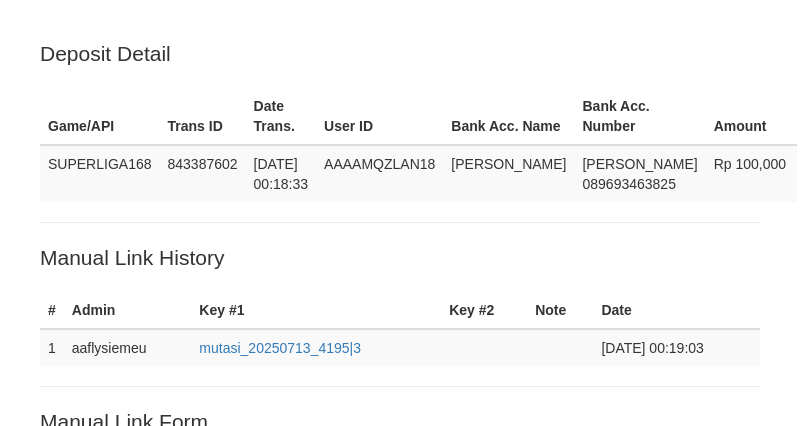 scroll, scrollTop: 166, scrollLeft: 0, axis: vertical 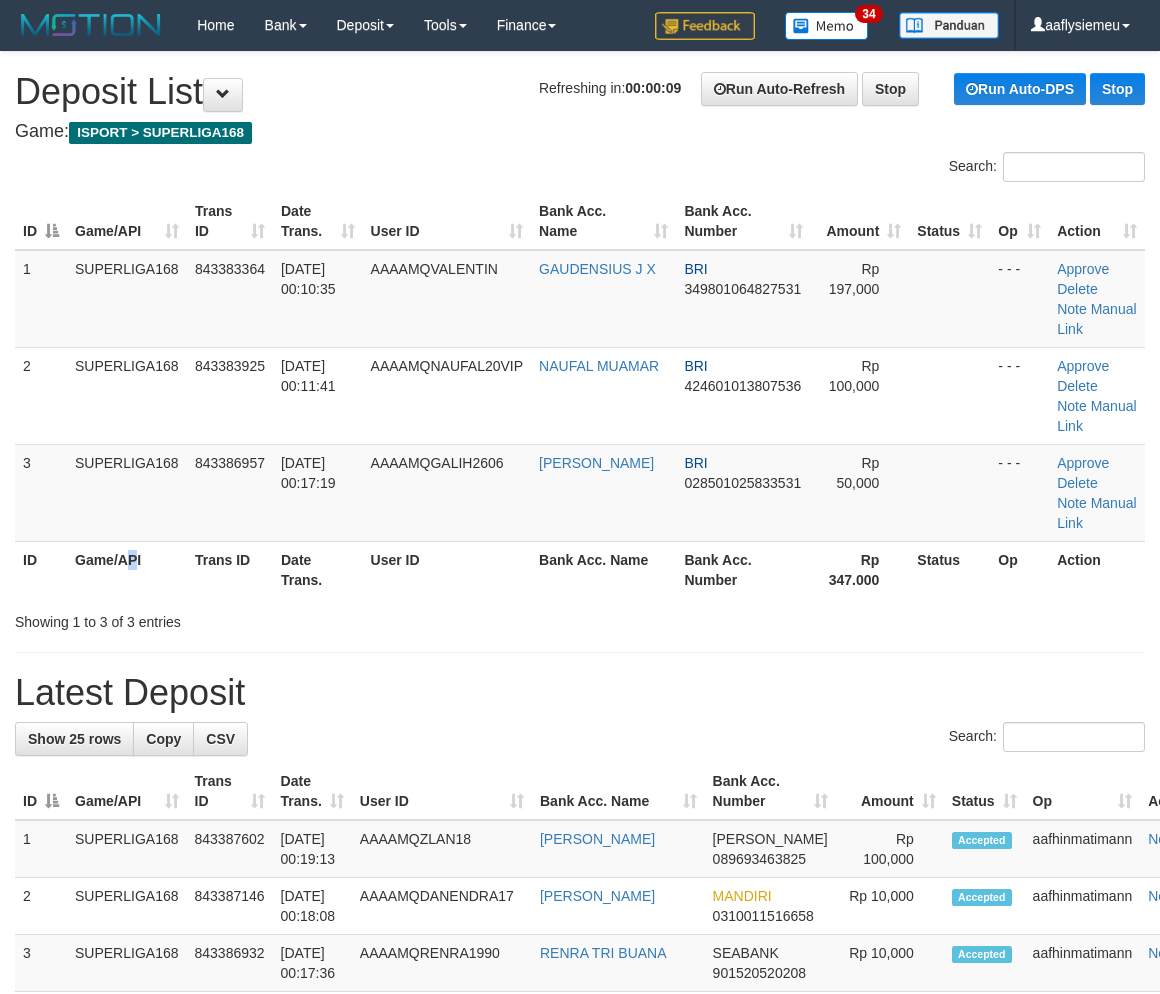 drag, startPoint x: 134, startPoint y: 566, endPoint x: 36, endPoint y: 611, distance: 107.837845 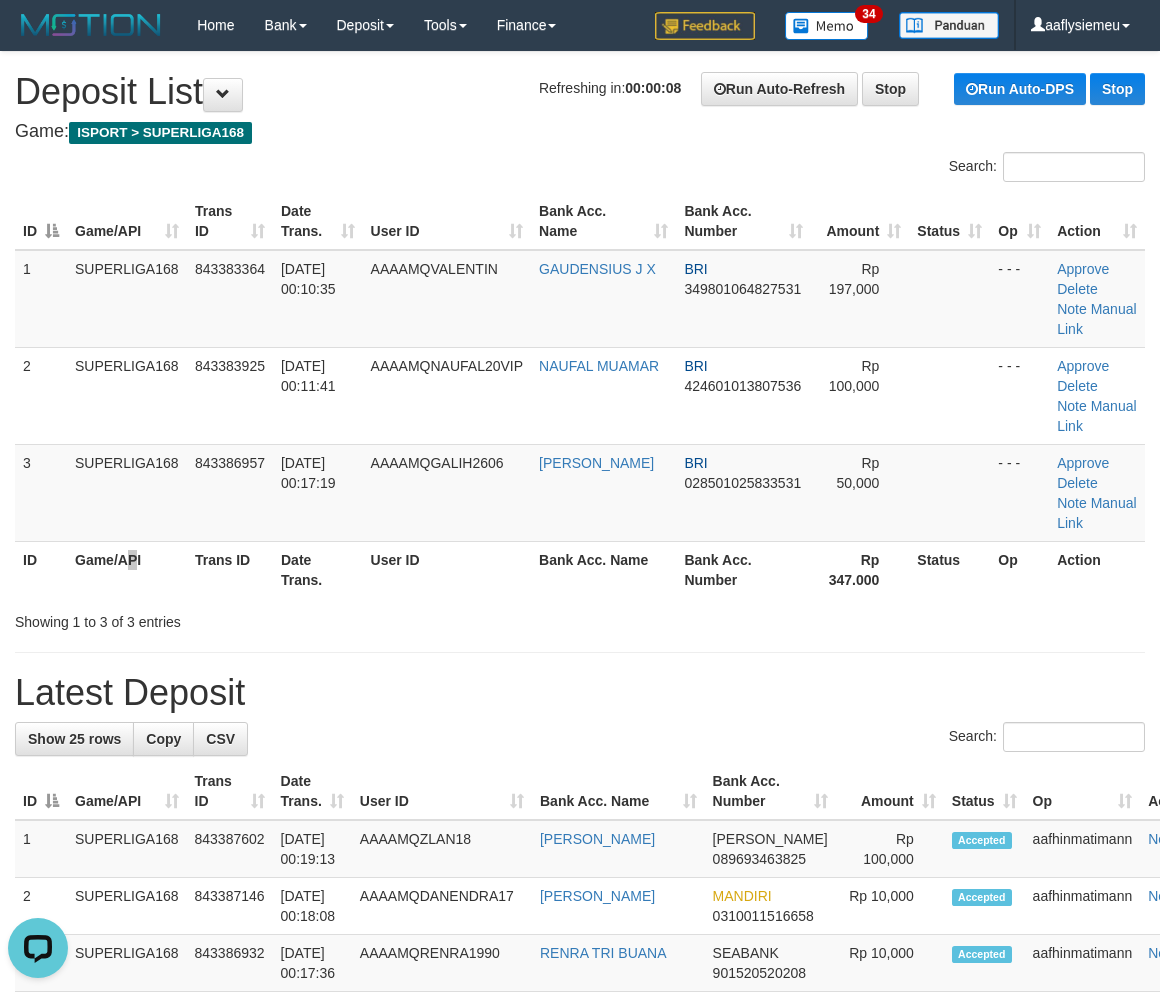 scroll, scrollTop: 0, scrollLeft: 0, axis: both 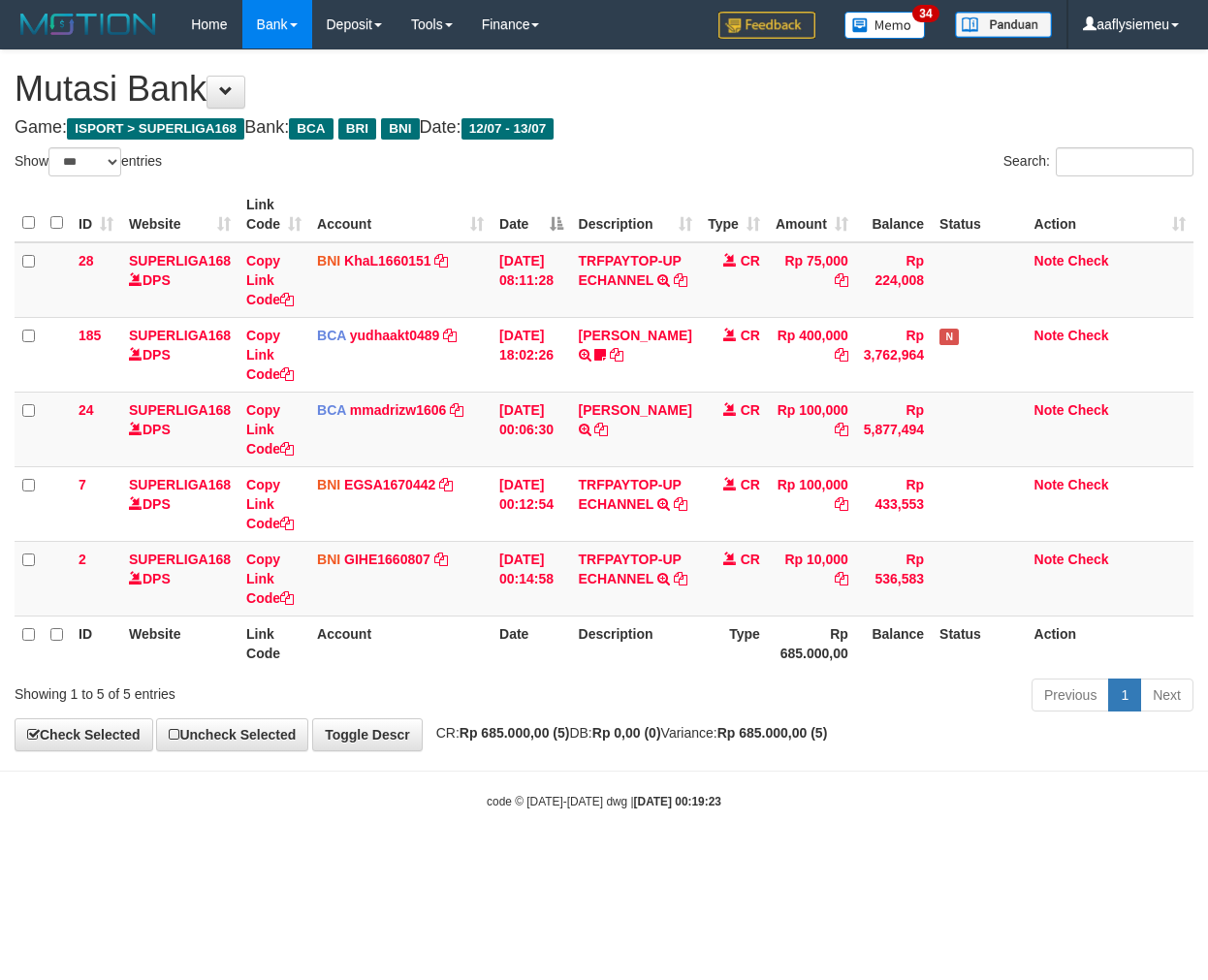 select on "***" 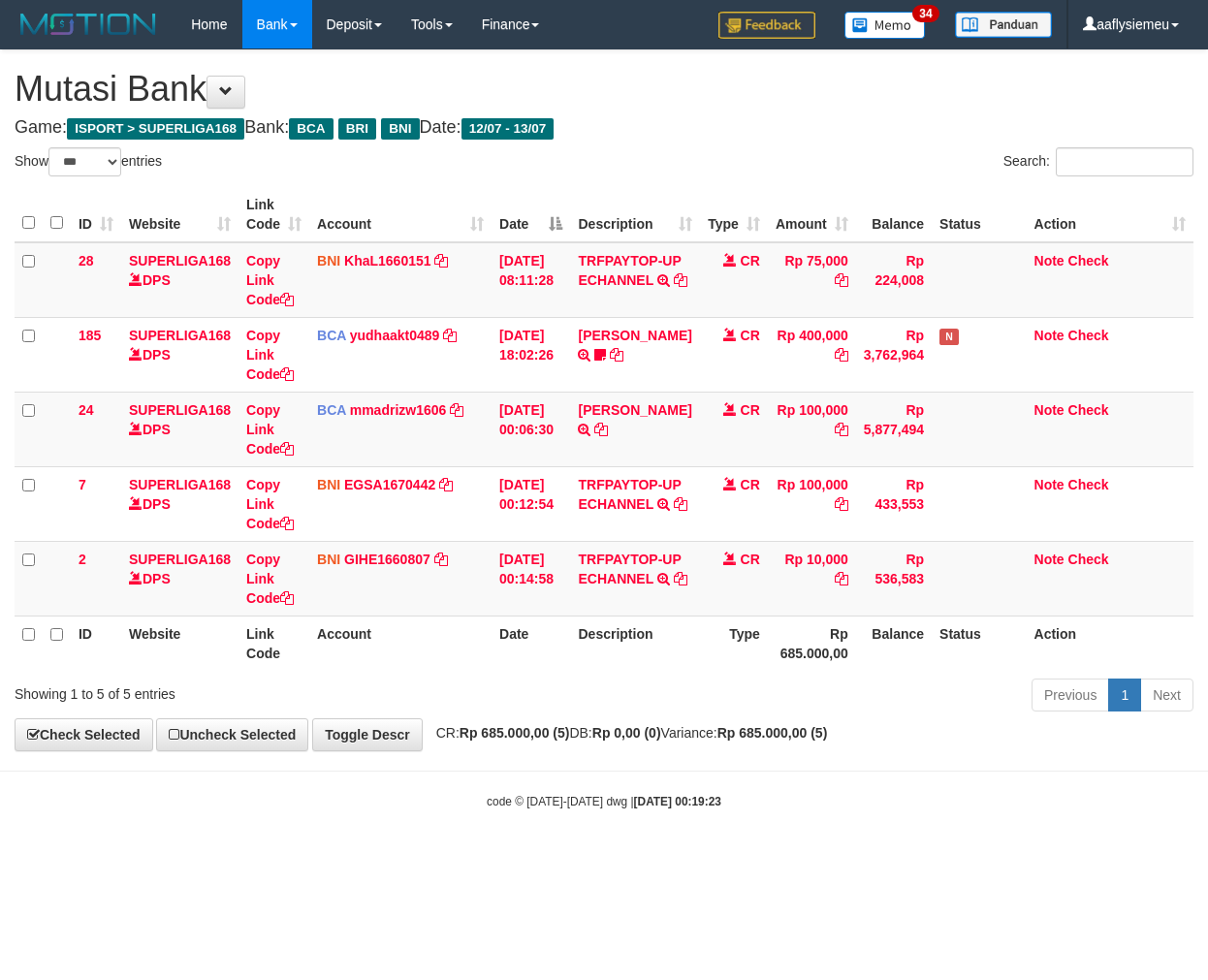 scroll, scrollTop: 0, scrollLeft: 0, axis: both 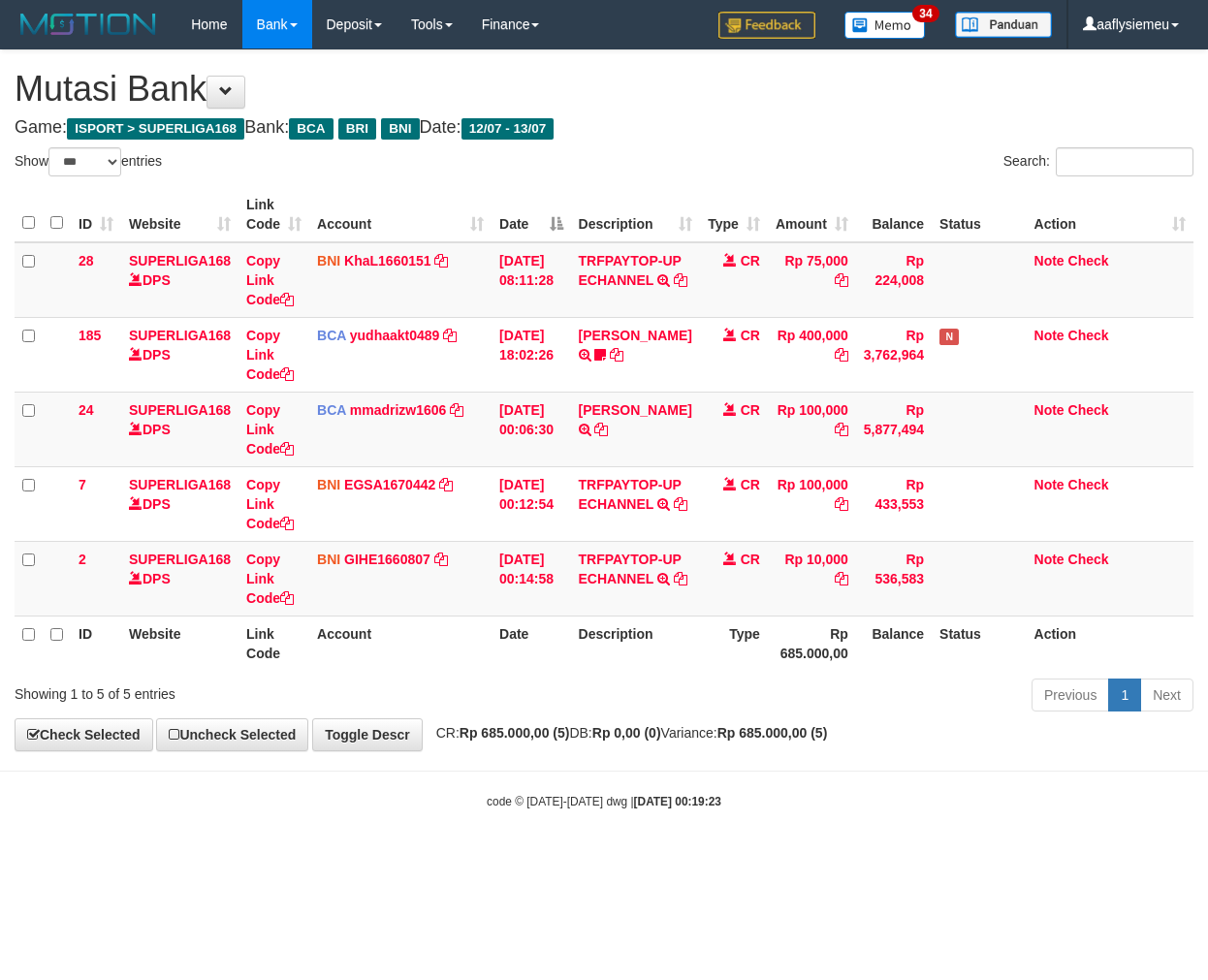 select on "***" 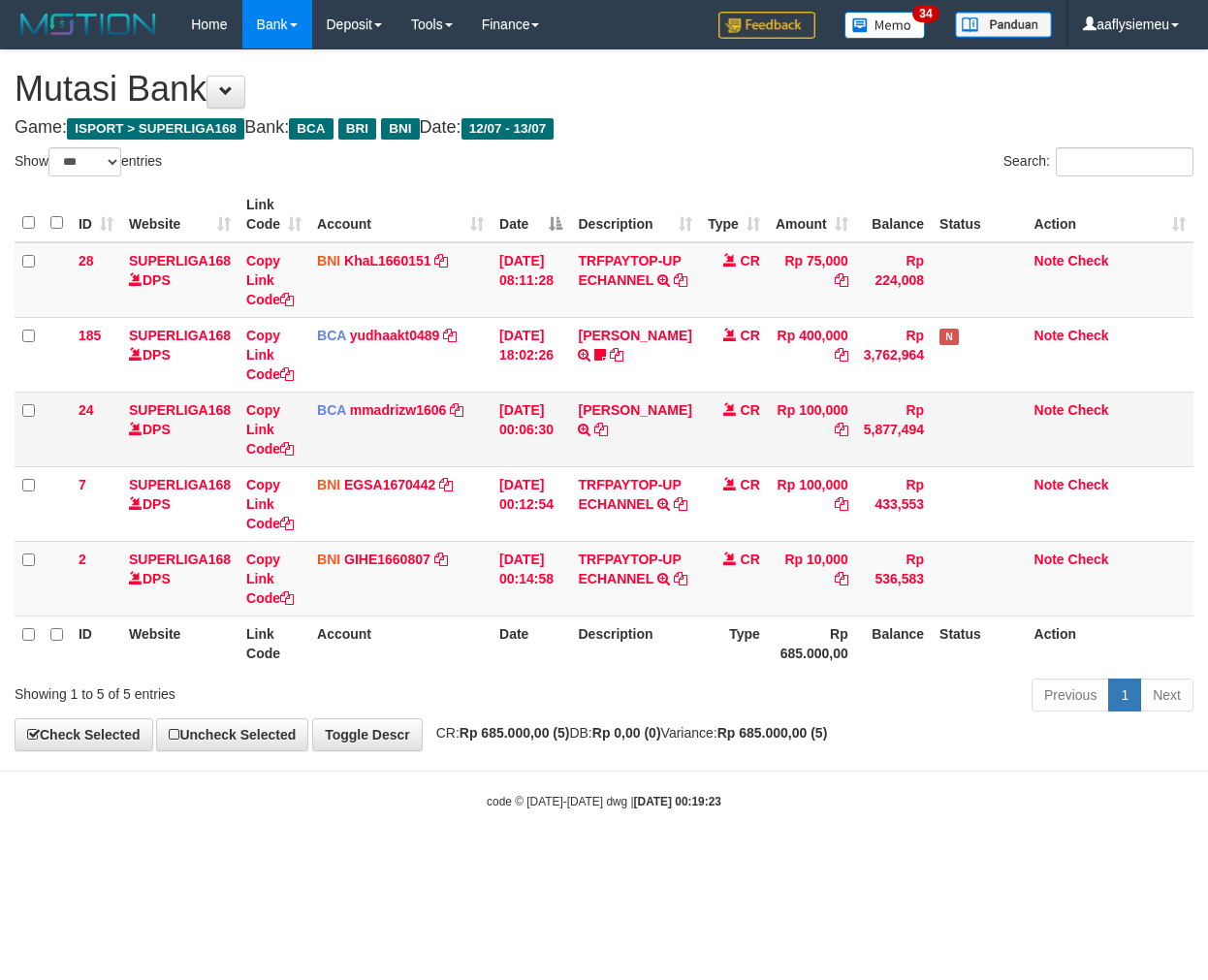 scroll, scrollTop: 0, scrollLeft: 0, axis: both 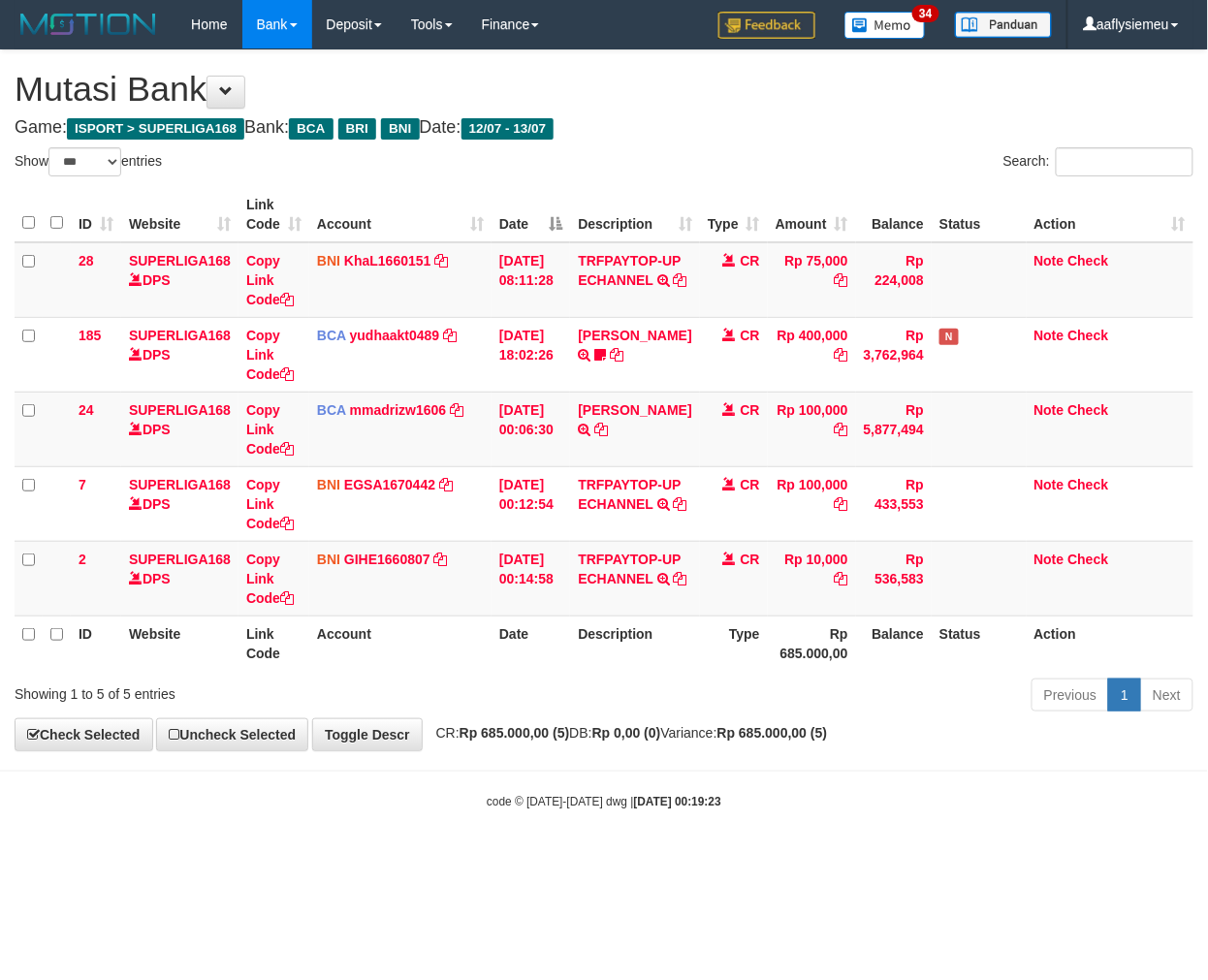 drag, startPoint x: 655, startPoint y: 676, endPoint x: 1196, endPoint y: 544, distance: 556.8707 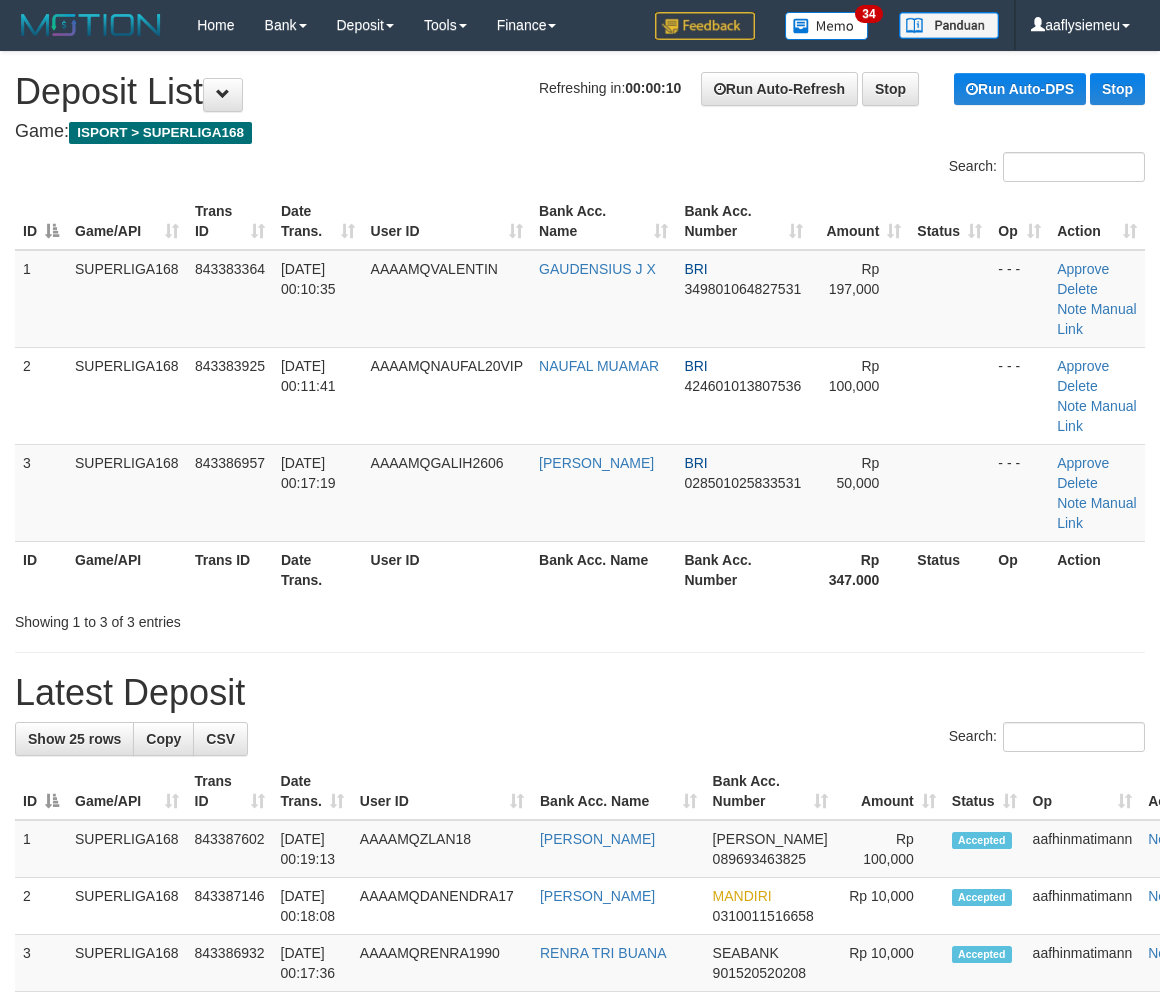 scroll, scrollTop: 0, scrollLeft: 0, axis: both 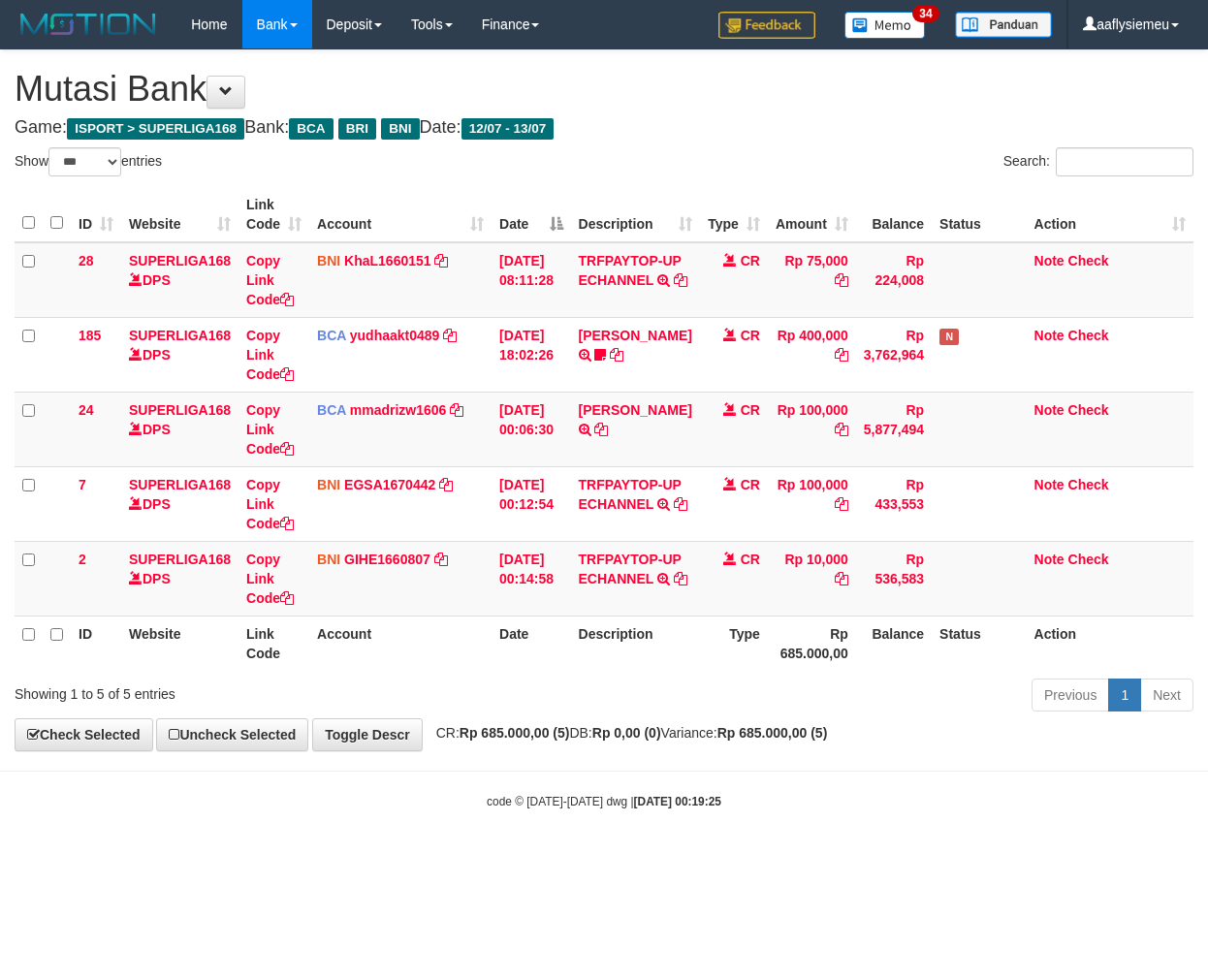select on "***" 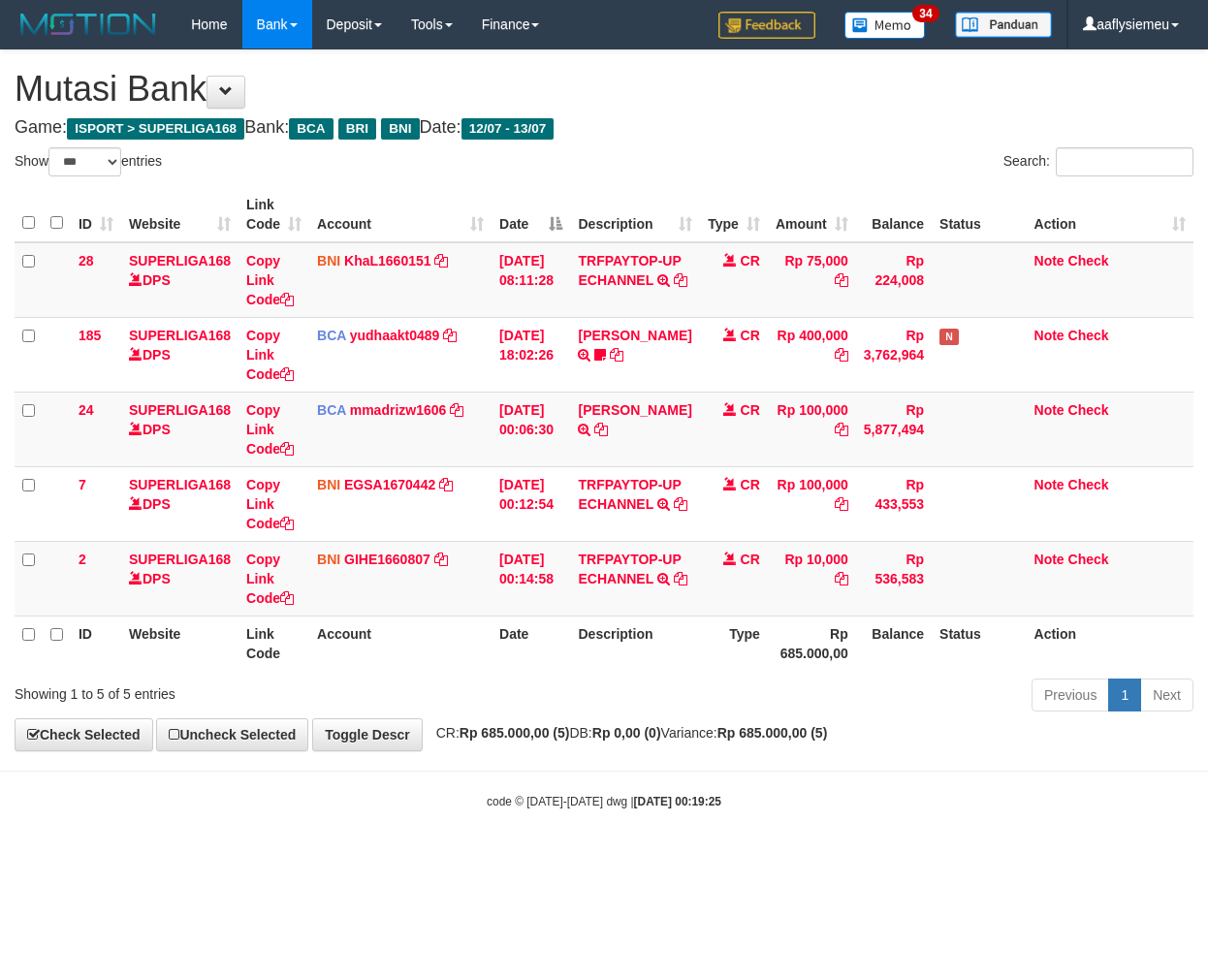 scroll, scrollTop: 0, scrollLeft: 0, axis: both 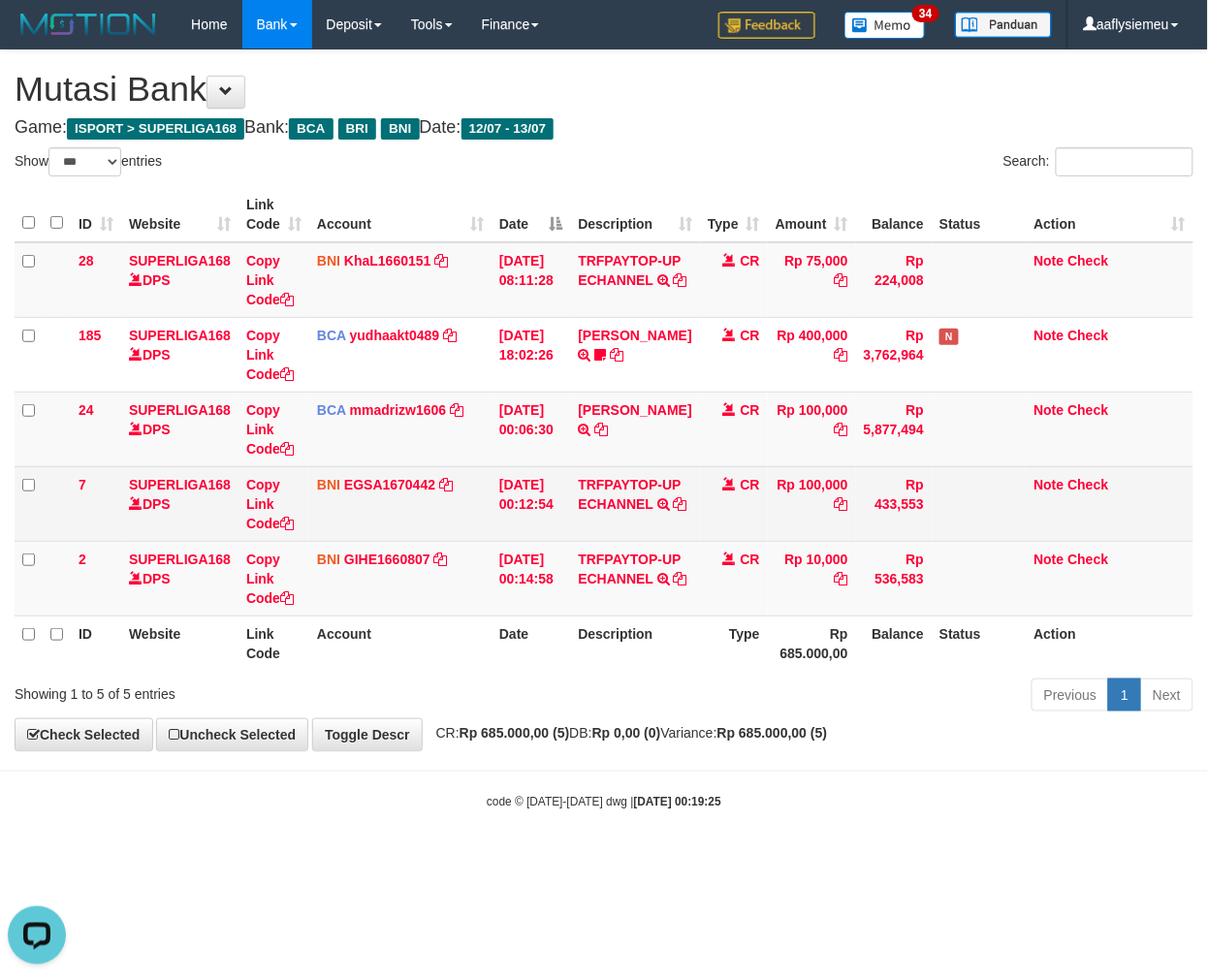 drag, startPoint x: 878, startPoint y: 556, endPoint x: 1065, endPoint y: 569, distance: 187.4513 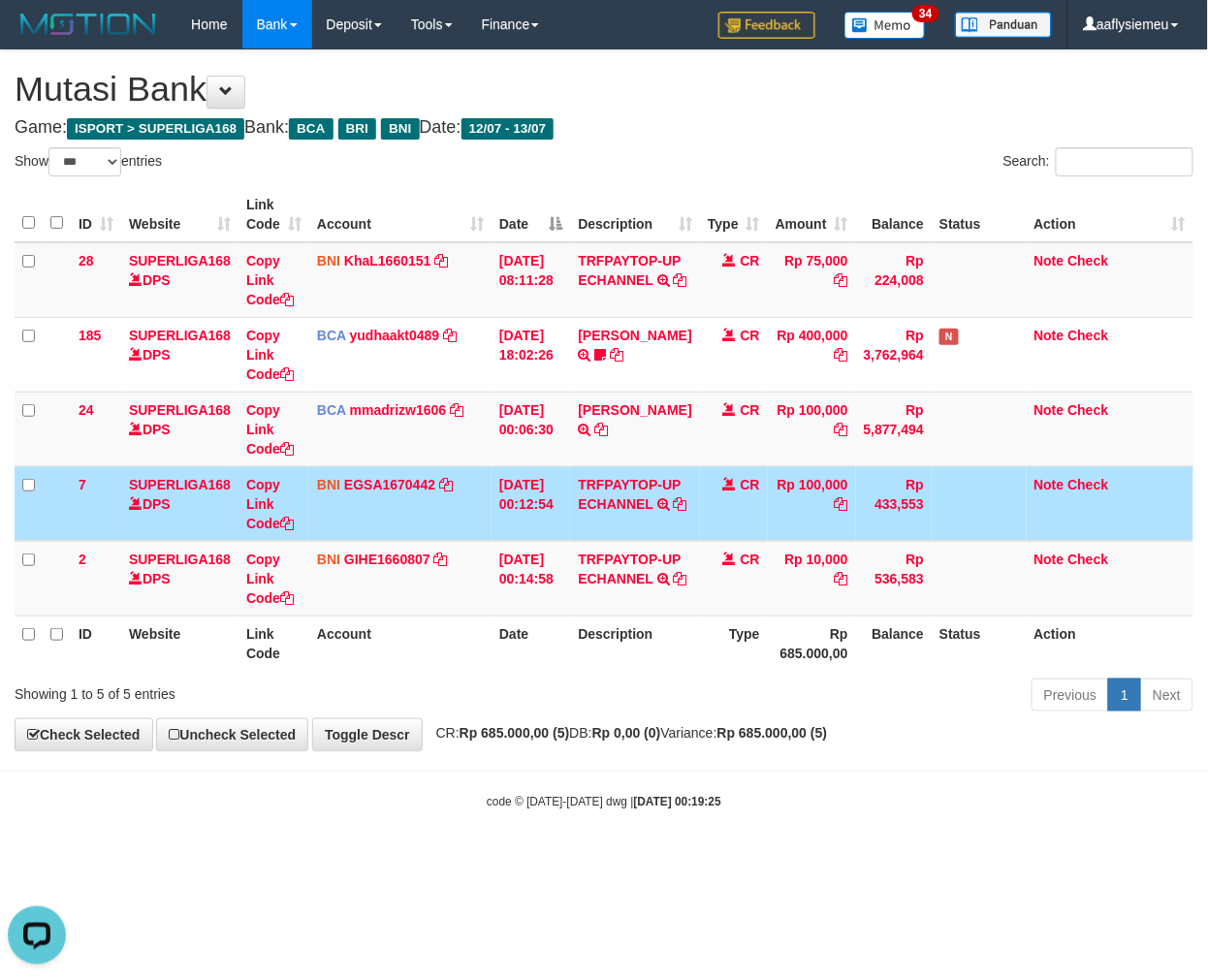 click on "Balance" at bounding box center (894, 643) 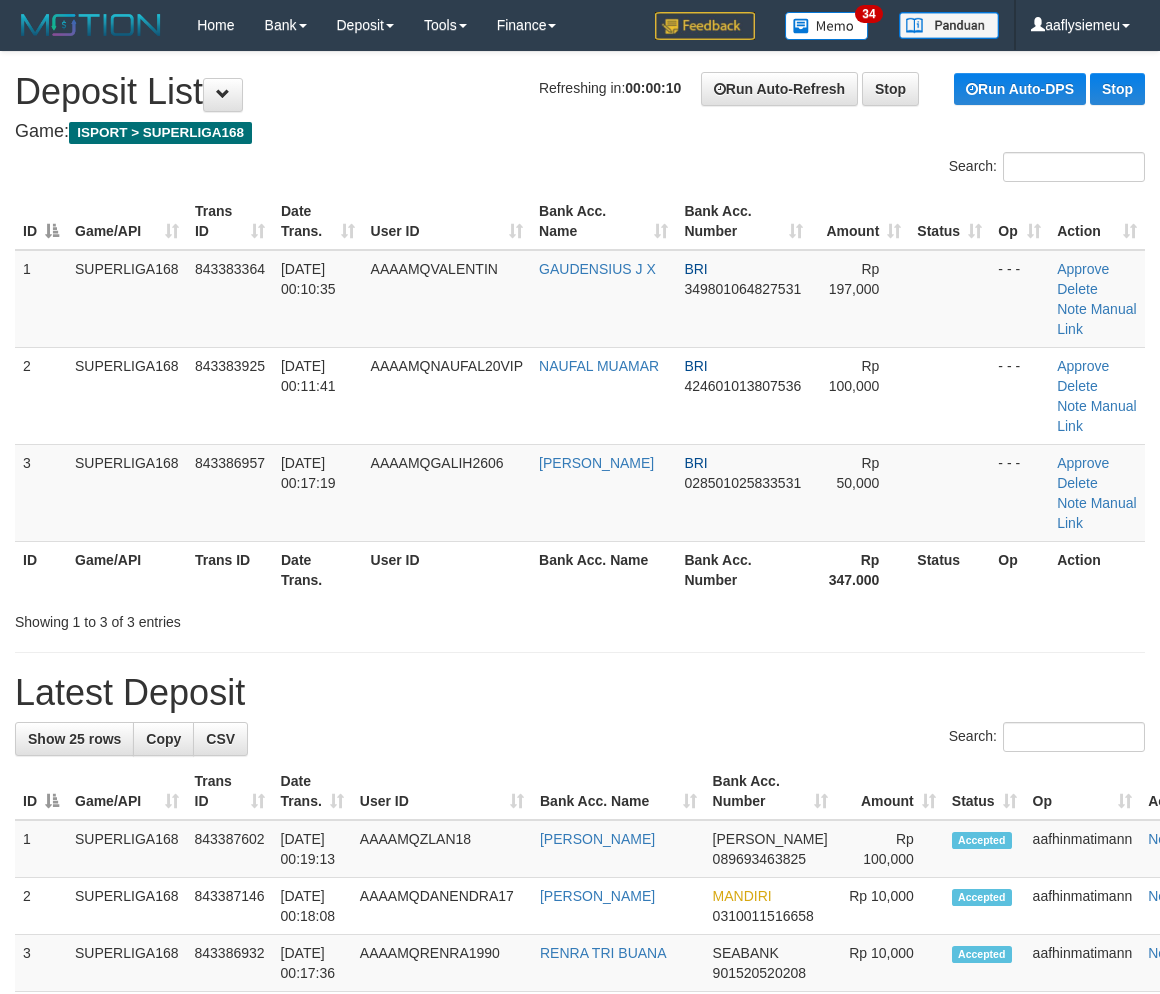 scroll, scrollTop: 0, scrollLeft: 0, axis: both 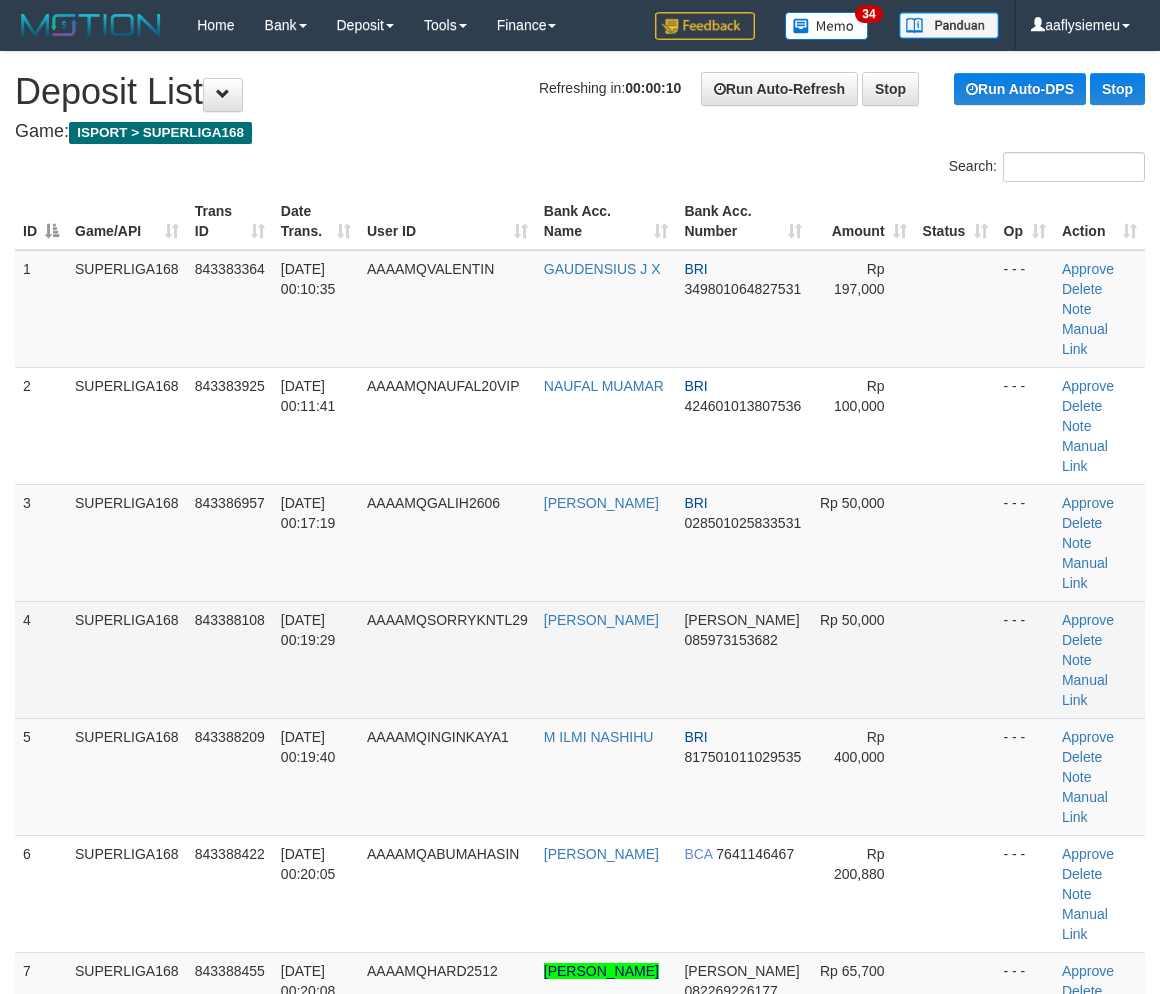 drag, startPoint x: 243, startPoint y: 526, endPoint x: 131, endPoint y: 598, distance: 133.14653 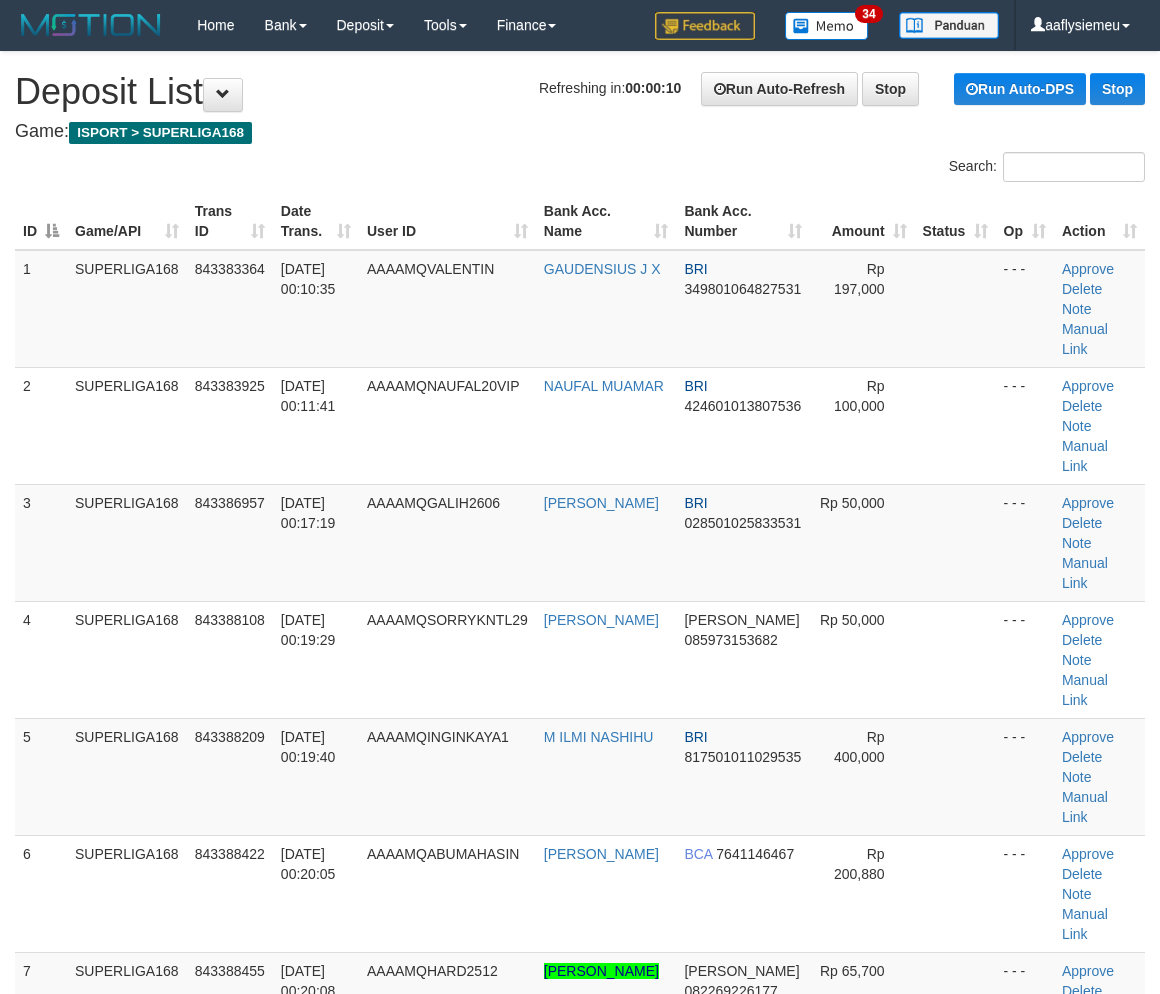 scroll, scrollTop: 0, scrollLeft: 0, axis: both 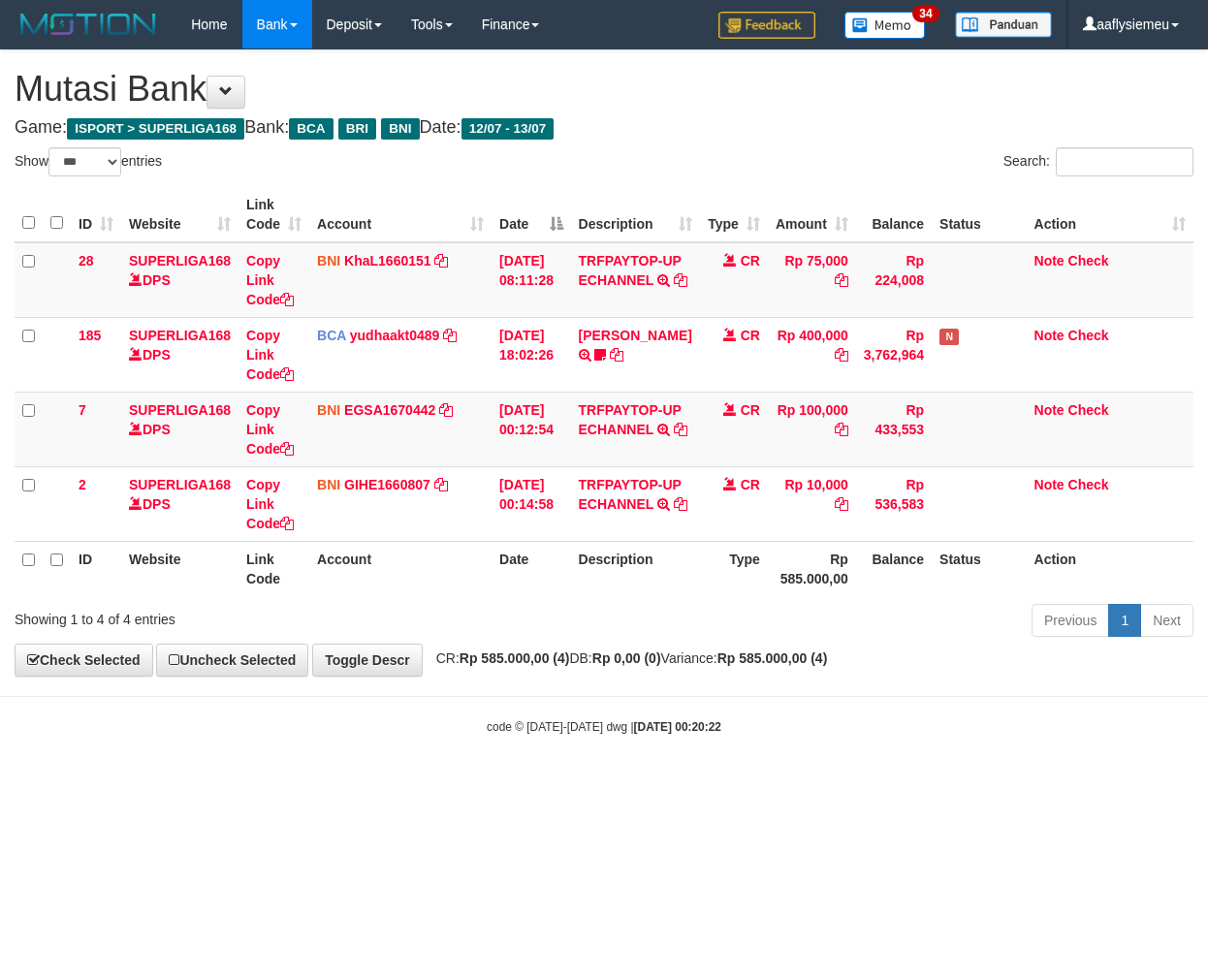select on "***" 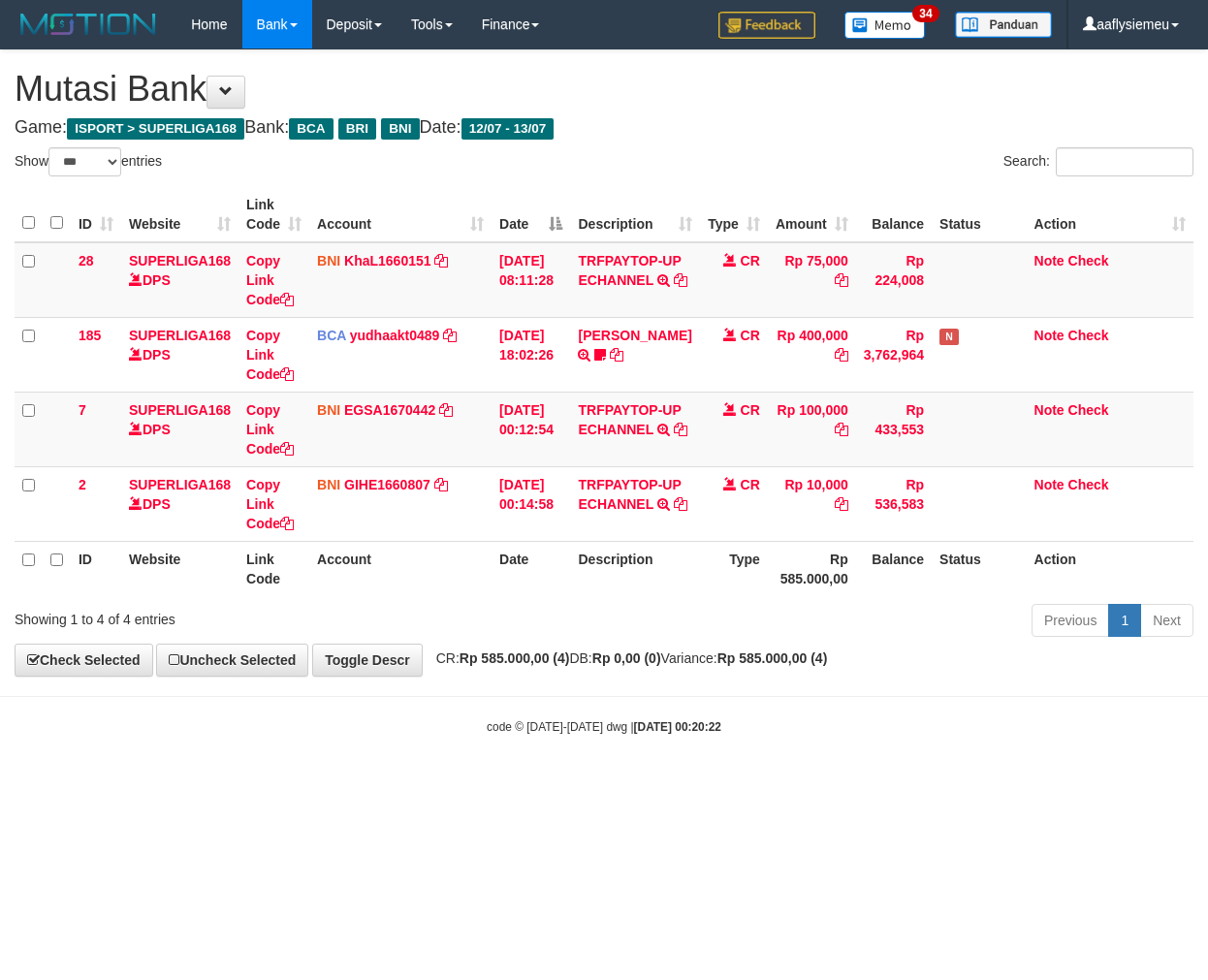 scroll, scrollTop: 0, scrollLeft: 0, axis: both 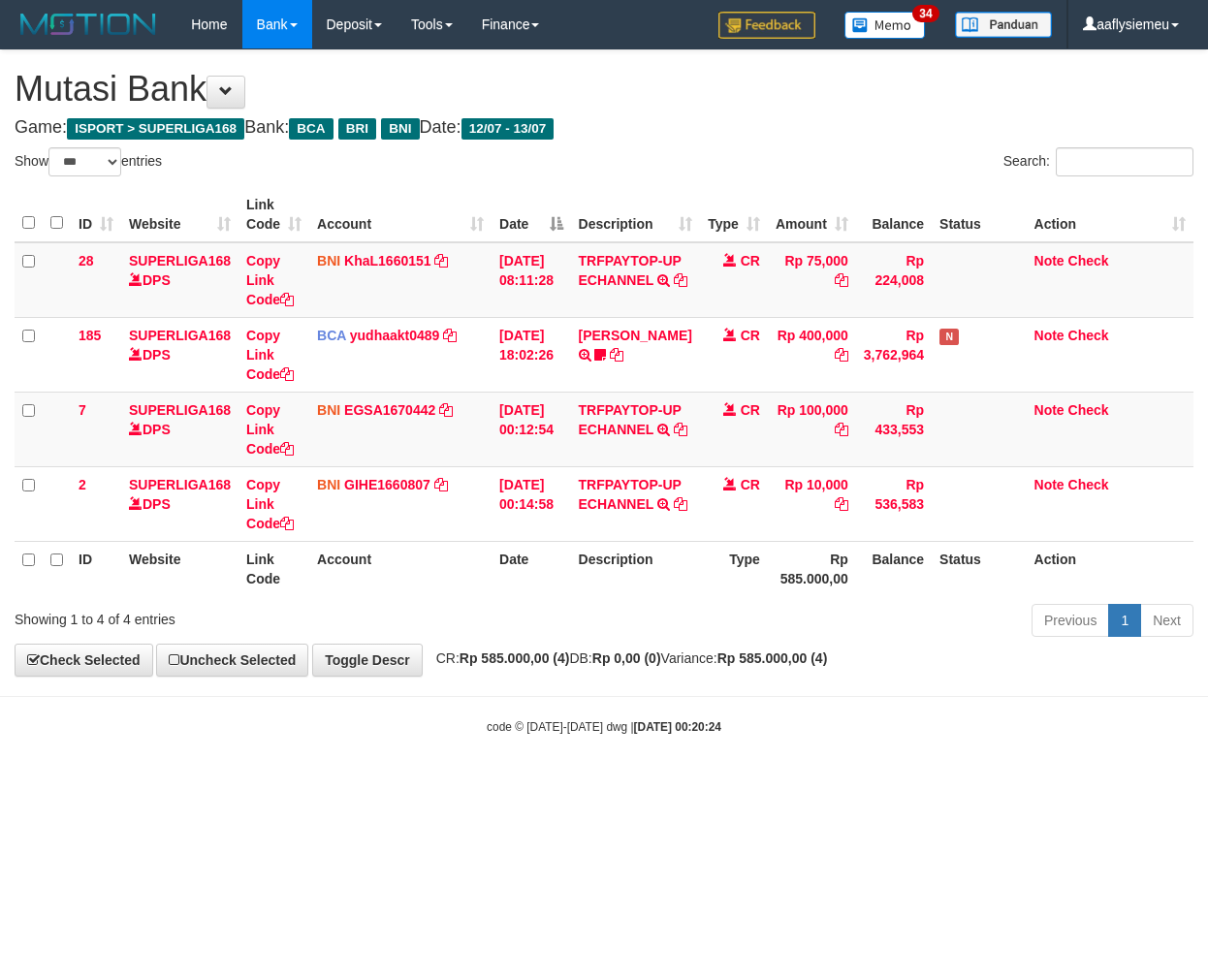 select on "***" 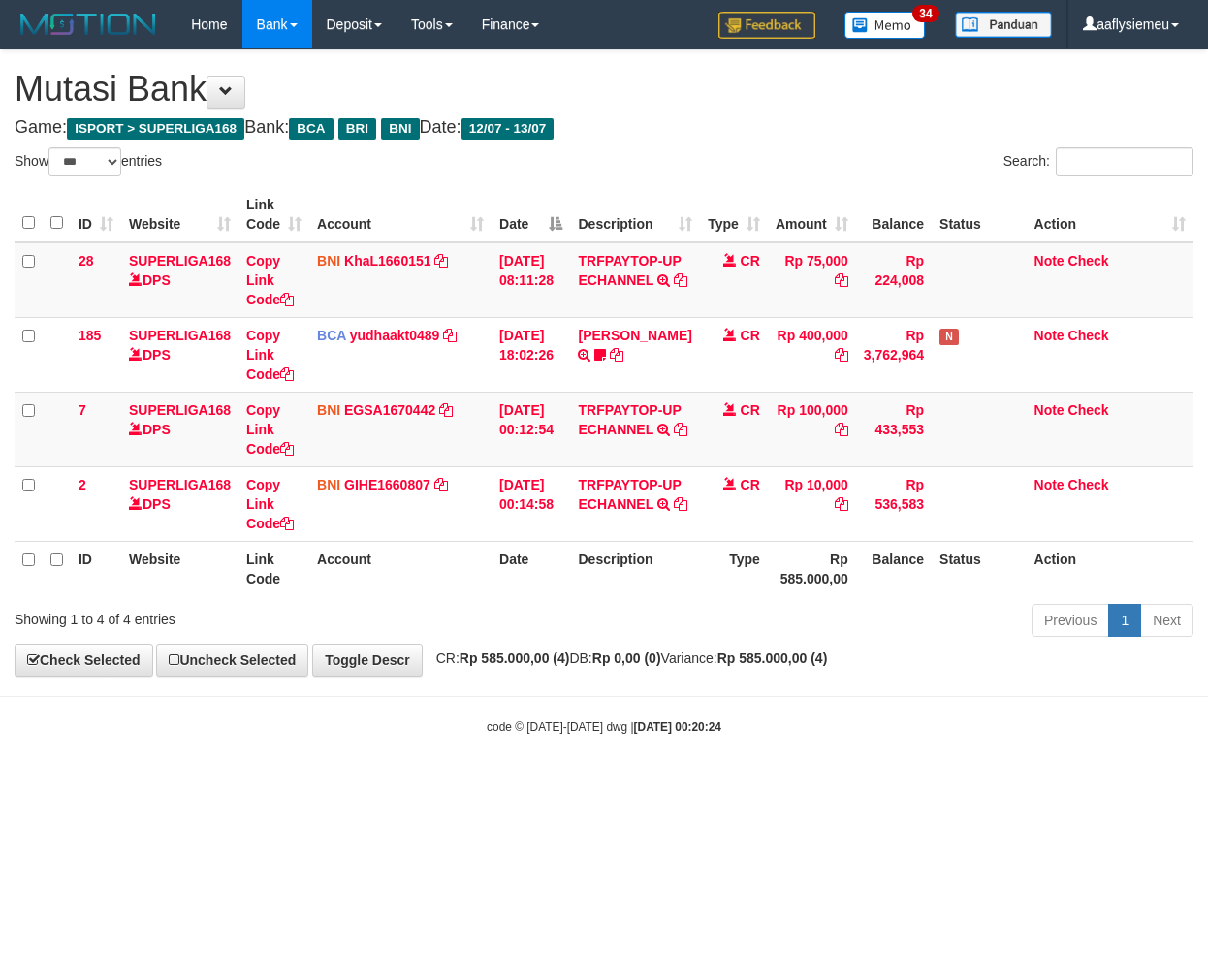 scroll, scrollTop: 0, scrollLeft: 0, axis: both 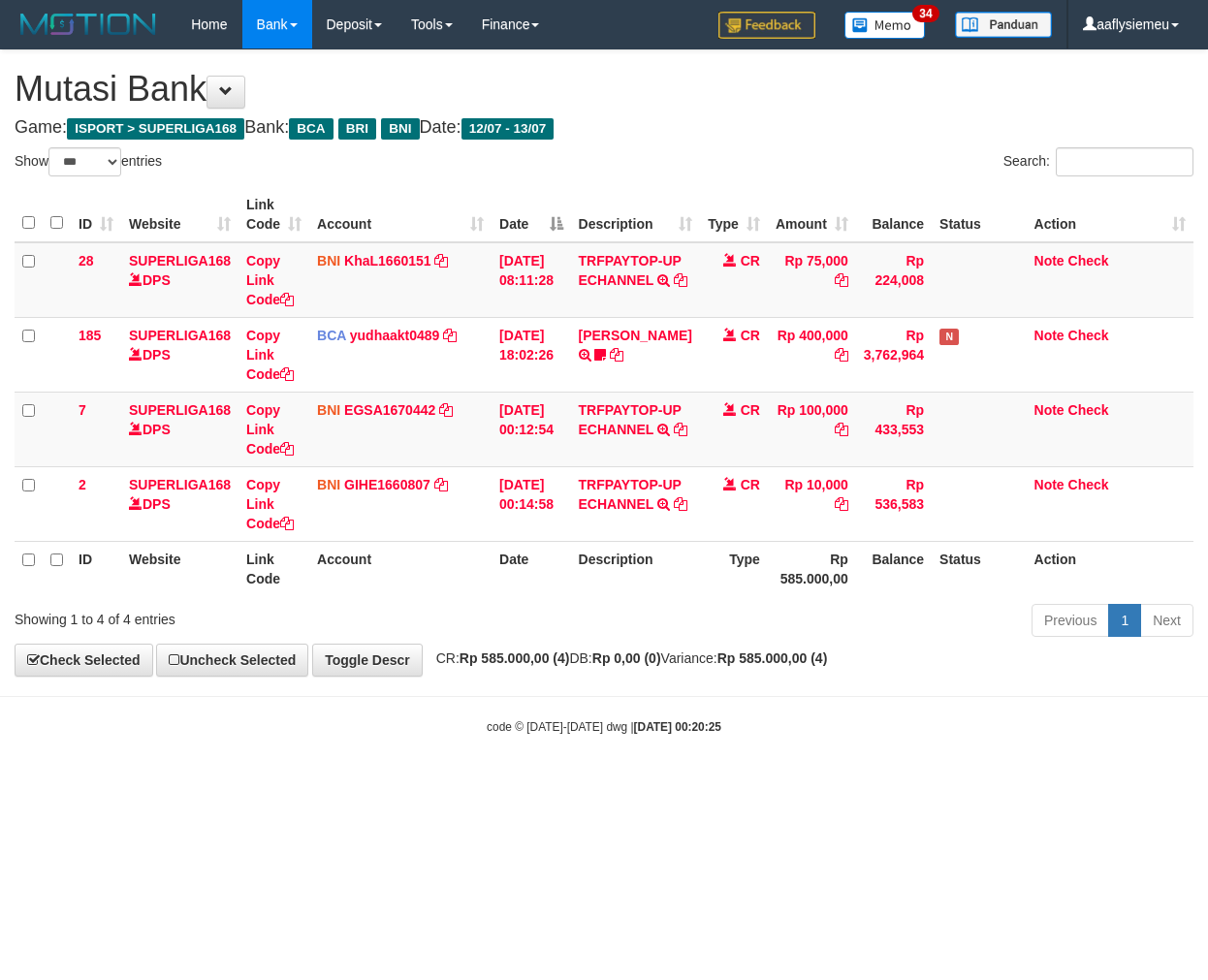 select on "***" 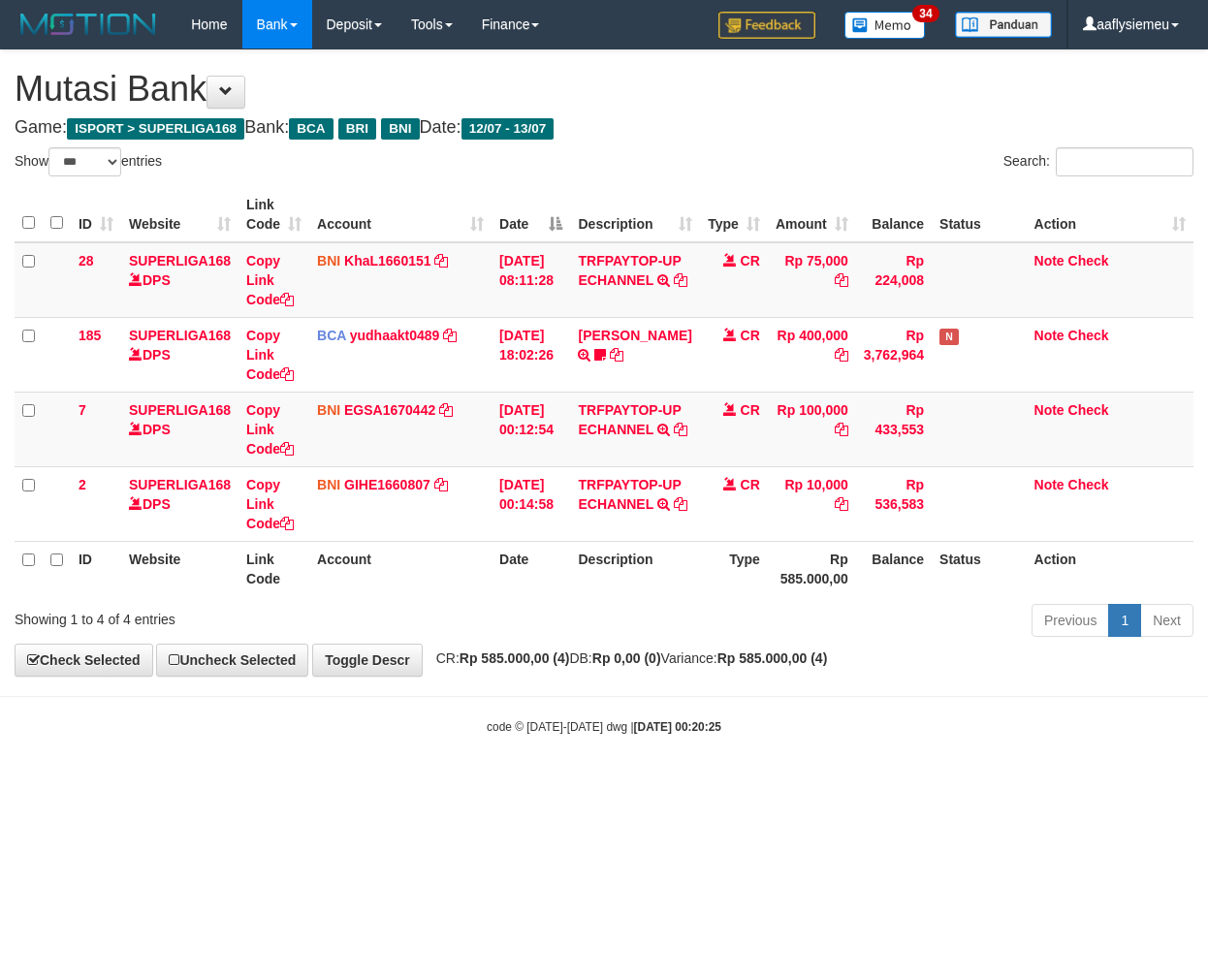 scroll, scrollTop: 0, scrollLeft: 0, axis: both 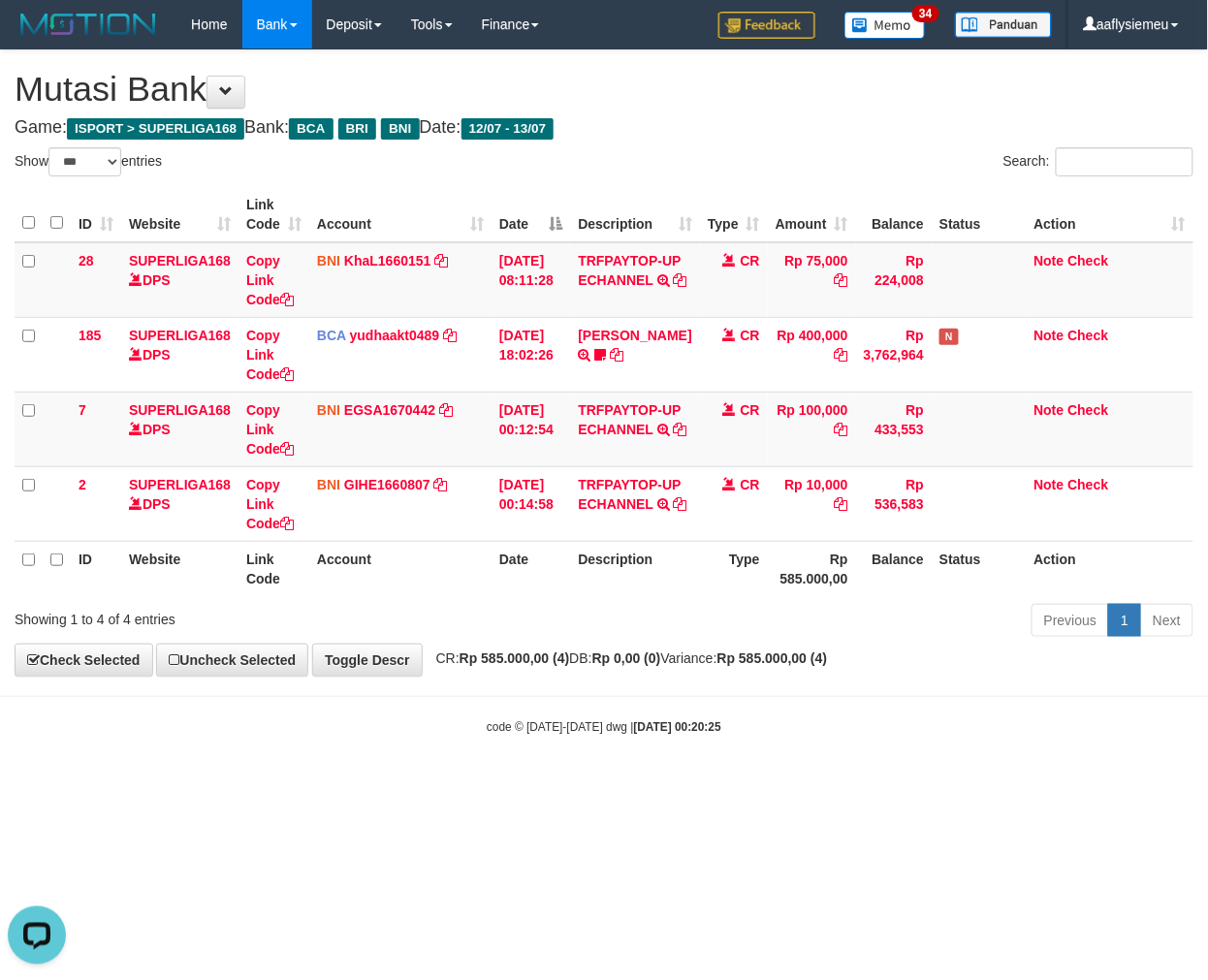 click on "Account" at bounding box center [400, 568] 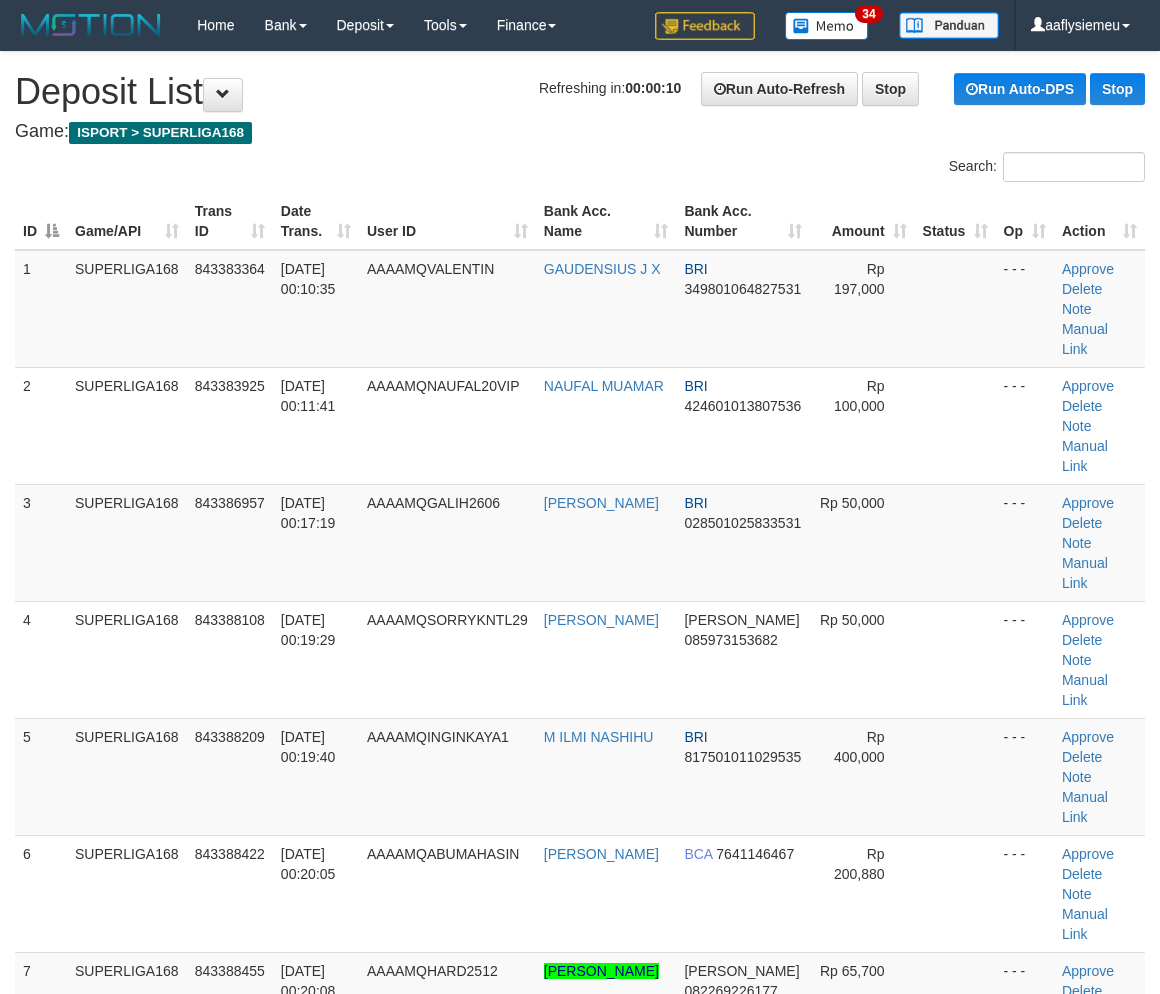 scroll, scrollTop: 0, scrollLeft: 0, axis: both 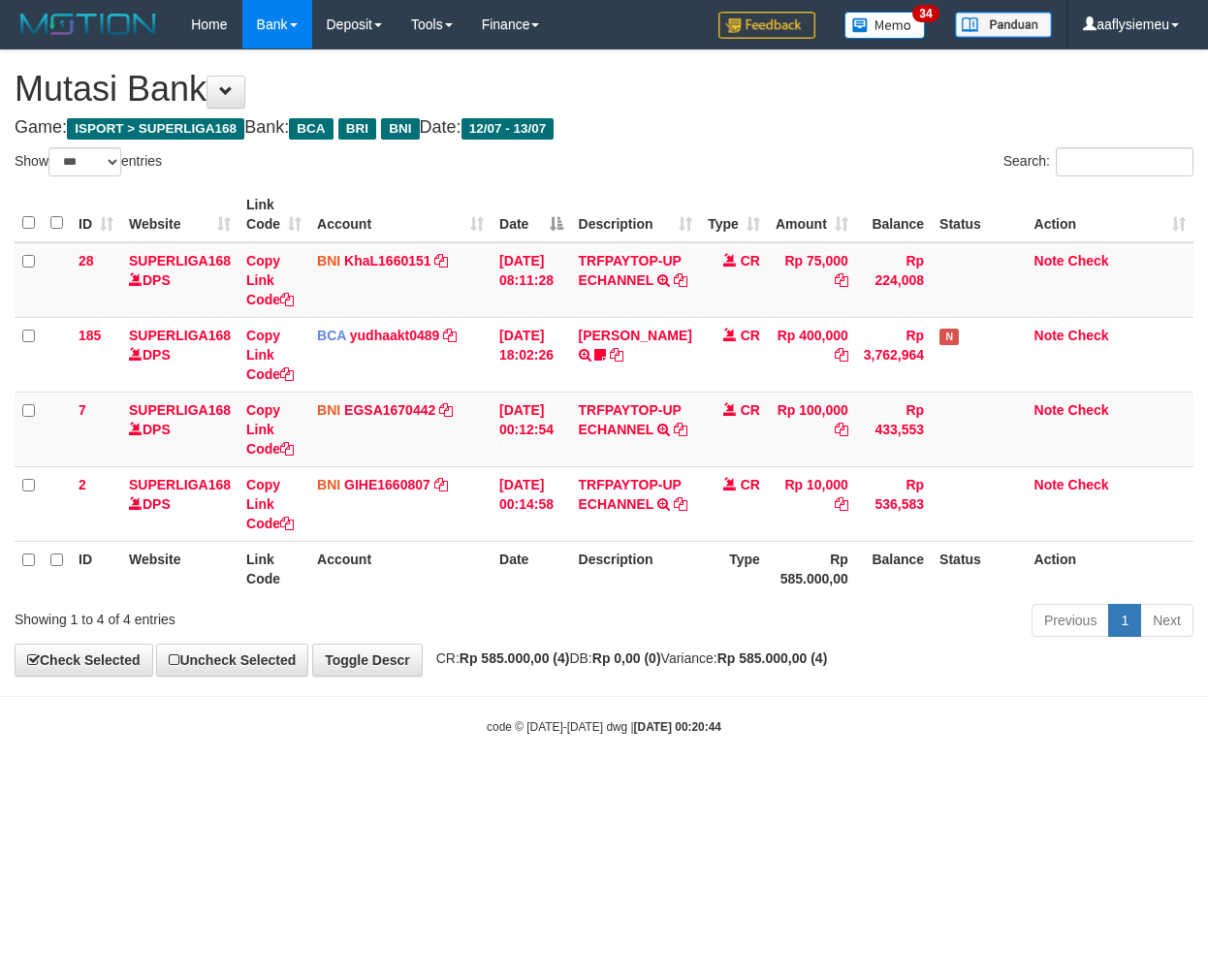 select on "***" 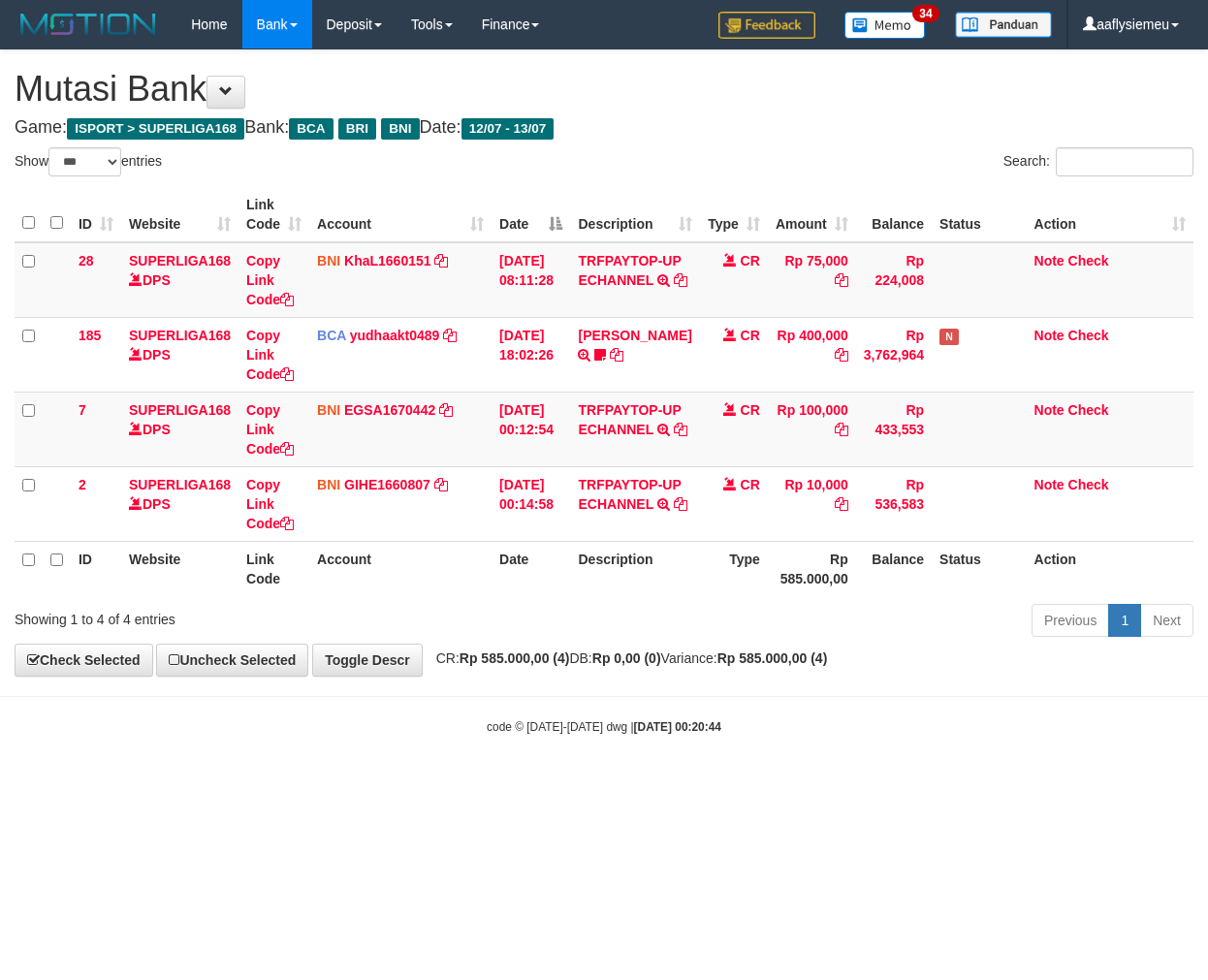 scroll, scrollTop: 0, scrollLeft: 0, axis: both 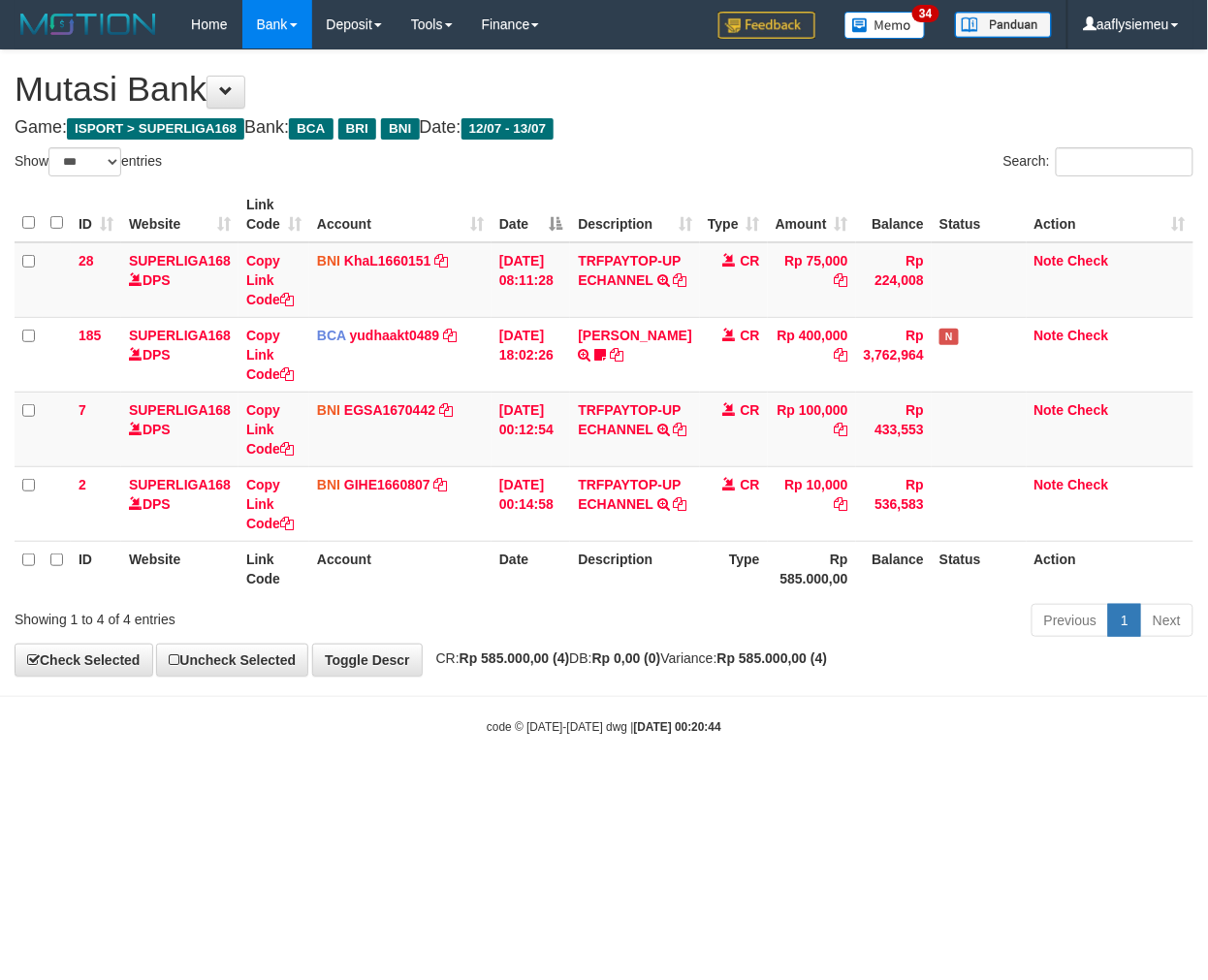 click on "**********" at bounding box center (604, 363) 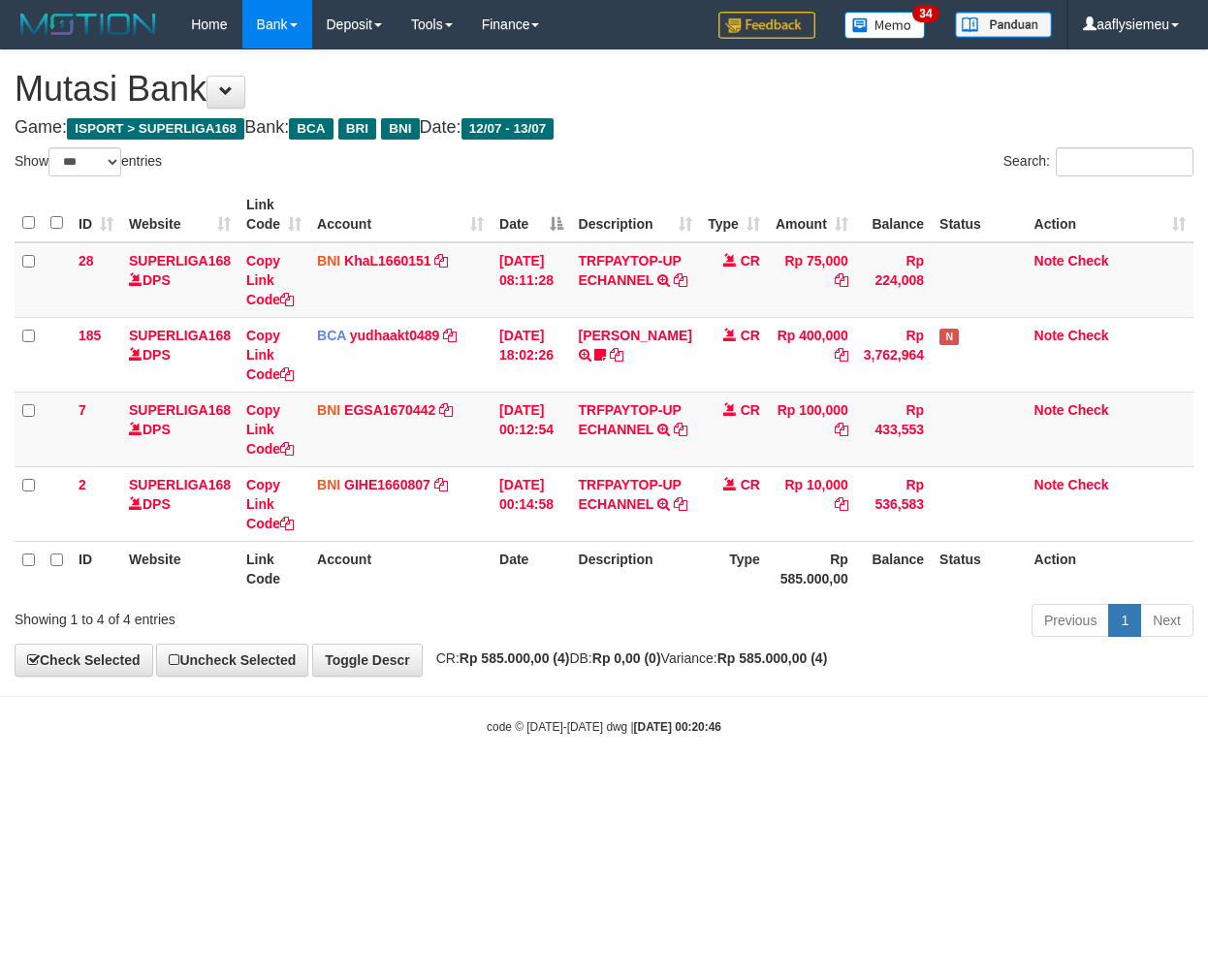 select on "***" 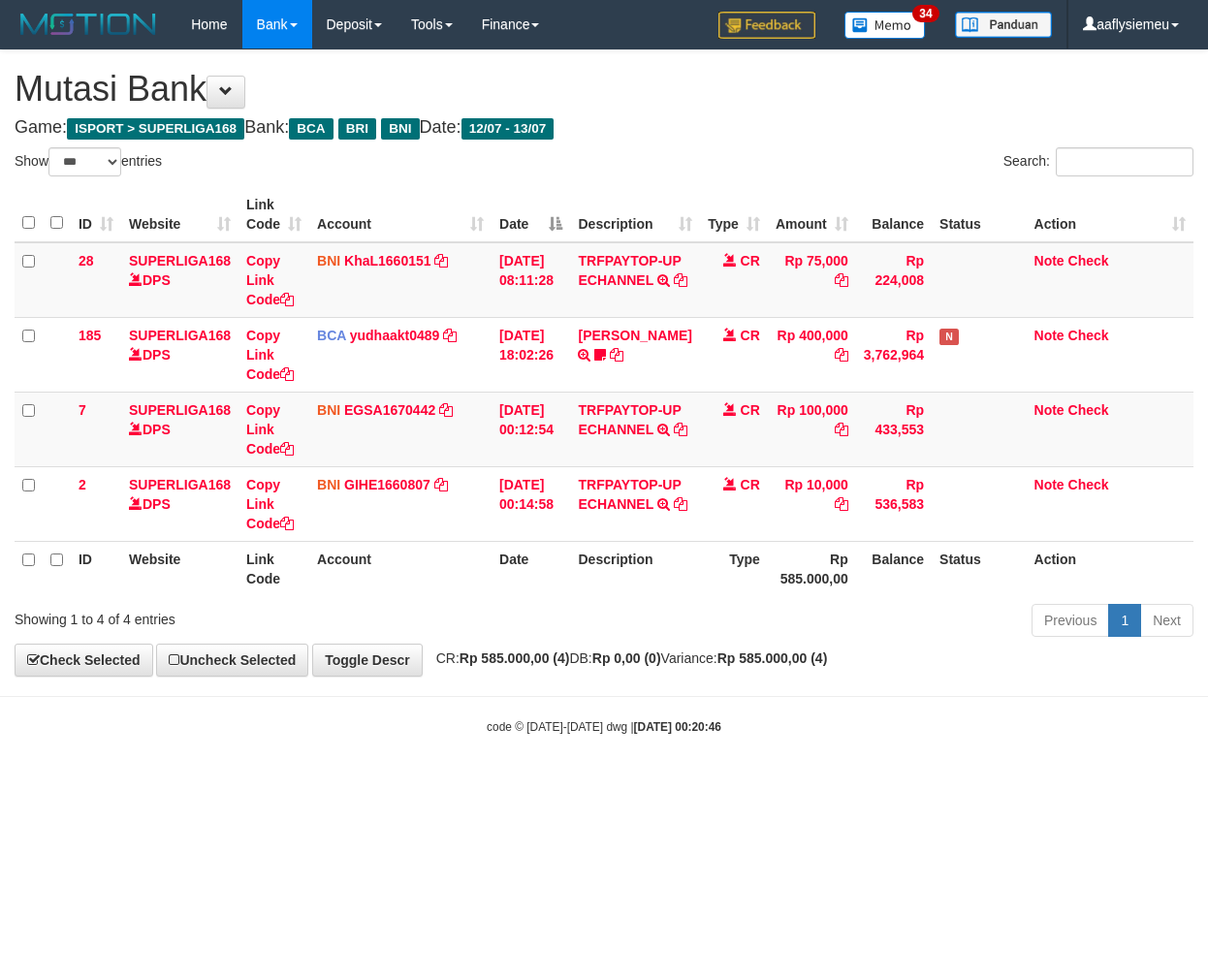 scroll, scrollTop: 0, scrollLeft: 0, axis: both 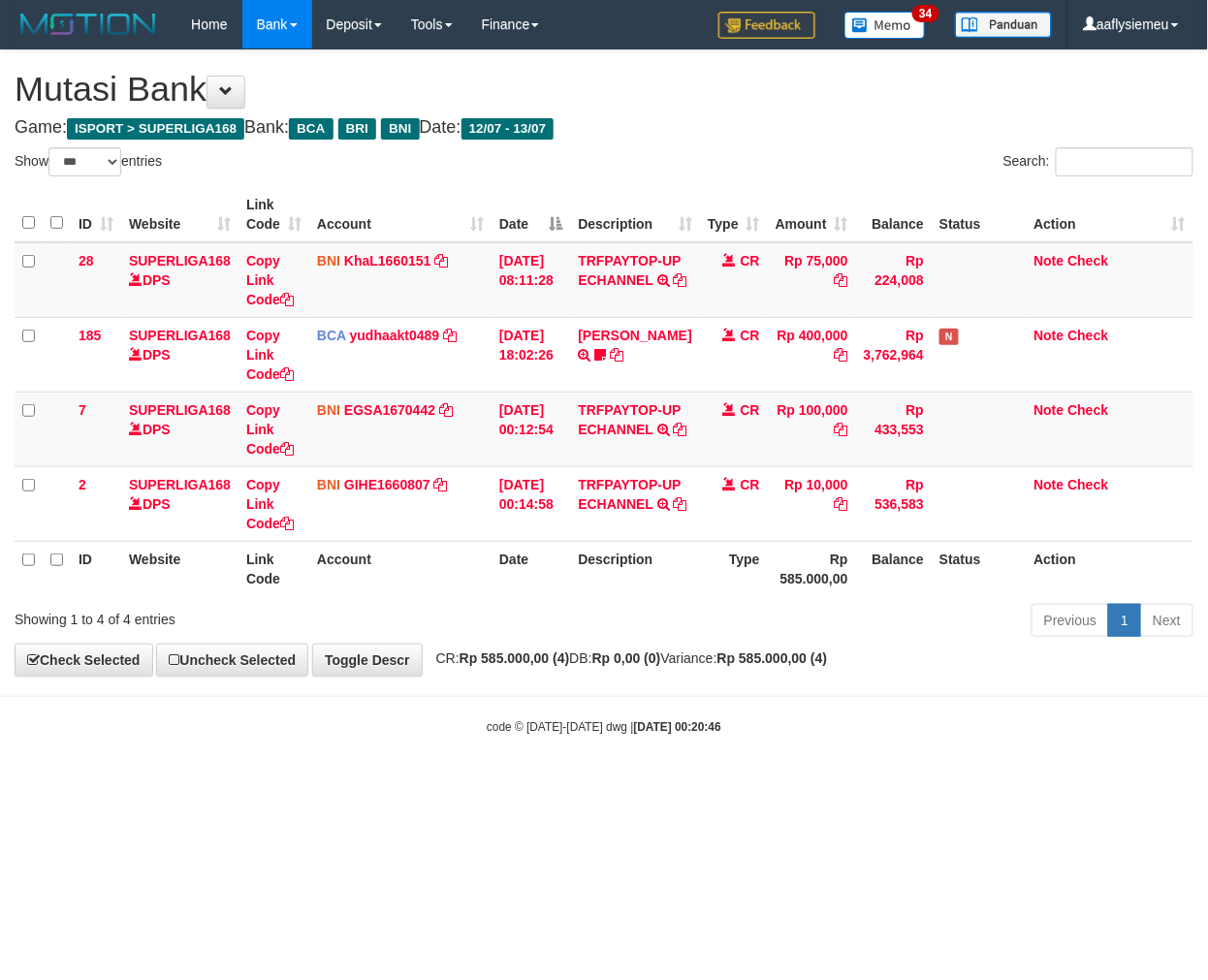click on "Showing 1 to 4 of 4 entries" at bounding box center [251, 616] 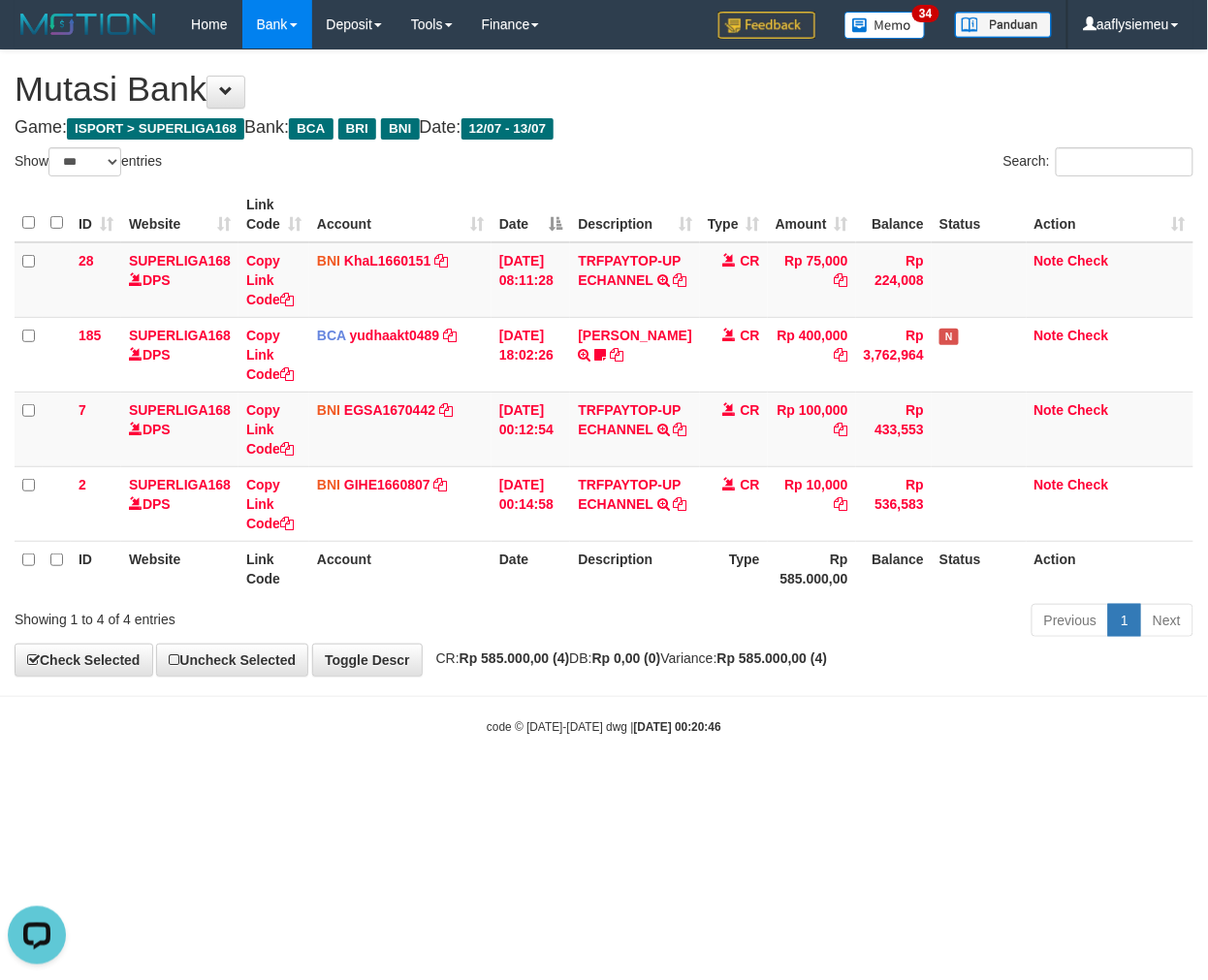 scroll, scrollTop: 0, scrollLeft: 0, axis: both 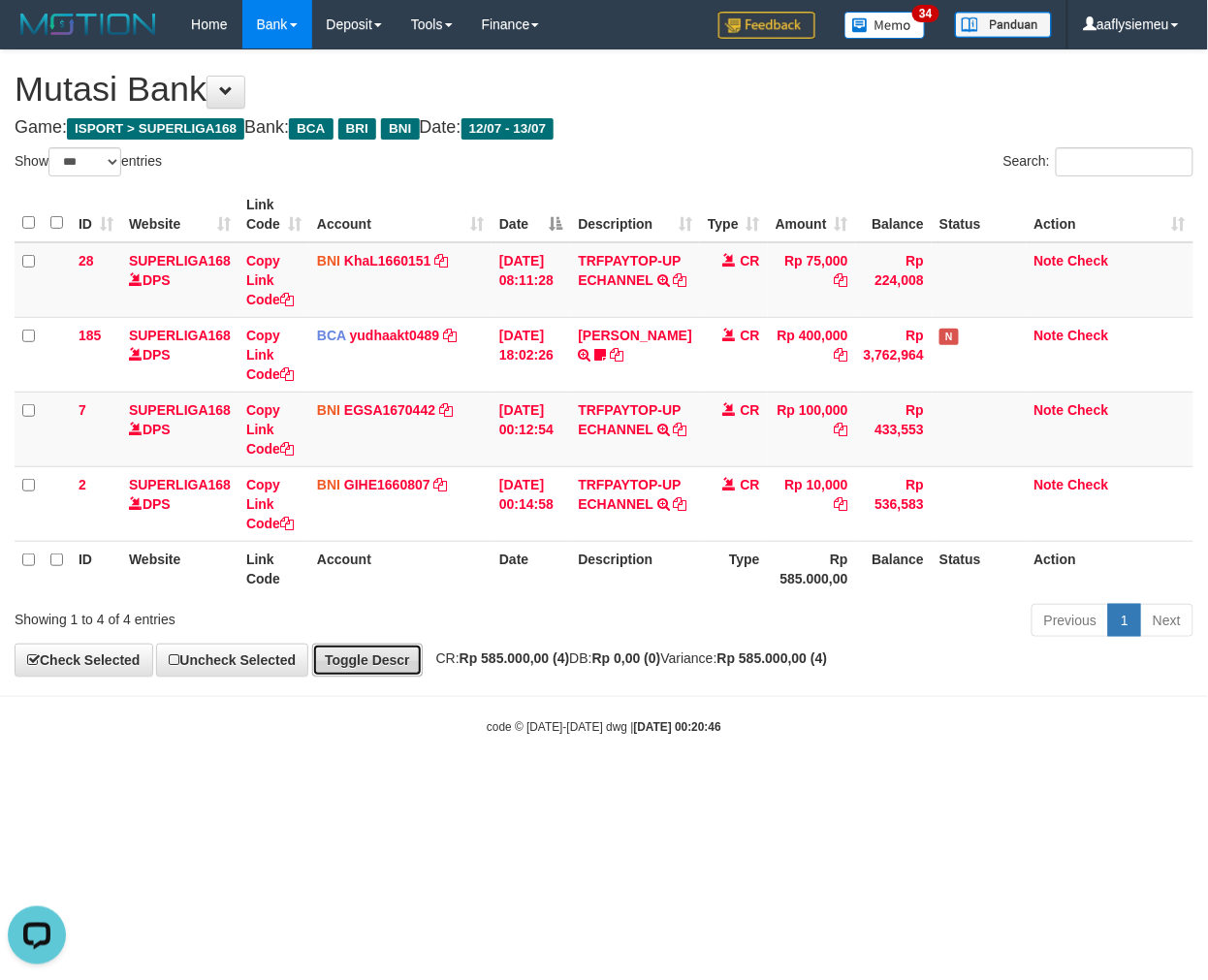 click on "Toggle Descr" at bounding box center [367, 660] 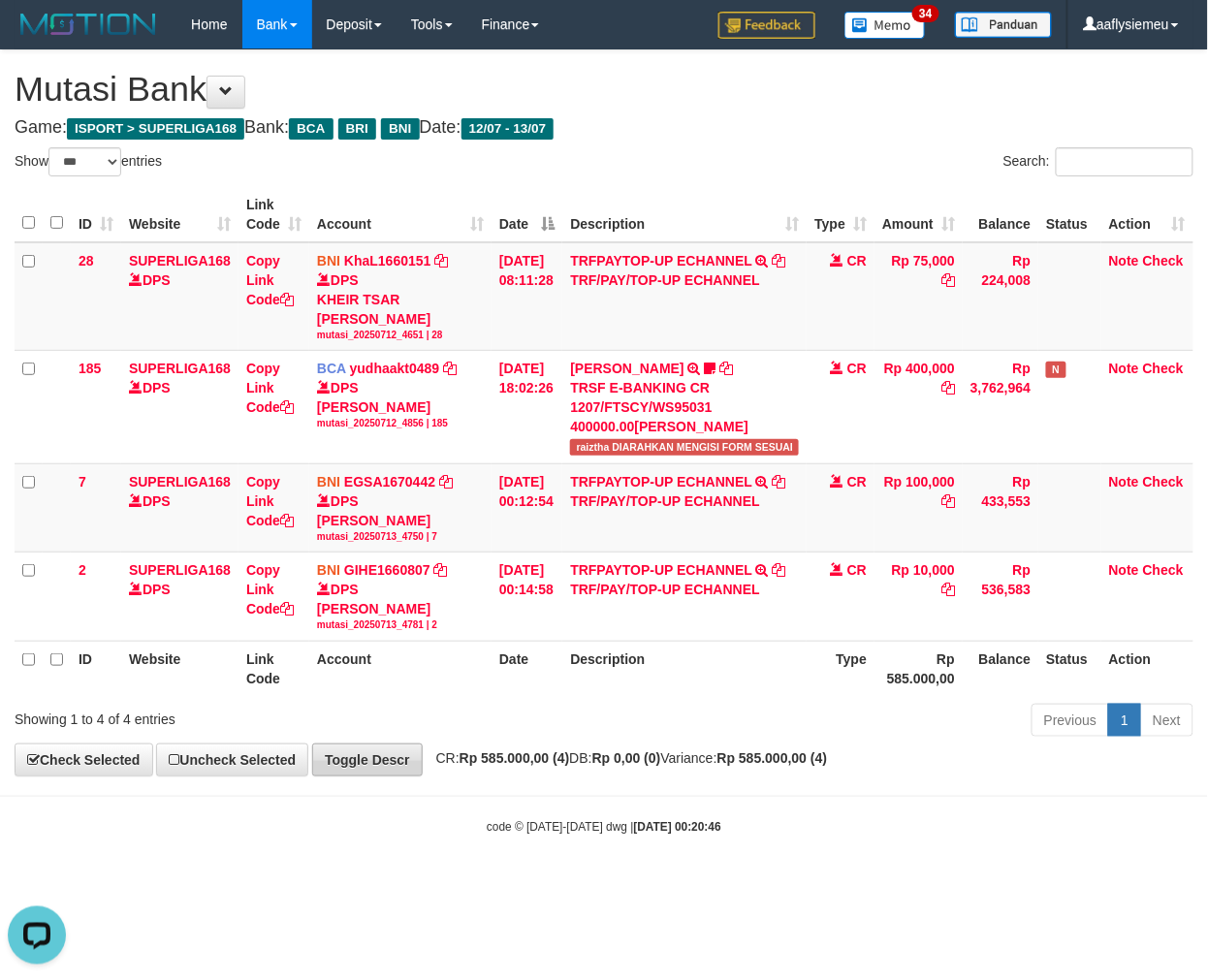 click on "Showing 1 to 4 of 4 entries" at bounding box center (251, 715) 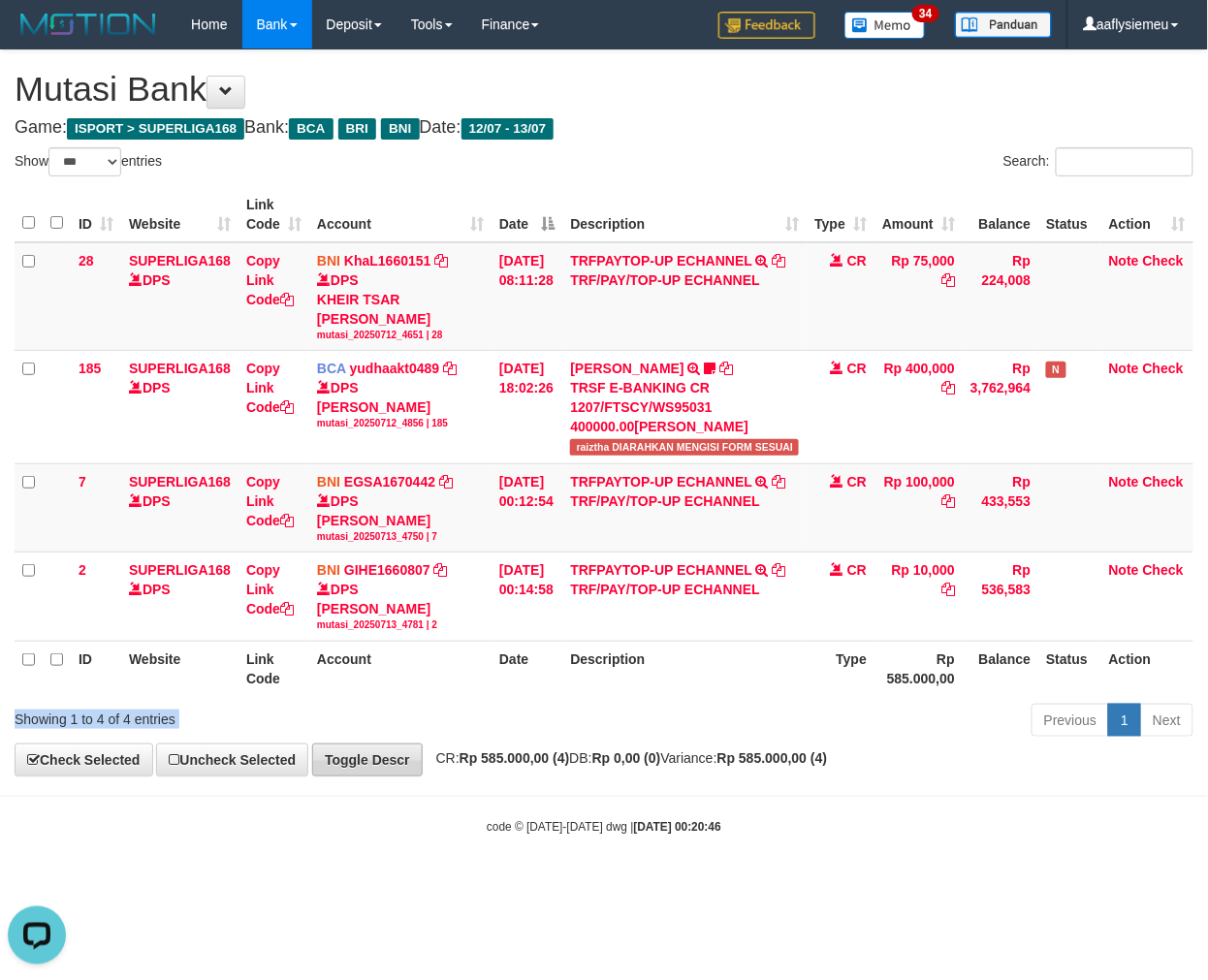 click on "Showing 1 to 4 of 4 entries" at bounding box center [251, 715] 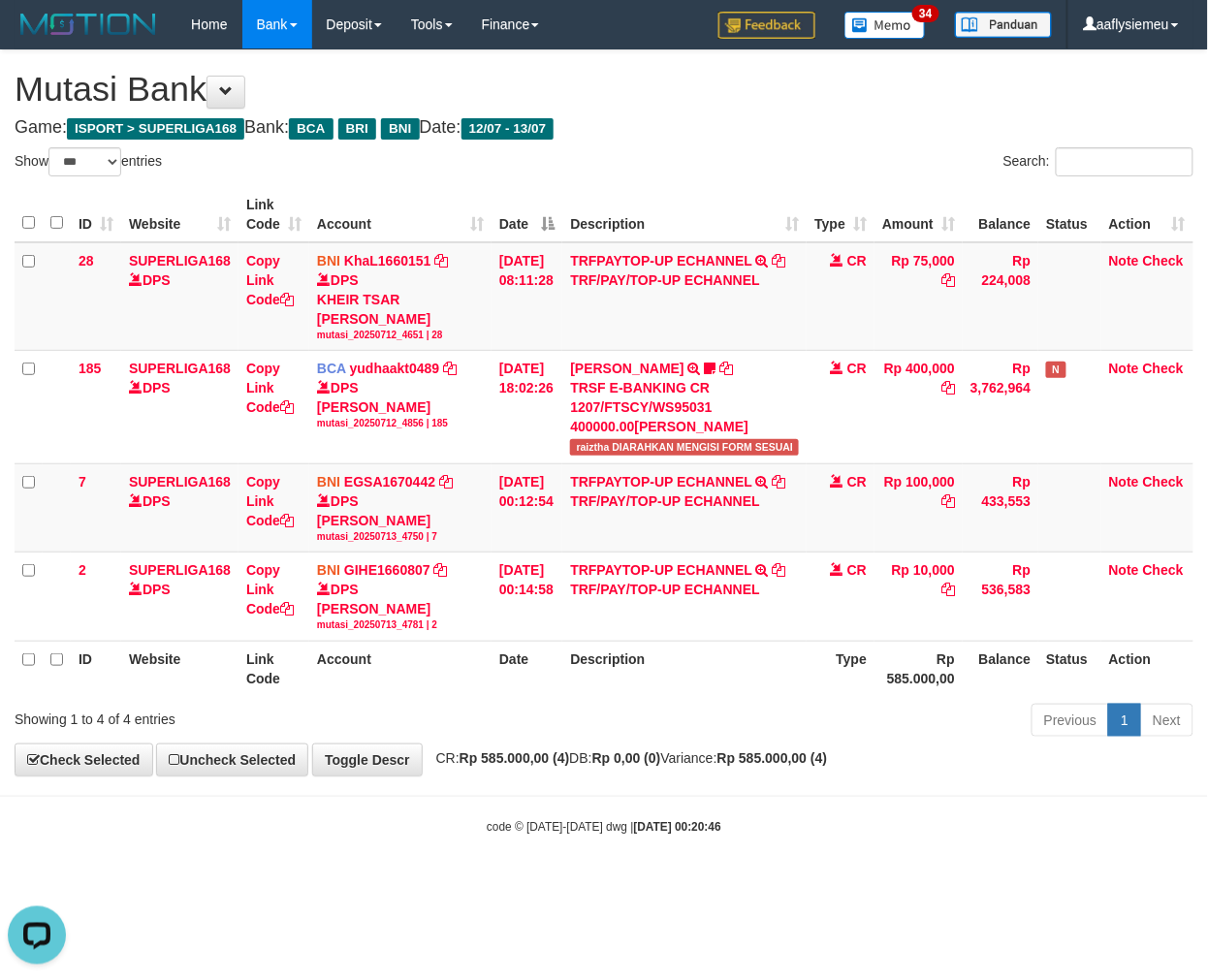 click on "Toggle navigation
Home
Bank
Account List
Load
By Website
Group
[ISPORT]													SUPERLIGA168
By Load Group (DPS)
34" at bounding box center [604, 442] 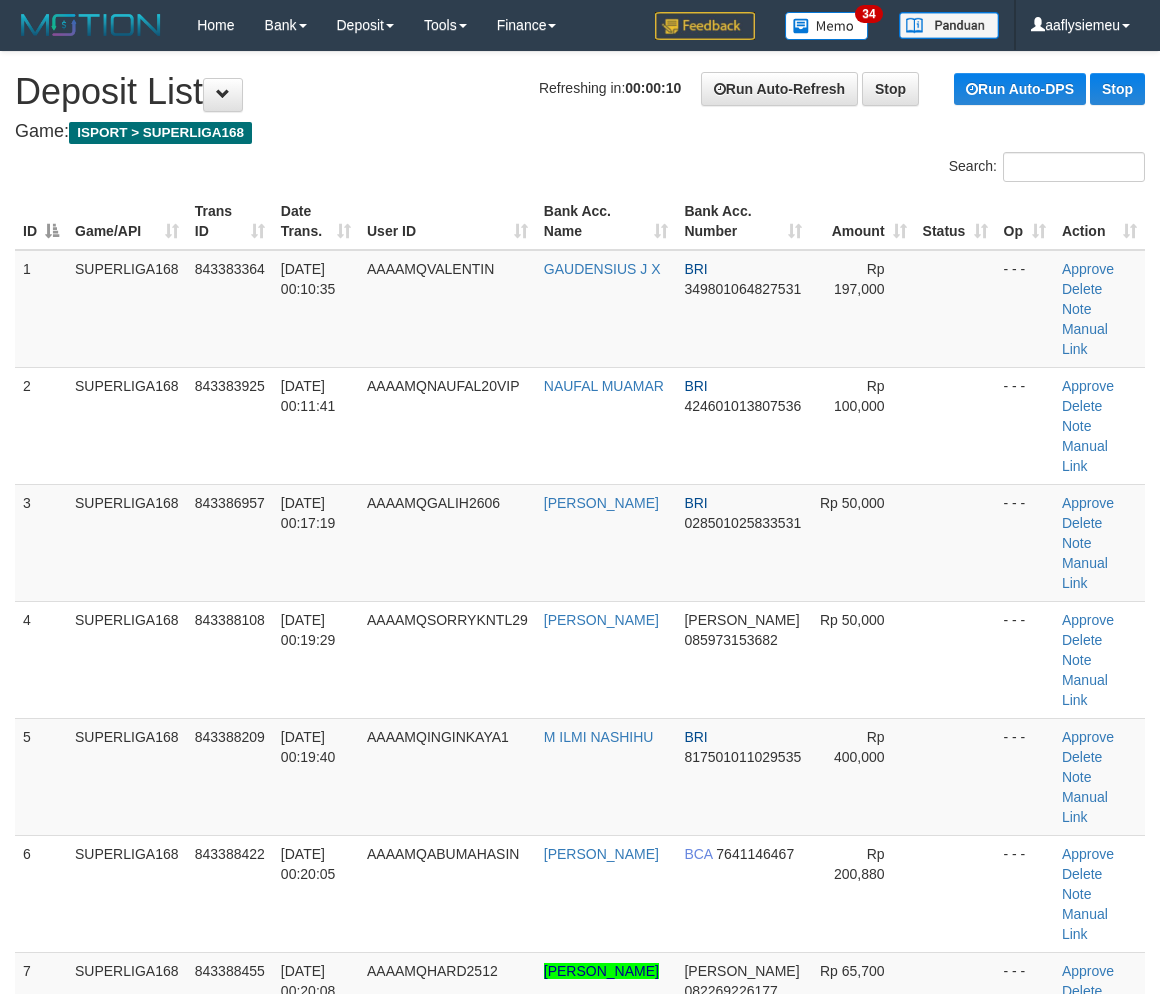 scroll, scrollTop: 0, scrollLeft: 0, axis: both 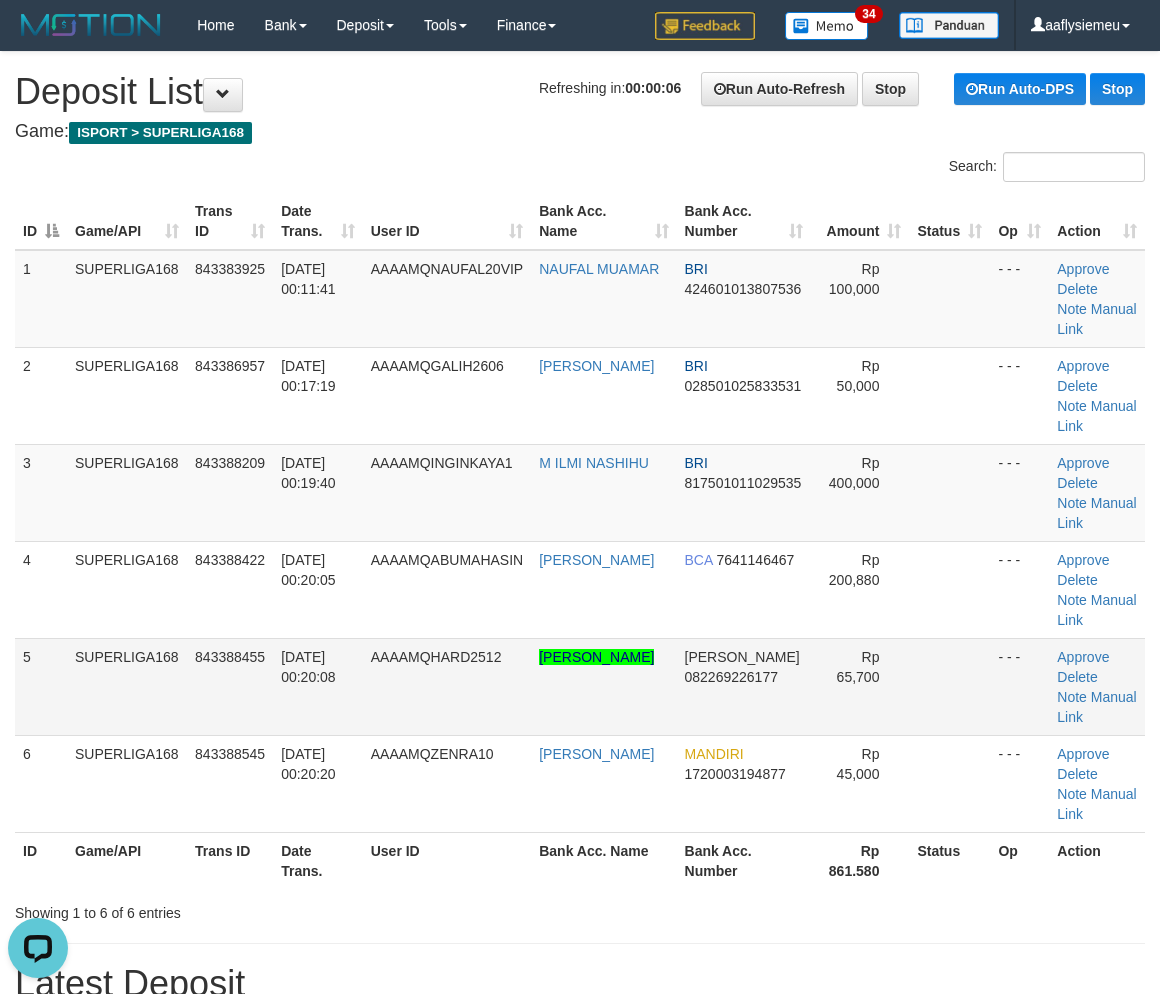 click on "5" at bounding box center [41, 686] 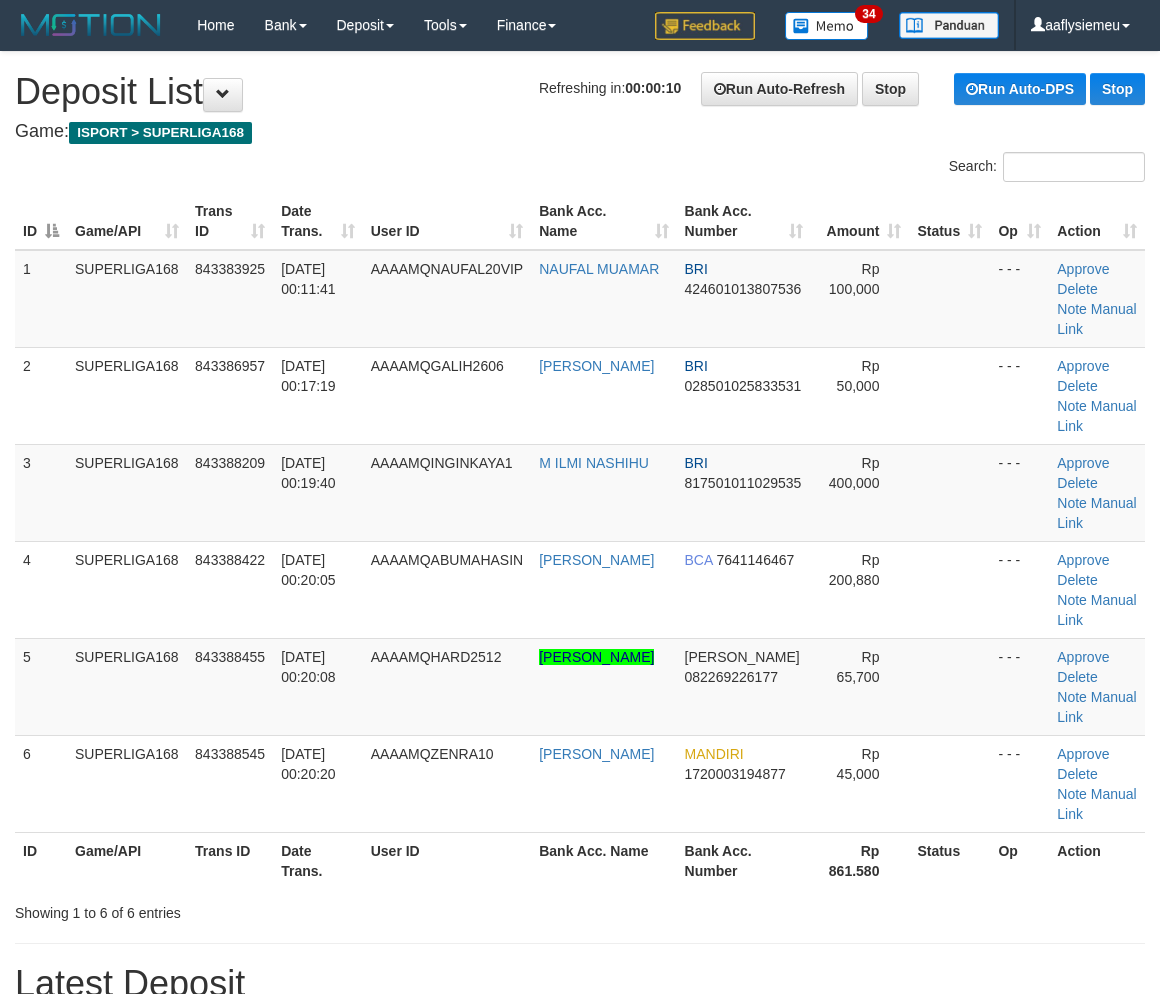 scroll, scrollTop: 0, scrollLeft: 0, axis: both 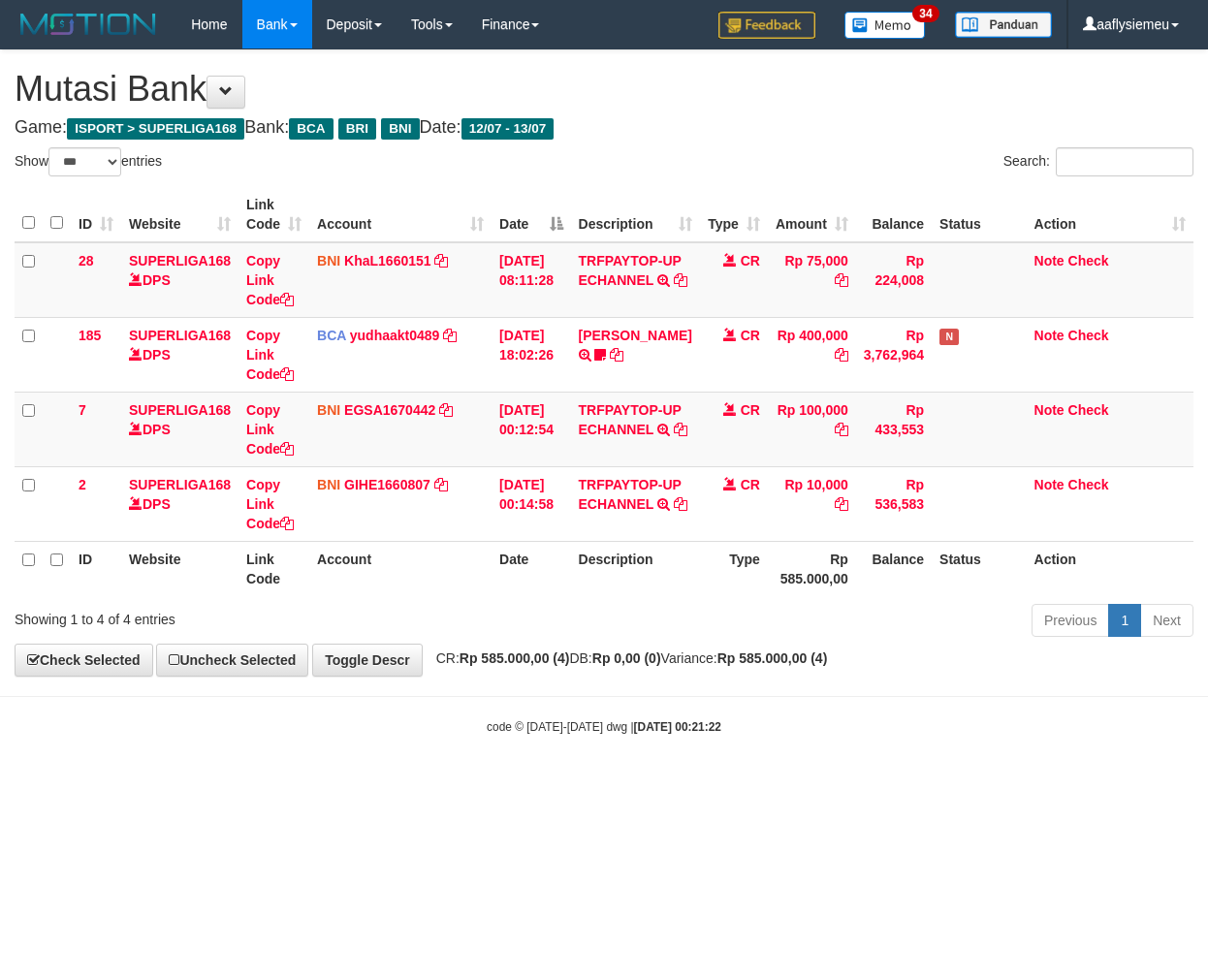 select on "***" 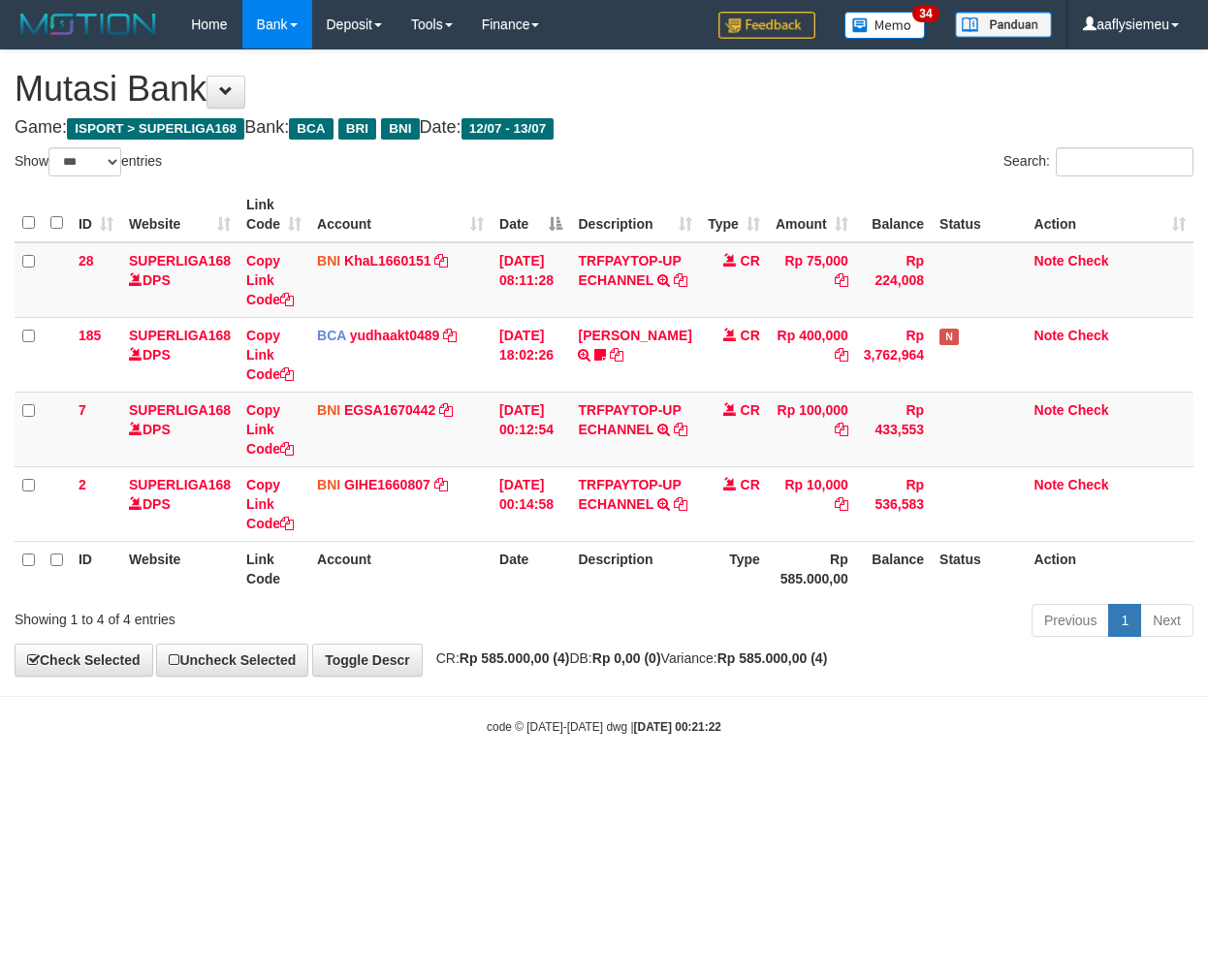 scroll, scrollTop: 0, scrollLeft: 0, axis: both 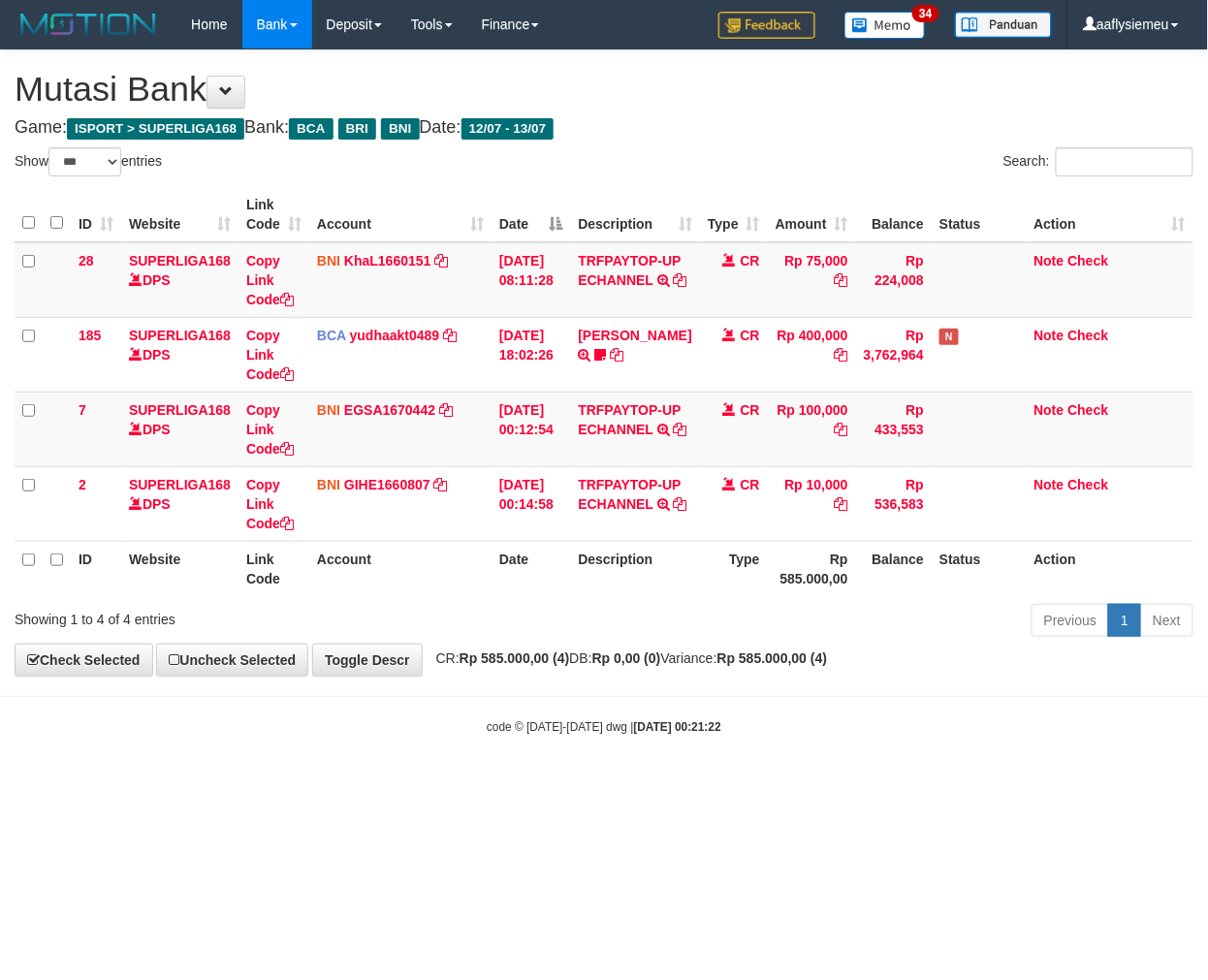 click on "Rp 585.000,00 (4)" at bounding box center [515, 658] 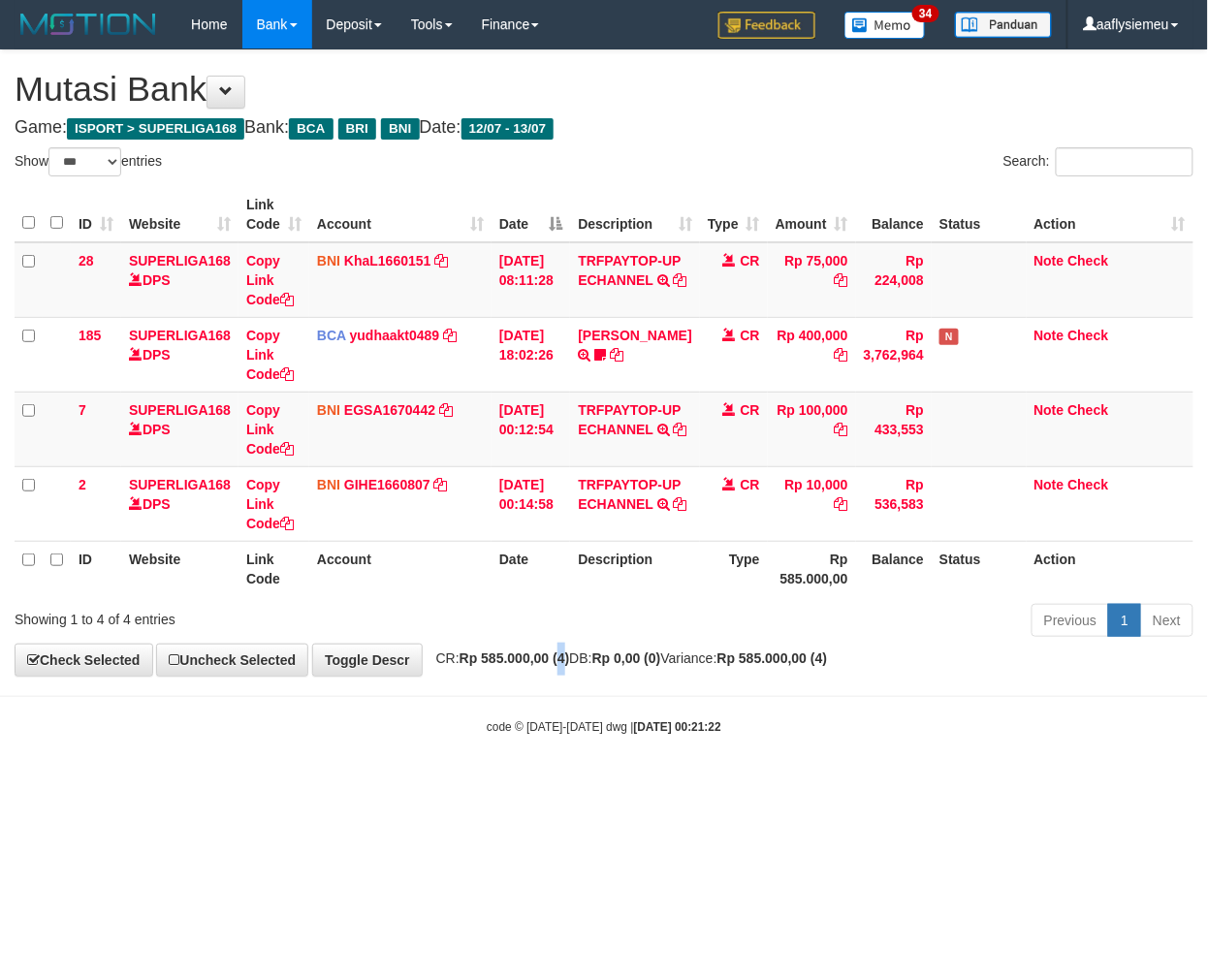 click on "Rp 585.000,00 (4)" at bounding box center [515, 658] 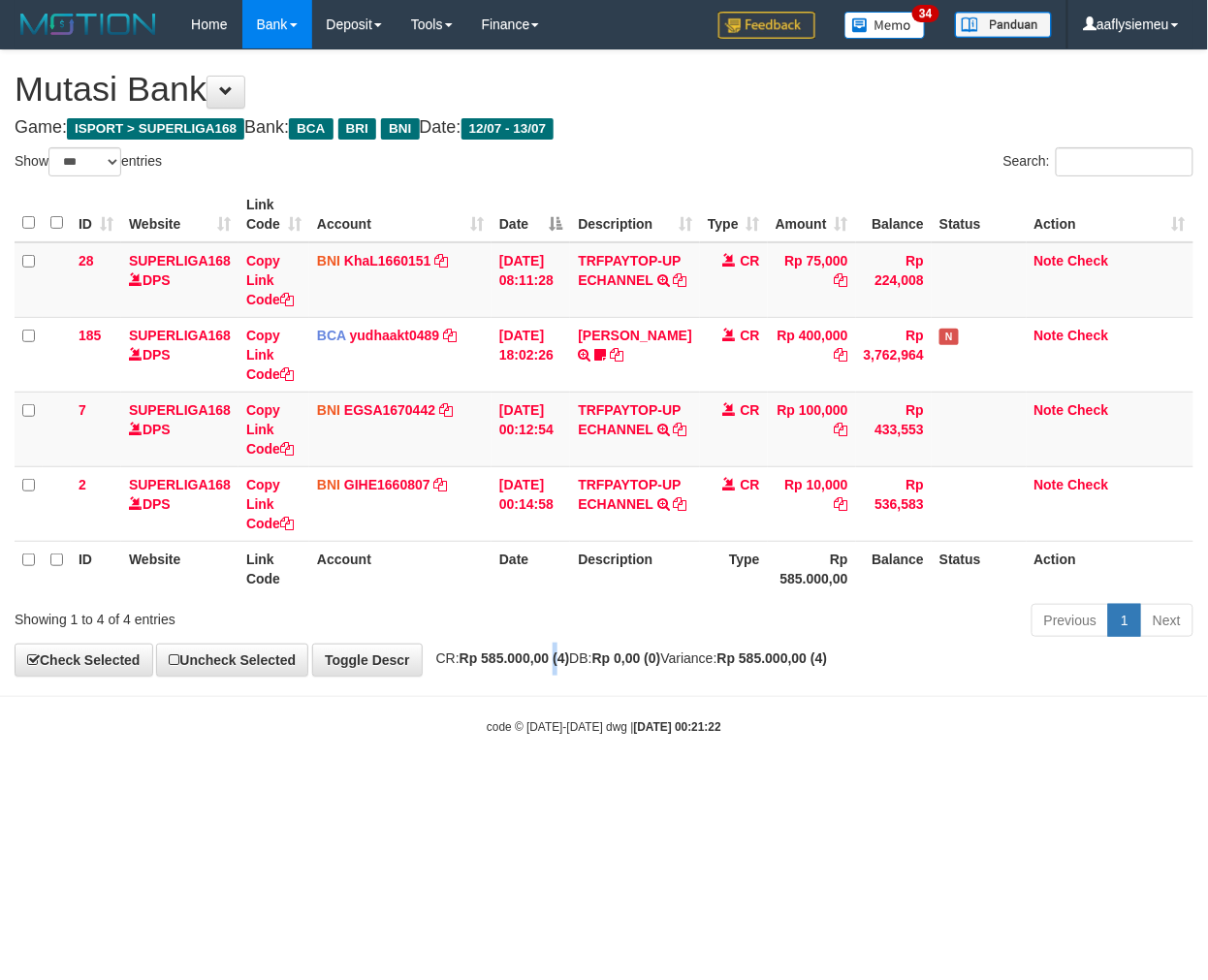 click on "Rp 585.000,00 (4)" at bounding box center [515, 658] 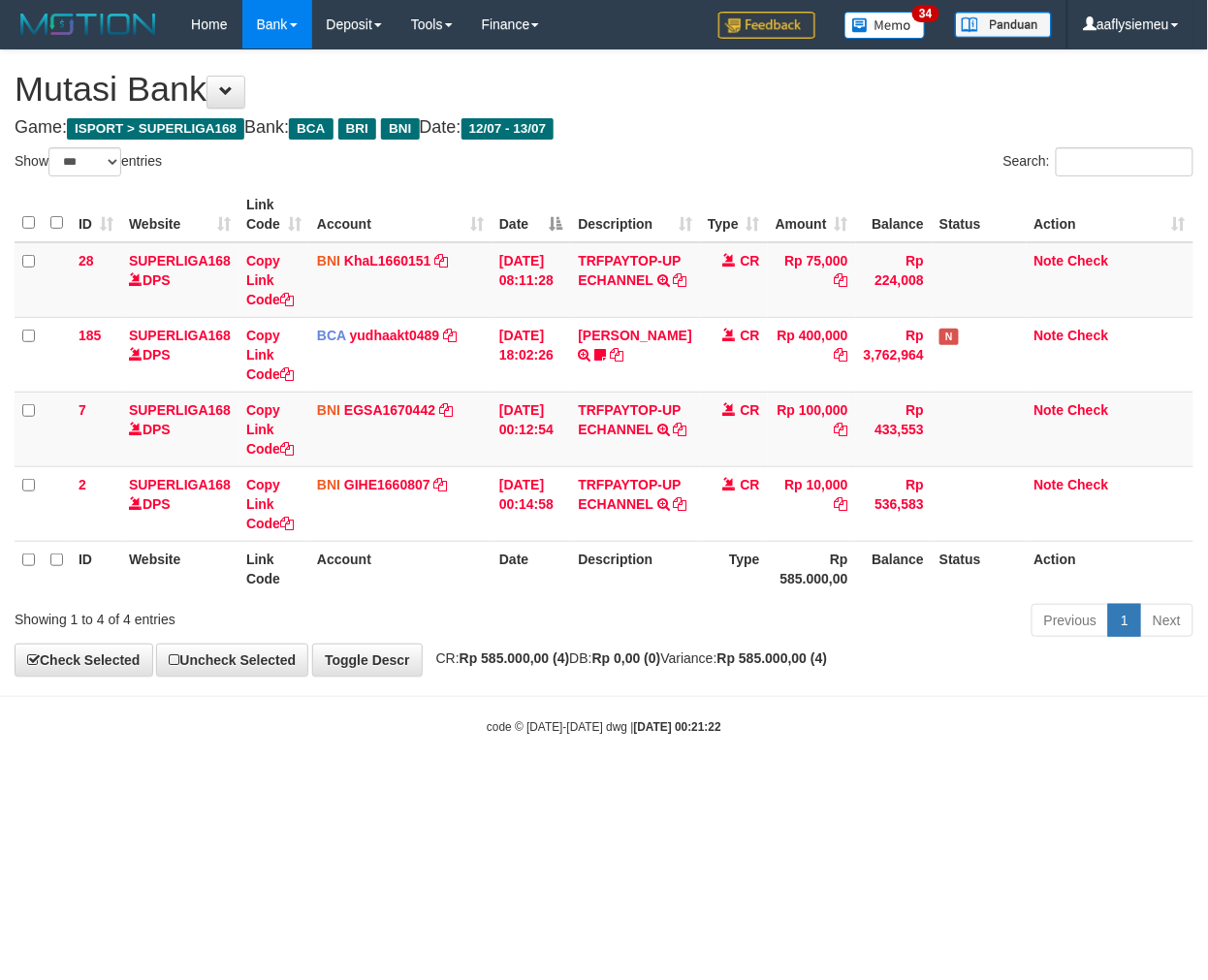 click on "Rp 585.000,00 (4)" at bounding box center (515, 658) 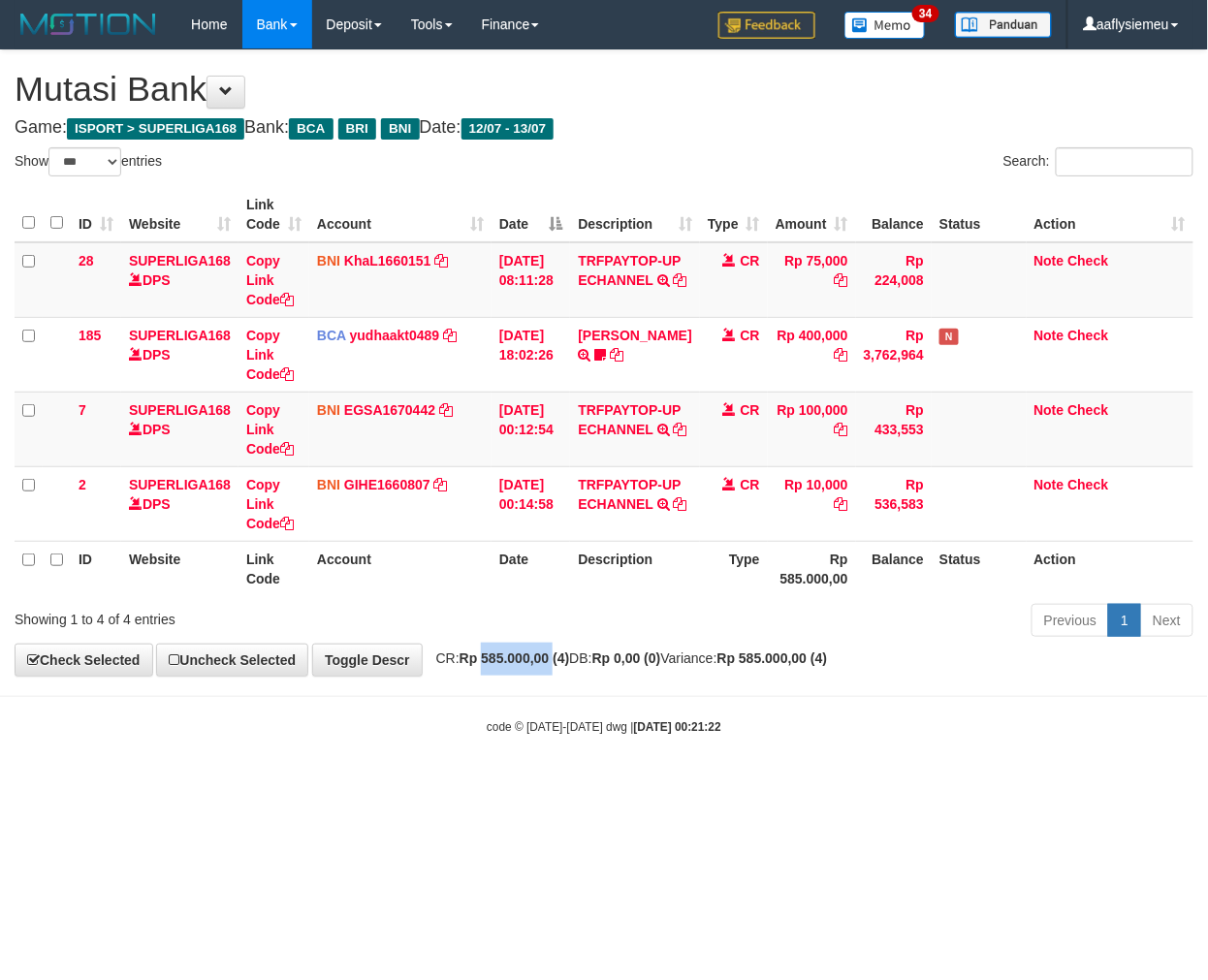 click on "Rp 585.000,00 (4)" at bounding box center [515, 658] 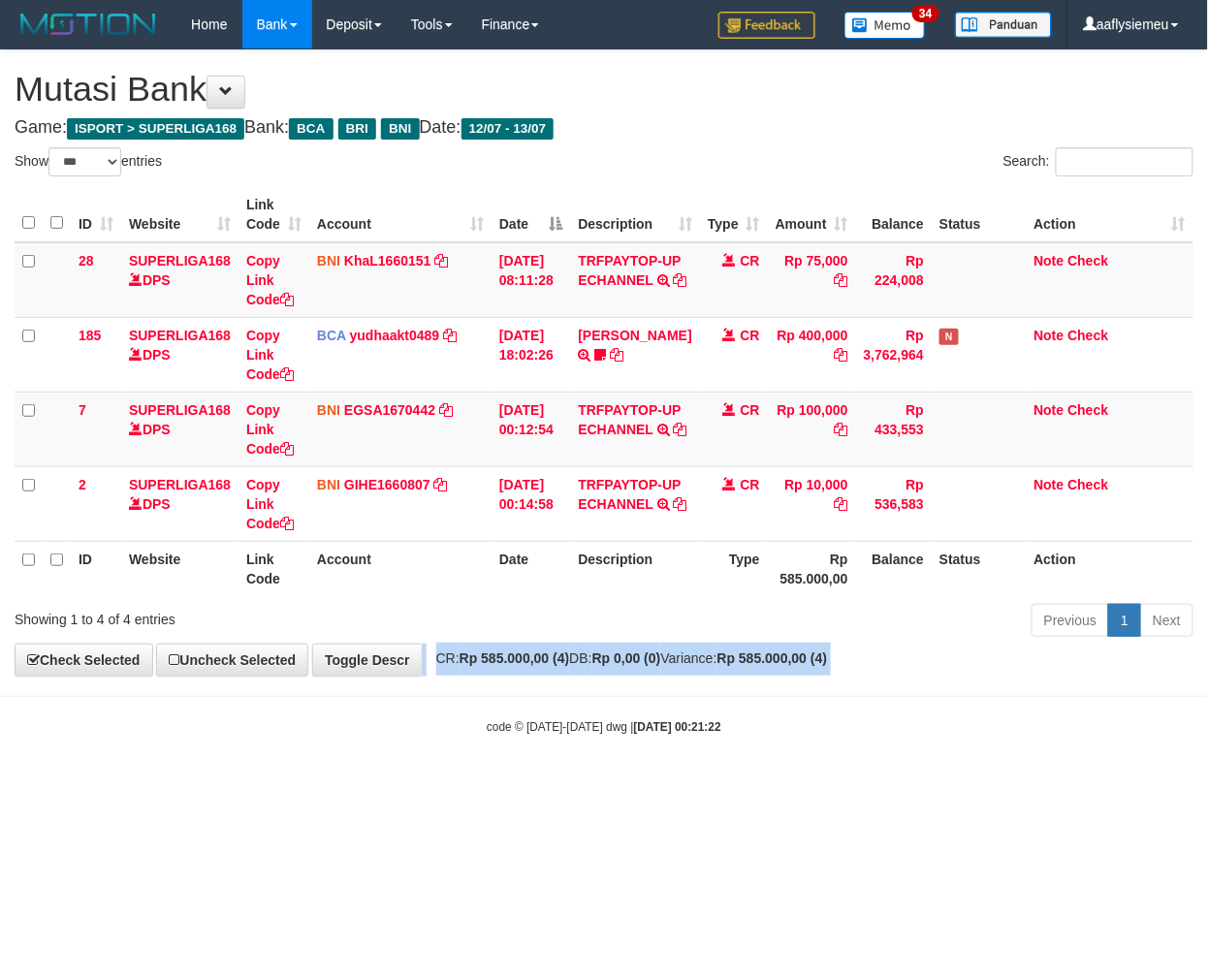 click on "Rp 585.000,00 (4)" at bounding box center [515, 658] 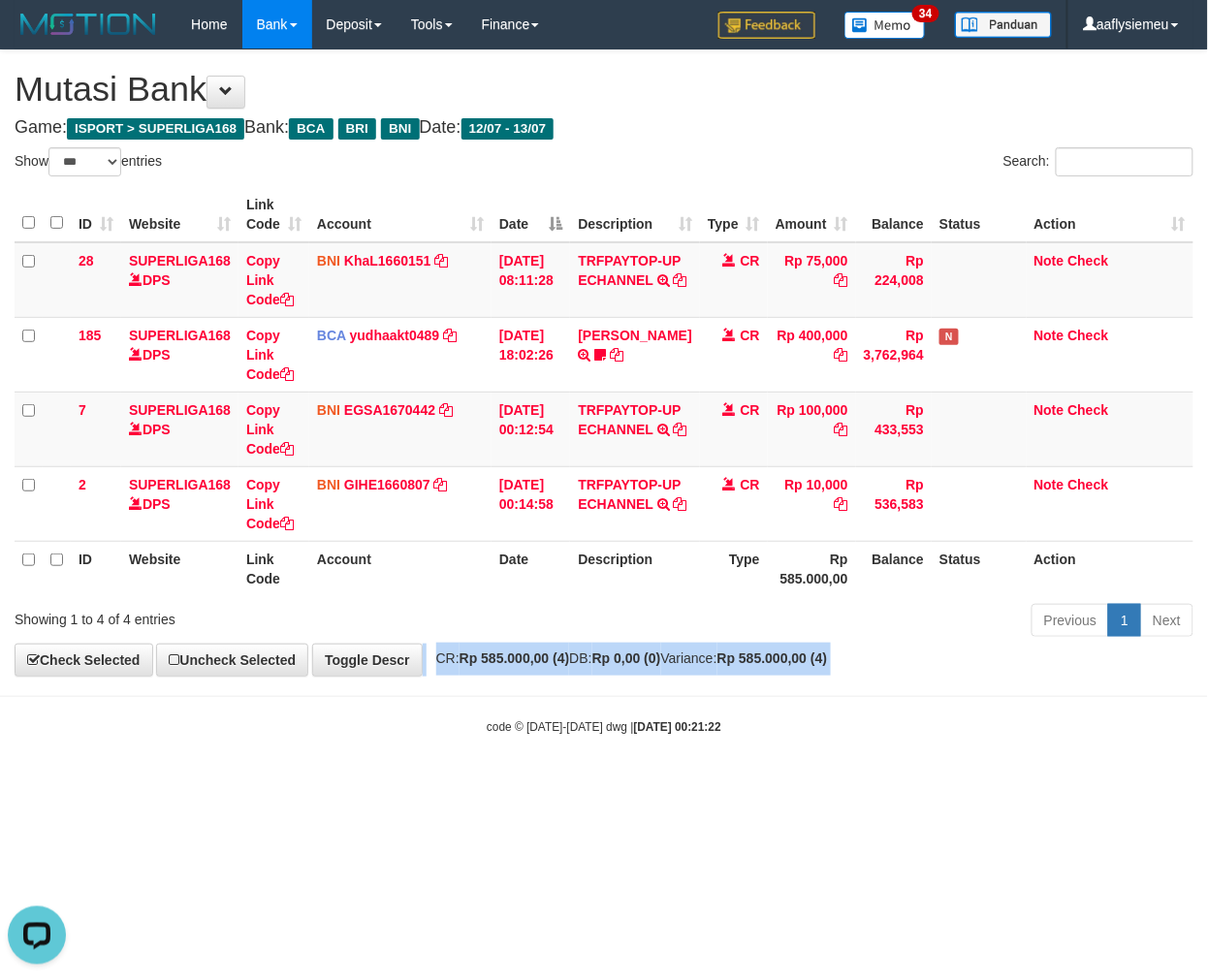 scroll, scrollTop: 0, scrollLeft: 0, axis: both 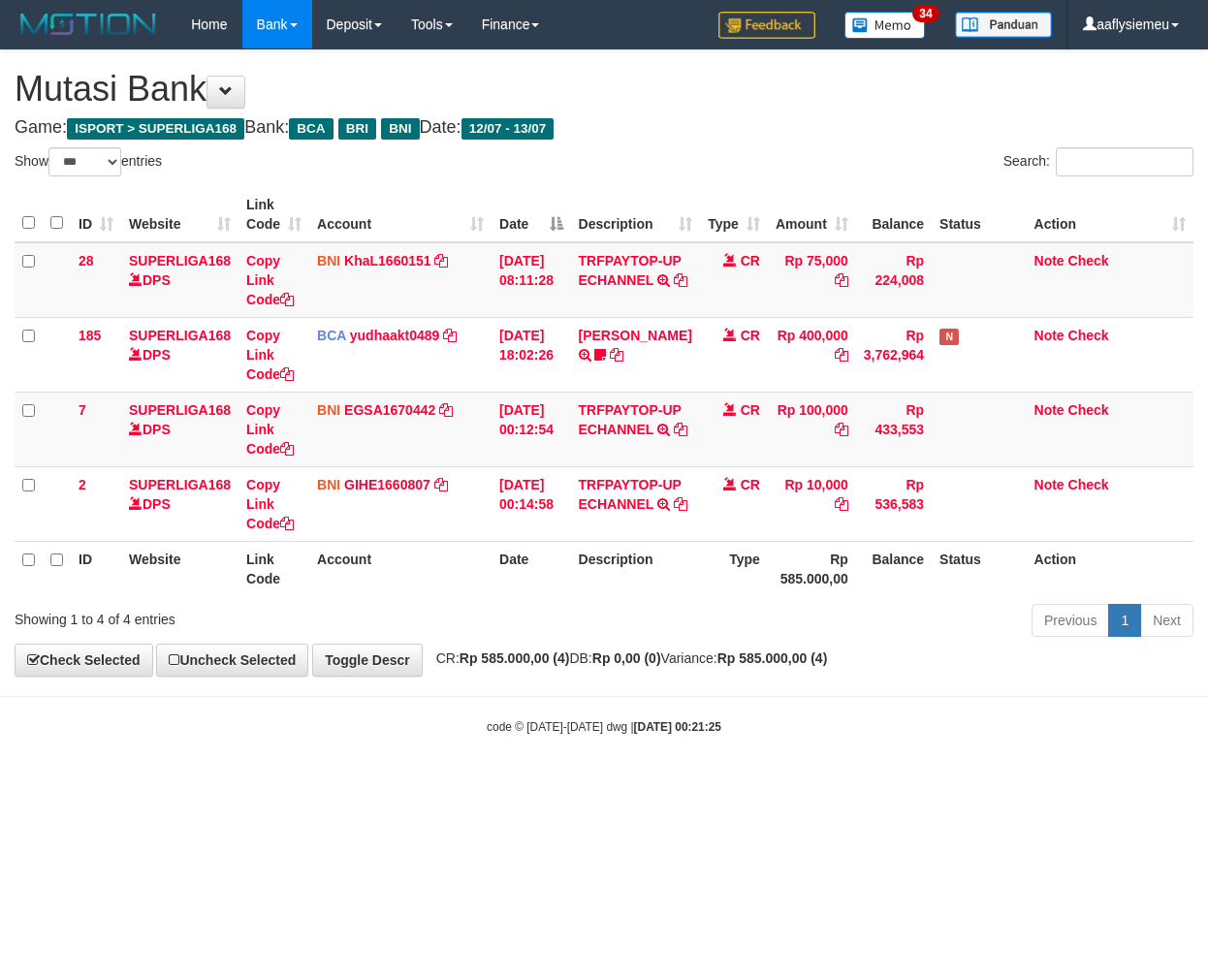 select on "***" 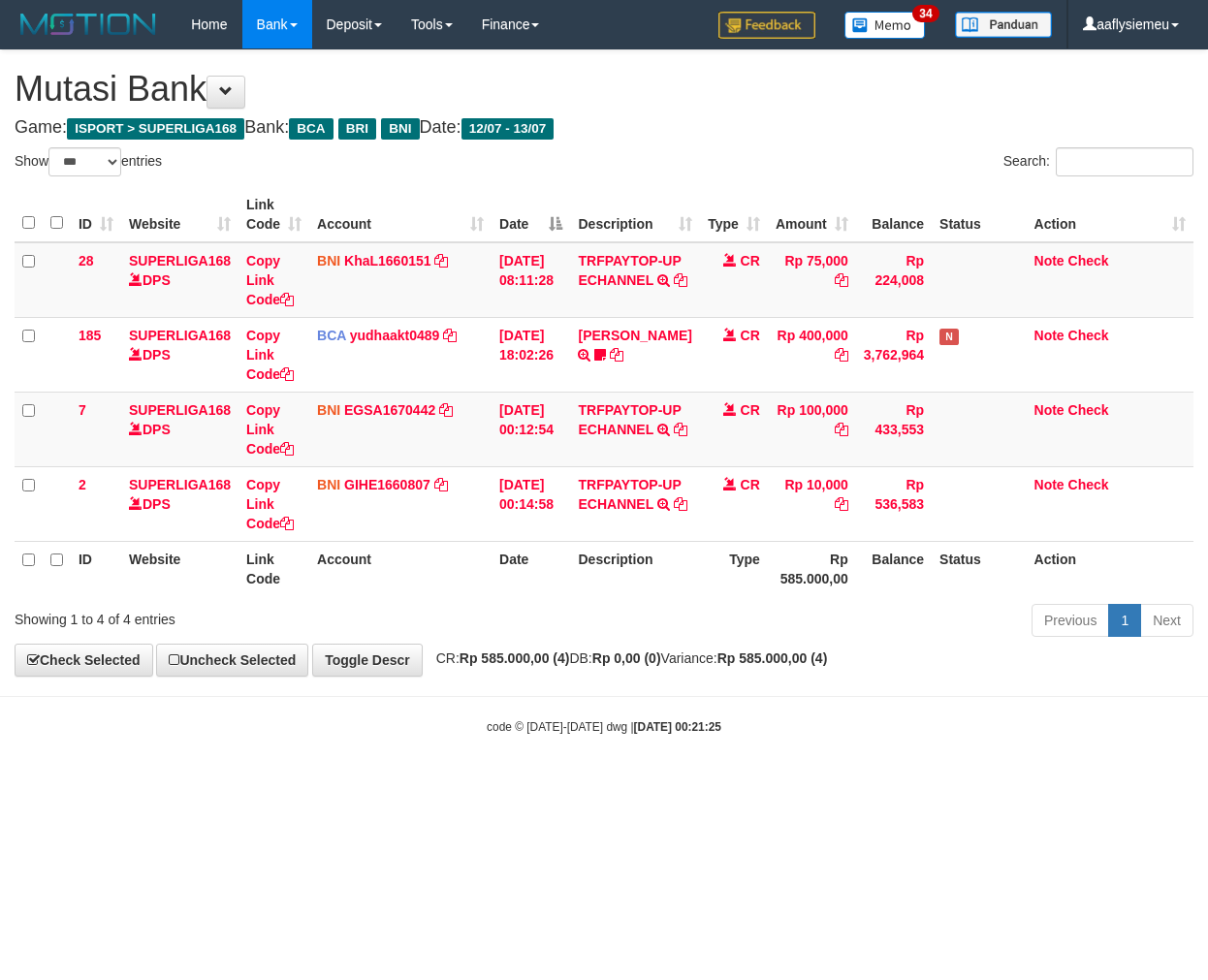 scroll, scrollTop: 0, scrollLeft: 0, axis: both 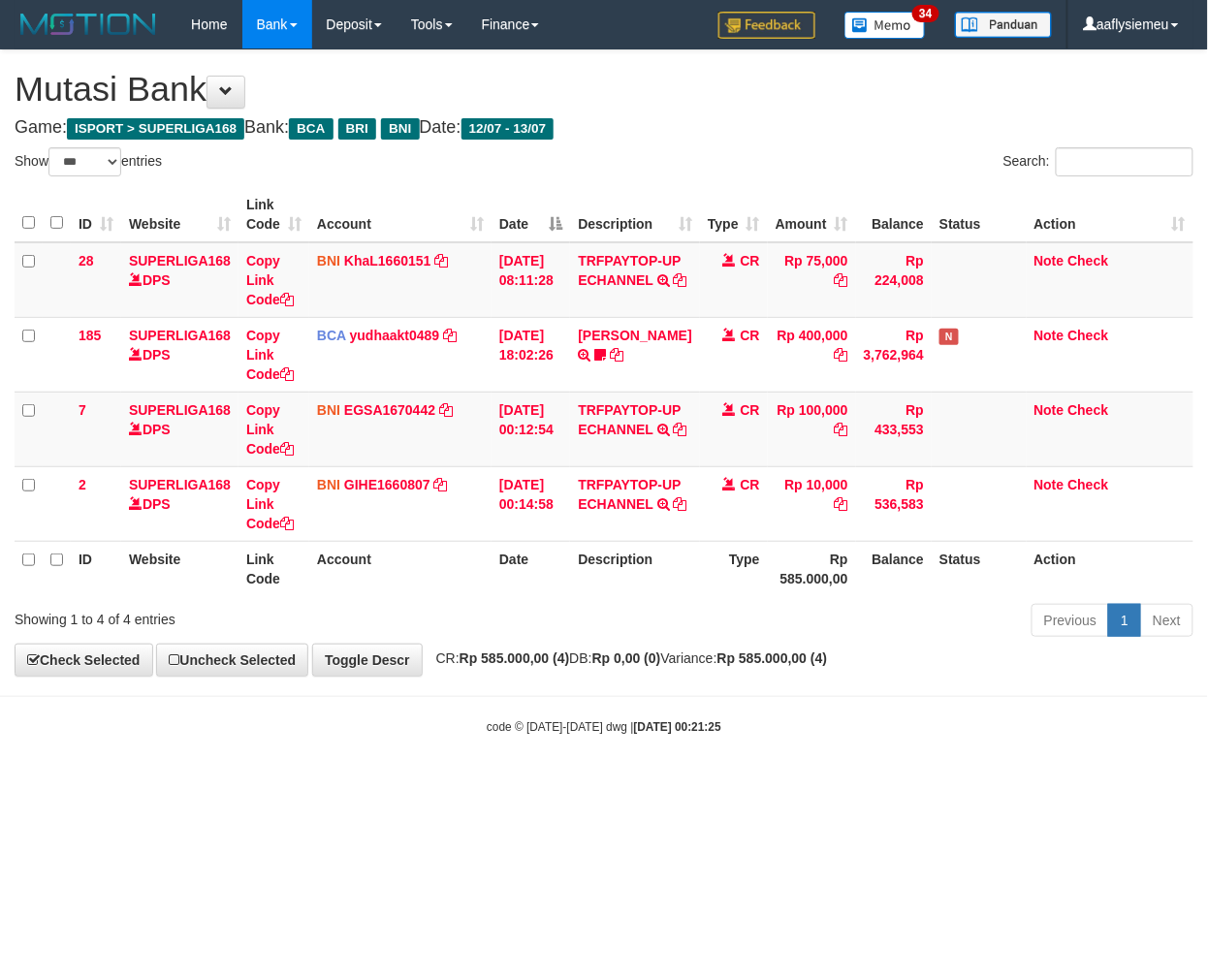 click on "Previous 1 Next" at bounding box center [855, 622] 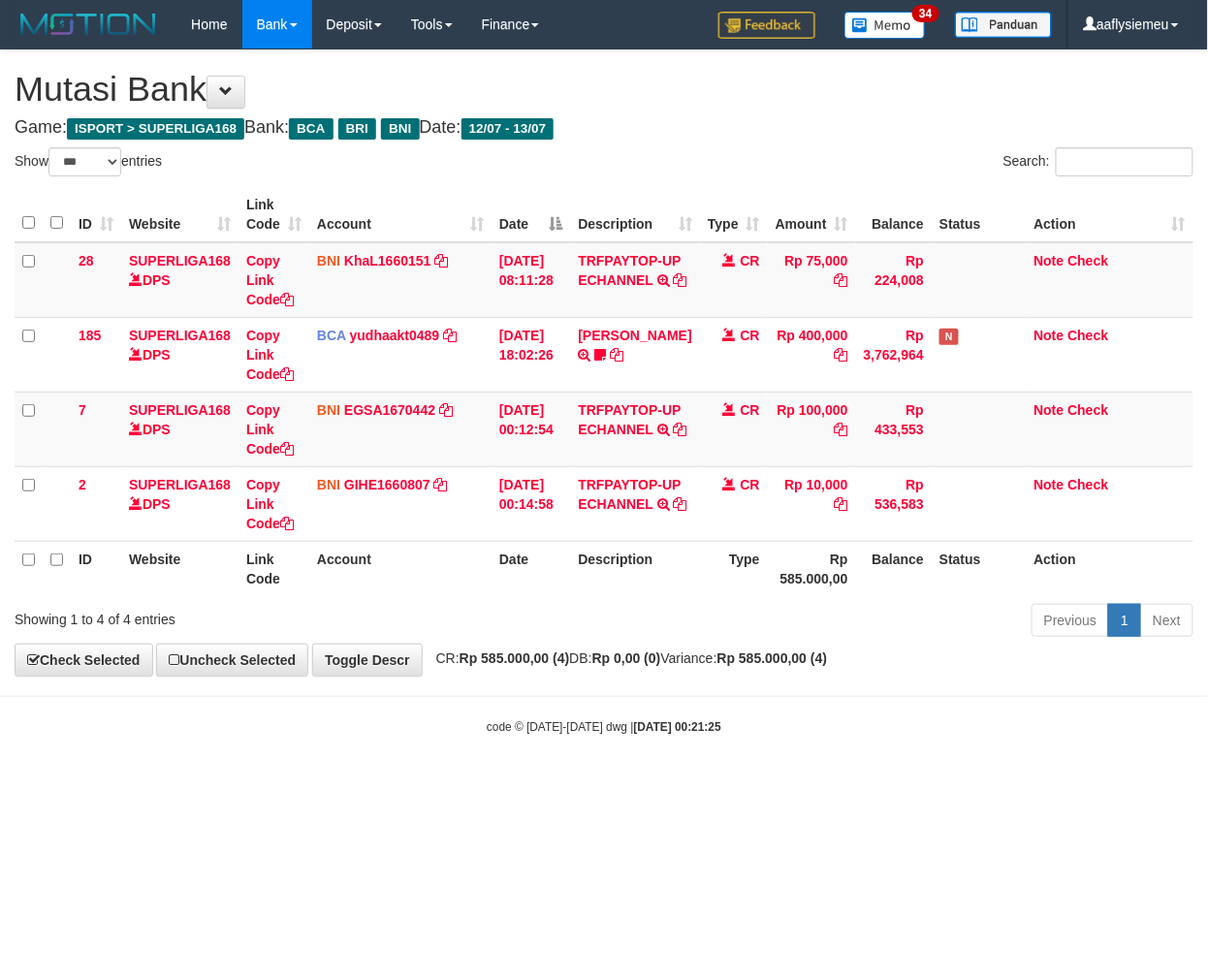 drag, startPoint x: 616, startPoint y: 680, endPoint x: 5, endPoint y: 764, distance: 616.7471 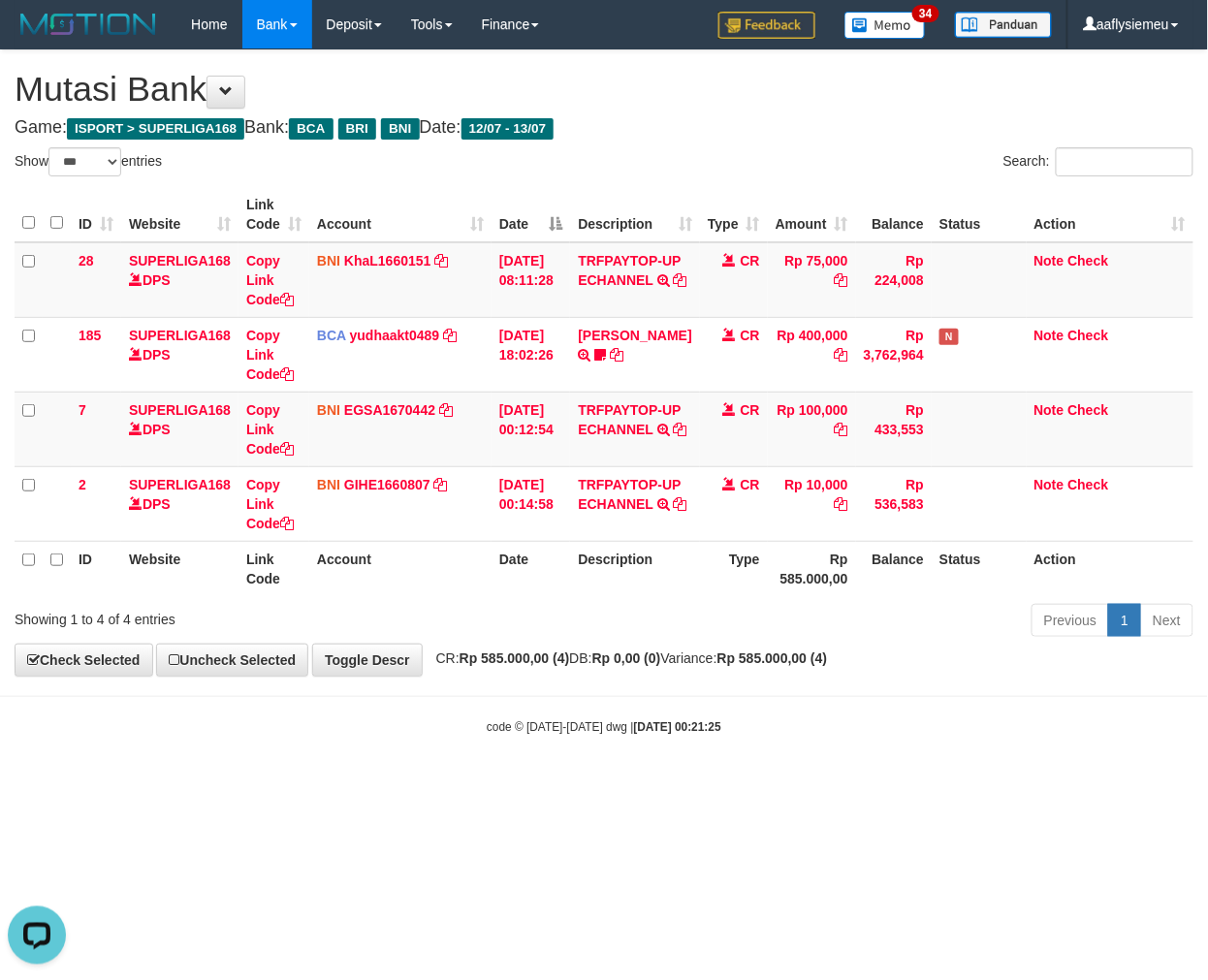 scroll, scrollTop: 0, scrollLeft: 0, axis: both 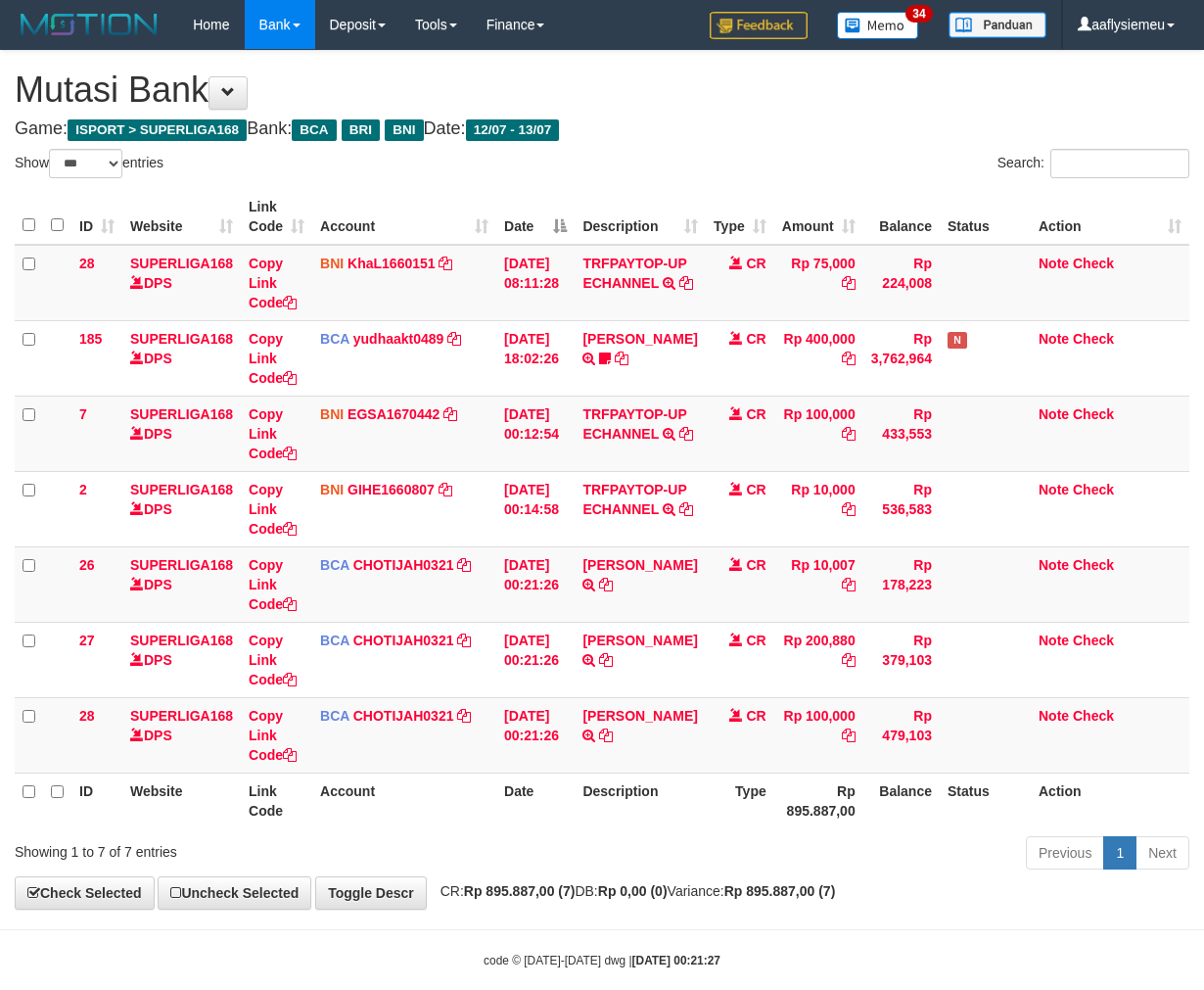 select on "***" 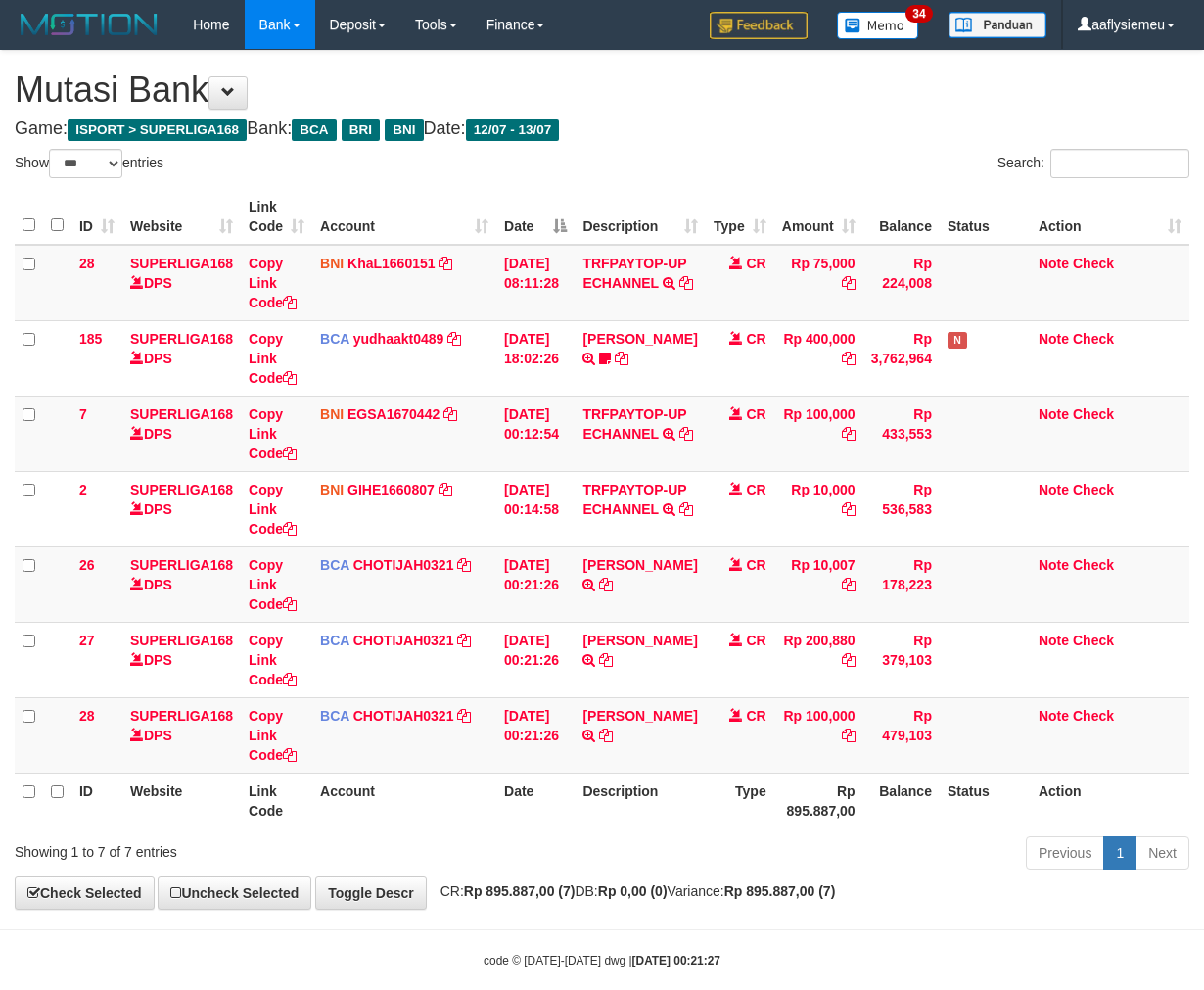 scroll, scrollTop: 0, scrollLeft: 0, axis: both 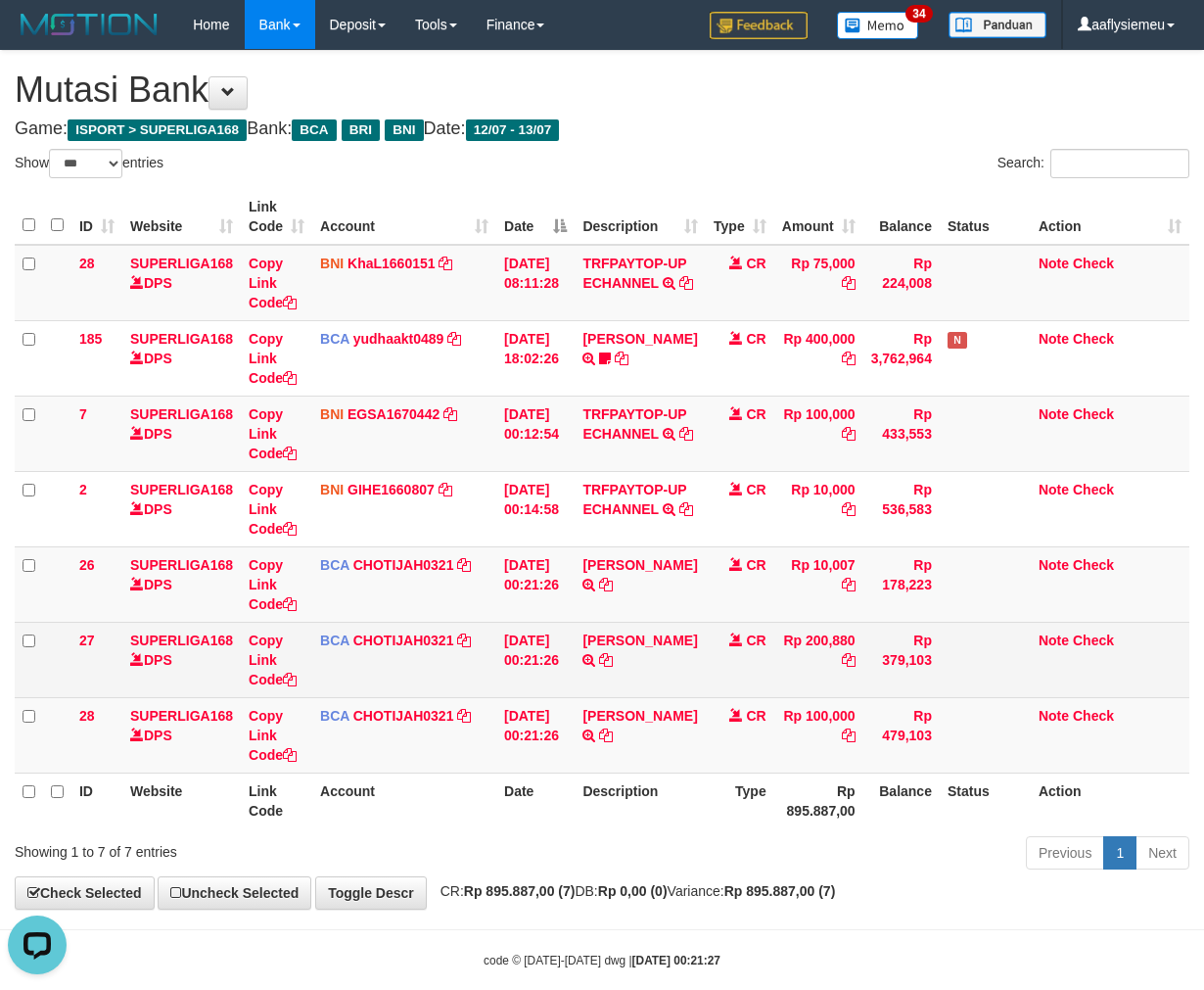 drag, startPoint x: 494, startPoint y: 686, endPoint x: 505, endPoint y: 686, distance: 11 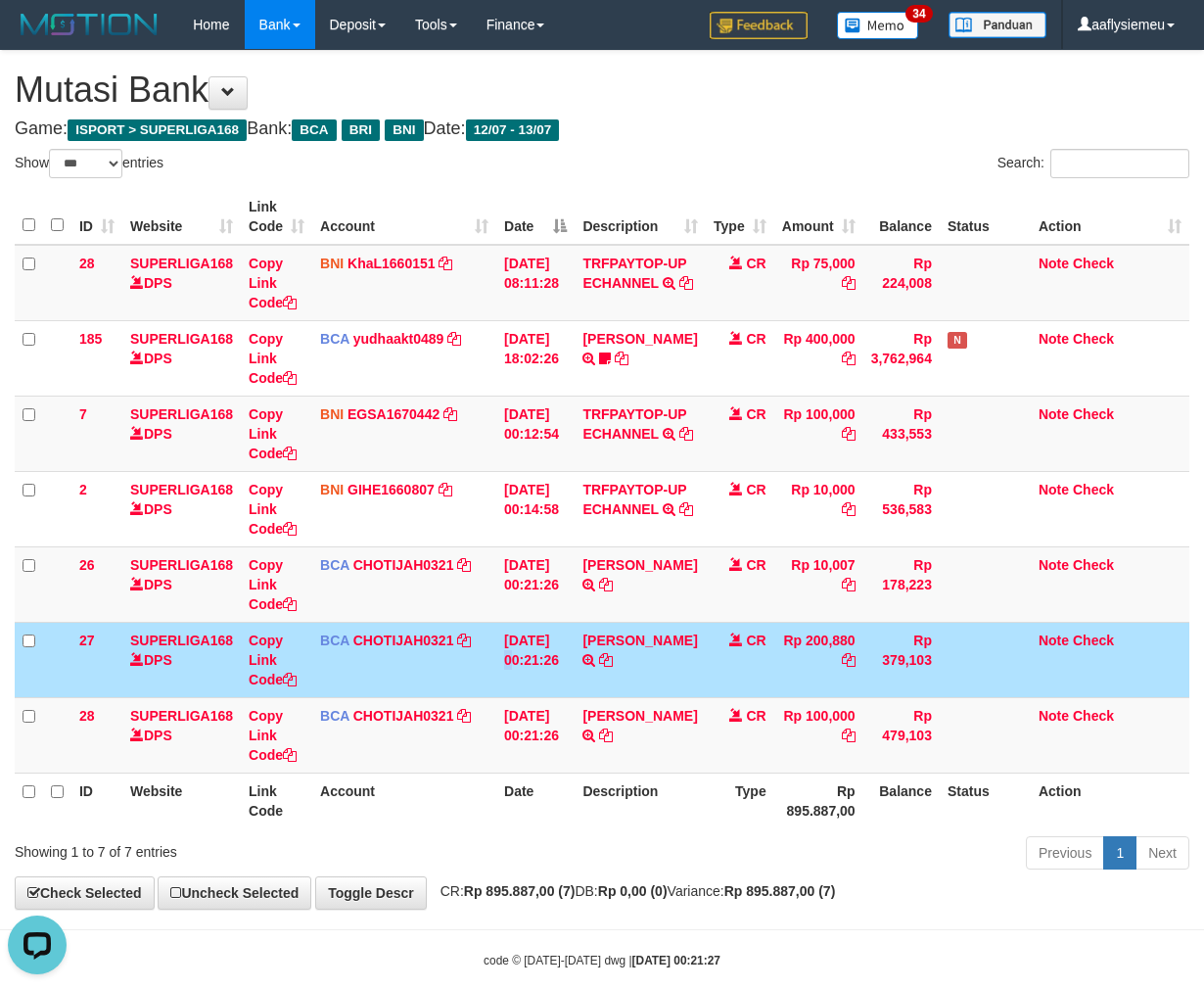 click on "[DATE] 00:21:26" at bounding box center (535, 659) 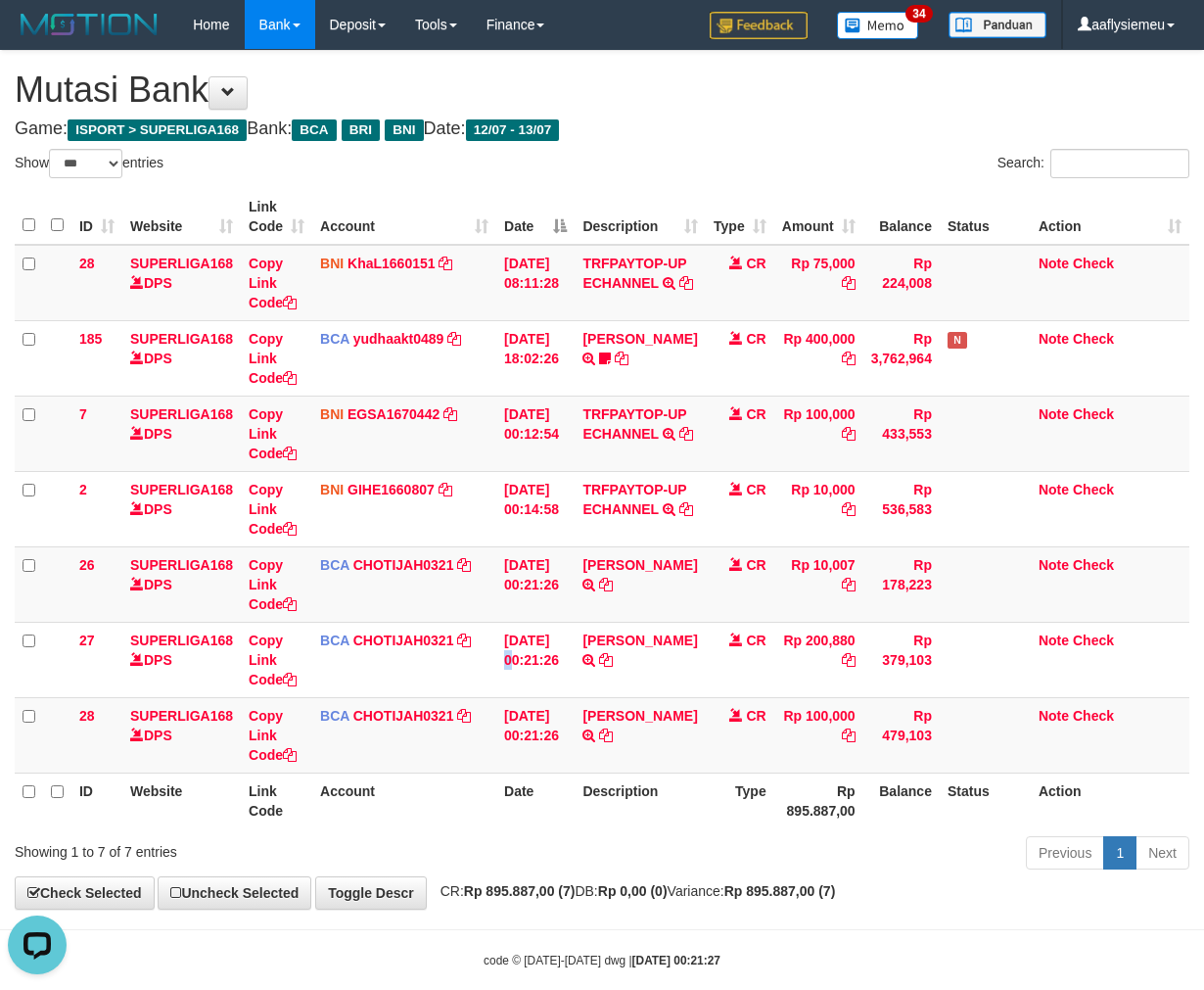 scroll, scrollTop: 57, scrollLeft: 0, axis: vertical 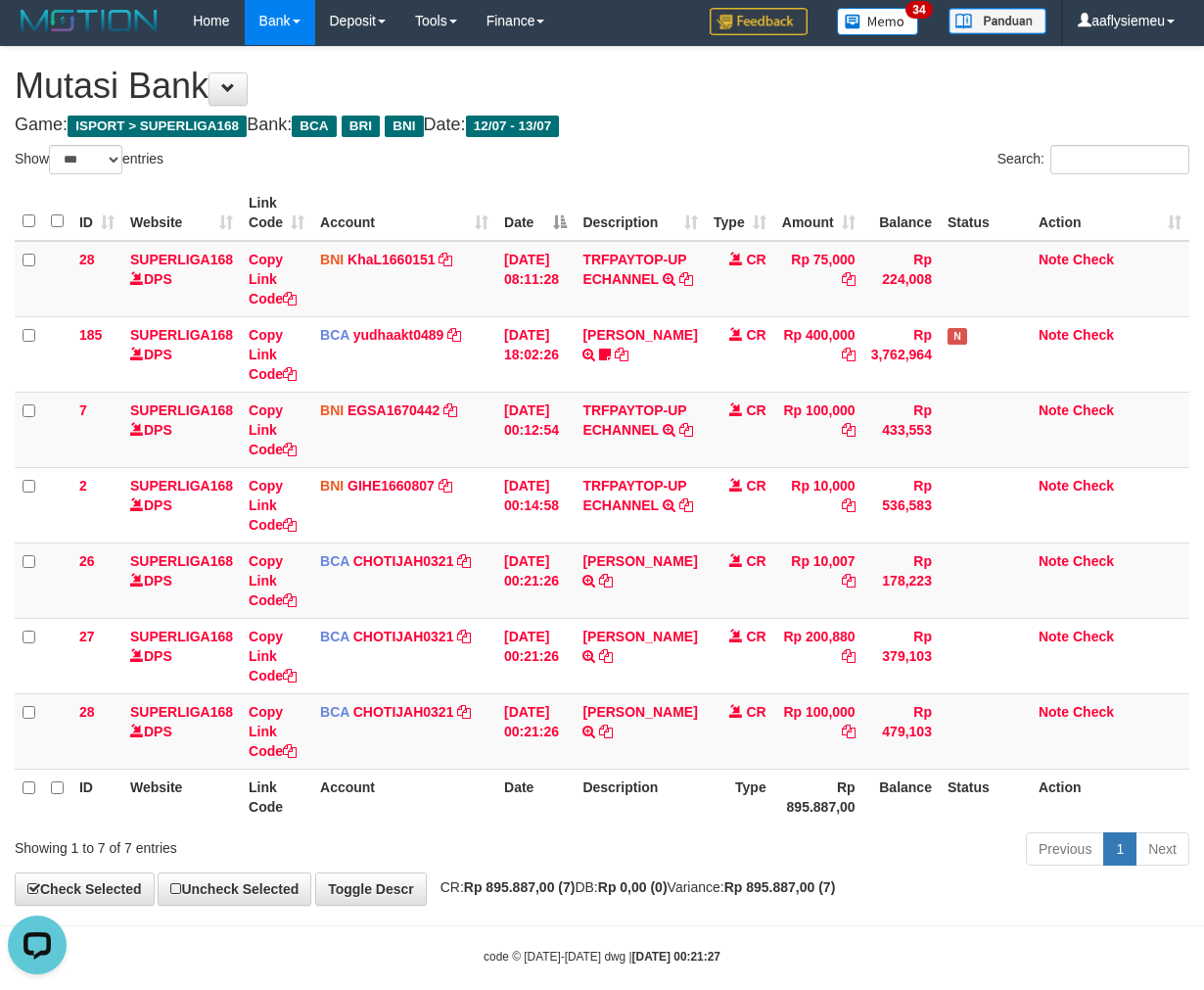 click on "ID Website Link Code Account Date Description Type Amount Balance Status Action
28
SUPERLIGA168    DPS
Copy Link Code
BNI
KhaL1660151
DPS
KHEIR TSAR MUHAMMAD ALI
mutasi_20250712_4651 | 28
mutasi_20250712_4651 | 28
12/07/2025 08:11:28
TRFPAYTOP-UP ECHANNEL         TRF/PAY/TOP-UP ECHANNEL
CR
Rp 75,000
Rp 224,008
Note
Check
185
SUPERLIGA168    DPS
Copy Link Code
BCA
yudhaakt0489
DPS" at bounding box center (602, 504) 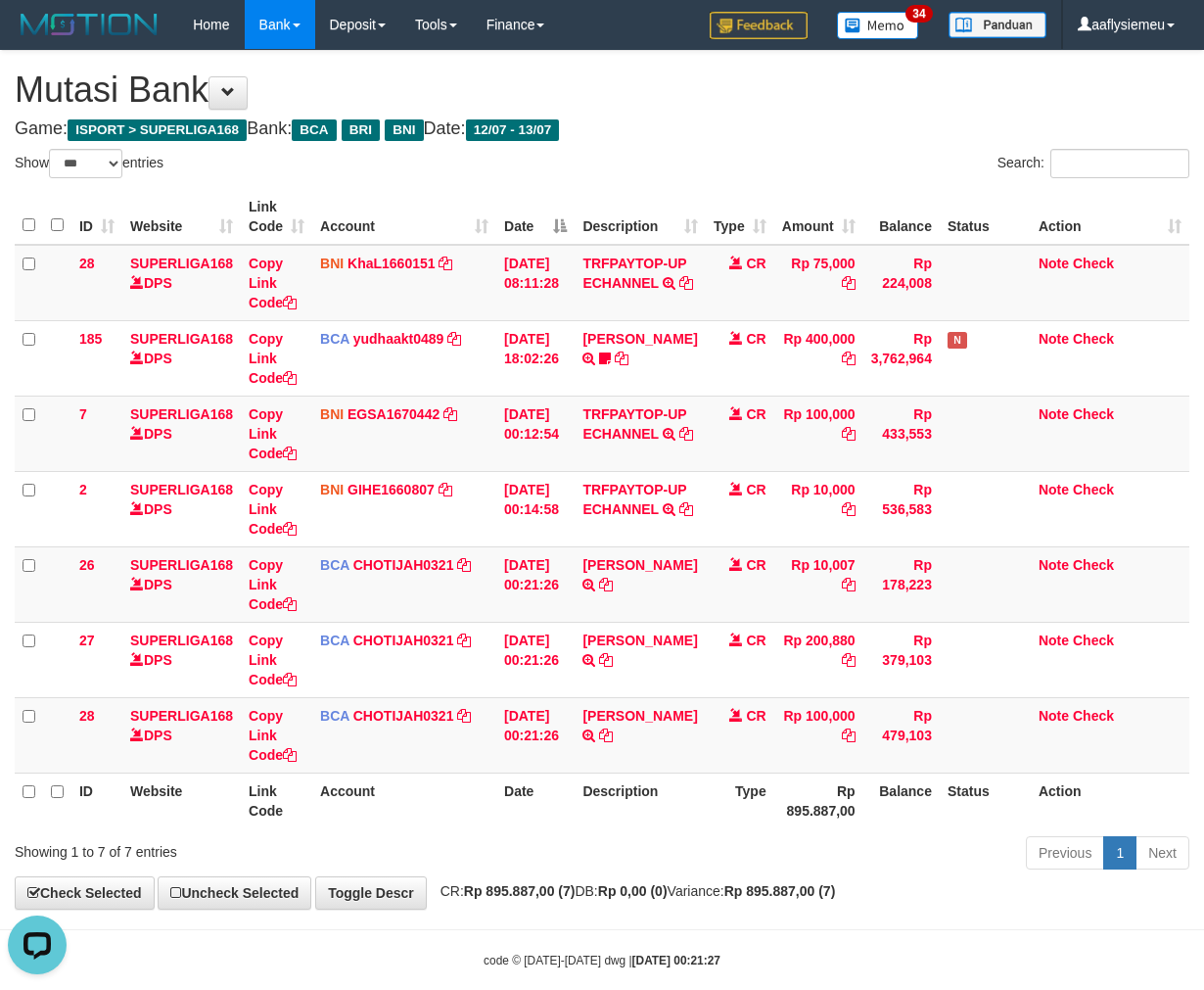 click on "Balance" at bounding box center (902, 800) 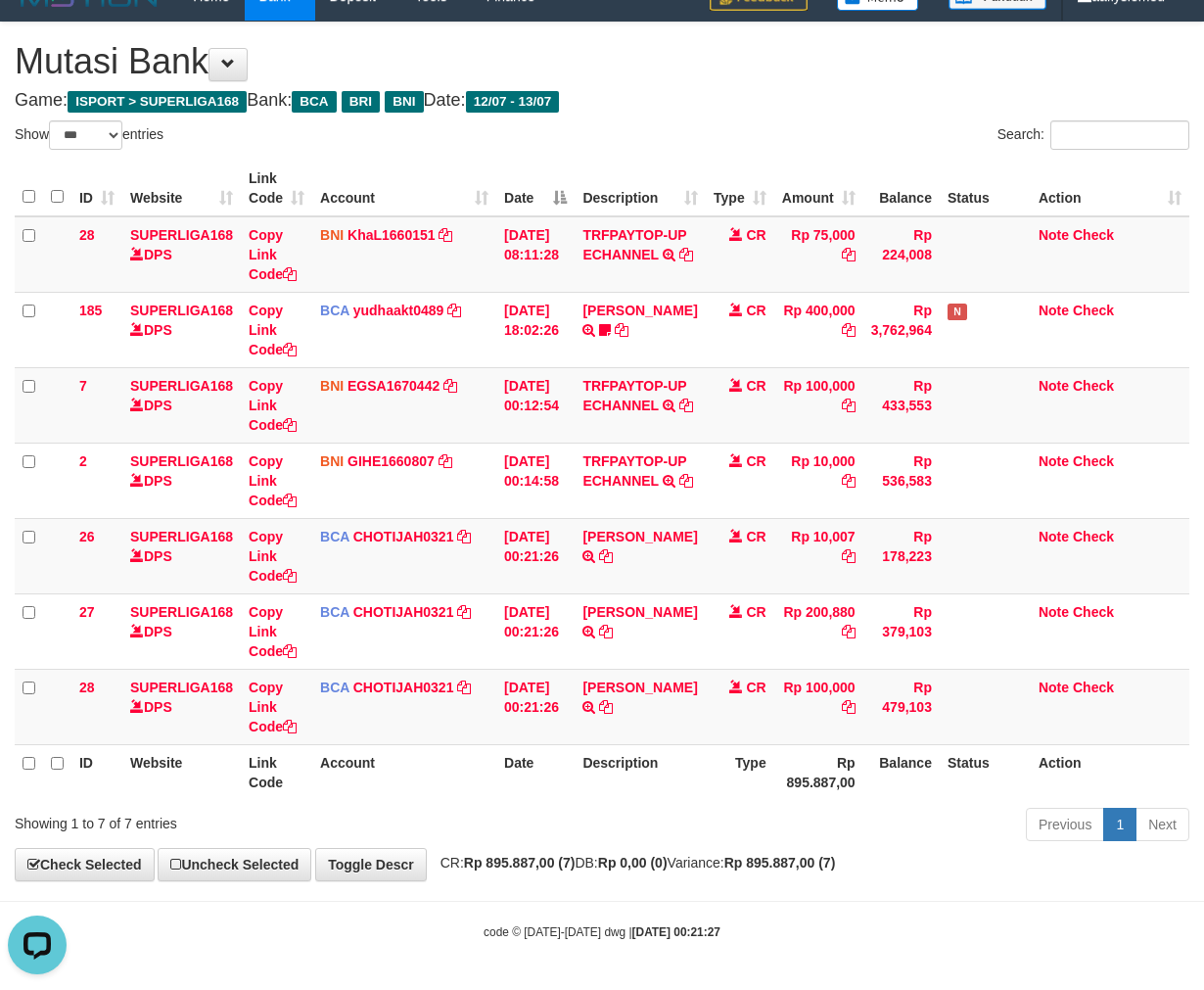 scroll, scrollTop: 88, scrollLeft: 0, axis: vertical 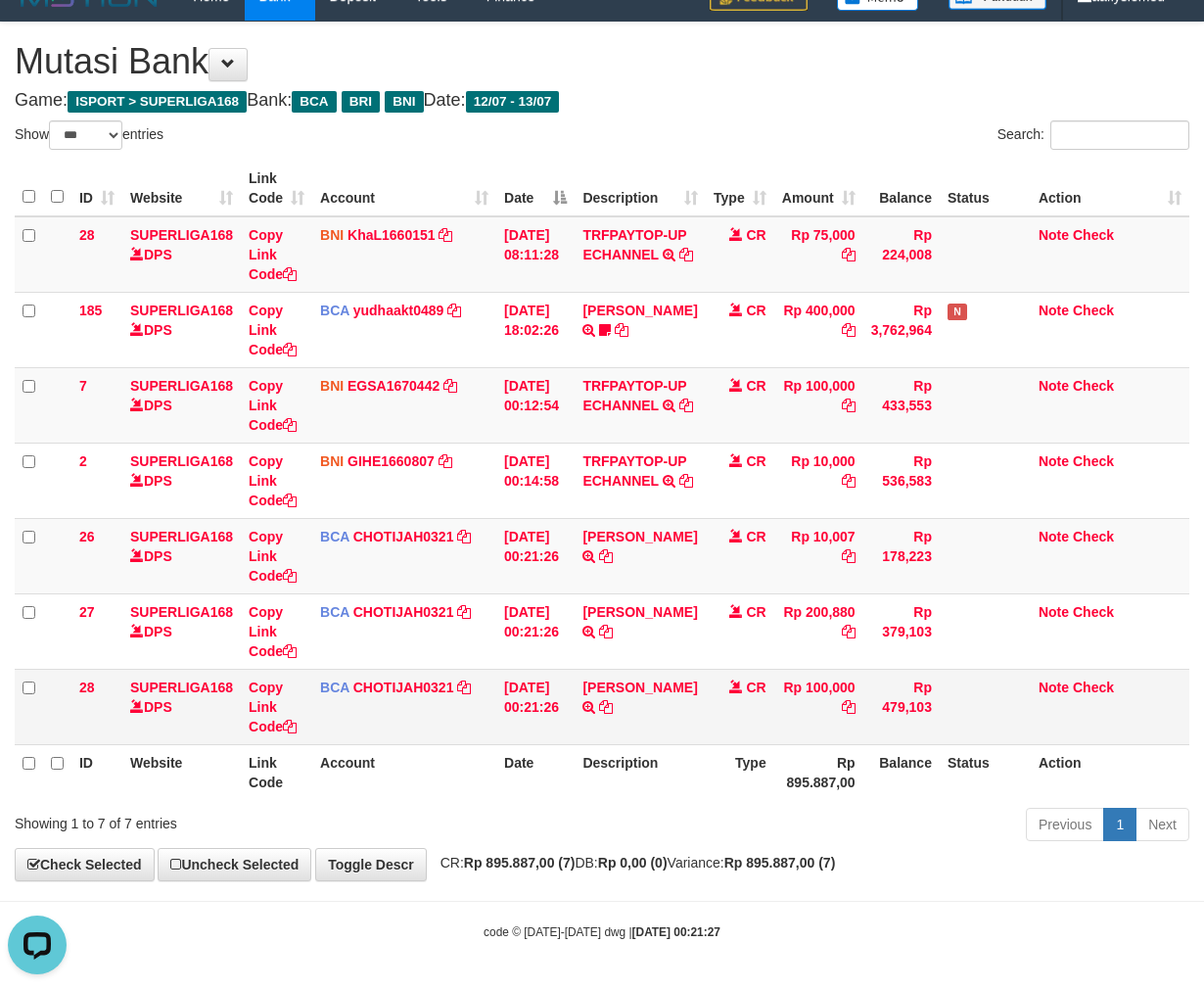 click on "MUHAMMAD FERI ALI         TRSF E-BANKING CR 1307/FTSCY/WS95031
100000.00MUHAMMAD FERI ALI" at bounding box center (639, 706) 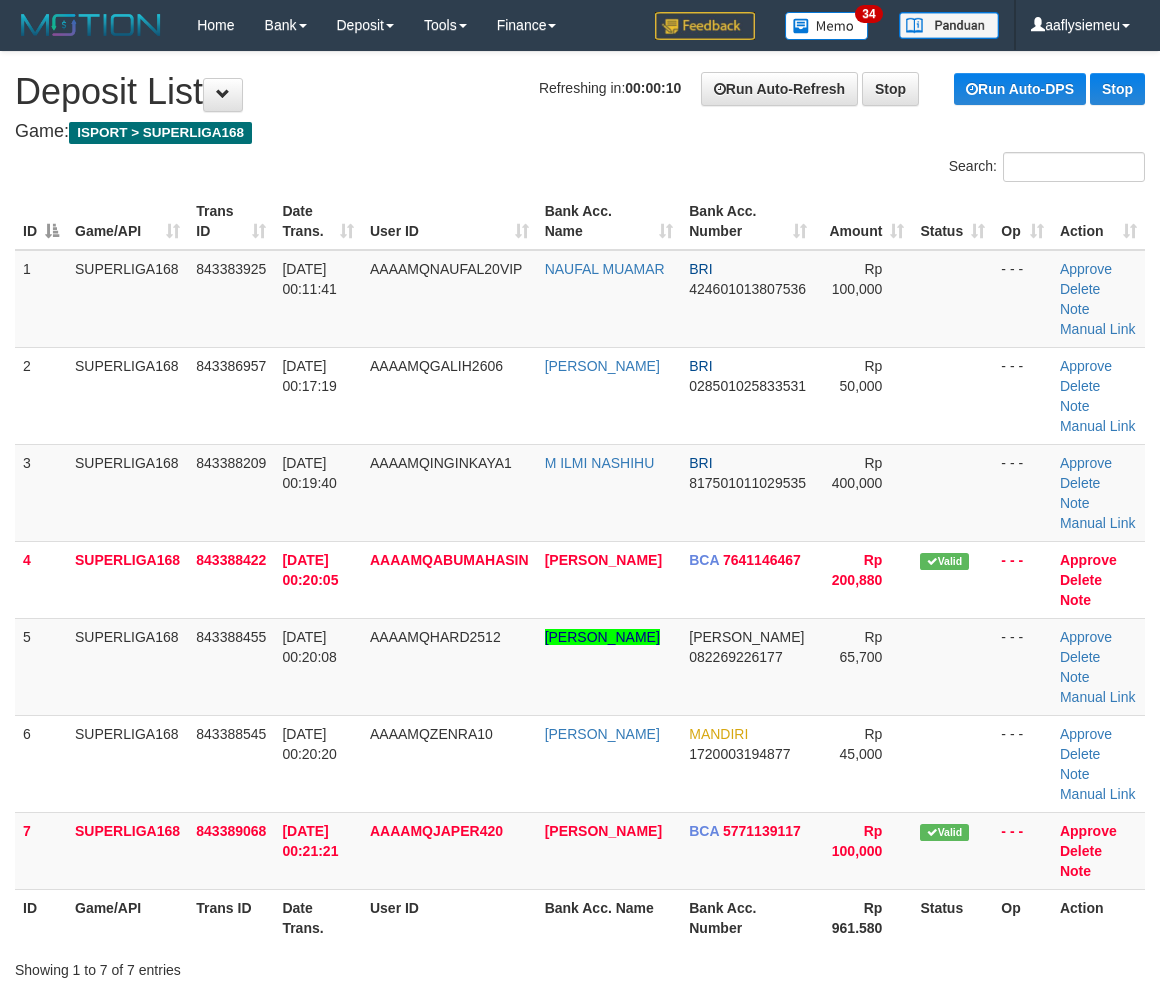 scroll, scrollTop: 0, scrollLeft: 0, axis: both 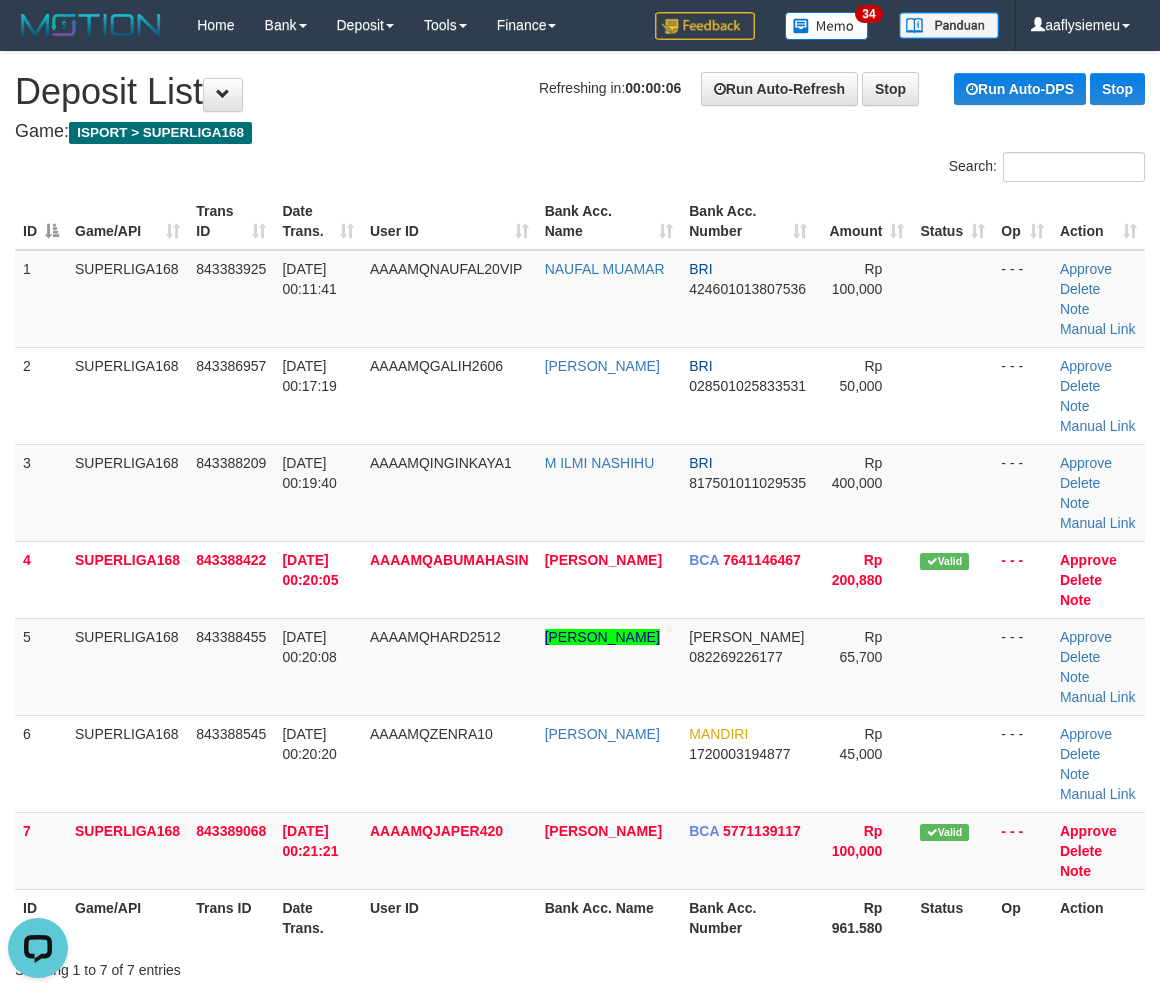 click on "ID Game/API Trans ID Date Trans. User ID Bank Acc. Name Bank Acc. Number Amount Status Op Action
1
SUPERLIGA168
843383925
13/07/2025 00:11:41
AAAAMQNAUFAL20VIP
NAUFAL MUAMAR
BRI
424601013807536
Rp 100,000
- - -
Approve
Delete
Note
Manual Link
2
SUPERLIGA168
843386957
13/07/2025 00:17:19
AAAAMQGALIH2606
GALIH PRATAMA
BRI
028501025833531" at bounding box center [580, 569] 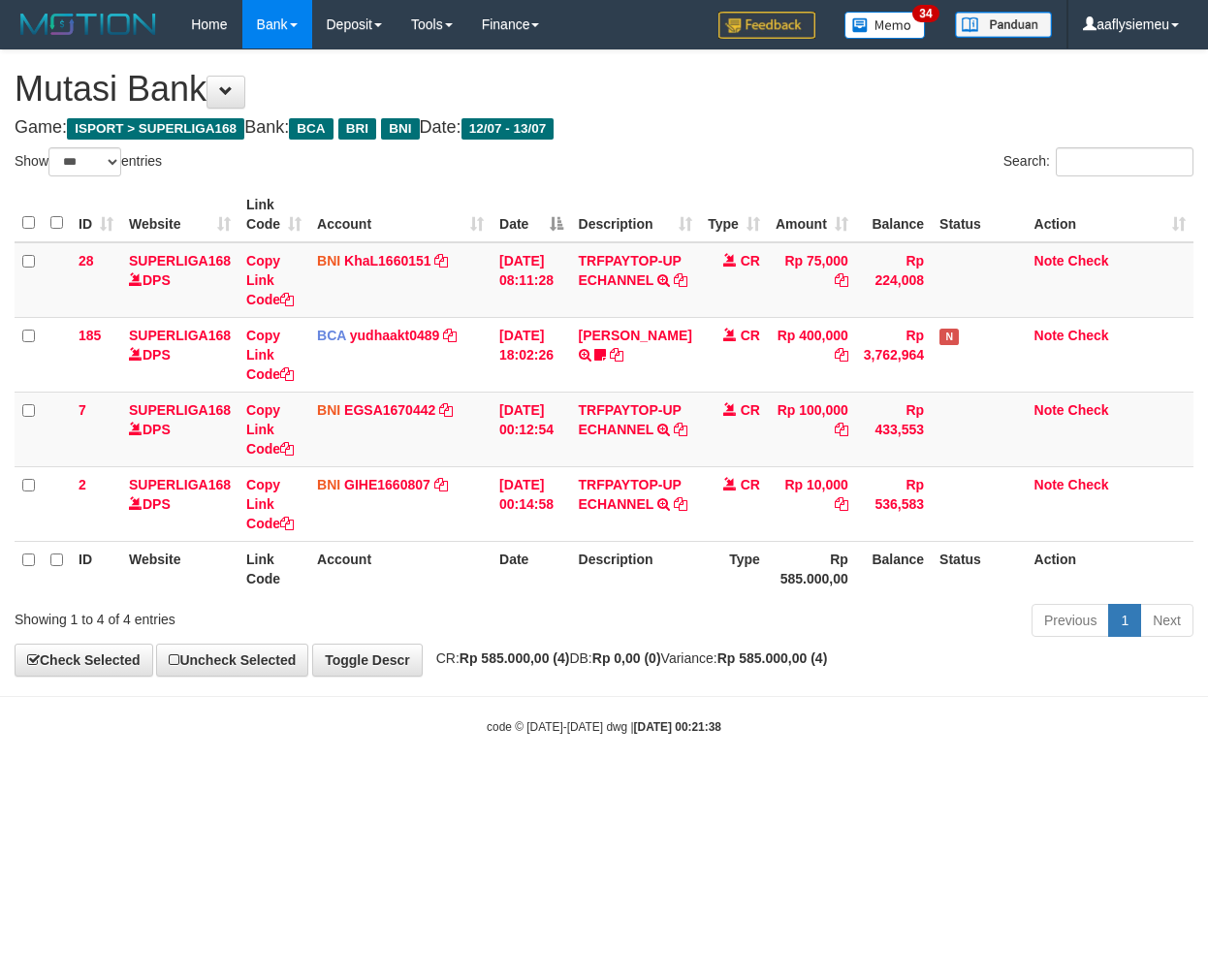select on "***" 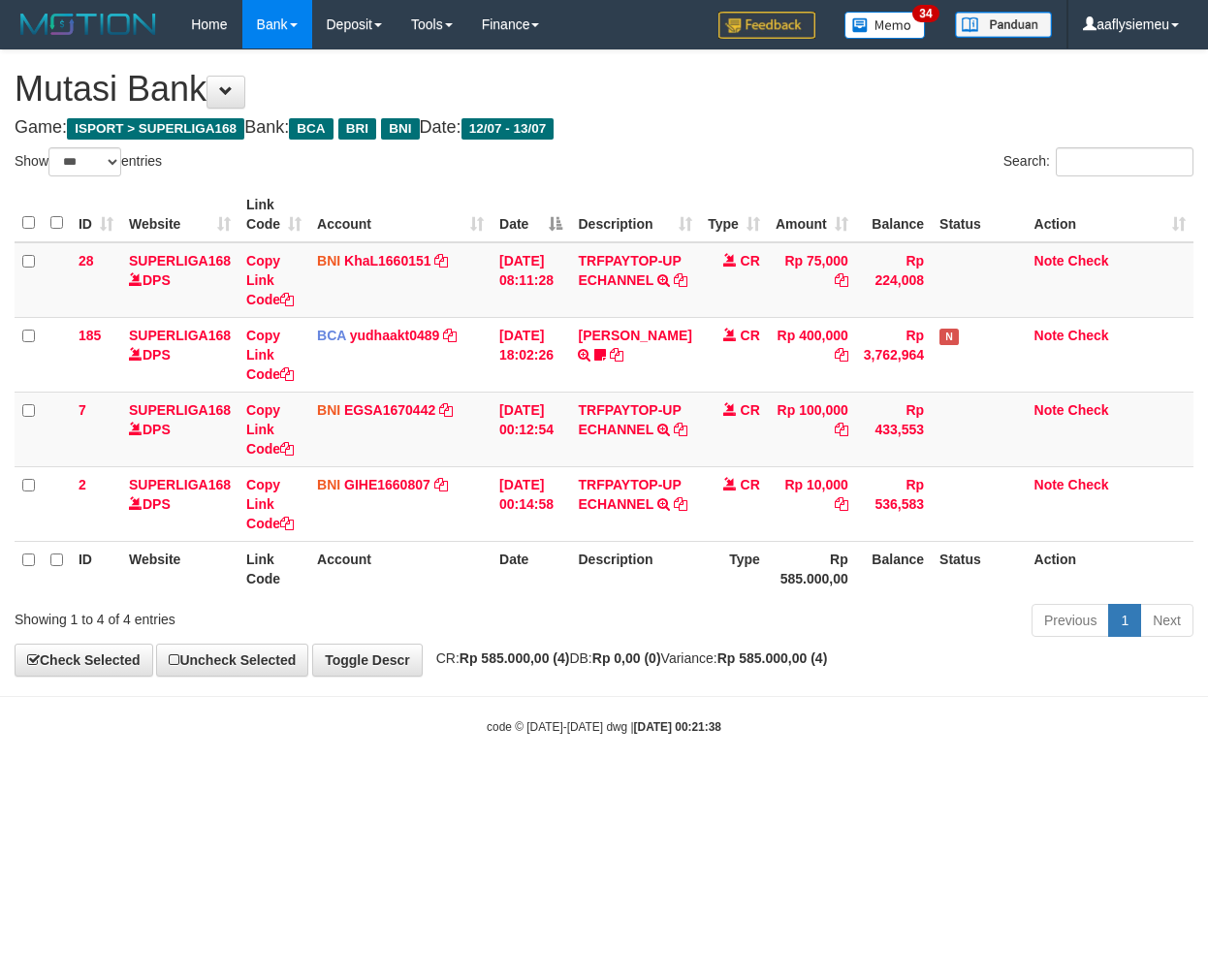 scroll, scrollTop: 0, scrollLeft: 0, axis: both 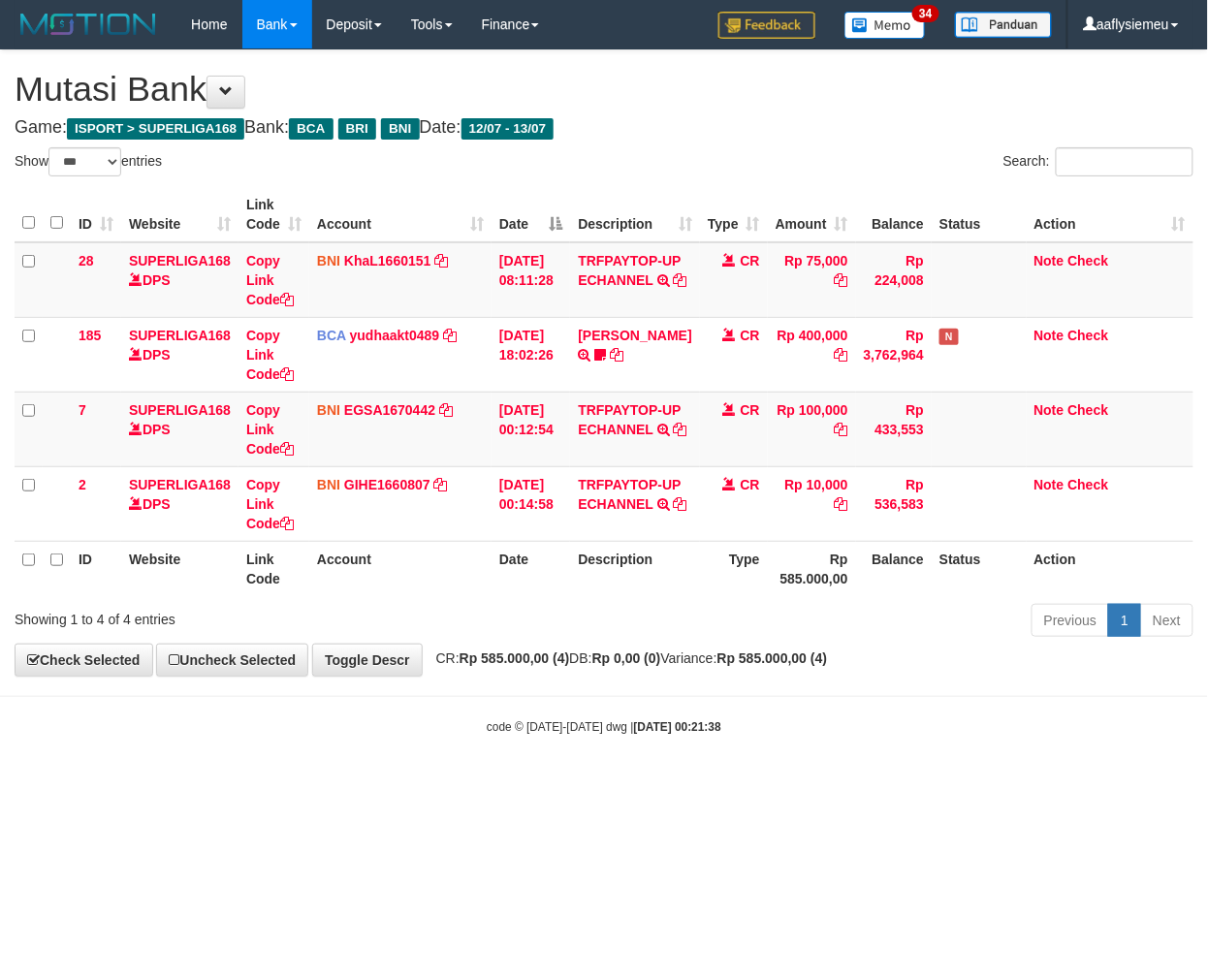 click on "Previous 1 Next" at bounding box center [855, 622] 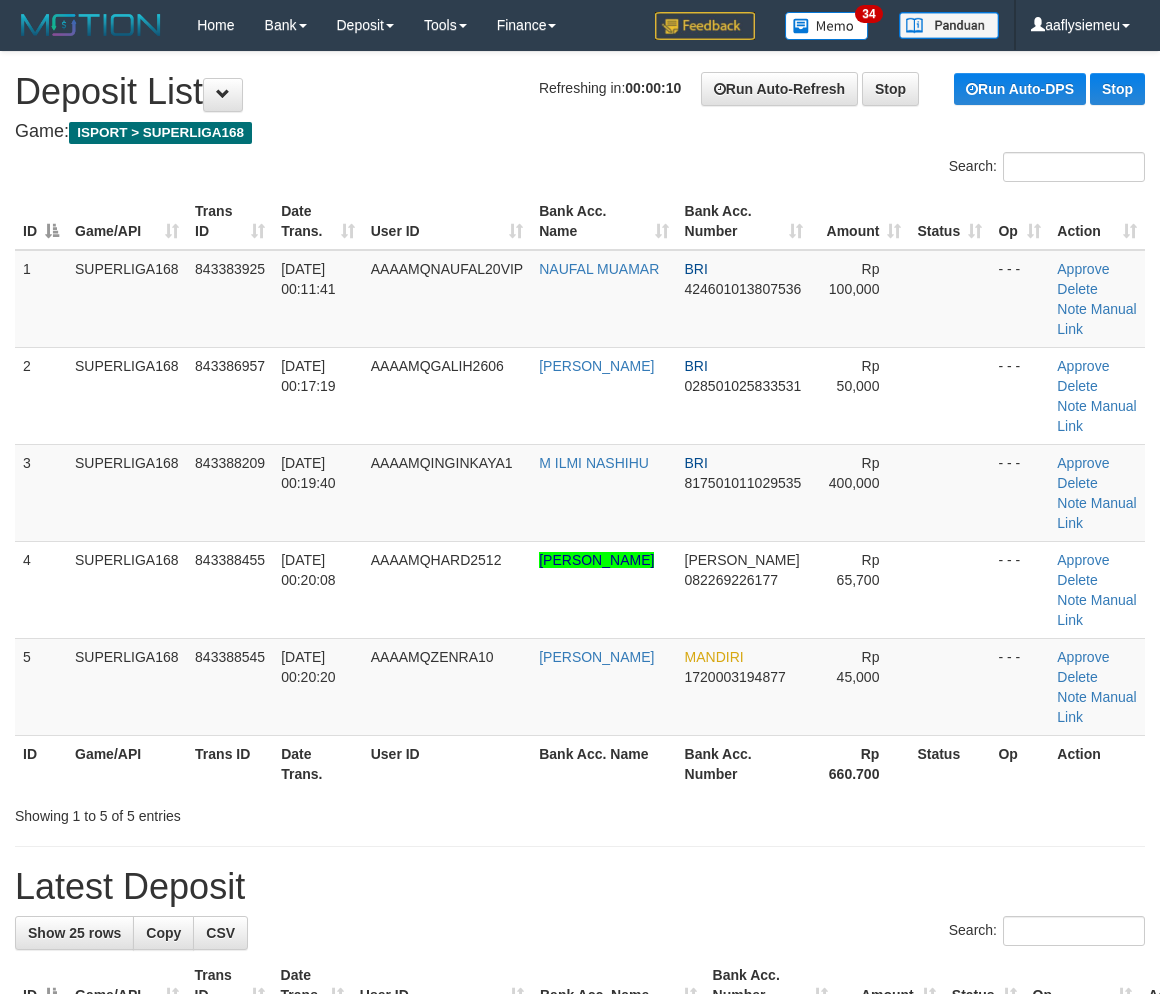 scroll, scrollTop: 0, scrollLeft: 0, axis: both 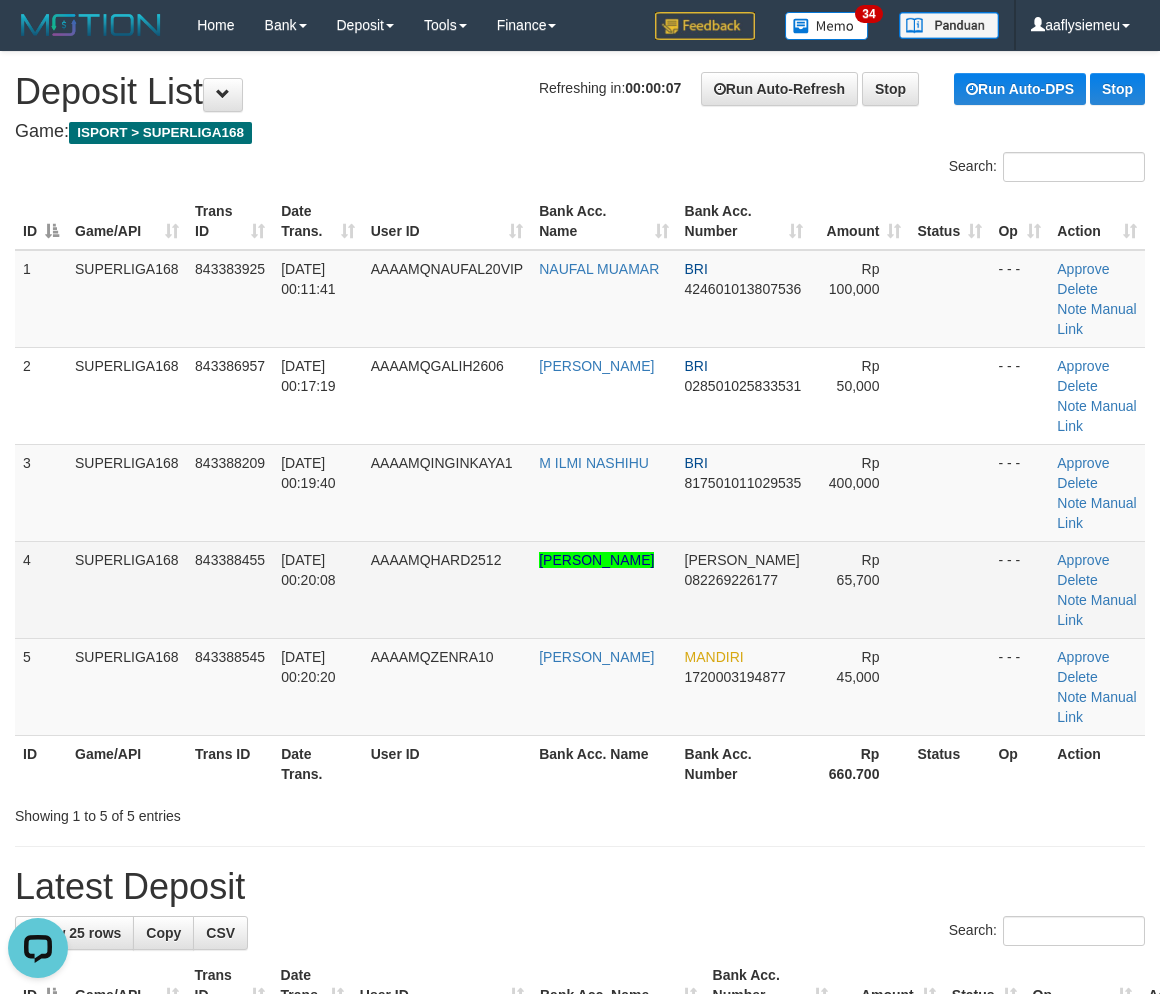 click on "4
SUPERLIGA168
843388455
13/07/2025 00:20:08
AAAAMQHARD2512
AKHMAD ERWIN HARDIANTO
DANA
082269226177
Rp 65,700
- - -
Approve
Delete
Note
Manual Link" at bounding box center (580, 589) 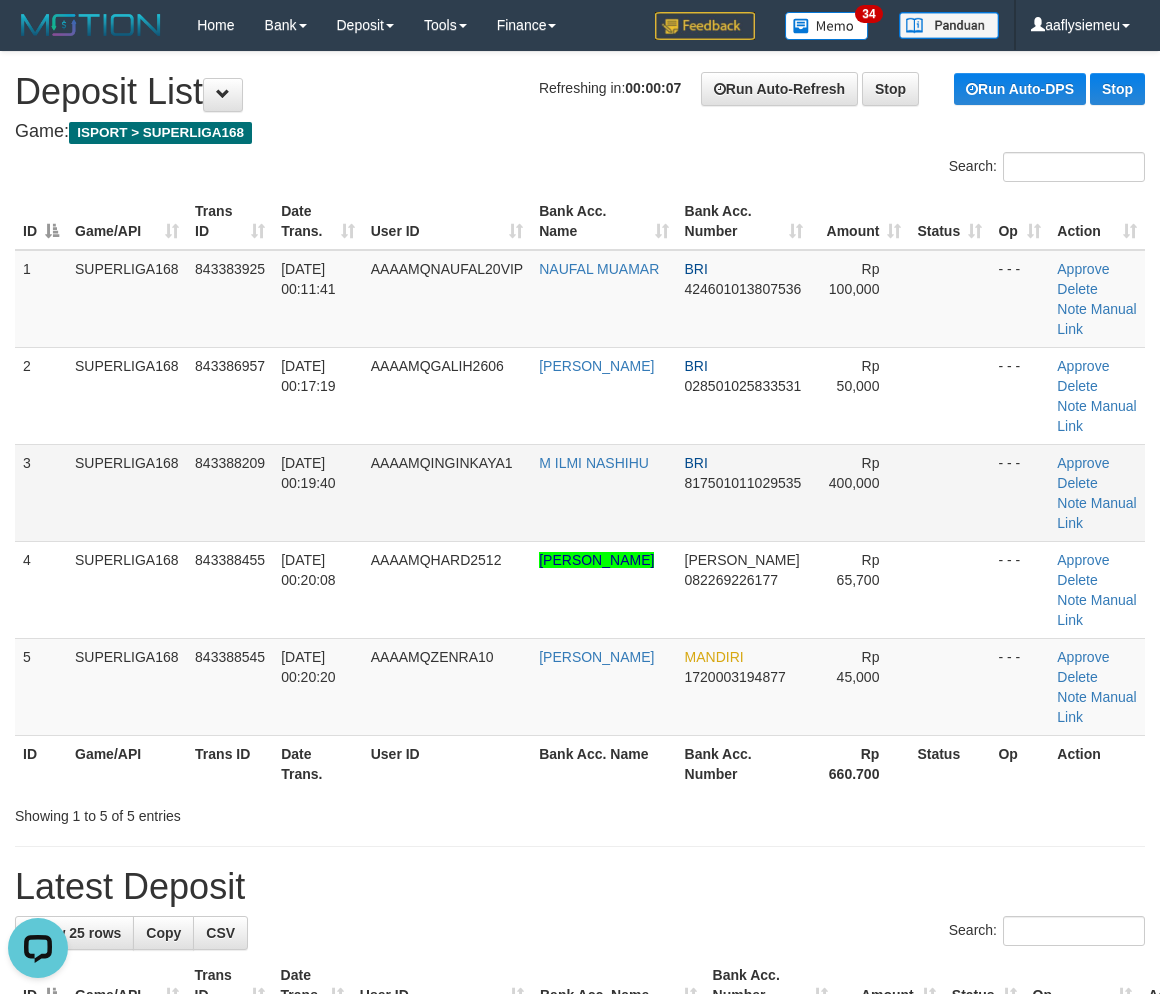 click on "843388209" at bounding box center (230, 492) 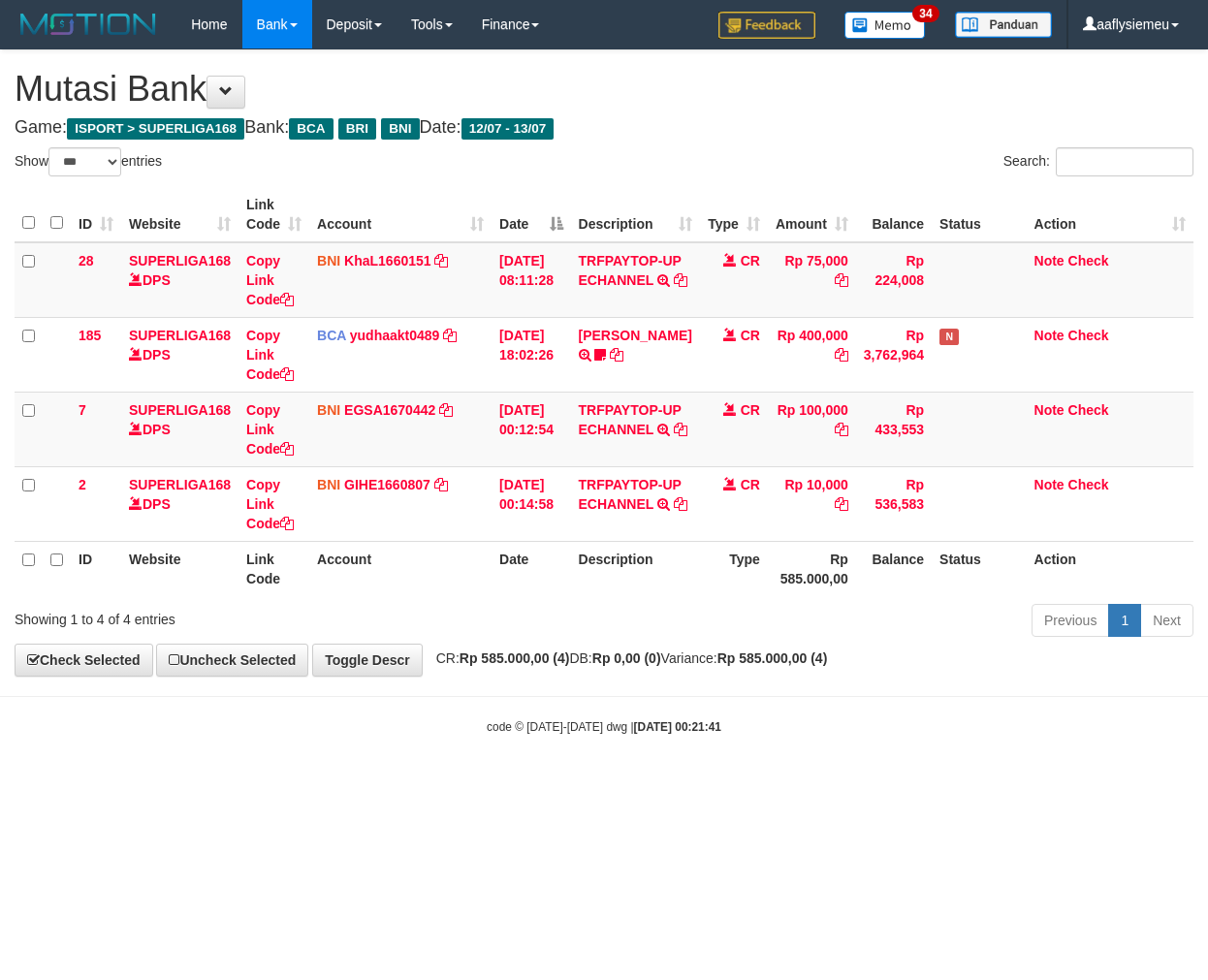 select on "***" 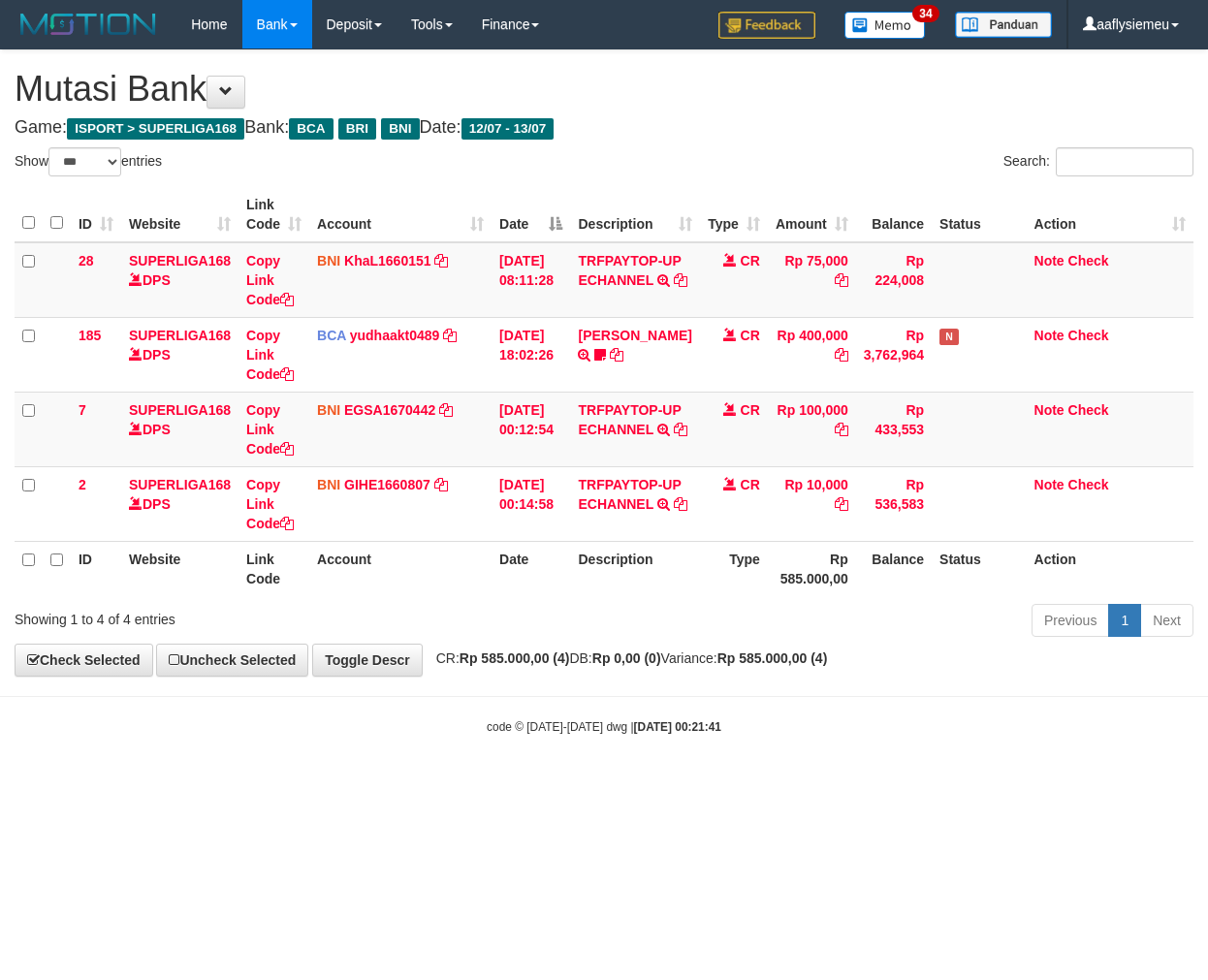 scroll, scrollTop: 0, scrollLeft: 0, axis: both 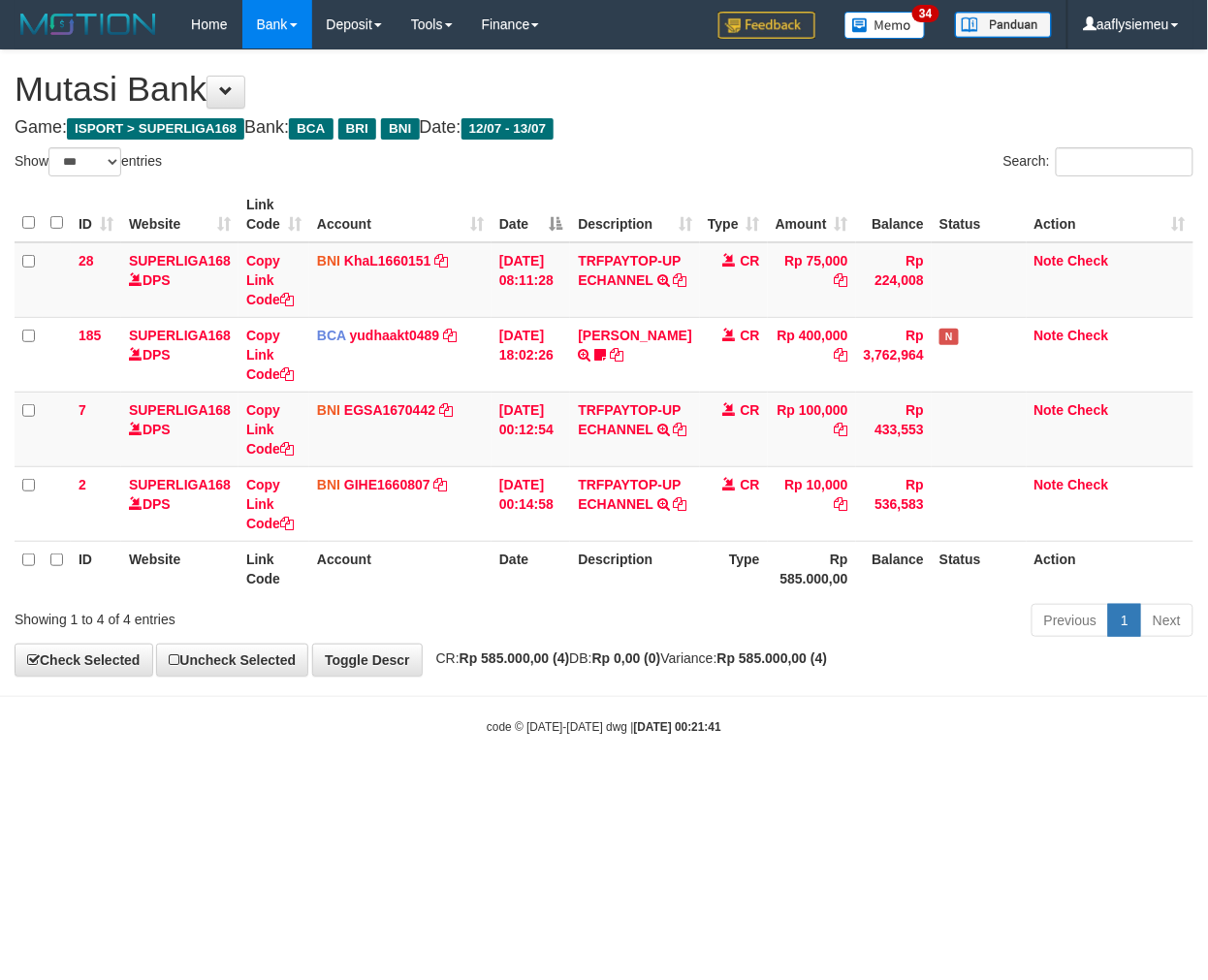 click on "code © [DATE]-[DATE] dwg |  [DATE] 00:21:41" at bounding box center [604, 726] 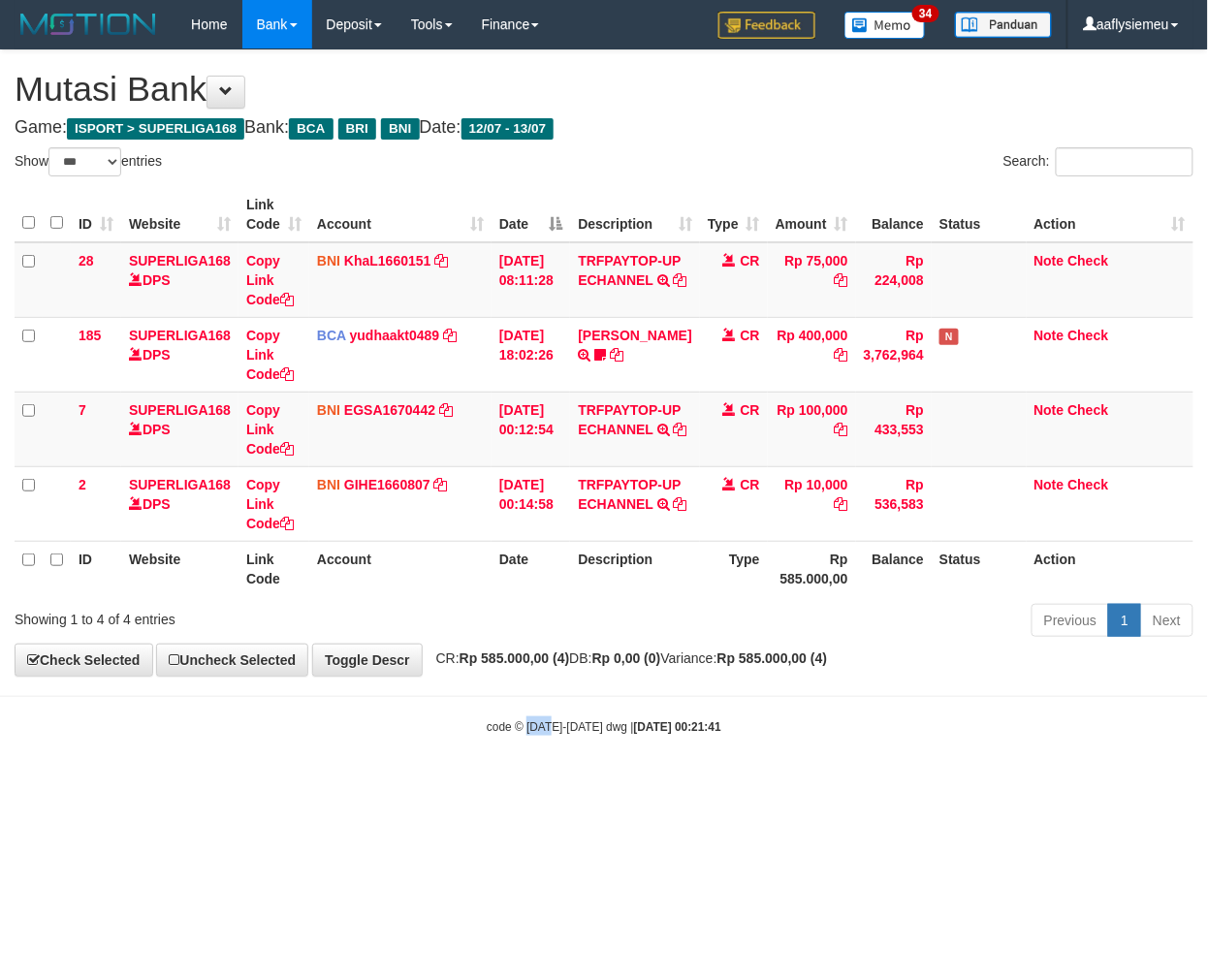 click on "code © [DATE]-[DATE] dwg |  [DATE] 00:21:41" at bounding box center [604, 726] 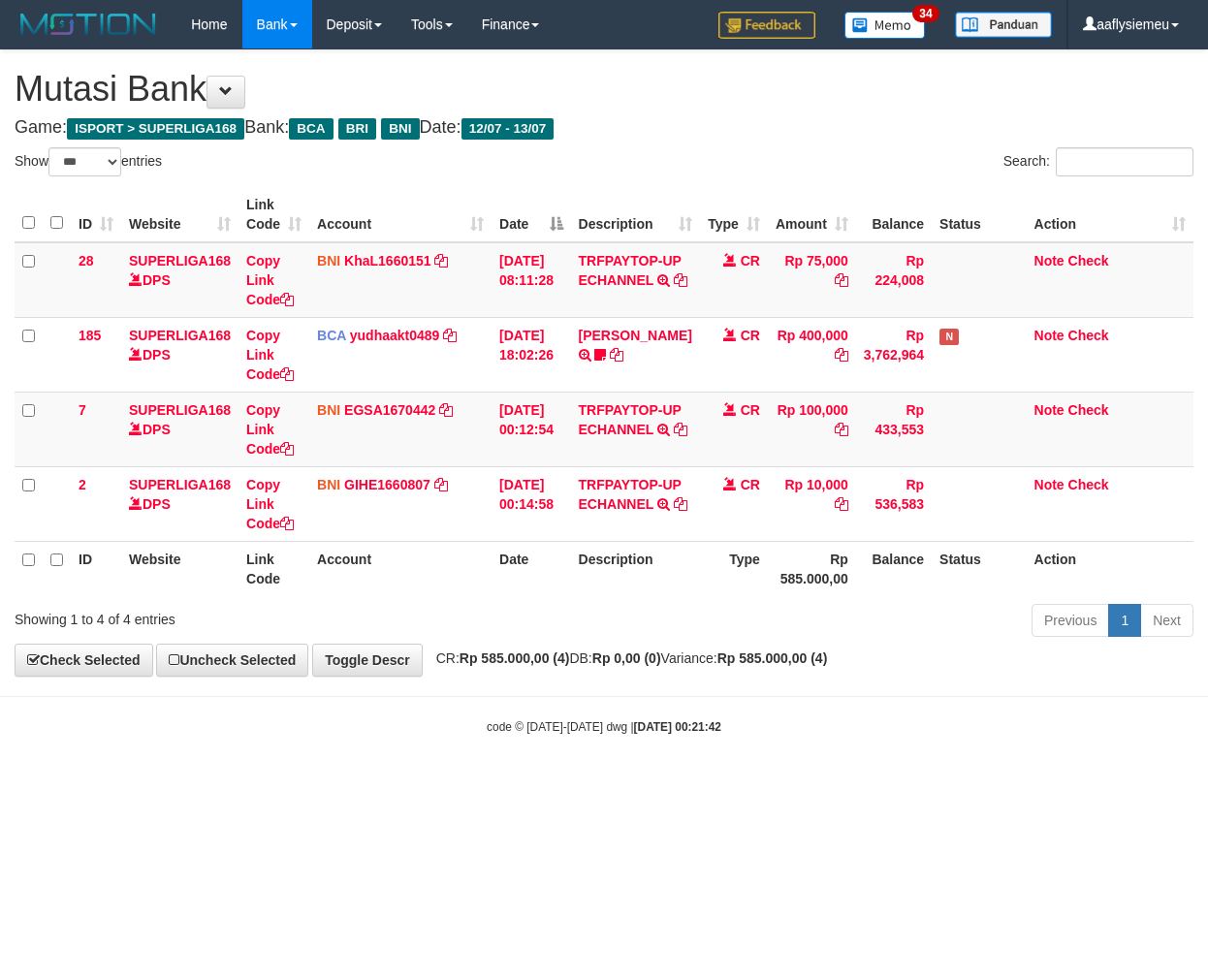 select on "***" 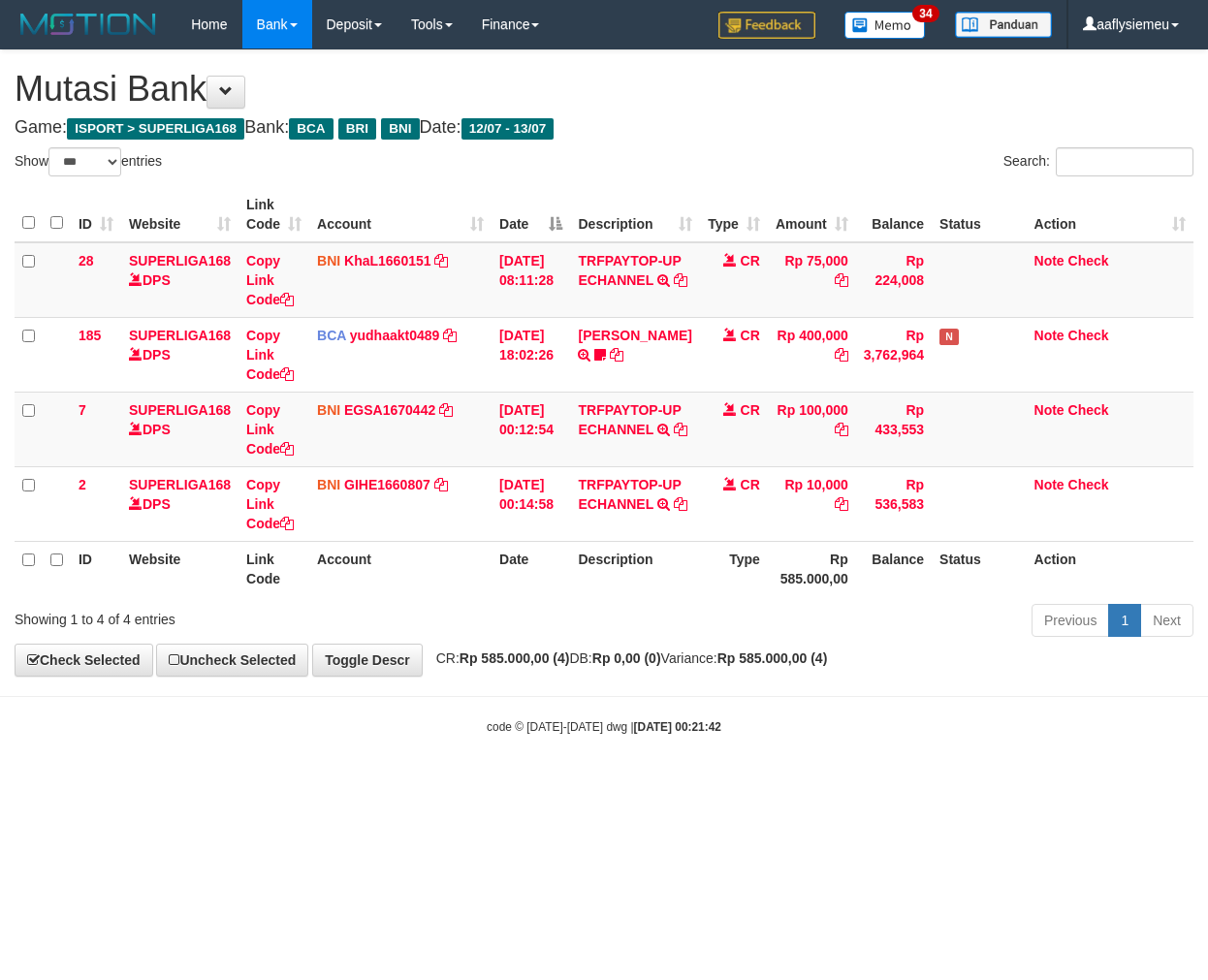 scroll, scrollTop: 0, scrollLeft: 0, axis: both 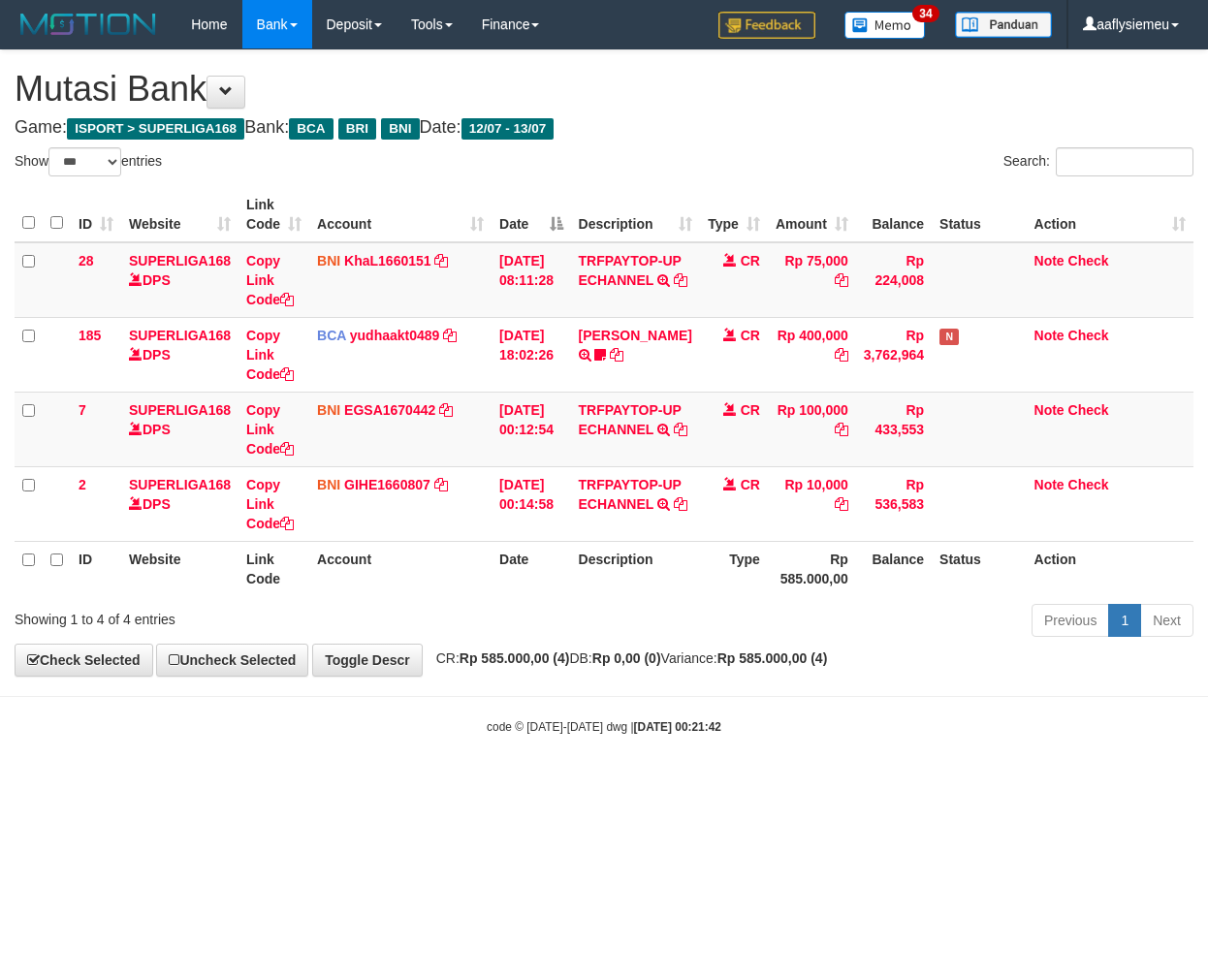 select on "***" 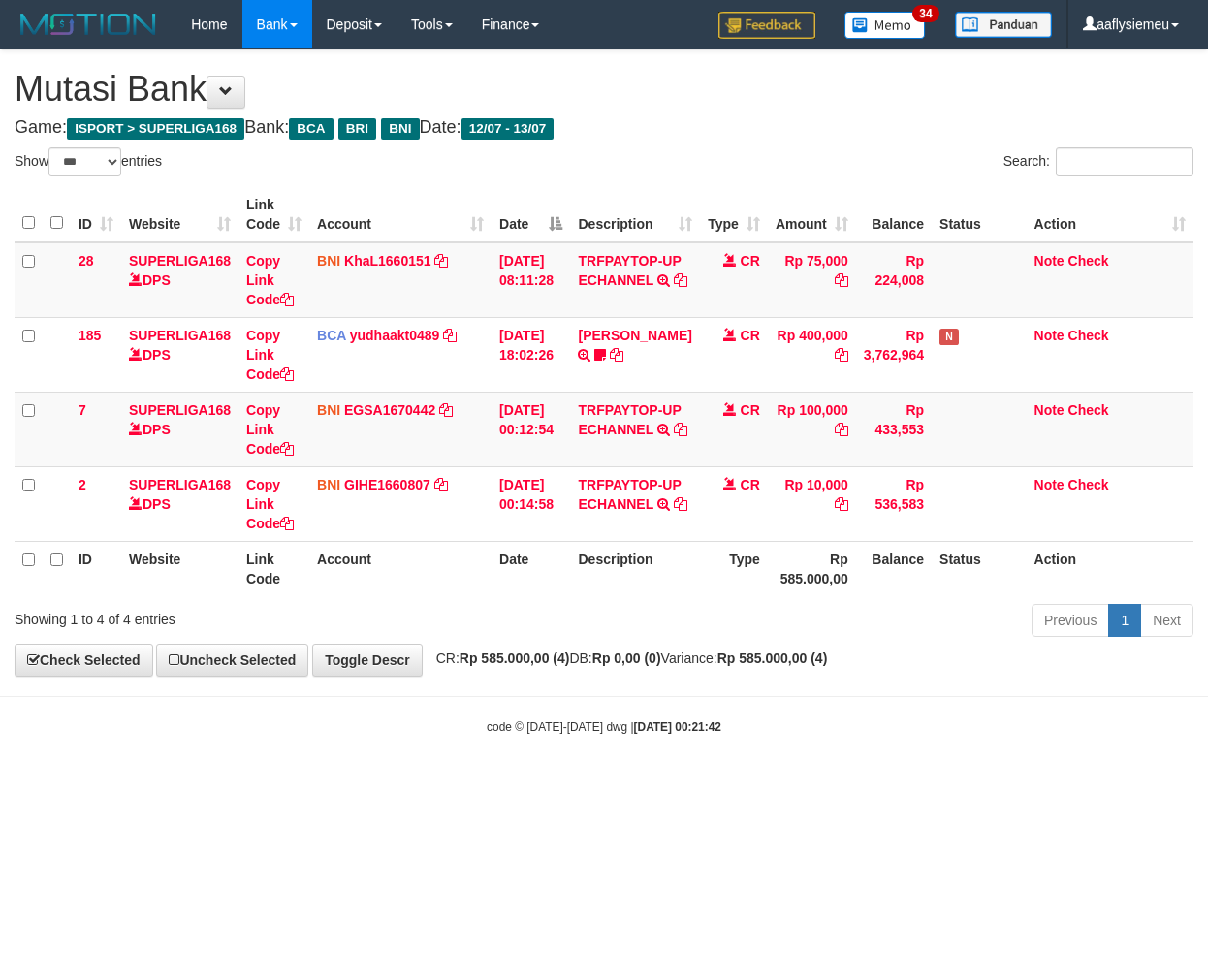 scroll, scrollTop: 0, scrollLeft: 0, axis: both 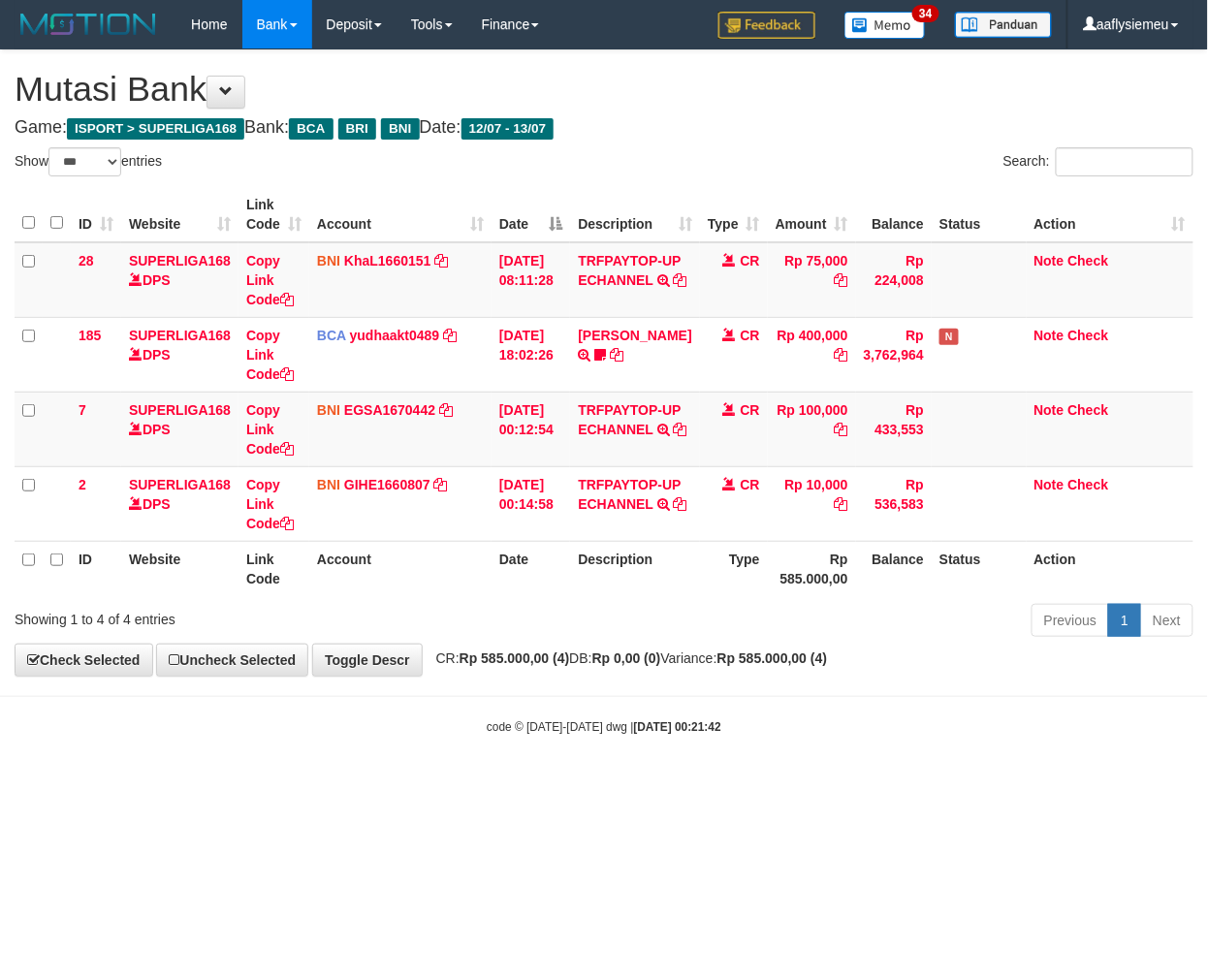 click on "Previous 1 Next" at bounding box center [855, 622] 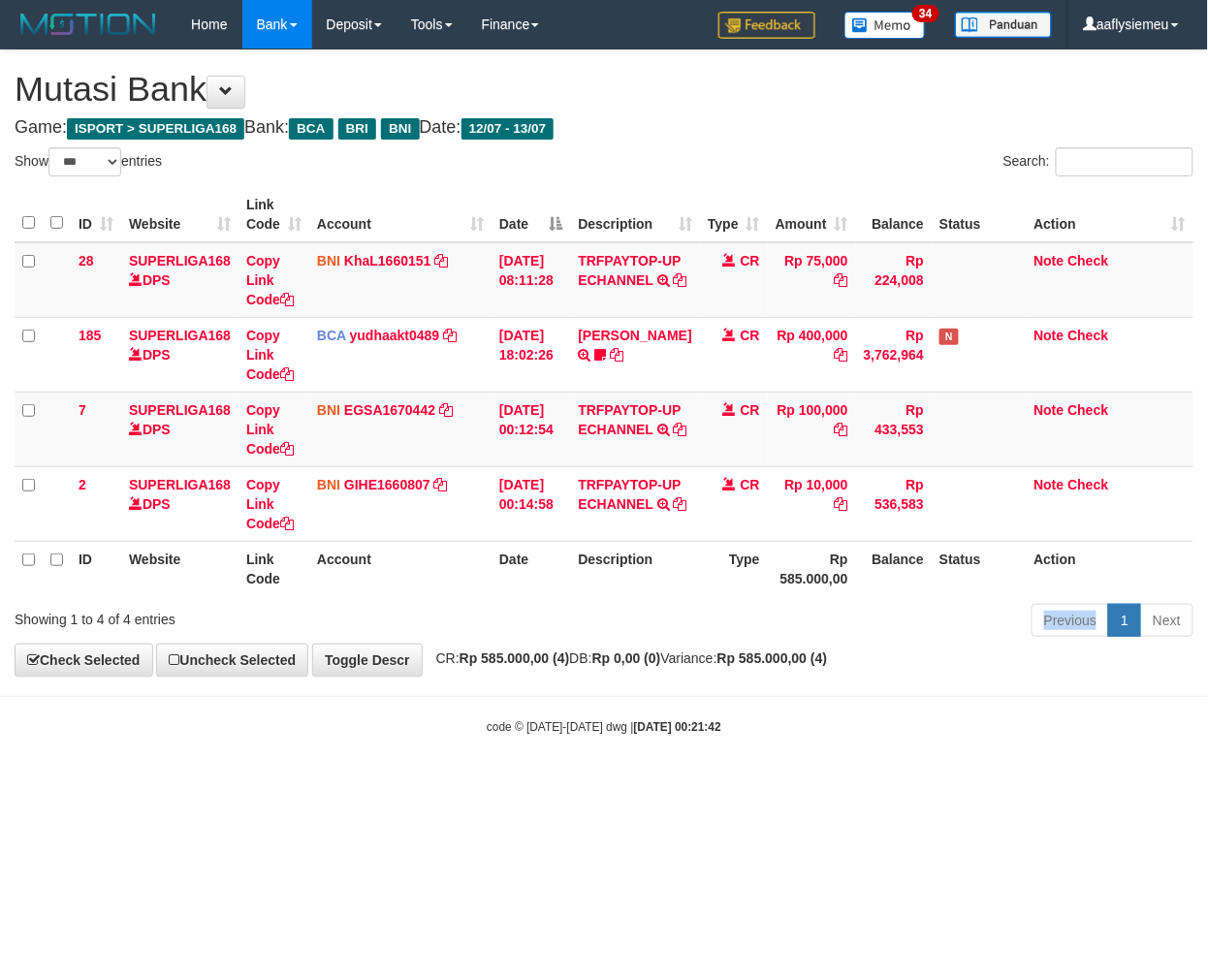 click on "Previous 1 Next" at bounding box center (855, 622) 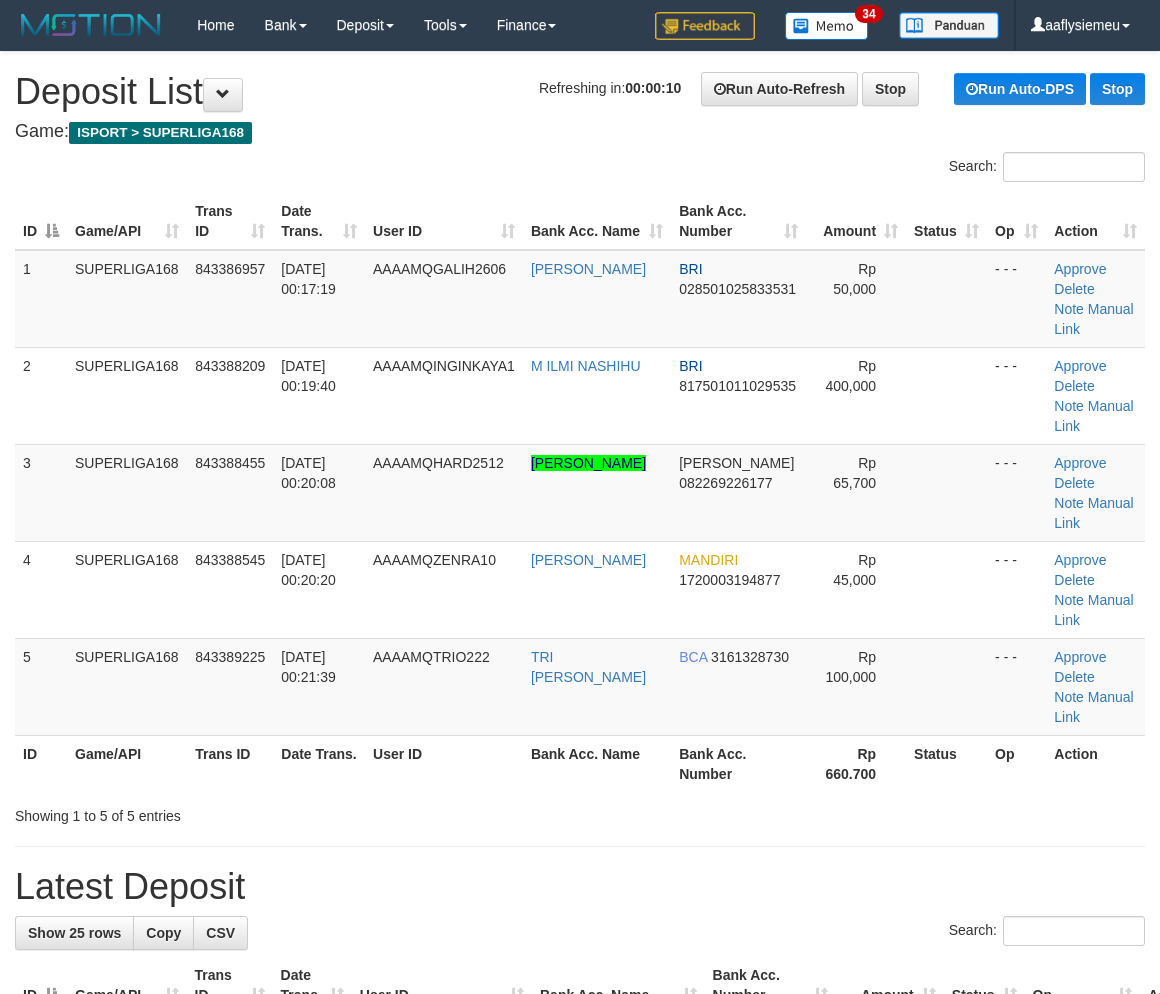 scroll, scrollTop: 0, scrollLeft: 0, axis: both 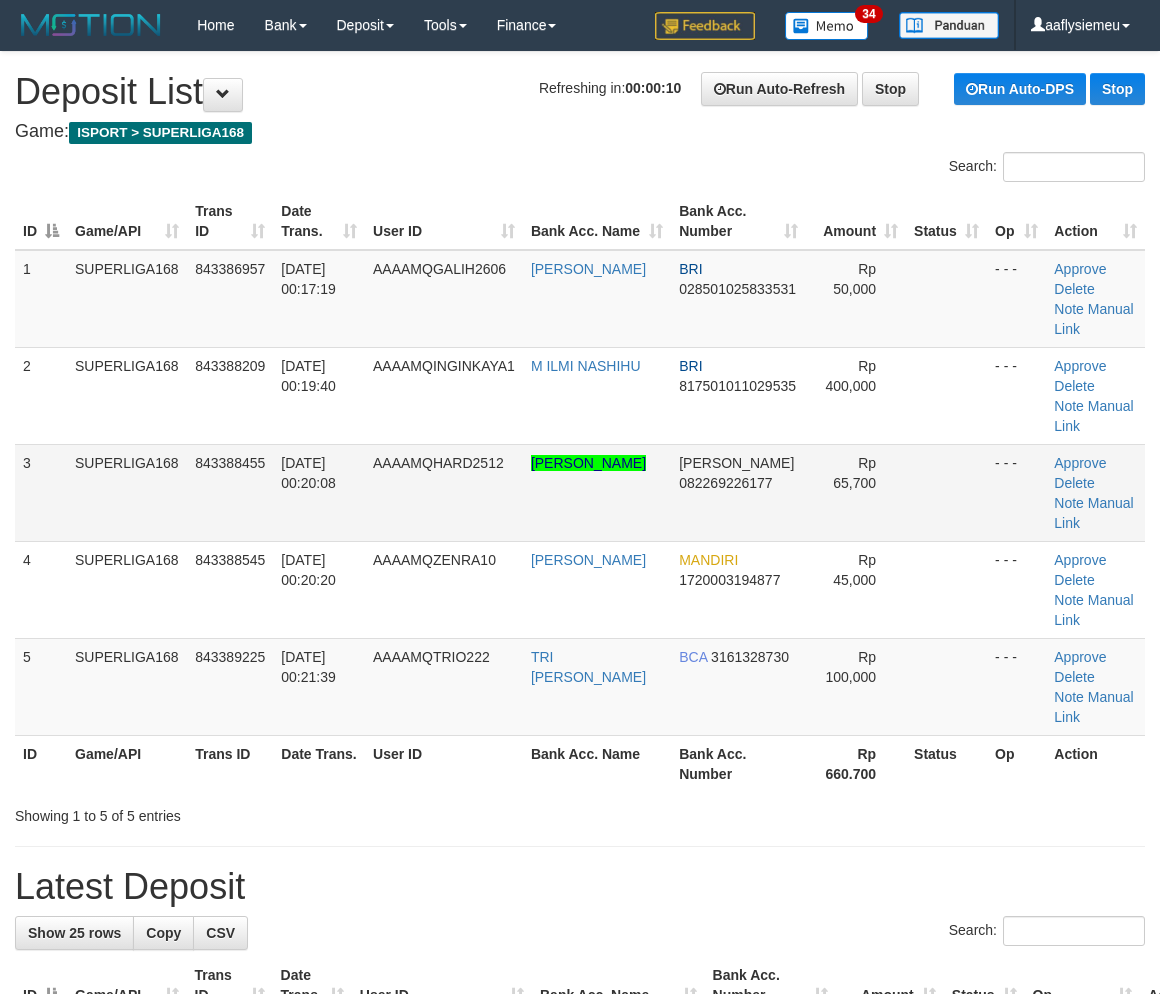 drag, startPoint x: 63, startPoint y: 526, endPoint x: 47, endPoint y: 536, distance: 18.867962 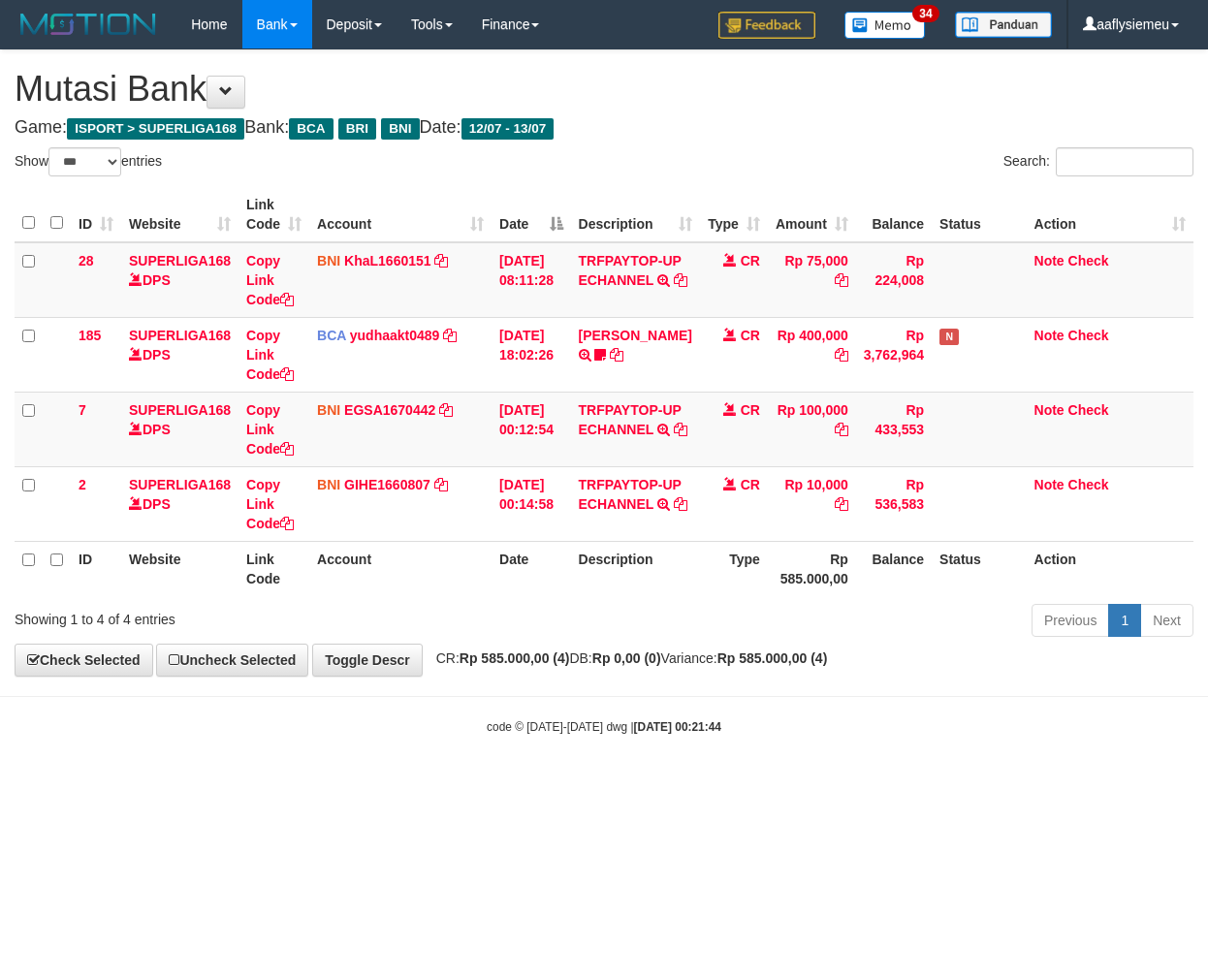 select on "***" 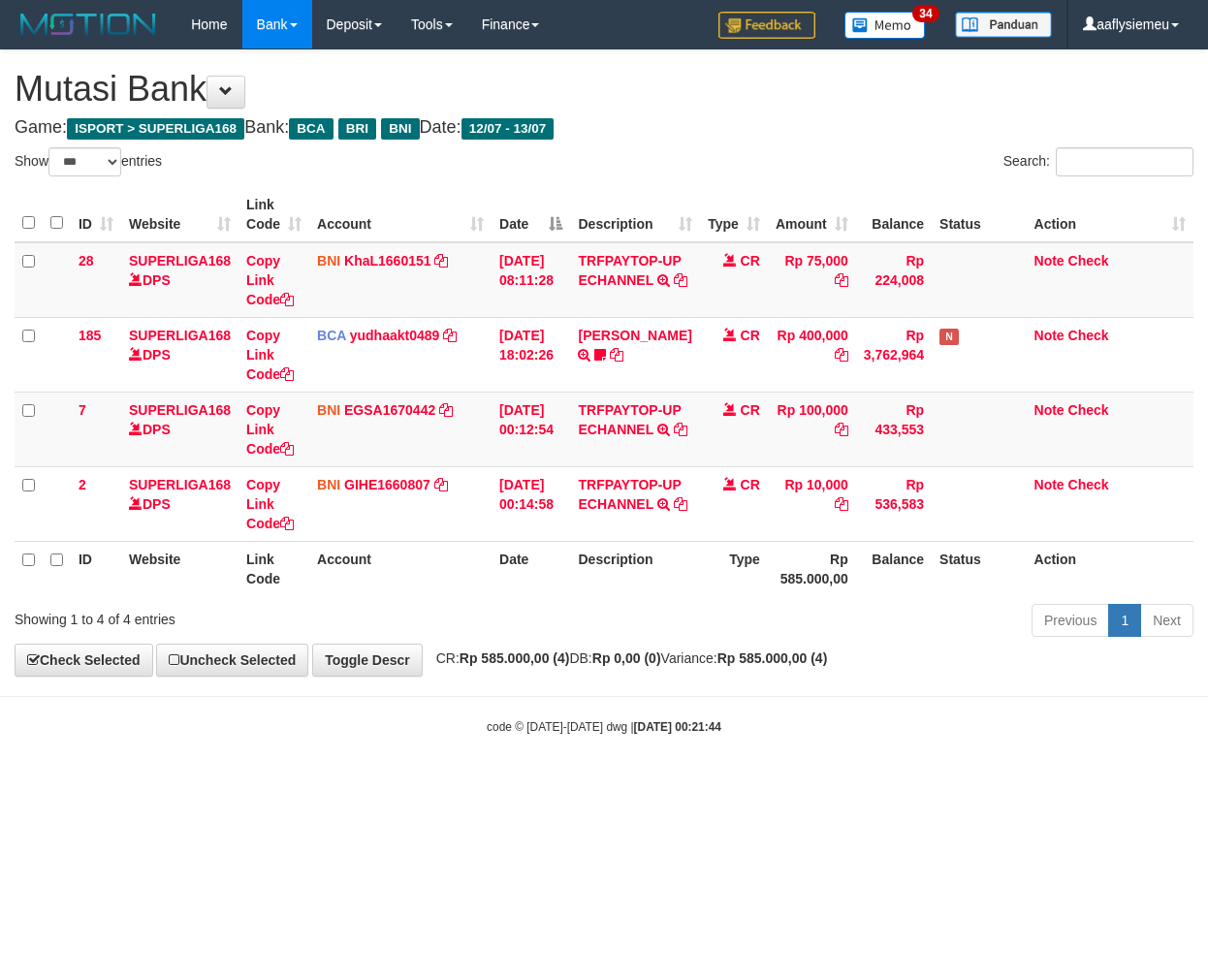 scroll, scrollTop: 0, scrollLeft: 0, axis: both 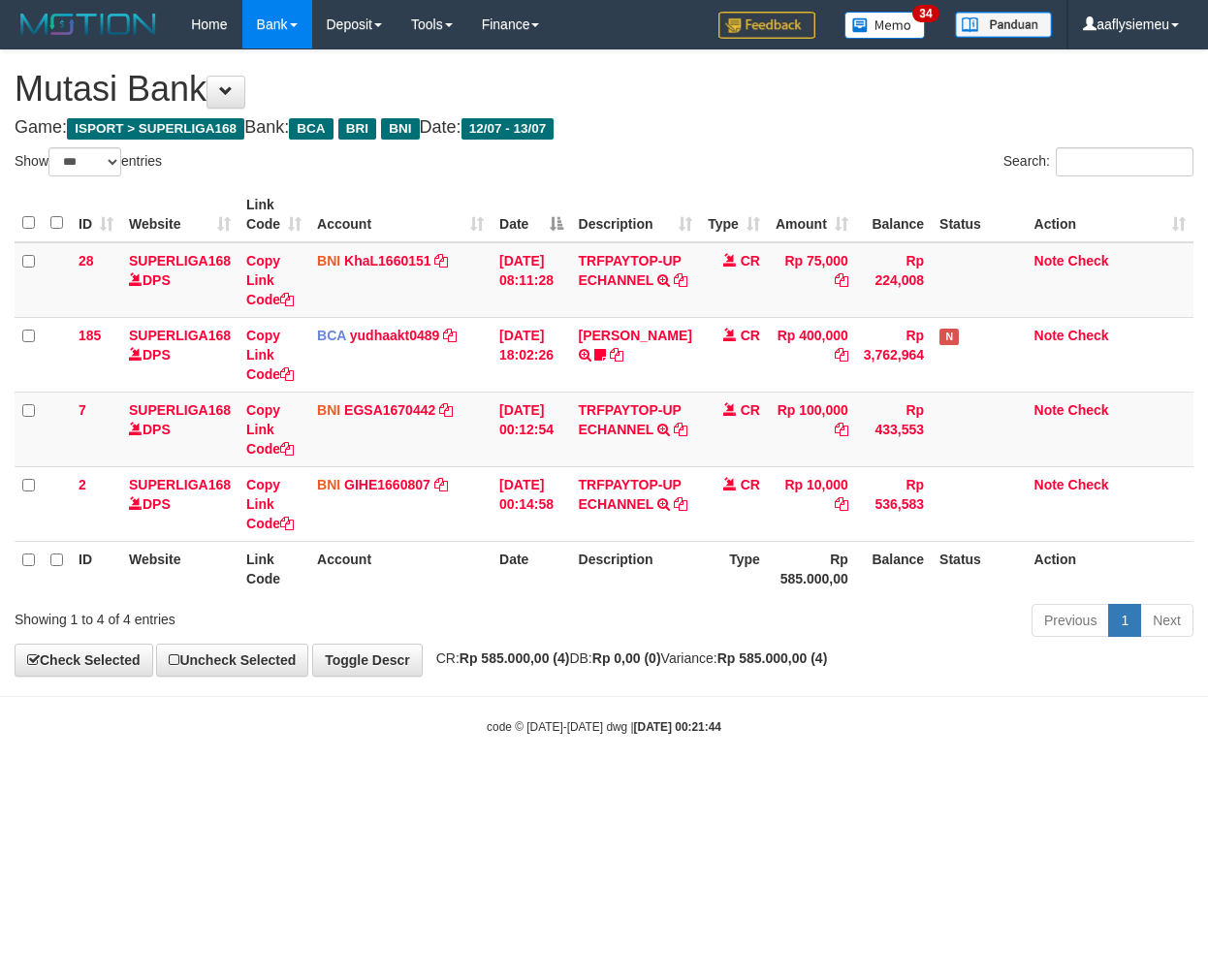 select on "***" 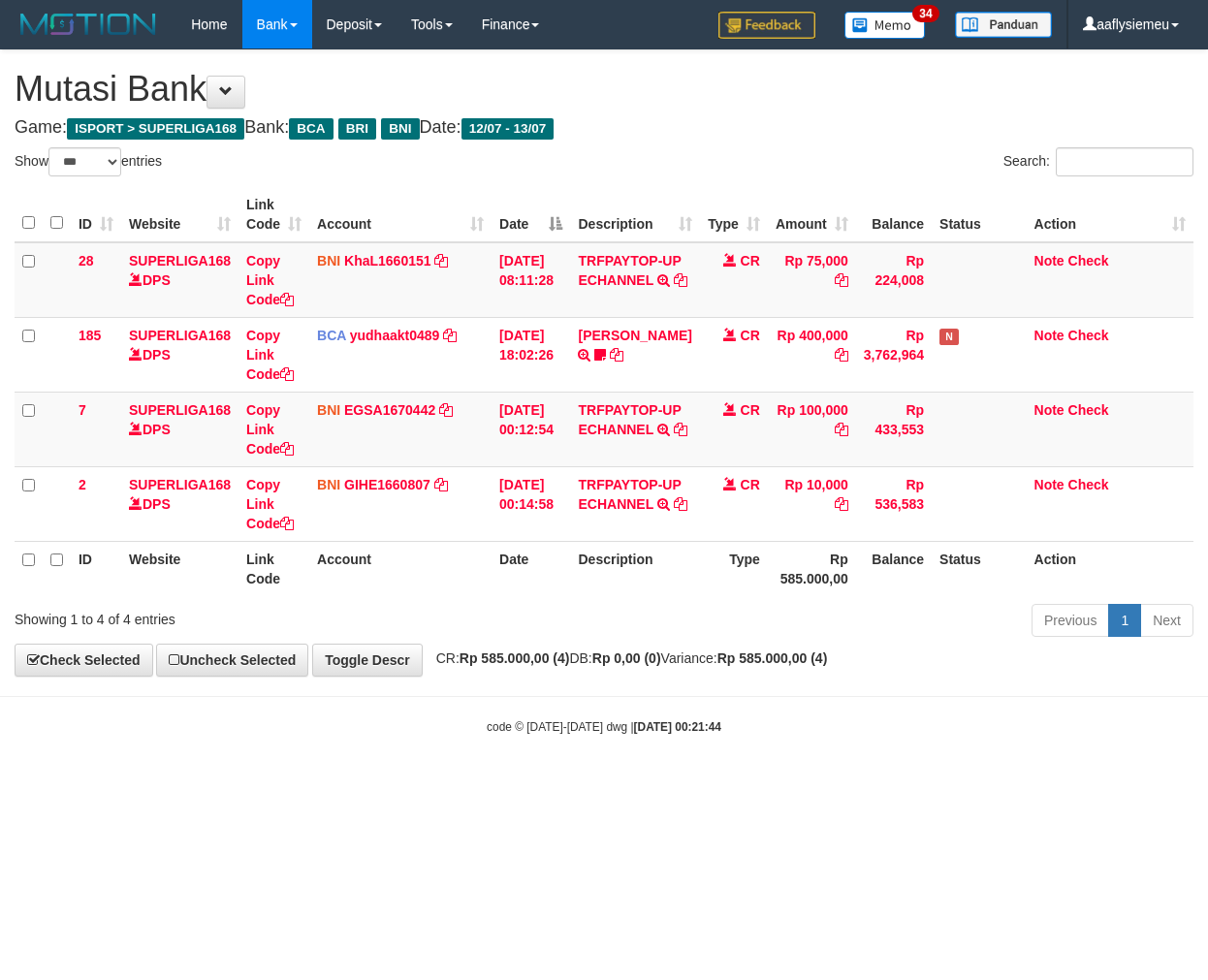 scroll, scrollTop: 0, scrollLeft: 0, axis: both 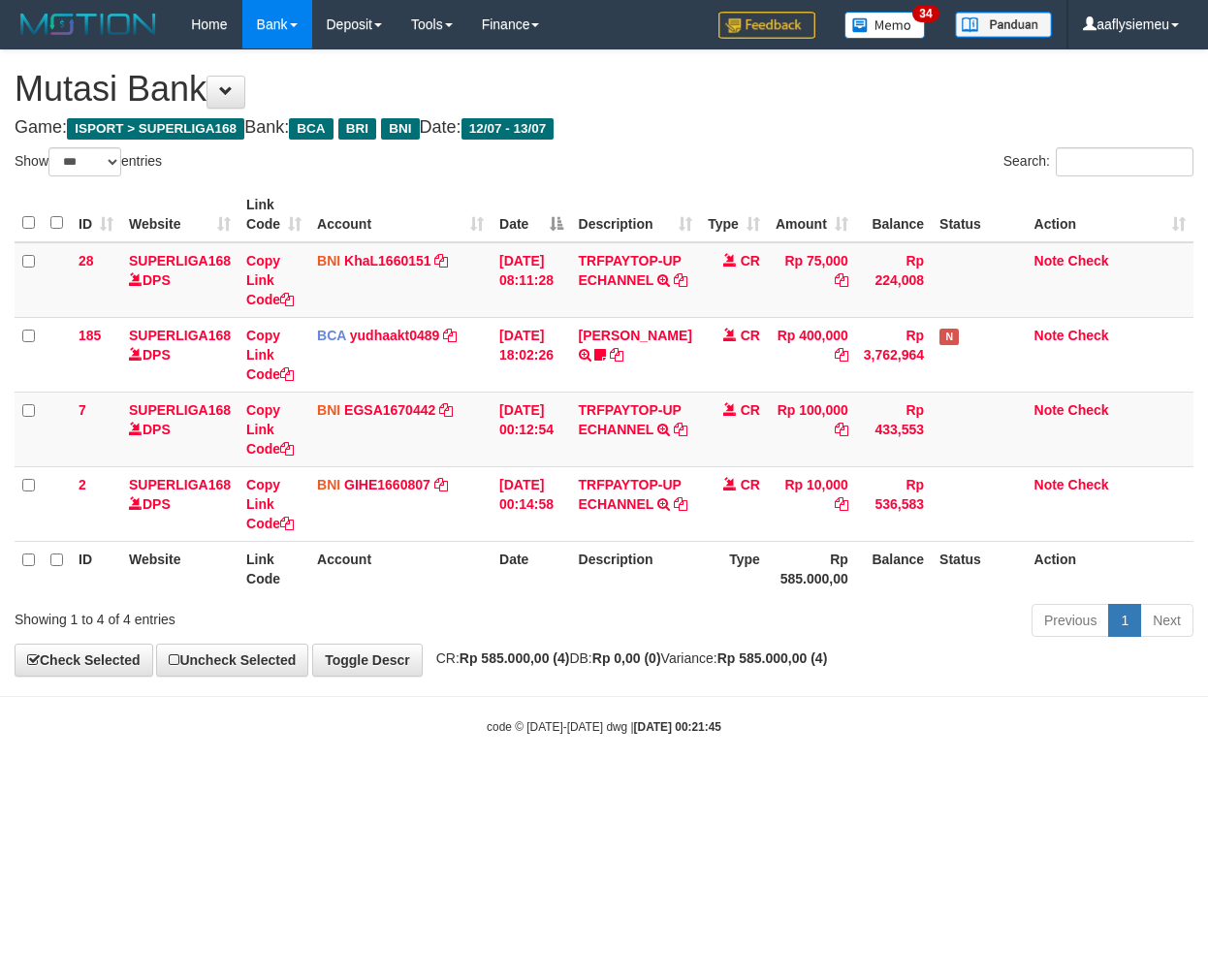 select on "***" 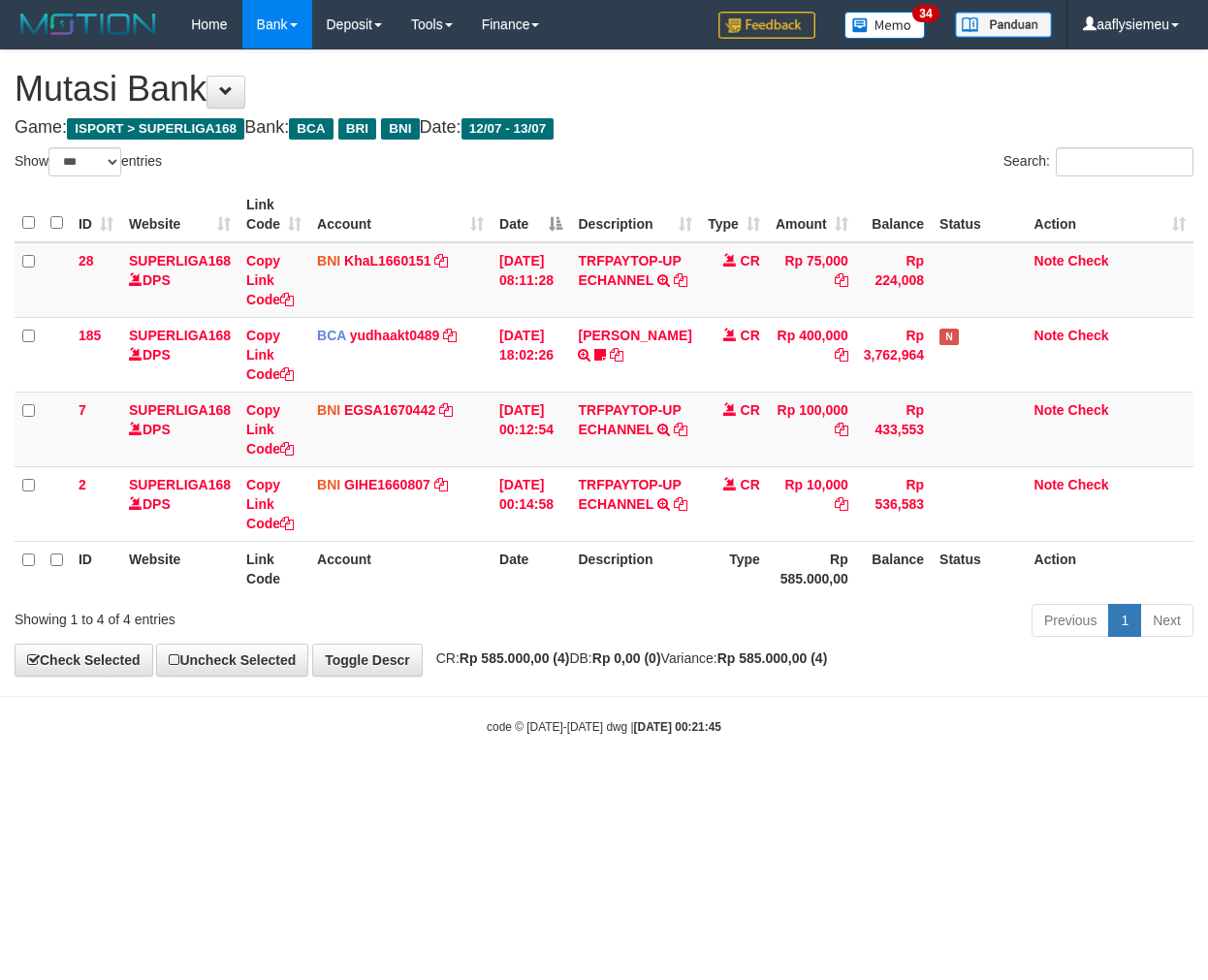 scroll, scrollTop: 0, scrollLeft: 0, axis: both 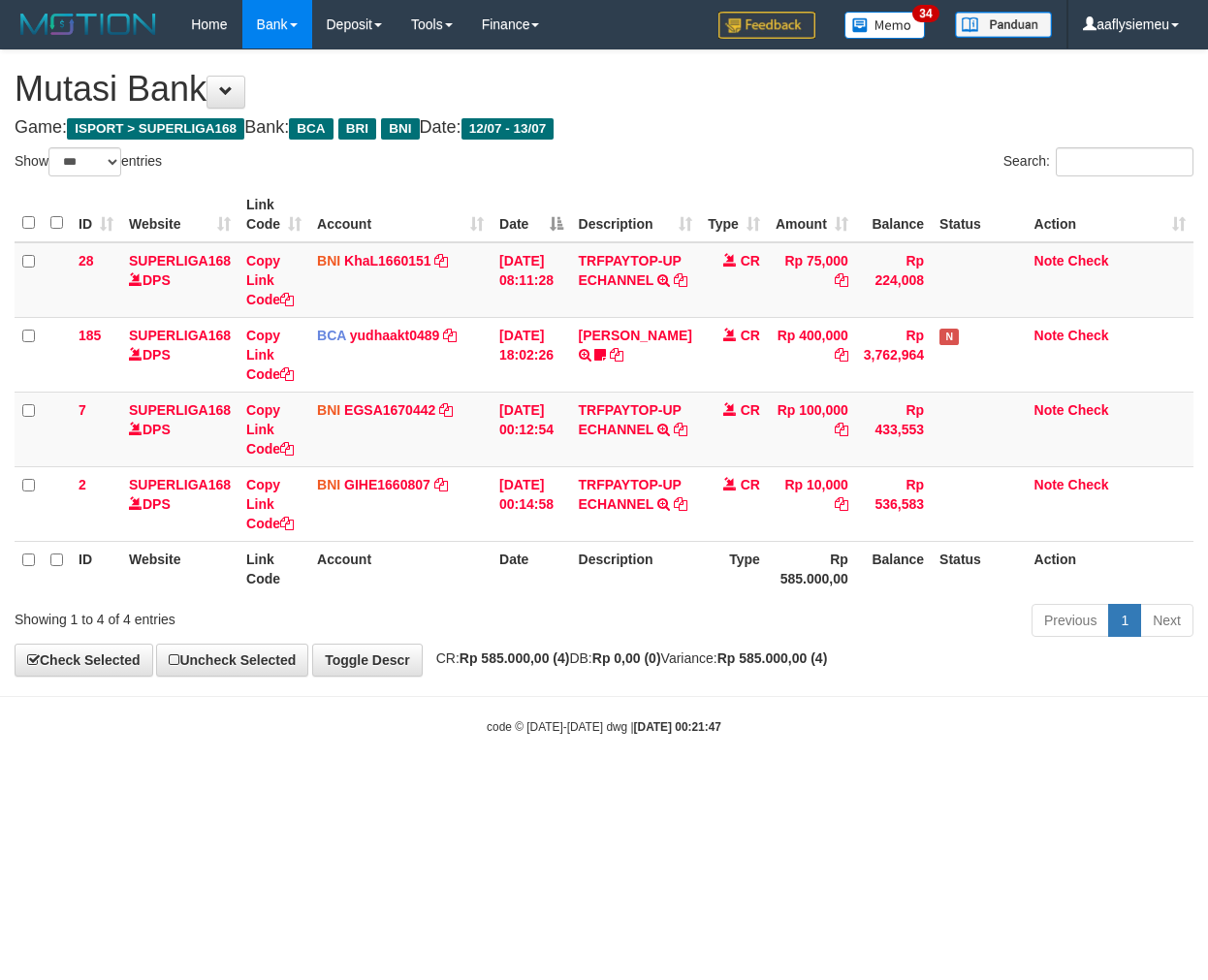 select on "***" 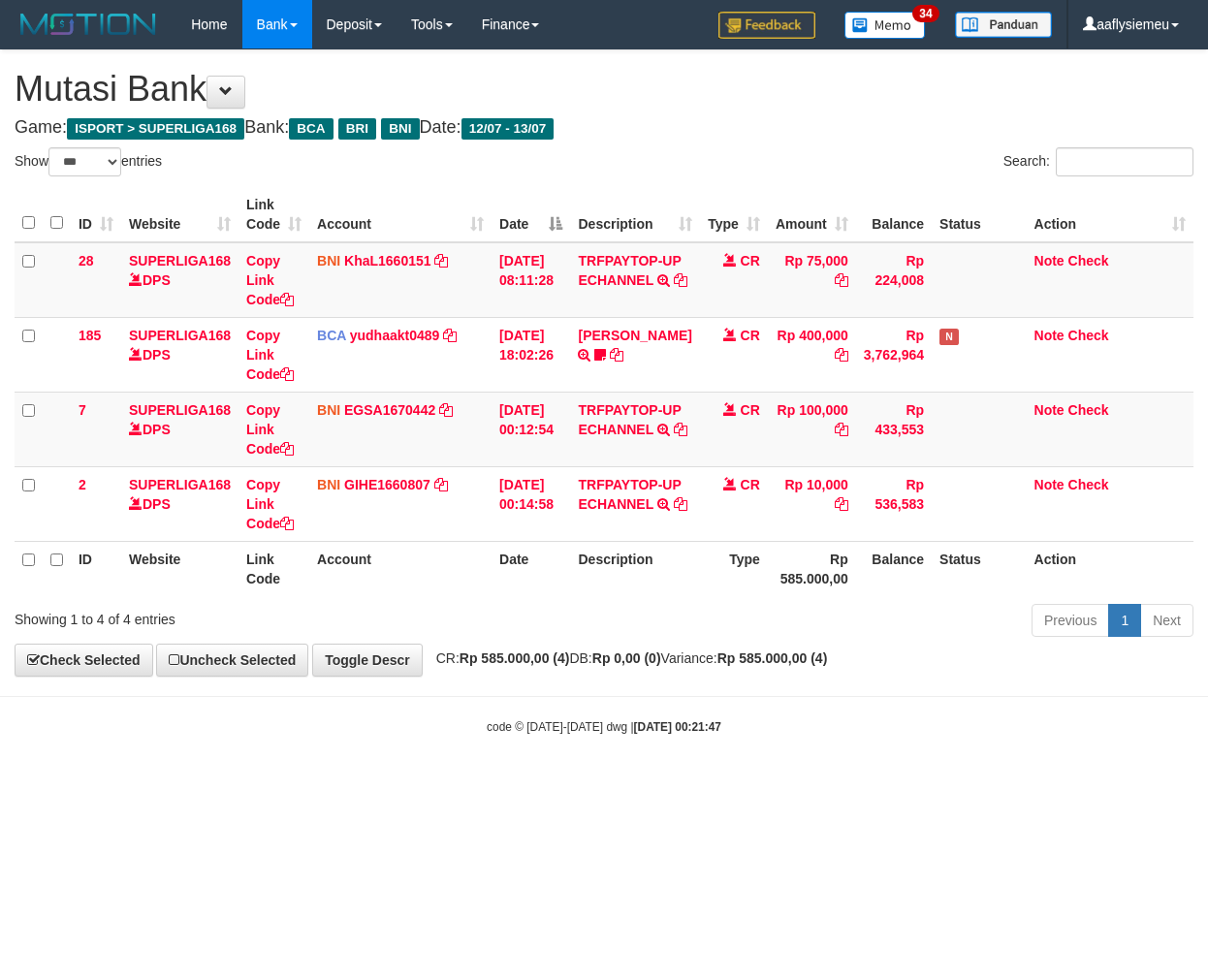 scroll, scrollTop: 0, scrollLeft: 0, axis: both 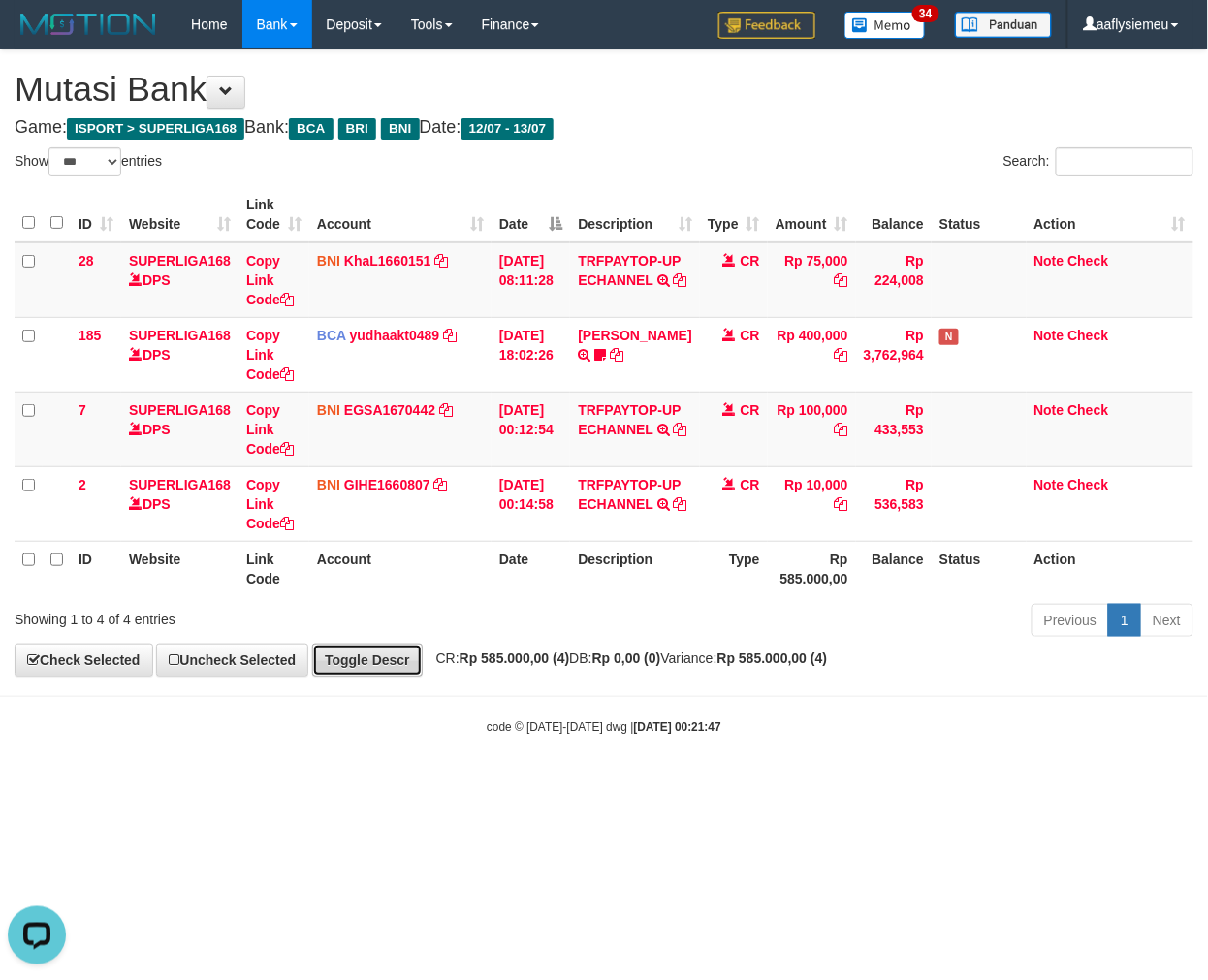 click on "Toggle Descr" at bounding box center [367, 660] 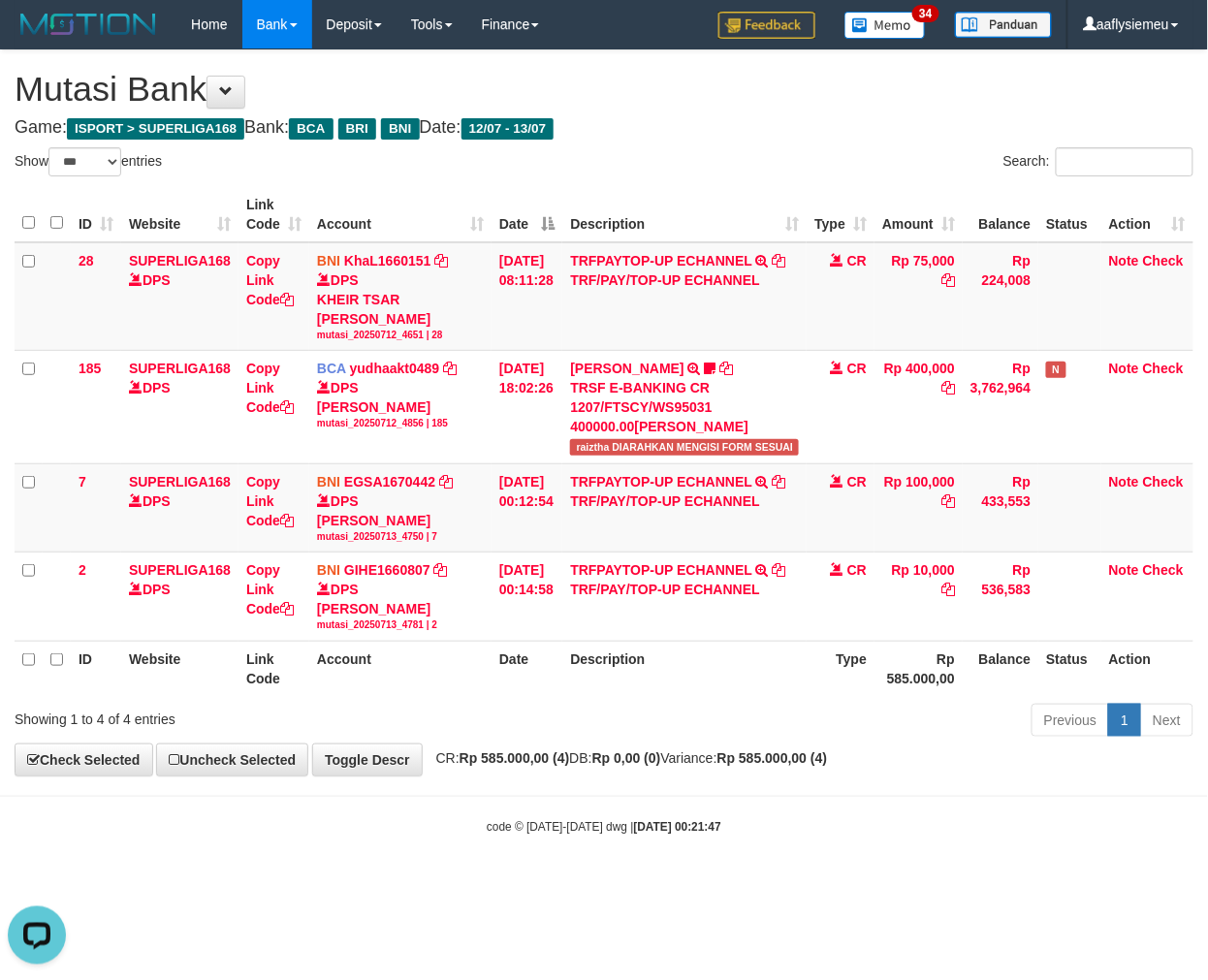 click on "Showing 1 to 4 of 4 entries" at bounding box center (251, 715) 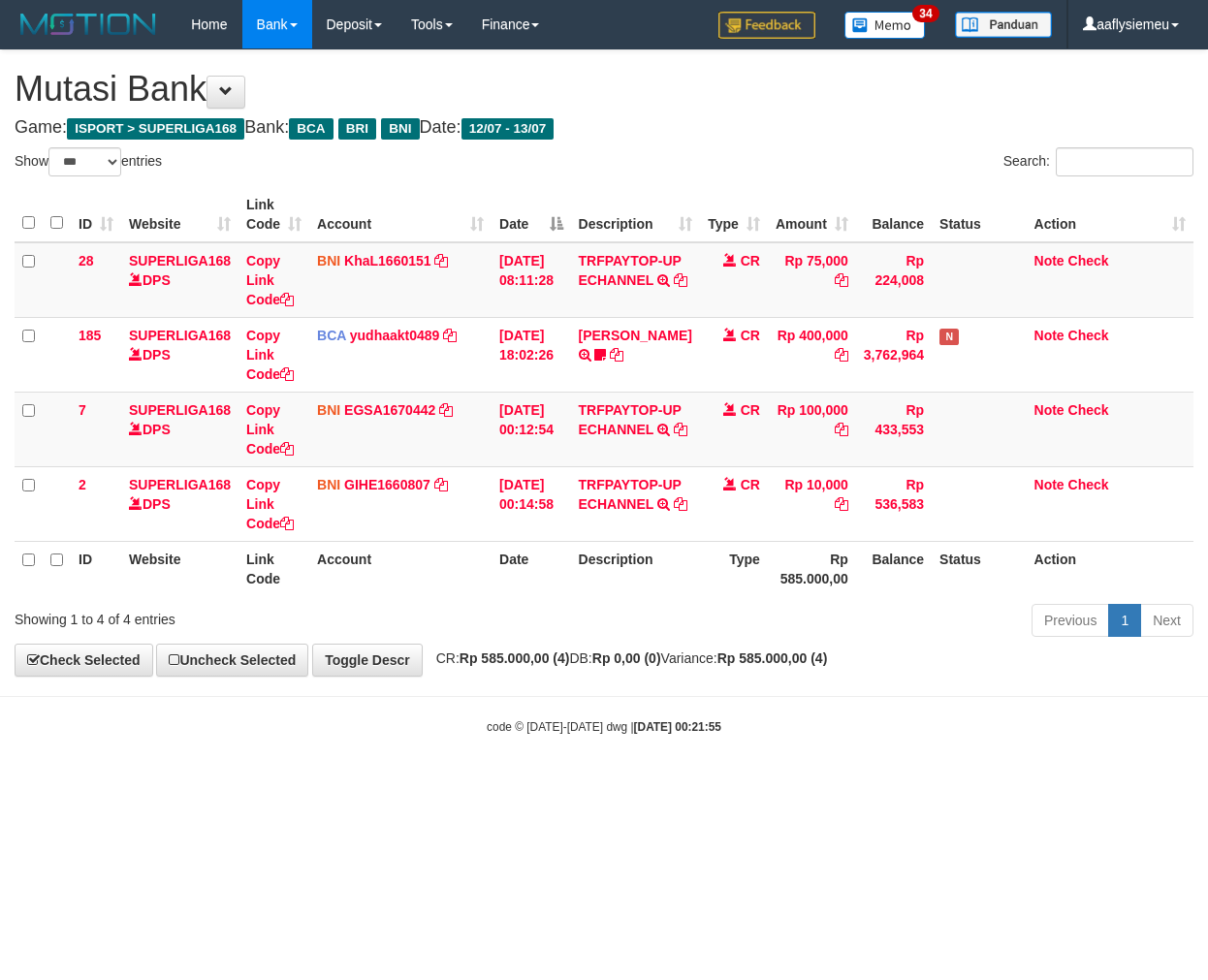 select on "***" 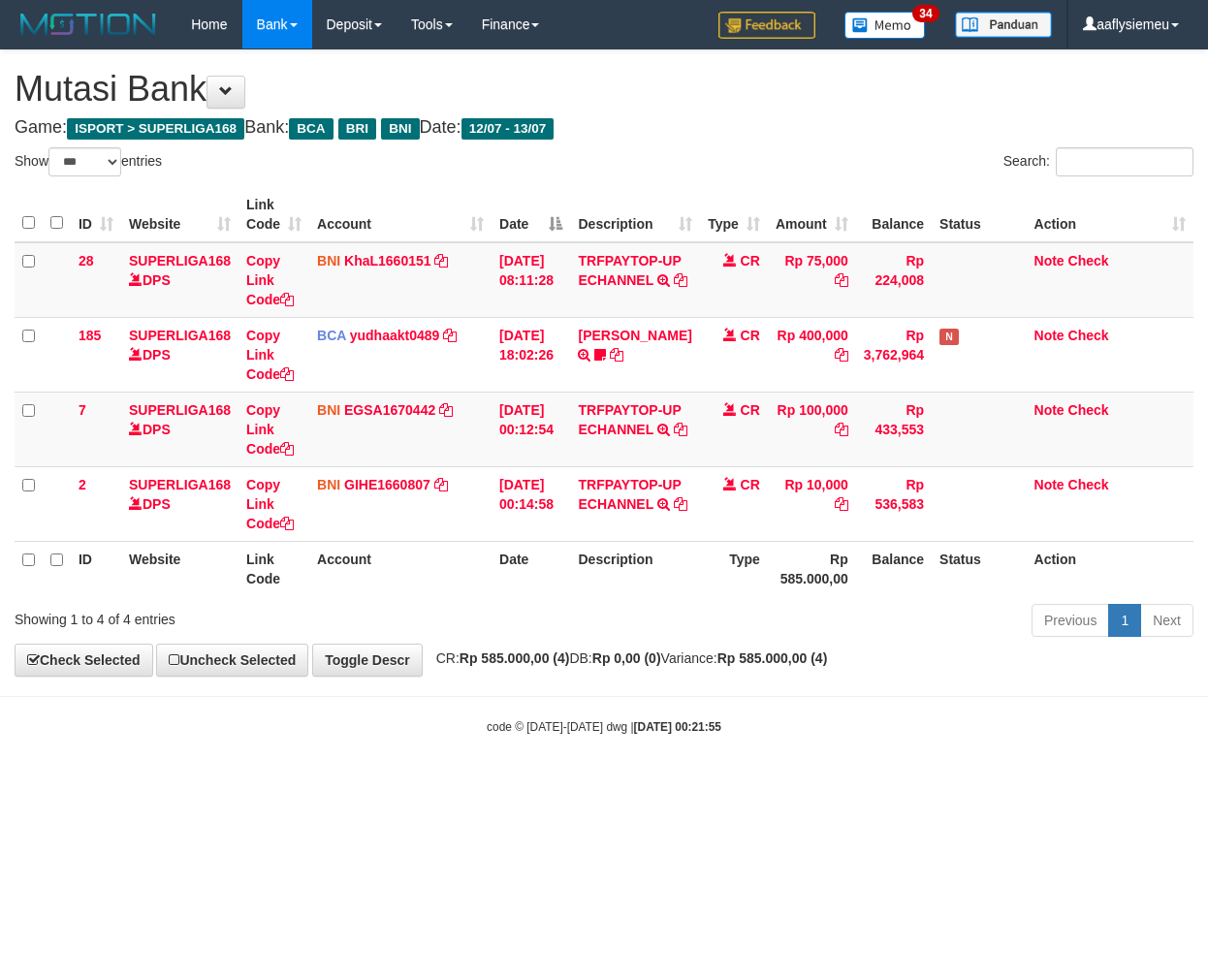 scroll, scrollTop: 0, scrollLeft: 0, axis: both 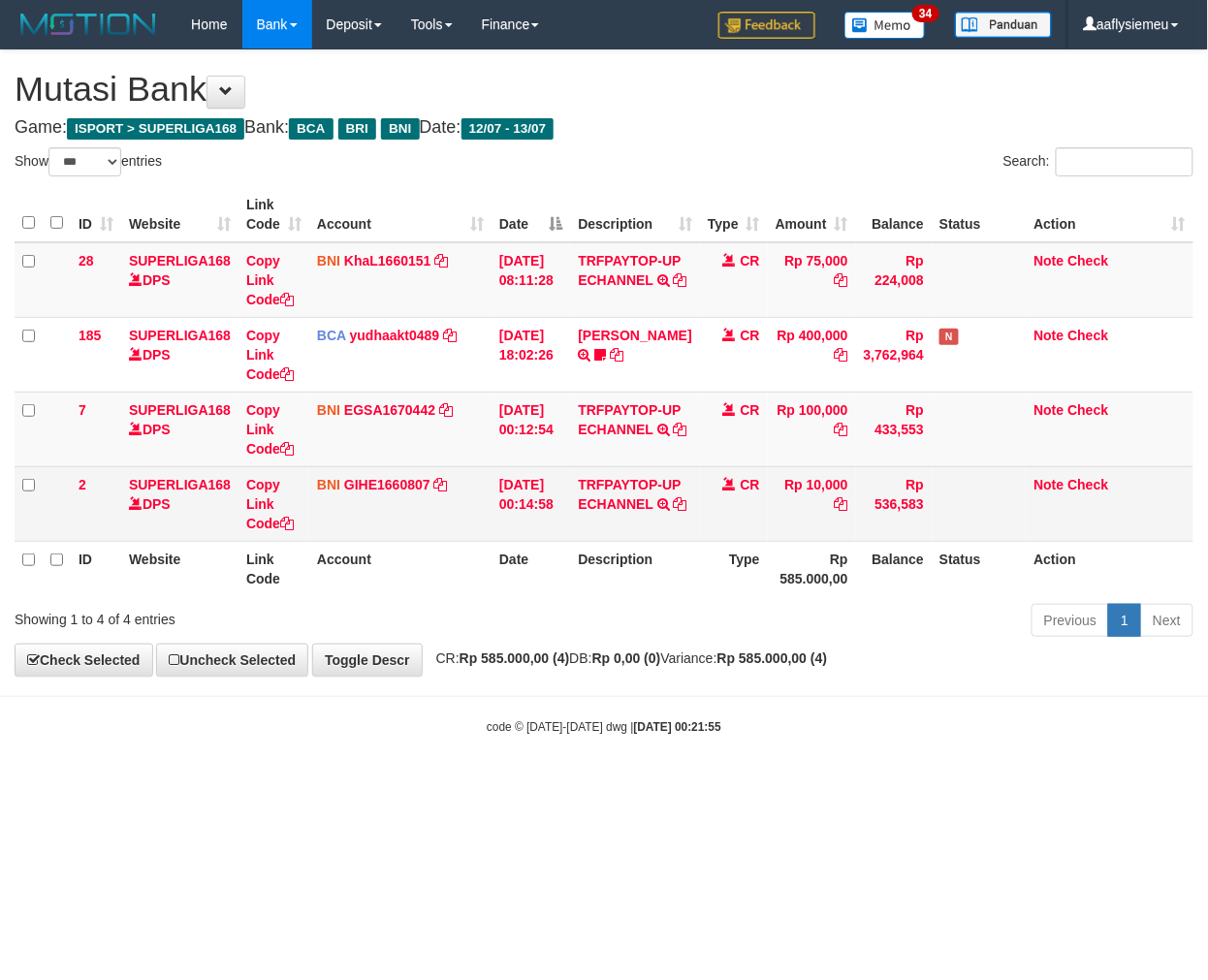 click on "Note
Check" at bounding box center (1110, 503) 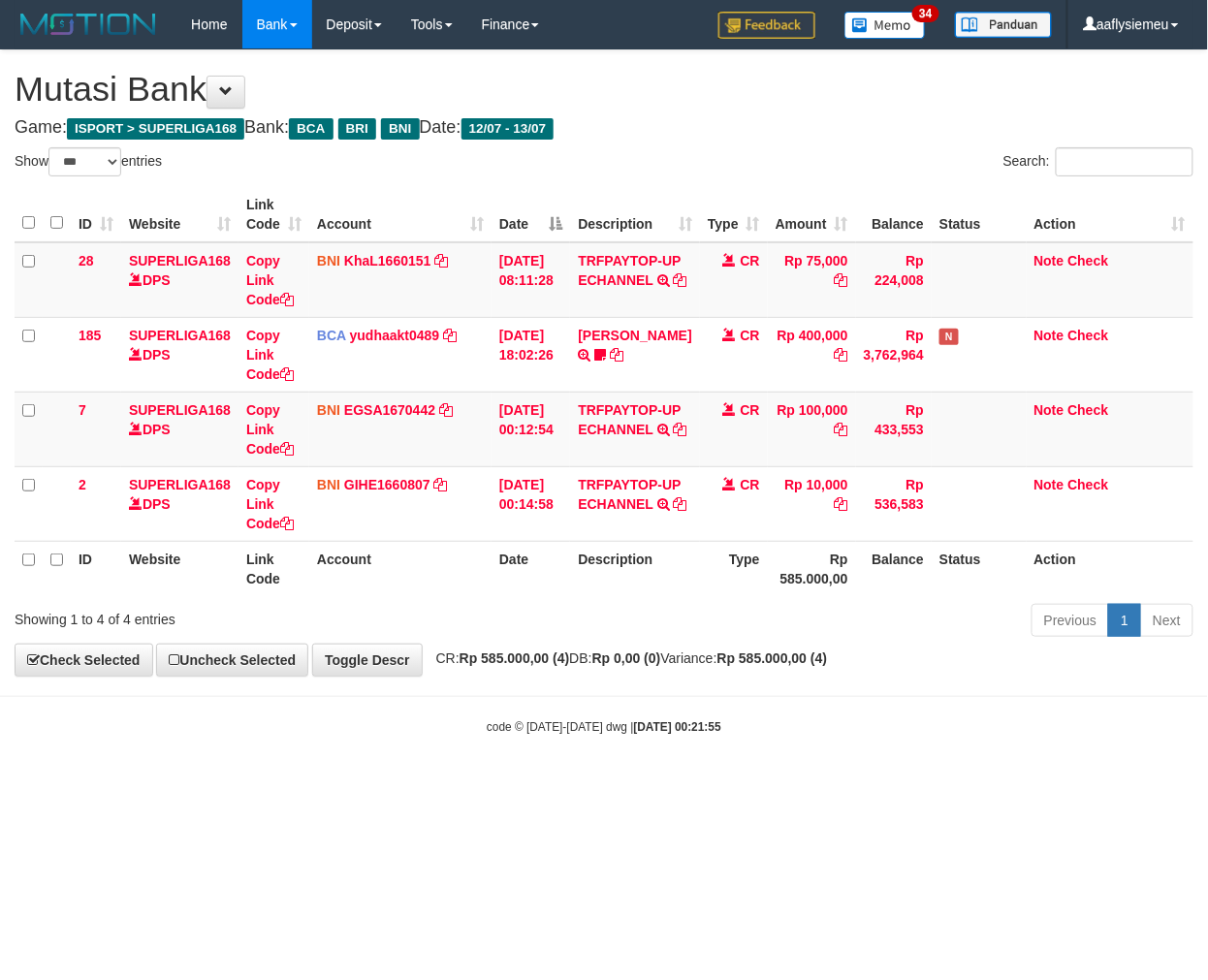 click on "Toggle navigation
Home
Bank
Account List
Load
By Website
Group
[ISPORT]													SUPERLIGA168
By Load Group (DPS)
34" at bounding box center (604, 392) 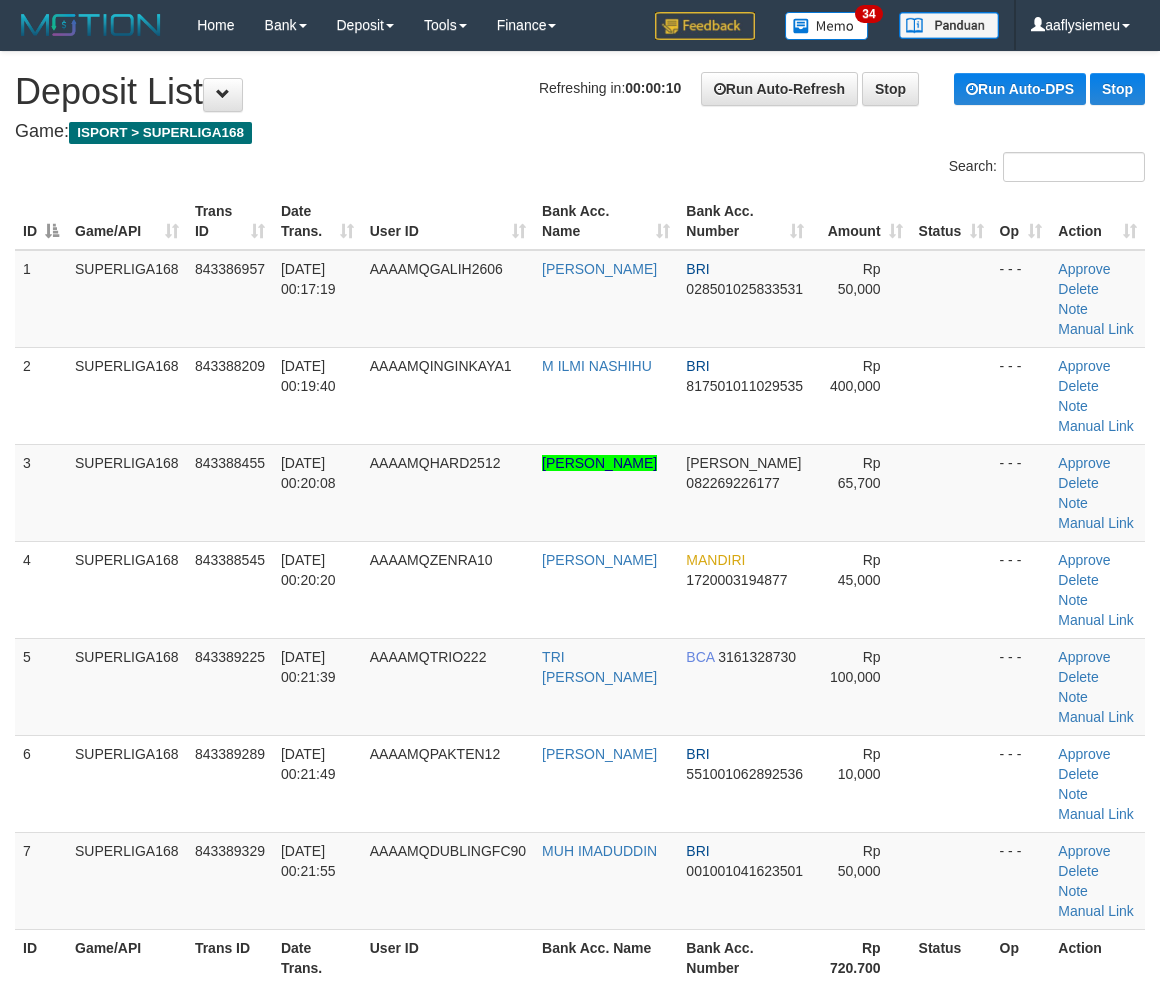 scroll, scrollTop: 0, scrollLeft: 0, axis: both 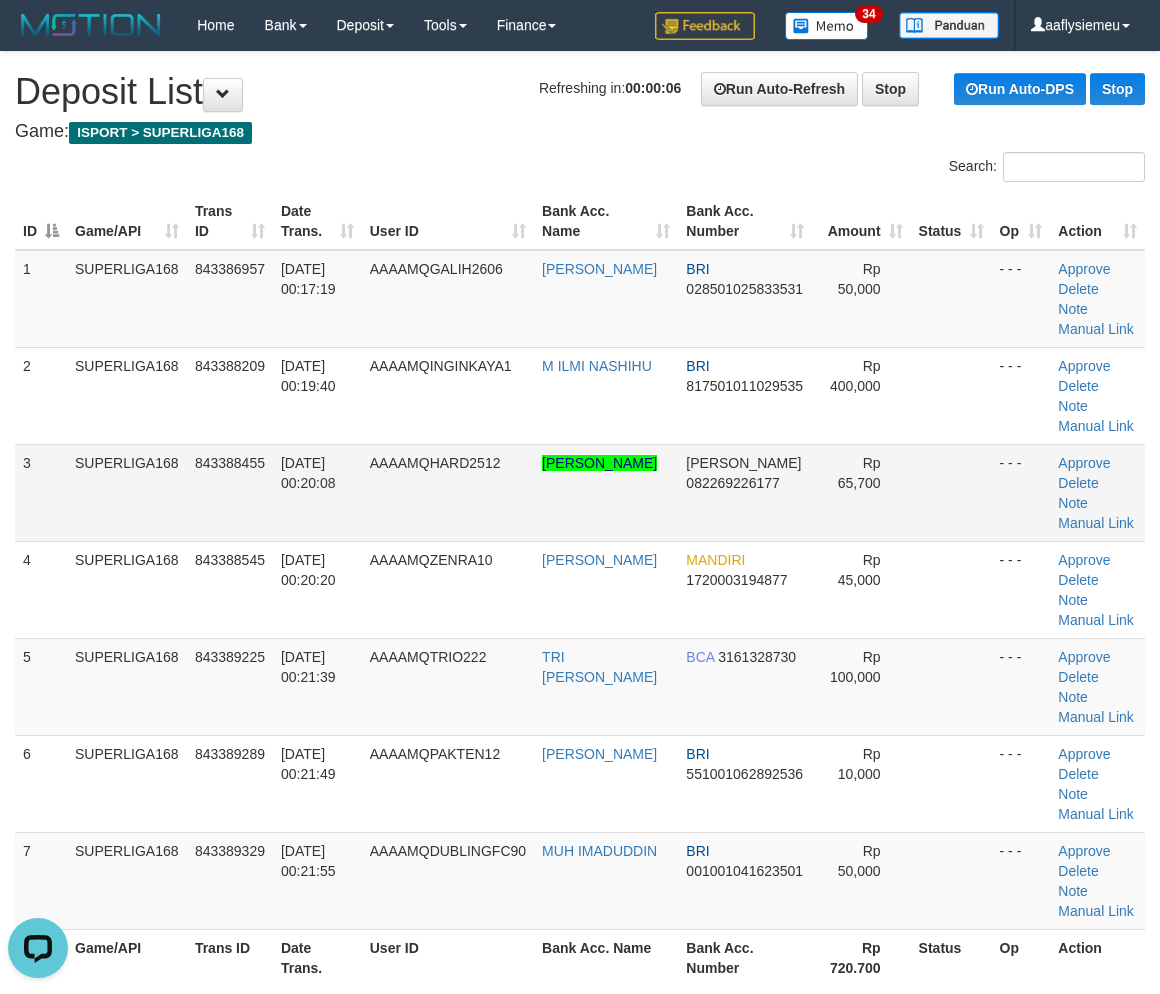 click on "3
SUPERLIGA168
843388455
[DATE] 00:20:08
AAAAMQHARD2512
[PERSON_NAME] [PERSON_NAME]
082269226177
Rp 65,700
- - -
Approve
[GEOGRAPHIC_DATA]
Note
Manual Link" at bounding box center [580, 492] 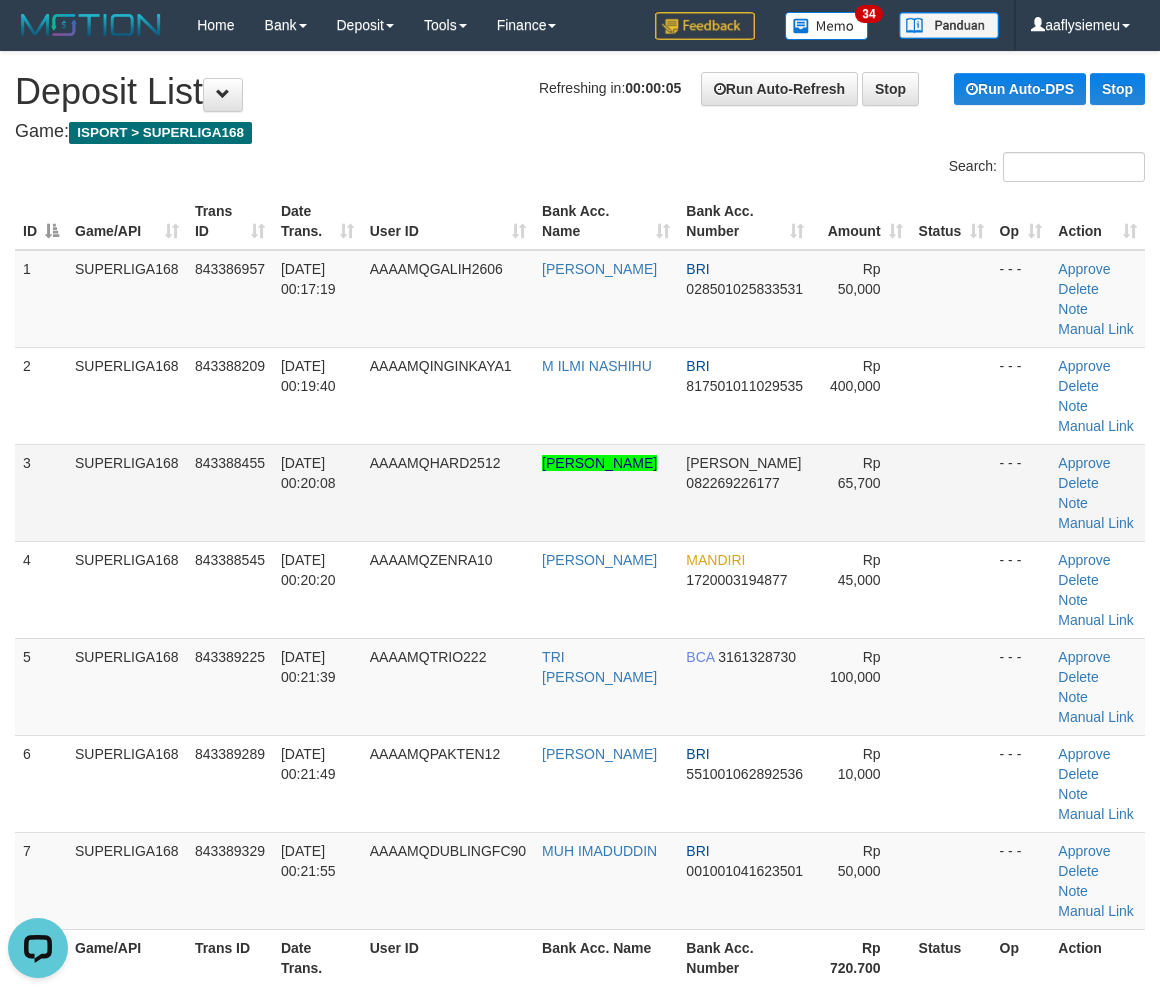 drag, startPoint x: 172, startPoint y: 446, endPoint x: 24, endPoint y: 502, distance: 158.24033 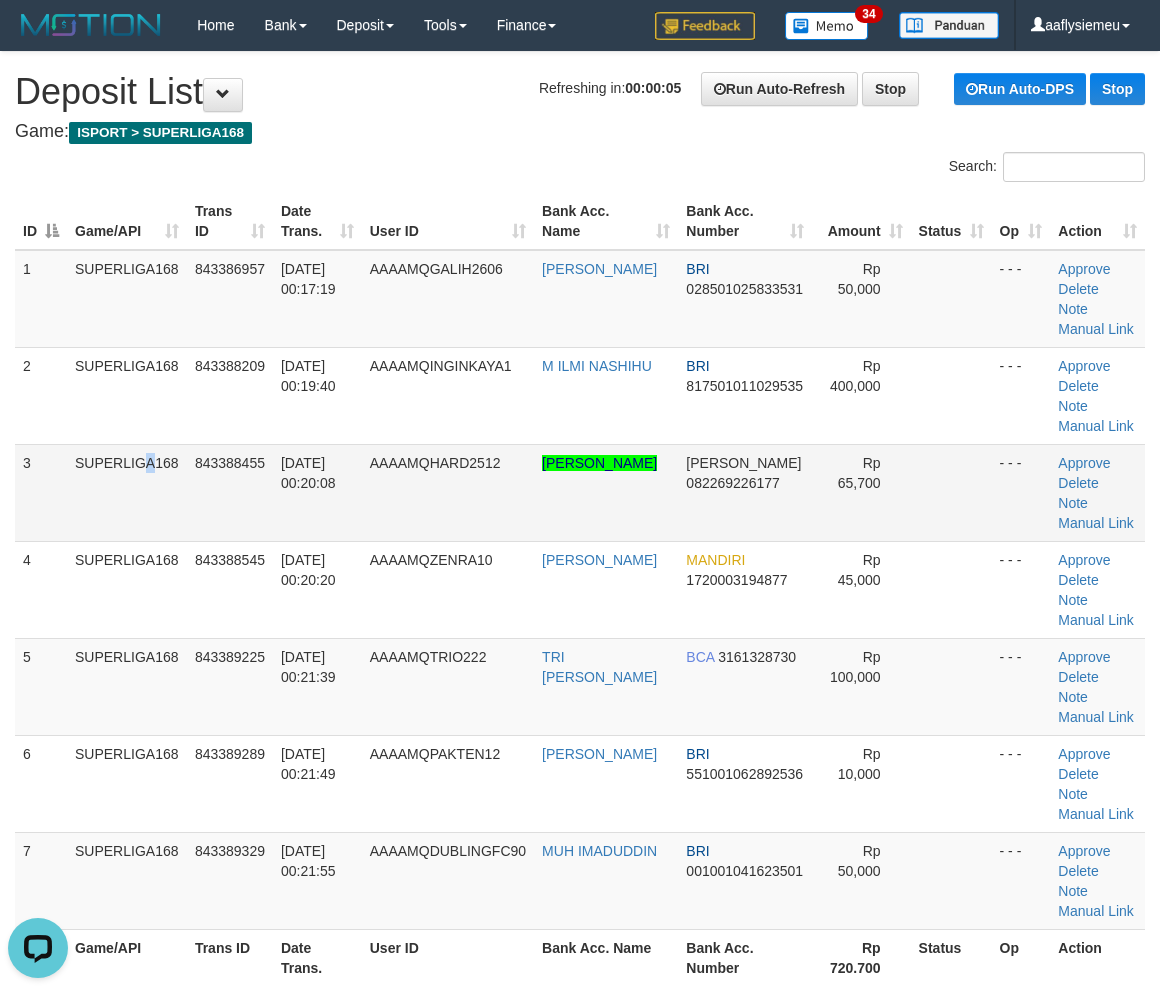 click on "SUPERLIGA168" at bounding box center [127, 492] 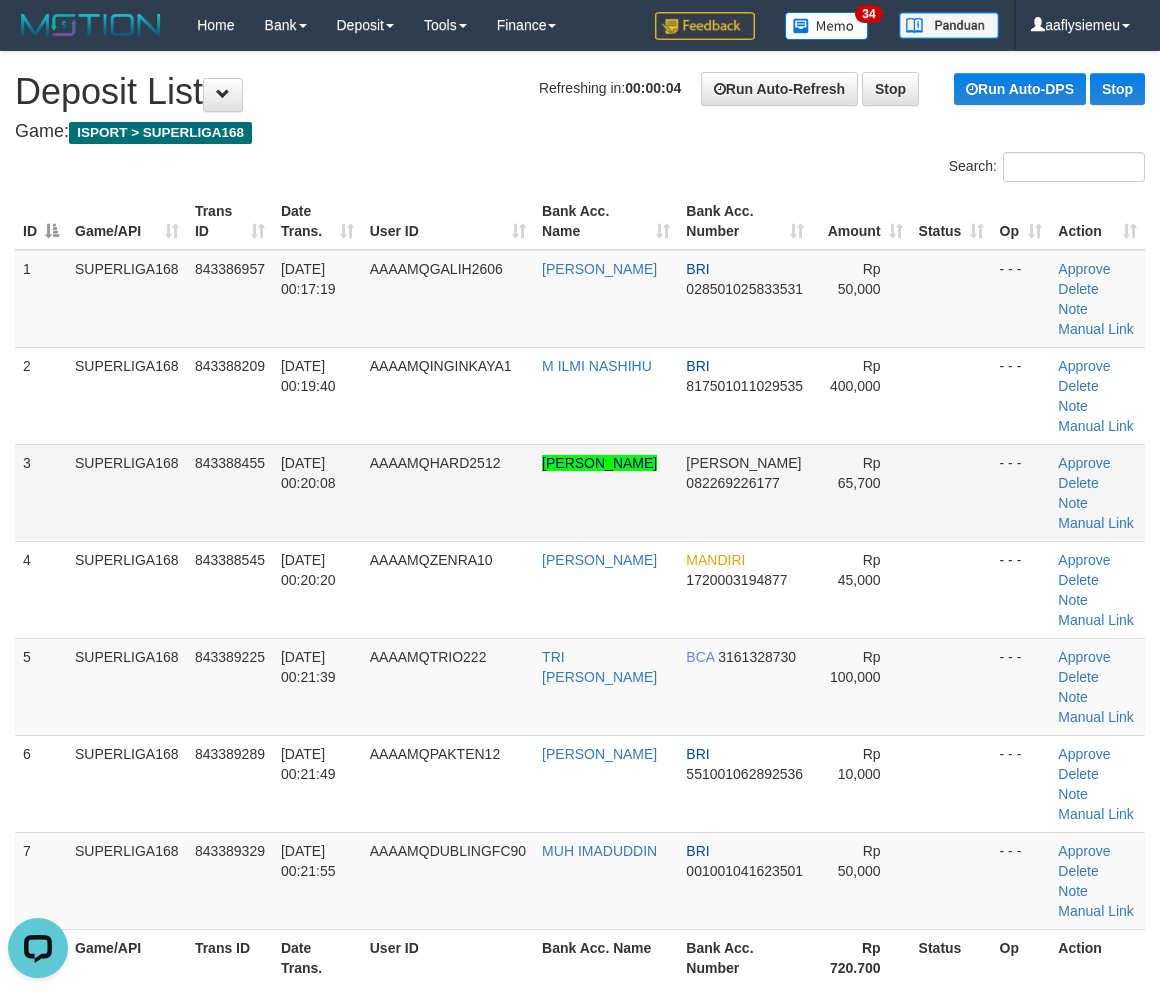 drag, startPoint x: 142, startPoint y: 500, endPoint x: 121, endPoint y: 510, distance: 23.259407 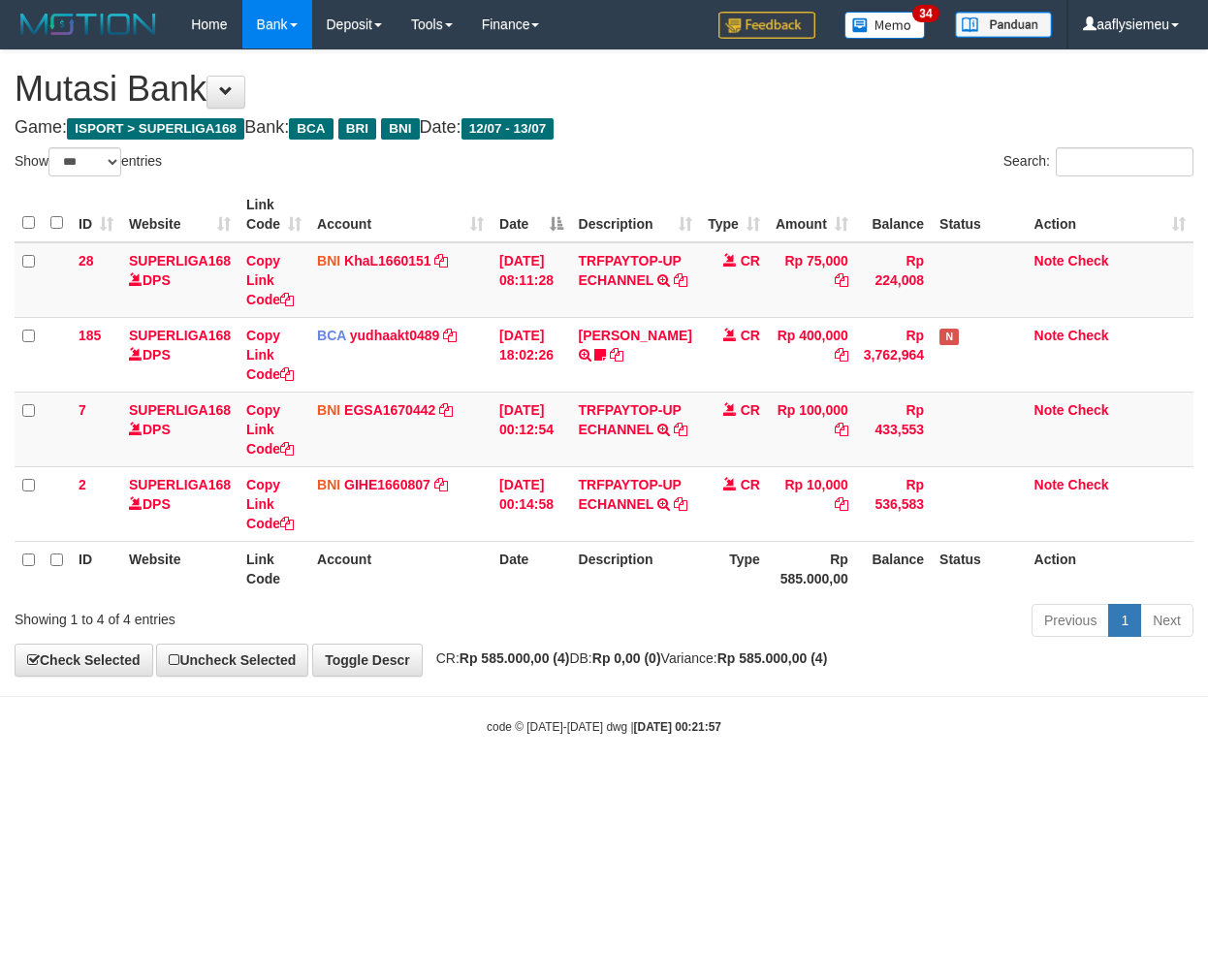 select on "***" 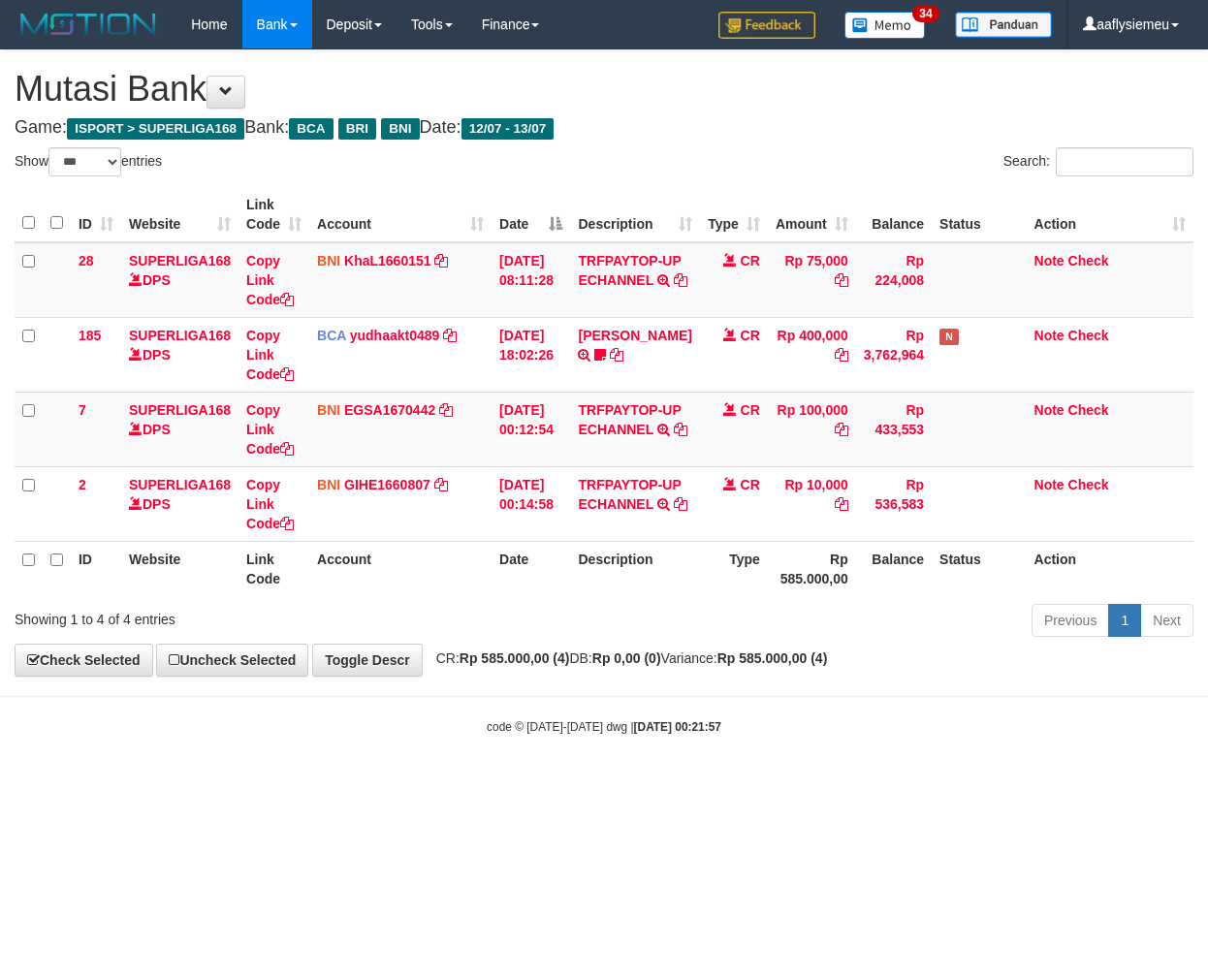 scroll, scrollTop: 0, scrollLeft: 0, axis: both 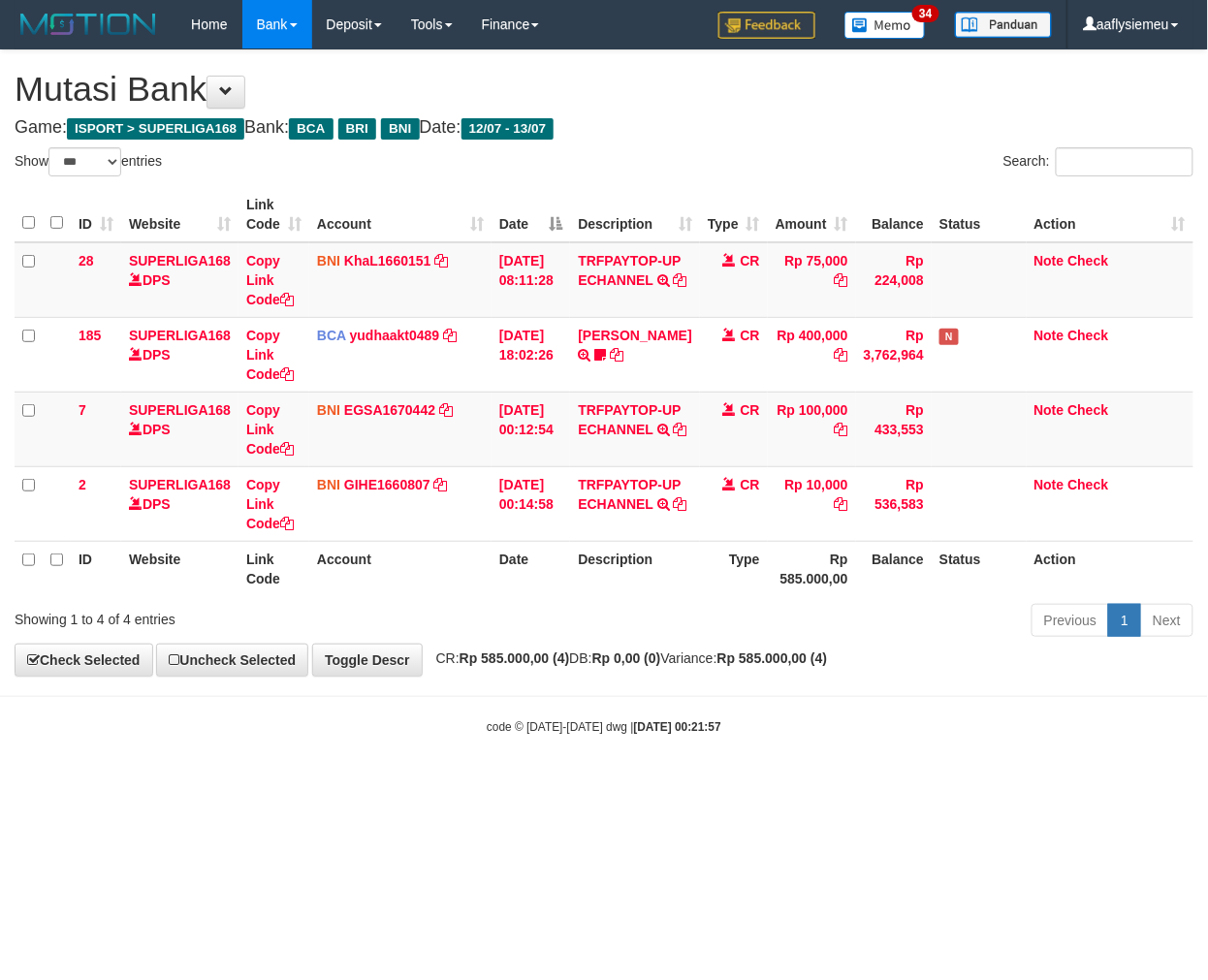 click on "Rp 585.000,00 (4)" at bounding box center (515, 658) 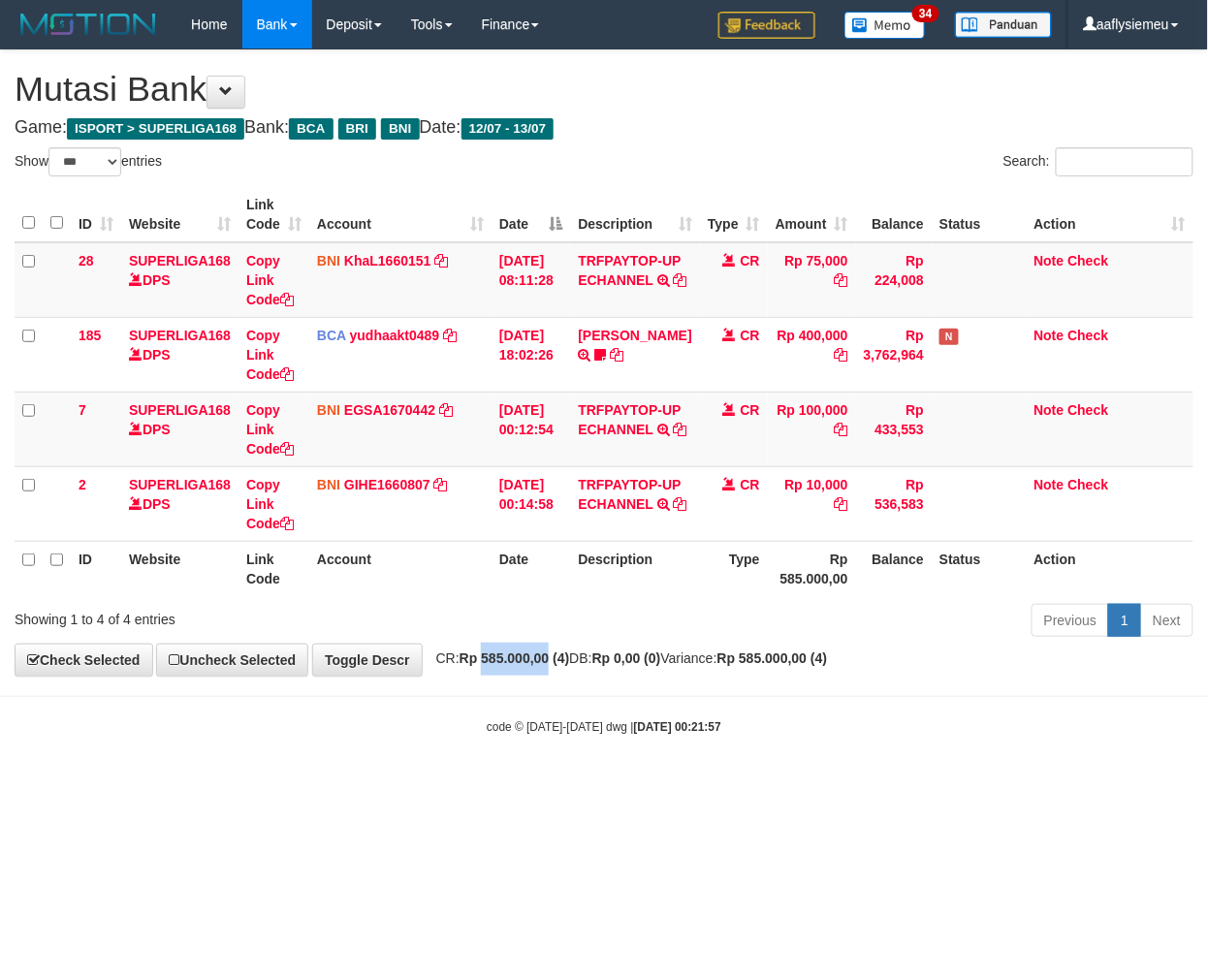 drag, startPoint x: 501, startPoint y: 711, endPoint x: 524, endPoint y: 713, distance: 23.086793 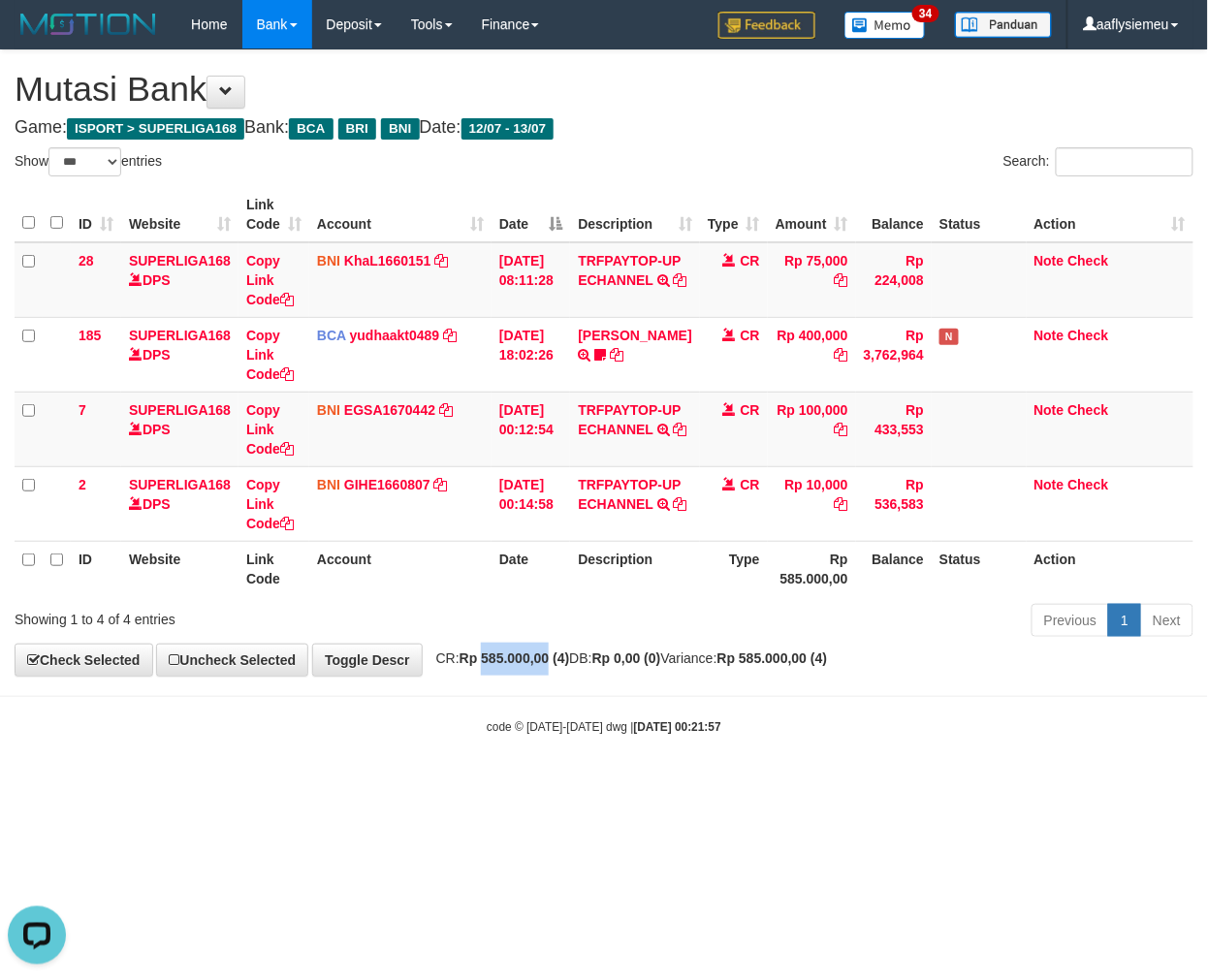 scroll, scrollTop: 0, scrollLeft: 0, axis: both 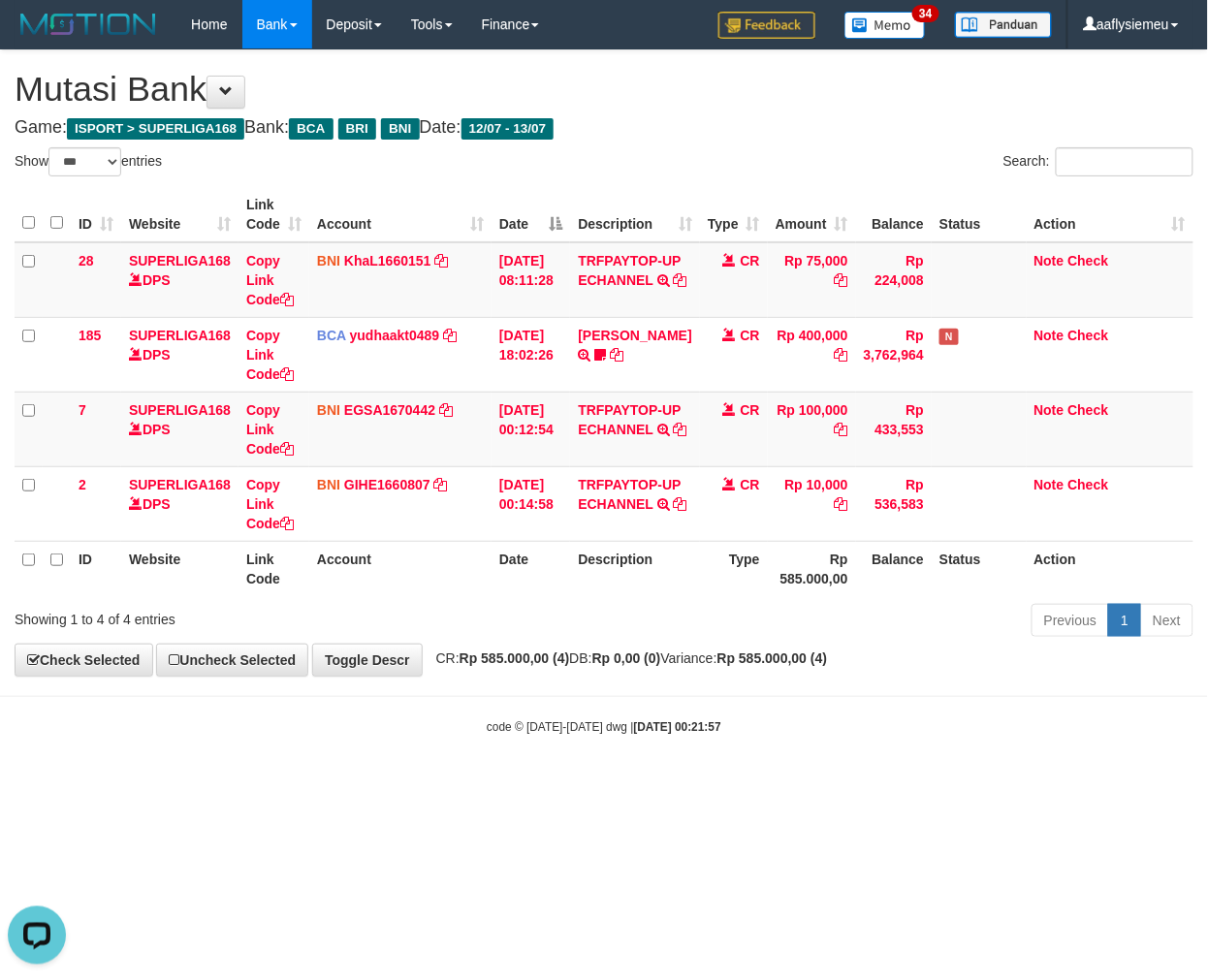 click on "CR:  Rp 585.000,00 (4)      DB:  Rp 0,00 (0)      Variance:  Rp 585.000,00 (4)" at bounding box center (627, 658) 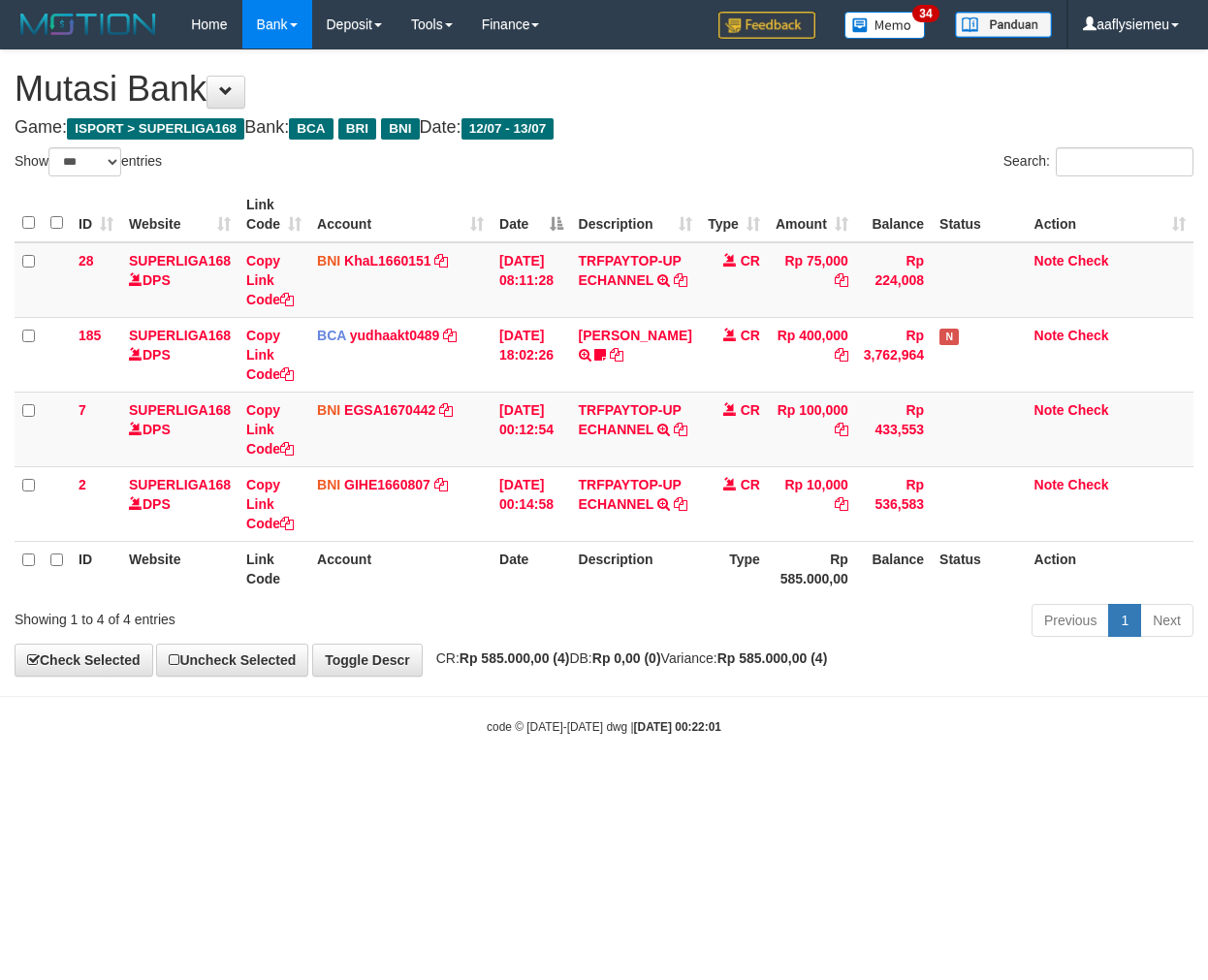 select on "***" 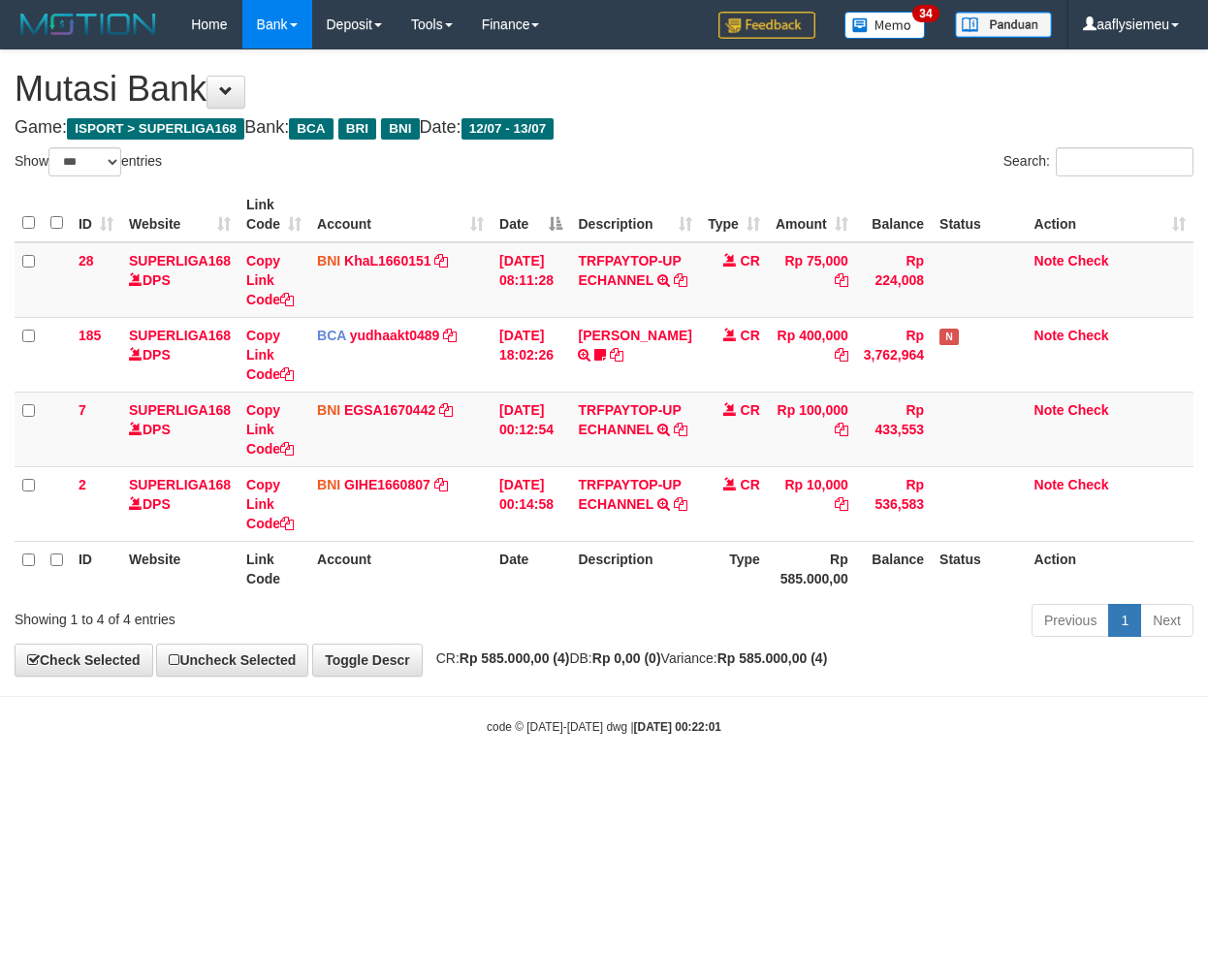 scroll, scrollTop: 0, scrollLeft: 0, axis: both 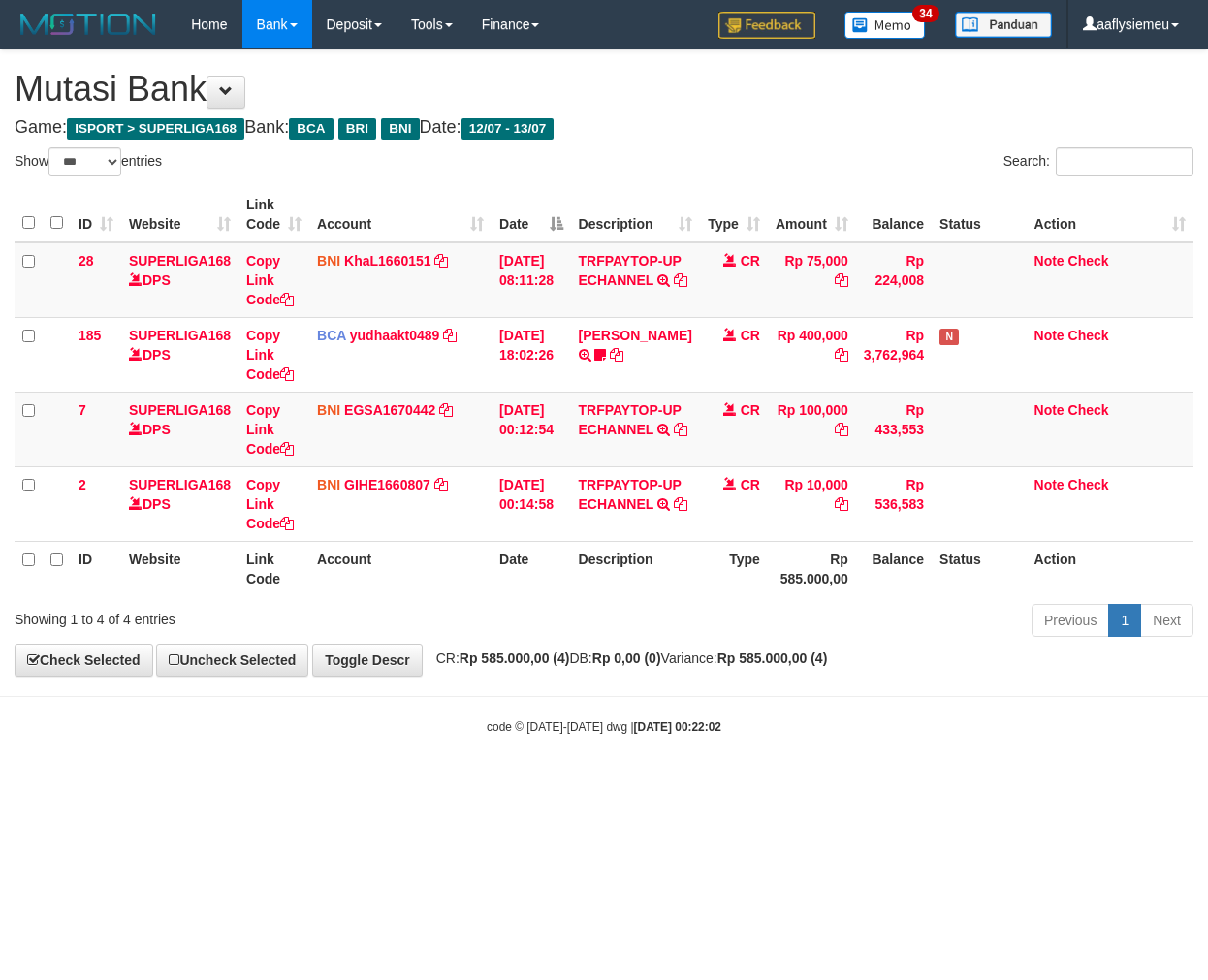 select on "***" 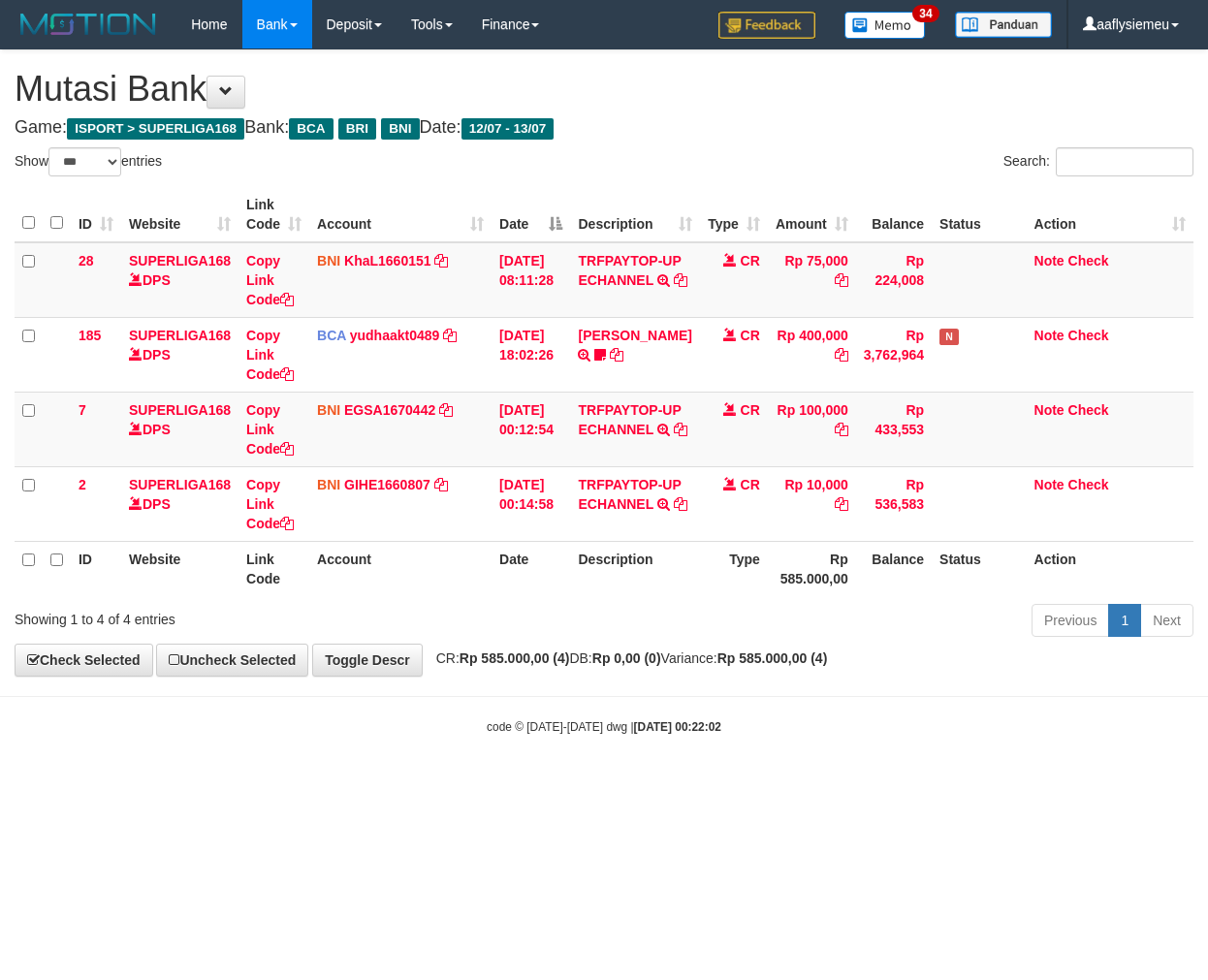 scroll, scrollTop: 0, scrollLeft: 0, axis: both 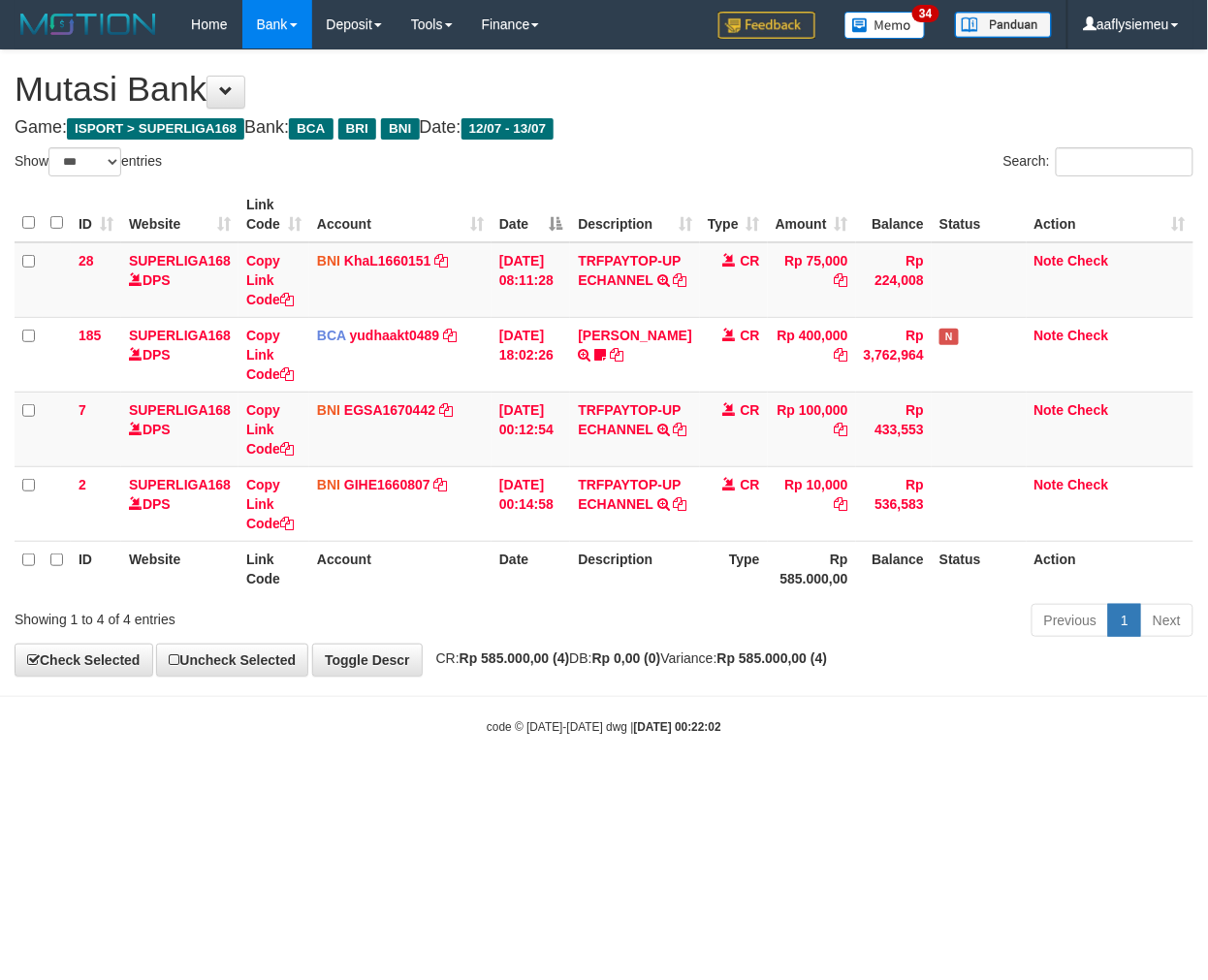 click on "CR:  Rp 585.000,00 (4)      DB:  Rp 0,00 (0)      Variance:  Rp 585.000,00 (4)" at bounding box center [627, 658] 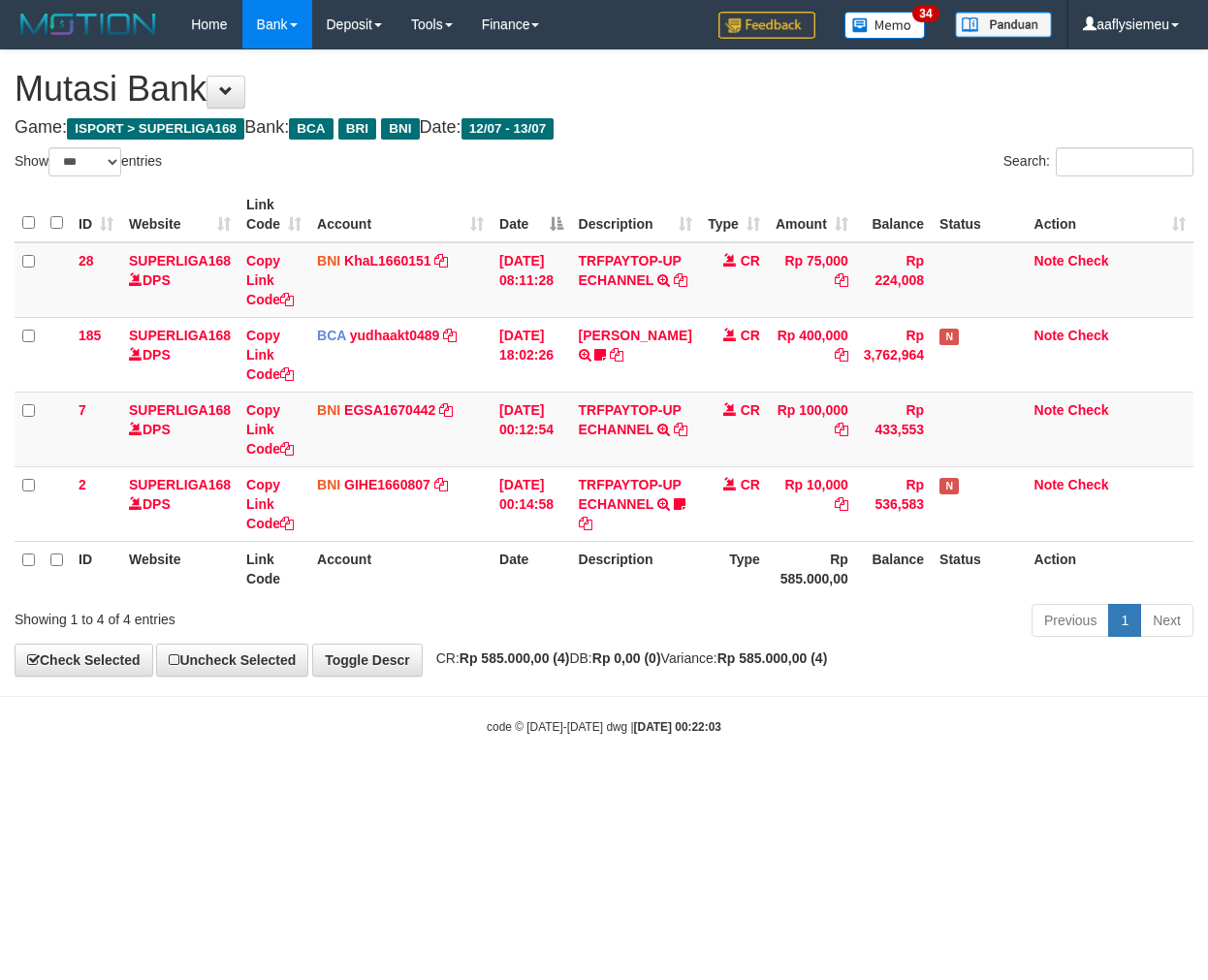 select on "***" 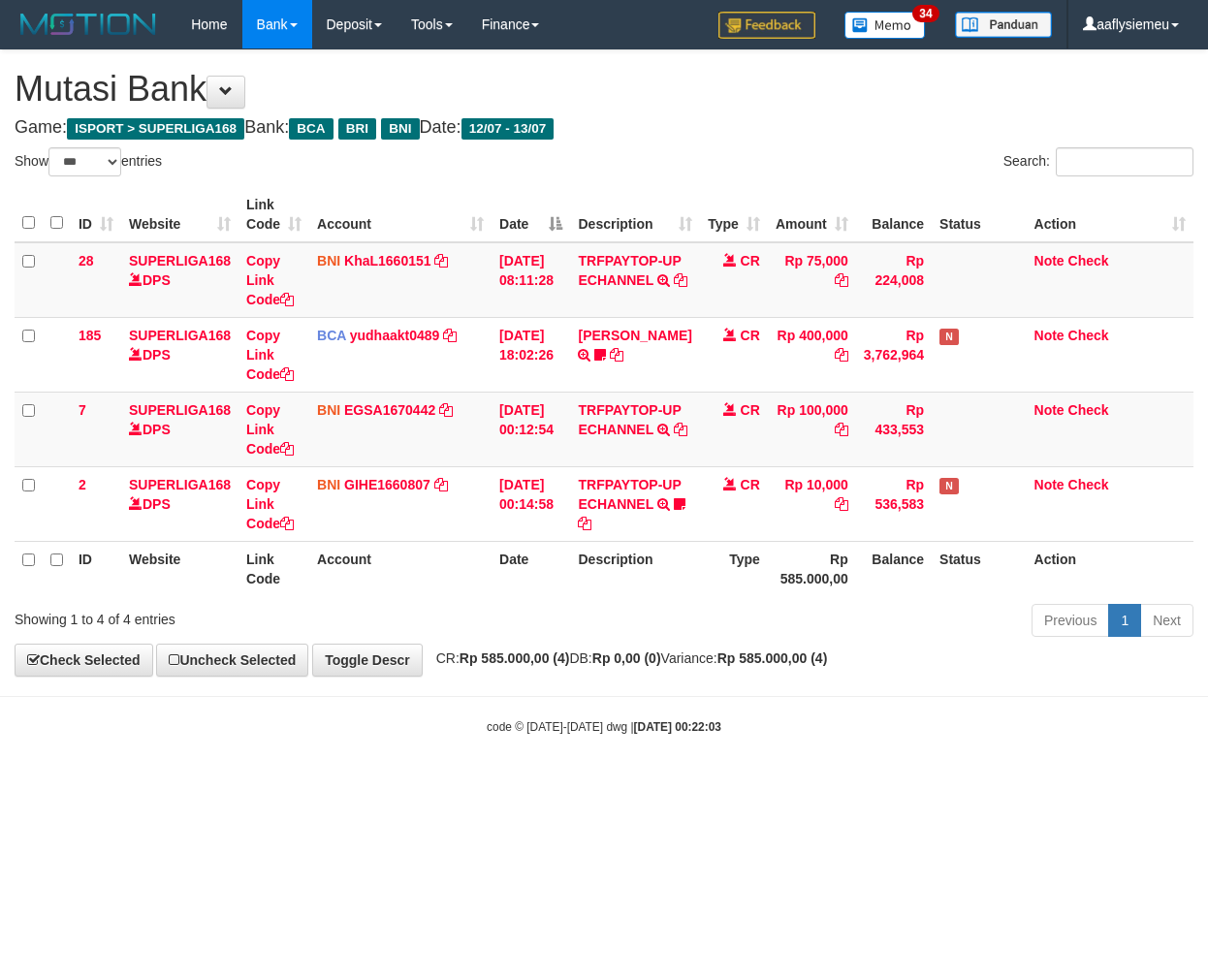 scroll, scrollTop: 0, scrollLeft: 0, axis: both 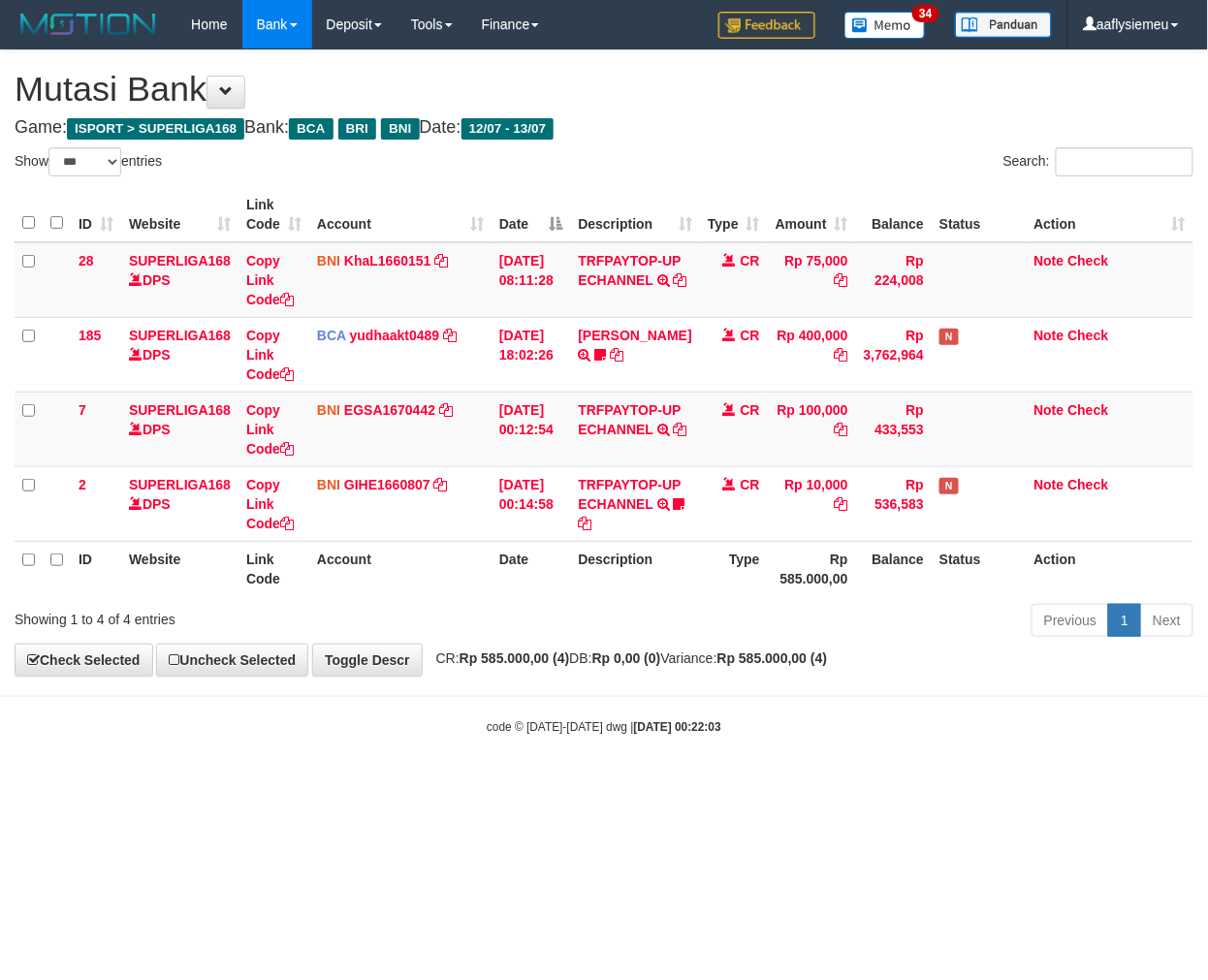 click on "Previous 1 Next" at bounding box center (855, 622) 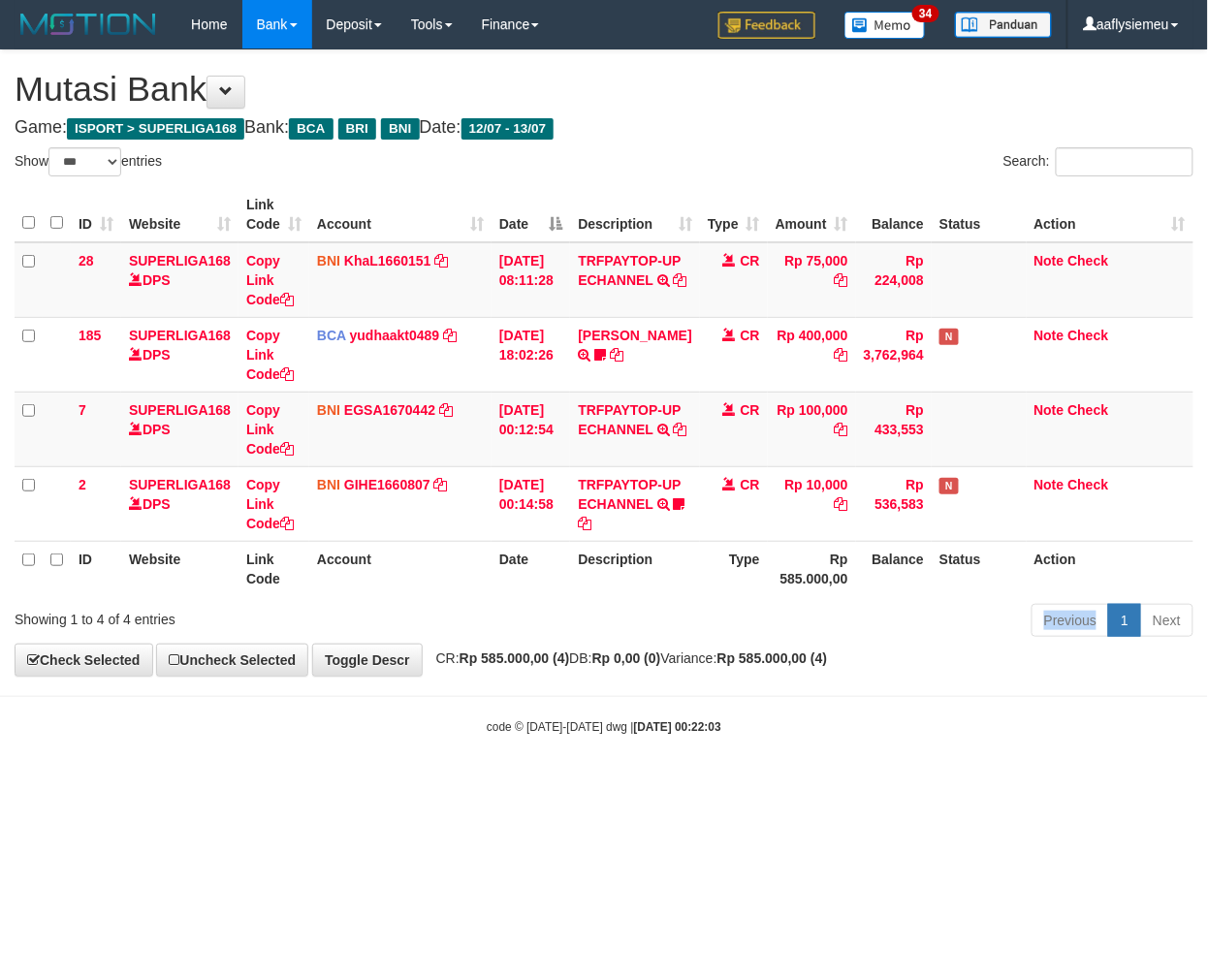 click on "Previous 1 Next" at bounding box center [855, 622] 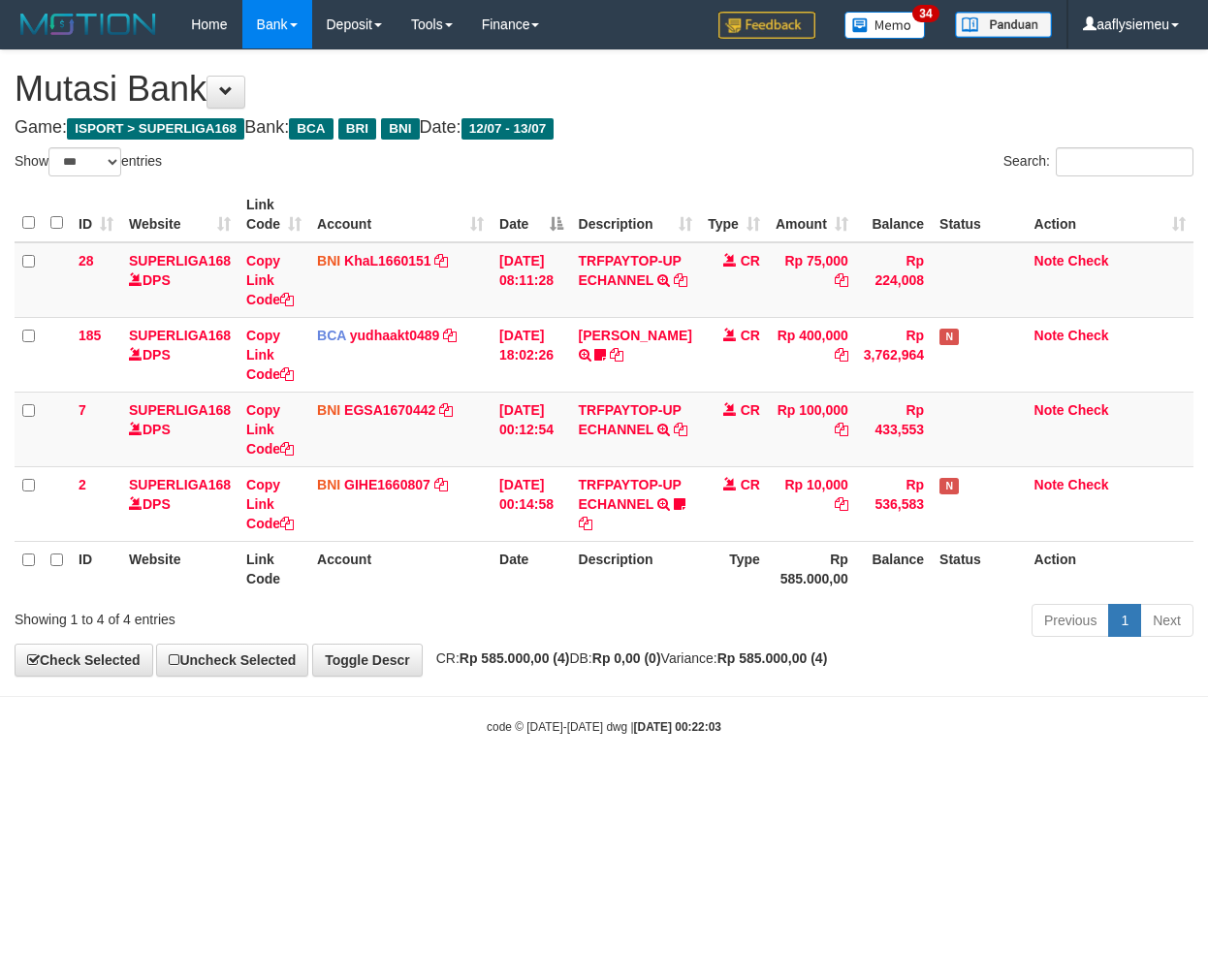 select on "***" 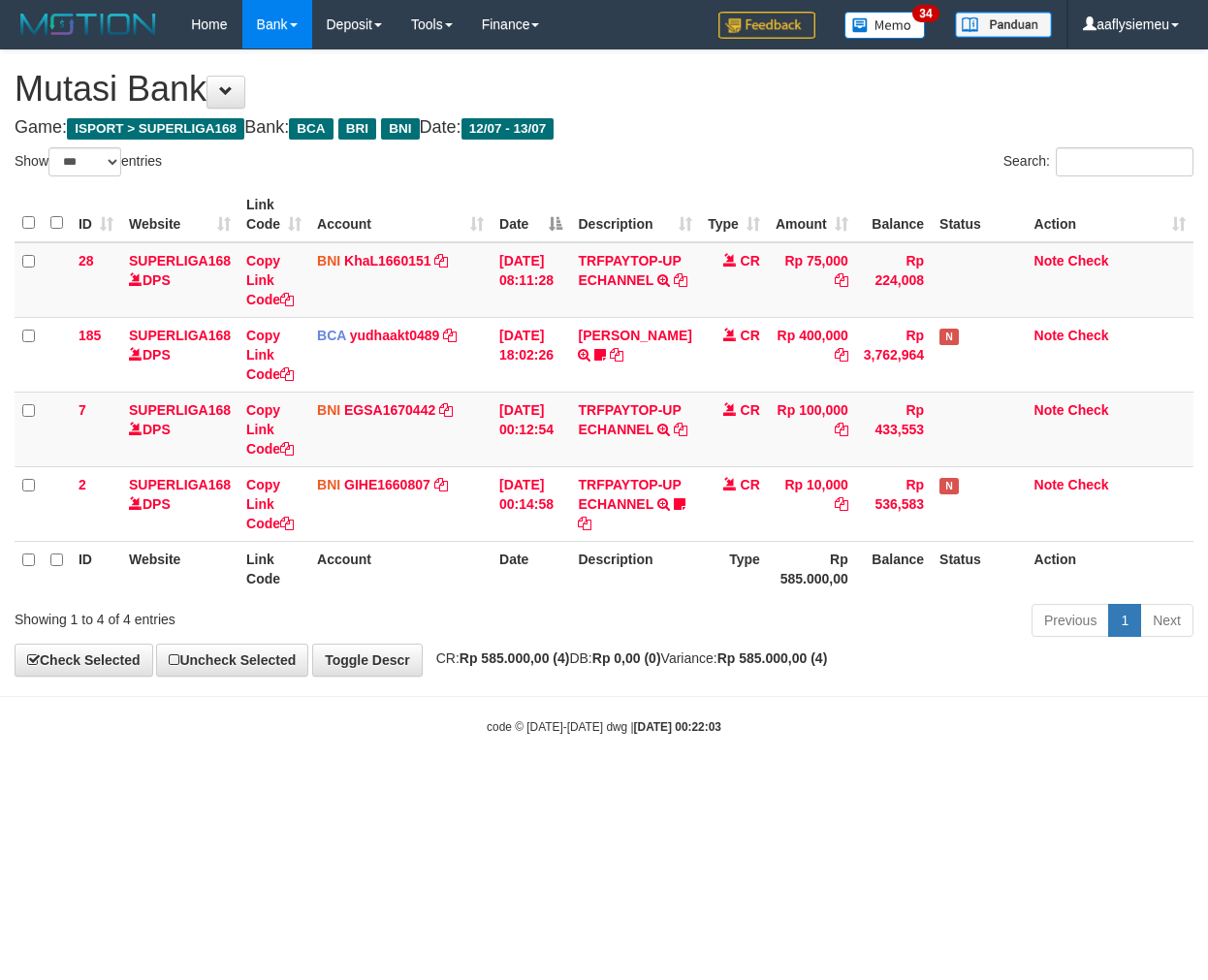 scroll, scrollTop: 0, scrollLeft: 0, axis: both 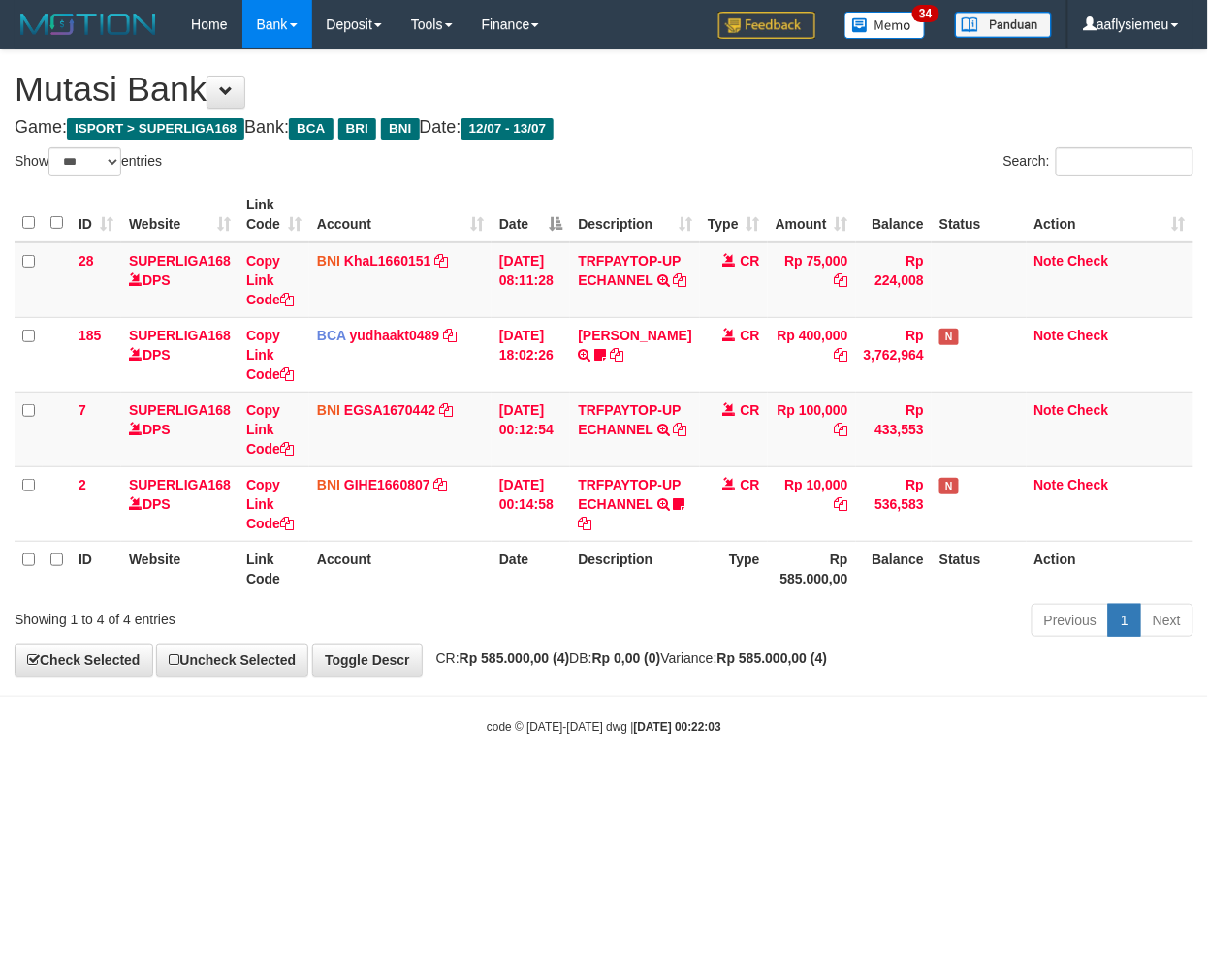 click on "Previous 1 Next" at bounding box center [855, 622] 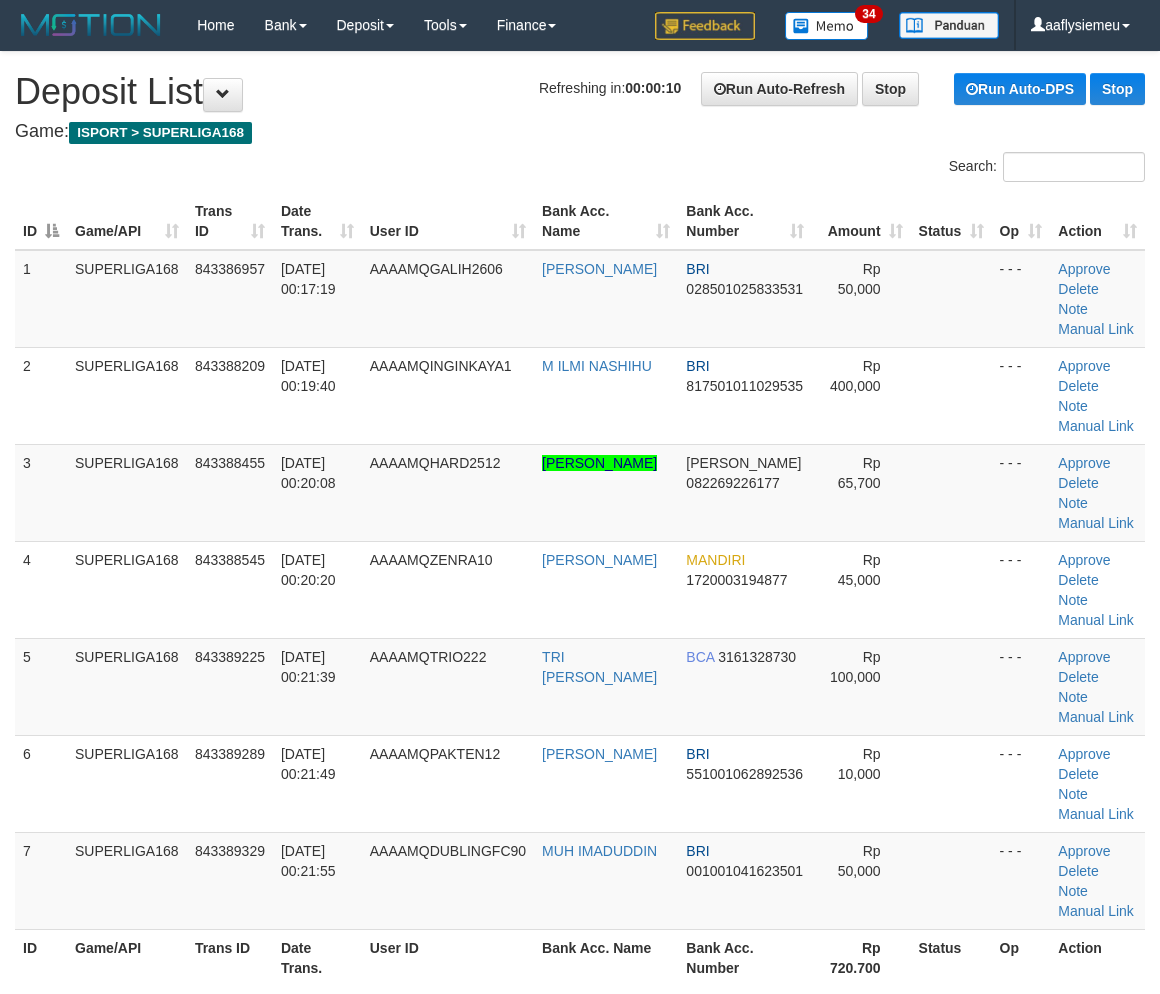 scroll, scrollTop: 0, scrollLeft: 0, axis: both 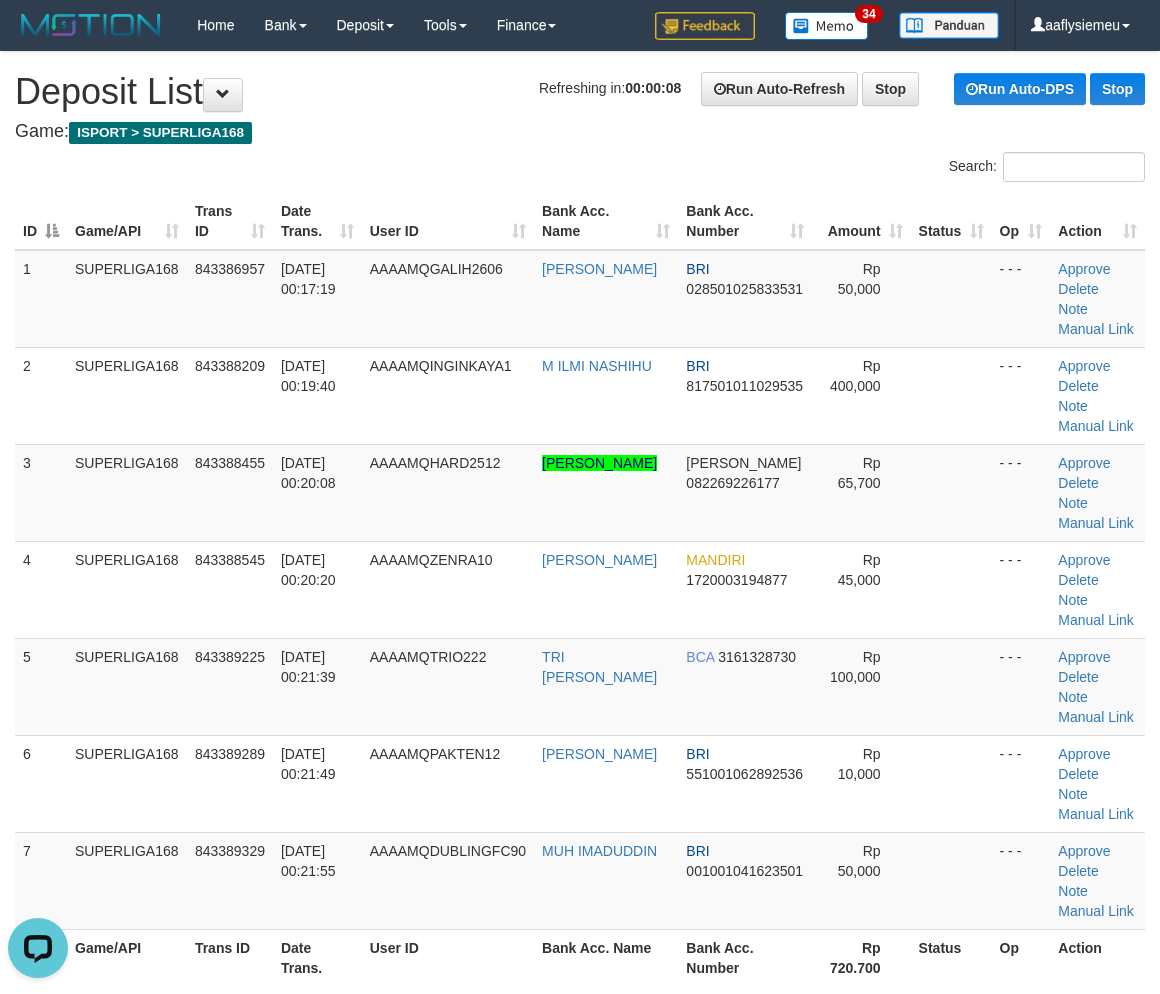 click on "Toggle navigation
Home
Bank
Account List
Load
By Website
Group
[ISPORT]													SUPERLIGA168
By Load Group (DPS)" at bounding box center (580, 1449) 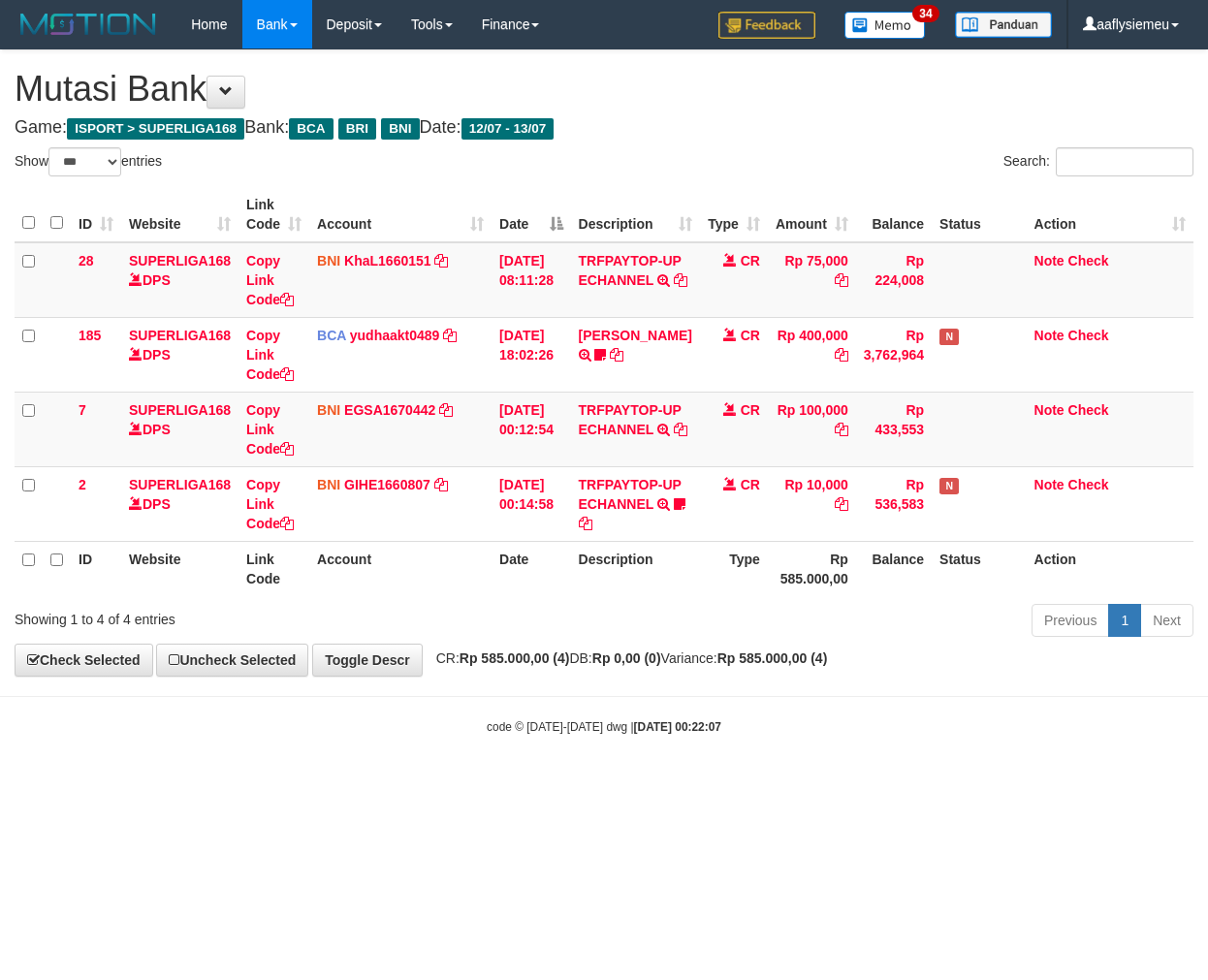 select on "***" 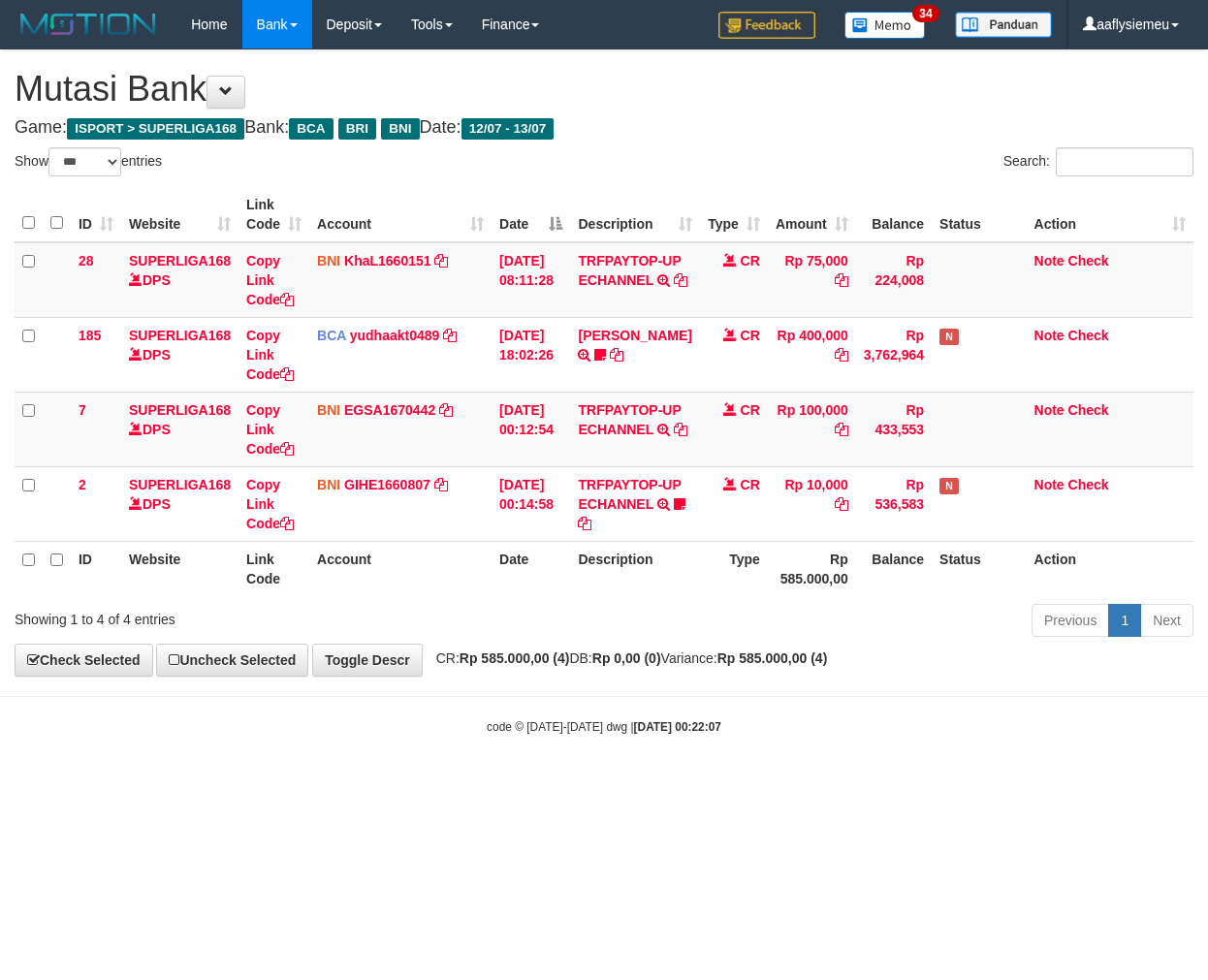 scroll, scrollTop: 0, scrollLeft: 0, axis: both 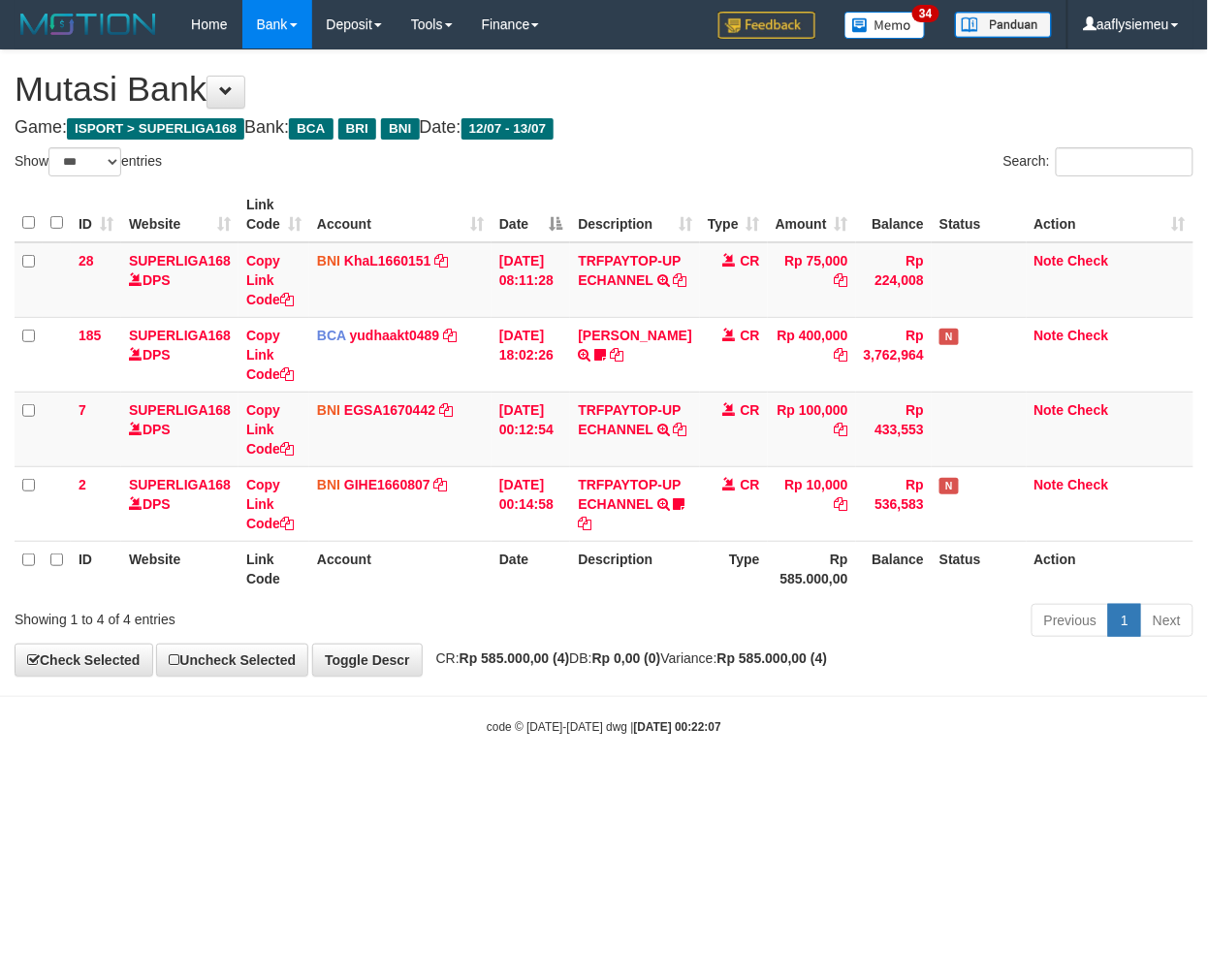 drag, startPoint x: 0, startPoint y: 0, endPoint x: 615, endPoint y: 764, distance: 980.7757 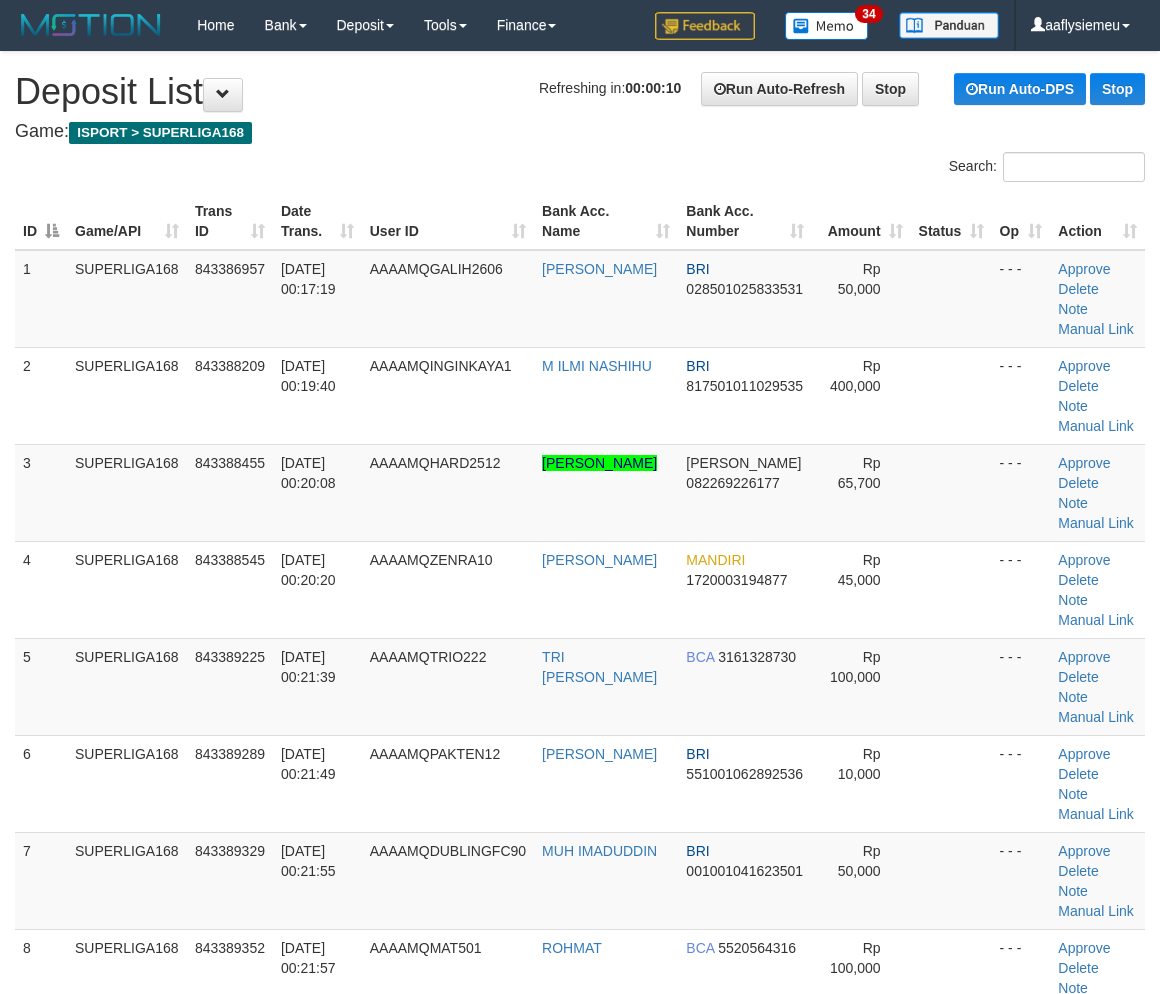 scroll, scrollTop: 0, scrollLeft: 0, axis: both 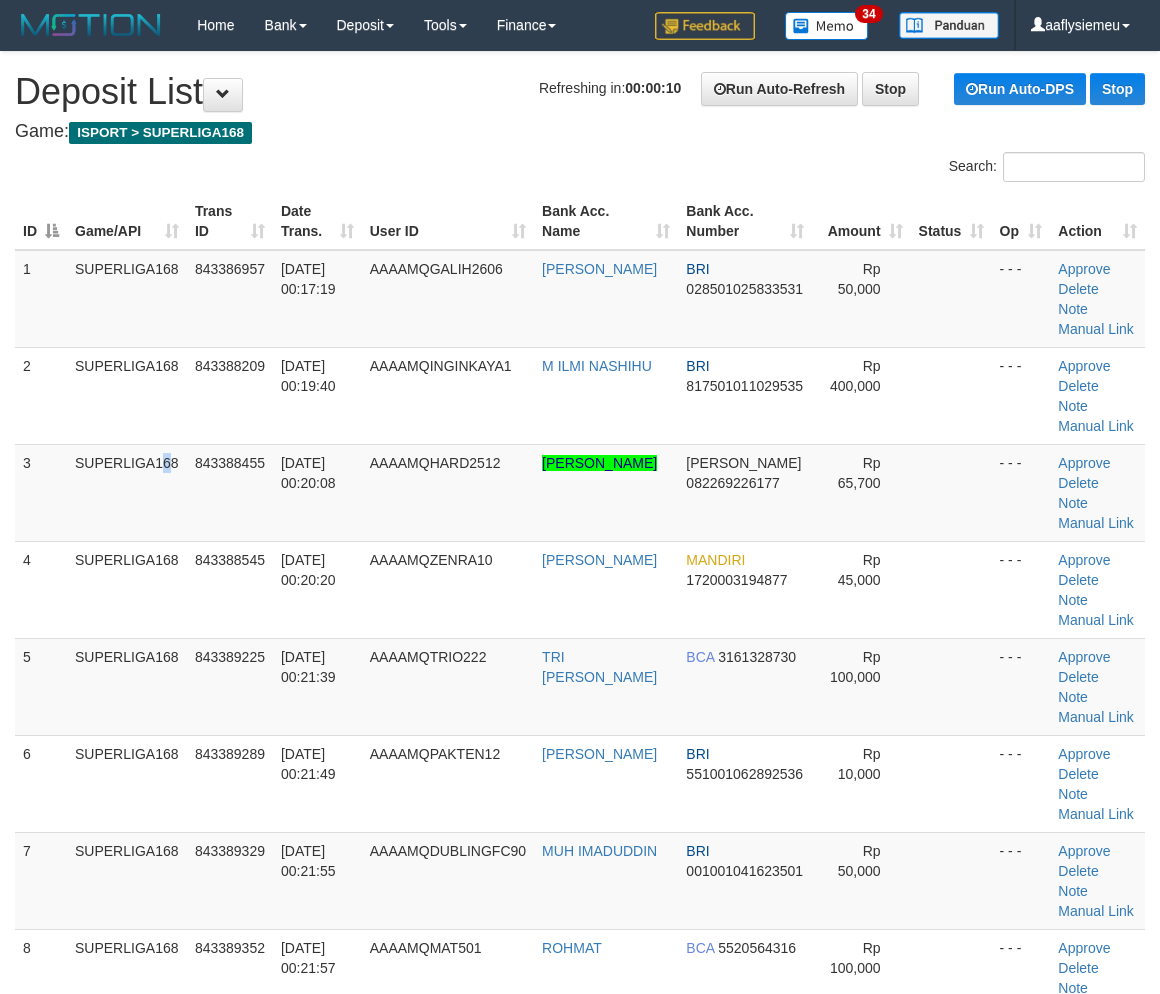 drag, startPoint x: 120, startPoint y: 534, endPoint x: 1, endPoint y: 566, distance: 123.22743 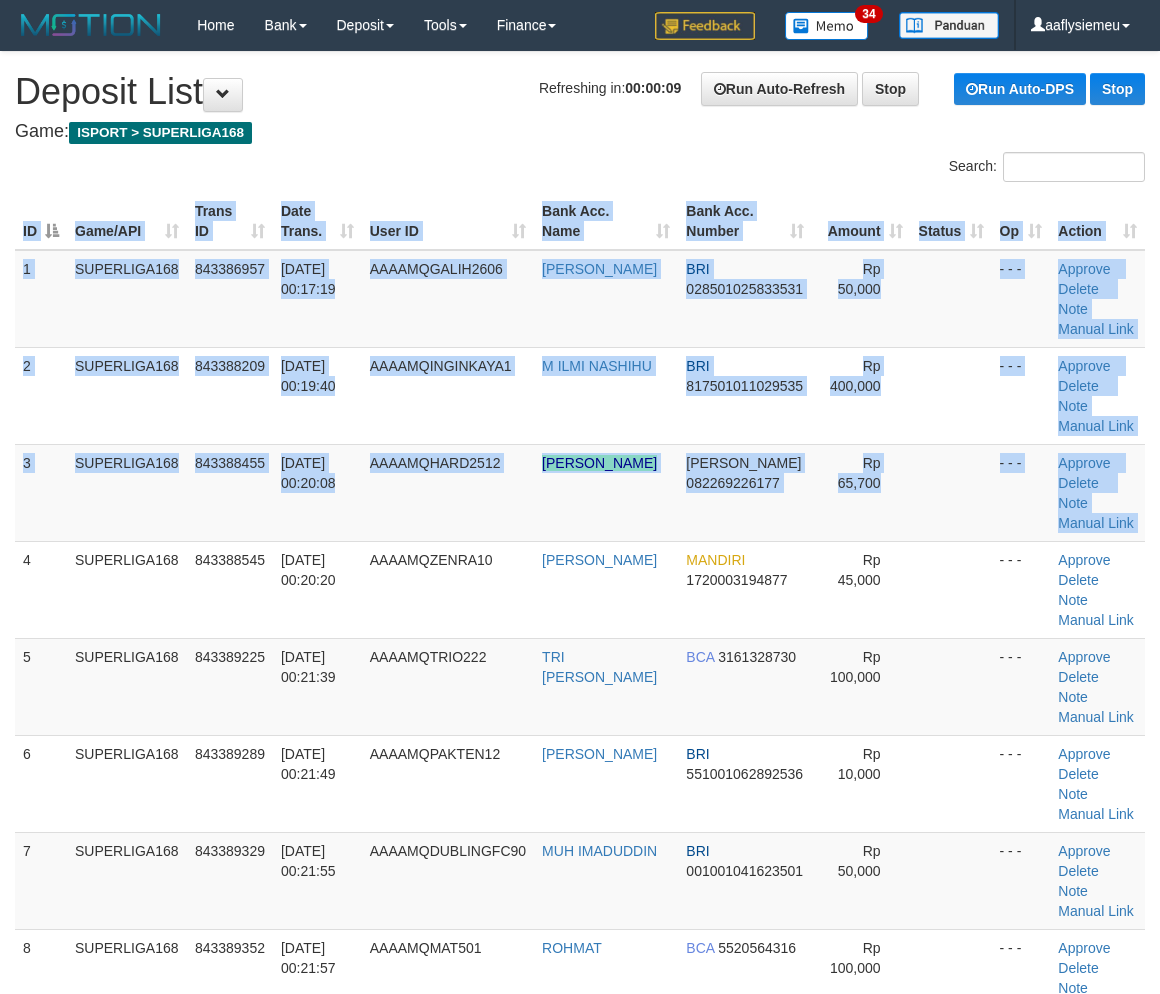 click on "ID Game/API Trans ID Date Trans. User ID Bank Acc. Name Bank Acc. Number Amount Status Op Action
1
SUPERLIGA168
843386957
13/07/2025 00:17:19
AAAAMQGALIH2606
GALIH PRATAMA
BRI
028501025833531
Rp 50,000
- - -
Approve
Delete
Note
Manual Link
2
SUPERLIGA168
843388209
13/07/2025 00:19:40
AAAAMQINGINKAYA1
M ILMI NASHIHU
BRI
817501011029535" at bounding box center [580, 686] 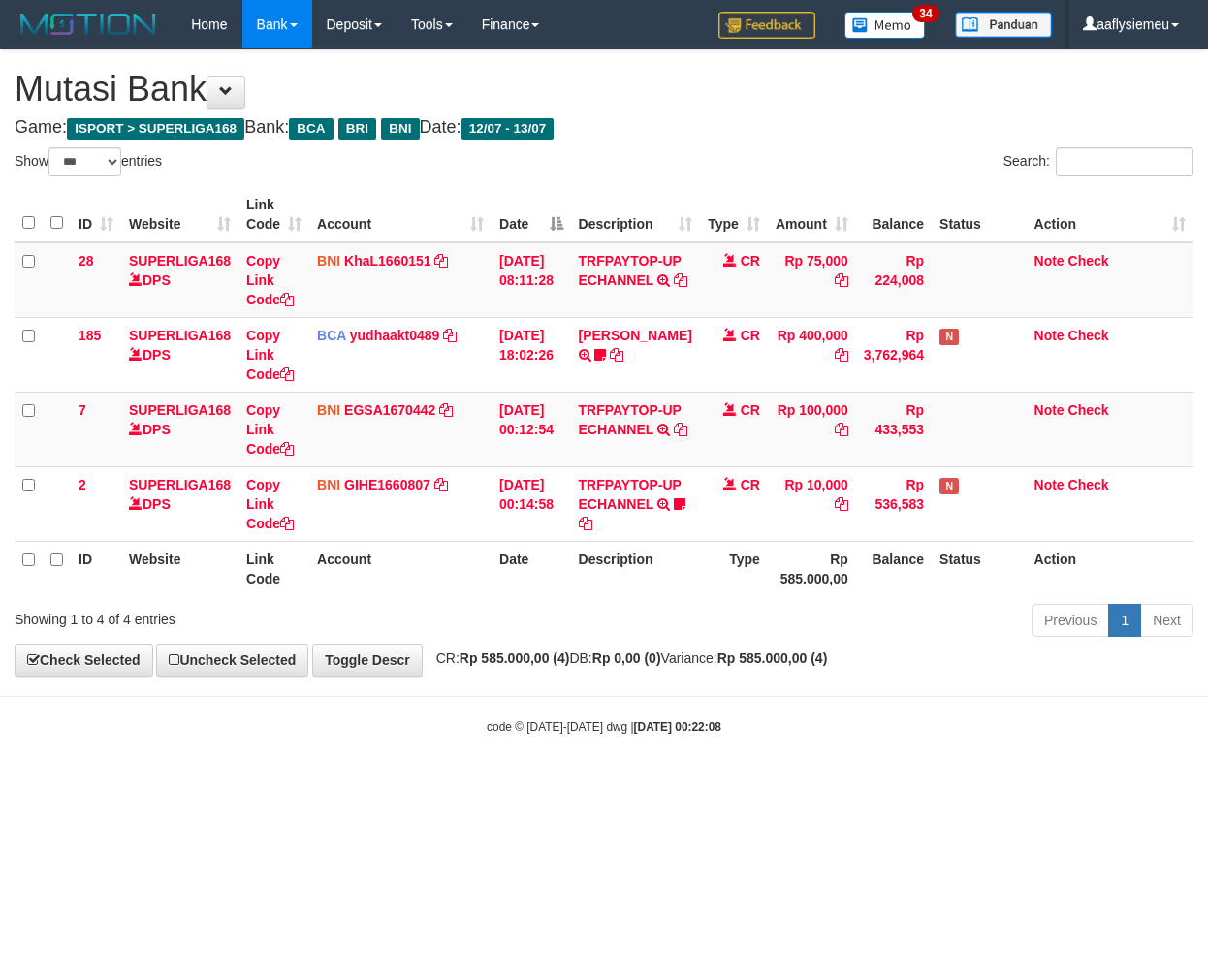 select on "***" 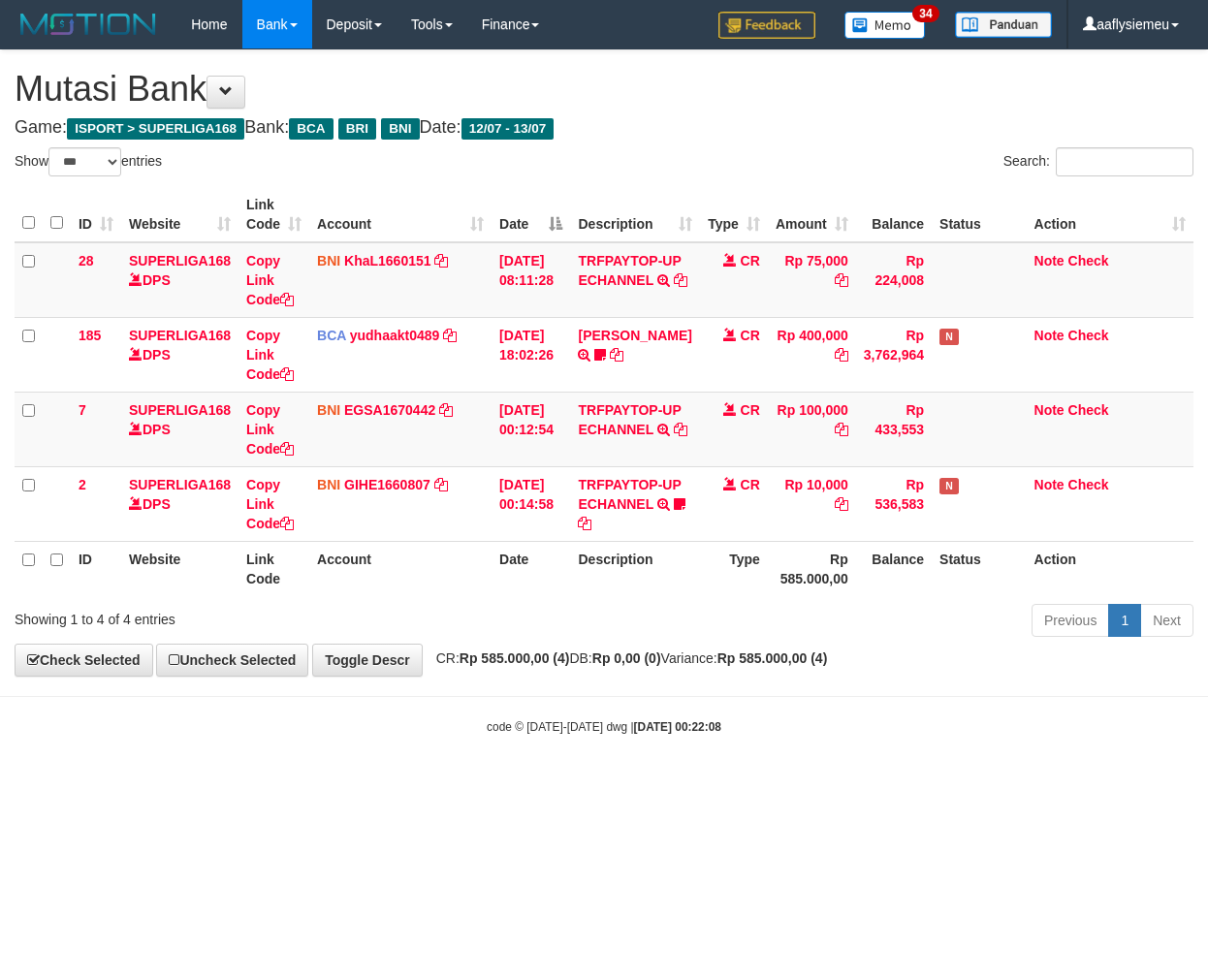 scroll, scrollTop: 0, scrollLeft: 0, axis: both 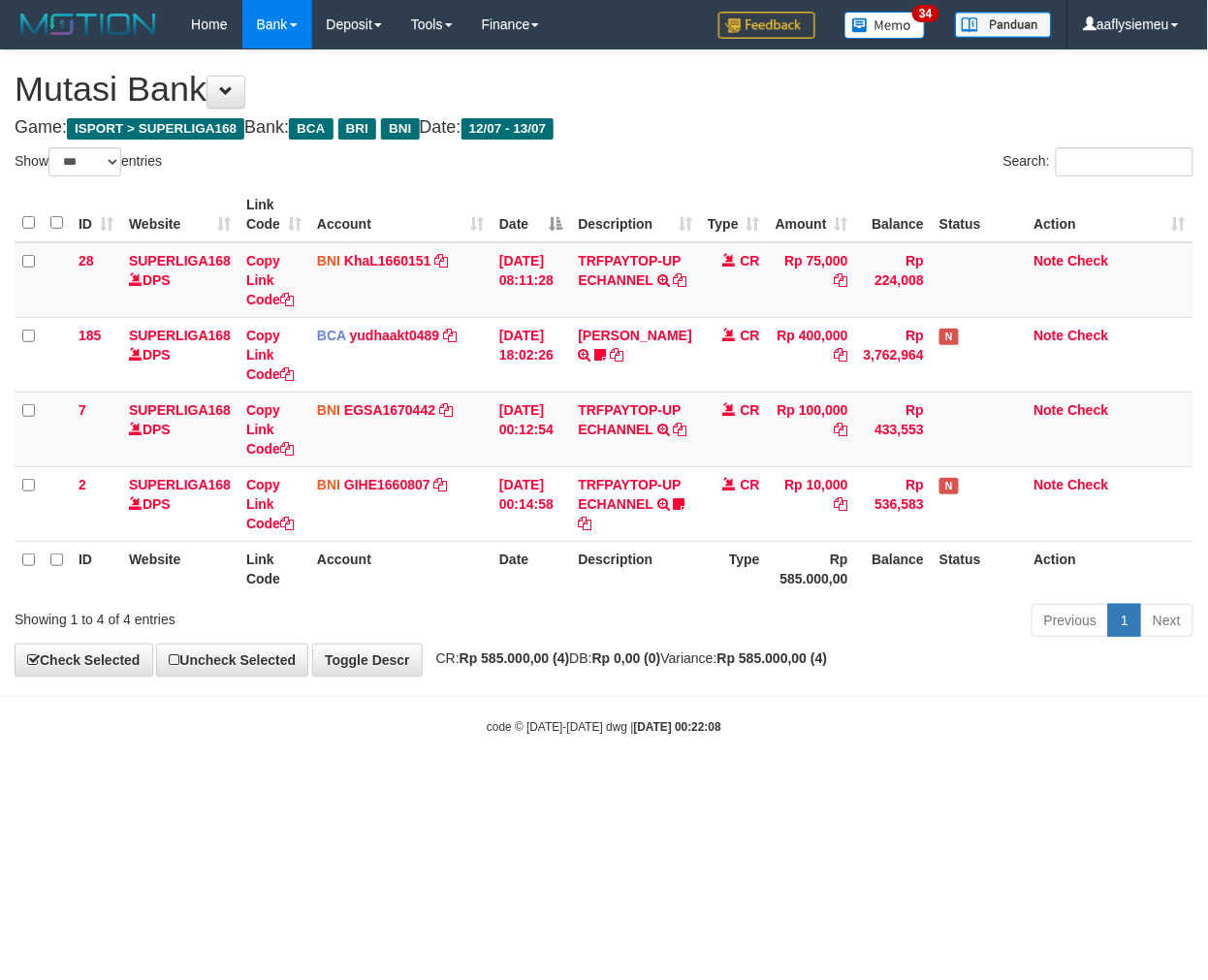 click on "code © [DATE]-[DATE] dwg |  [DATE] 00:22:08" at bounding box center [604, 726] 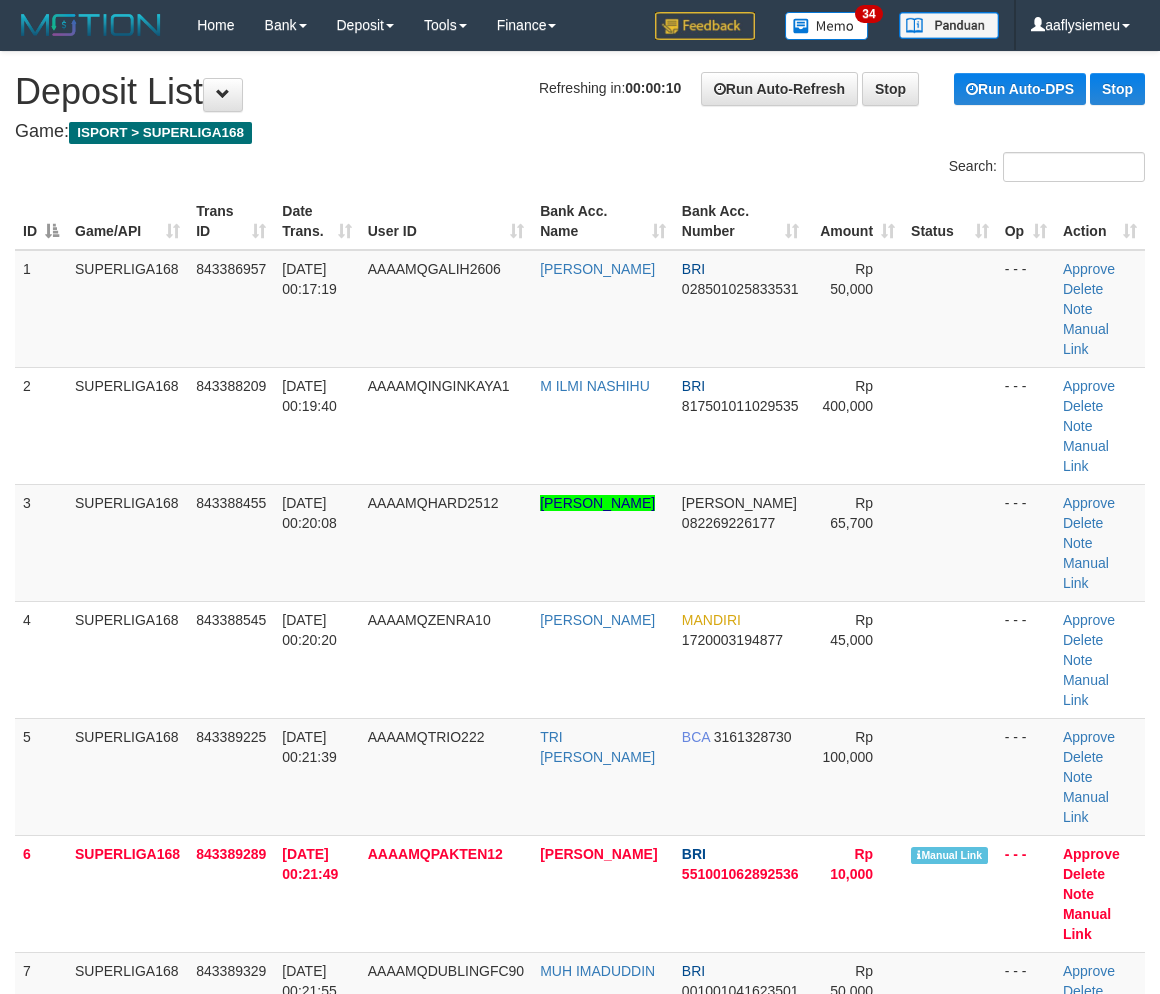 scroll, scrollTop: 0, scrollLeft: 0, axis: both 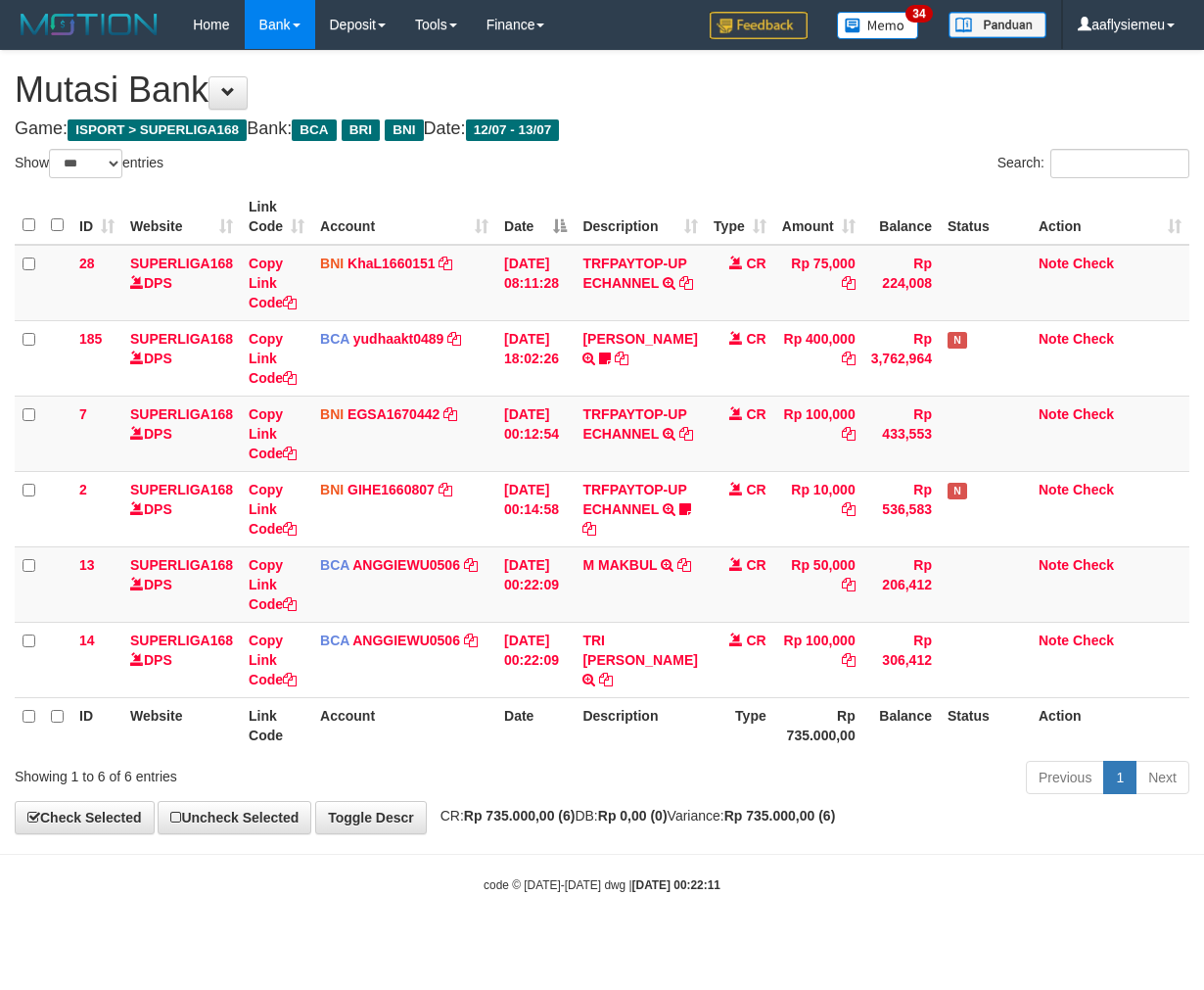 select on "***" 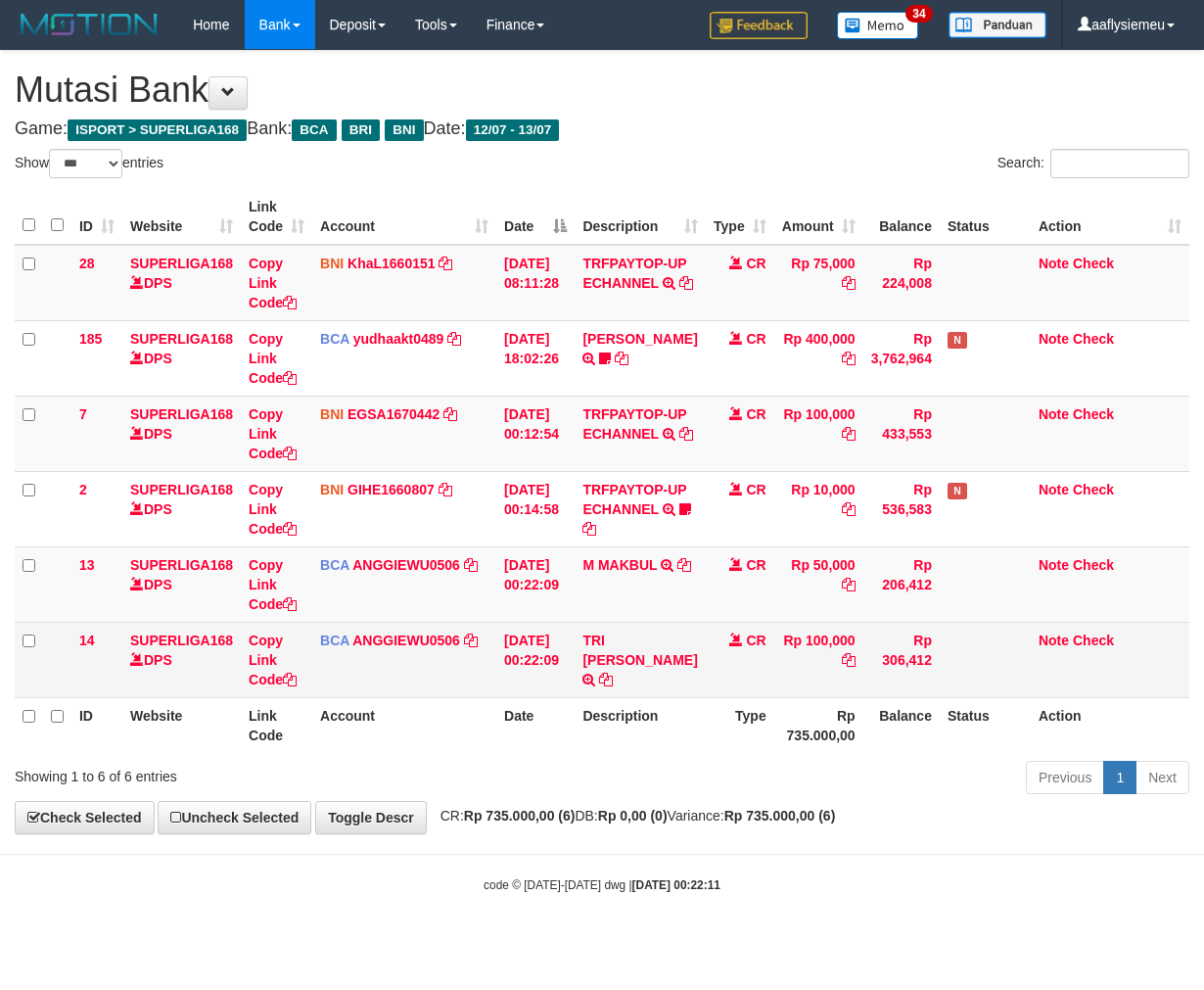 scroll, scrollTop: 0, scrollLeft: 0, axis: both 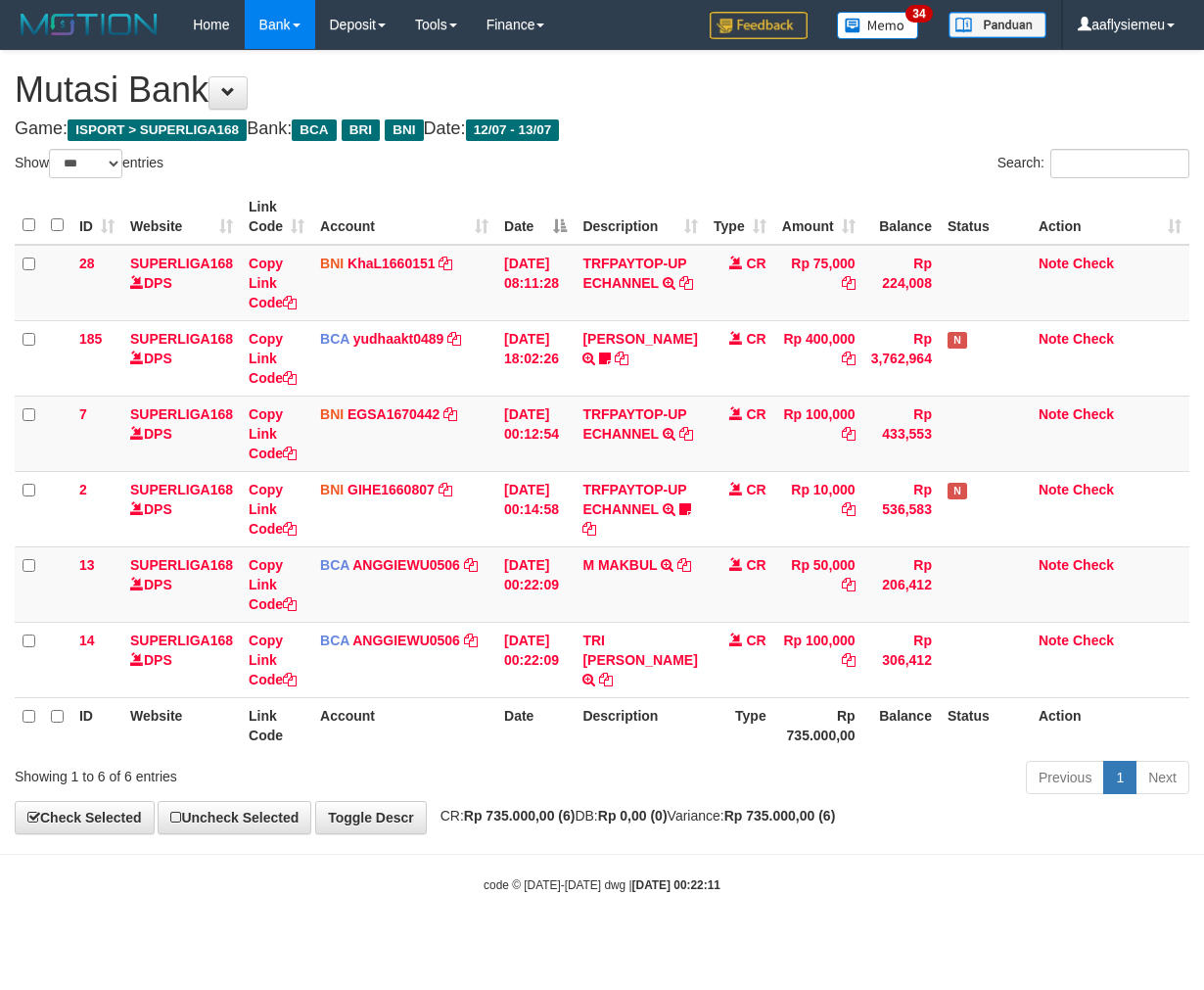 click on "Description" at bounding box center (639, 725) 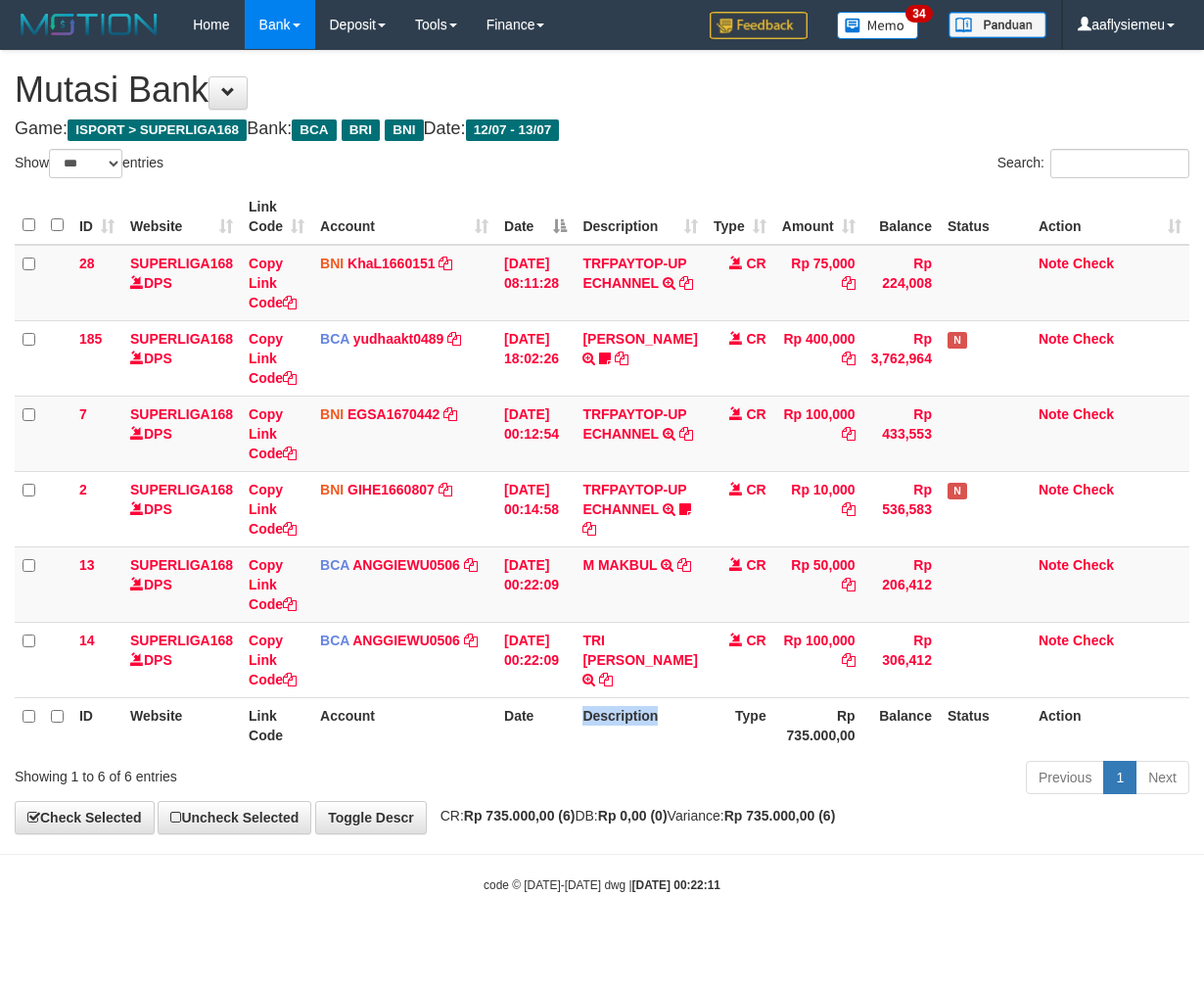 click on "Description" at bounding box center [639, 725] 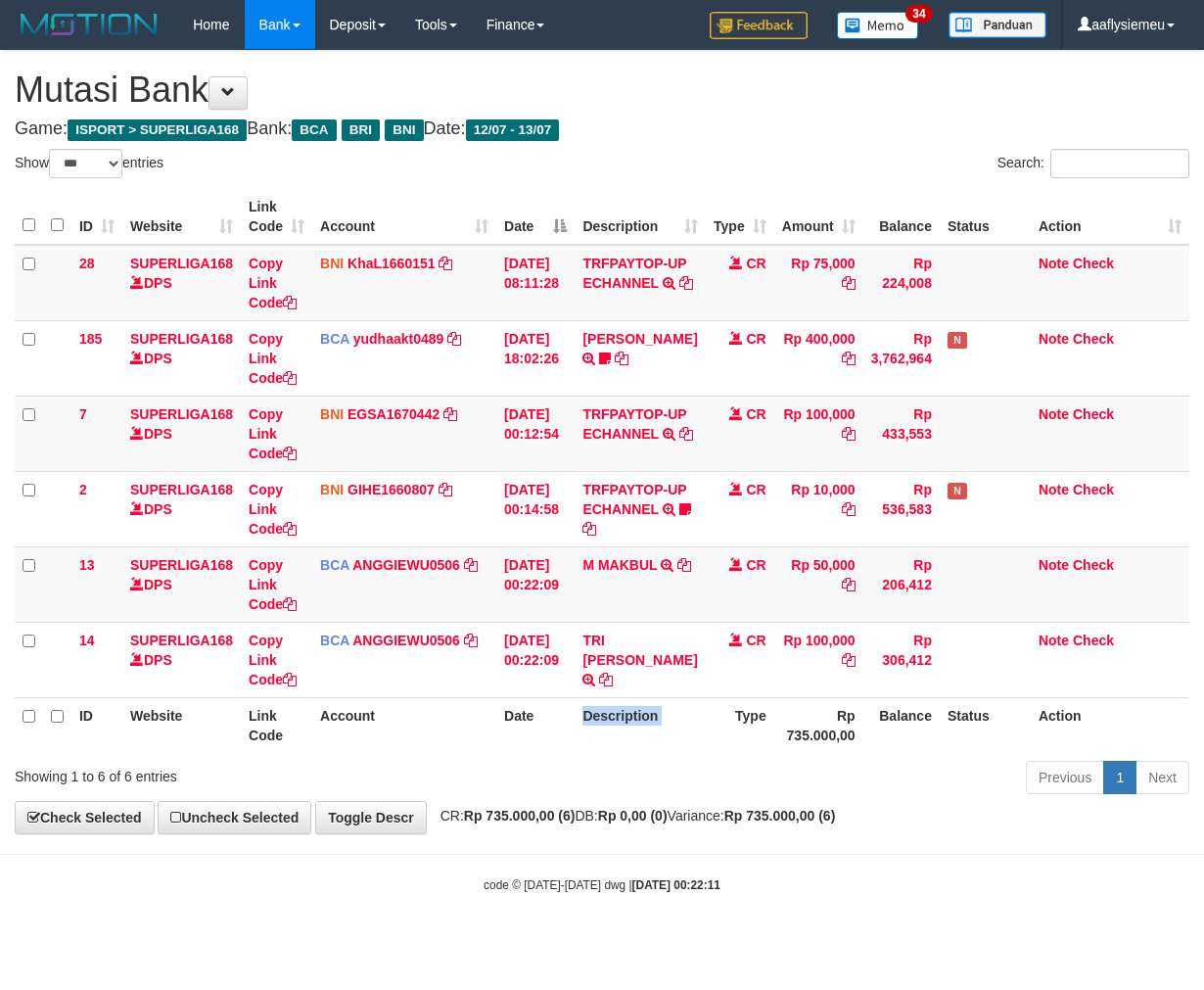 click on "Description" at bounding box center [639, 725] 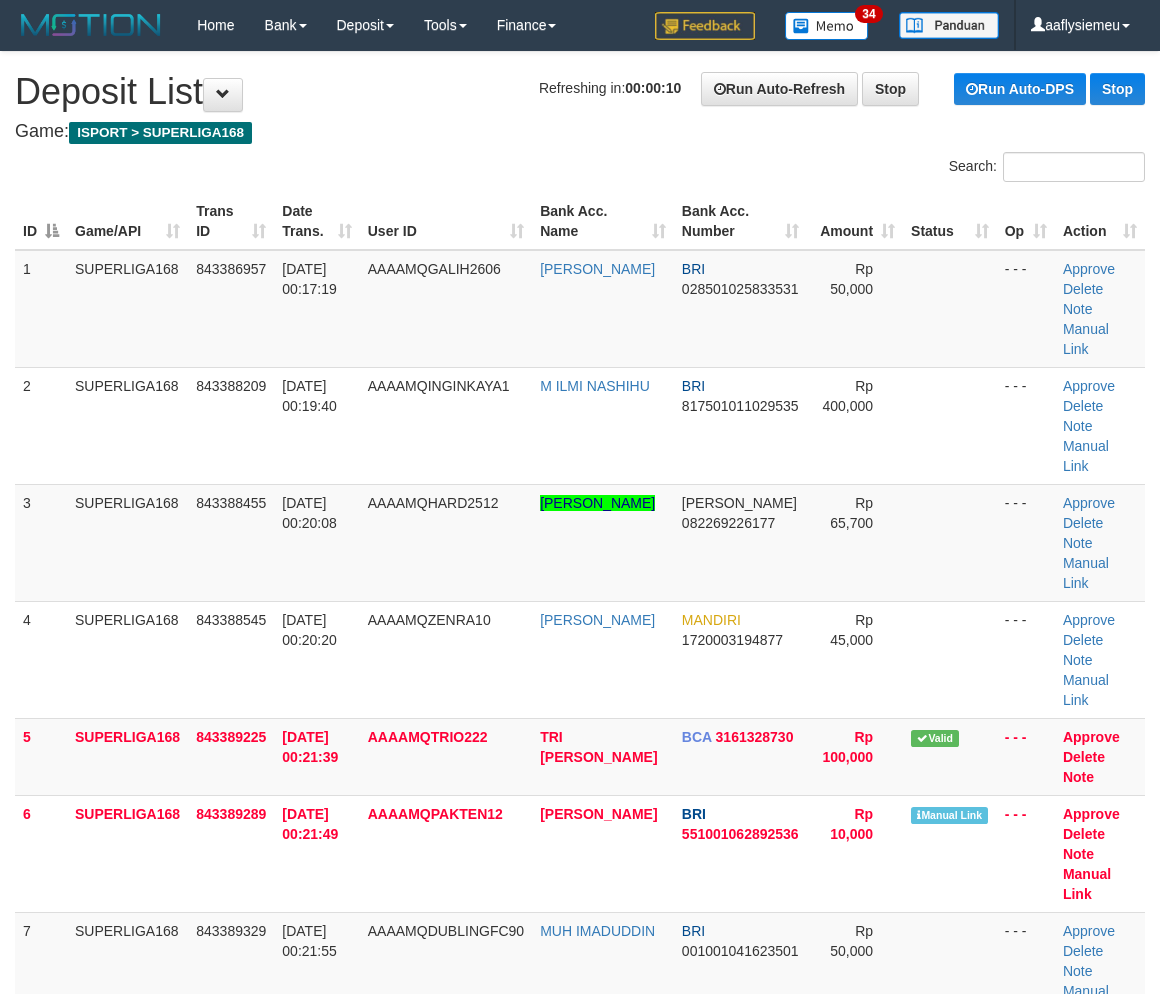 scroll, scrollTop: 0, scrollLeft: 0, axis: both 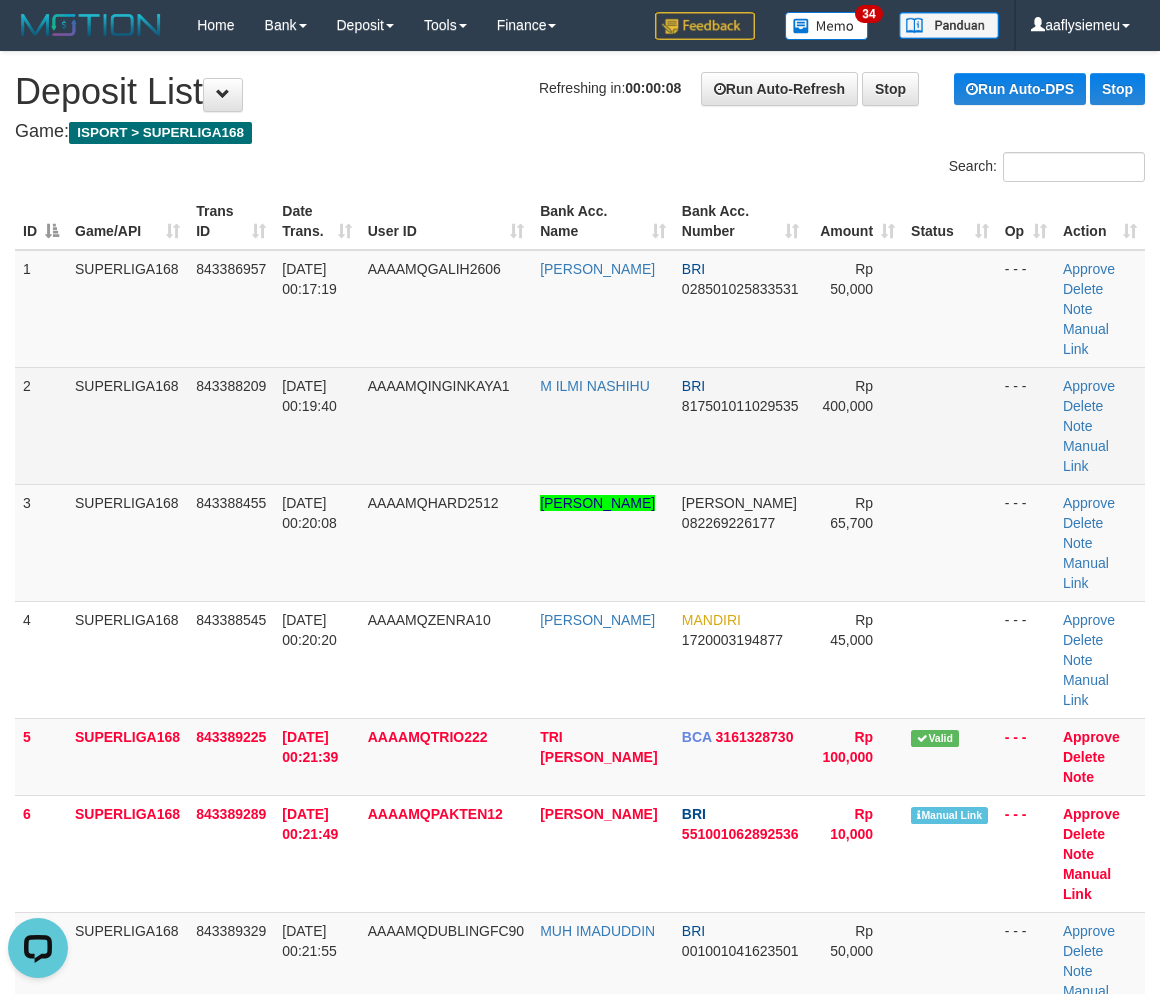 click on "AAAAMQINGINKAYA1" at bounding box center [446, 425] 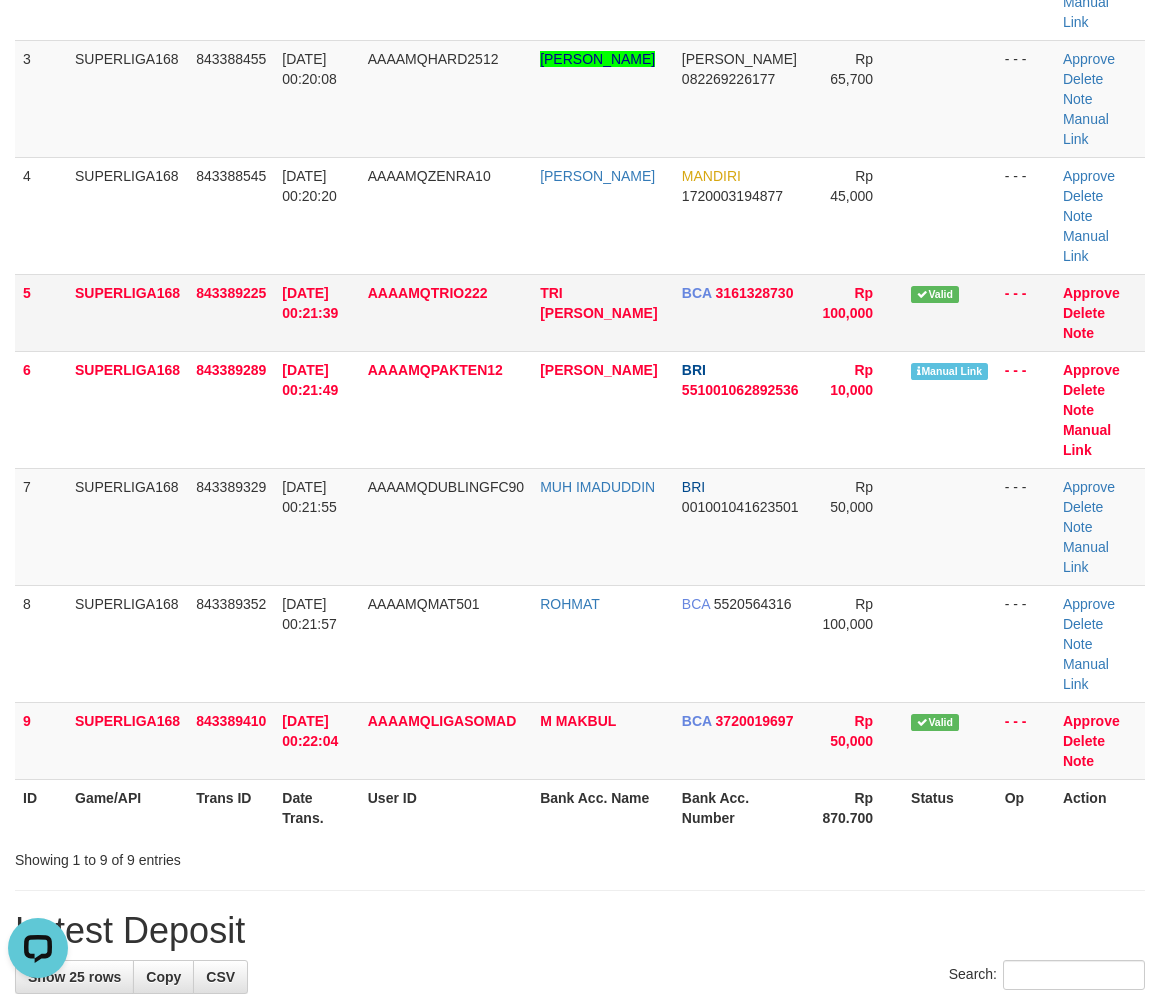 scroll, scrollTop: 254, scrollLeft: 0, axis: vertical 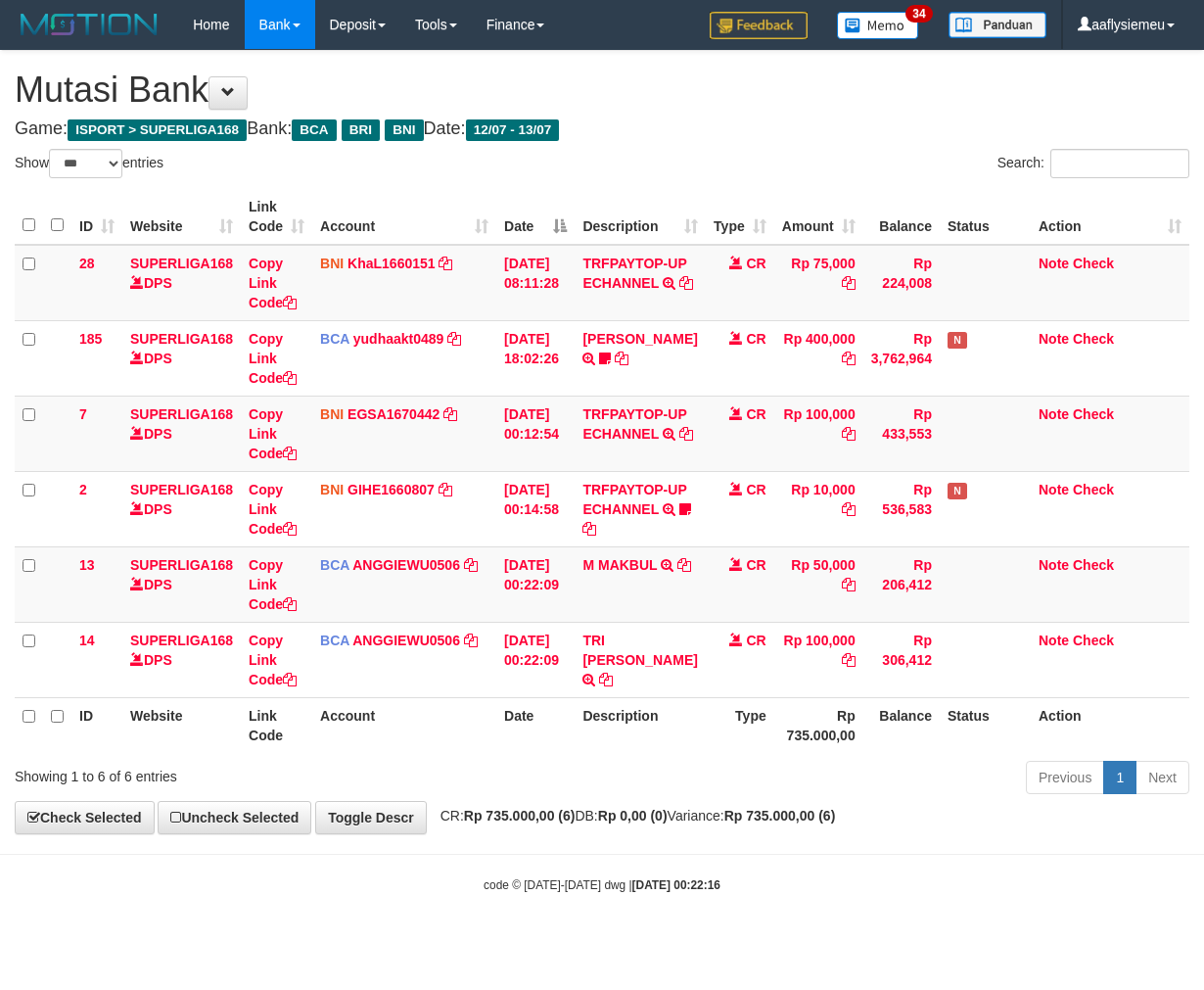 select on "***" 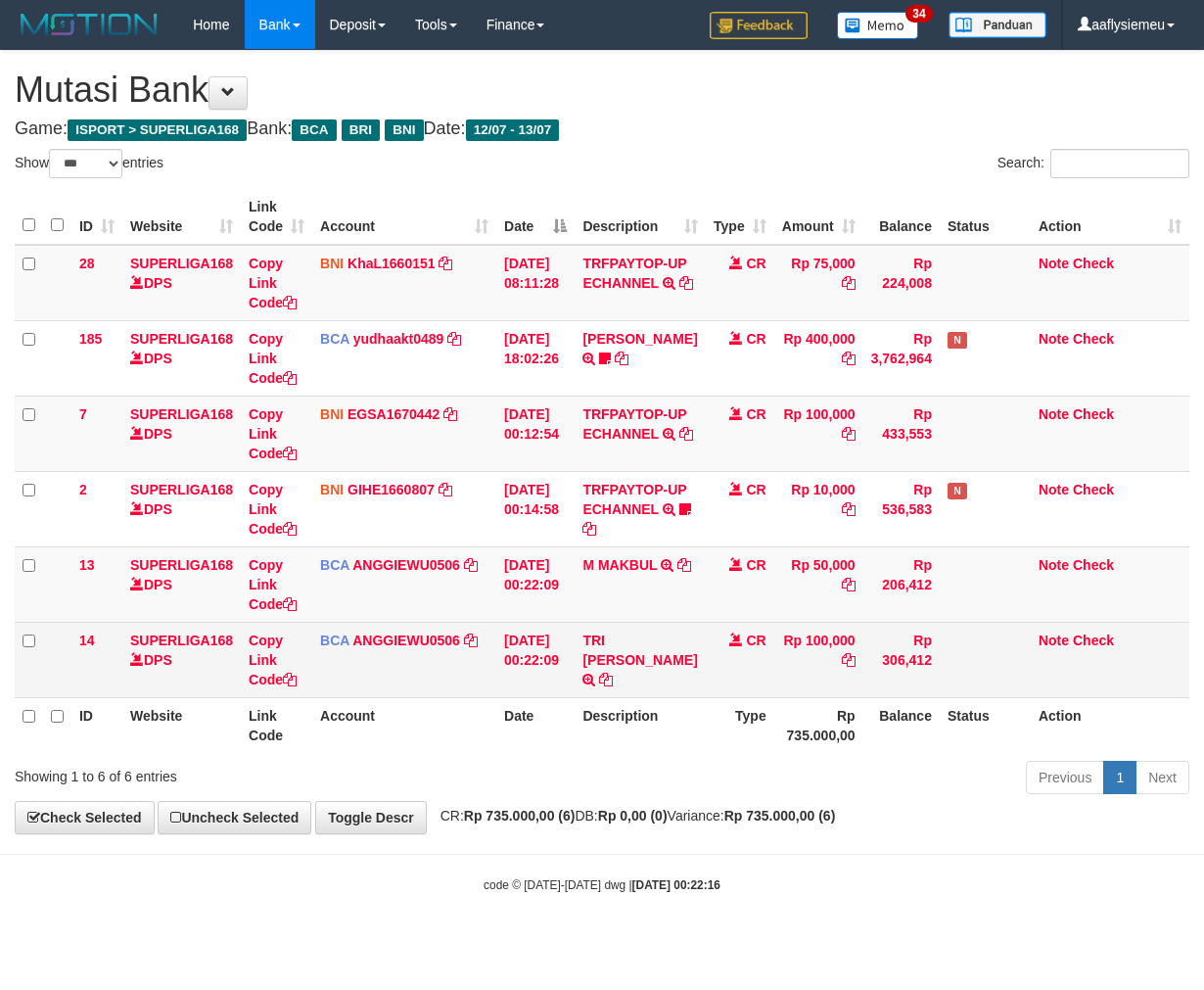 scroll, scrollTop: 0, scrollLeft: 0, axis: both 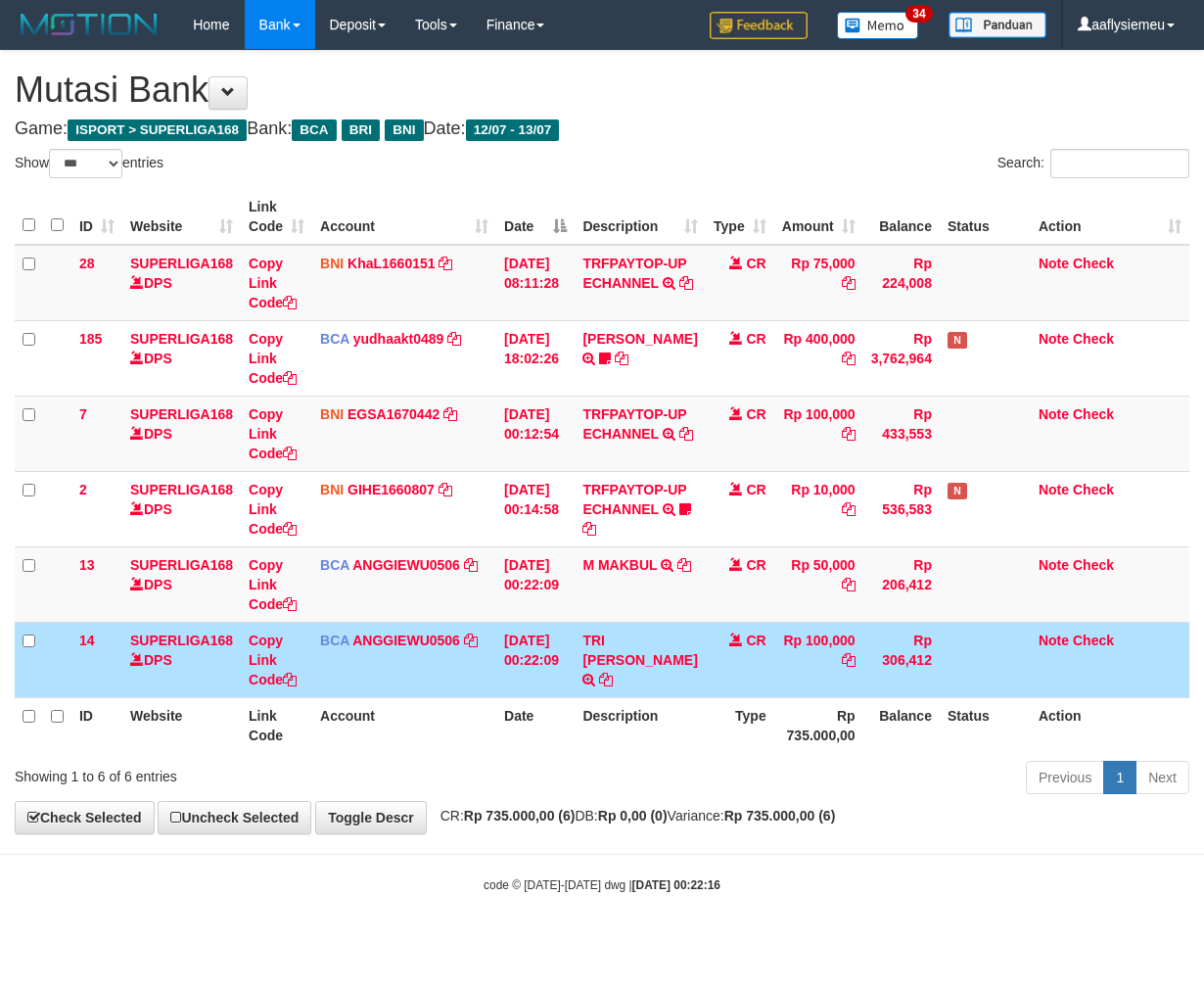 click on "Rp 306,412" at bounding box center (902, 659) 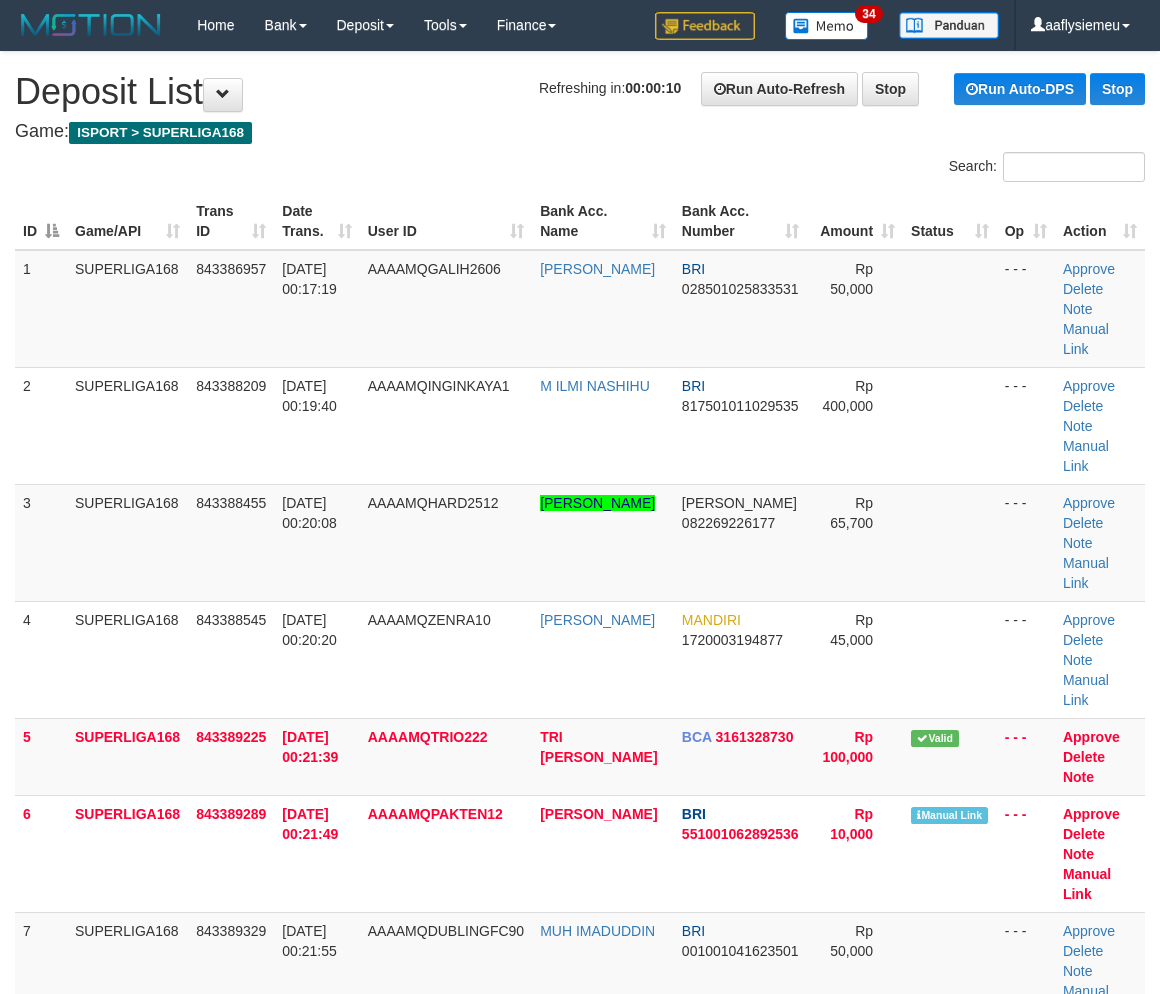 scroll, scrollTop: 82, scrollLeft: 0, axis: vertical 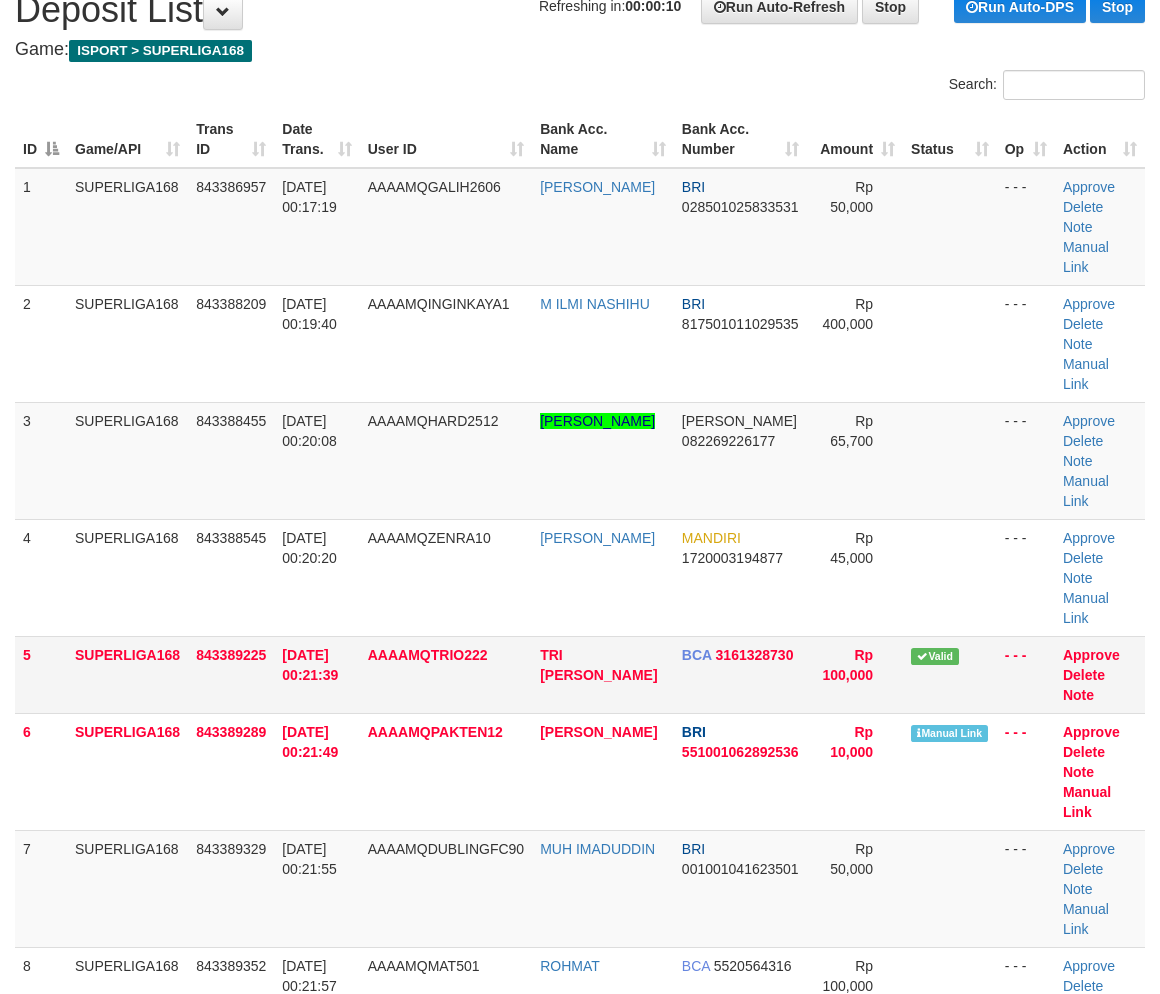 drag, startPoint x: 96, startPoint y: 545, endPoint x: 84, endPoint y: 563, distance: 21.633308 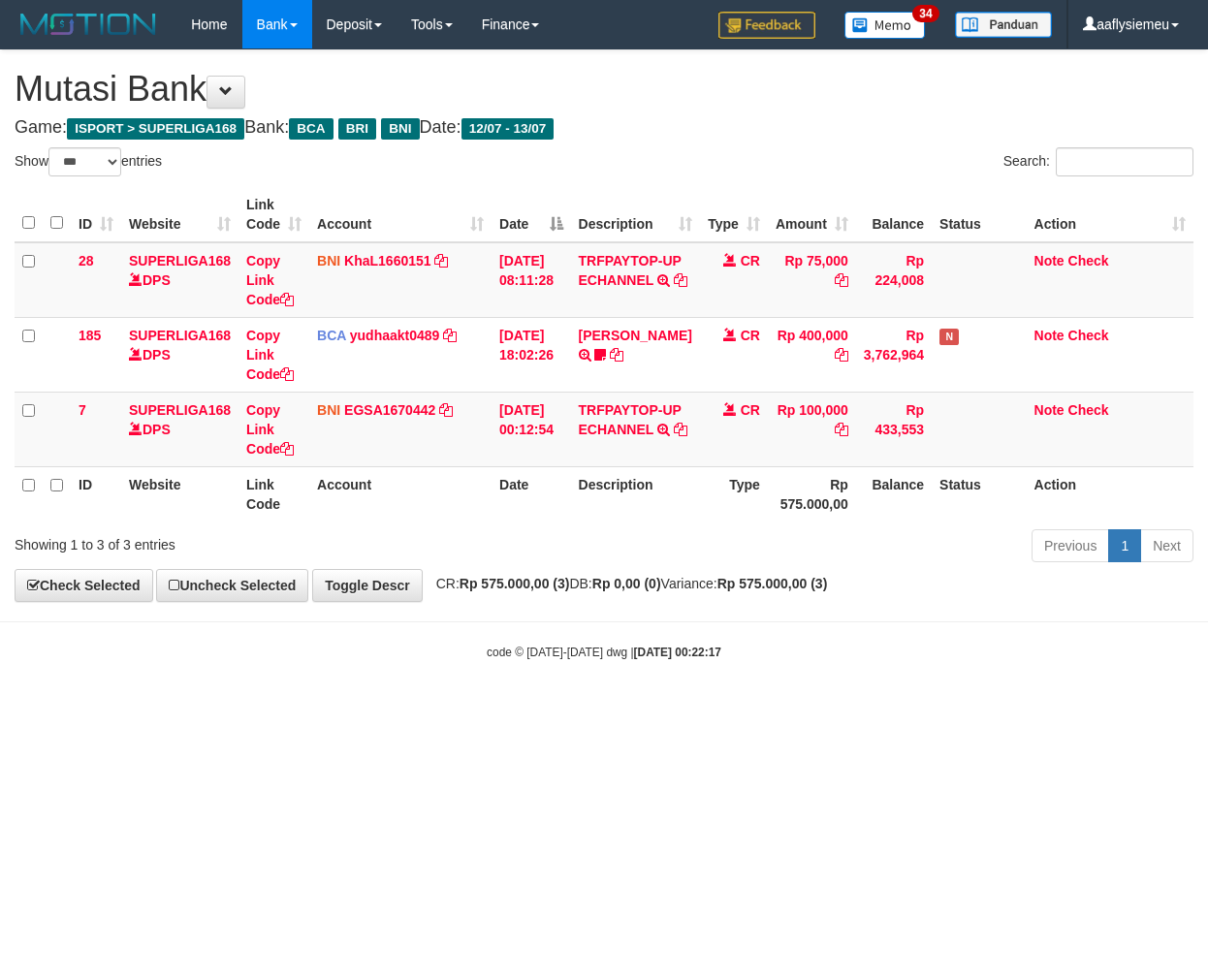 select on "***" 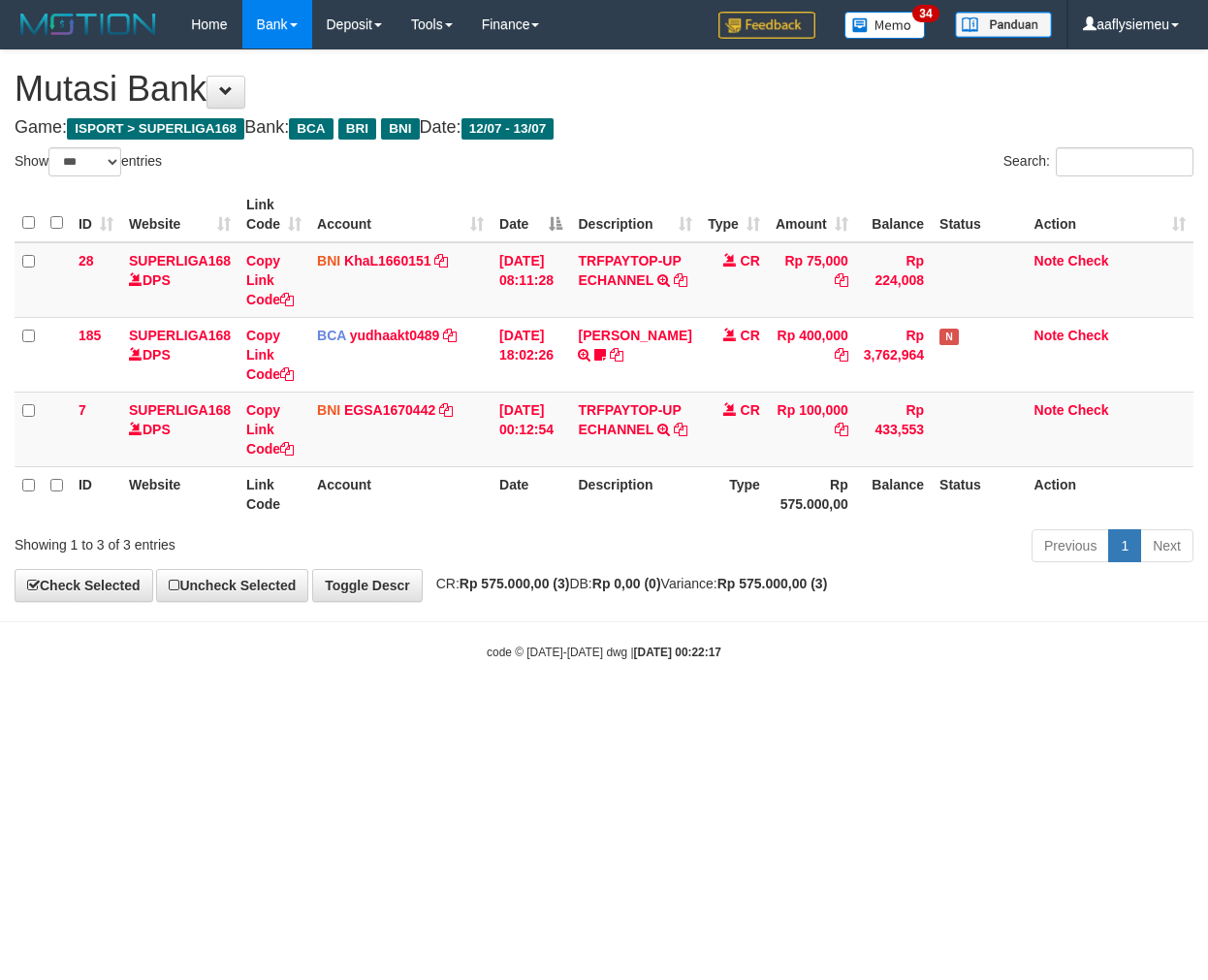 scroll, scrollTop: 0, scrollLeft: 0, axis: both 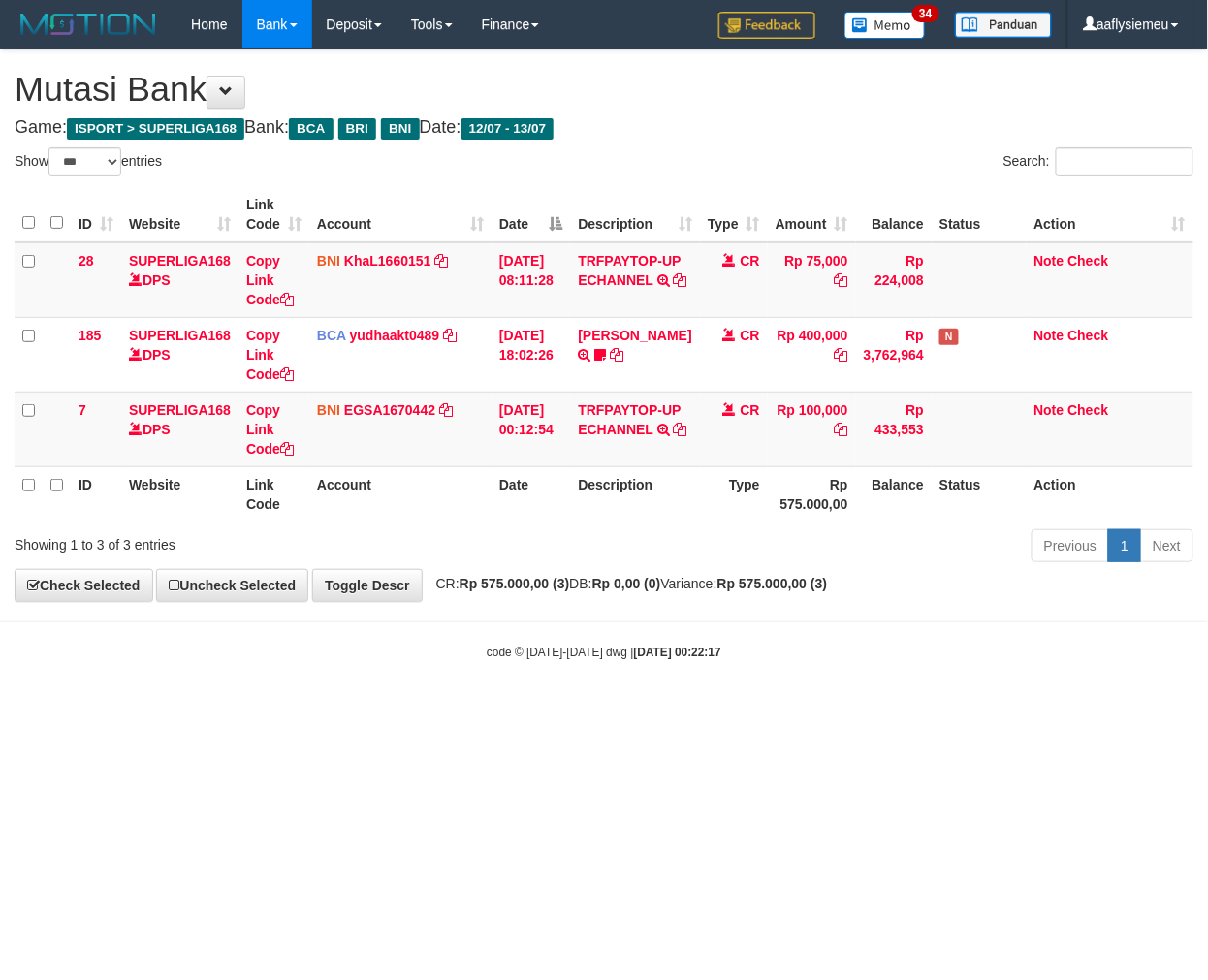 click on "Toggle navigation
Home
Bank
Account List
Load
By Website
Group
[ISPORT]													SUPERLIGA168
By Load Group (DPS)" at bounding box center (604, 355) 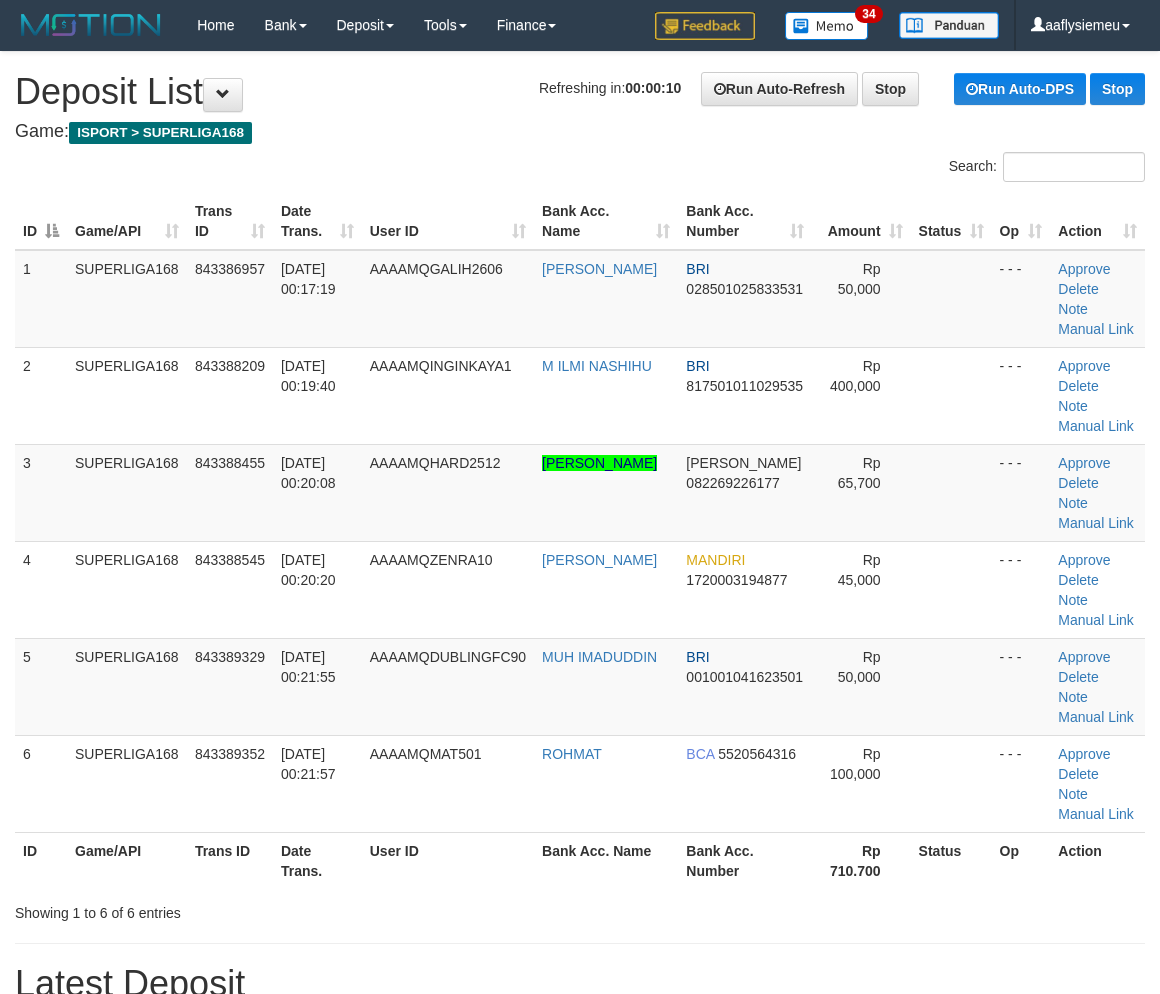 scroll, scrollTop: 82, scrollLeft: 0, axis: vertical 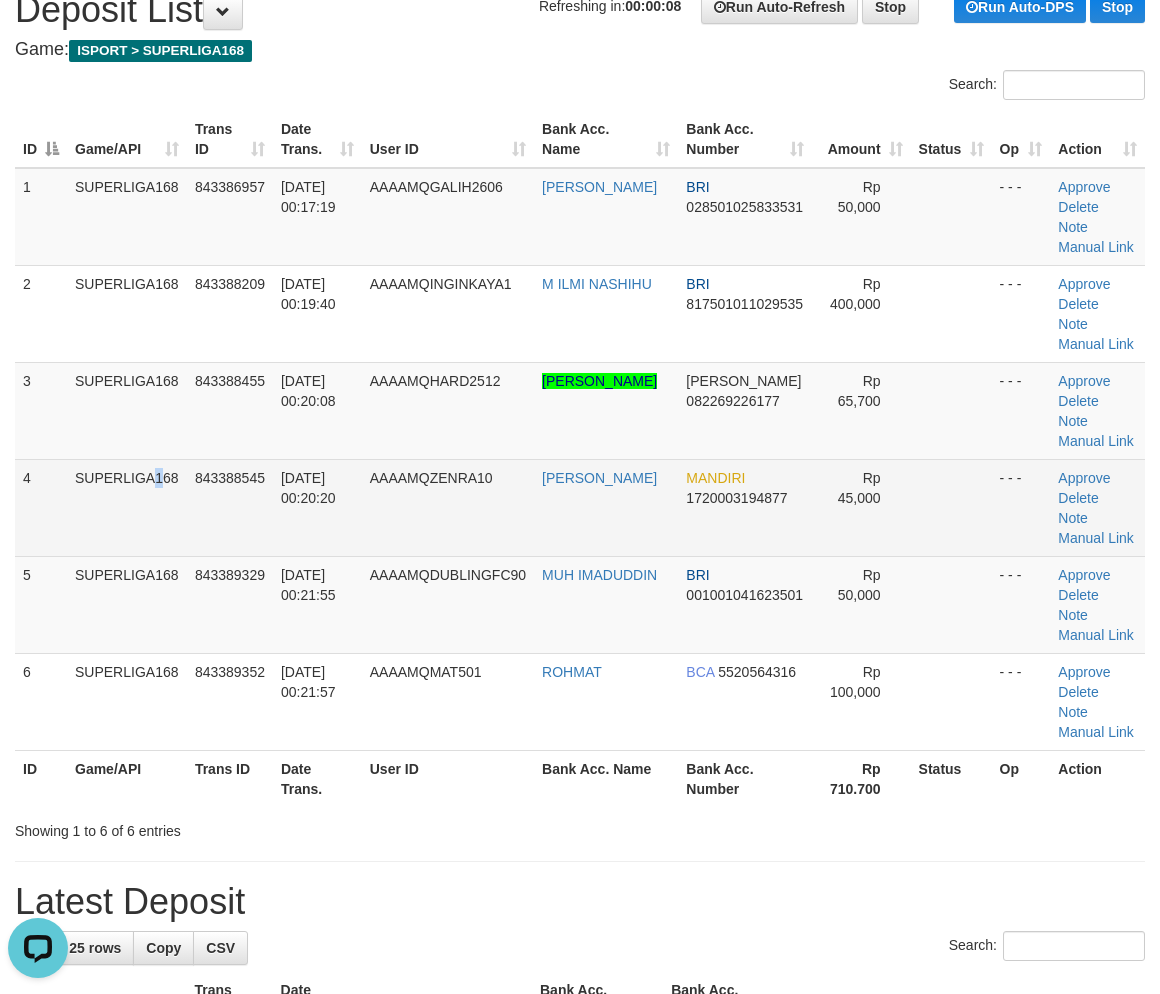 click on "SUPERLIGA168" at bounding box center (127, 507) 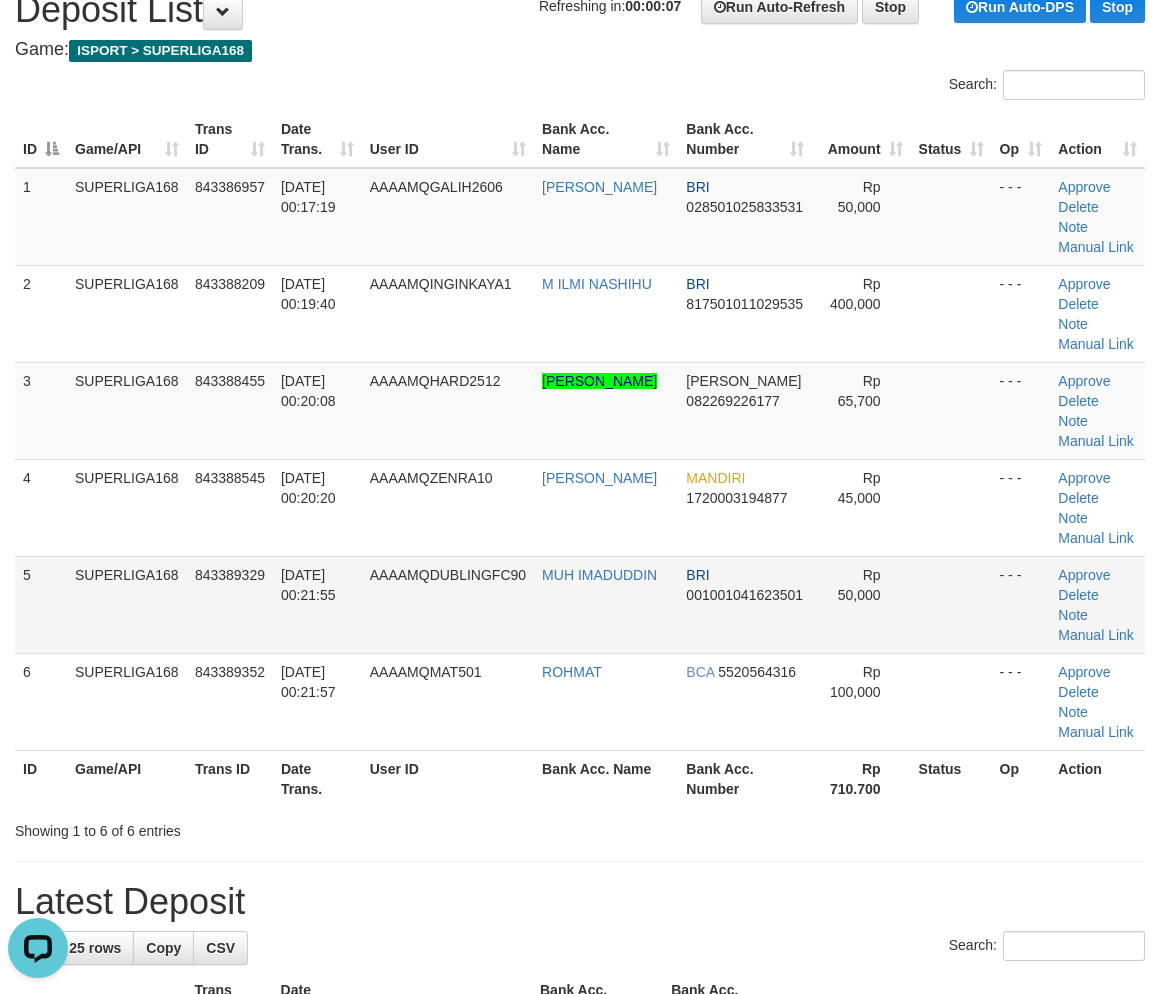 click on "SUPERLIGA168" at bounding box center [127, 507] 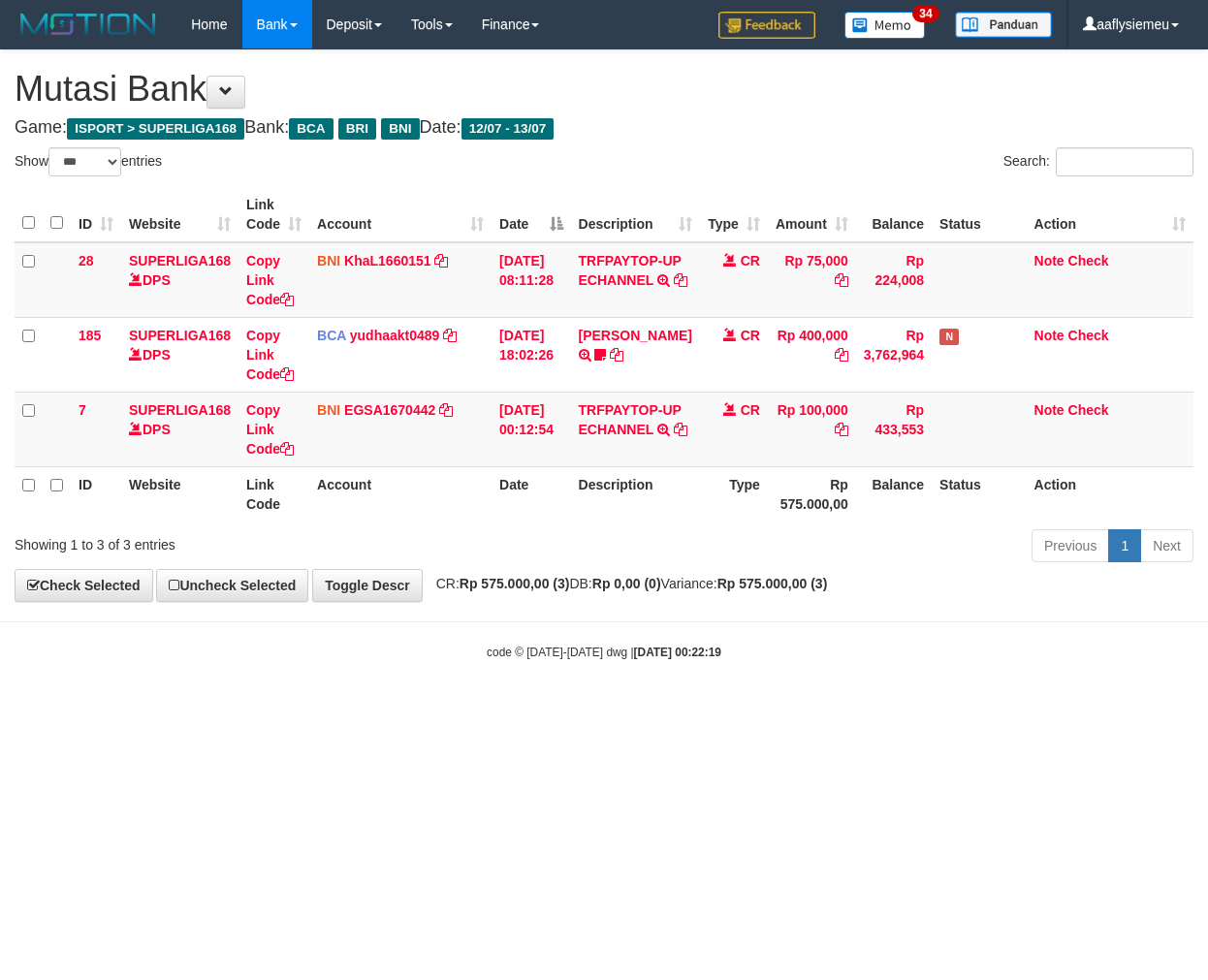 select on "***" 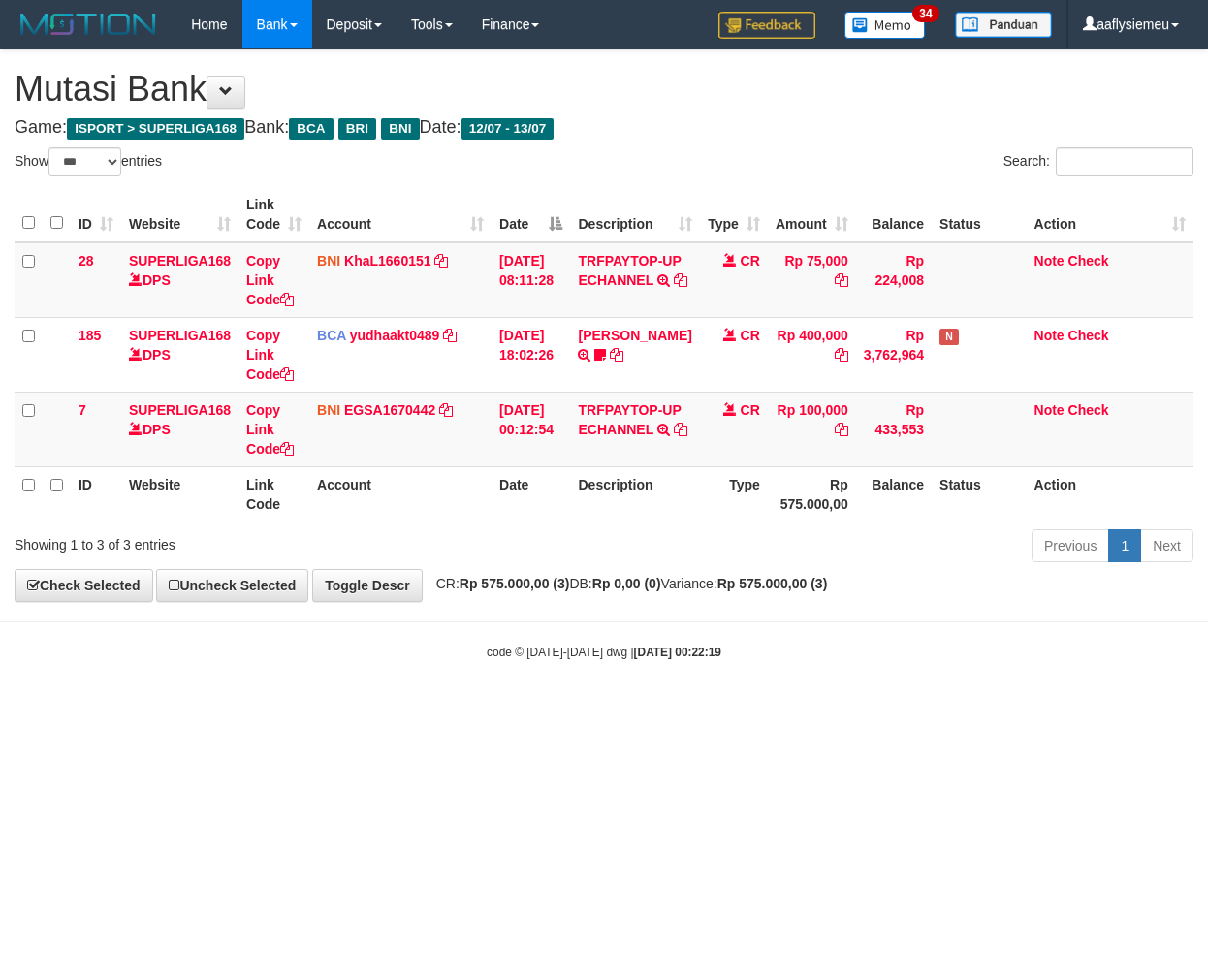 scroll, scrollTop: 0, scrollLeft: 0, axis: both 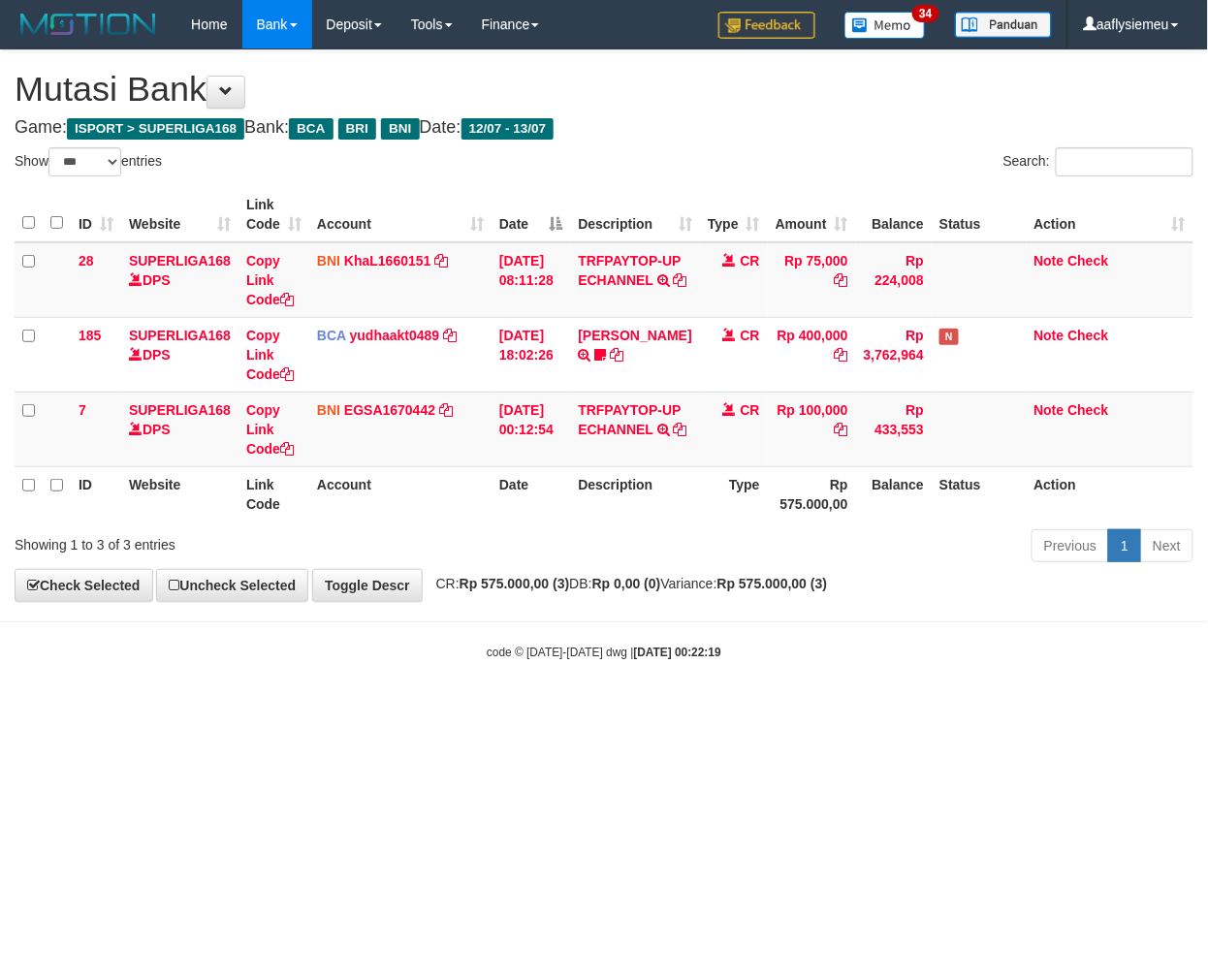drag, startPoint x: 572, startPoint y: 743, endPoint x: 623, endPoint y: 744, distance: 51.009803 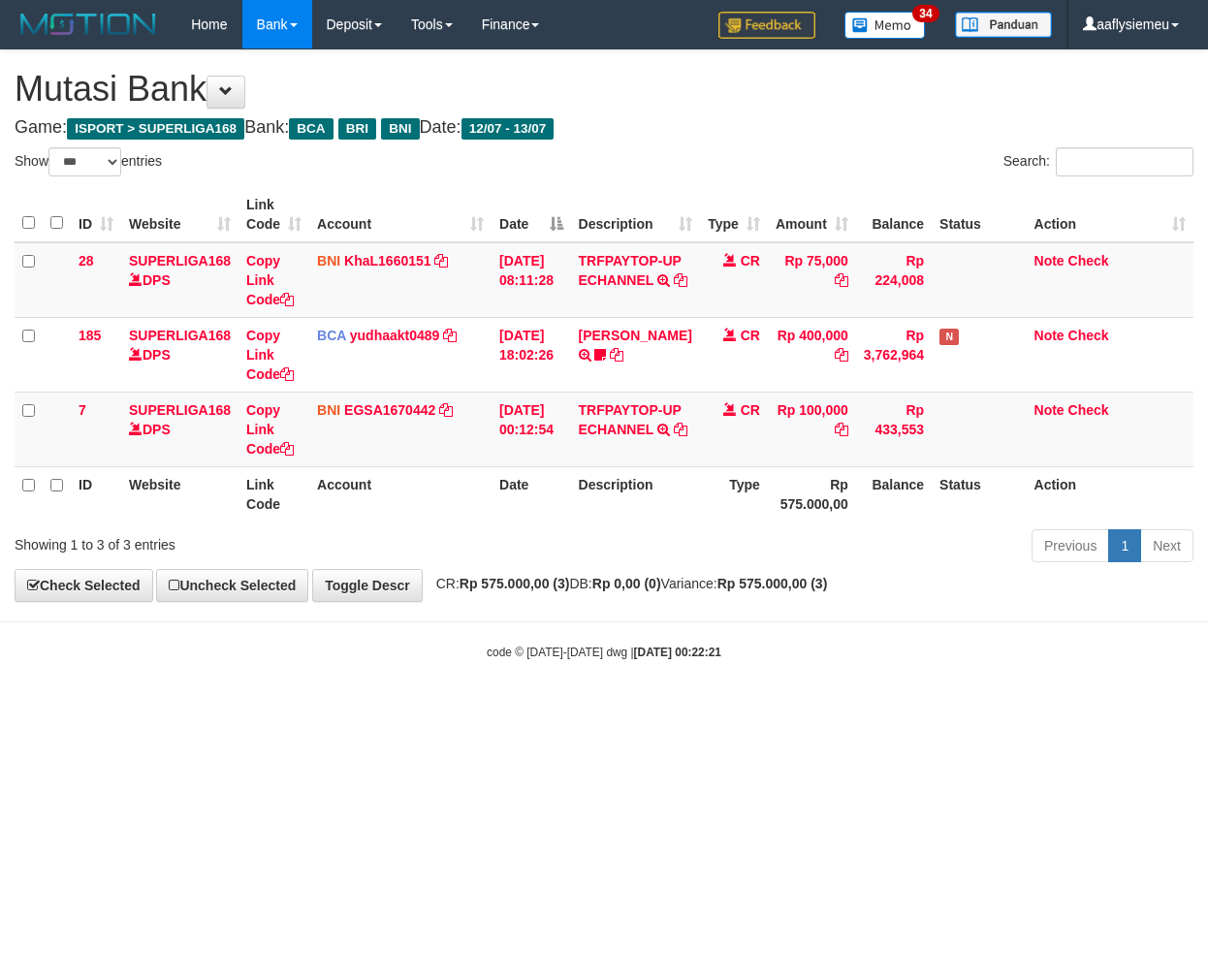 select on "***" 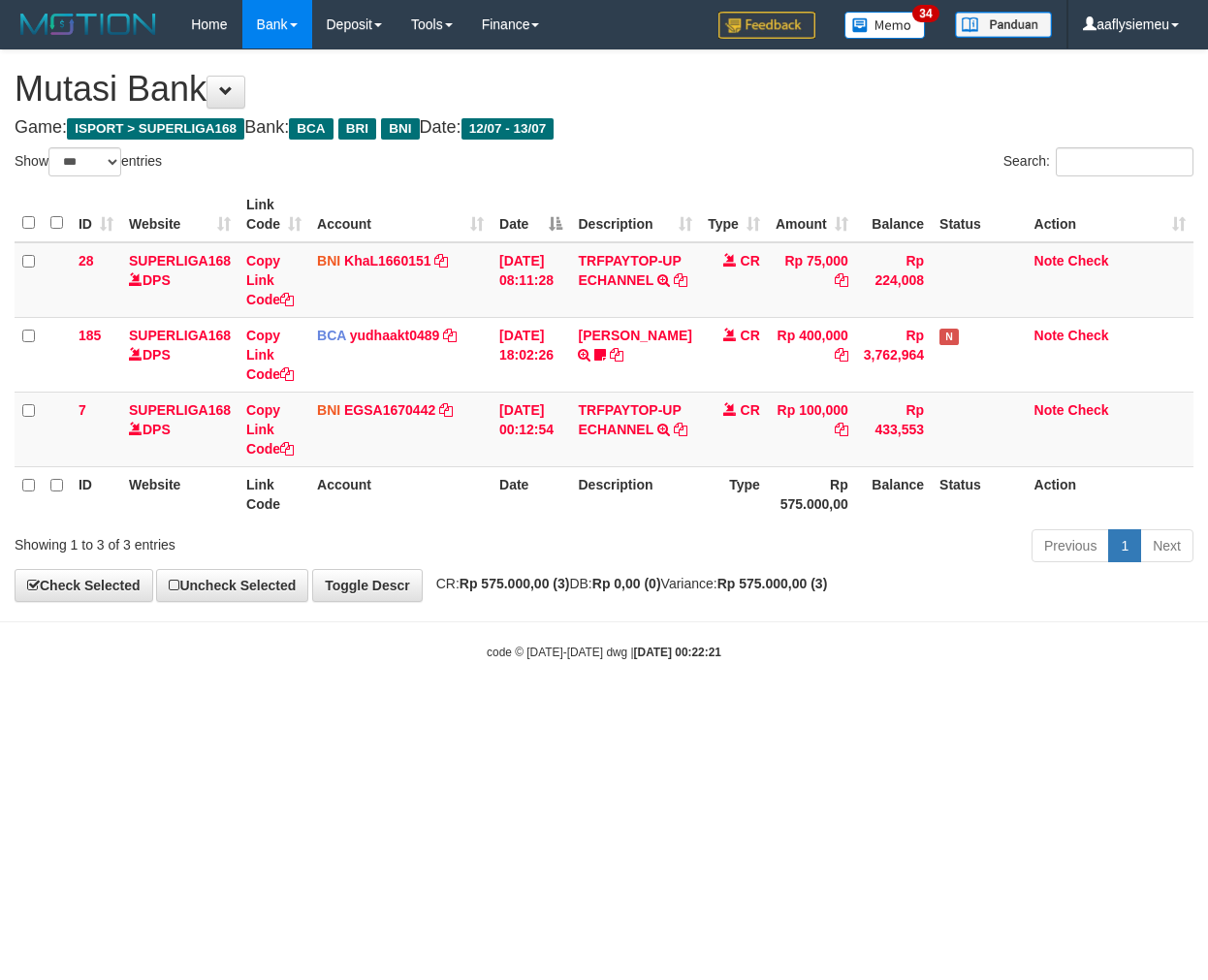 scroll, scrollTop: 0, scrollLeft: 0, axis: both 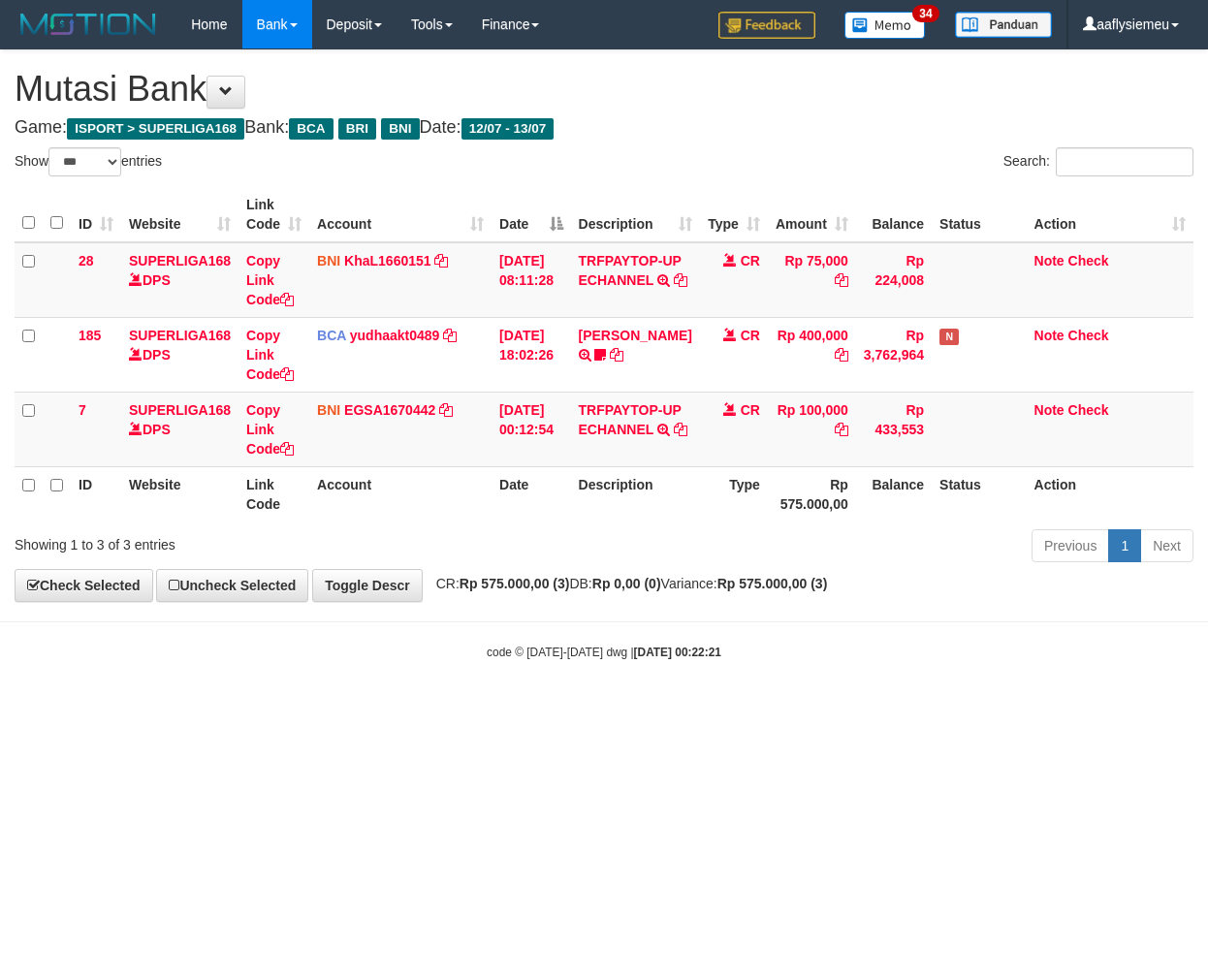 select on "***" 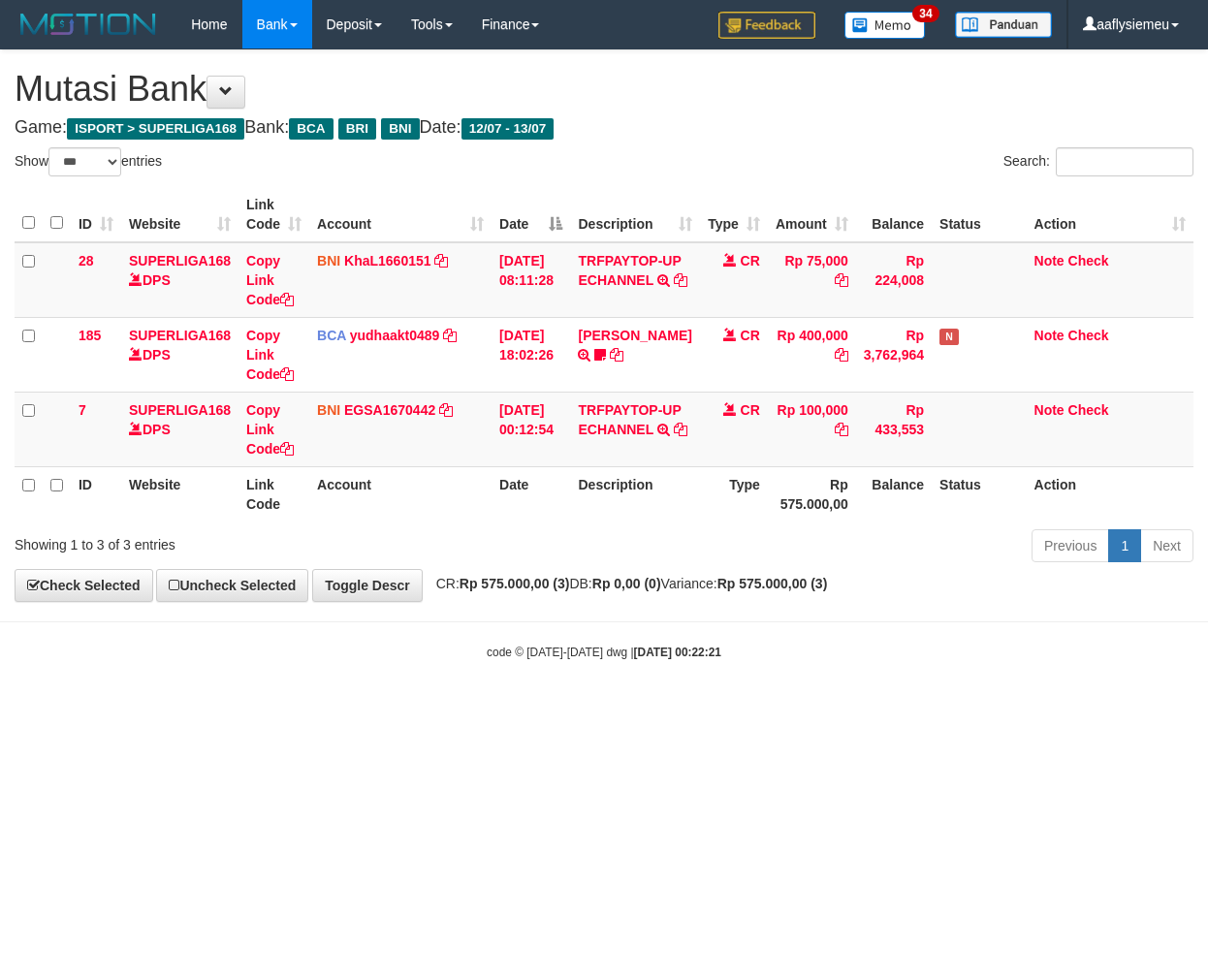 scroll, scrollTop: 0, scrollLeft: 0, axis: both 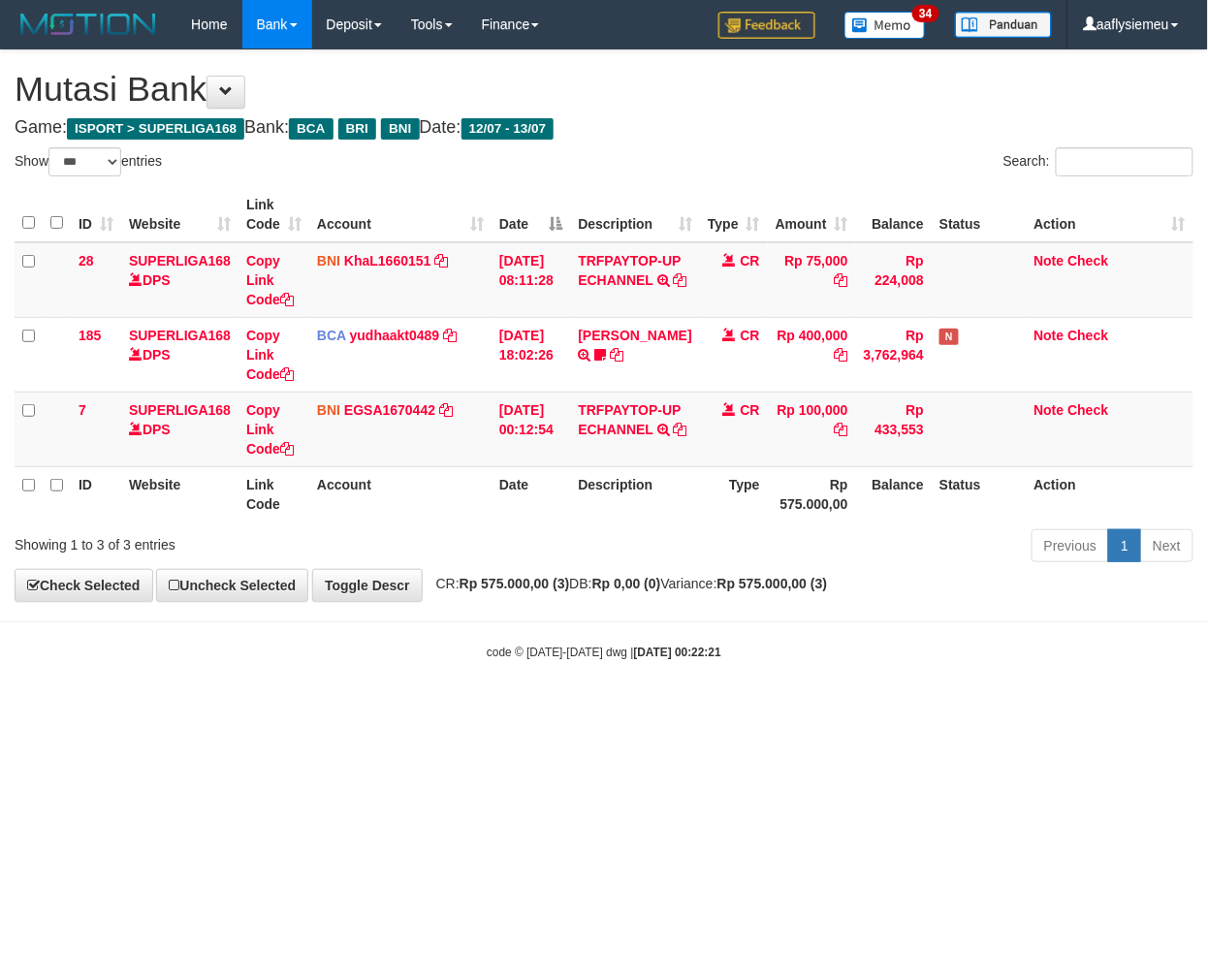 drag, startPoint x: 801, startPoint y: 783, endPoint x: 940, endPoint y: 738, distance: 146.1027 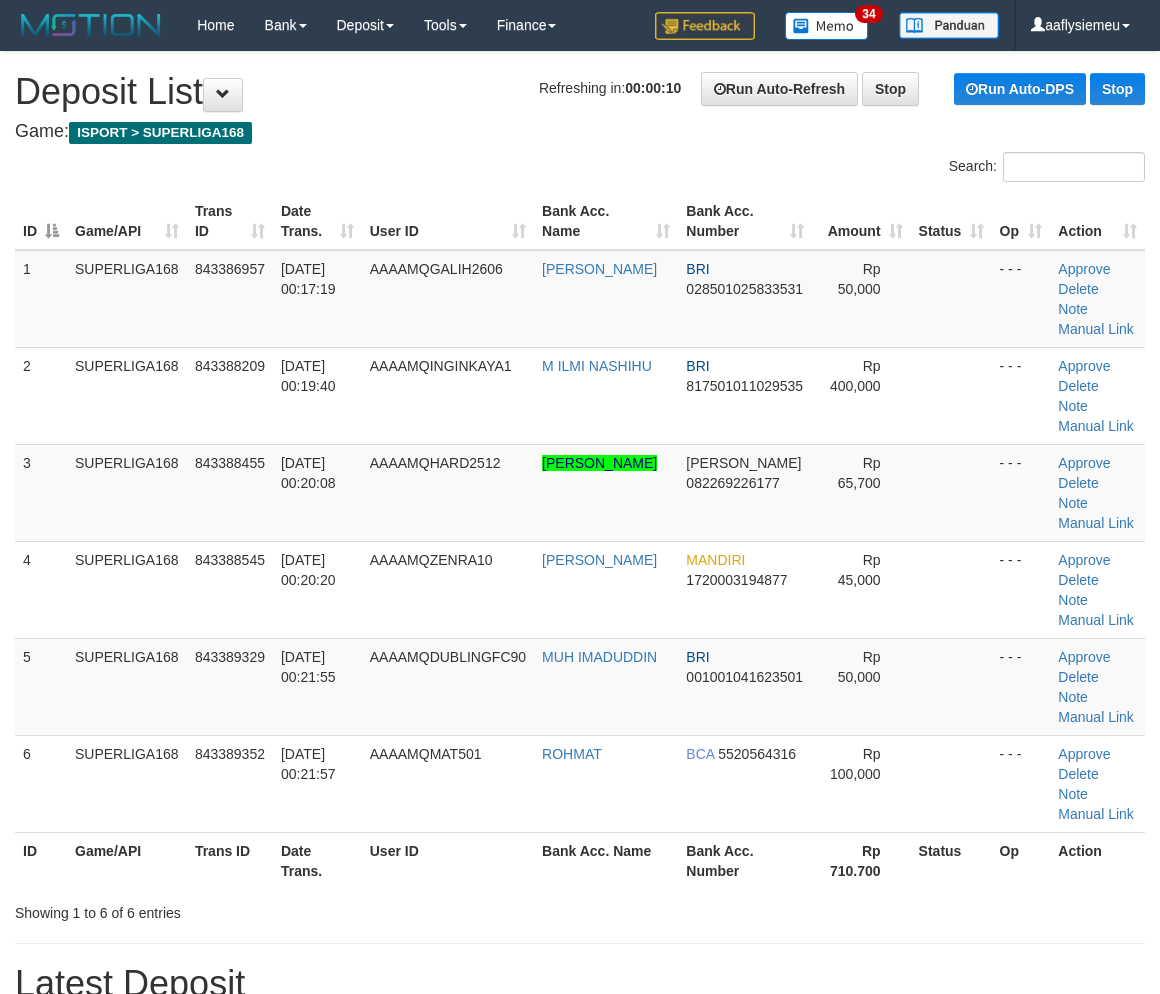 scroll, scrollTop: 82, scrollLeft: 0, axis: vertical 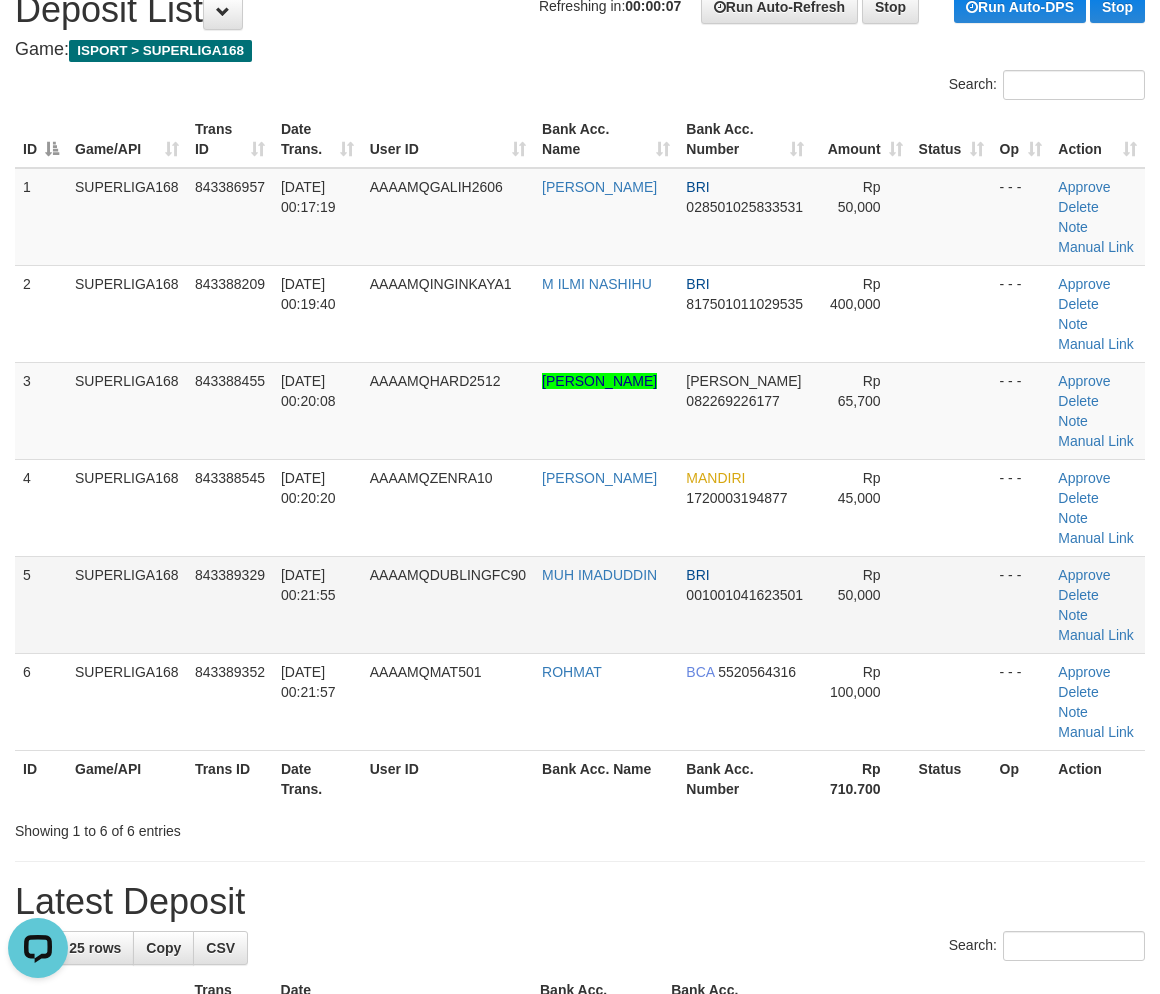 click on "SUPERLIGA168" at bounding box center (127, 604) 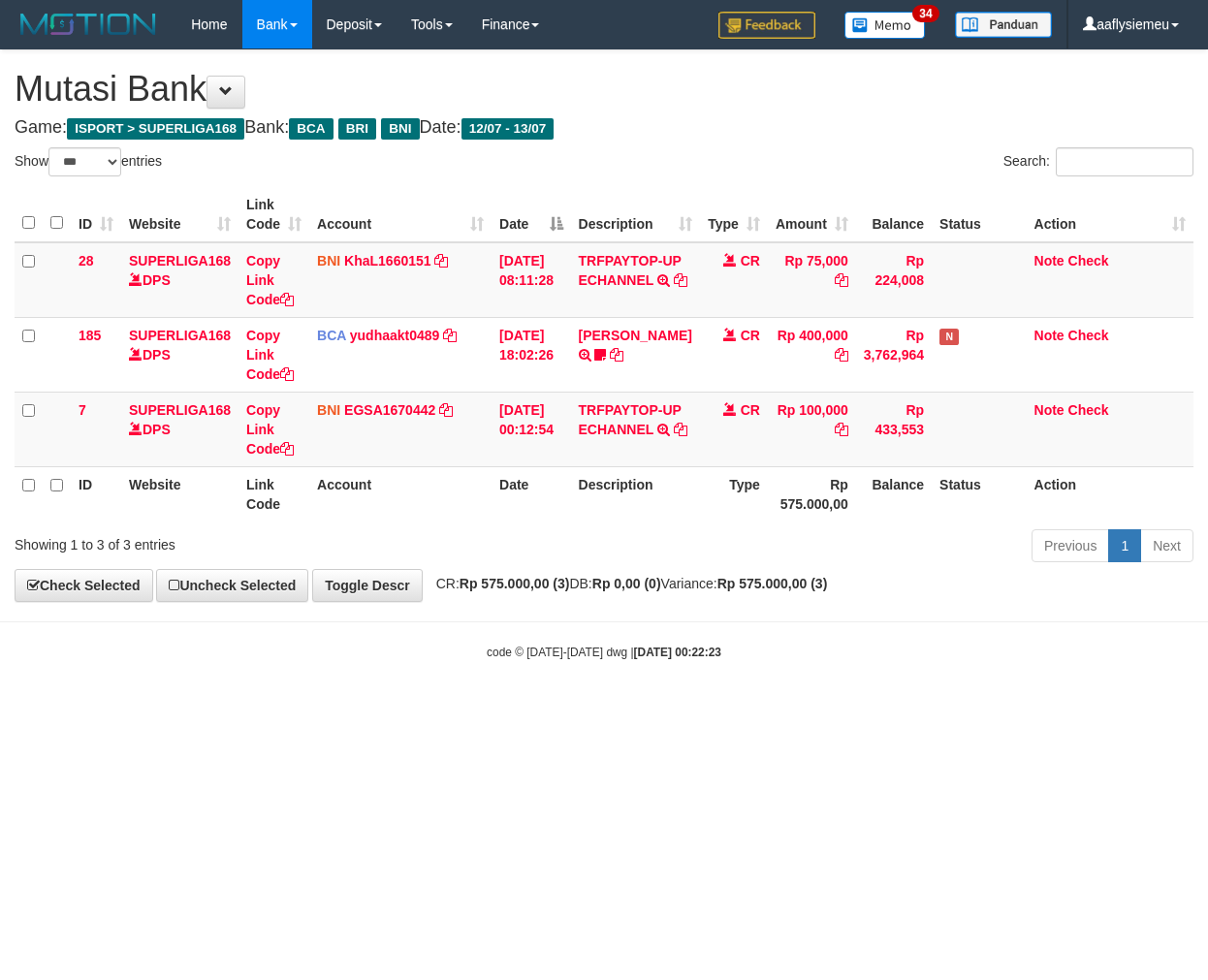 select on "***" 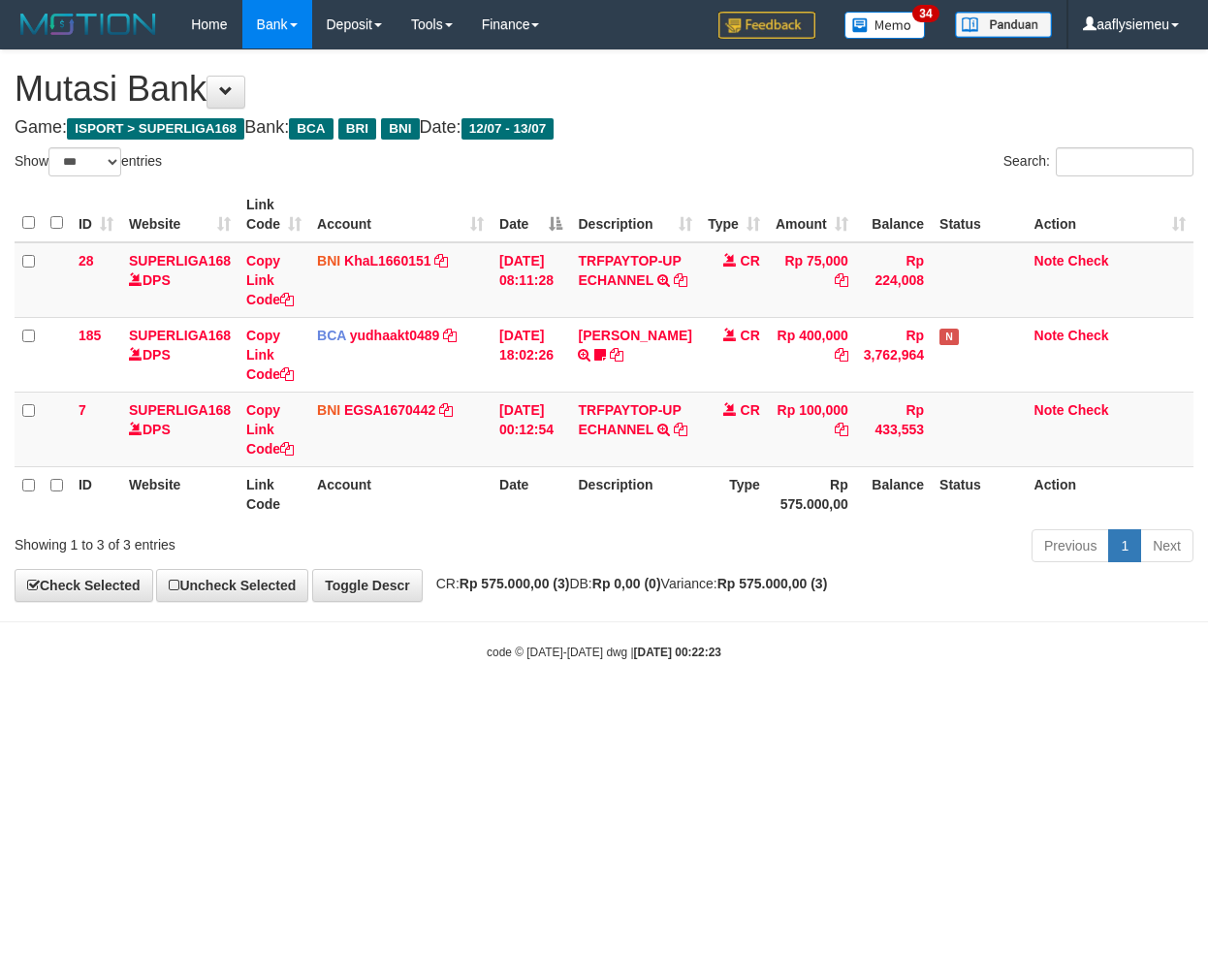scroll, scrollTop: 0, scrollLeft: 0, axis: both 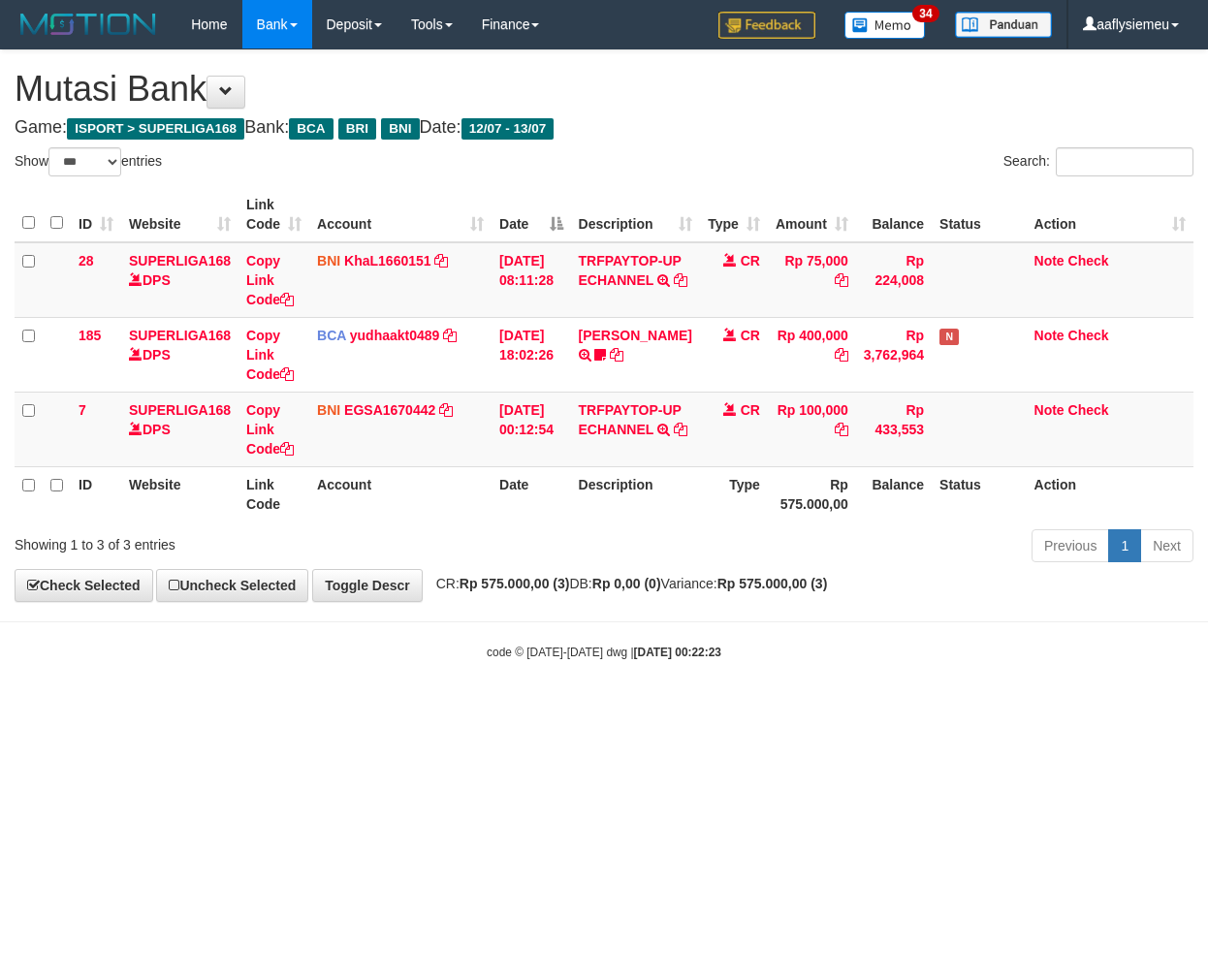 select on "***" 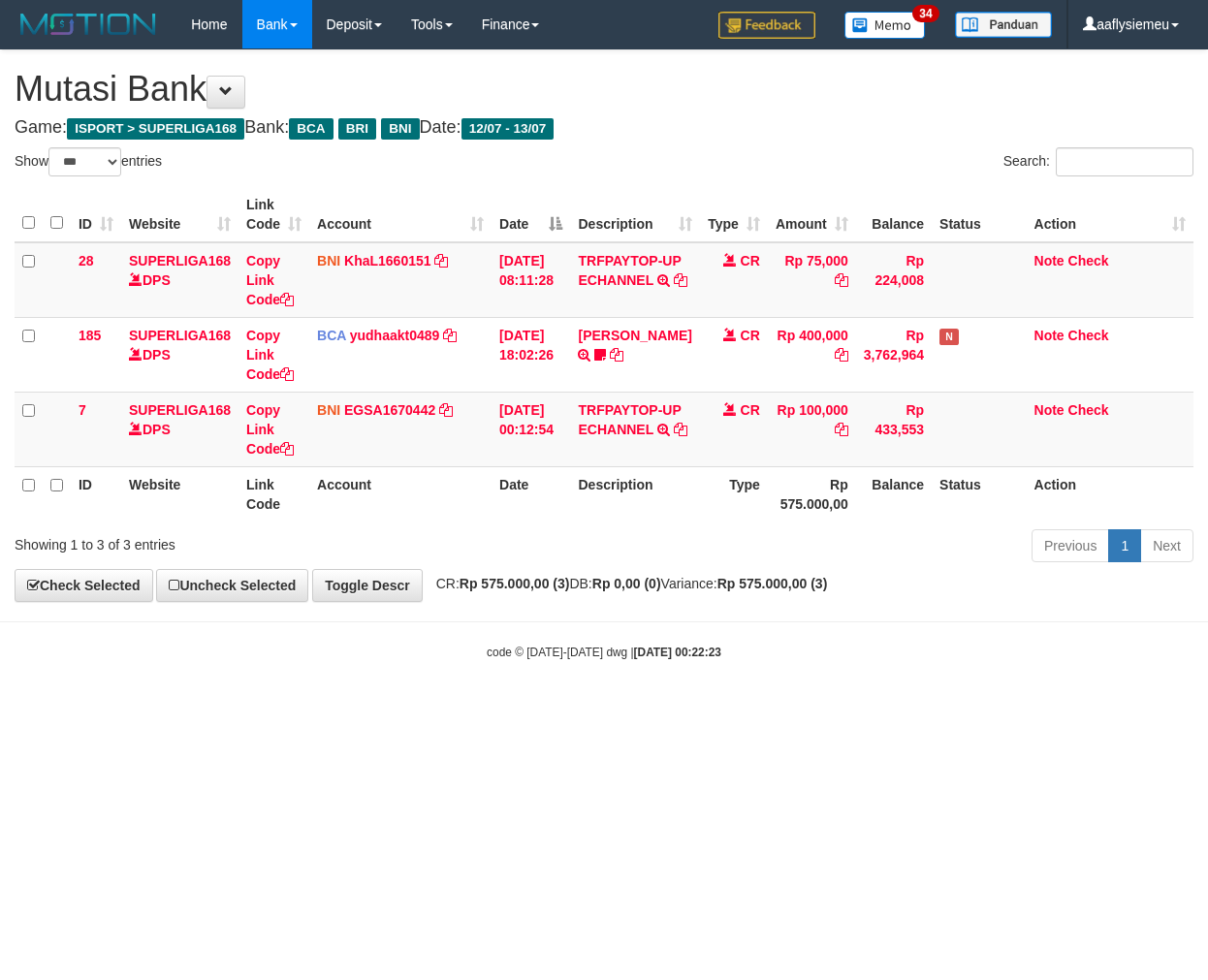 scroll, scrollTop: 0, scrollLeft: 0, axis: both 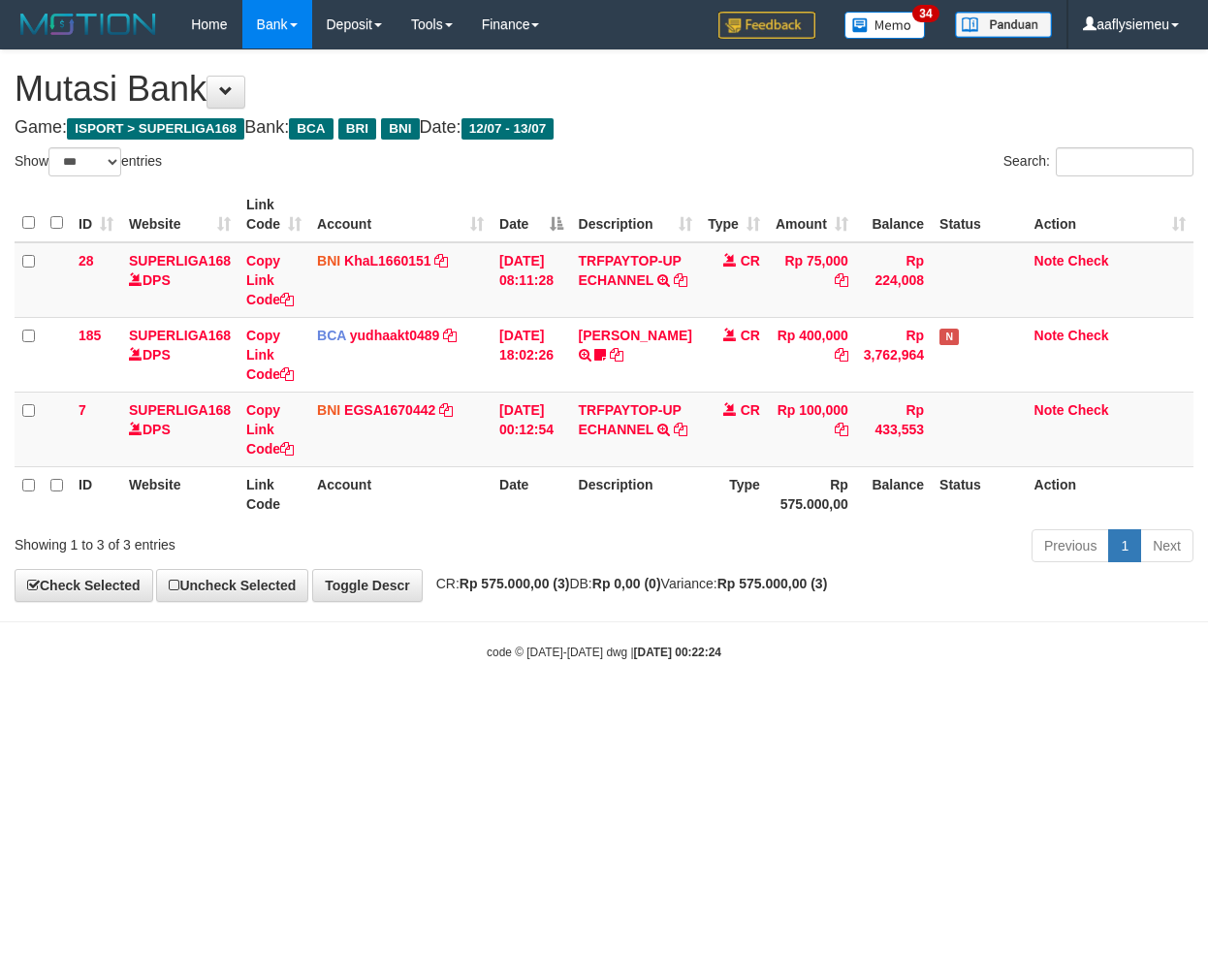 select on "***" 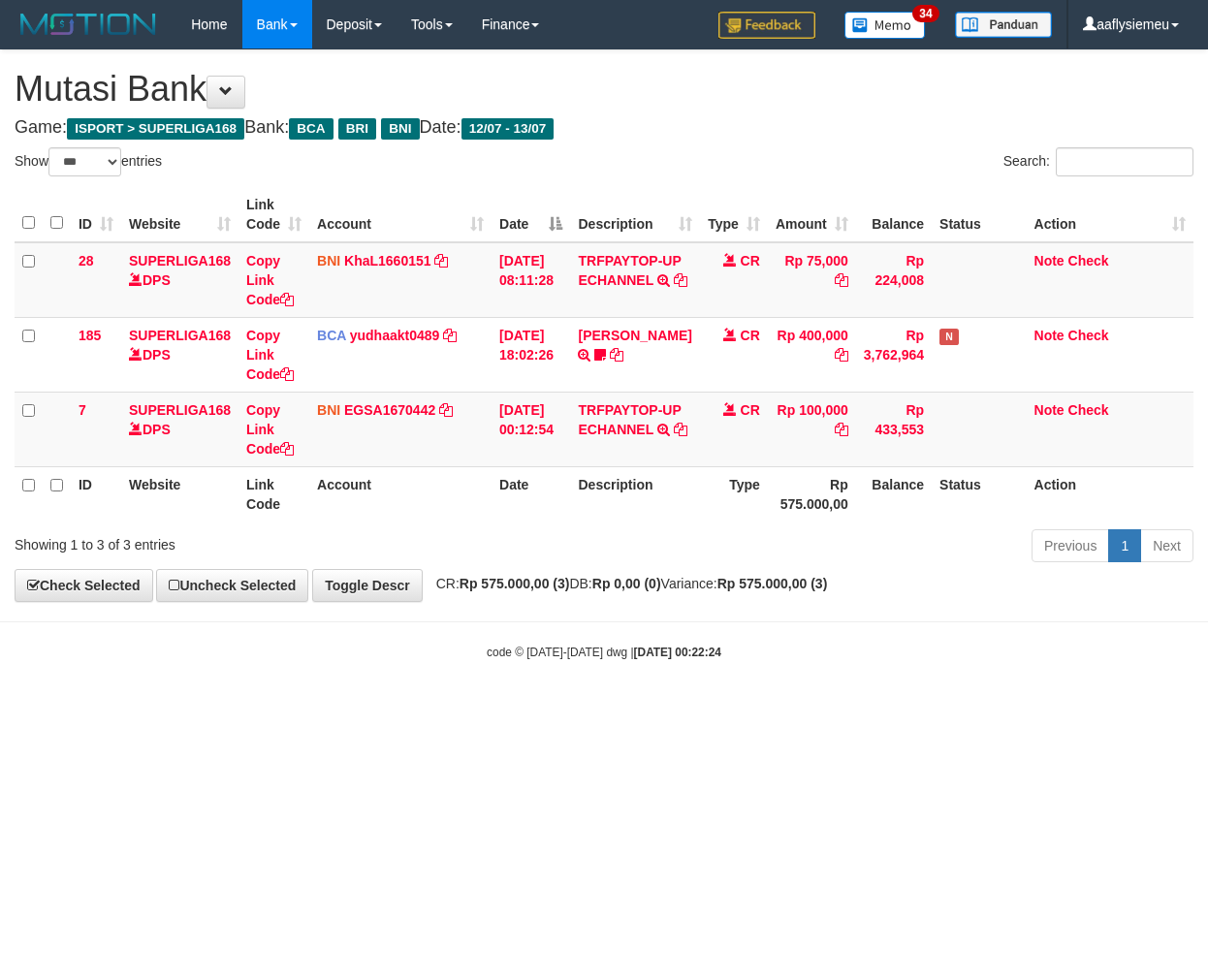 scroll, scrollTop: 0, scrollLeft: 0, axis: both 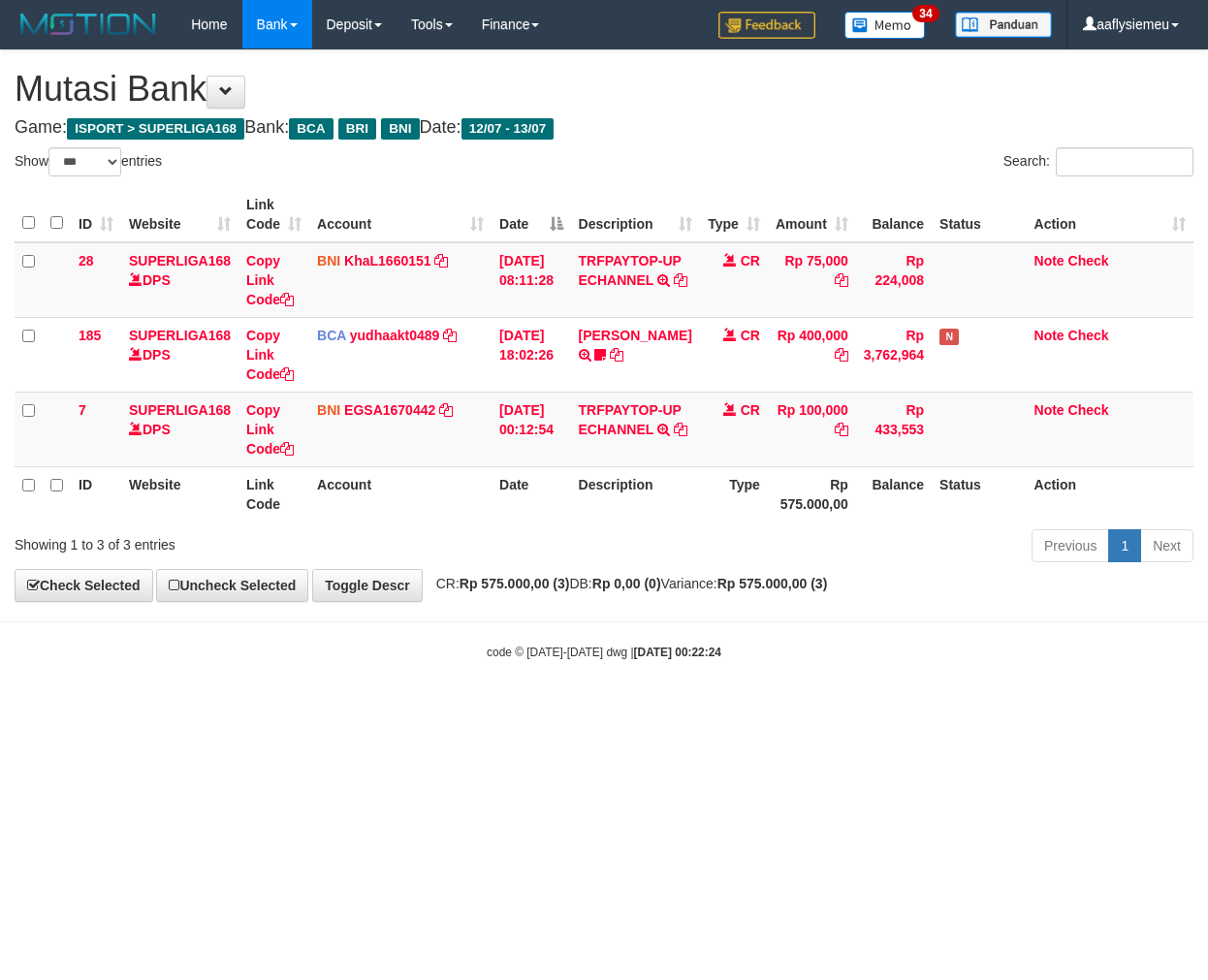 select on "***" 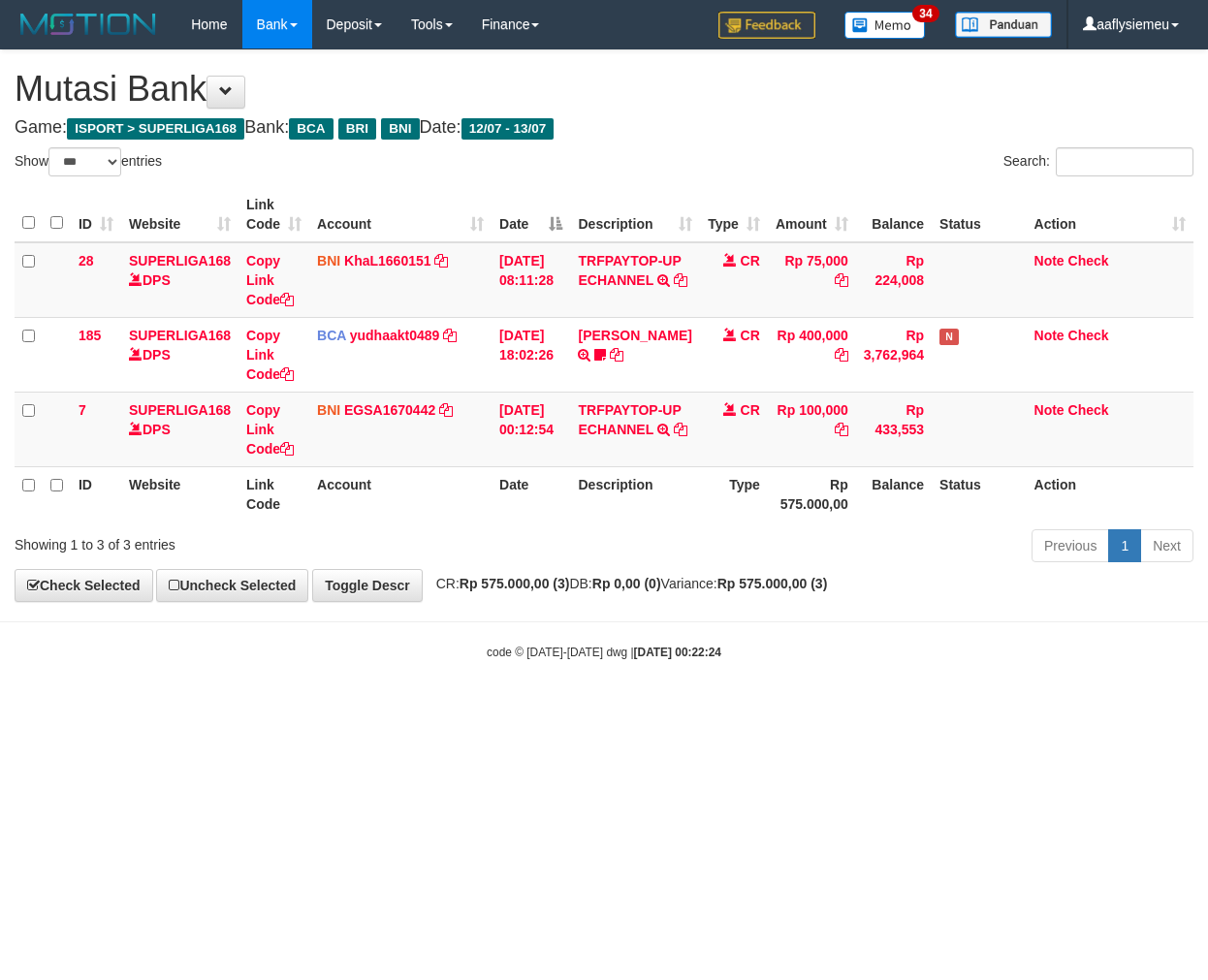 scroll, scrollTop: 0, scrollLeft: 0, axis: both 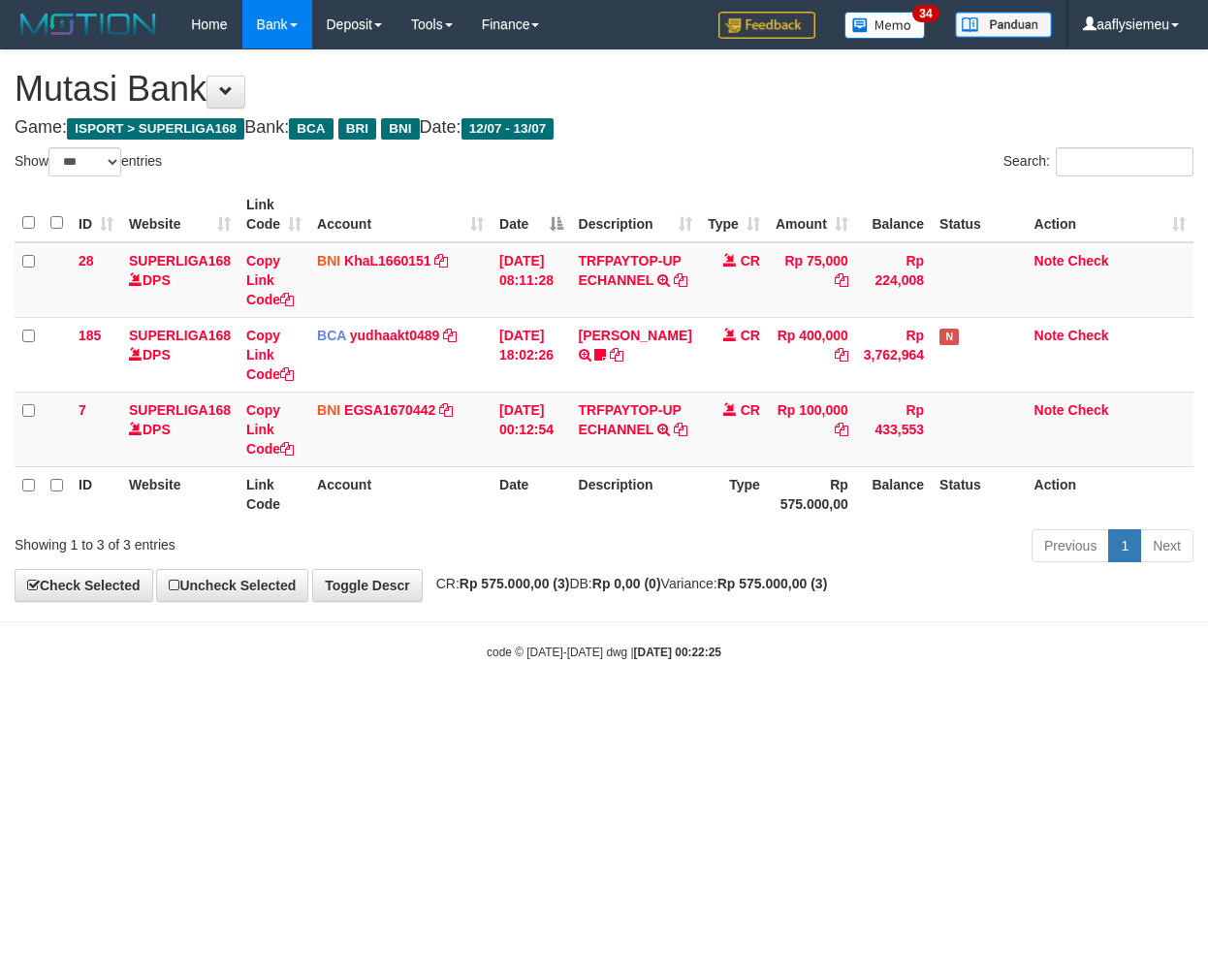 select on "***" 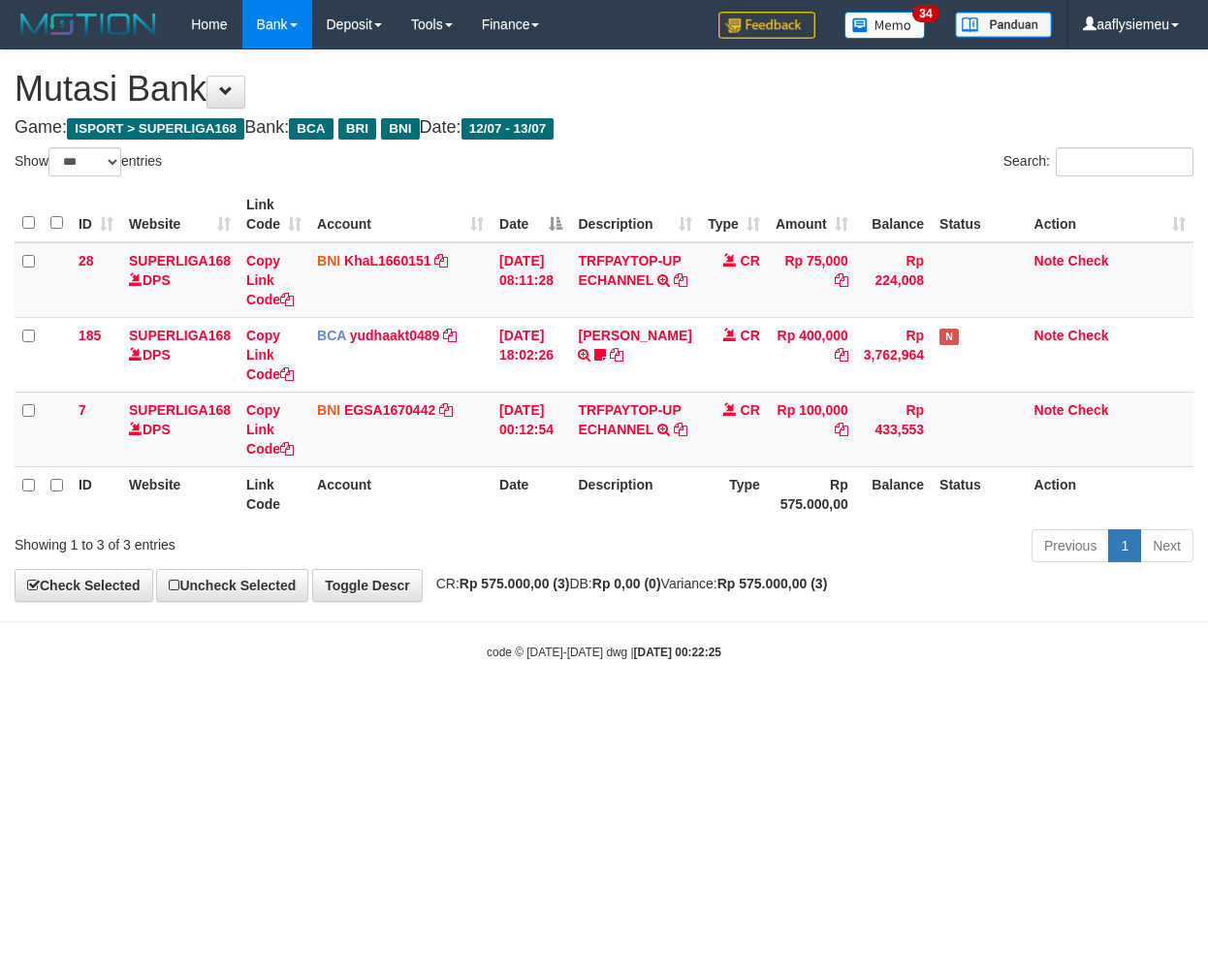 scroll, scrollTop: 0, scrollLeft: 0, axis: both 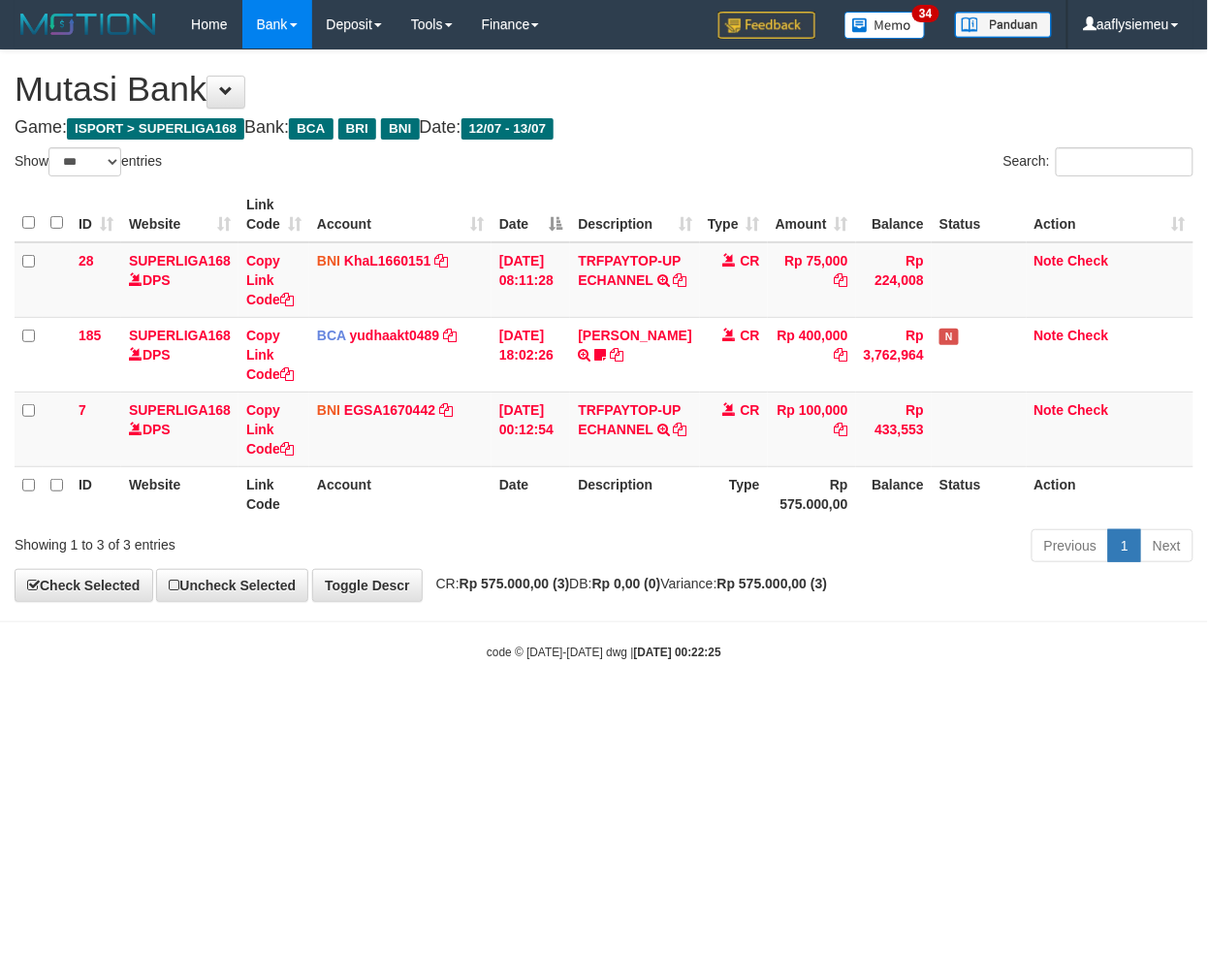 click on "Toggle navigation
Home
Bank
Account List
Load
By Website
Group
[ISPORT]													SUPERLIGA168
By Load Group (DPS)
34" at bounding box center (604, 355) 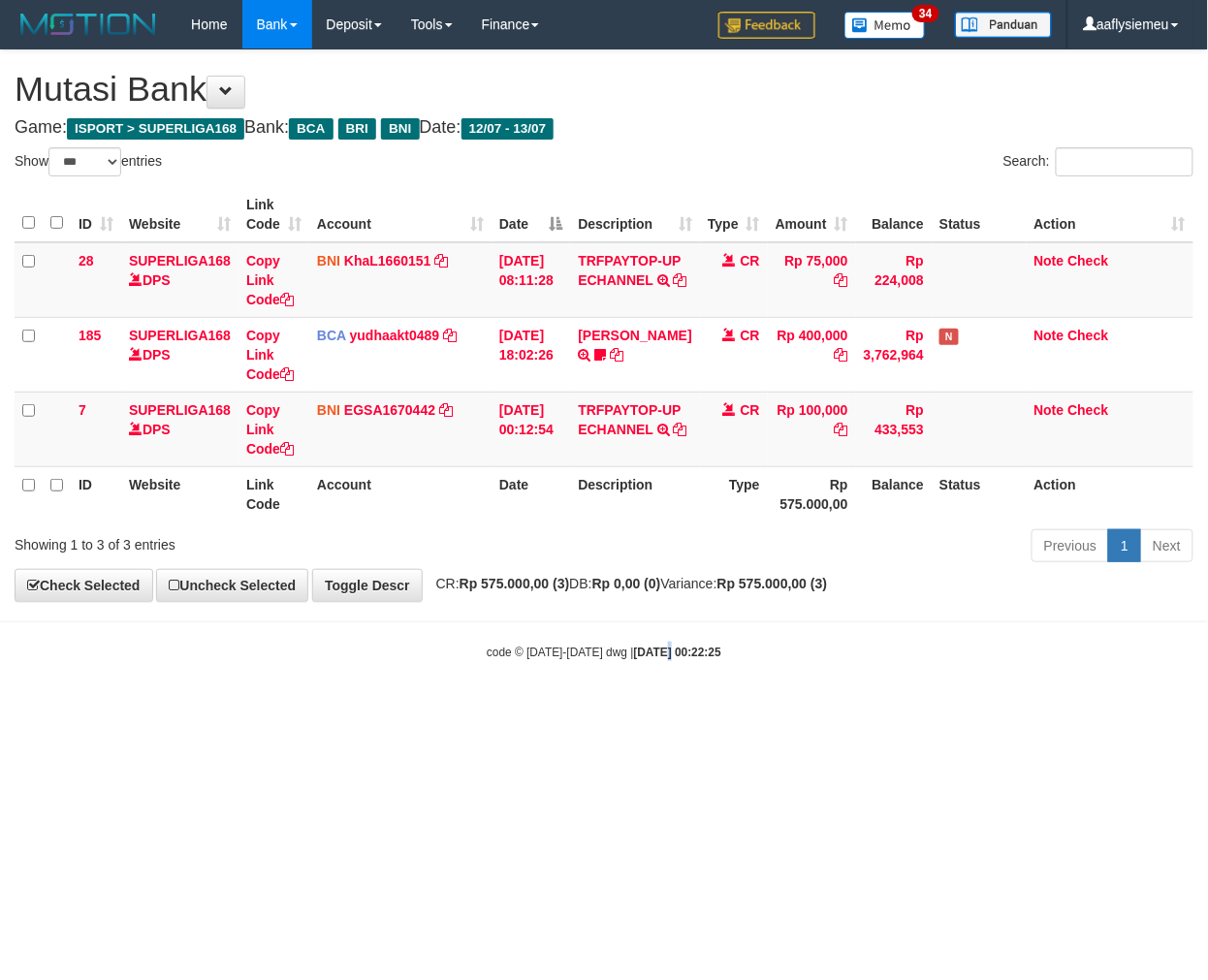 click on "Toggle navigation
Home
Bank
Account List
Load
By Website
Group
[ISPORT]													SUPERLIGA168
By Load Group (DPS)" at bounding box center (604, 355) 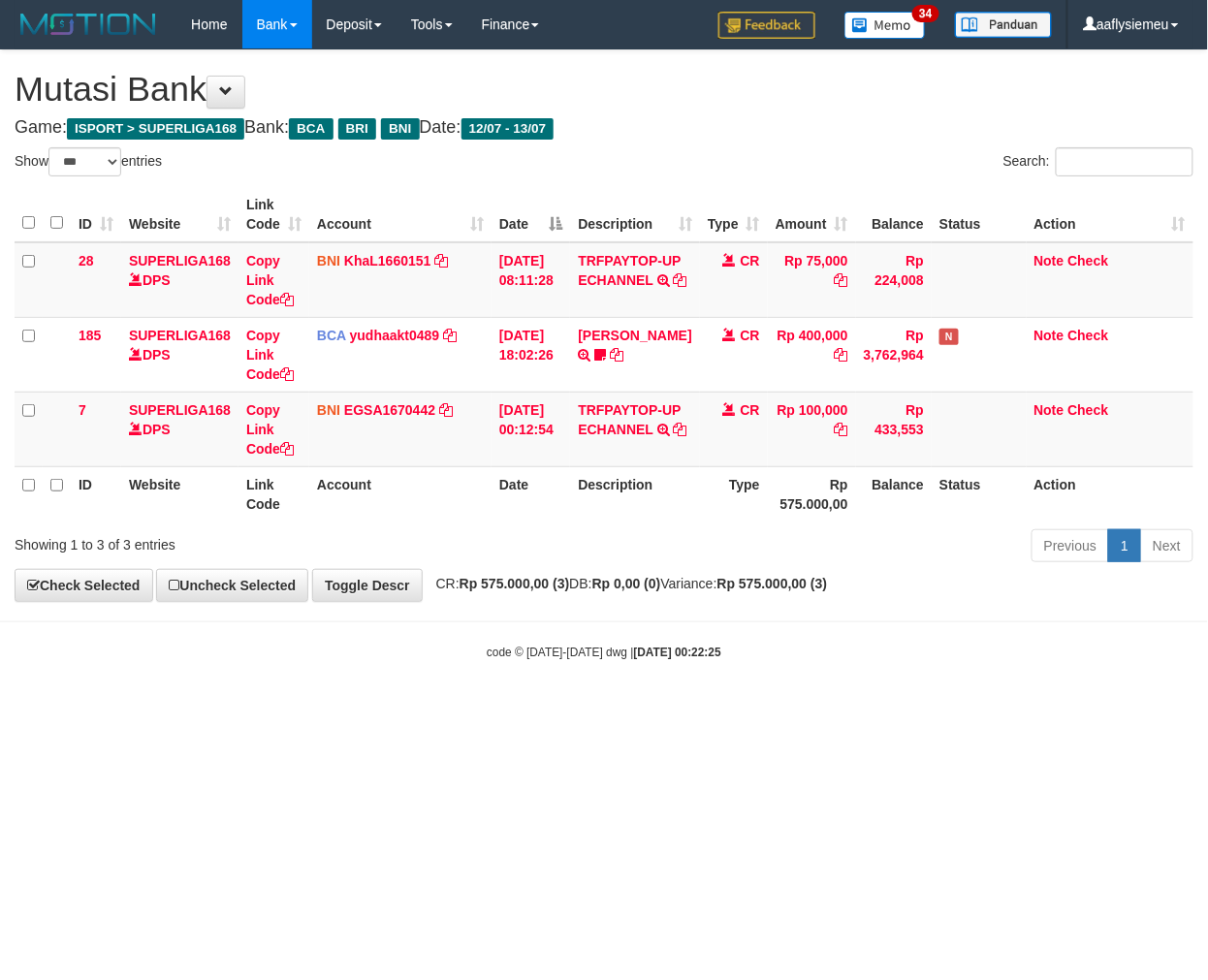 drag, startPoint x: 642, startPoint y: 752, endPoint x: 802, endPoint y: 720, distance: 163.16862 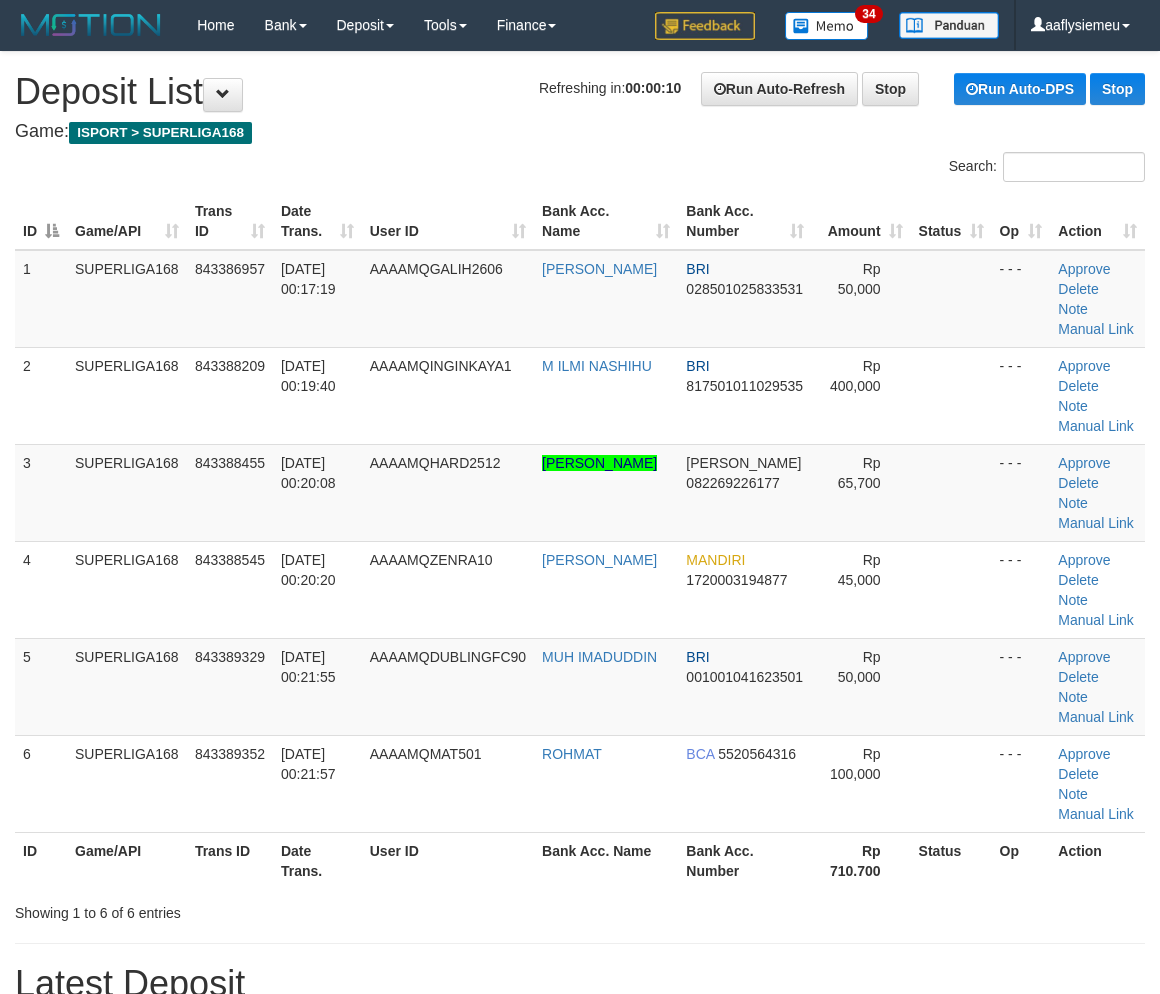 scroll, scrollTop: 82, scrollLeft: 0, axis: vertical 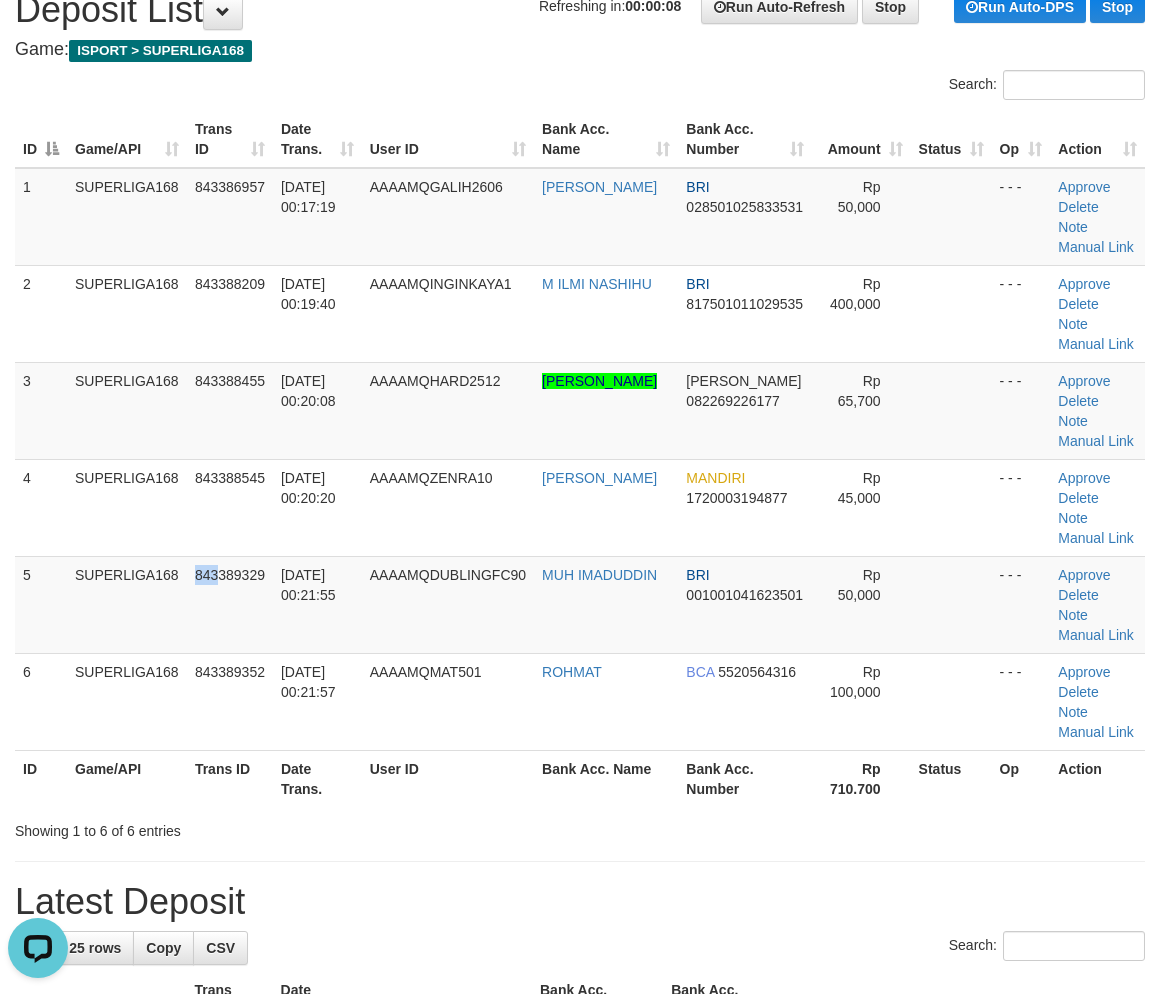 drag, startPoint x: 218, startPoint y: 587, endPoint x: 0, endPoint y: 620, distance: 220.48357 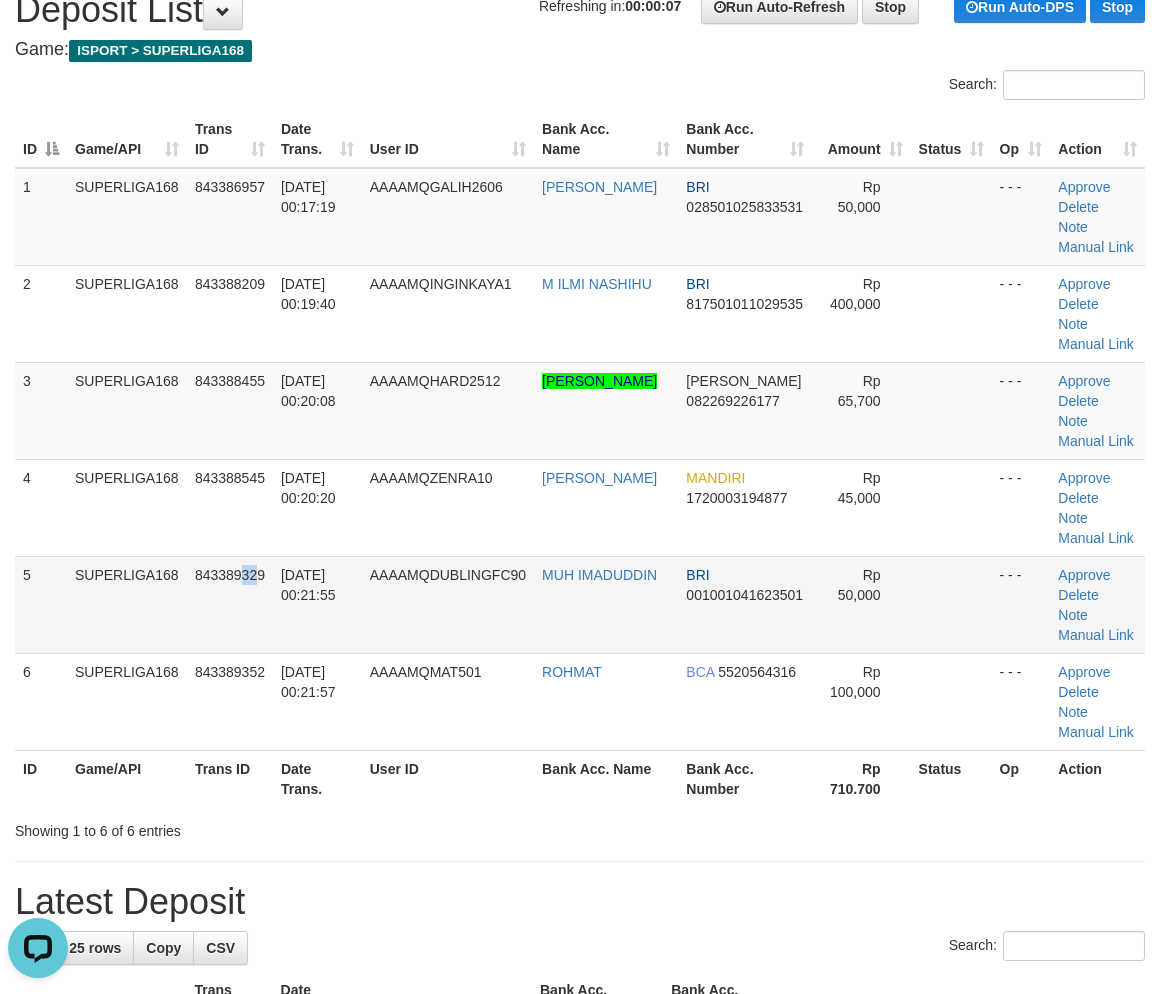 drag, startPoint x: 250, startPoint y: 565, endPoint x: 117, endPoint y: 588, distance: 134.97408 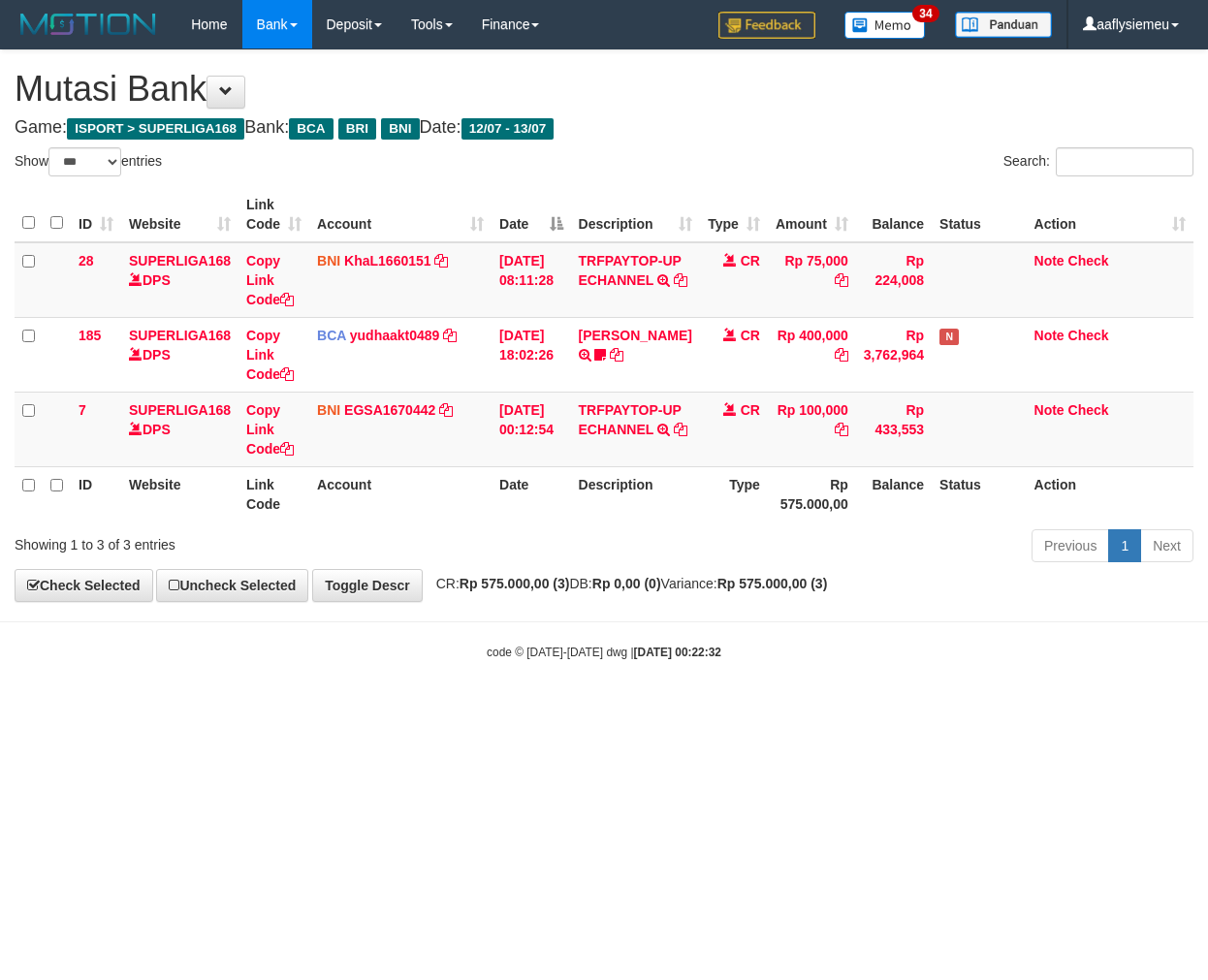 select on "***" 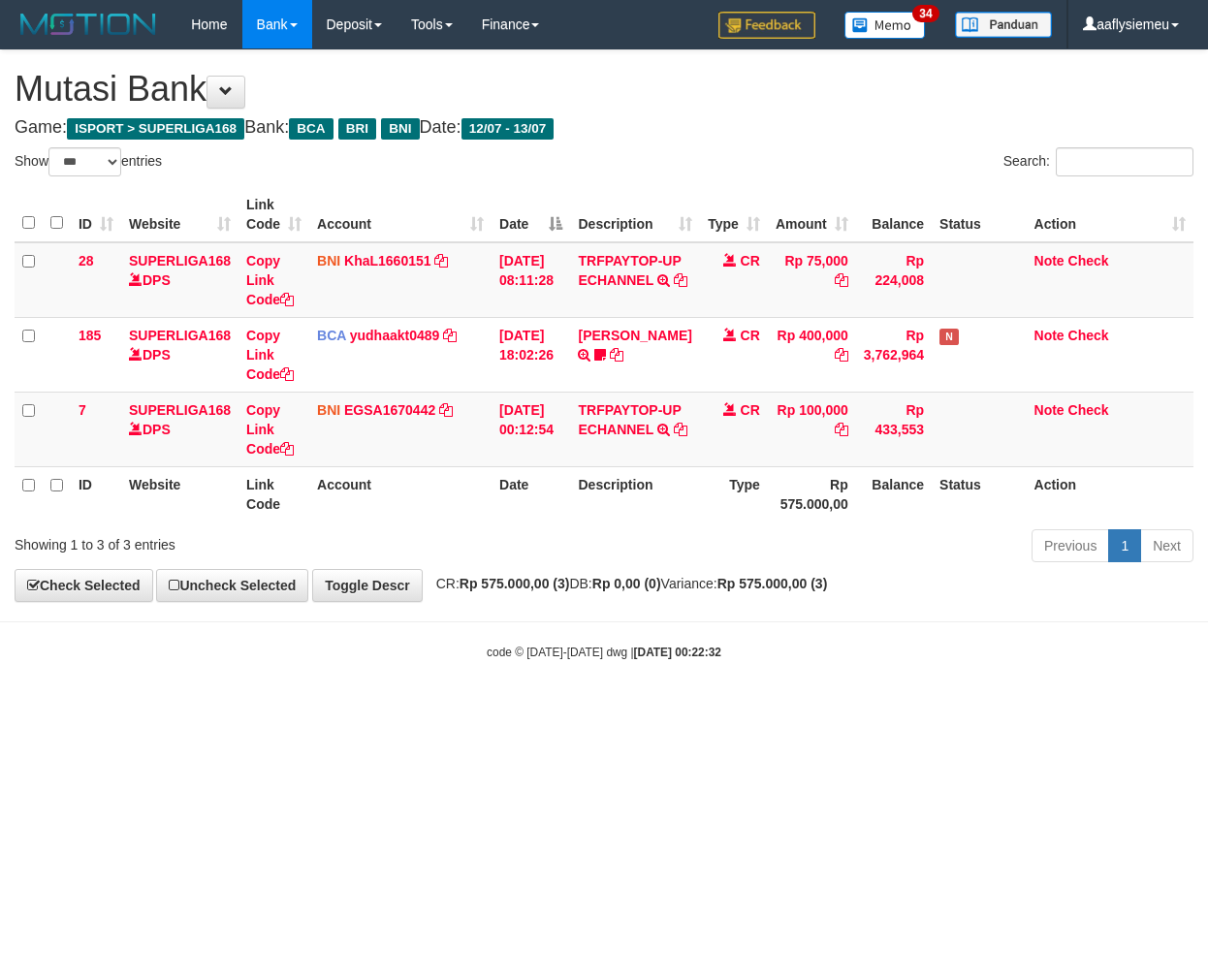 scroll, scrollTop: 0, scrollLeft: 0, axis: both 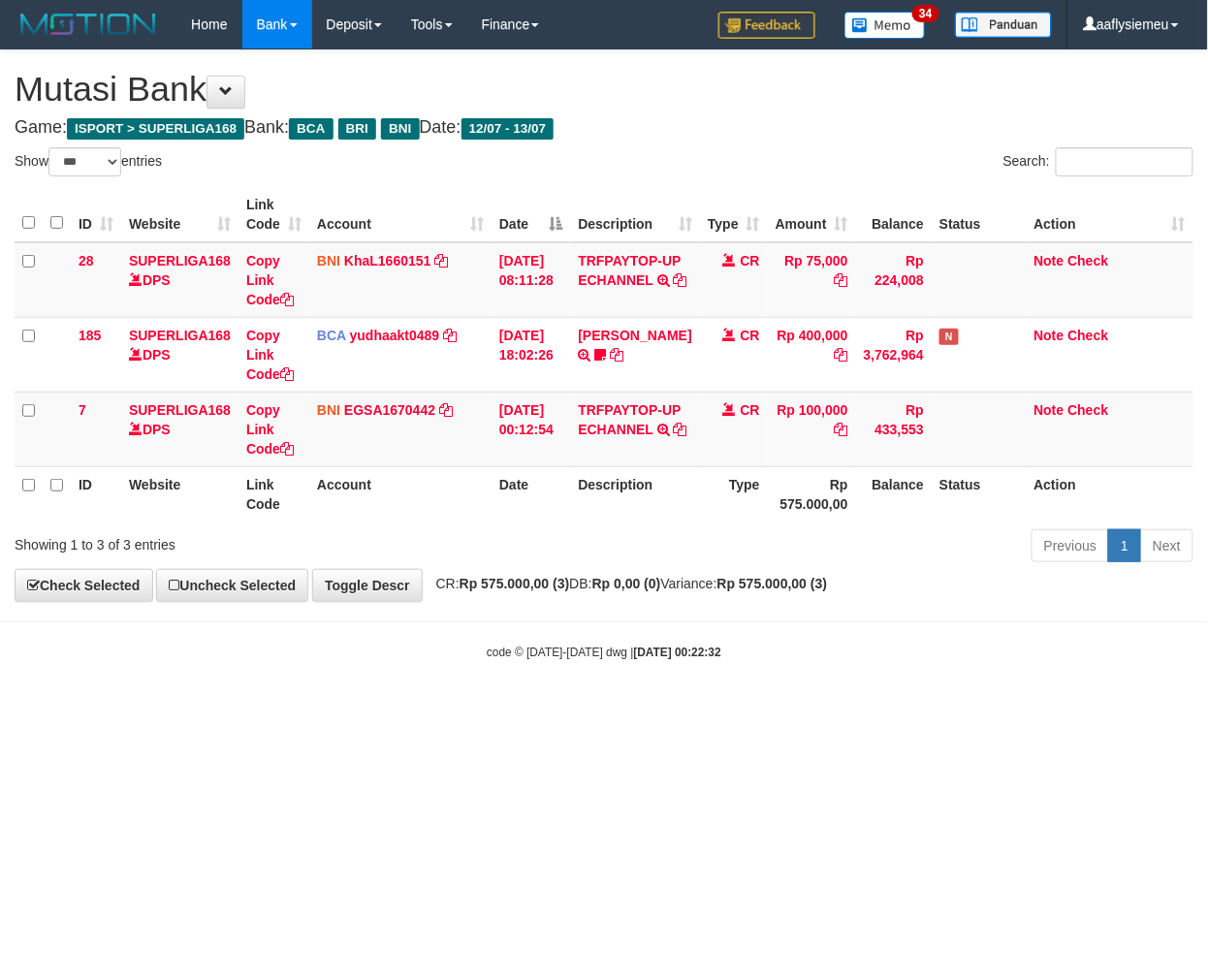 click on "Toggle navigation
Home
Bank
Account List
Load
By Website
Group
[ISPORT]													SUPERLIGA168
By Load Group (DPS)
34" at bounding box center (604, 355) 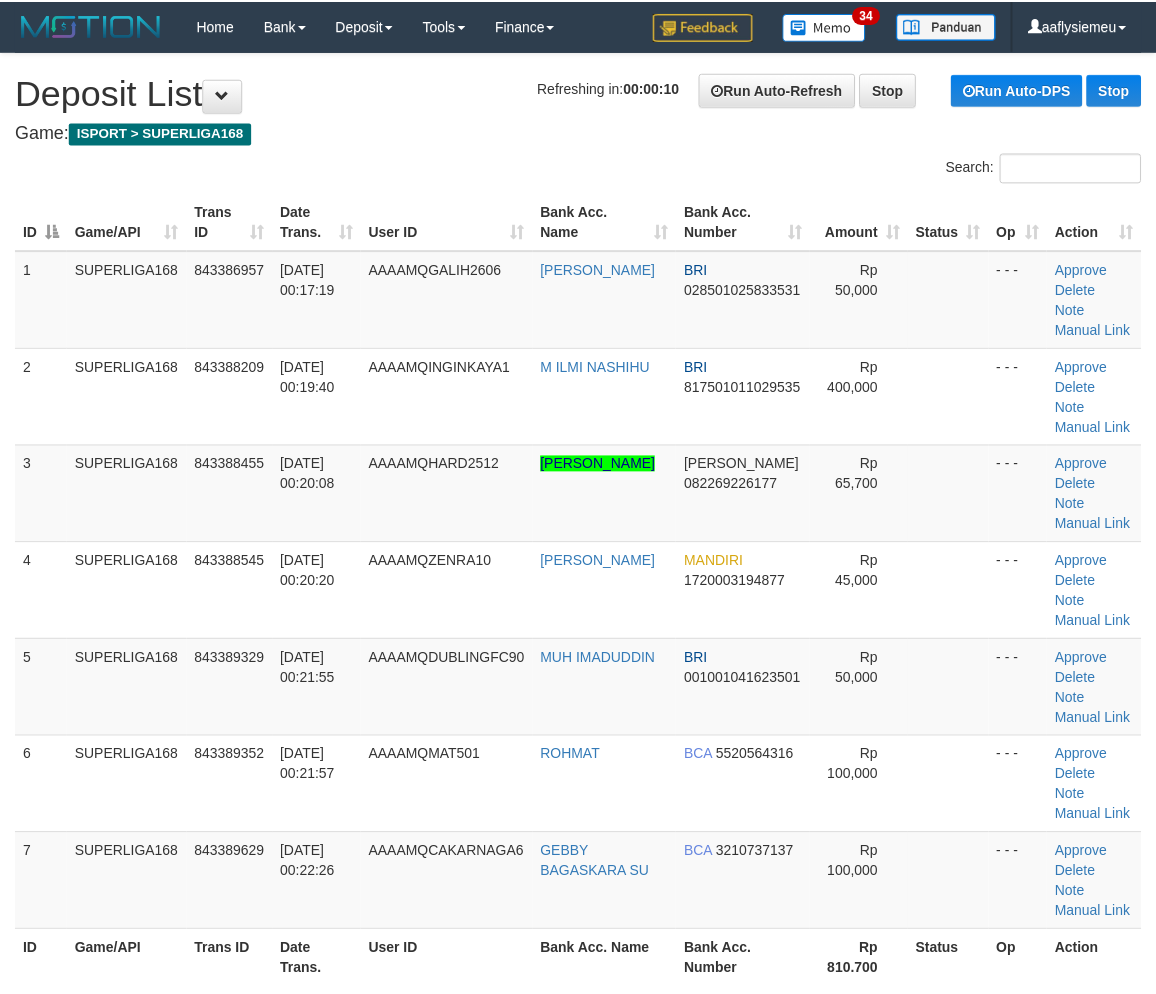 scroll, scrollTop: 82, scrollLeft: 0, axis: vertical 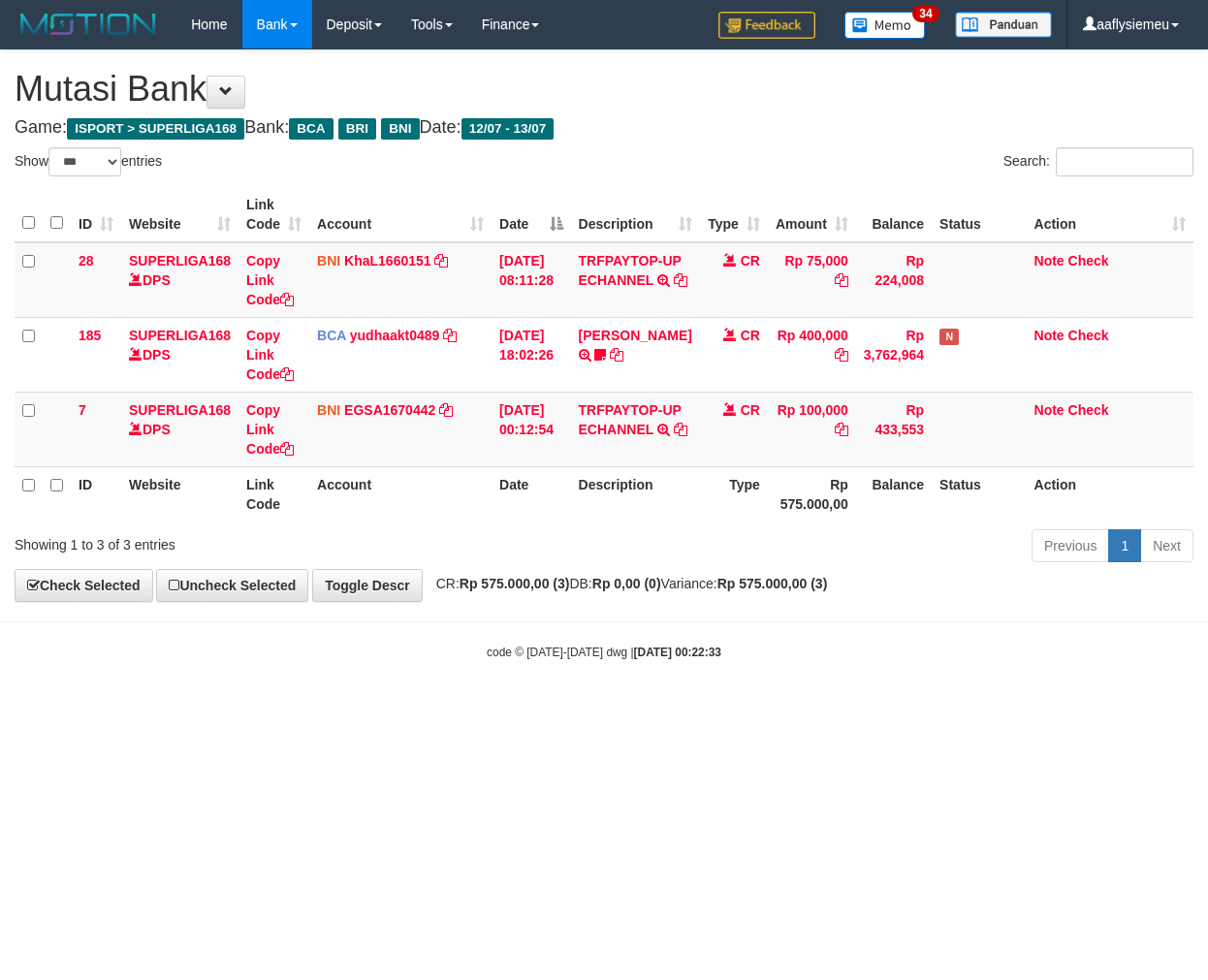 select on "***" 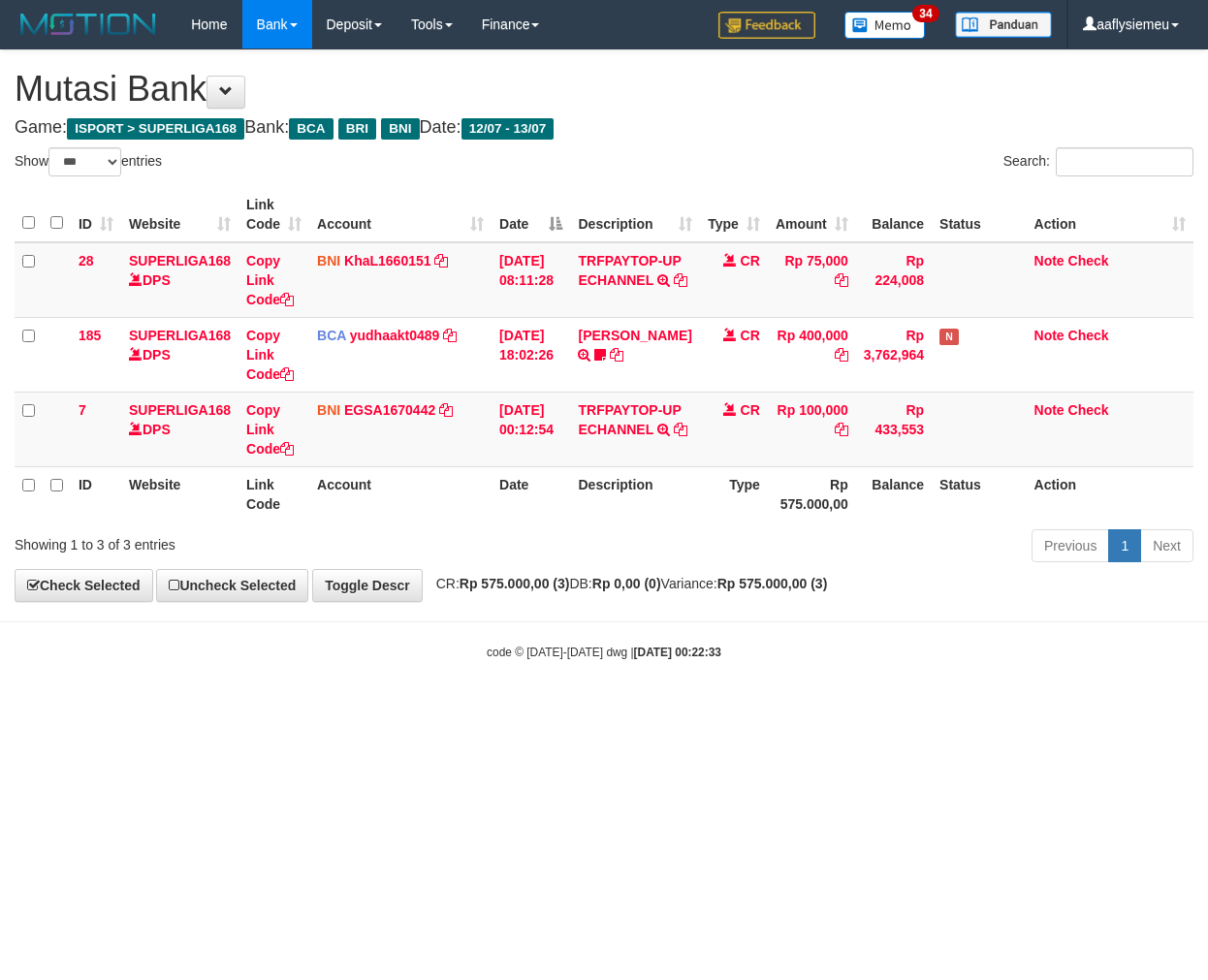 scroll, scrollTop: 0, scrollLeft: 0, axis: both 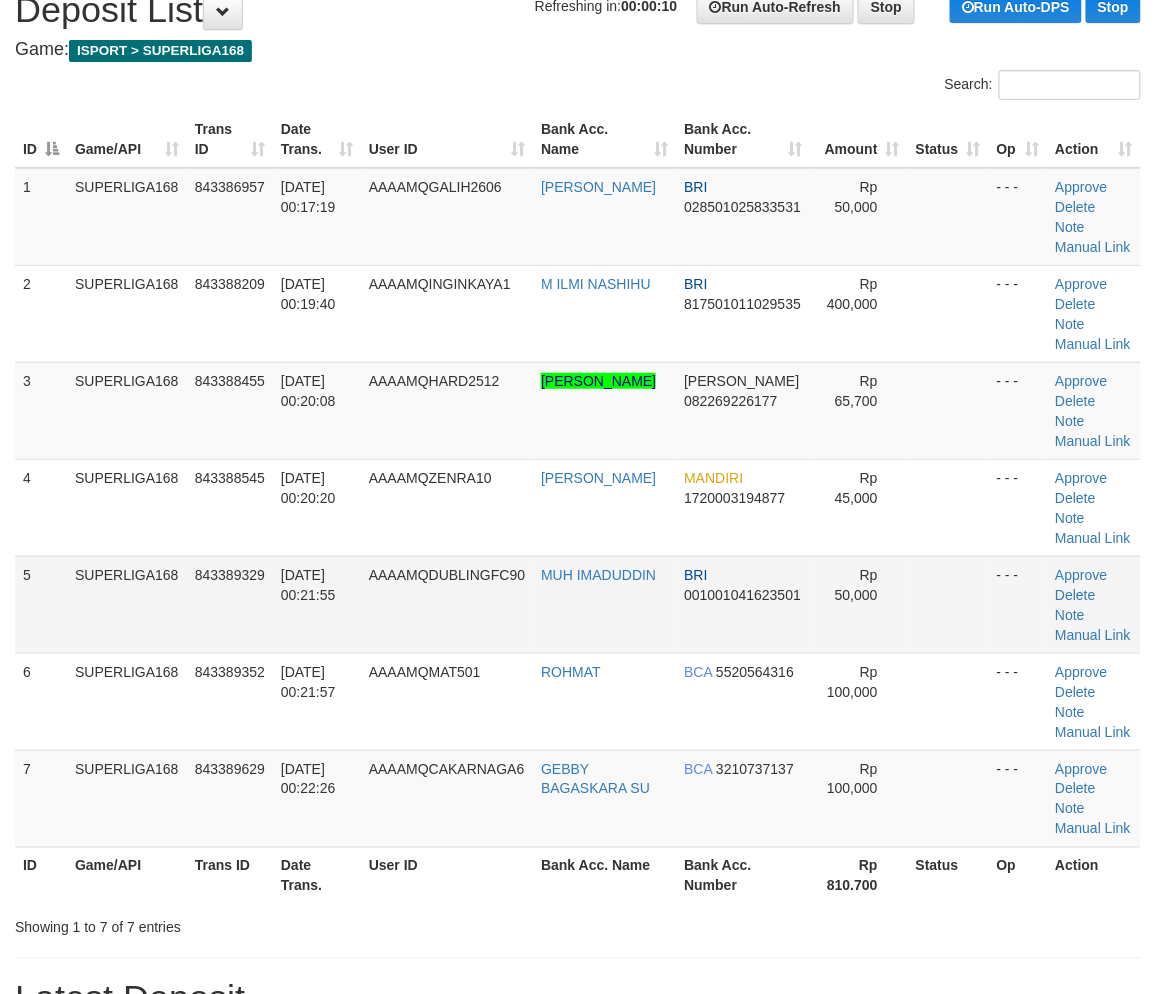 click on "SUPERLIGA168" at bounding box center [127, 604] 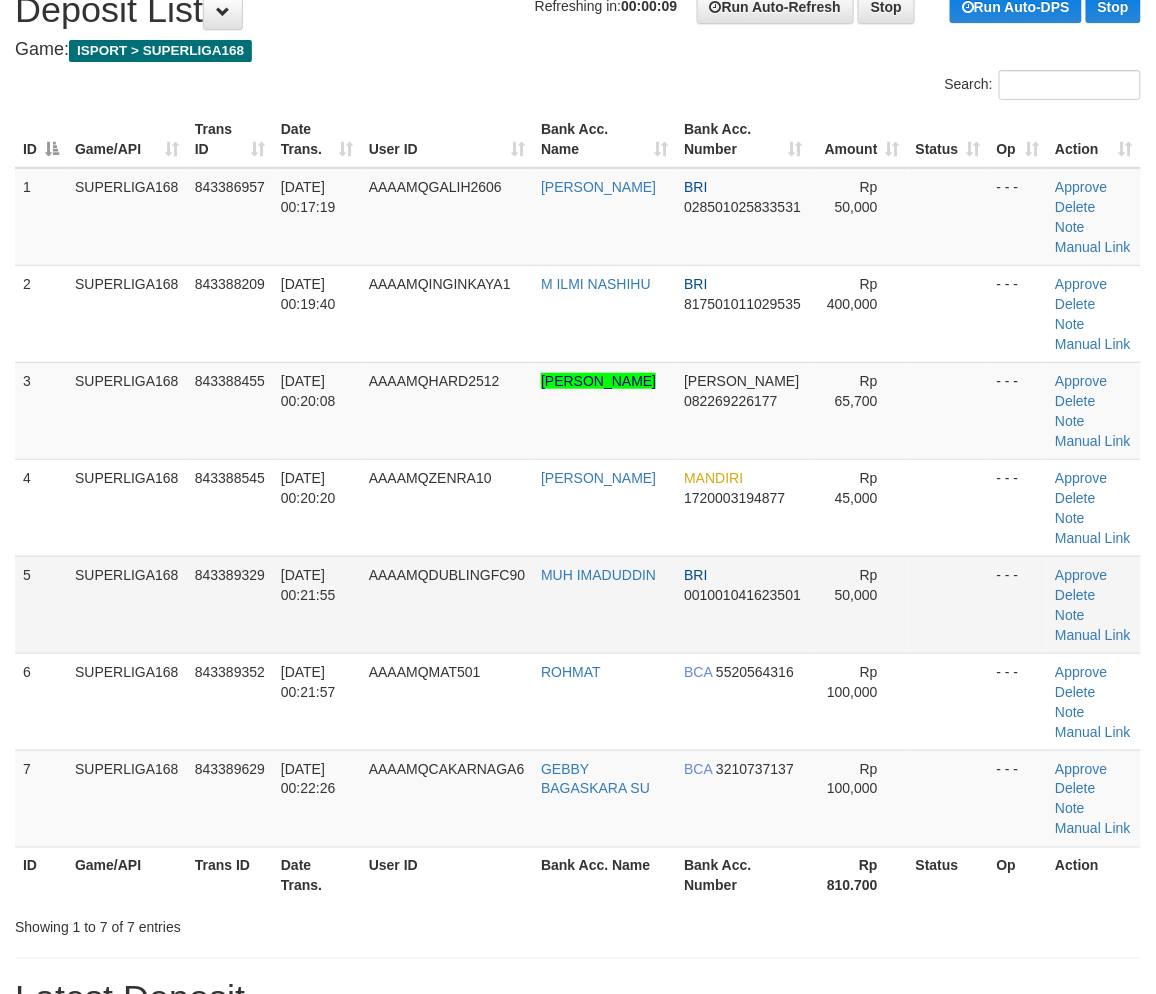 click on "5" at bounding box center [41, 604] 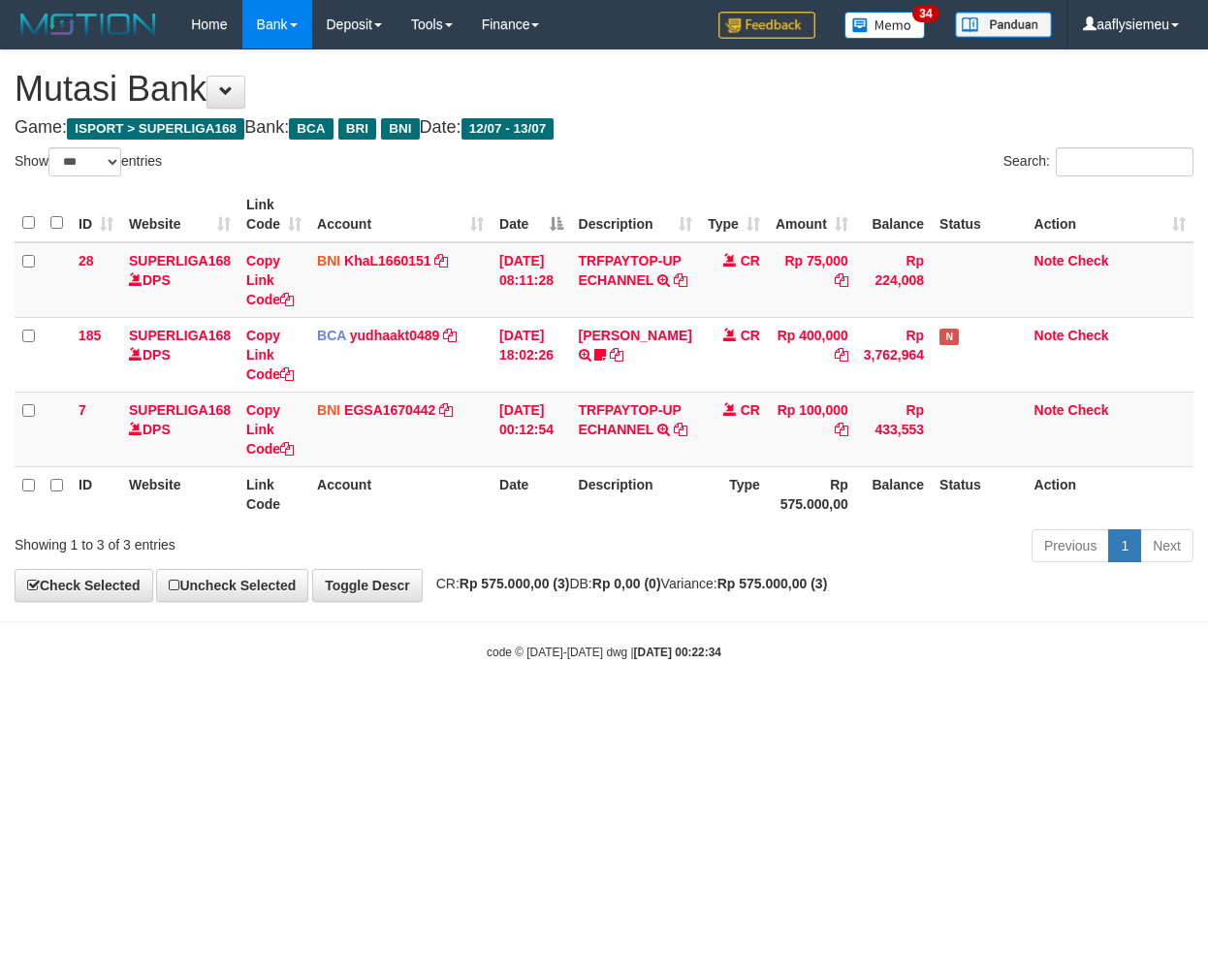 select on "***" 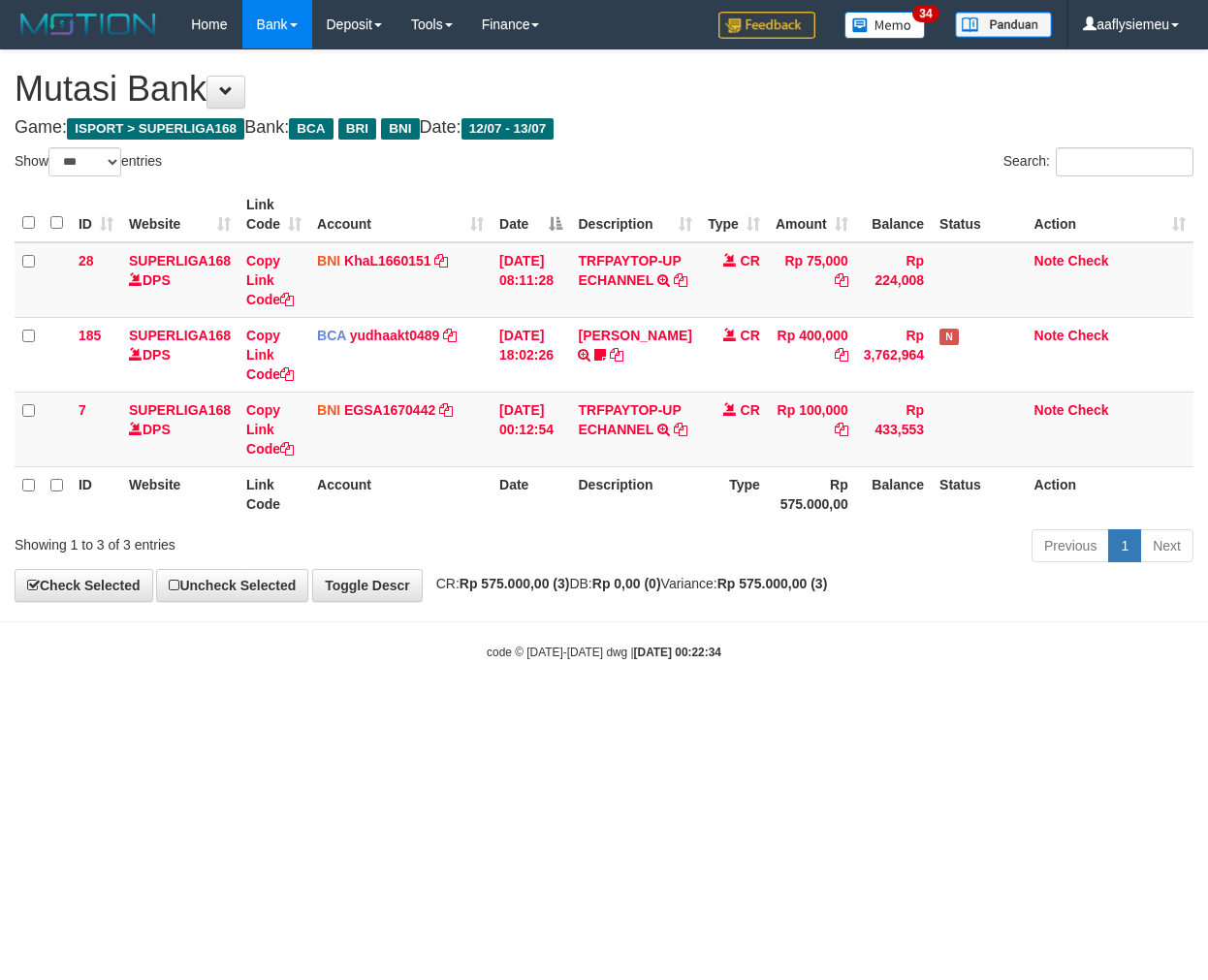 scroll, scrollTop: 0, scrollLeft: 0, axis: both 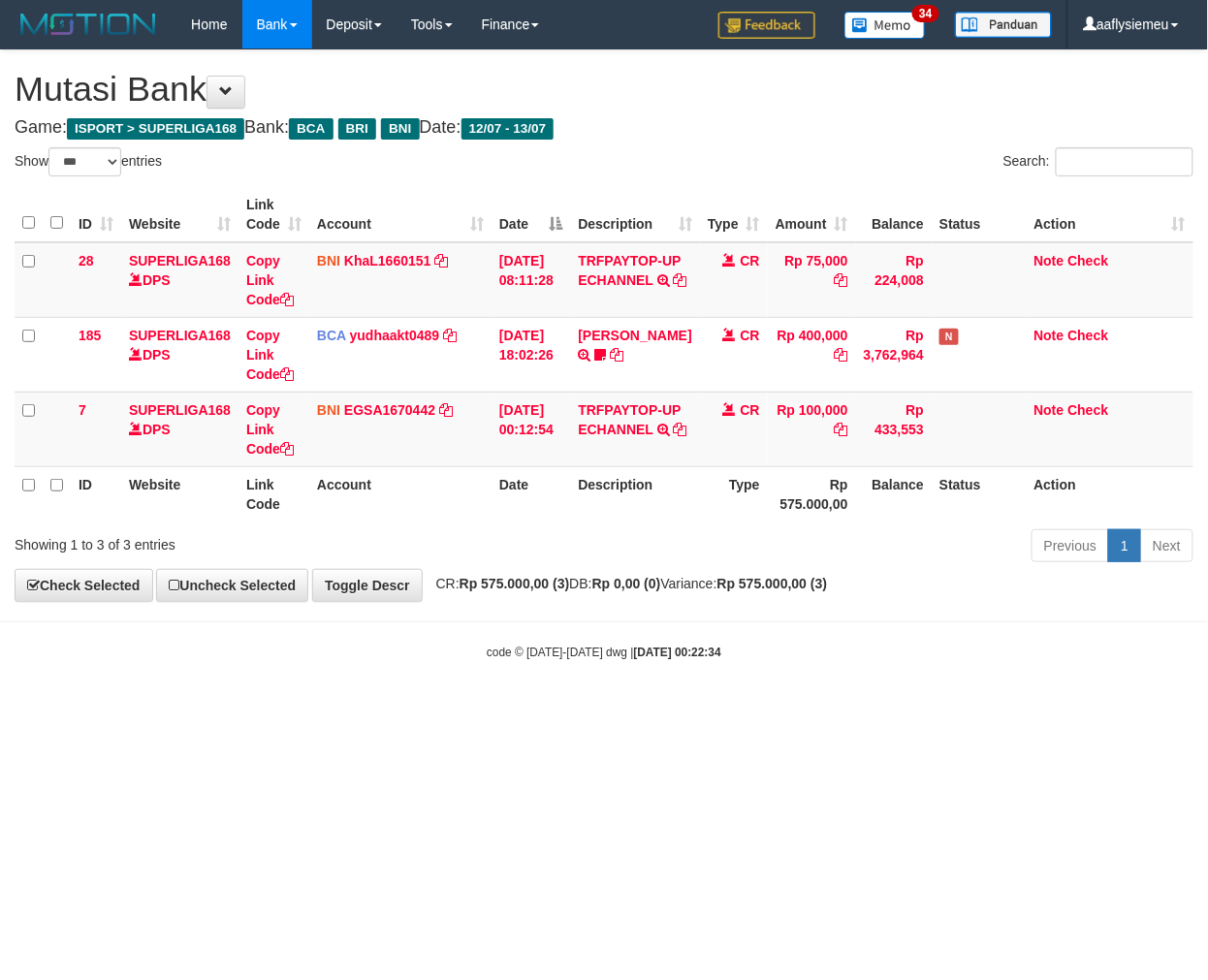 click on "Toggle navigation
Home
Bank
Account List
Load
By Website
Group
[ISPORT]													SUPERLIGA168
By Load Group (DPS)
34" at bounding box center (604, 355) 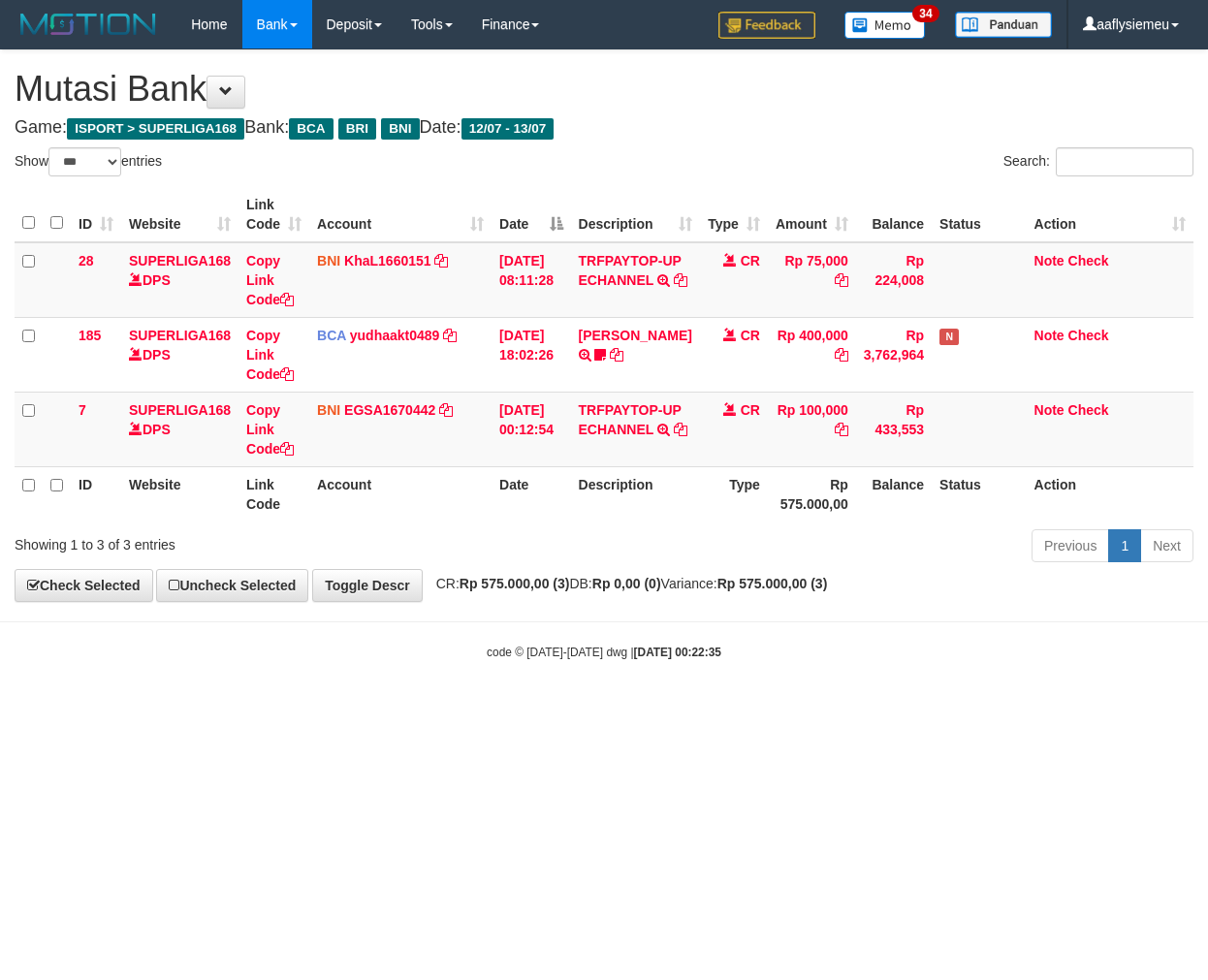 select on "***" 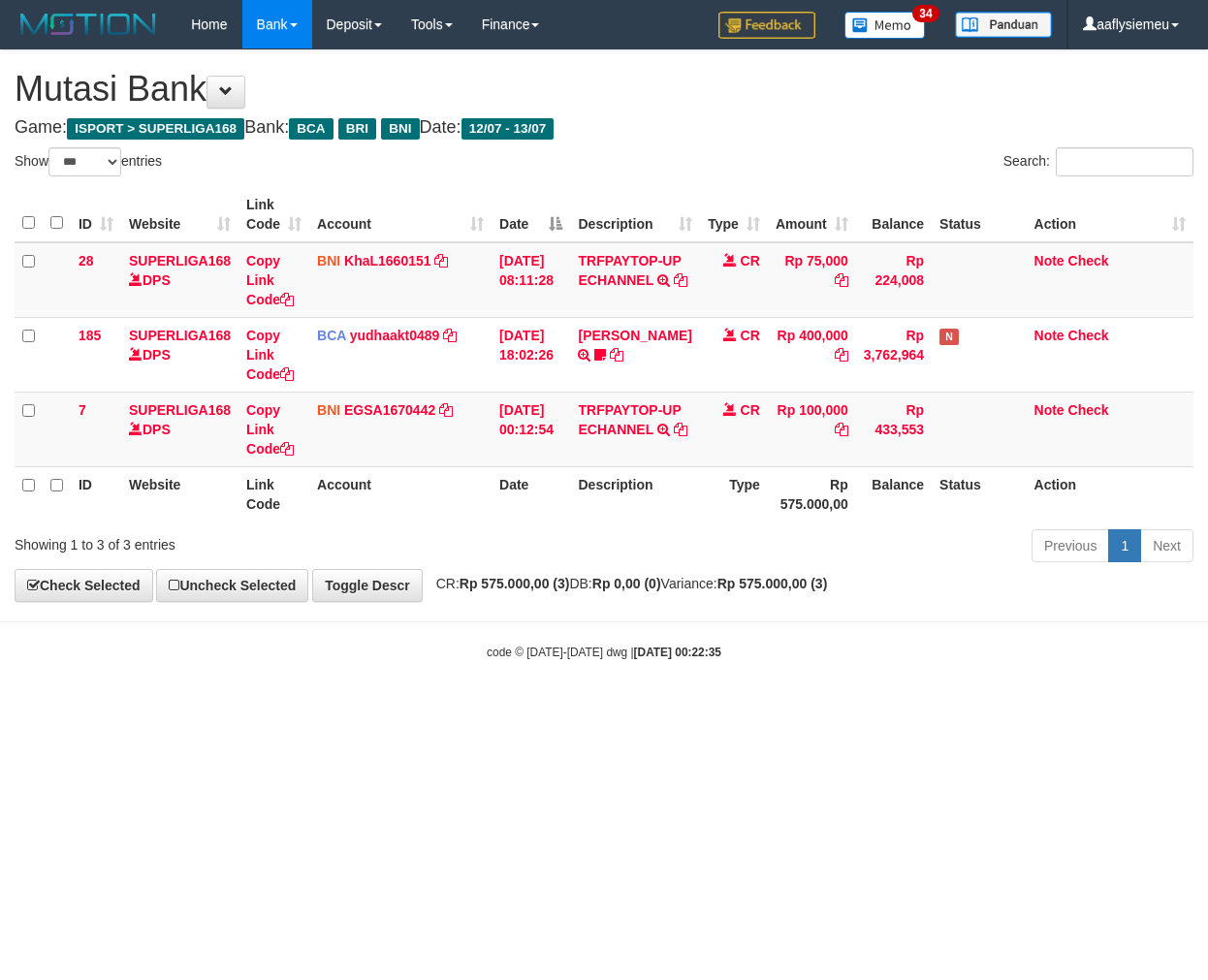 scroll, scrollTop: 0, scrollLeft: 0, axis: both 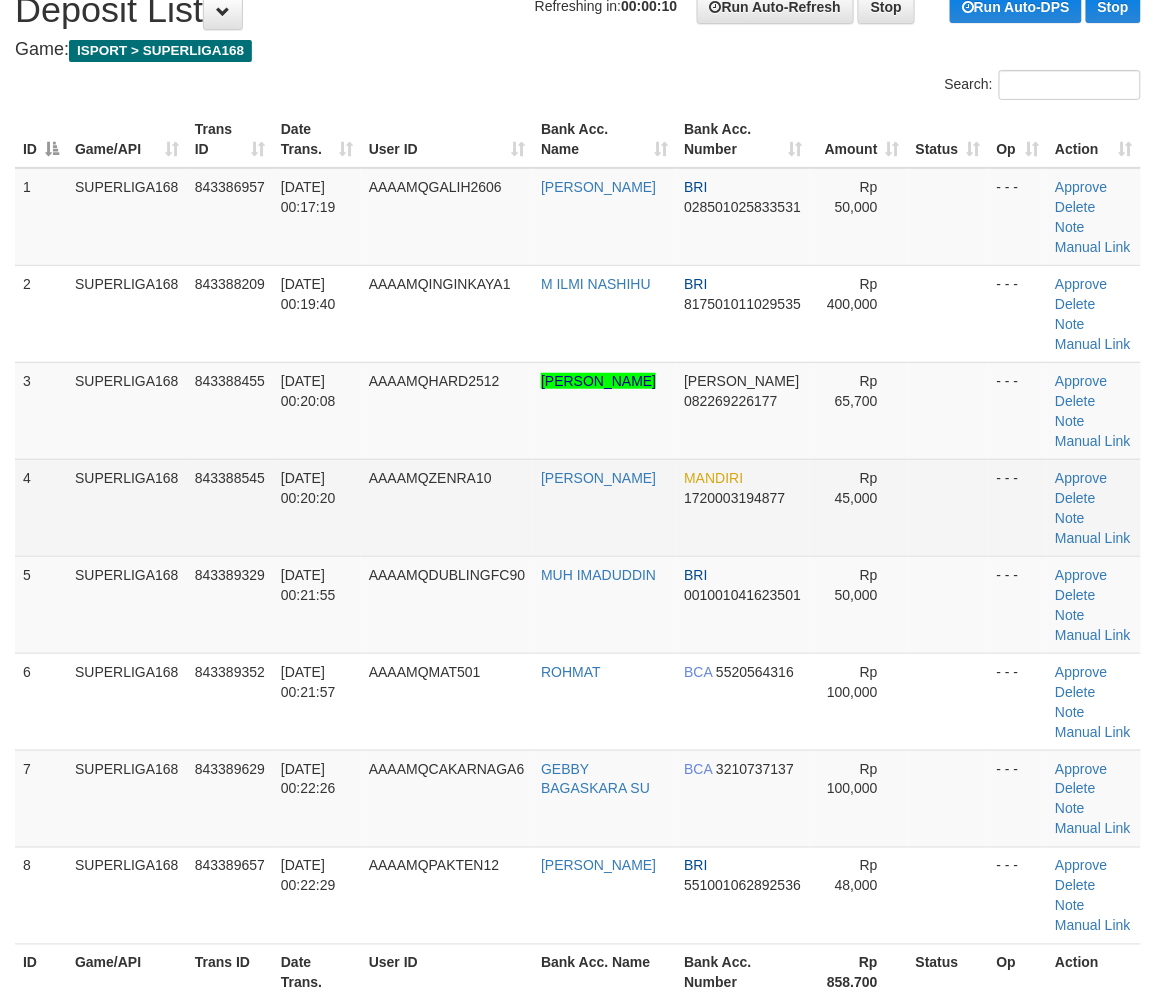 click on "AAAAMQZENRA10" at bounding box center (447, 507) 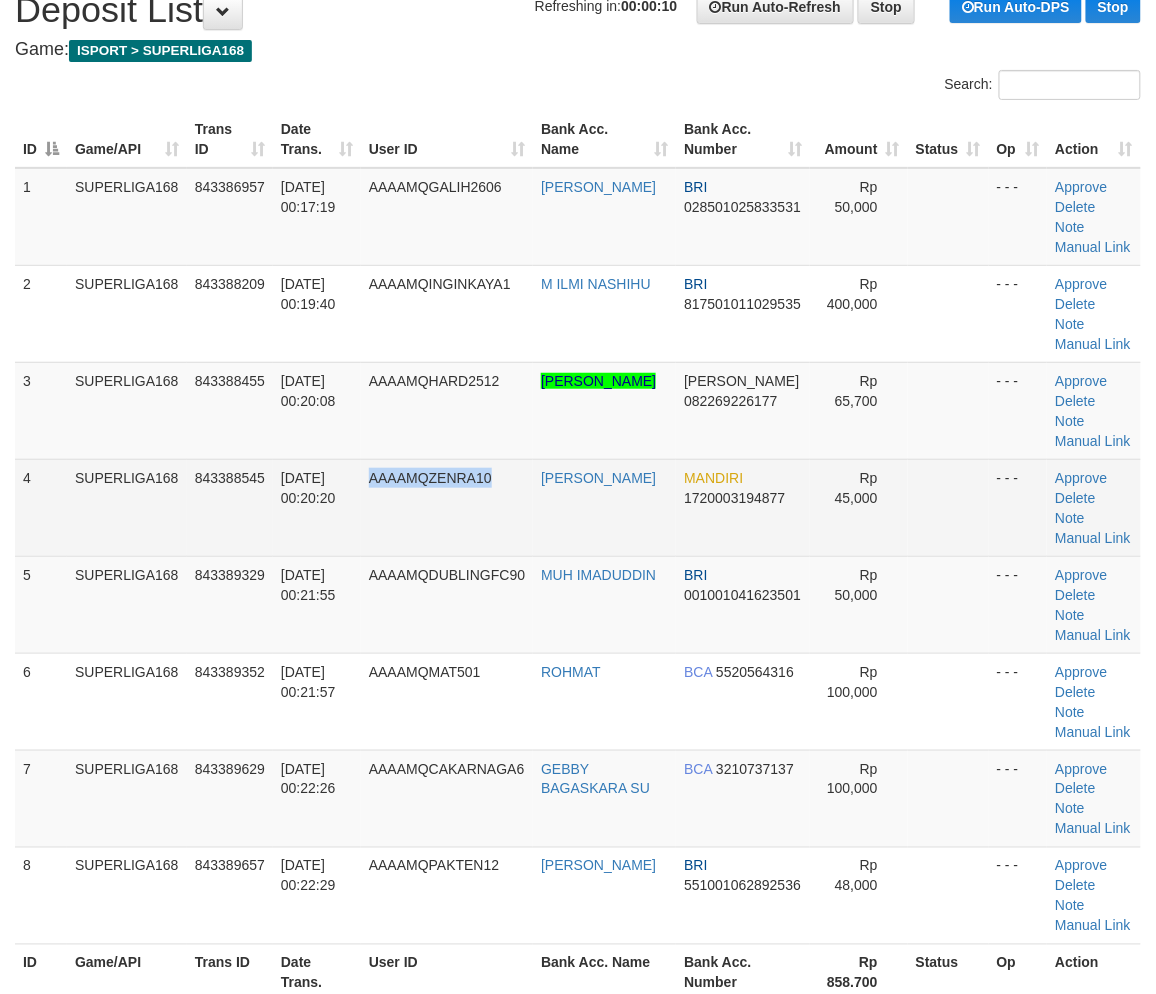 click on "AAAAMQZENRA10" at bounding box center [447, 507] 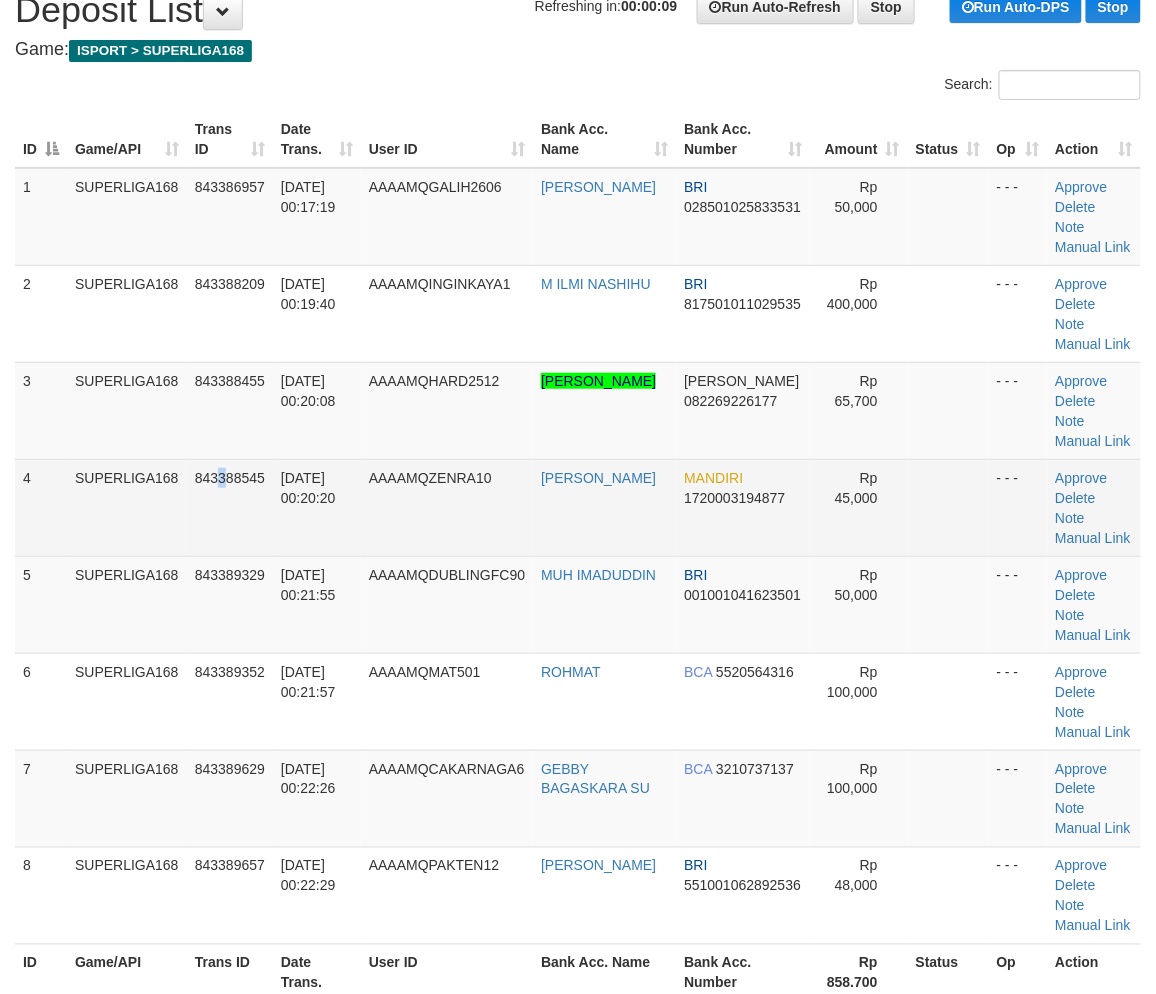 click on "843388545" at bounding box center (230, 507) 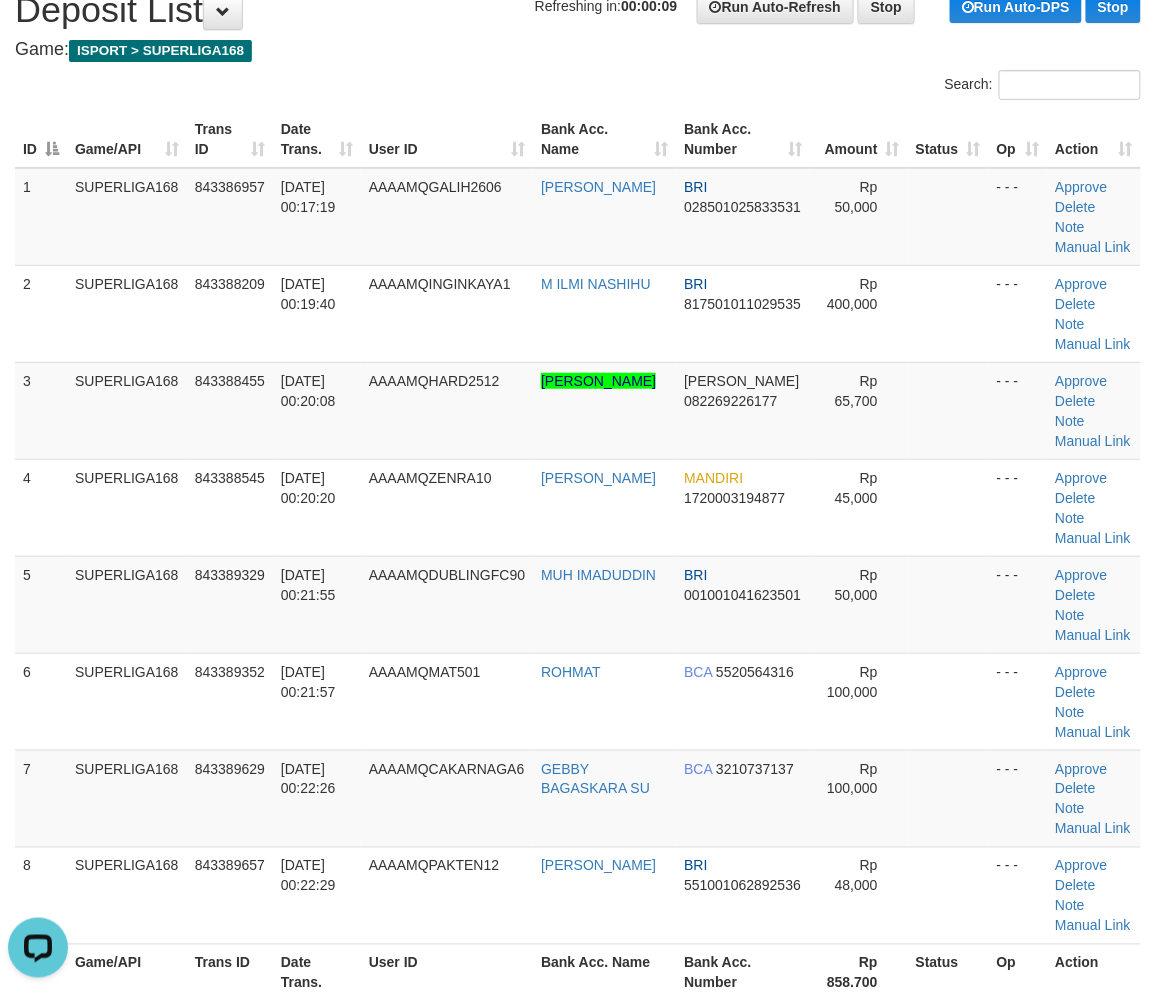 scroll, scrollTop: 0, scrollLeft: 0, axis: both 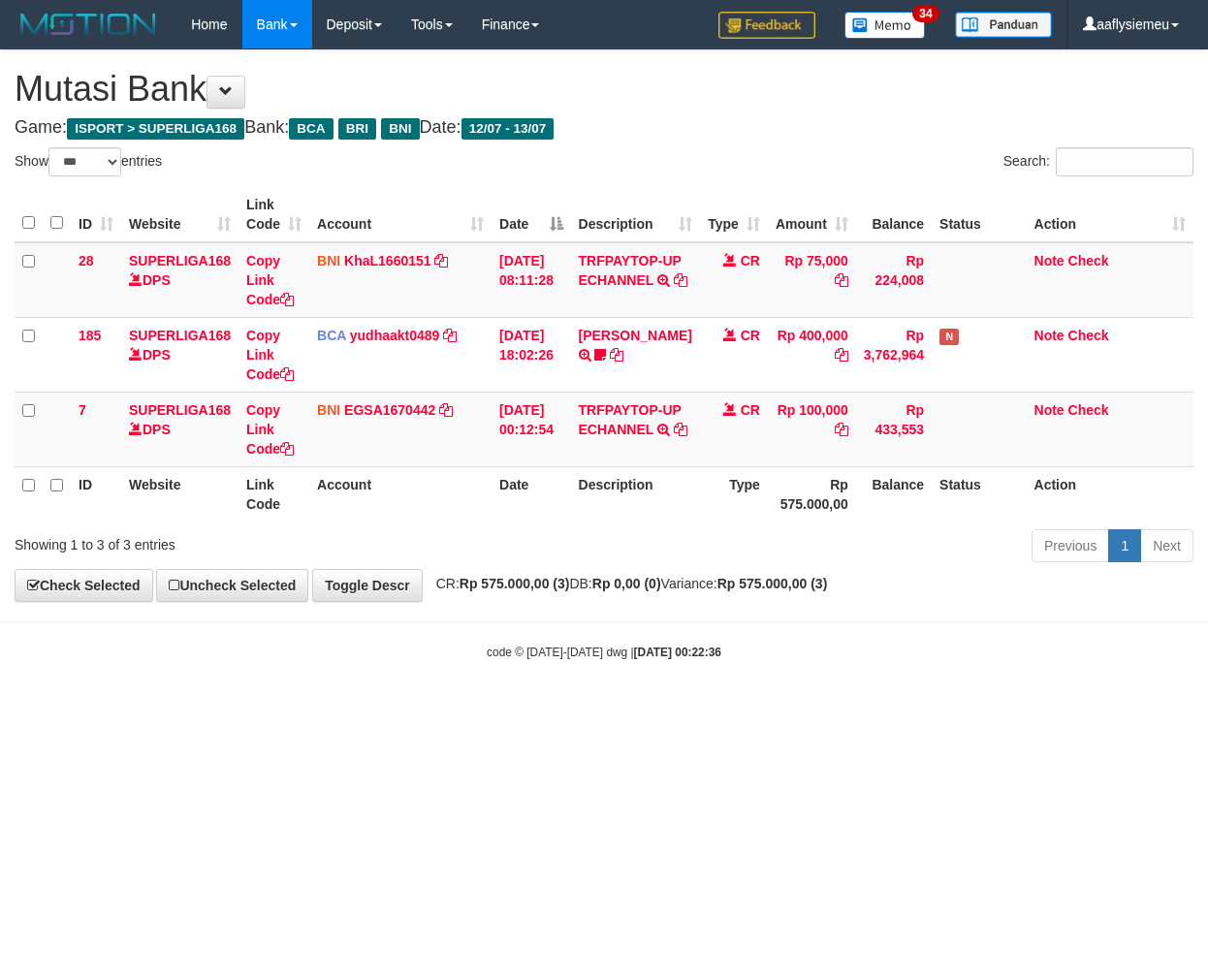 select on "***" 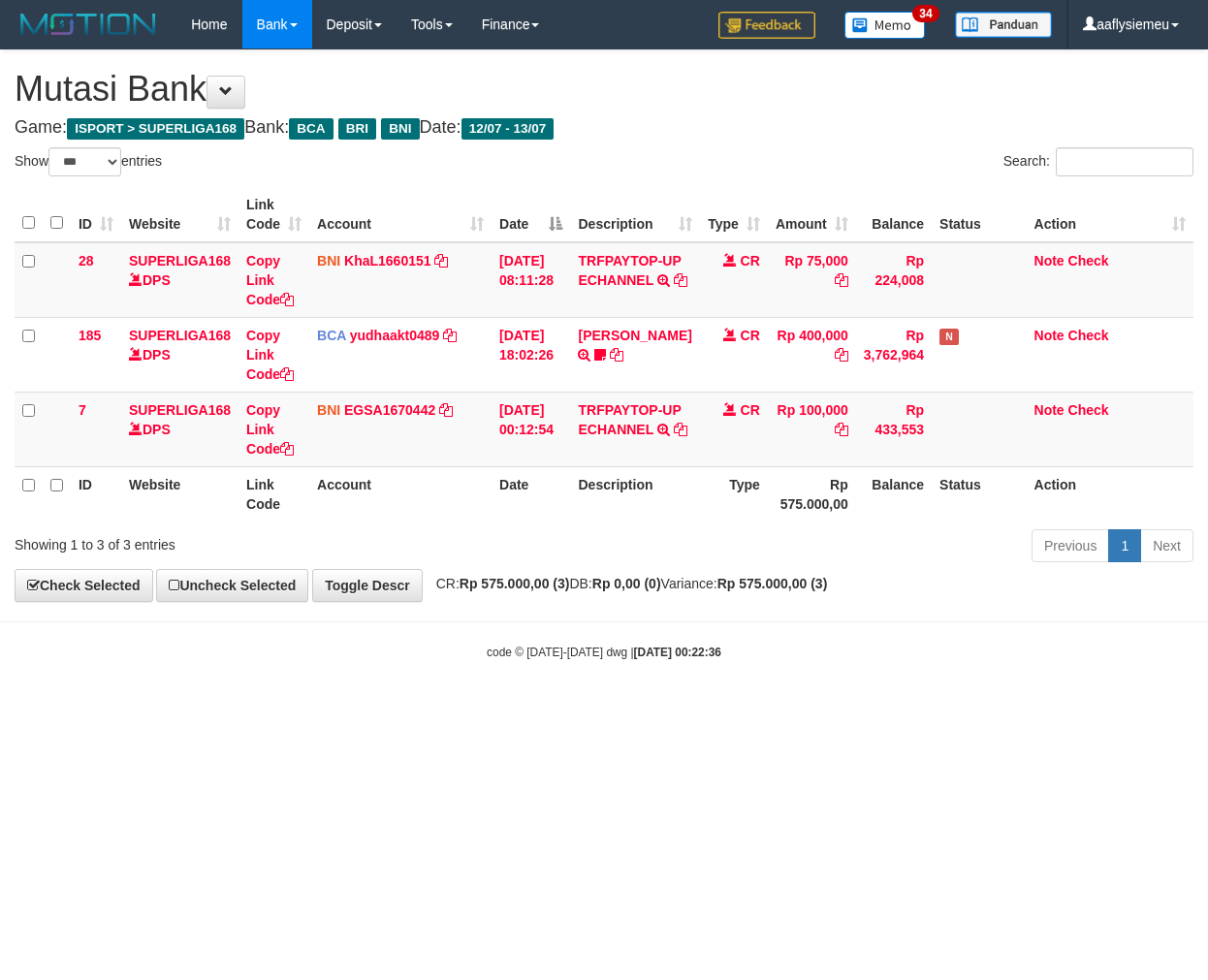 scroll, scrollTop: 0, scrollLeft: 0, axis: both 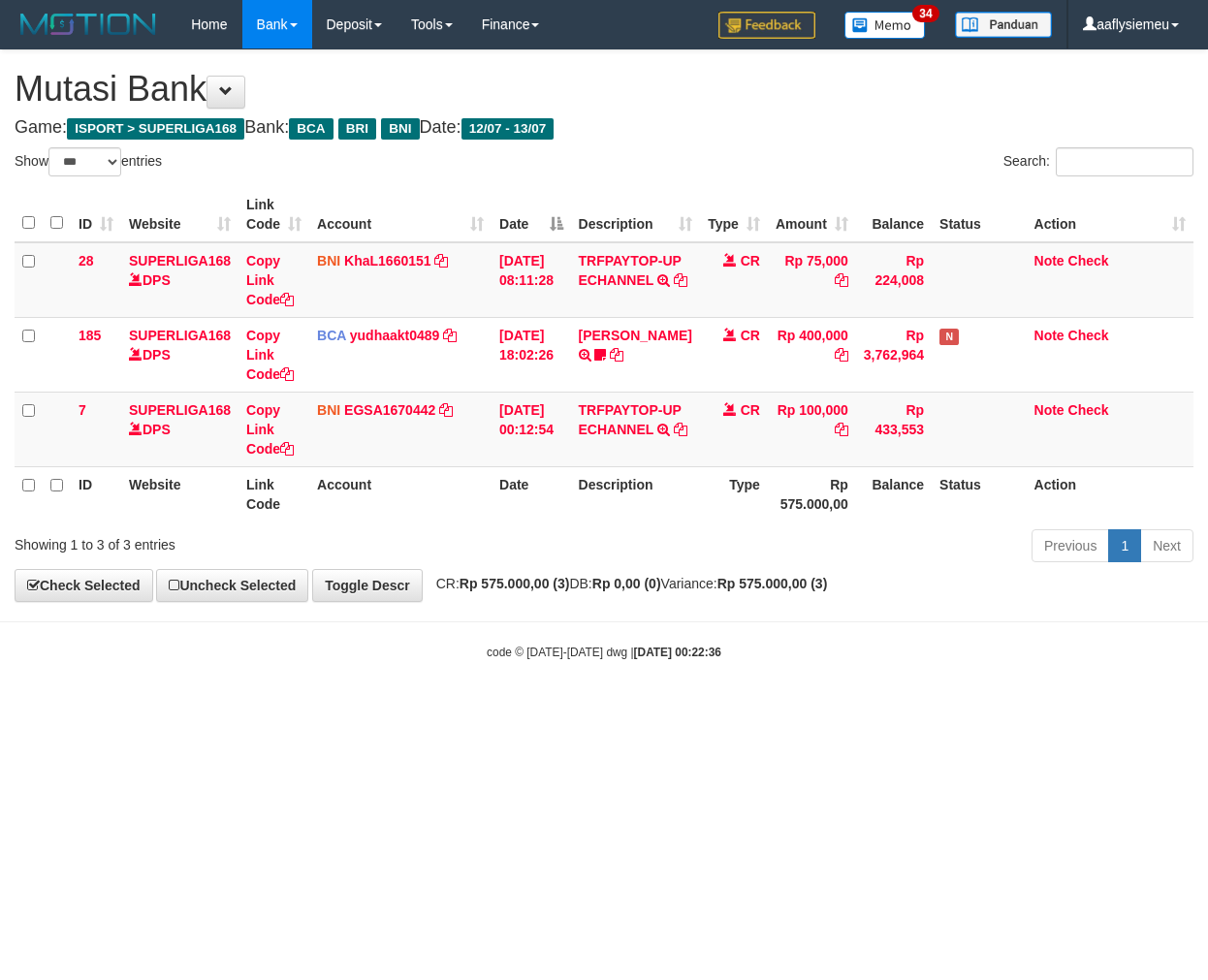 select on "***" 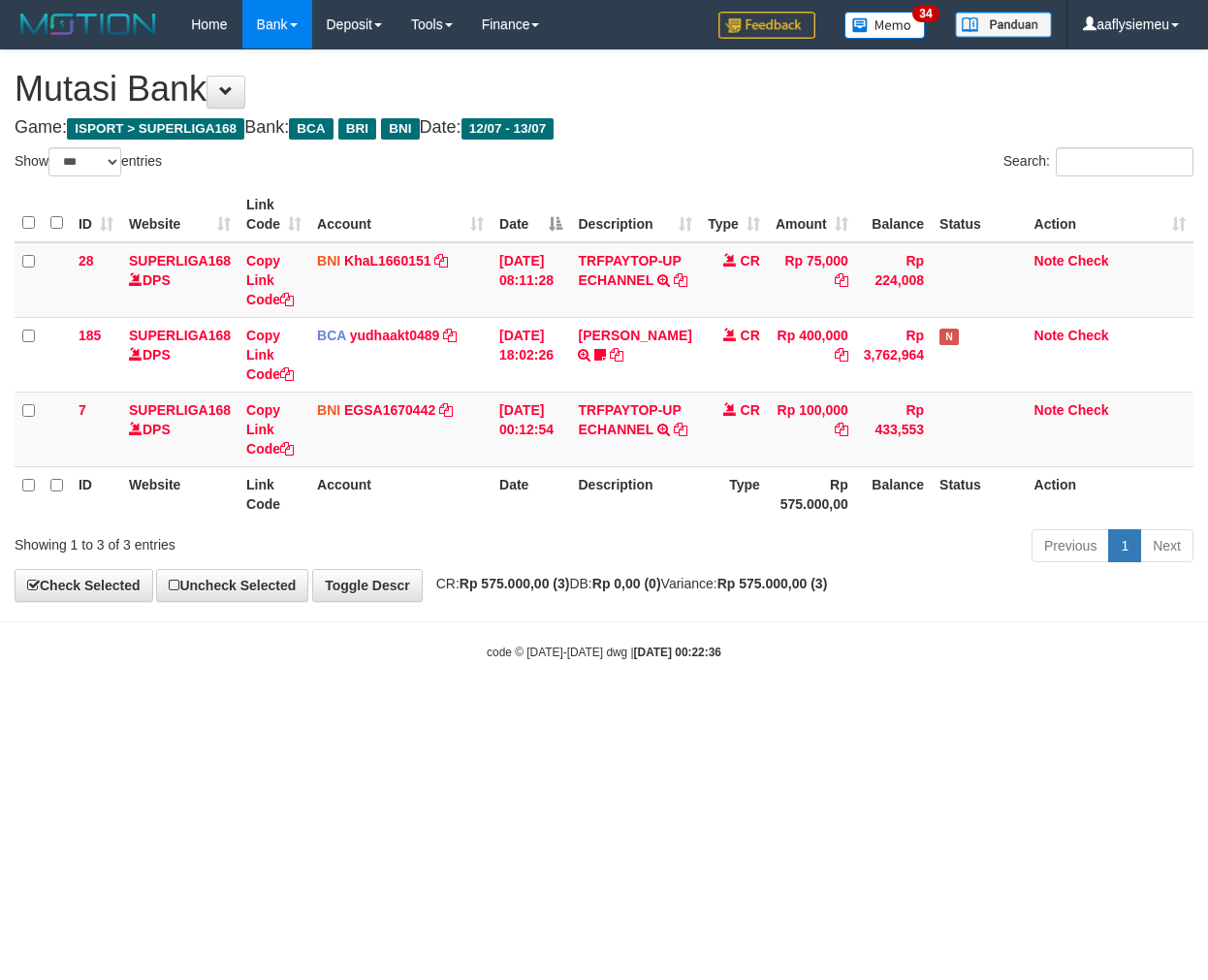 scroll, scrollTop: 0, scrollLeft: 0, axis: both 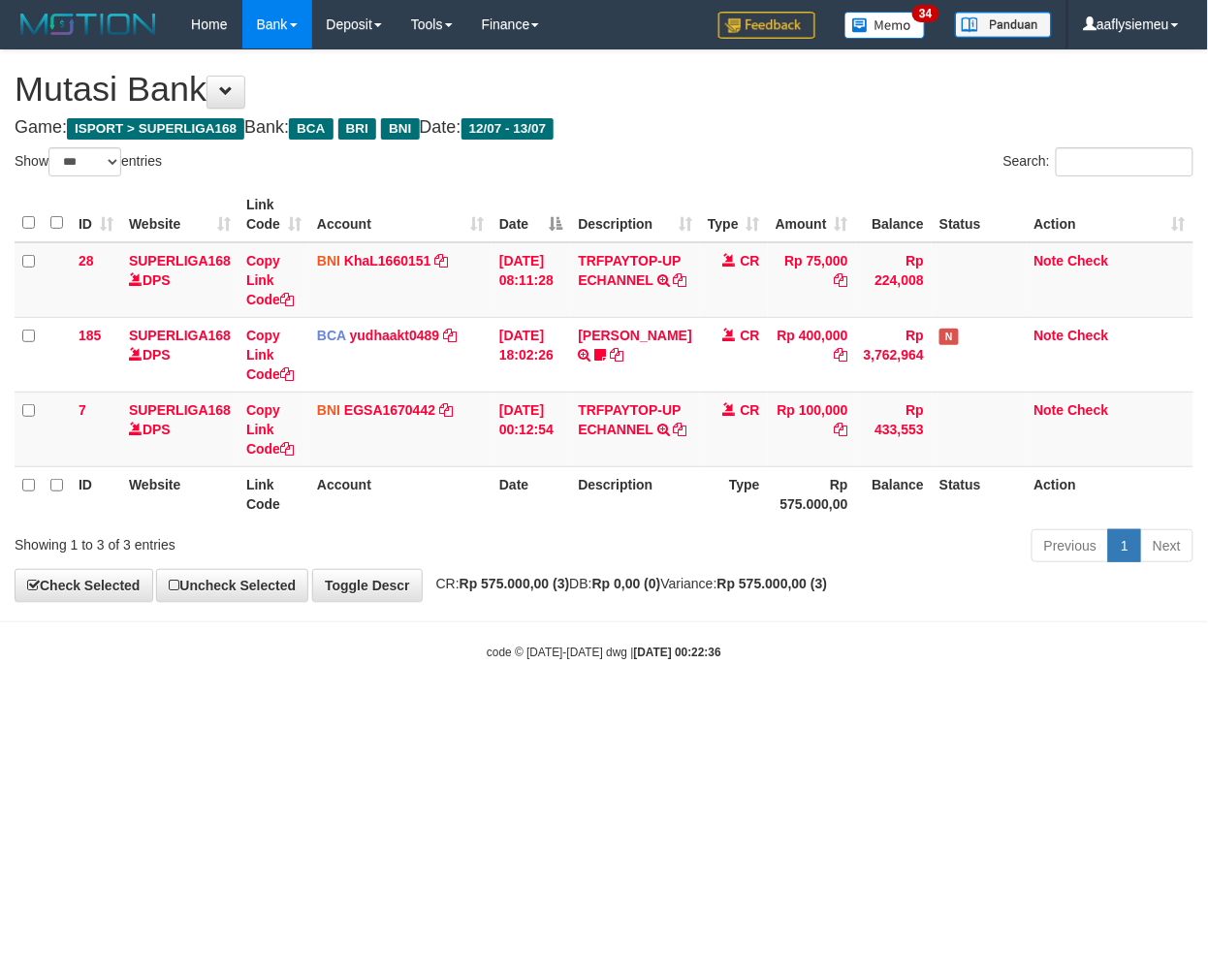 click on "Toggle navigation
Home
Bank
Account List
Load
By Website
Group
[ISPORT]													SUPERLIGA168
By Load Group (DPS)
34" at bounding box center [604, 355] 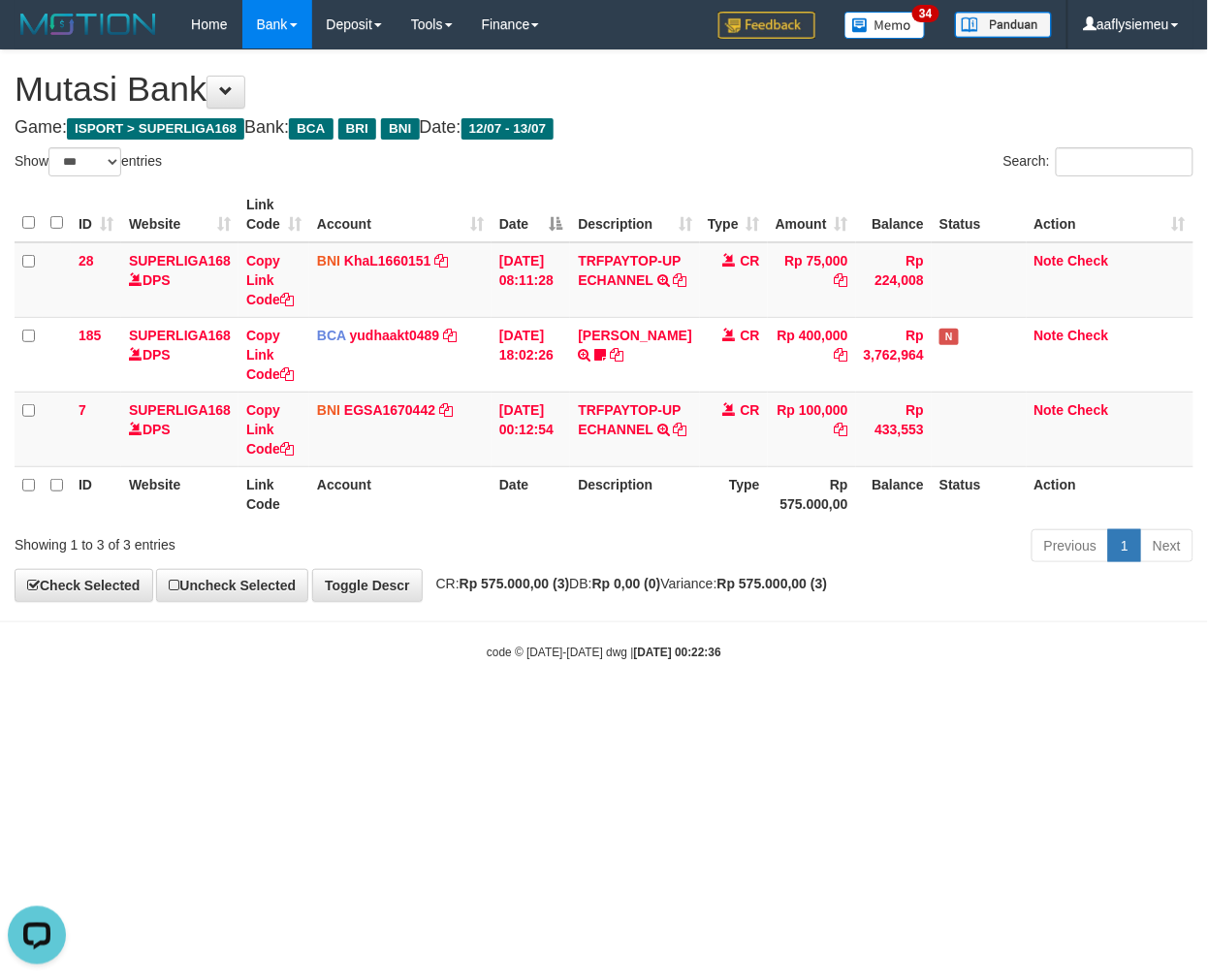 scroll, scrollTop: 0, scrollLeft: 0, axis: both 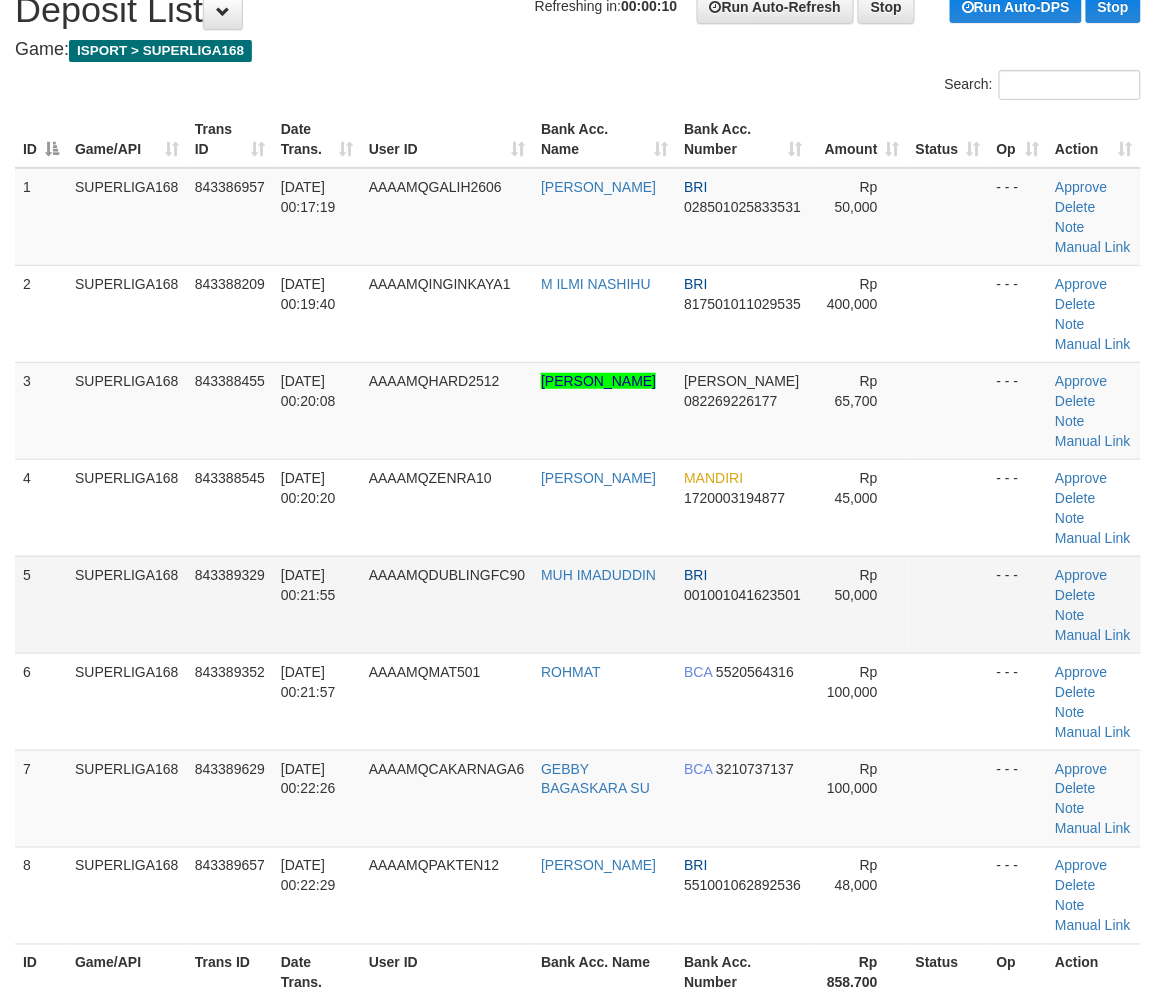 click on "SUPERLIGA168" at bounding box center [127, 604] 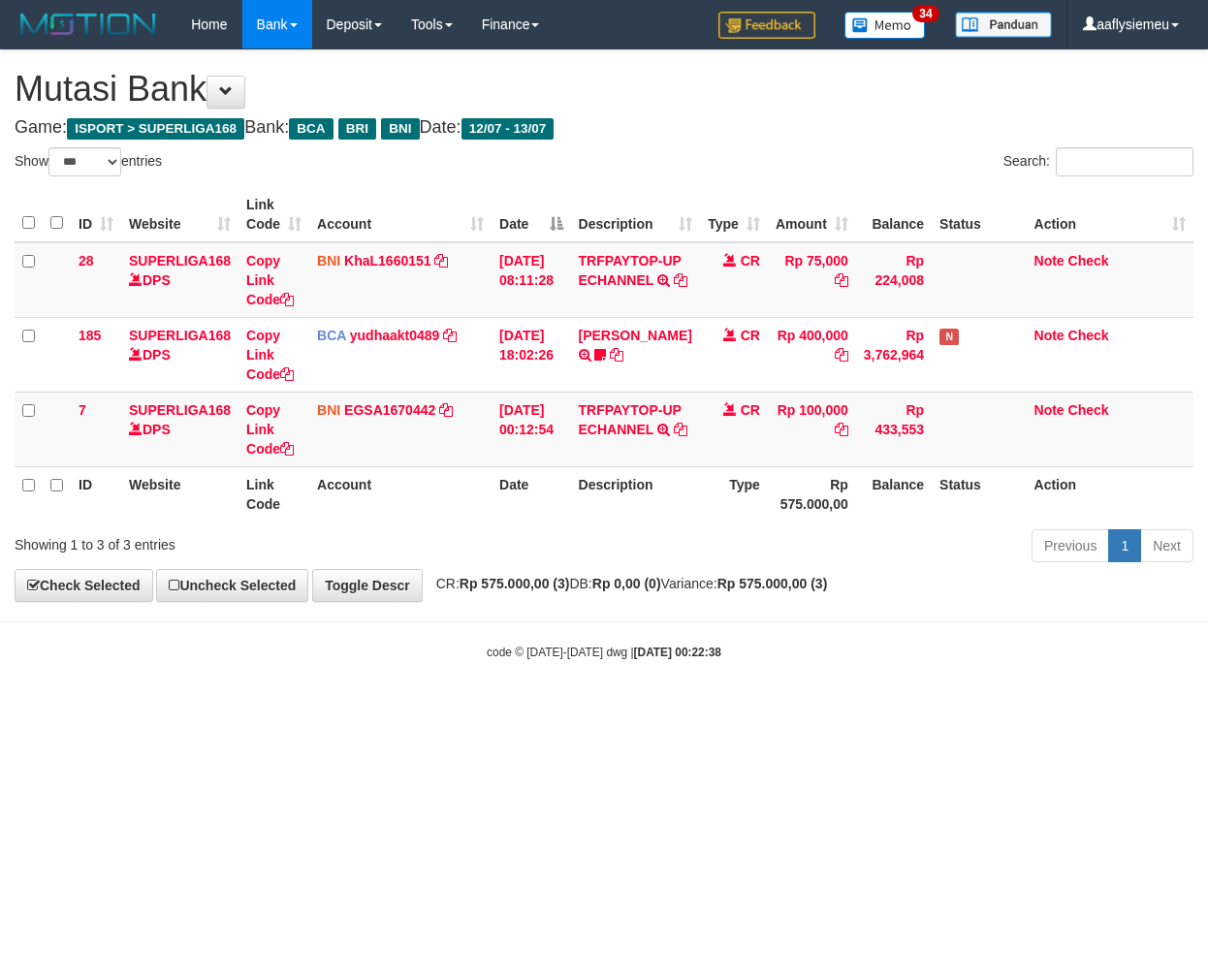 select on "***" 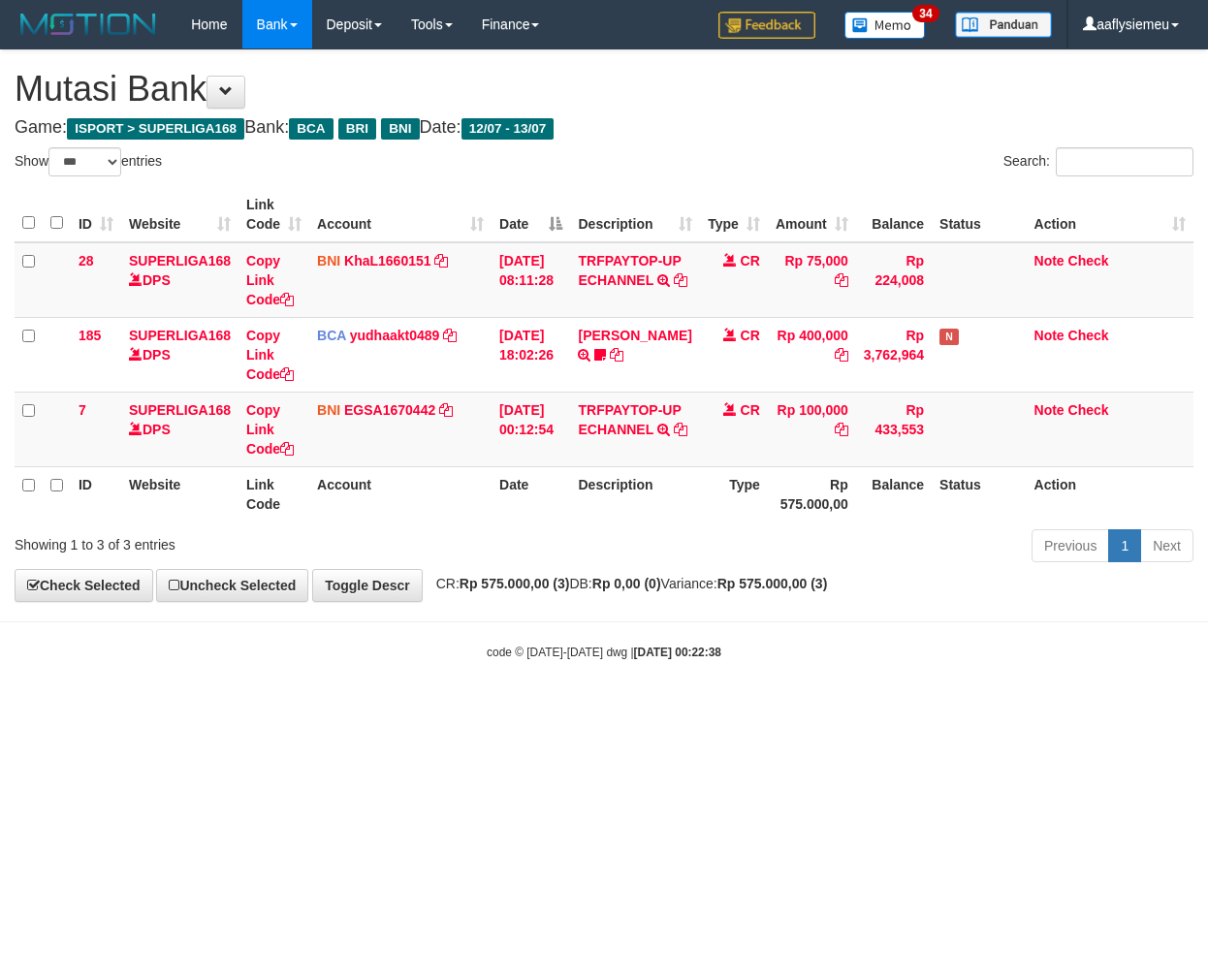 scroll, scrollTop: 0, scrollLeft: 0, axis: both 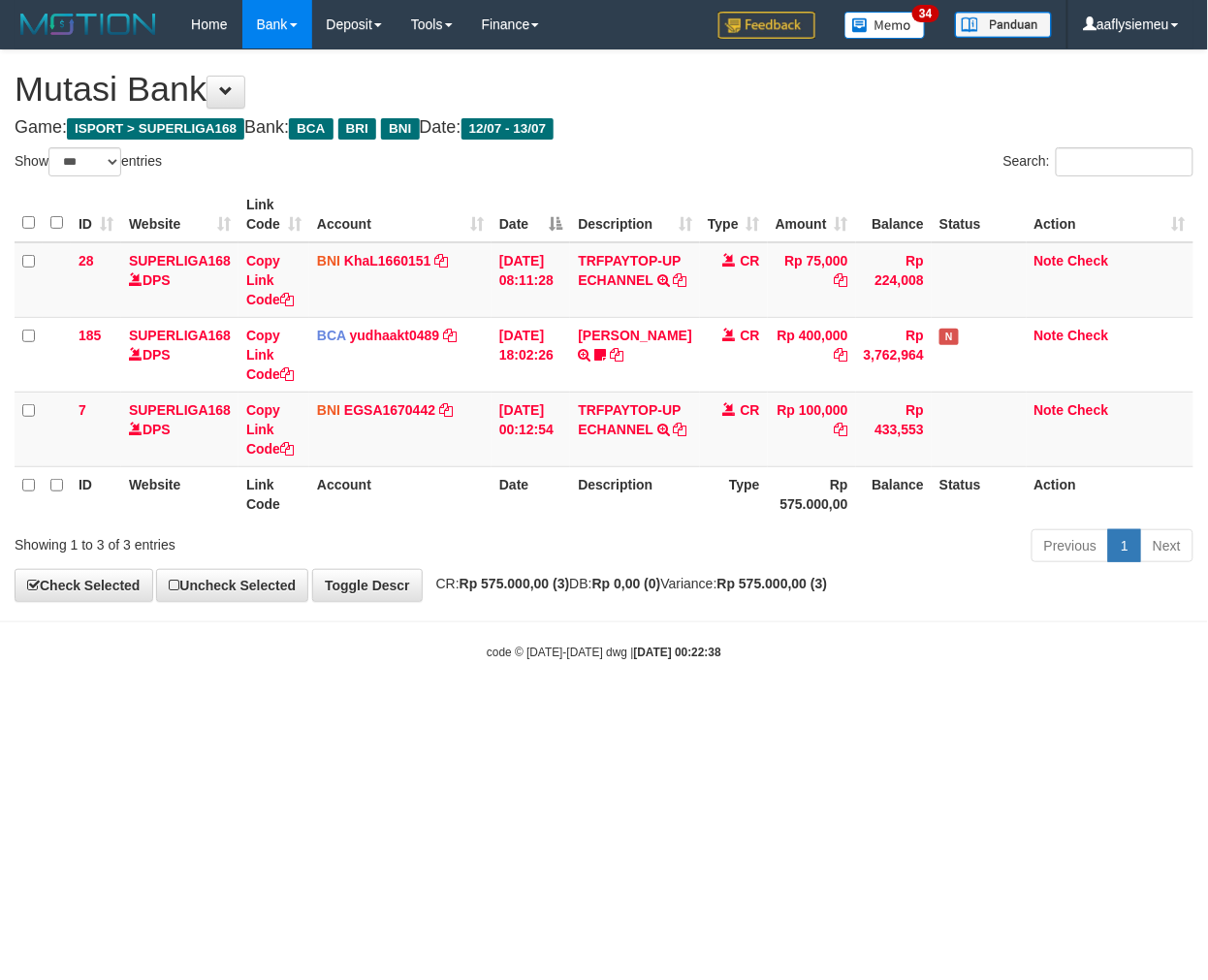 click on "Toggle navigation
Home
Bank
Account List
Load
By Website
Group
[ISPORT]													SUPERLIGA168
By Load Group (DPS)" at bounding box center [604, 355] 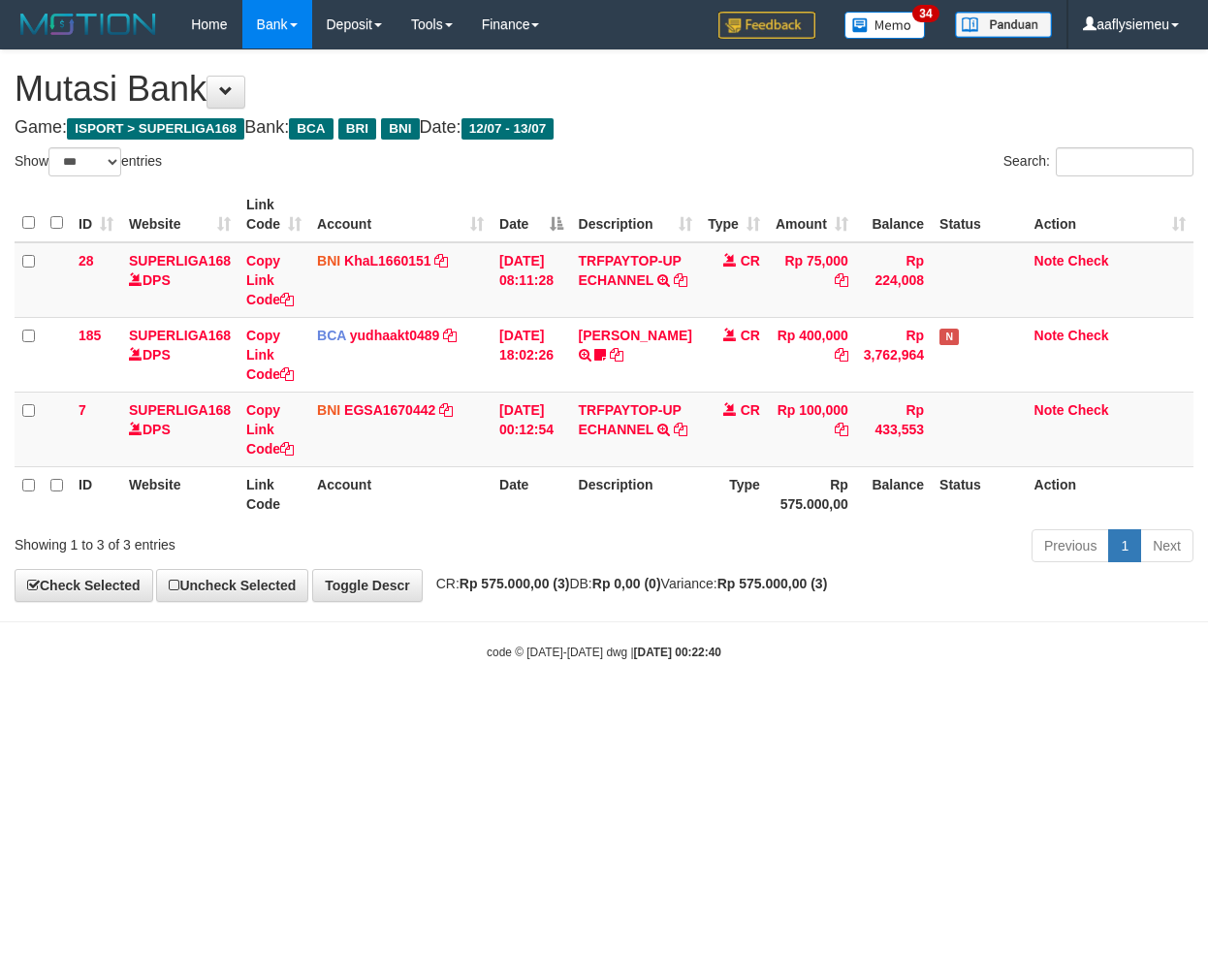 select on "***" 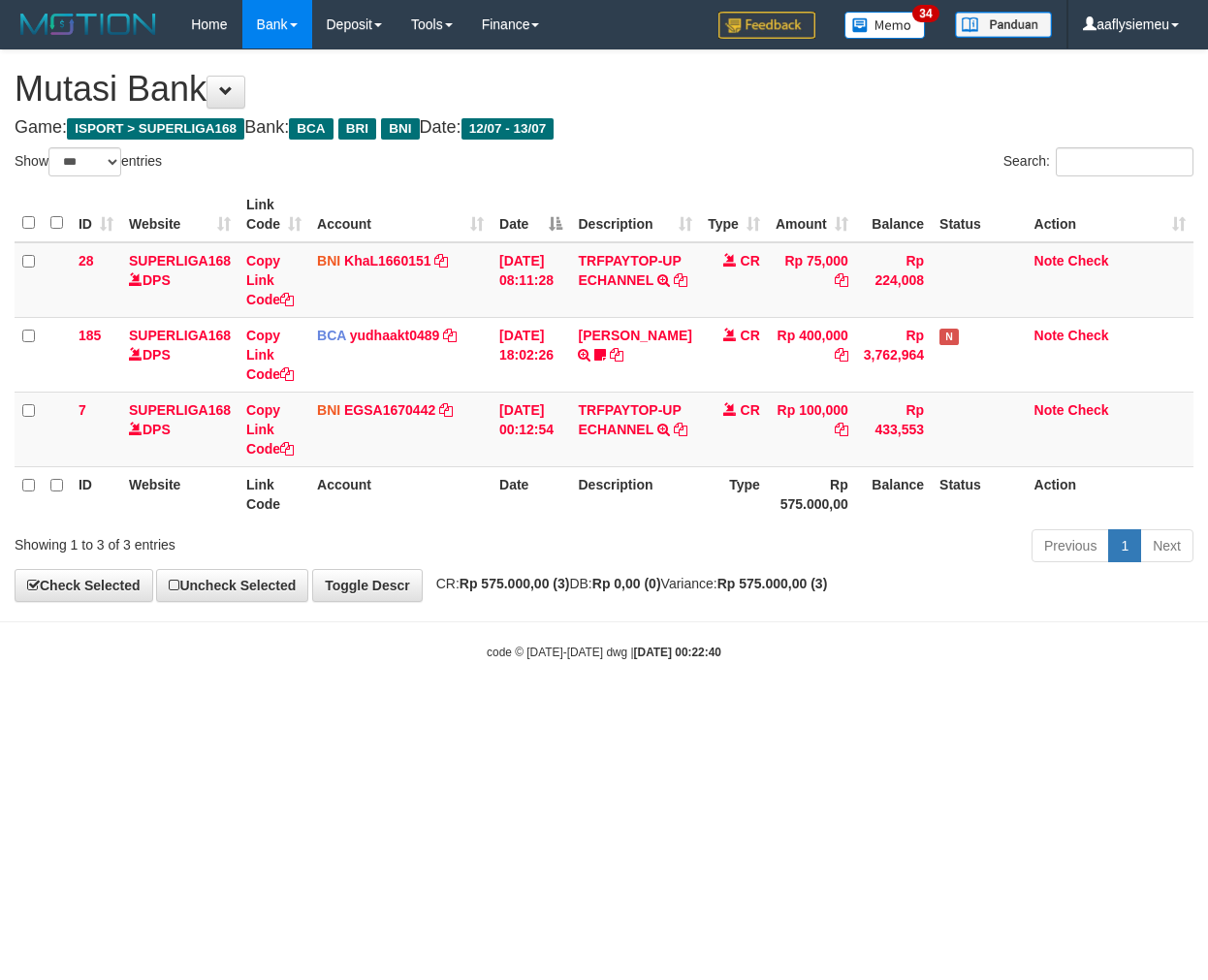 scroll, scrollTop: 0, scrollLeft: 0, axis: both 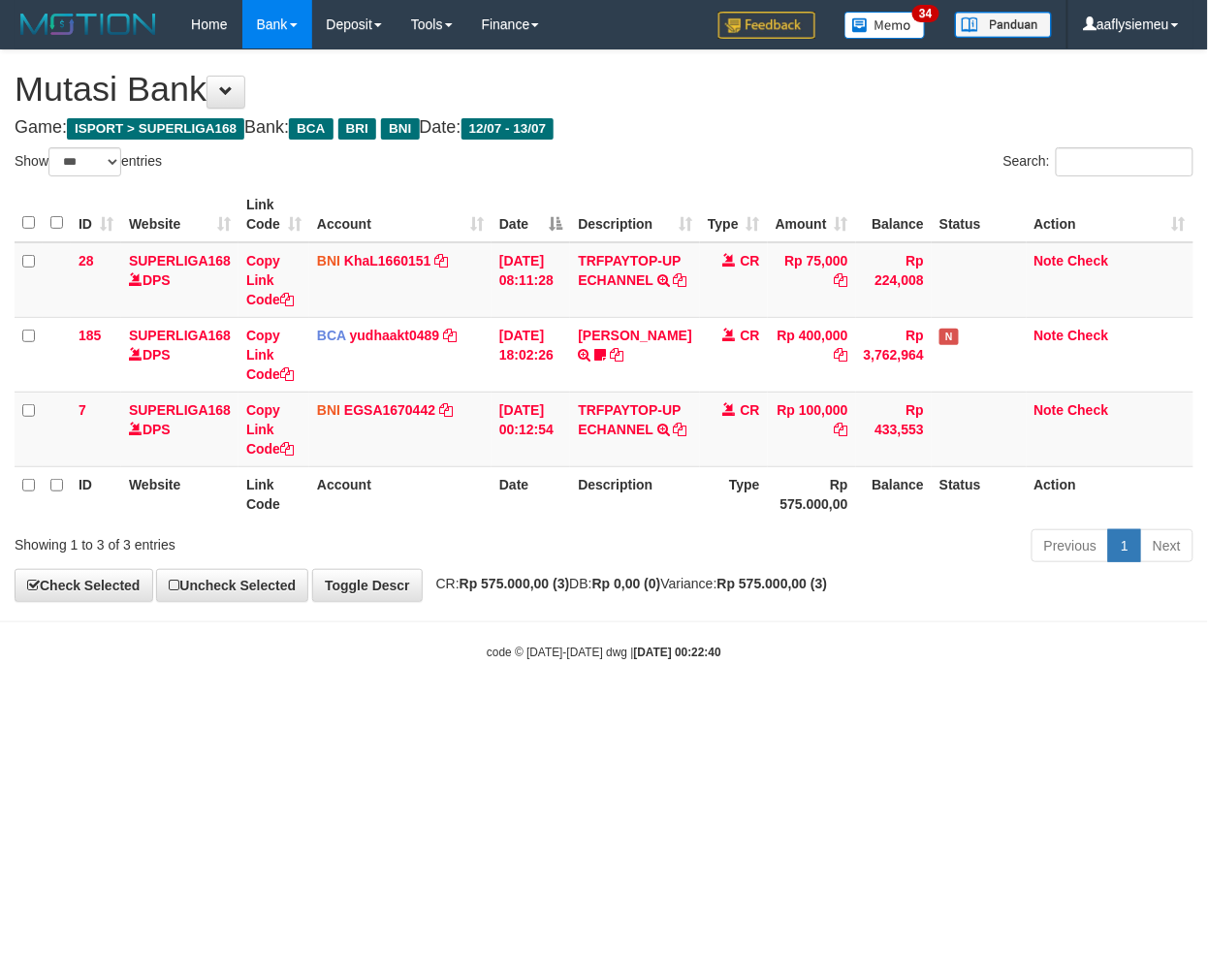 click on "Toggle navigation
Home
Bank
Account List
Load
By Website
Group
[ISPORT]													SUPERLIGA168
By Load Group (DPS)
34" at bounding box center [604, 355] 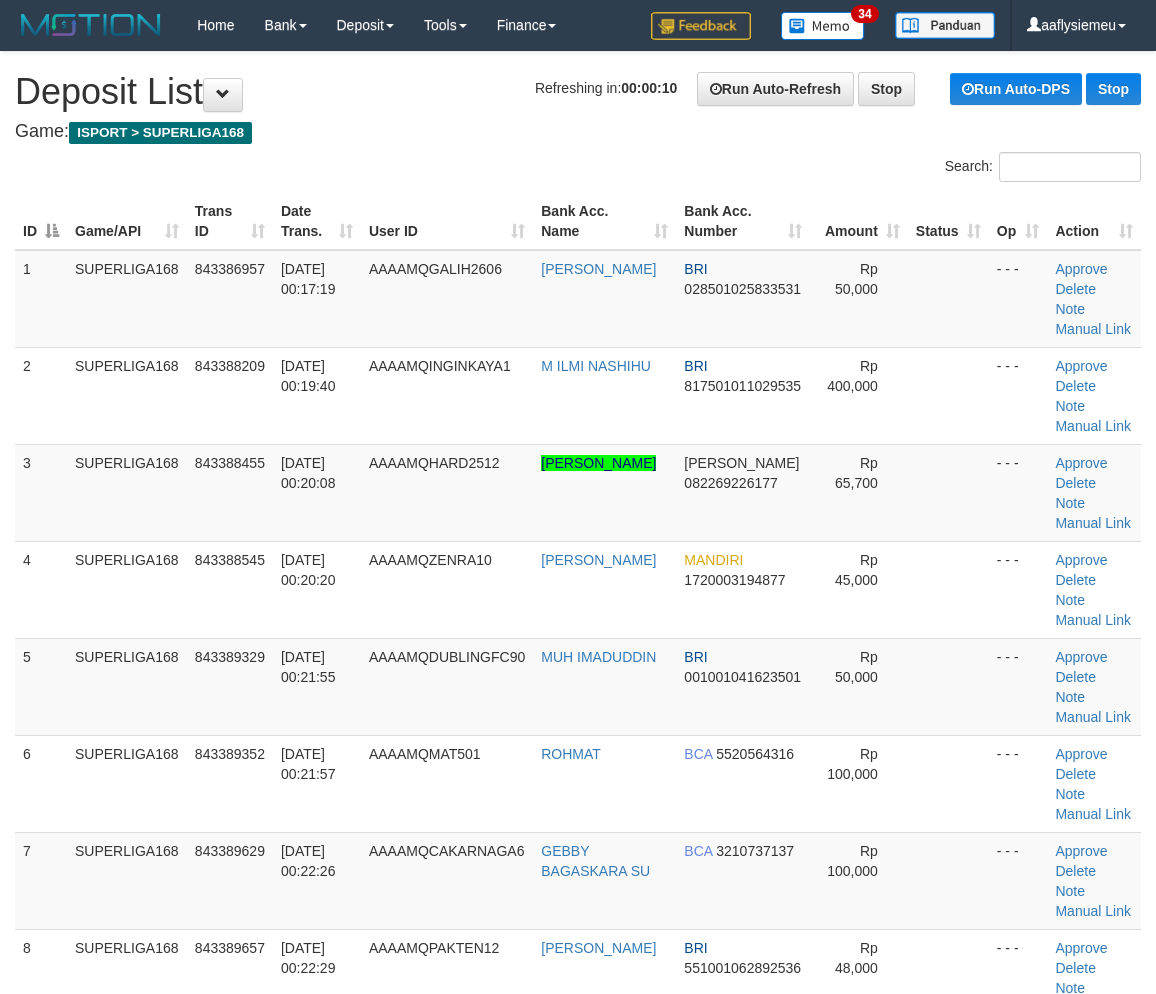 scroll, scrollTop: 82, scrollLeft: 0, axis: vertical 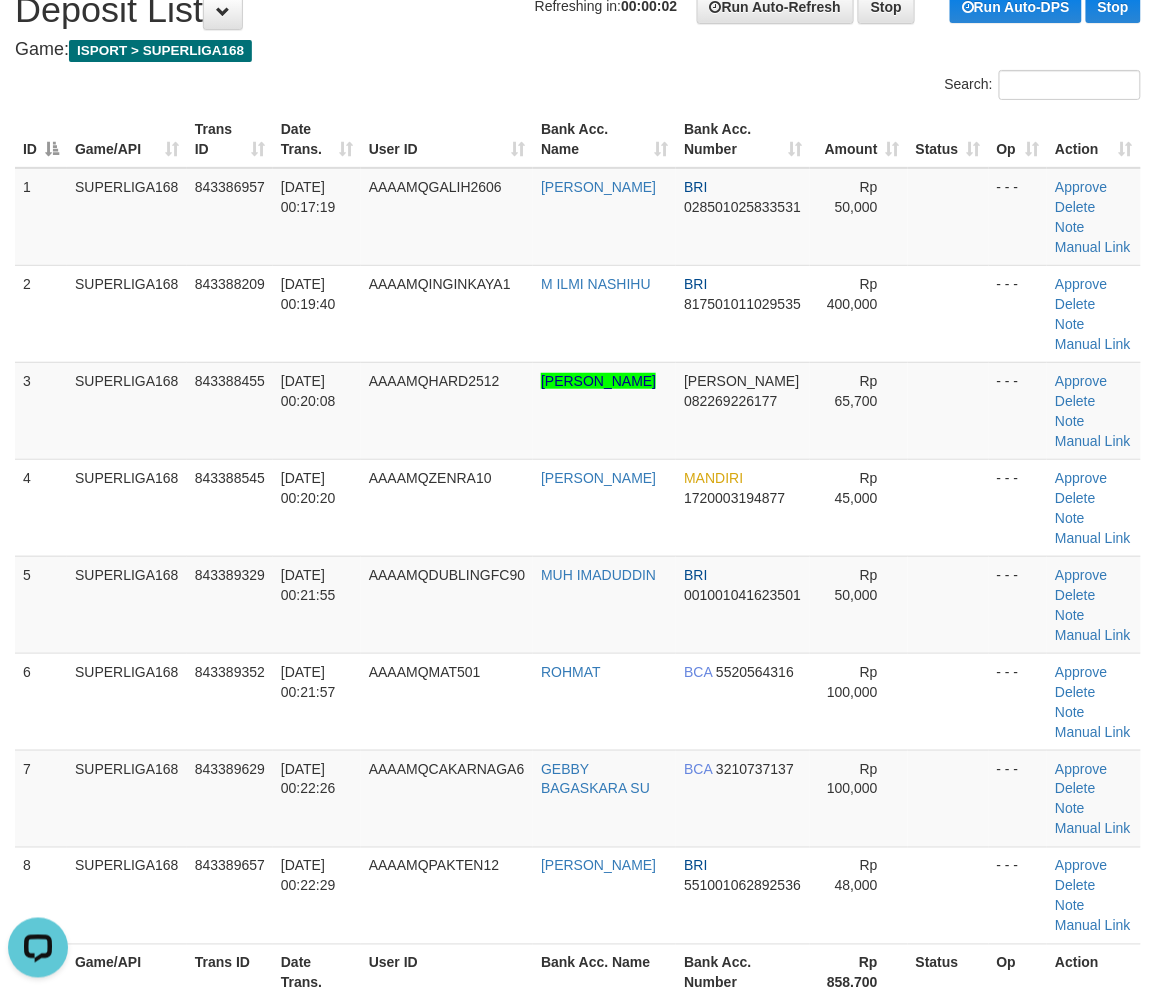 click on "ID Game/API Trans ID Date Trans. User ID Bank Acc. Name Bank Acc. Number Amount Status Op Action
1
SUPERLIGA168
843386957
13/07/2025 00:17:19
AAAAMQGALIH2606
GALIH PRATAMA
BRI
028501025833531
Rp 50,000
- - -
Approve
Delete
Note
Manual Link
2
SUPERLIGA168
843388209
13/07/2025 00:19:40
AAAAMQINGINKAYA1
M ILMI NASHIHU
BRI
817501011029535" at bounding box center (578, 556) 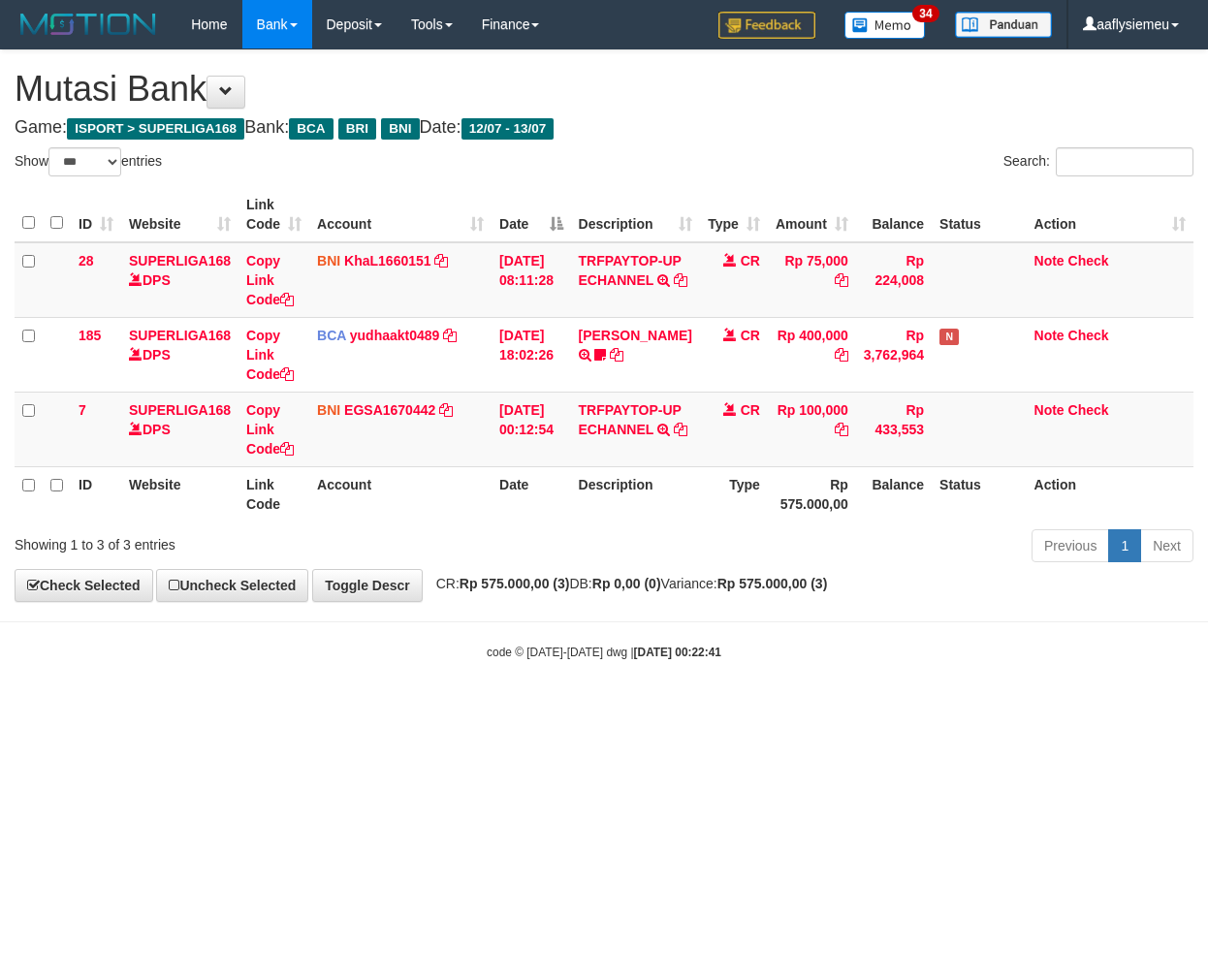 select on "***" 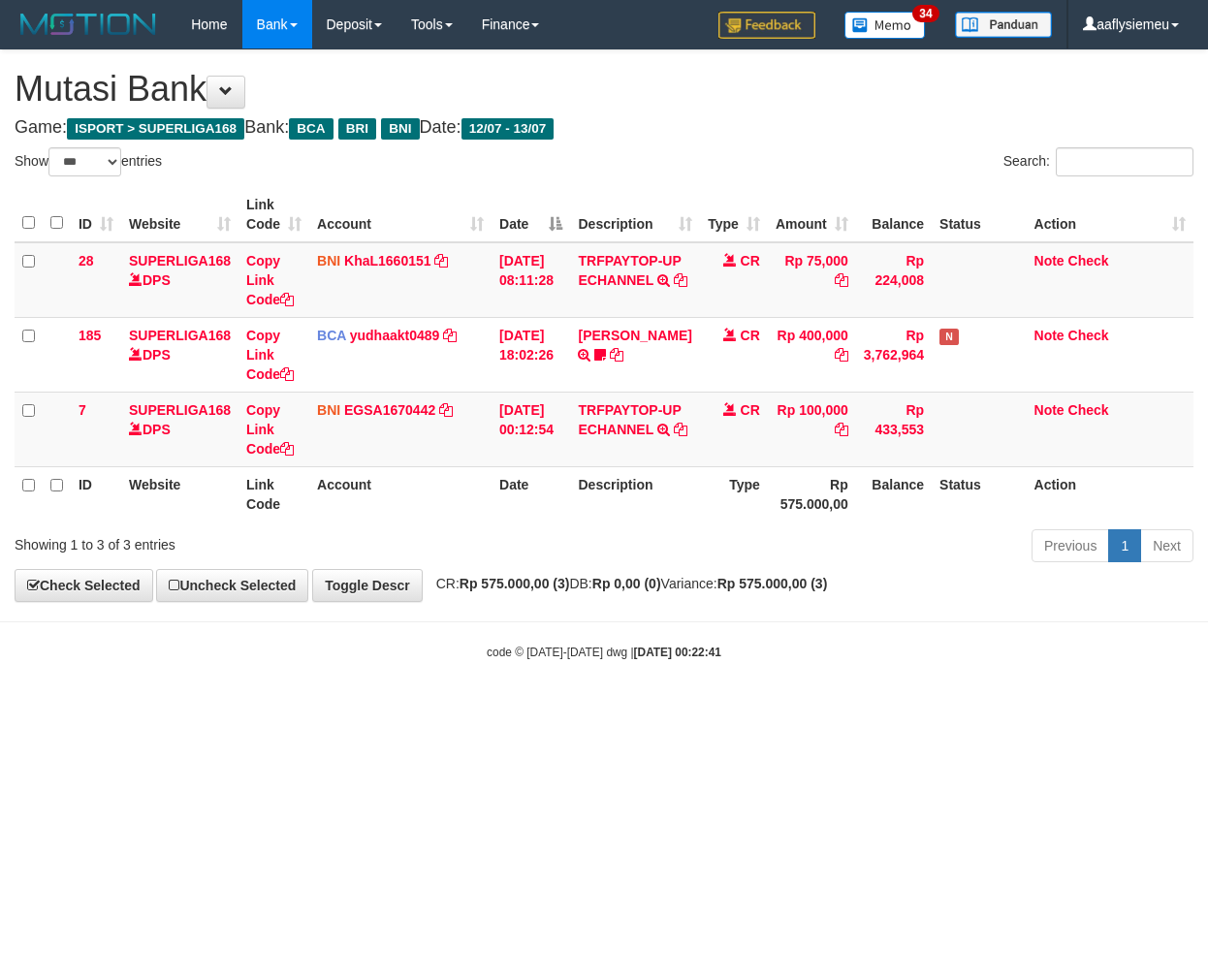 click on "Toggle navigation
Home
Bank
Account List
Load
By Website
Group
[ISPORT]													SUPERLIGA168
By Load Group (DPS)" at bounding box center (604, 355) 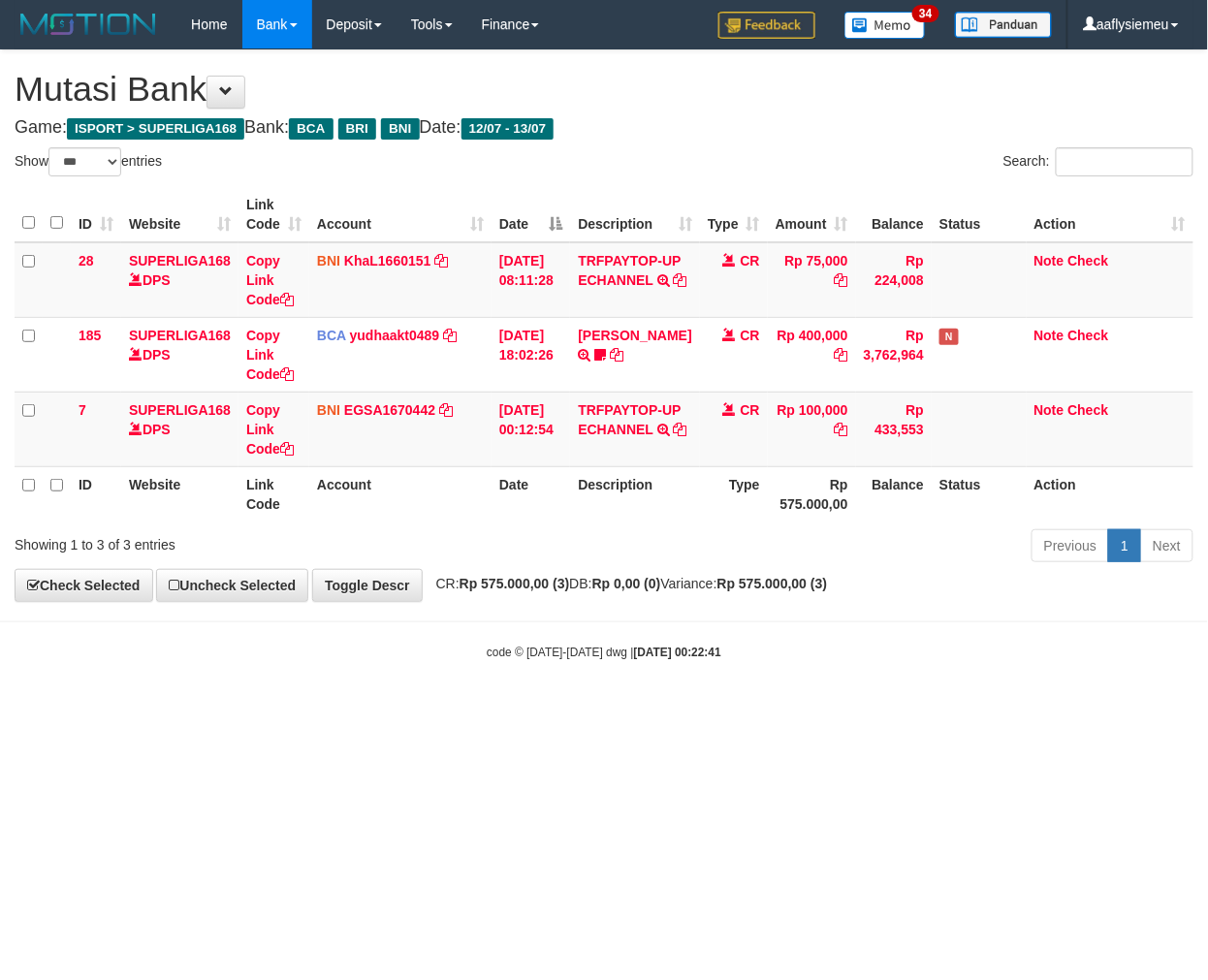 click on "Toggle navigation
Home
Bank
Account List
Load
By Website
Group
[ISPORT]													SUPERLIGA168
By Load Group (DPS)" at bounding box center (604, 355) 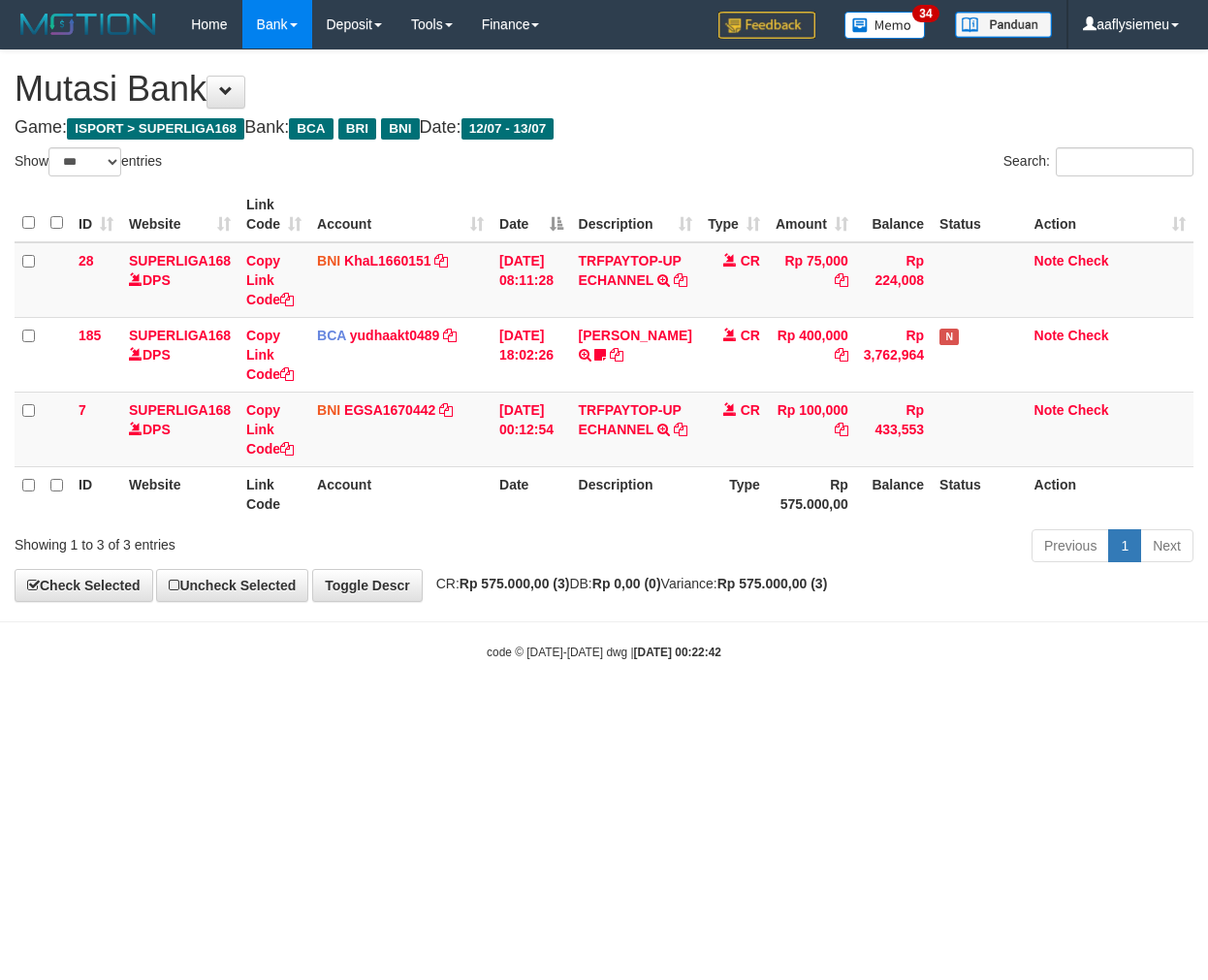 select on "***" 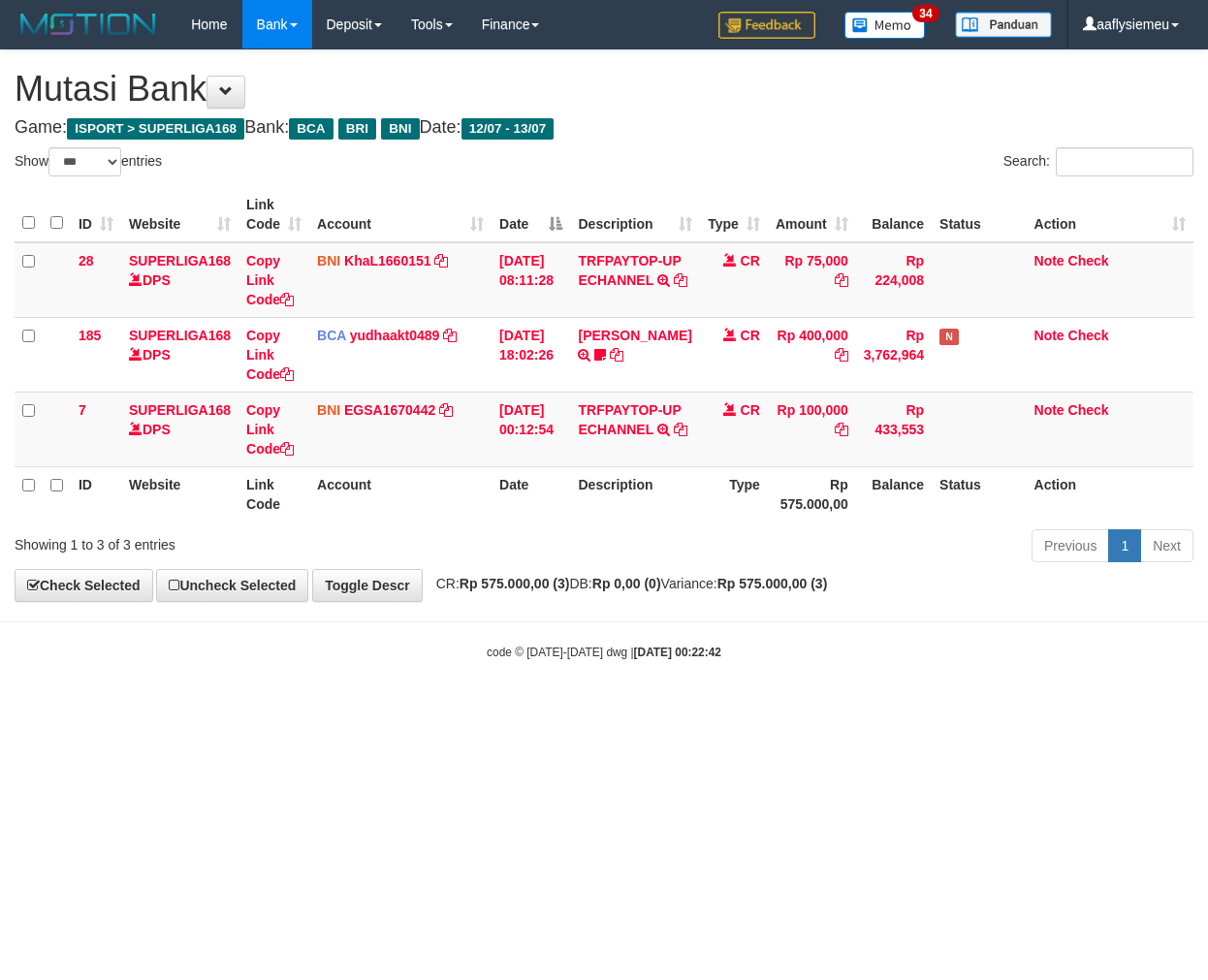 scroll, scrollTop: 0, scrollLeft: 0, axis: both 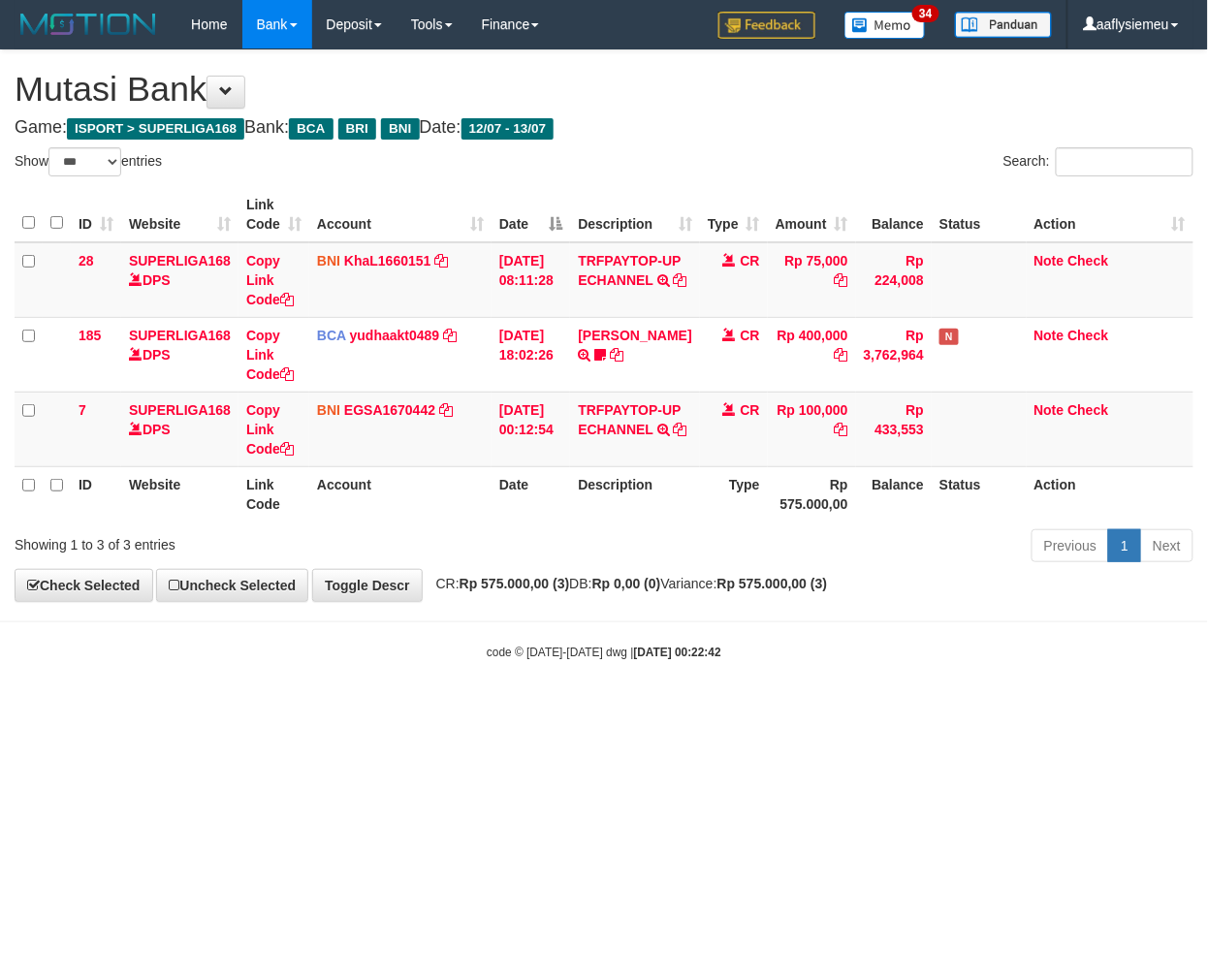 click on "Toggle navigation
Home
Bank
Account List
Load
By Website
Group
[ISPORT]													SUPERLIGA168
By Load Group (DPS)" at bounding box center (604, 355) 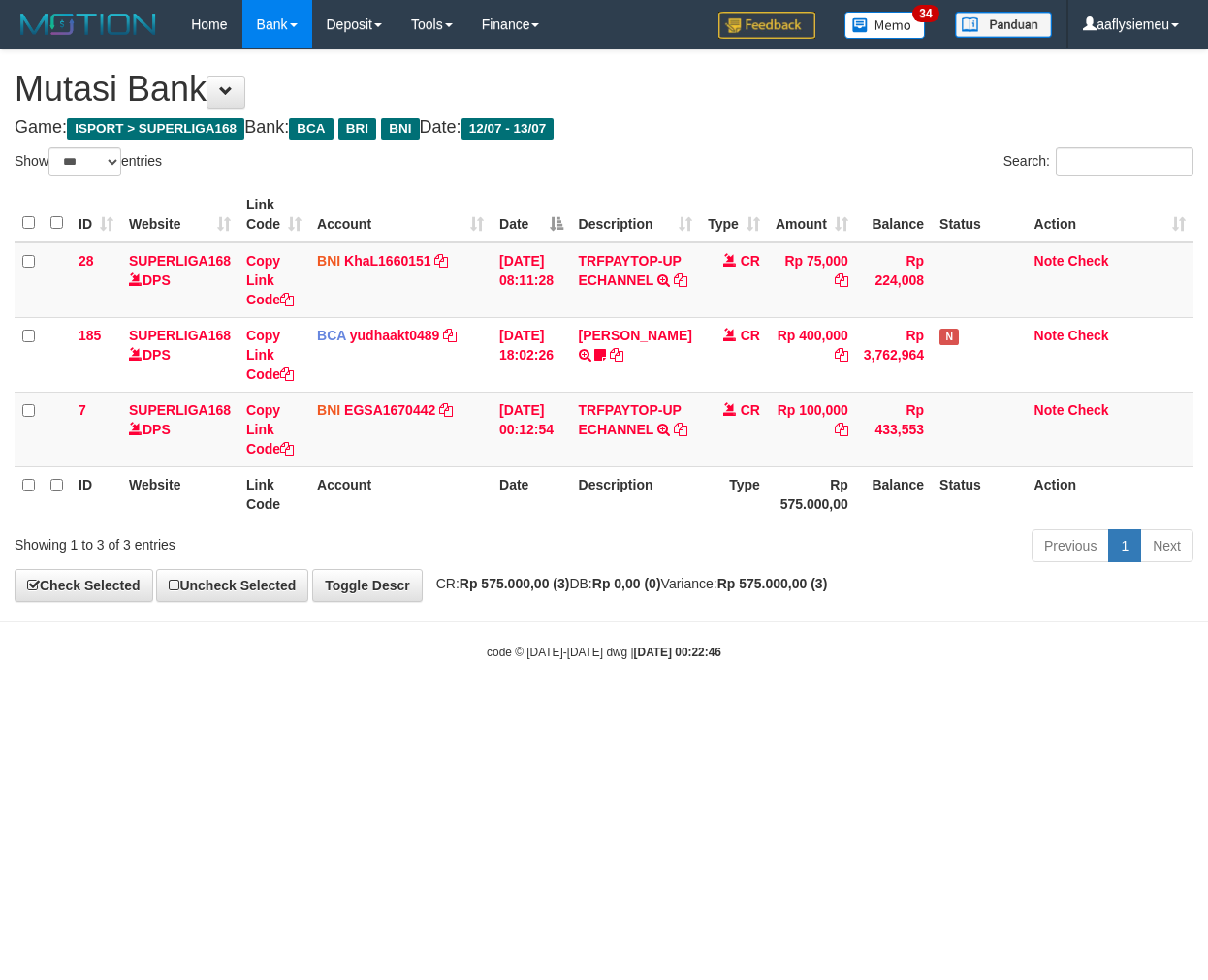 select on "***" 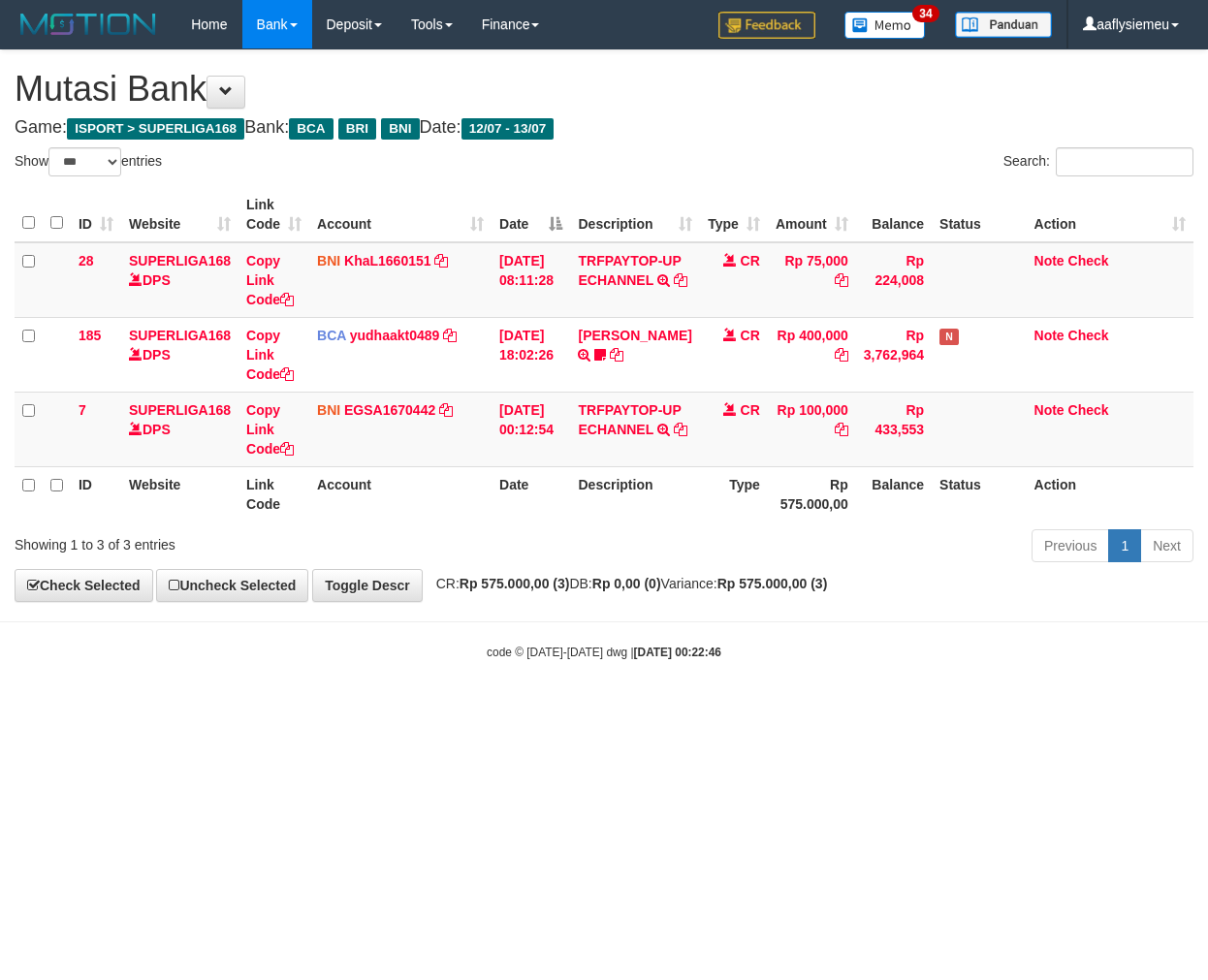 scroll, scrollTop: 0, scrollLeft: 0, axis: both 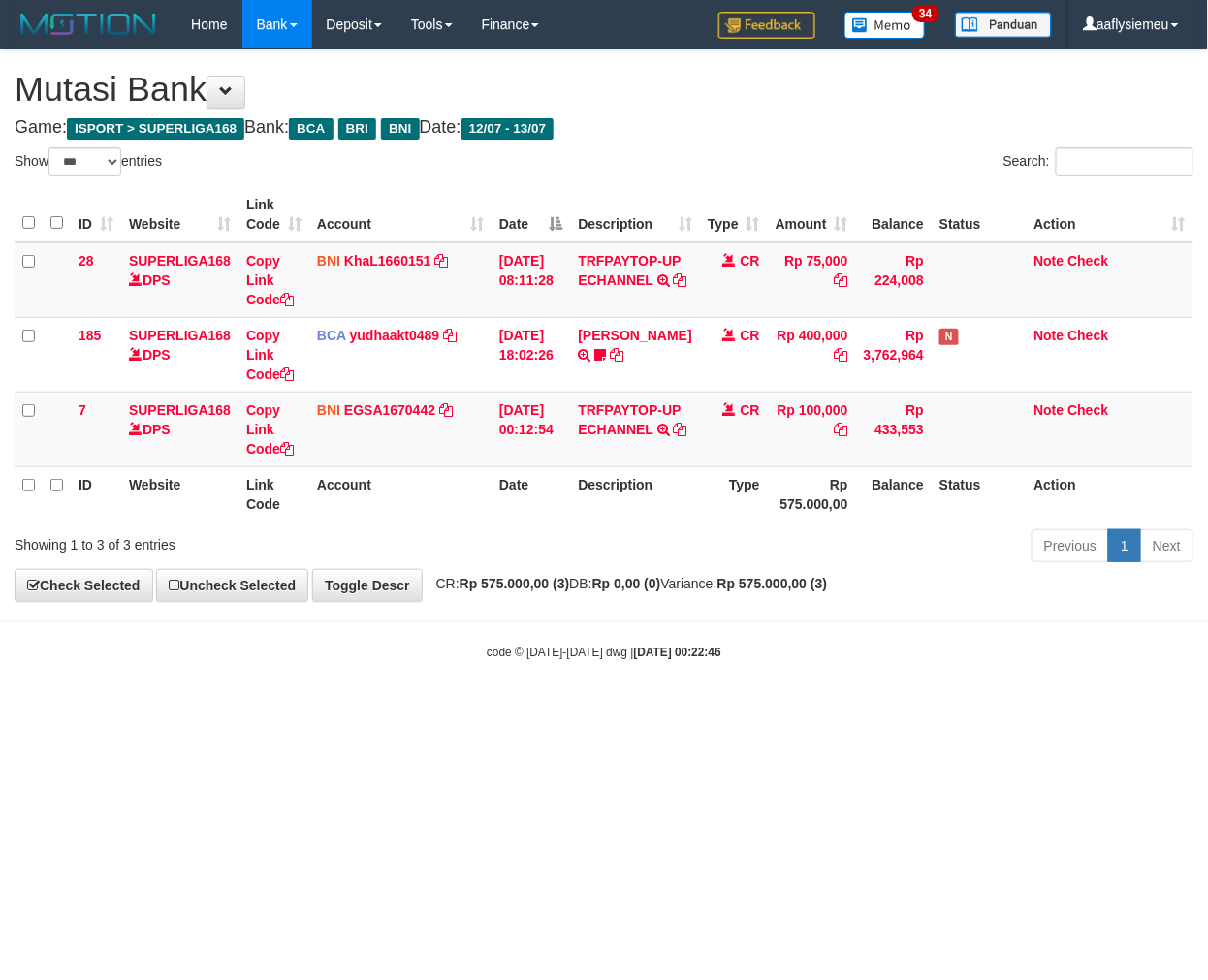 drag, startPoint x: 0, startPoint y: 0, endPoint x: 685, endPoint y: 790, distance: 1045.6218 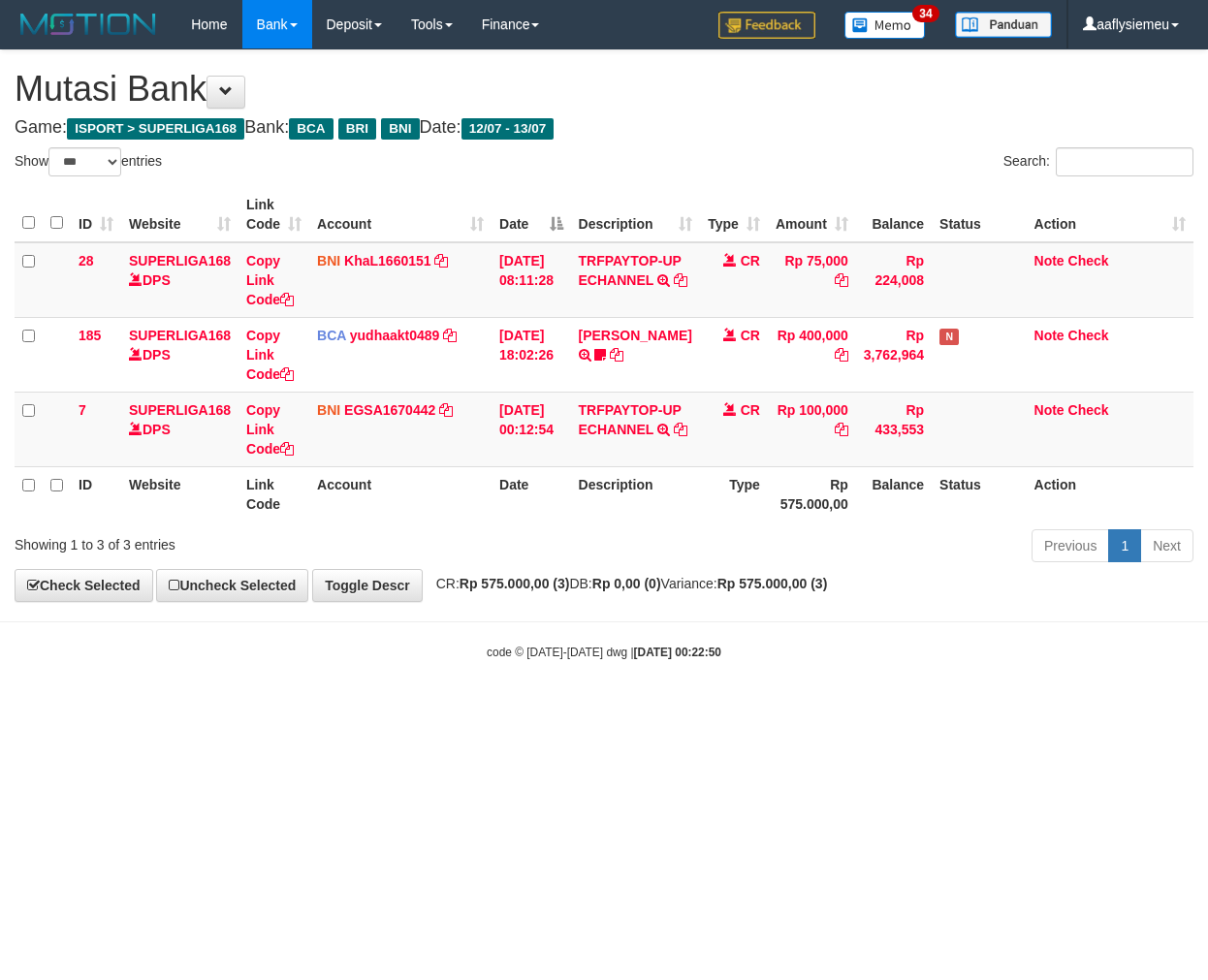 select on "***" 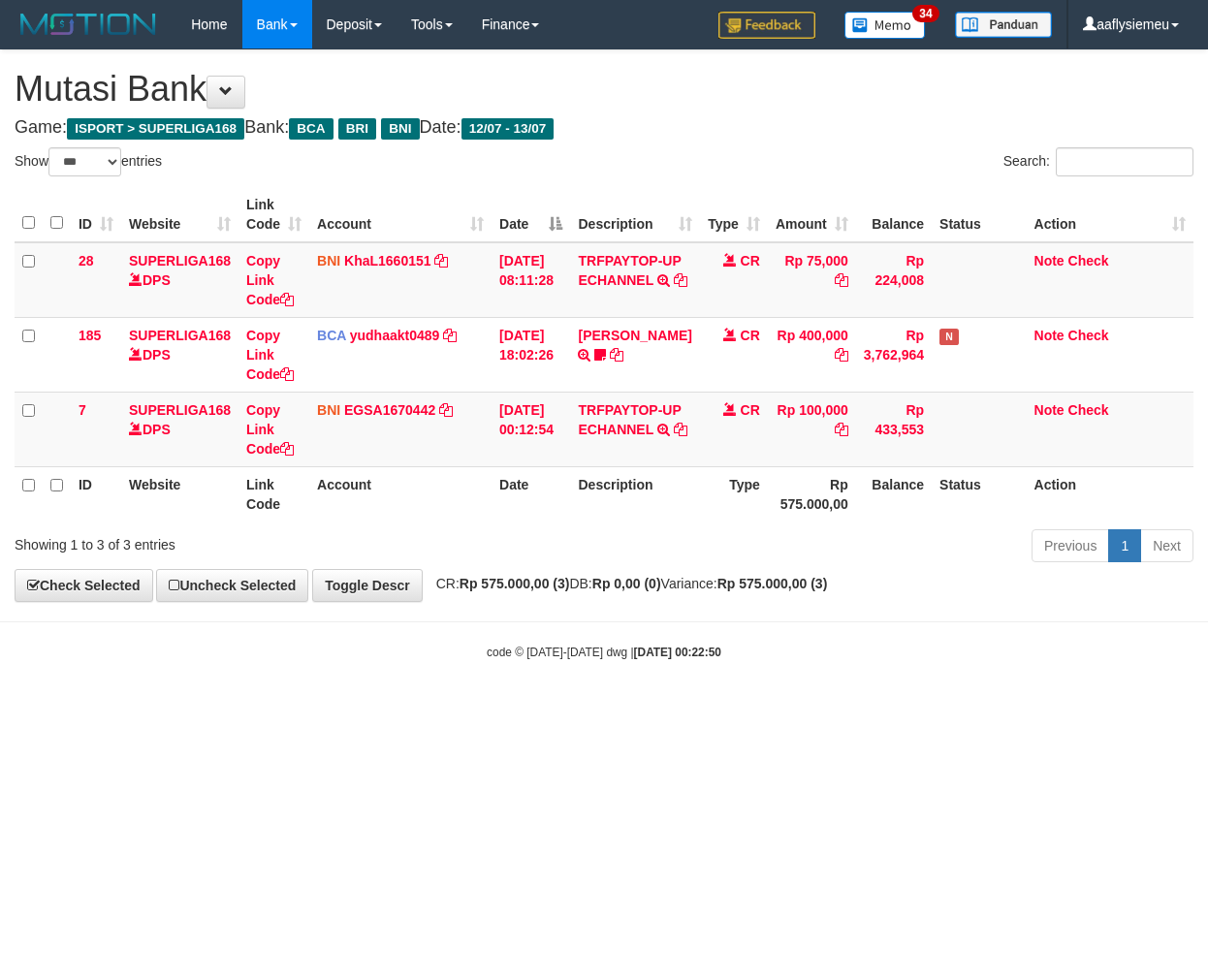 scroll, scrollTop: 0, scrollLeft: 0, axis: both 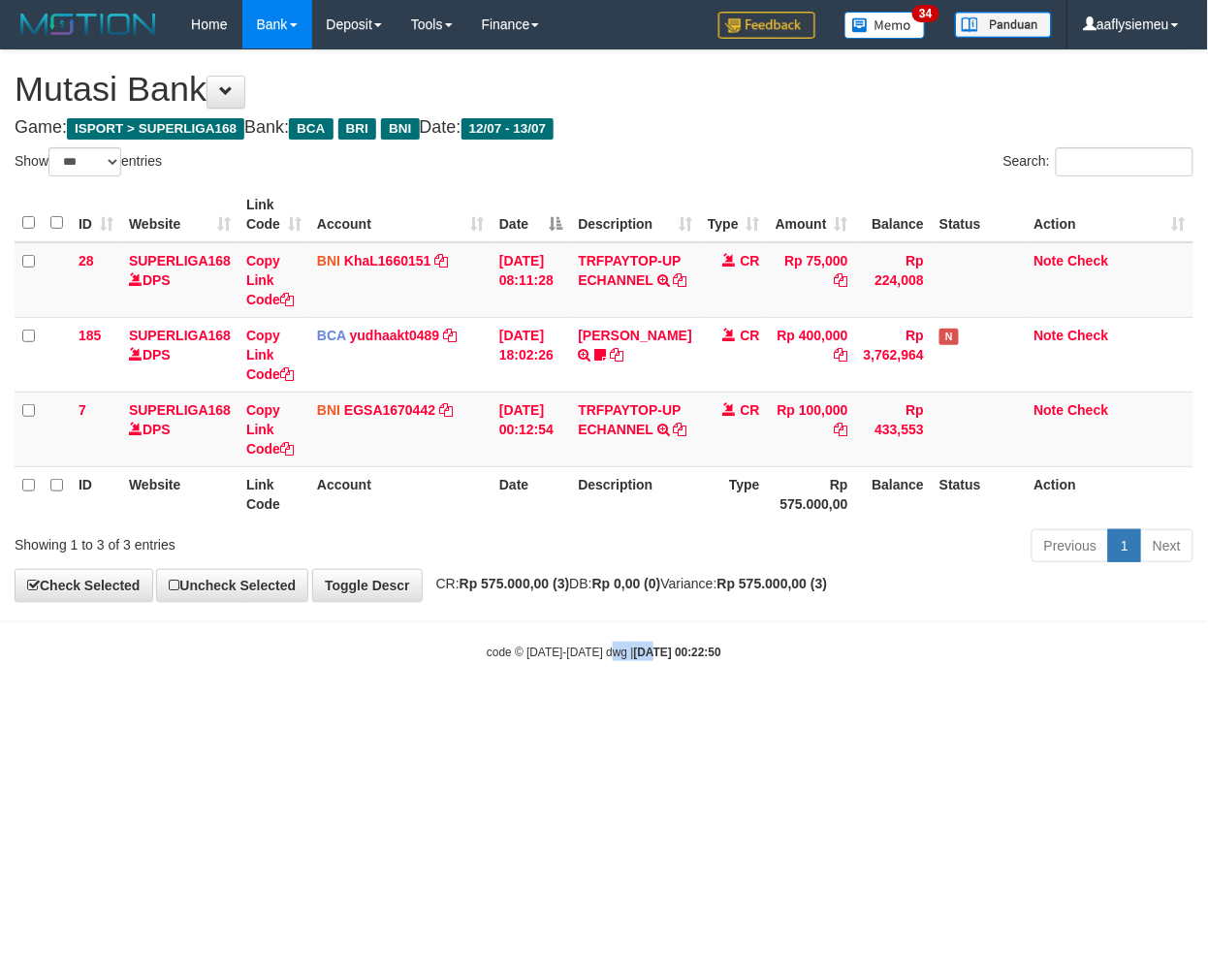 click on "code © 2012-2018 dwg |  2025/07/13 00:22:50" at bounding box center [604, 652] 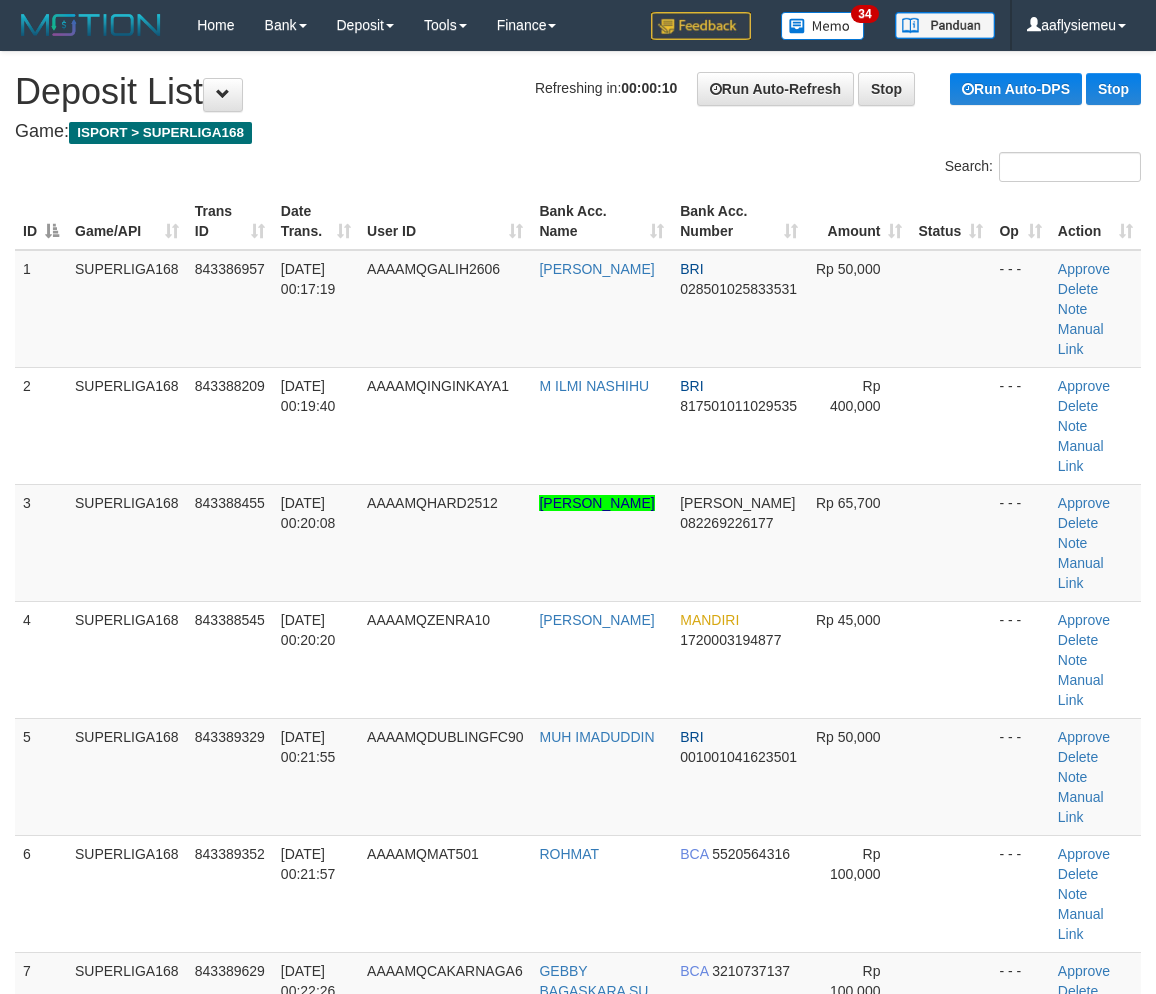 scroll, scrollTop: 82, scrollLeft: 0, axis: vertical 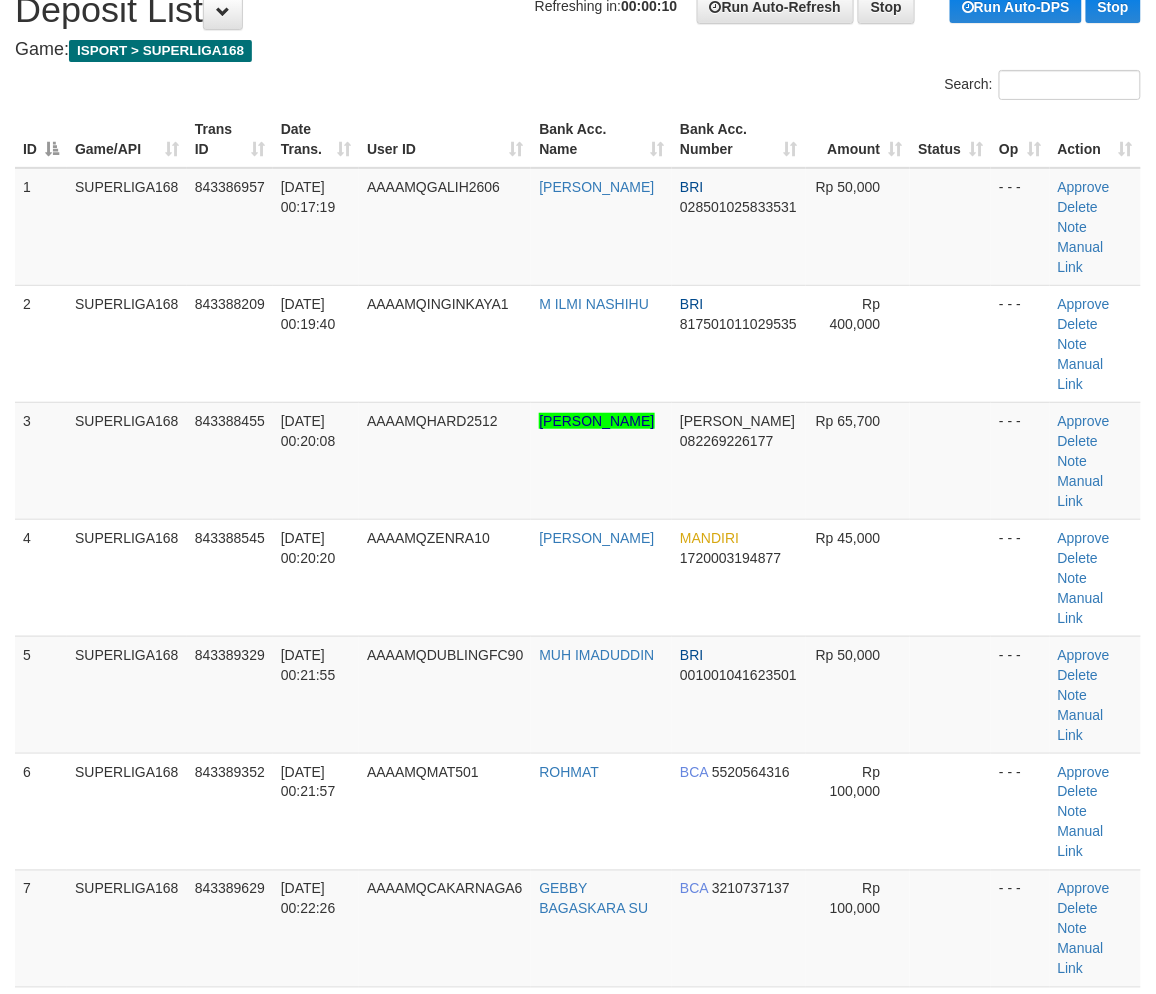 drag, startPoint x: 13, startPoint y: 613, endPoint x: 1, endPoint y: 620, distance: 13.892444 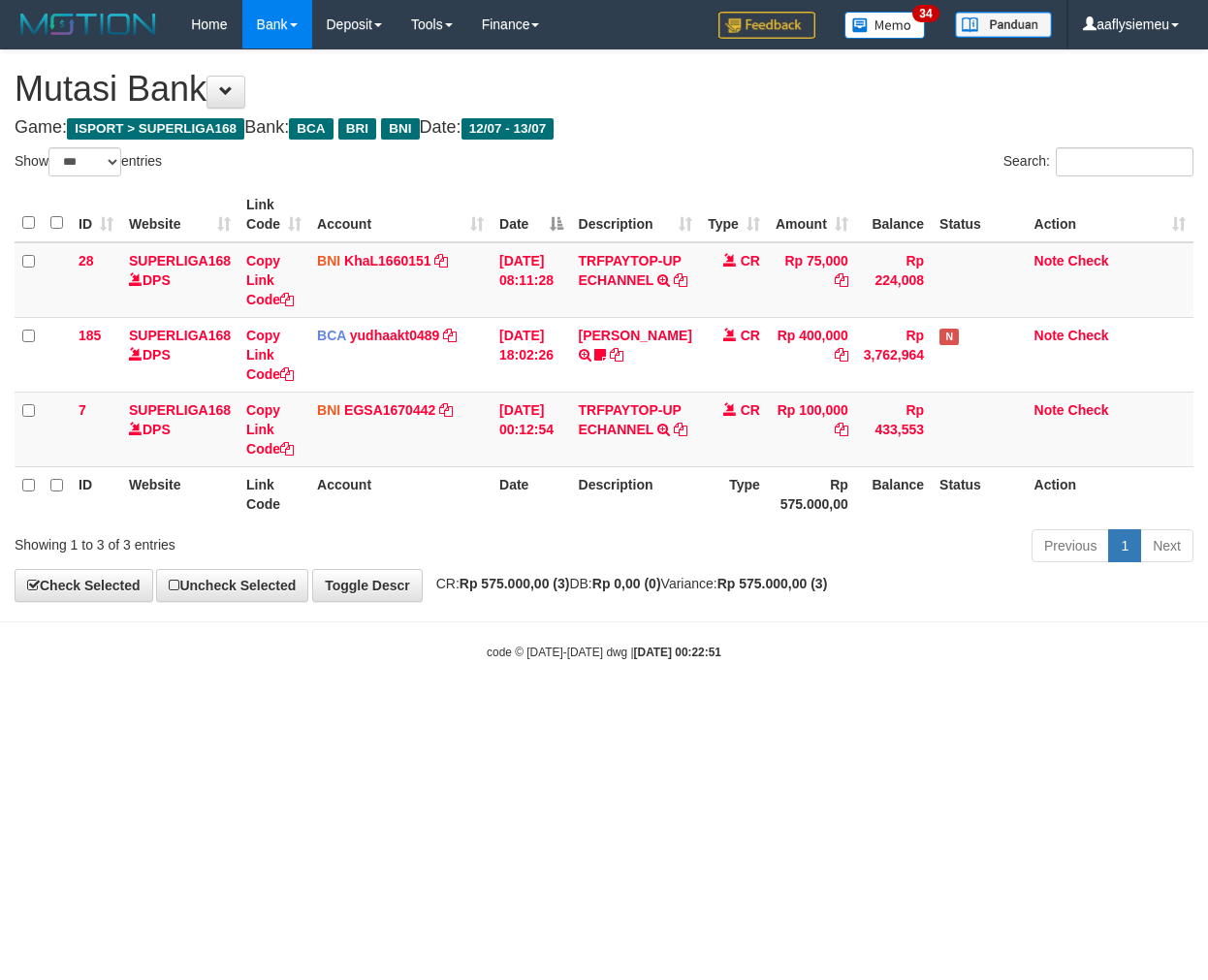 select on "***" 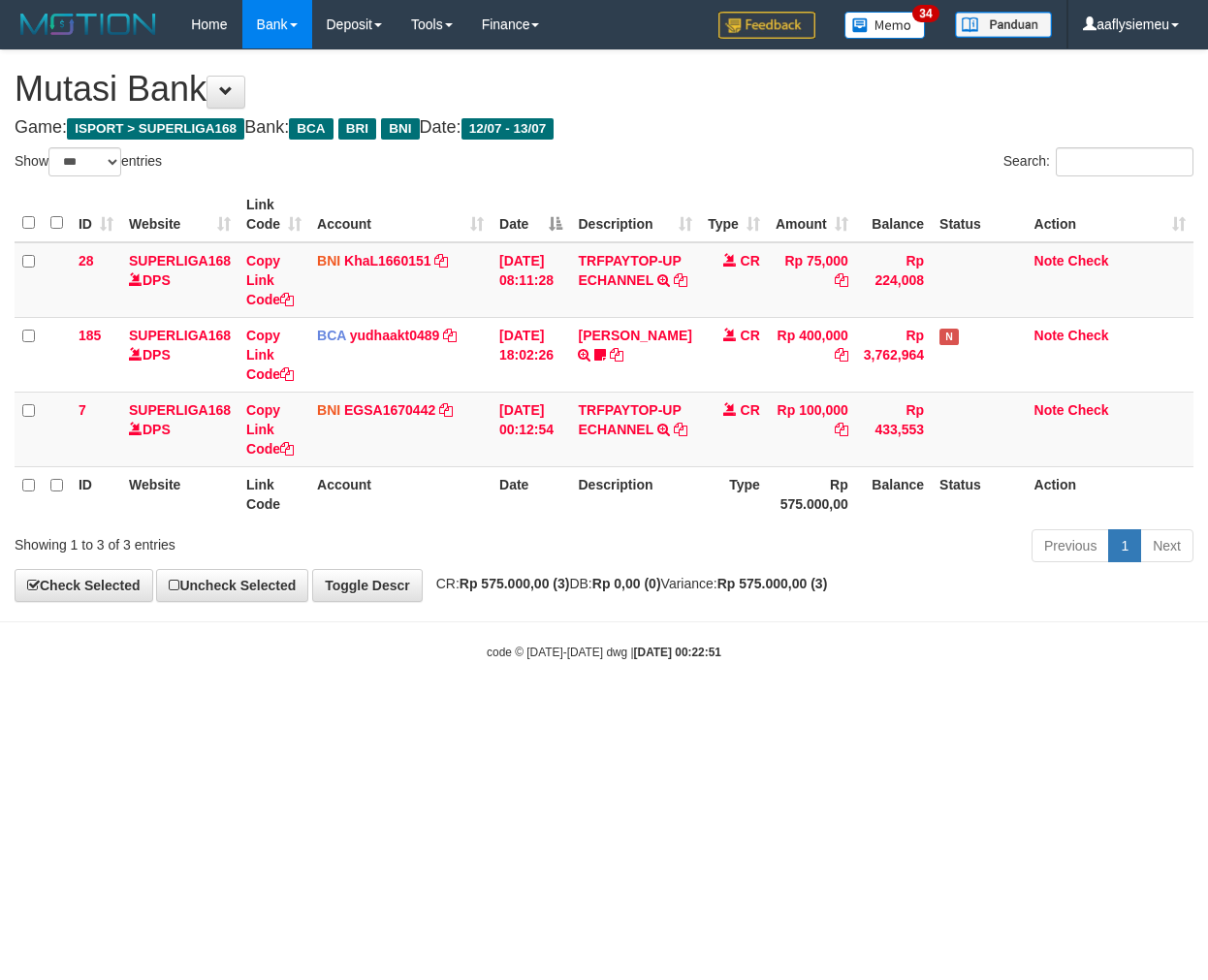 scroll, scrollTop: 0, scrollLeft: 0, axis: both 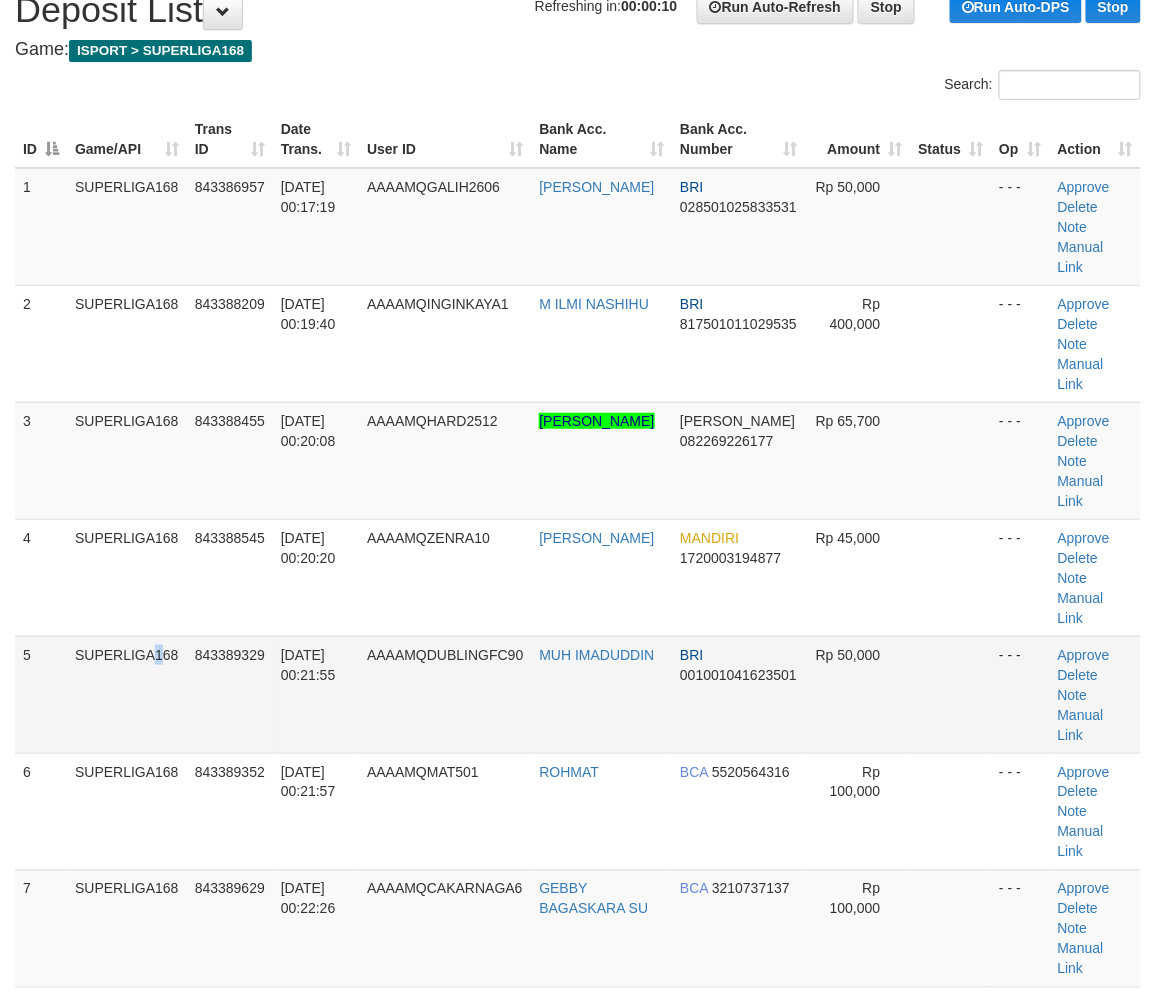 drag, startPoint x: 107, startPoint y: 598, endPoint x: 24, endPoint y: 645, distance: 95.38344 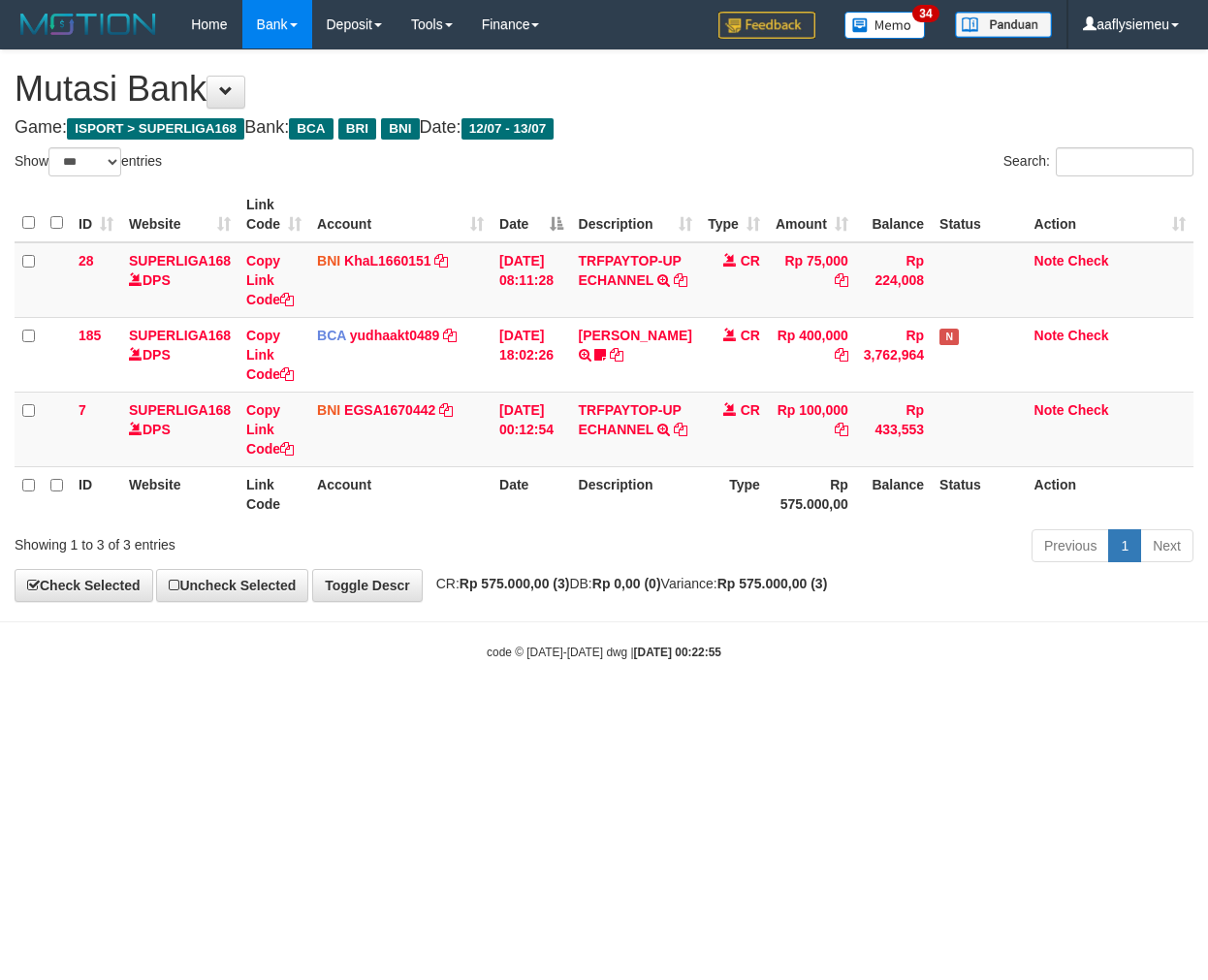 select on "***" 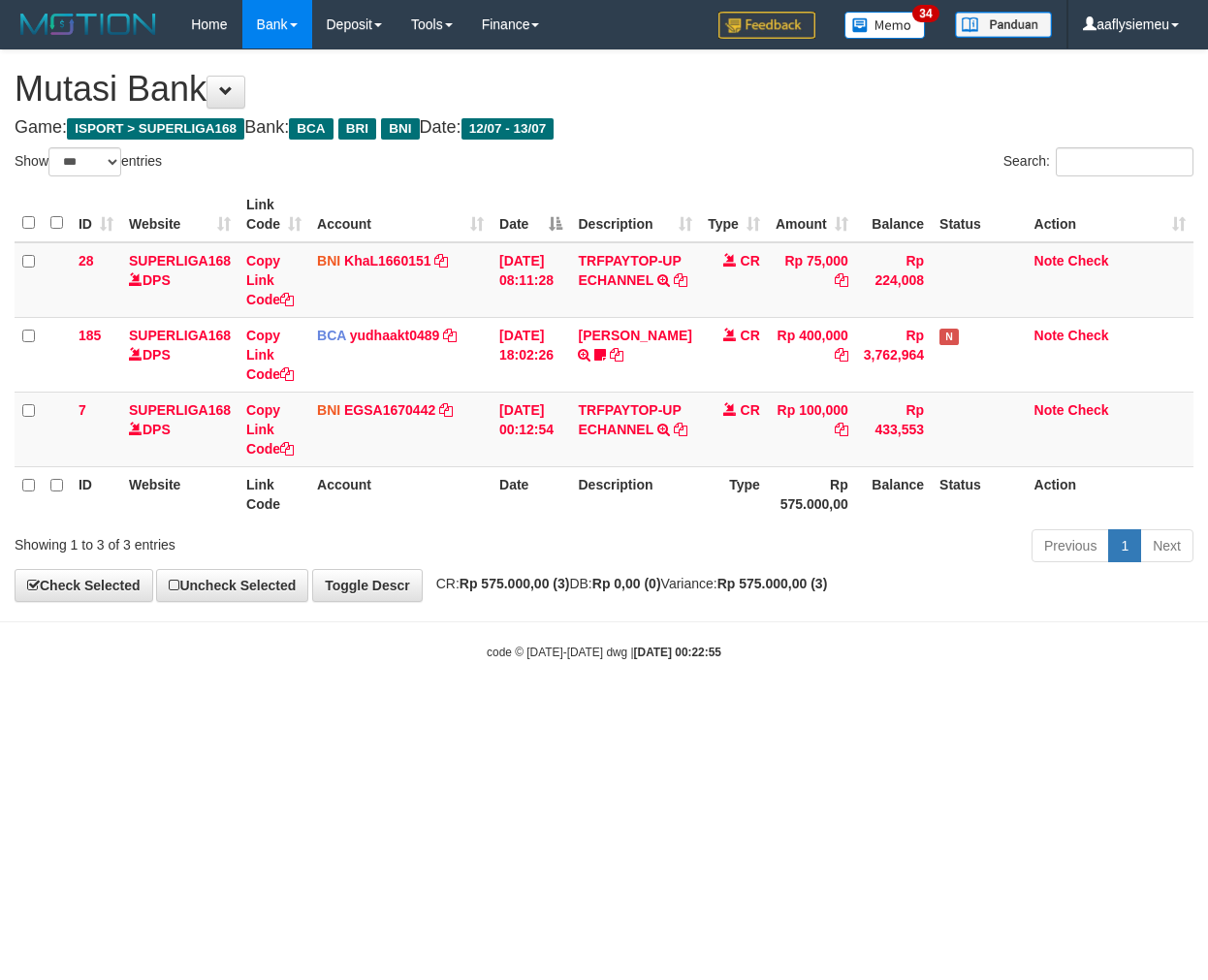 scroll, scrollTop: 0, scrollLeft: 0, axis: both 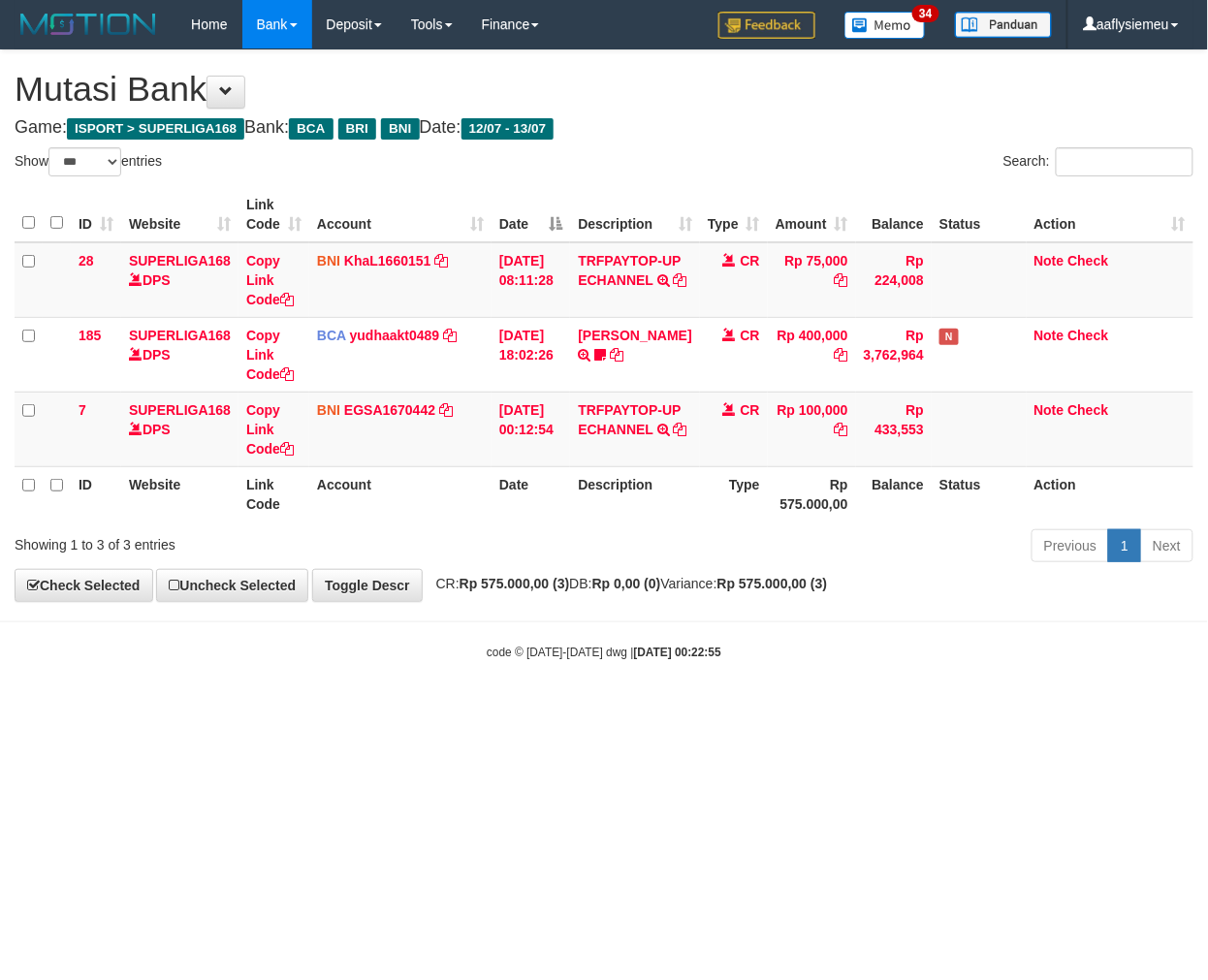 drag, startPoint x: 692, startPoint y: 786, endPoint x: 752, endPoint y: 778, distance: 60.531 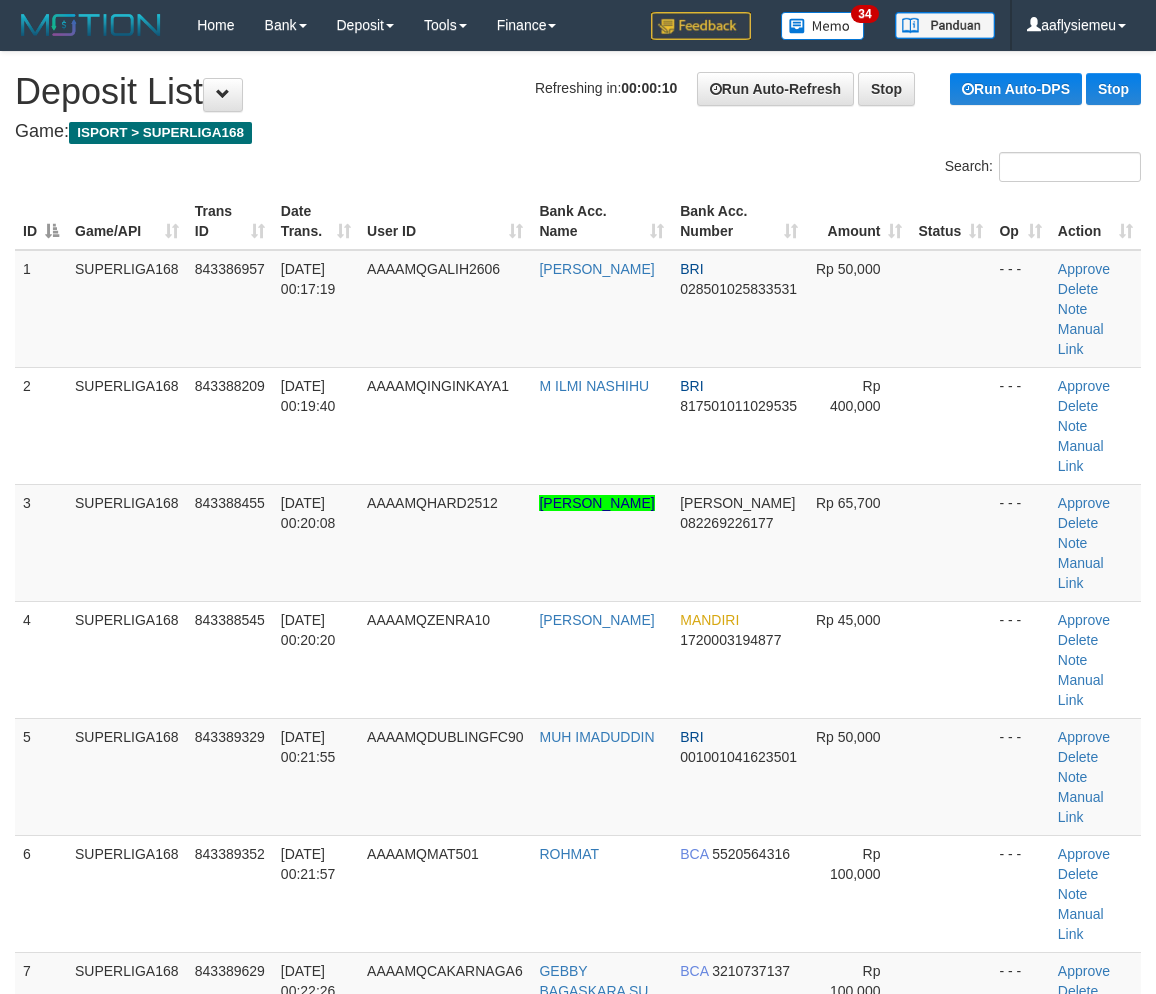 scroll, scrollTop: 82, scrollLeft: 0, axis: vertical 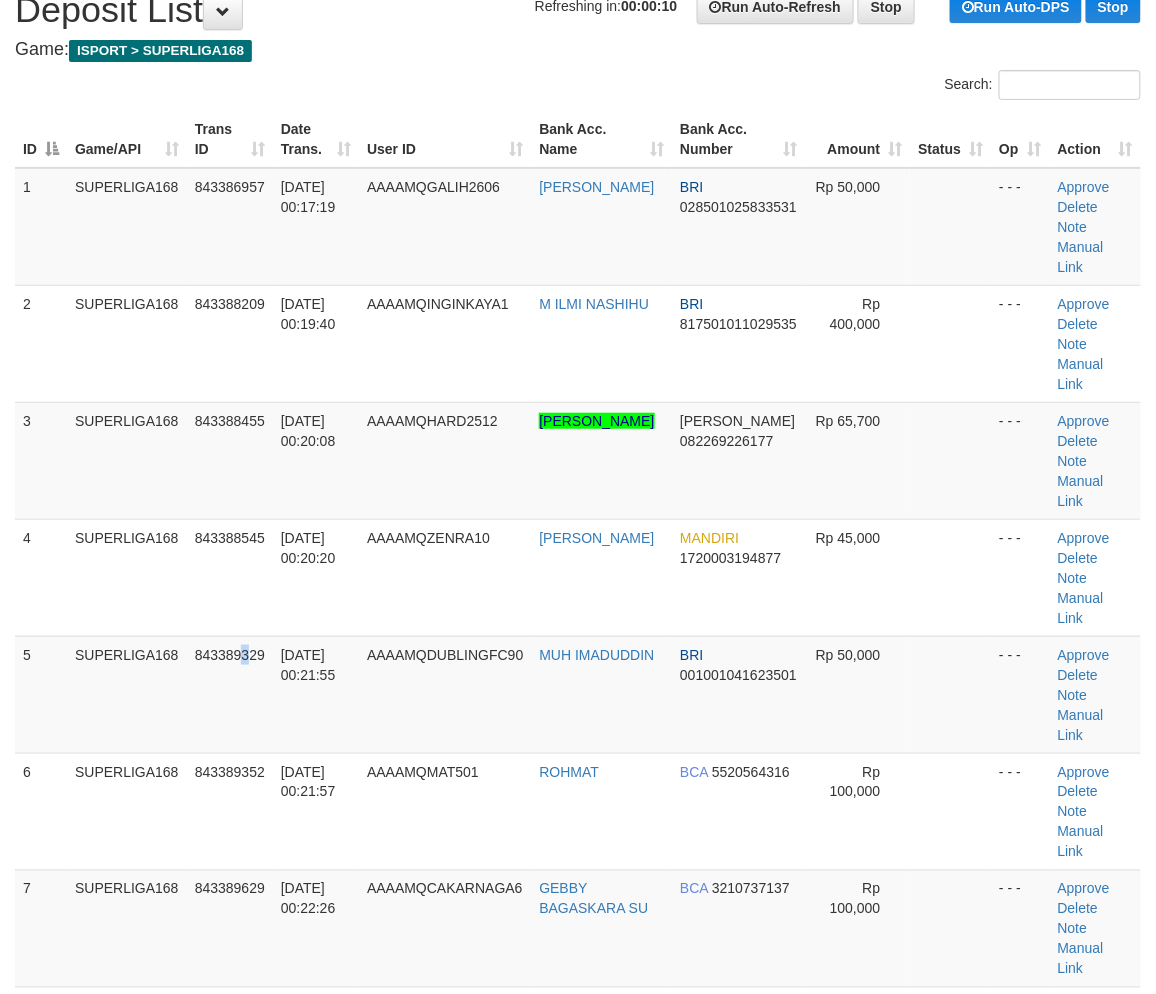 drag, startPoint x: 248, startPoint y: 592, endPoint x: 4, endPoint y: 661, distance: 253.56853 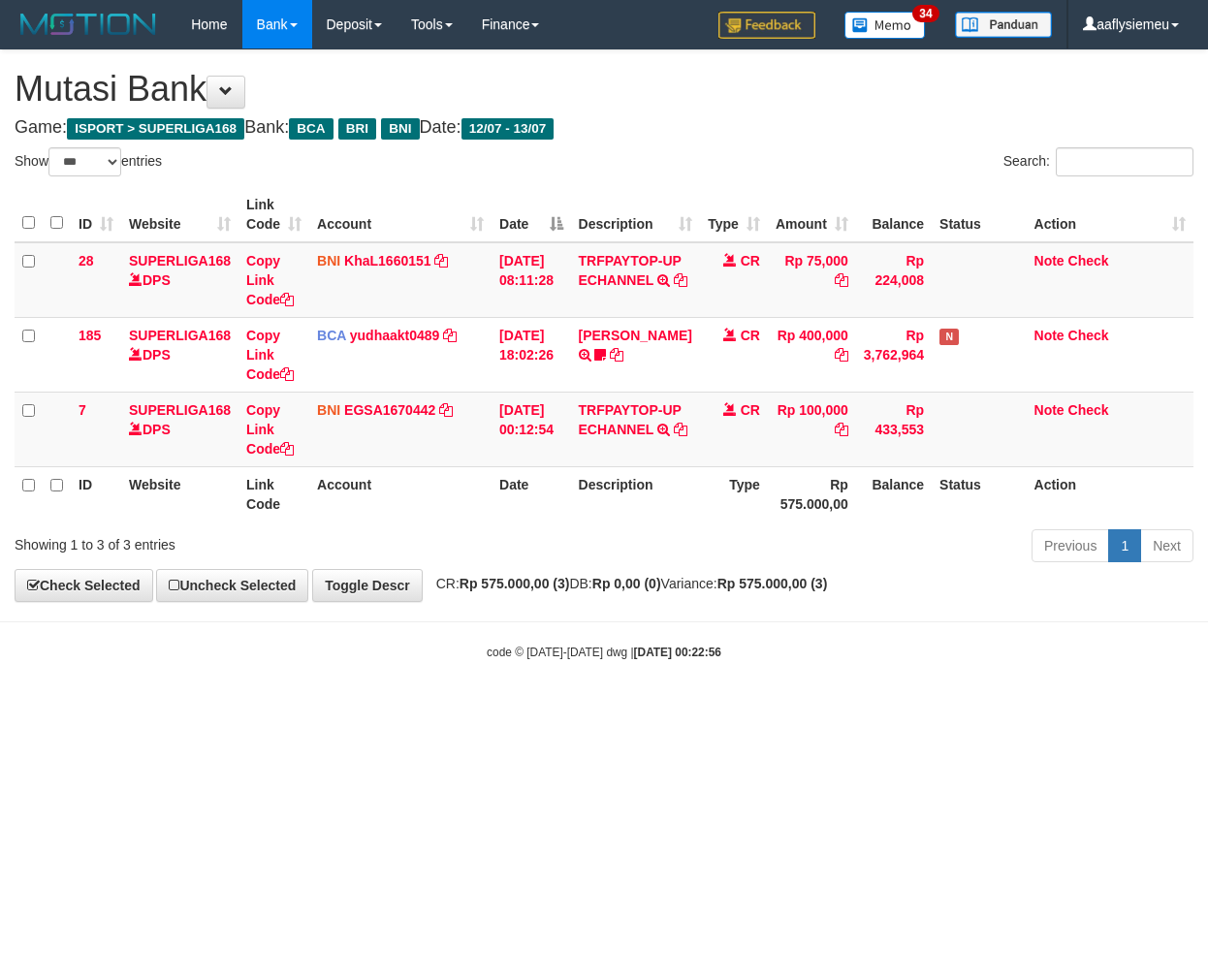 select on "***" 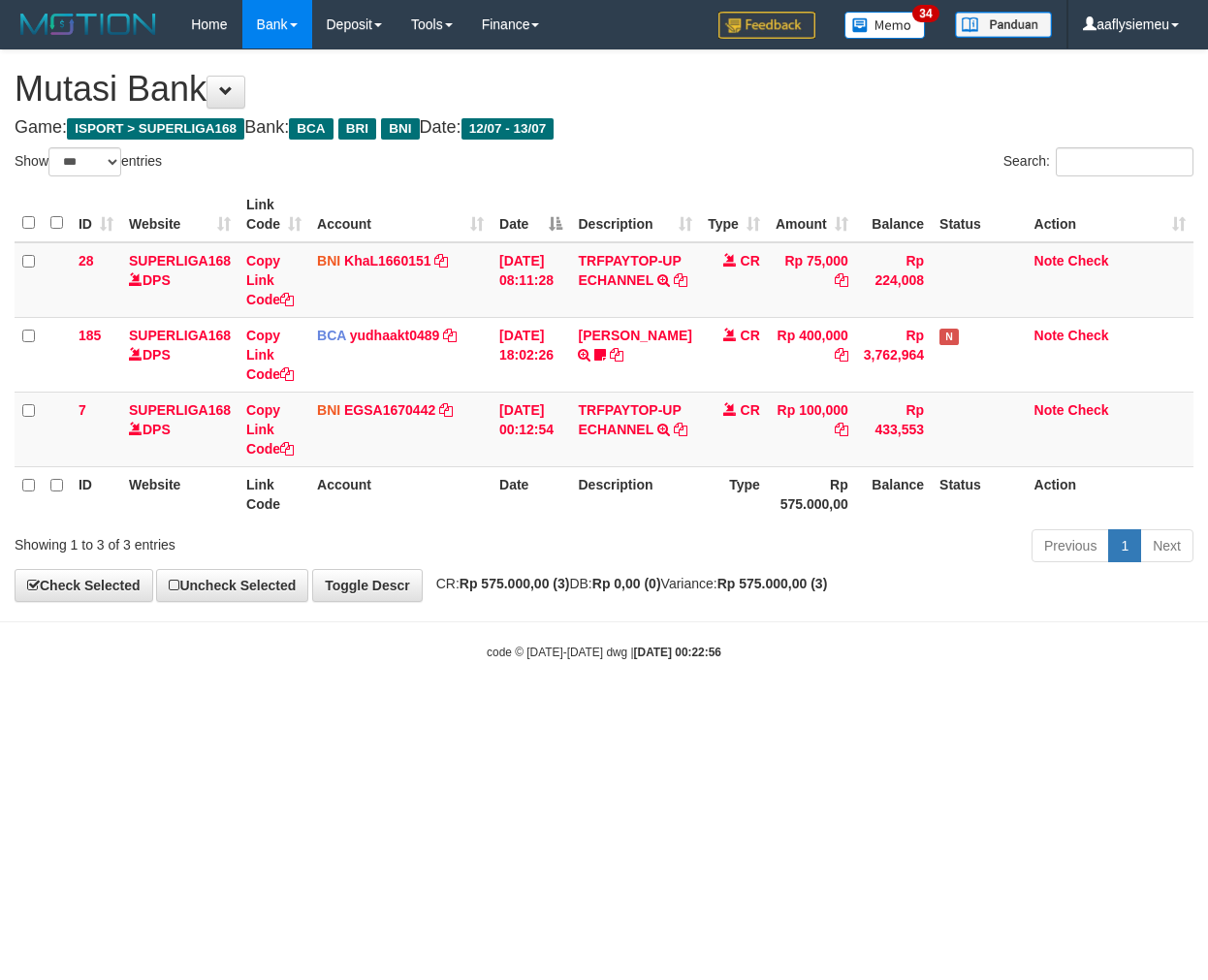 scroll, scrollTop: 0, scrollLeft: 0, axis: both 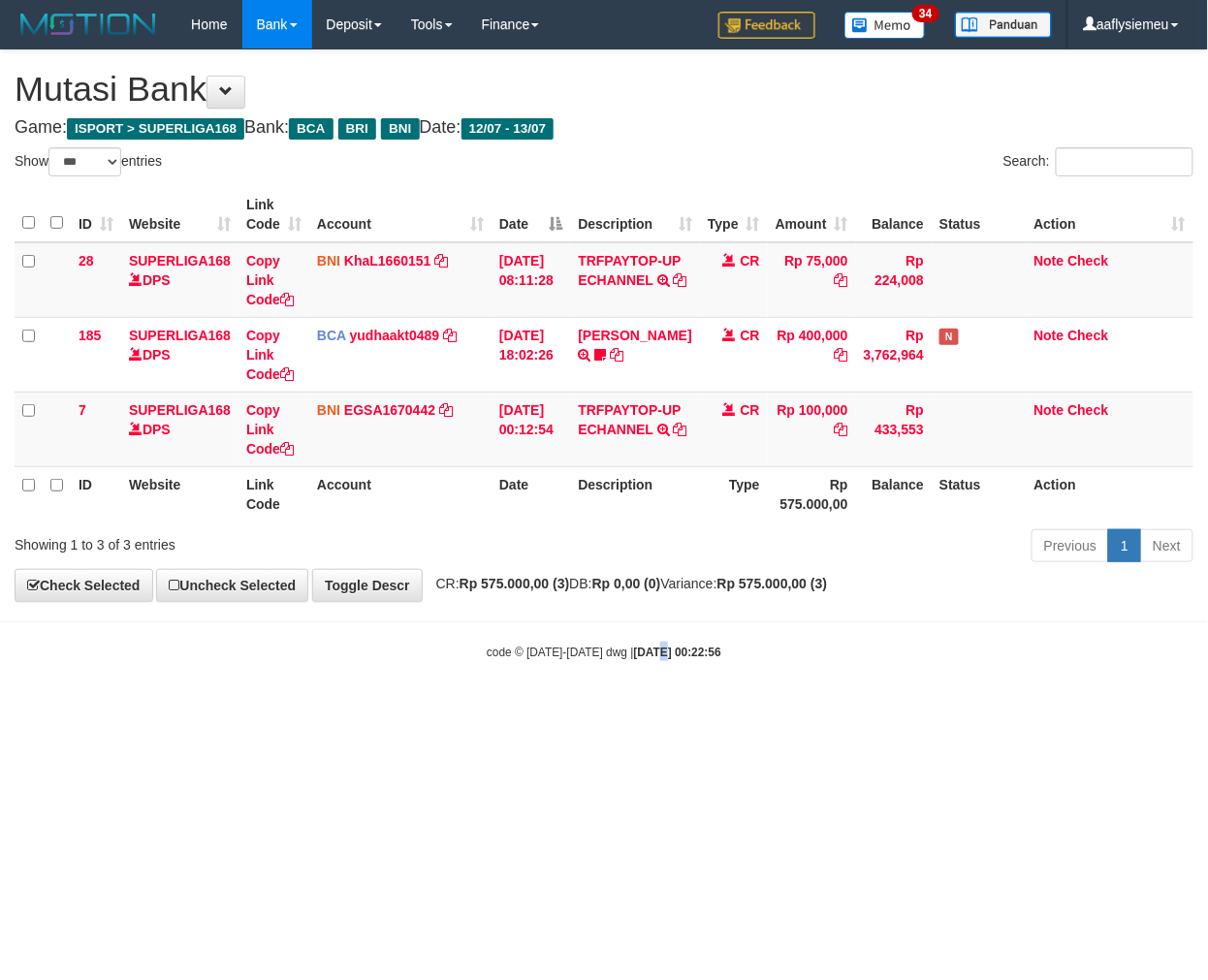 click on "Toggle navigation
Home
Bank
Account List
Load
By Website
Group
[ISPORT]													SUPERLIGA168
By Load Group (DPS)" at bounding box center [604, 355] 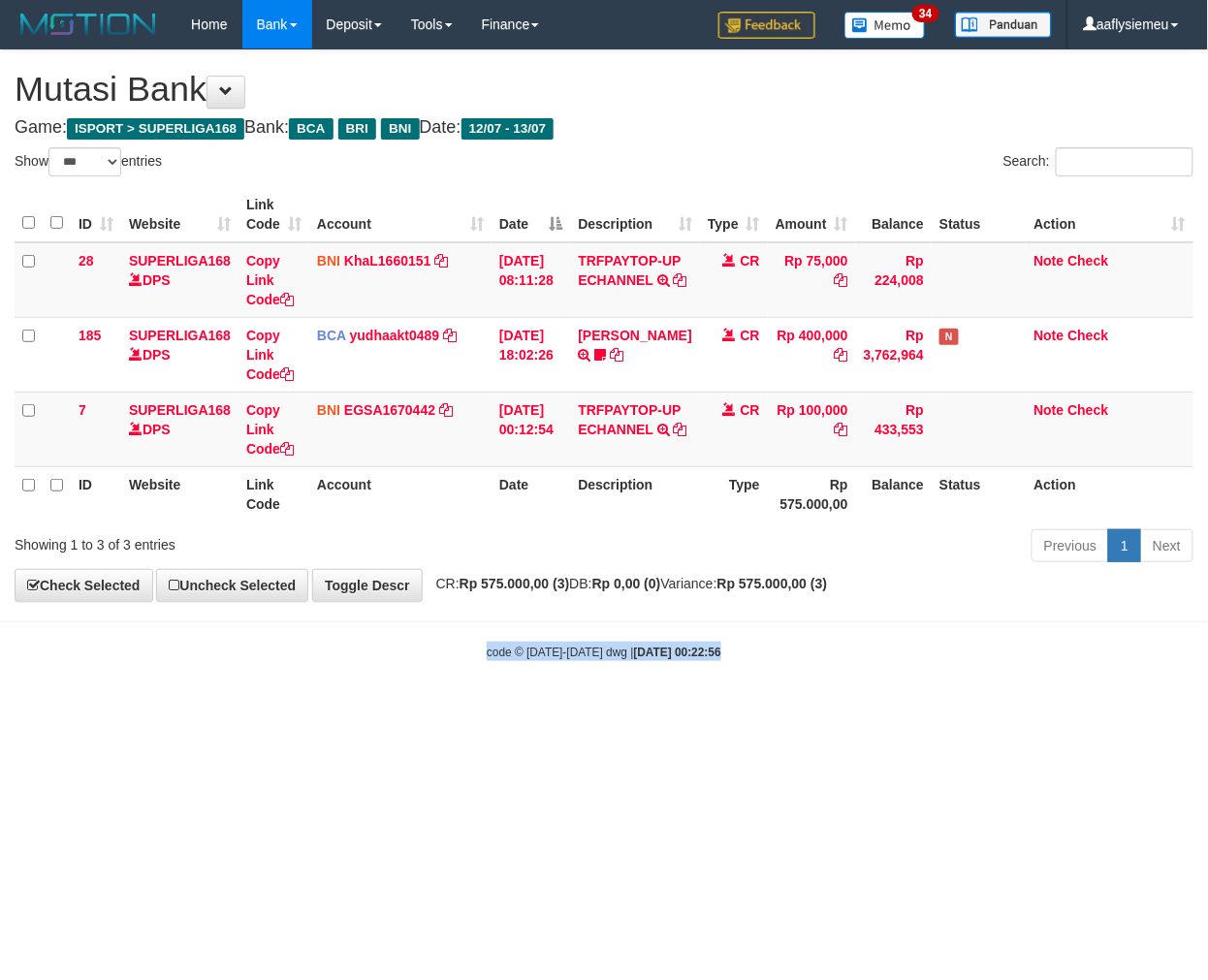 drag, startPoint x: 636, startPoint y: 782, endPoint x: 695, endPoint y: 774, distance: 59.5399 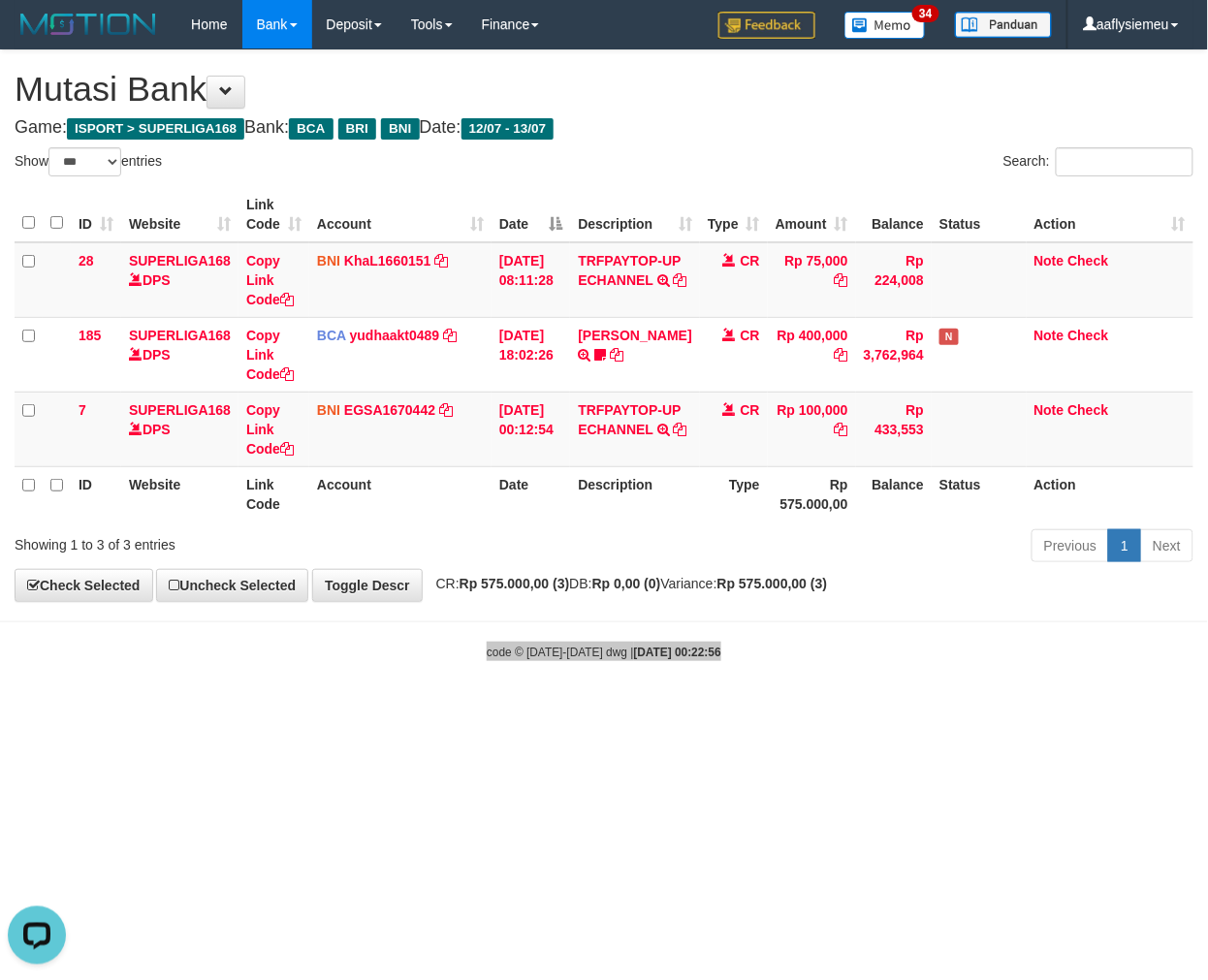 scroll, scrollTop: 0, scrollLeft: 0, axis: both 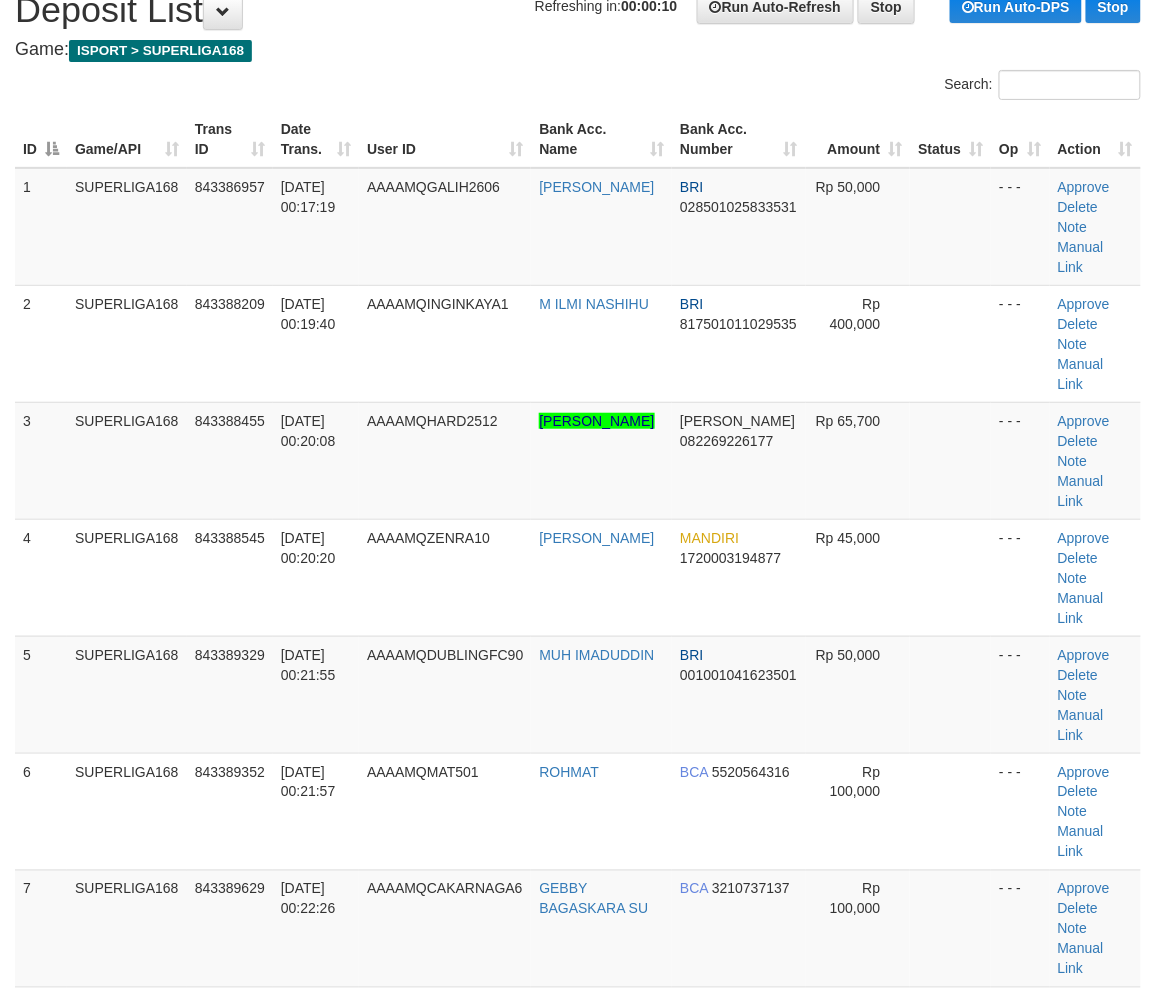 drag, startPoint x: 143, startPoint y: 635, endPoint x: 2, endPoint y: 650, distance: 141.79562 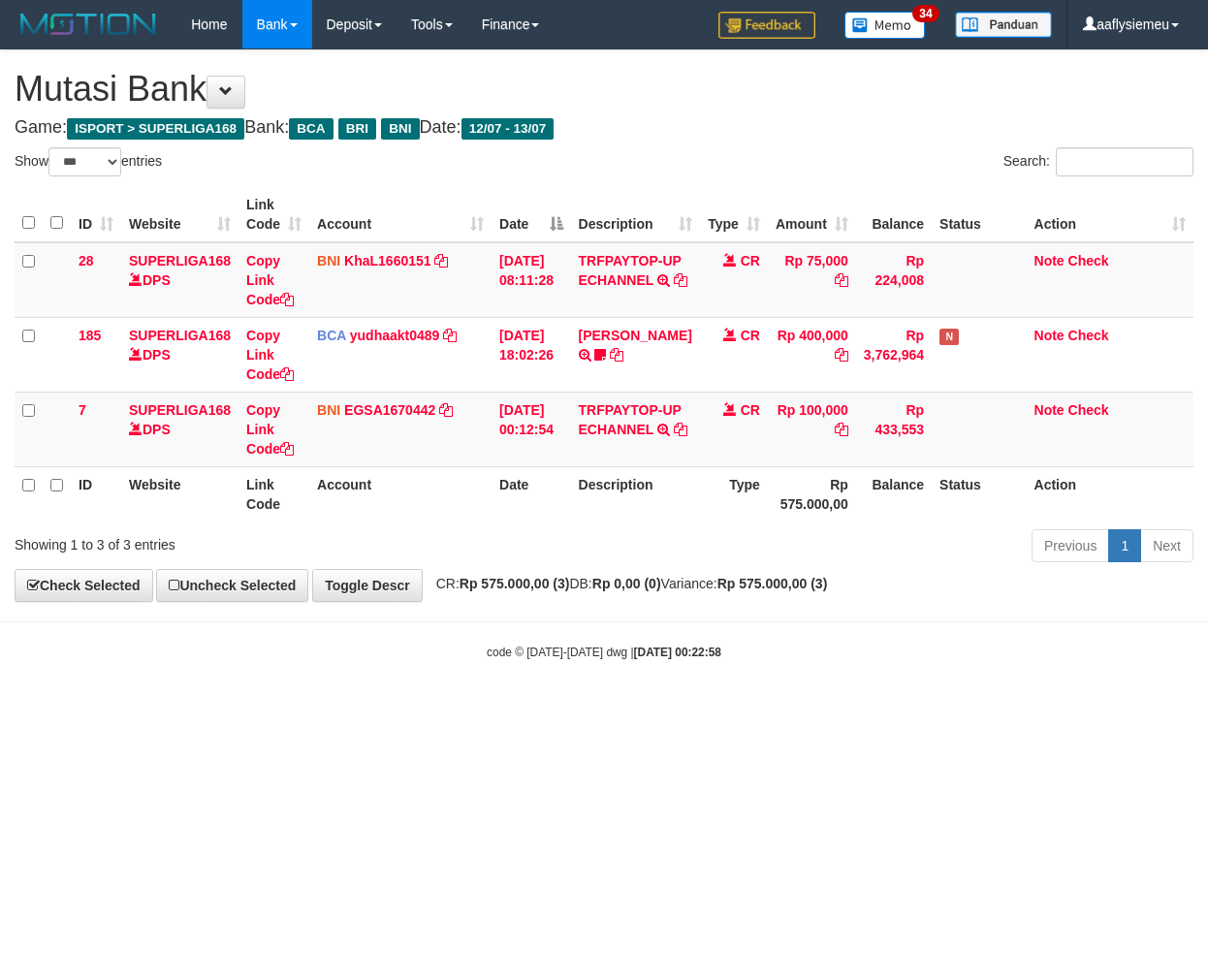 select on "***" 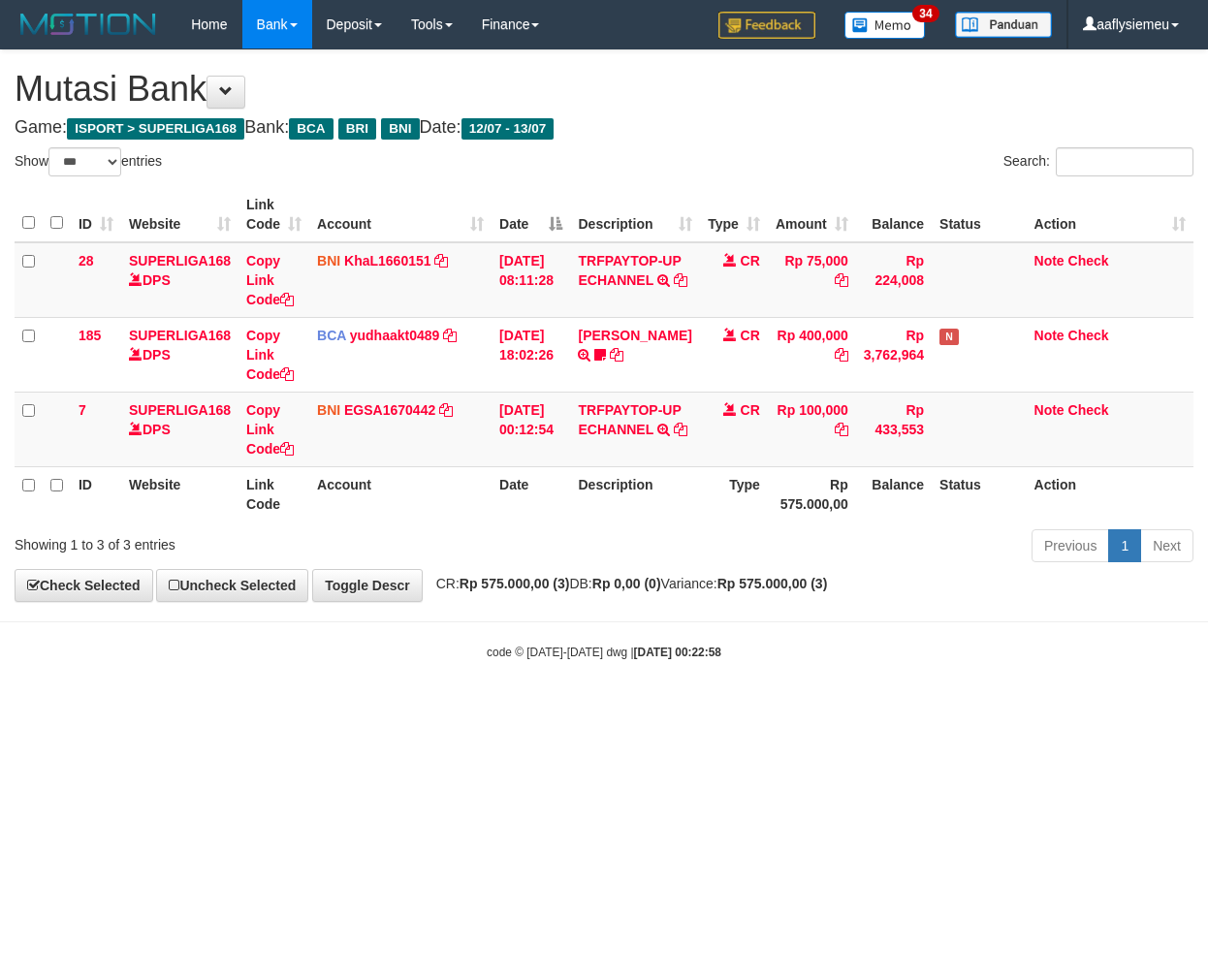 scroll, scrollTop: 0, scrollLeft: 0, axis: both 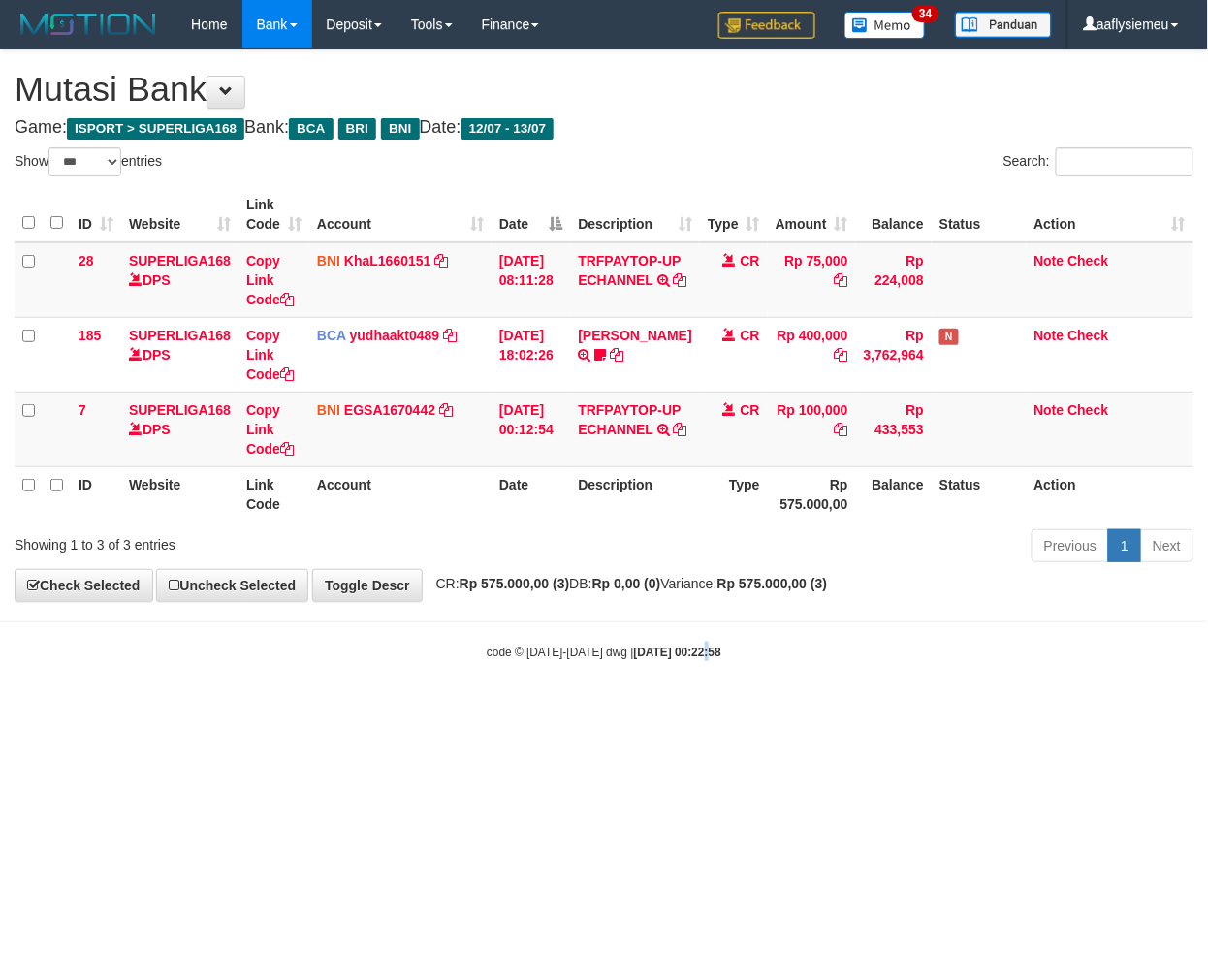 click on "Toggle navigation
Home
Bank
Account List
Load
By Website
Group
[ISPORT]													SUPERLIGA168
By Load Group (DPS)" at bounding box center [604, 355] 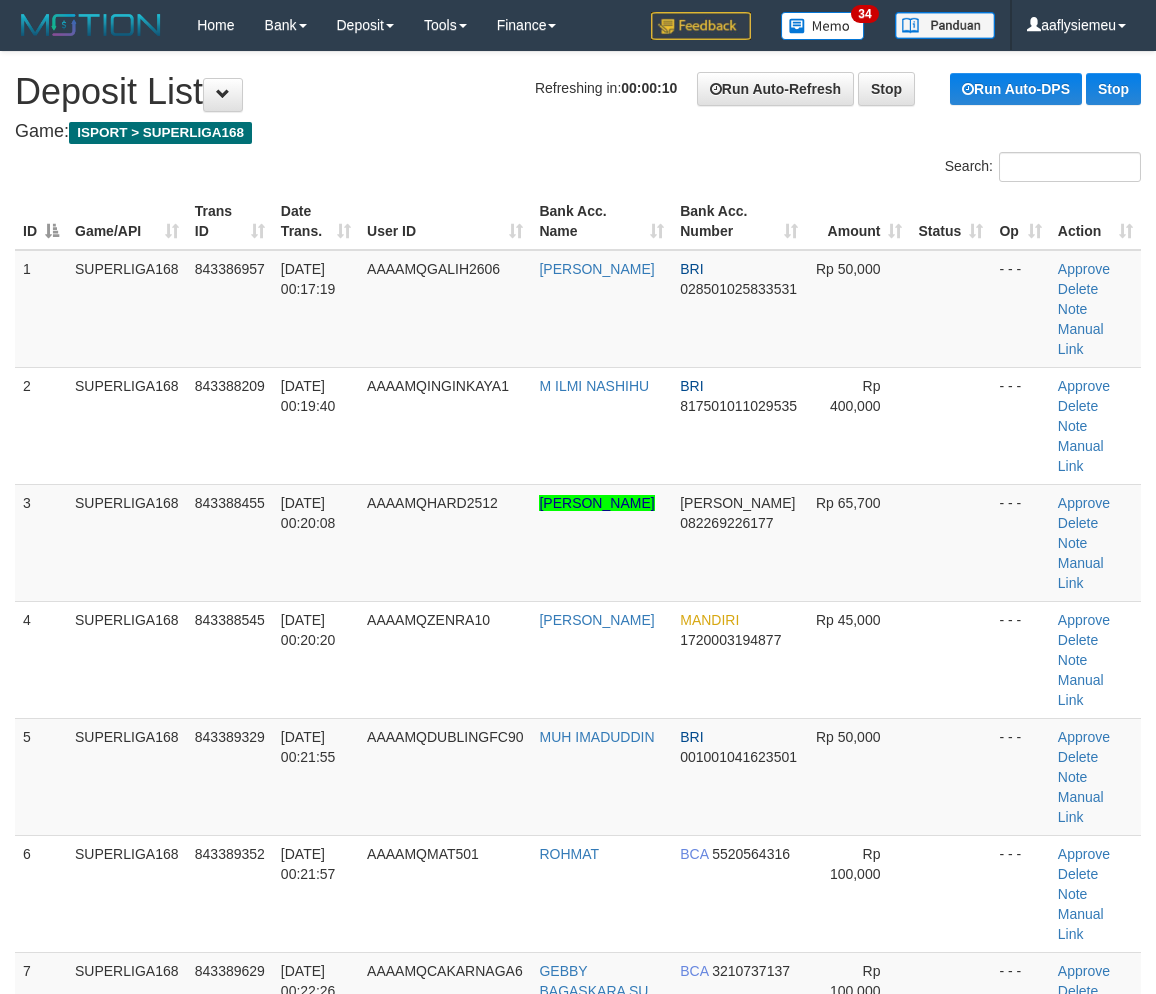 scroll, scrollTop: 82, scrollLeft: 0, axis: vertical 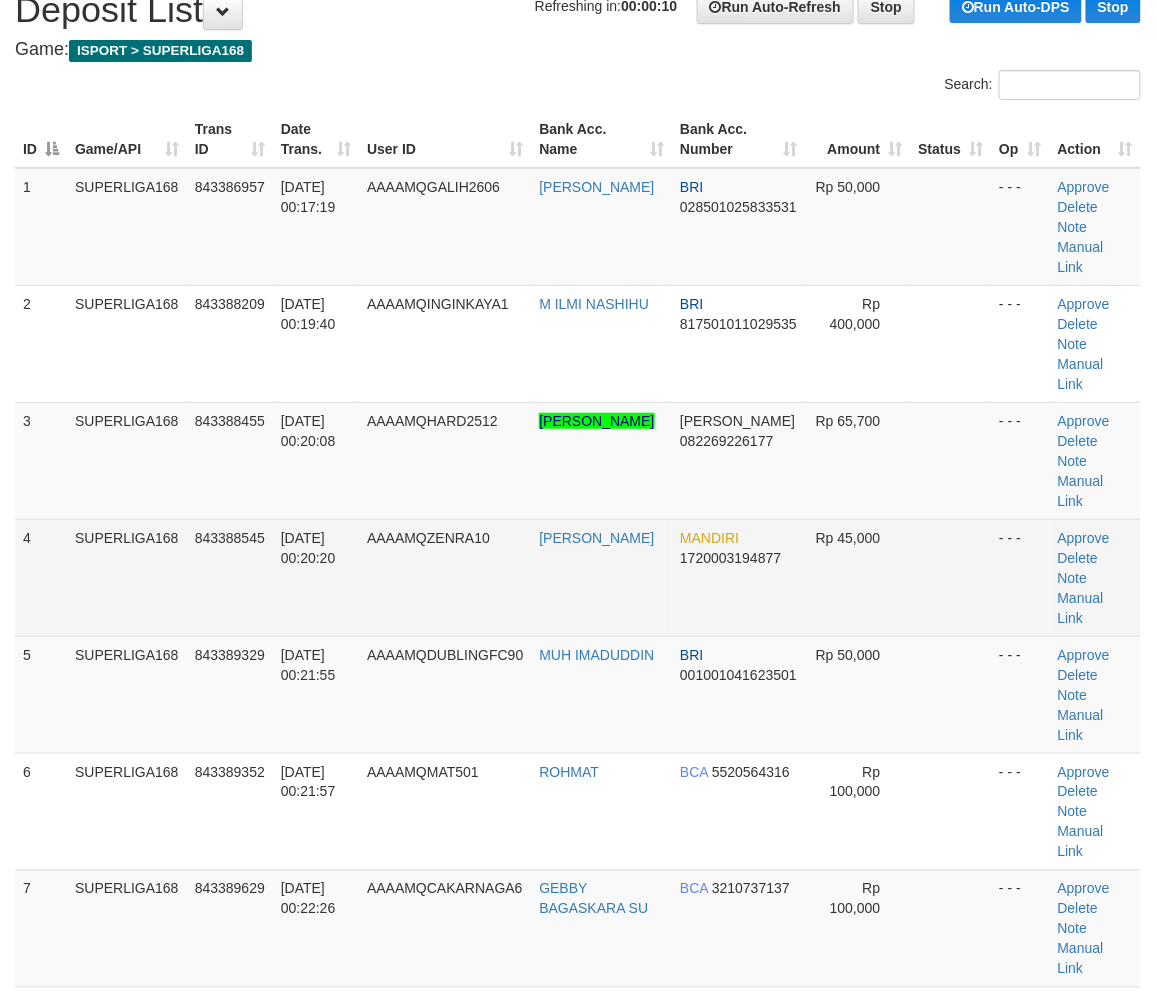 drag, startPoint x: 164, startPoint y: 508, endPoint x: 3, endPoint y: 556, distance: 168.00298 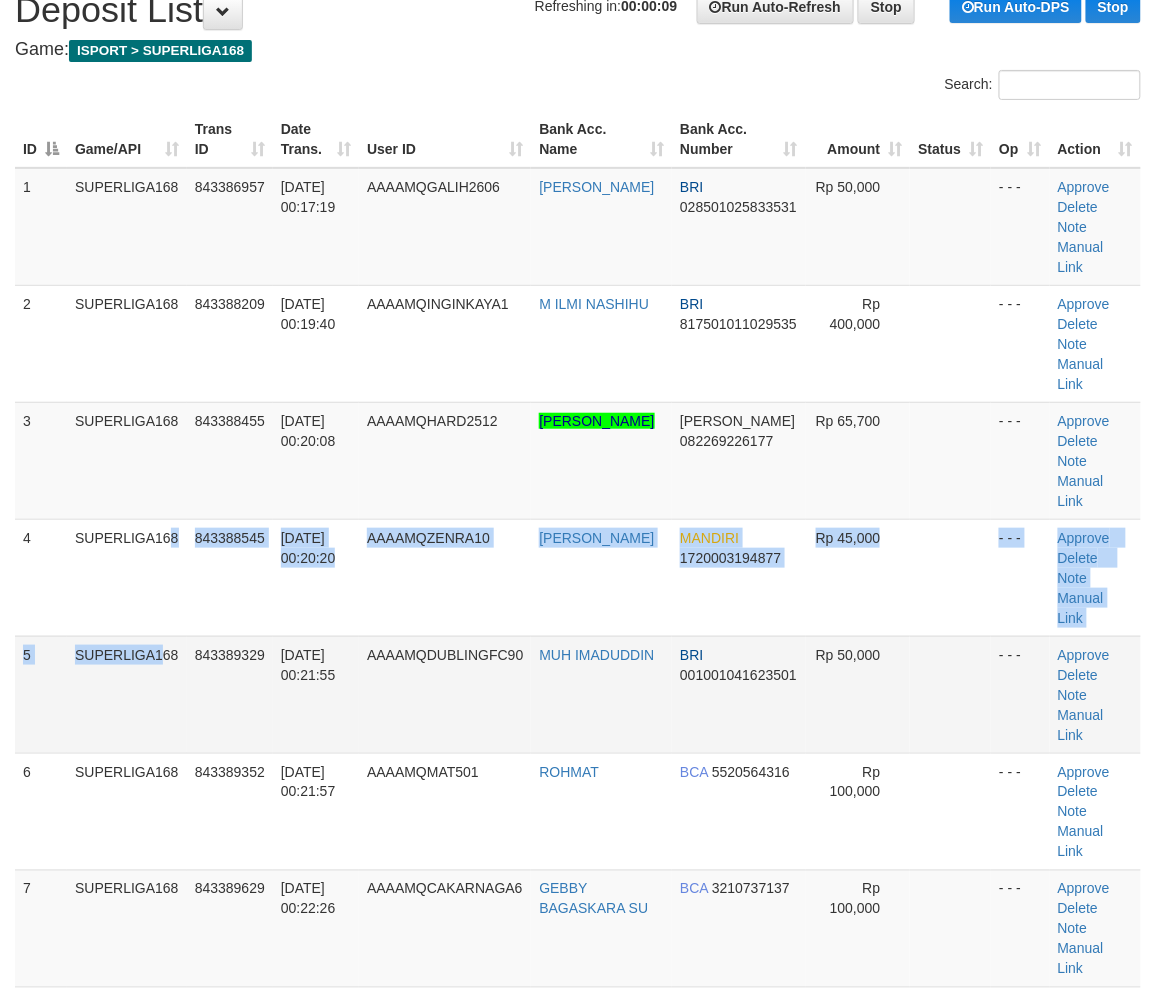 drag, startPoint x: 122, startPoint y: 552, endPoint x: 81, endPoint y: 556, distance: 41.19466 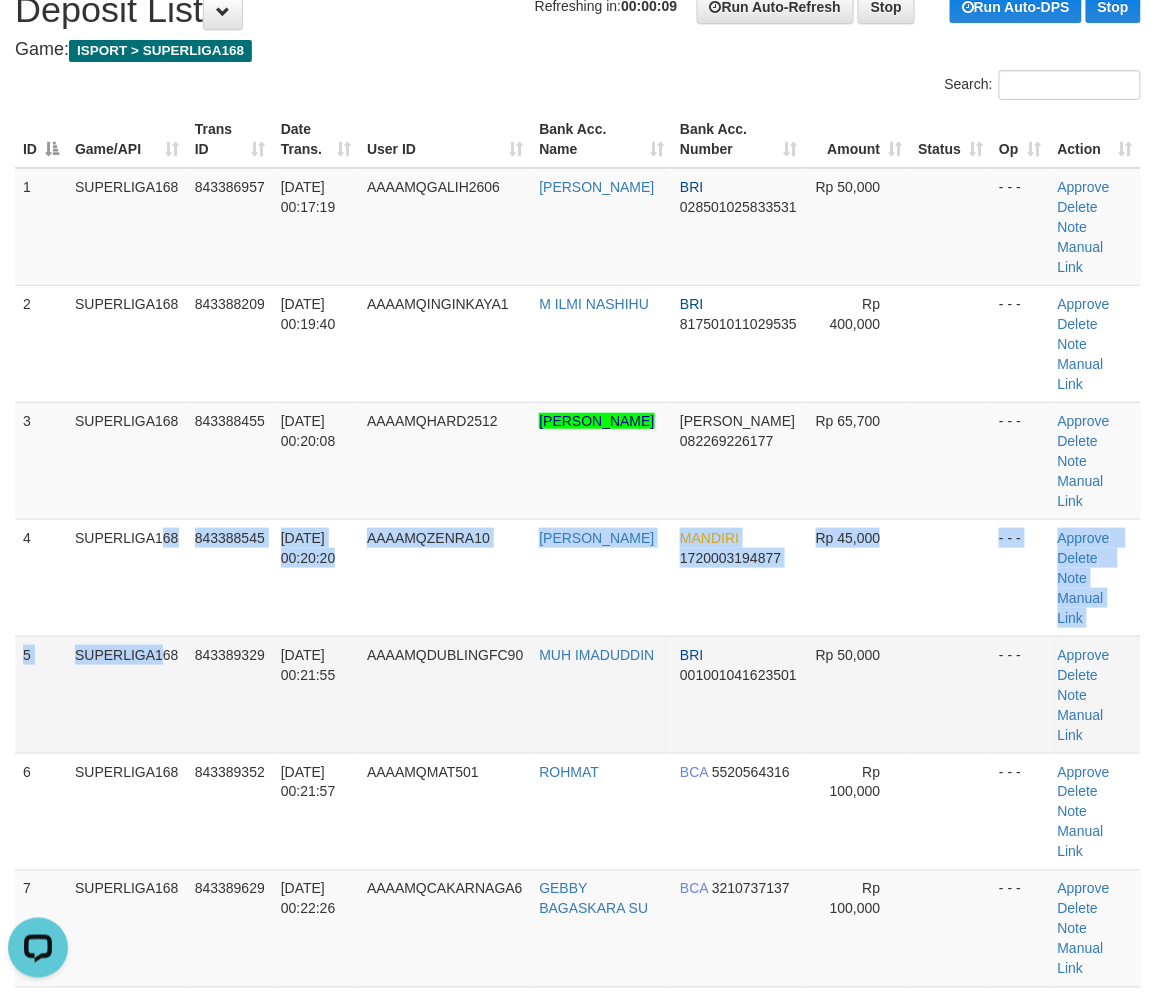 scroll, scrollTop: 0, scrollLeft: 0, axis: both 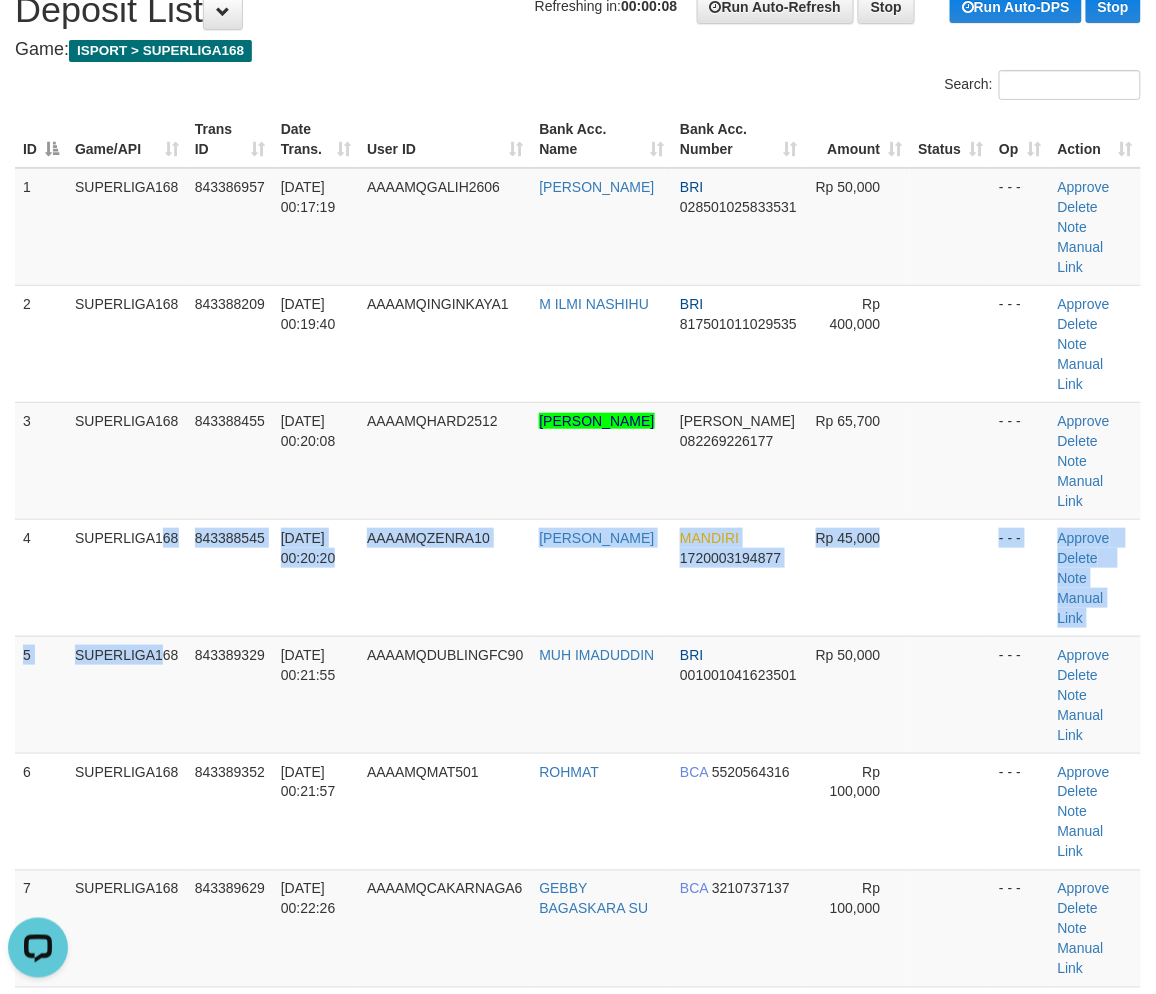 drag, startPoint x: 65, startPoint y: 520, endPoint x: 2, endPoint y: 537, distance: 65.25335 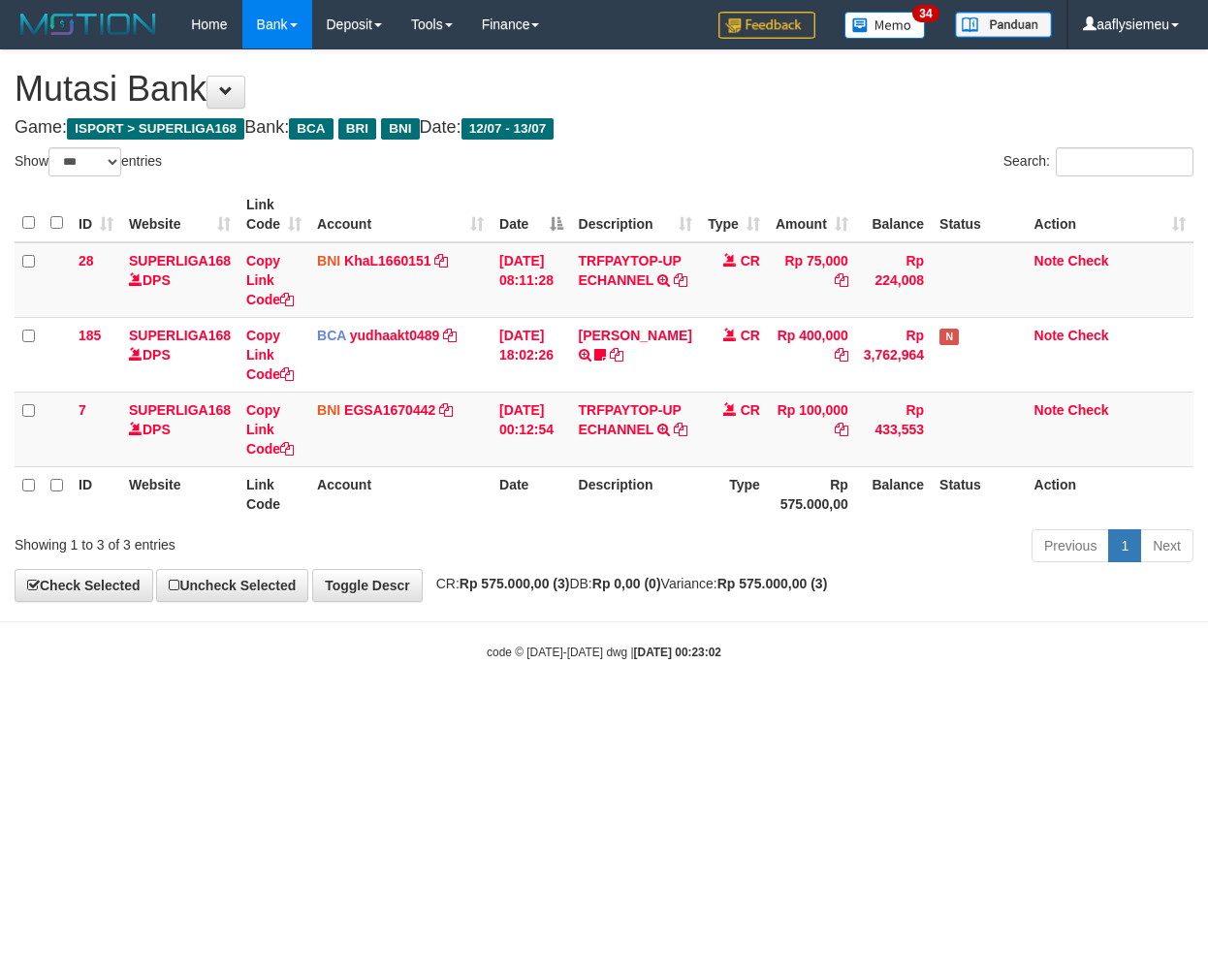 select on "***" 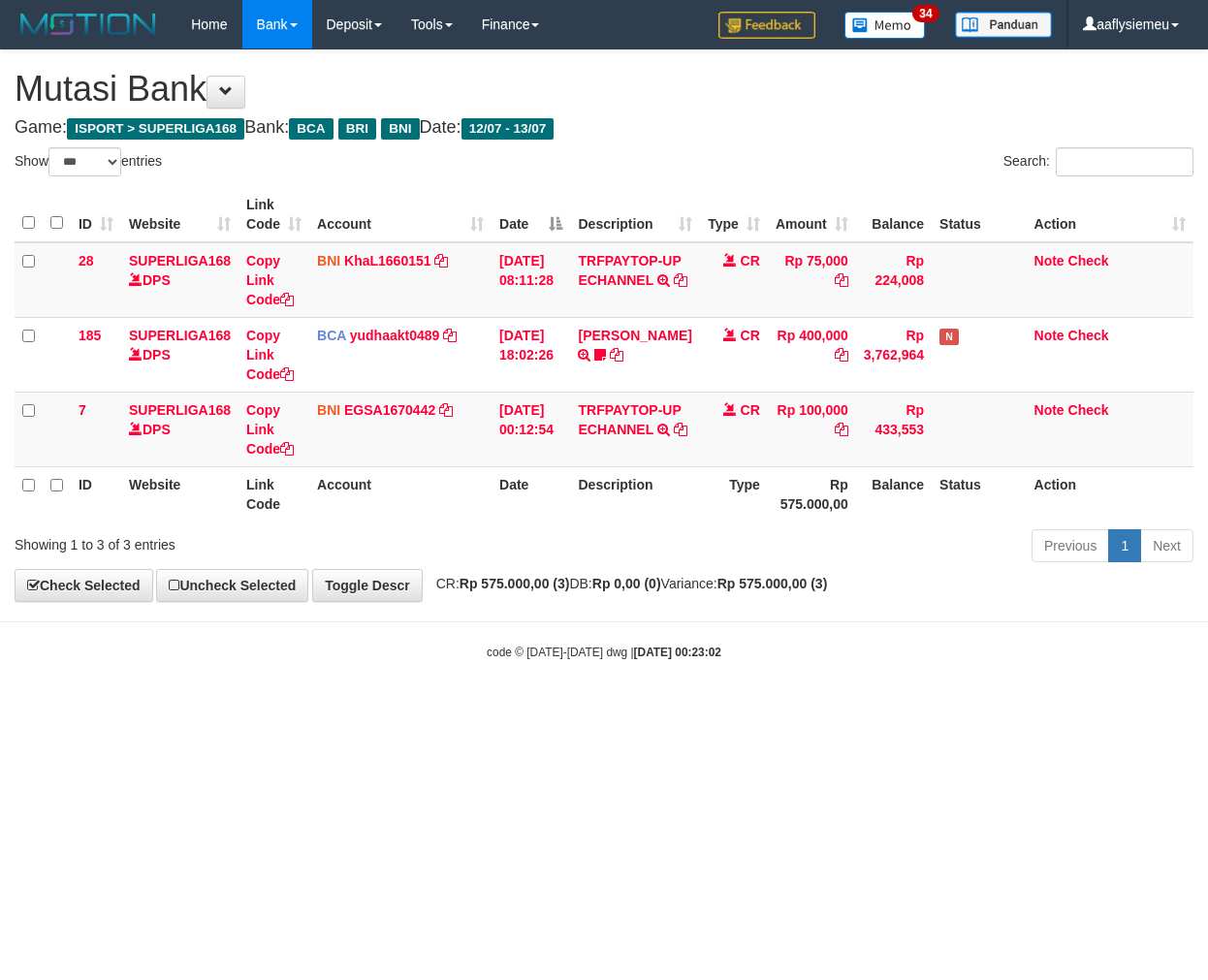 scroll, scrollTop: 0, scrollLeft: 0, axis: both 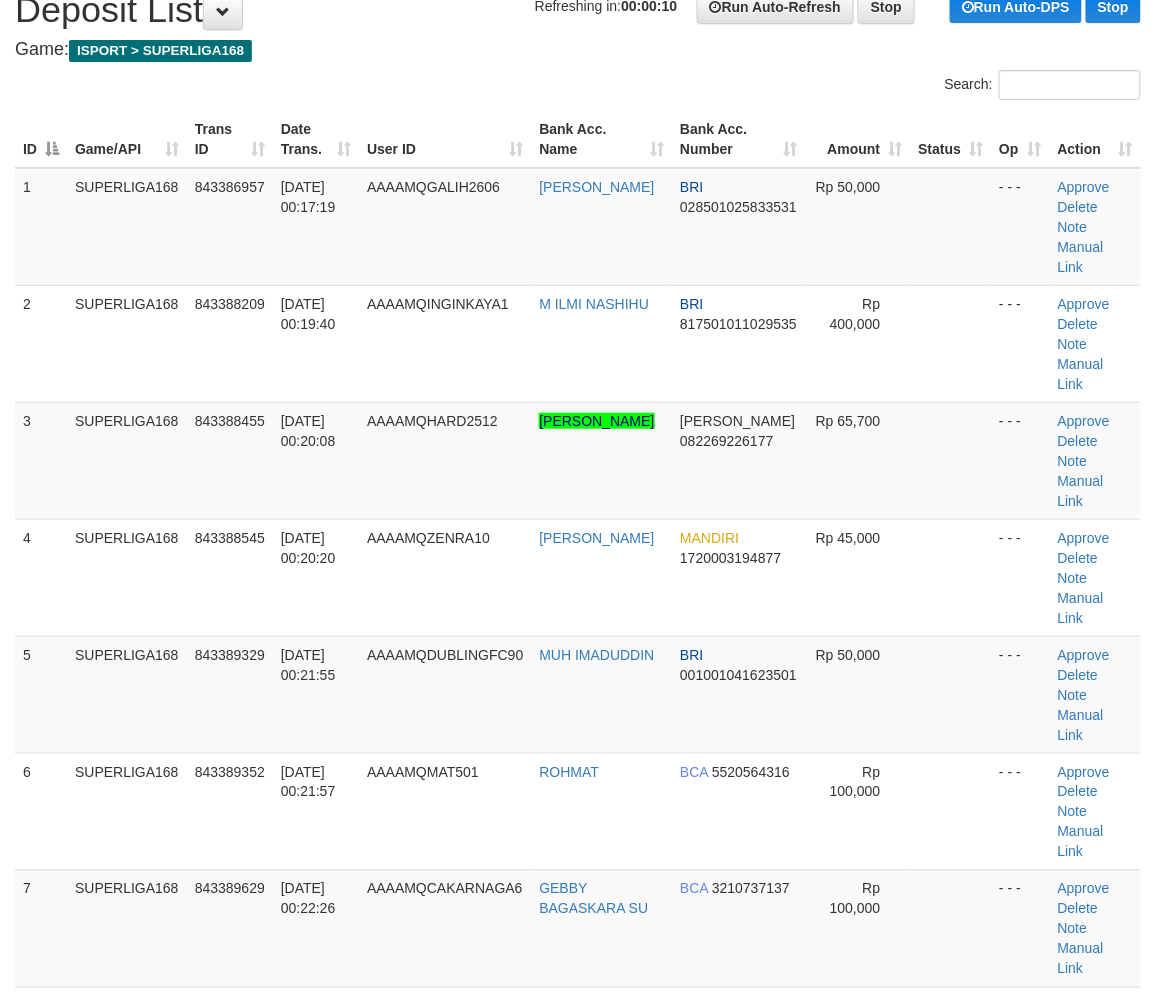 click on "ID Game/API Trans ID Date Trans. User ID Bank Acc. Name Bank Acc. Number Amount Status Op Action
1
SUPERLIGA168
843386957
13/07/2025 00:17:19
AAAAMQGALIH2606
GALIH PRATAMA
BRI
028501025833531
Rp 50,000
- - -
Approve
Delete
Note
Manual Link
2
SUPERLIGA168
843388209
13/07/2025 00:19:40
AAAAMQINGINKAYA1
M ILMI NASHIHU
BRI
817501011029535" at bounding box center [578, 694] 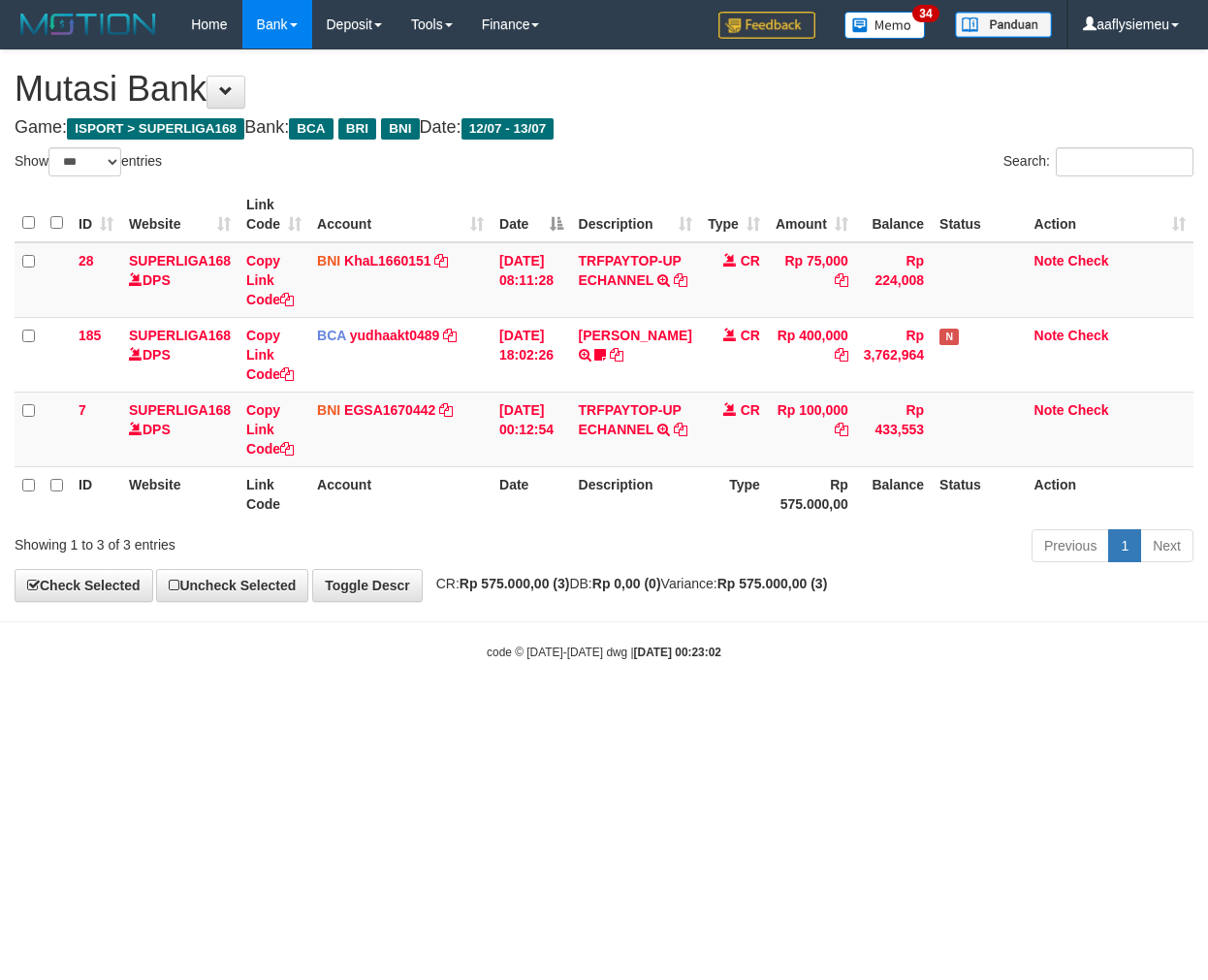 select on "***" 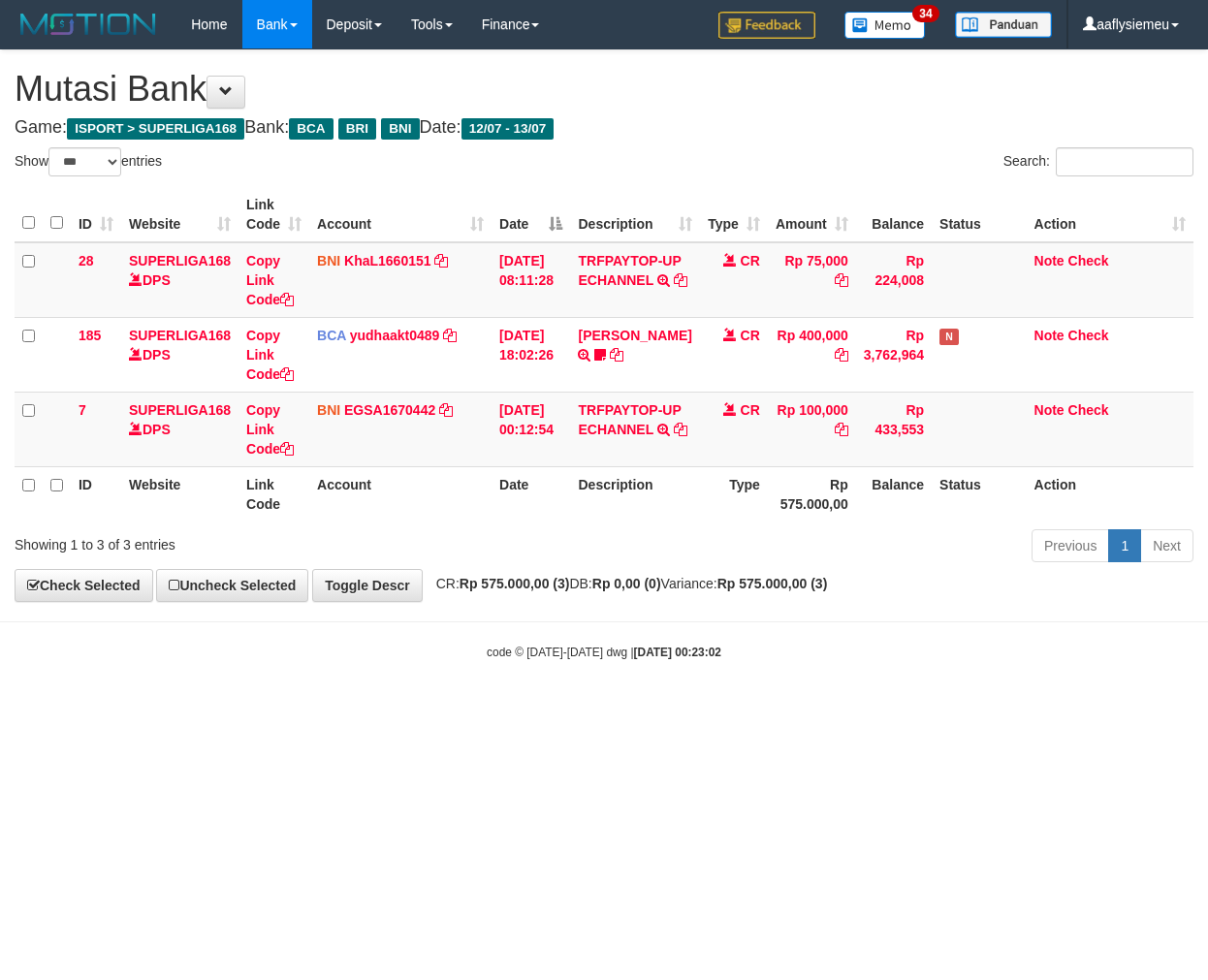 scroll, scrollTop: 0, scrollLeft: 0, axis: both 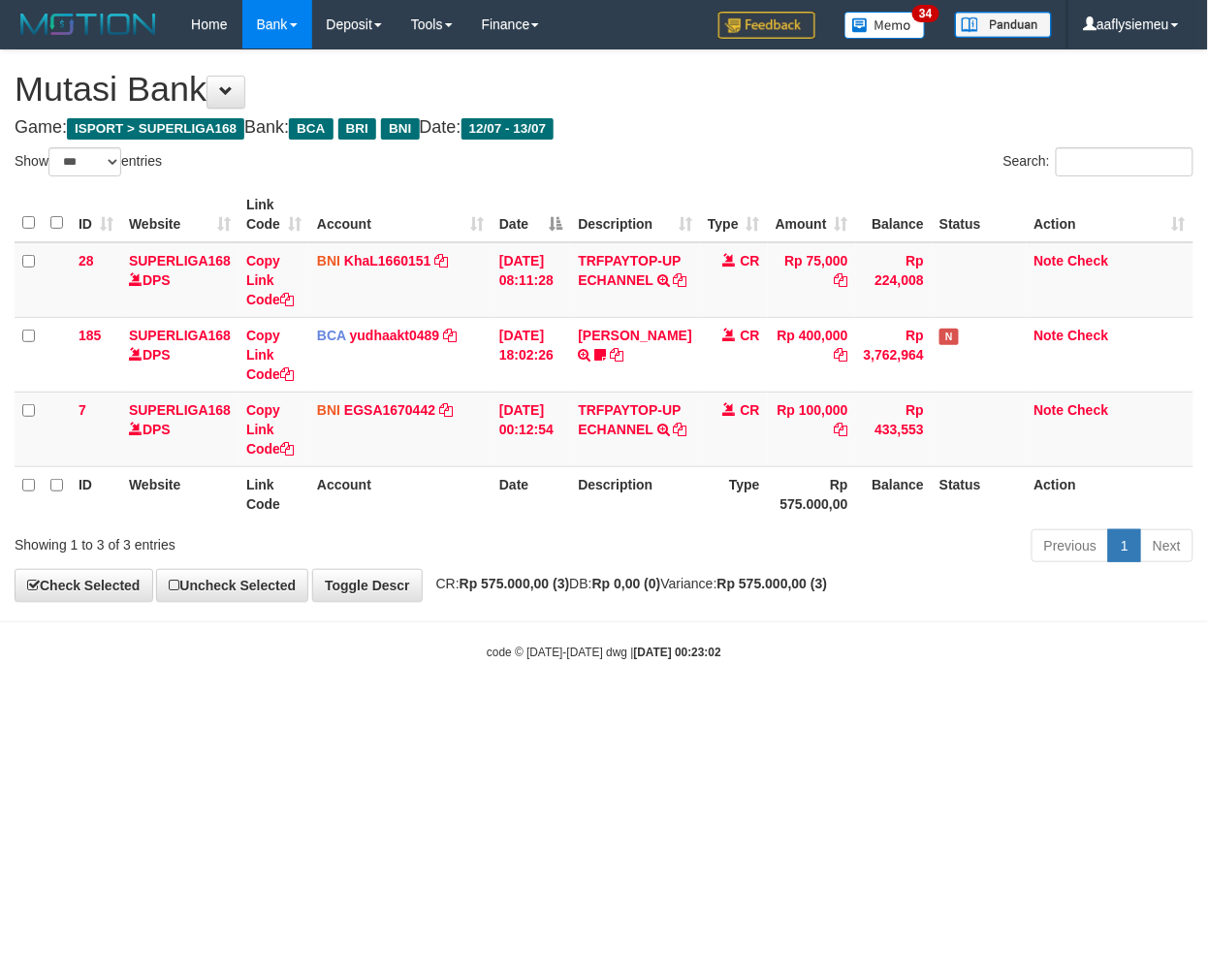 click on "Toggle navigation
Home
Bank
Account List
Load
By Website
Group
[ISPORT]													SUPERLIGA168
By Load Group (DPS)
34" at bounding box center (604, 355) 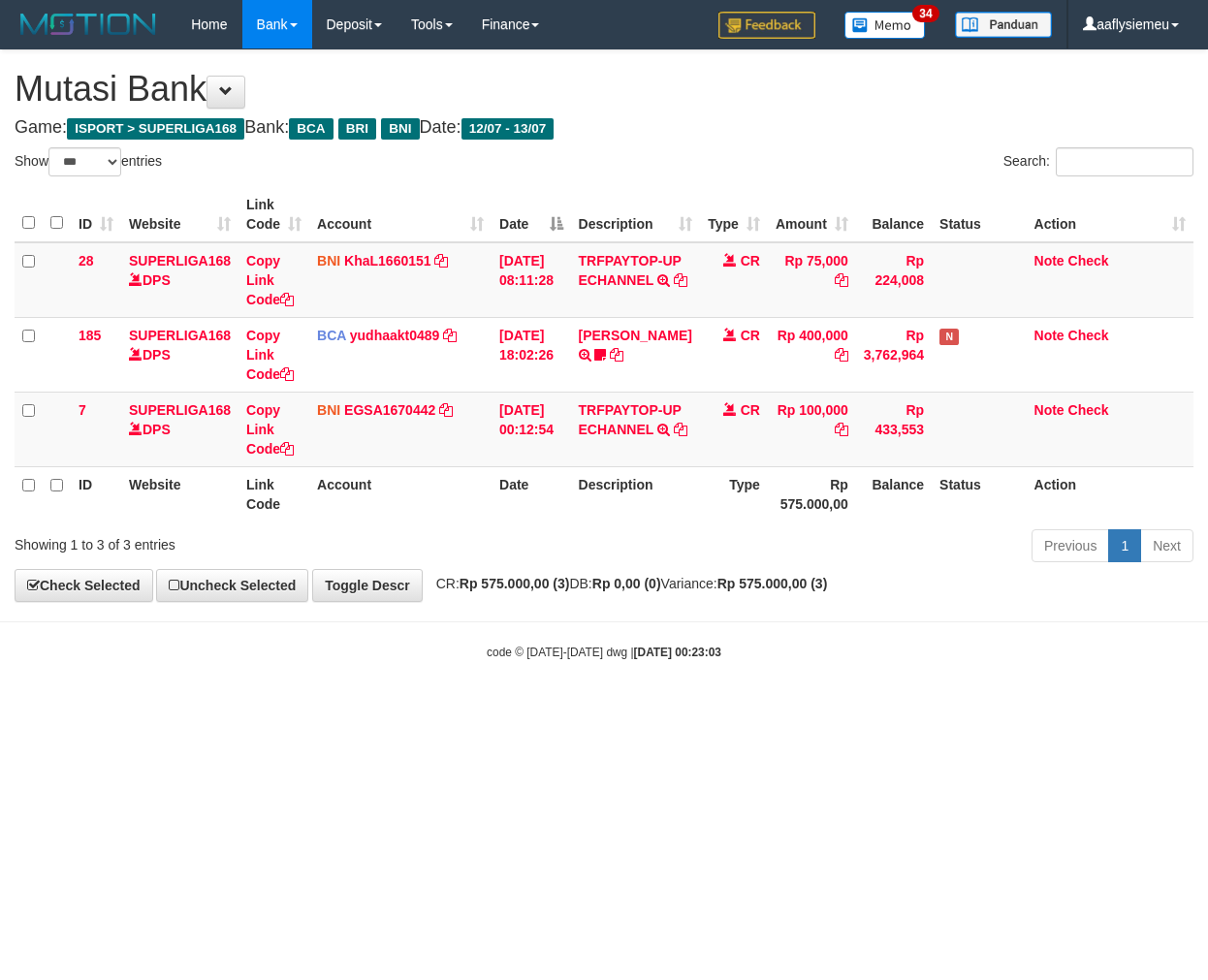 select on "***" 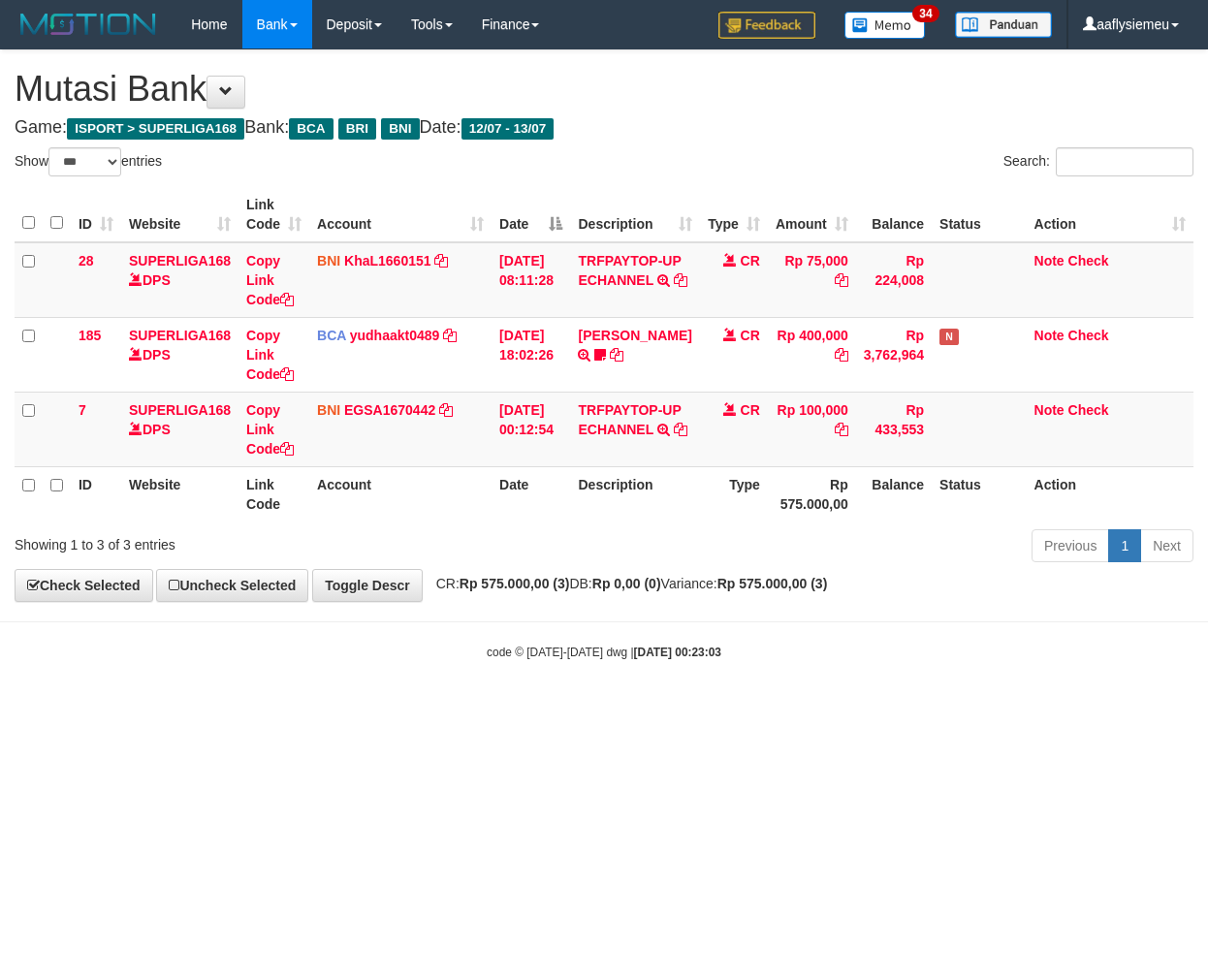 scroll, scrollTop: 0, scrollLeft: 0, axis: both 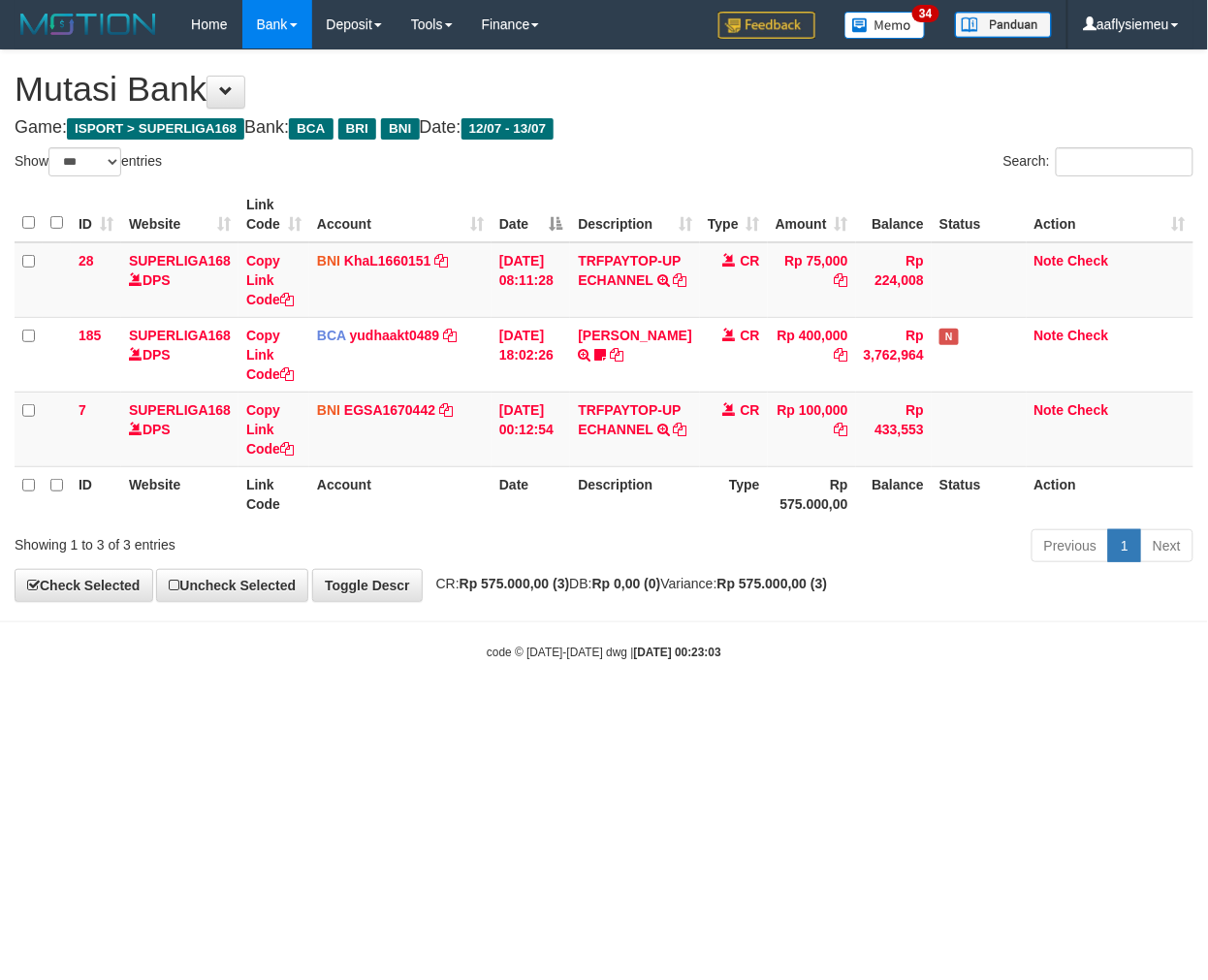 click on "Toggle navigation
Home
Bank
Account List
Load
By Website
Group
[ISPORT]													SUPERLIGA168
By Load Group (DPS)
34" at bounding box center (604, 355) 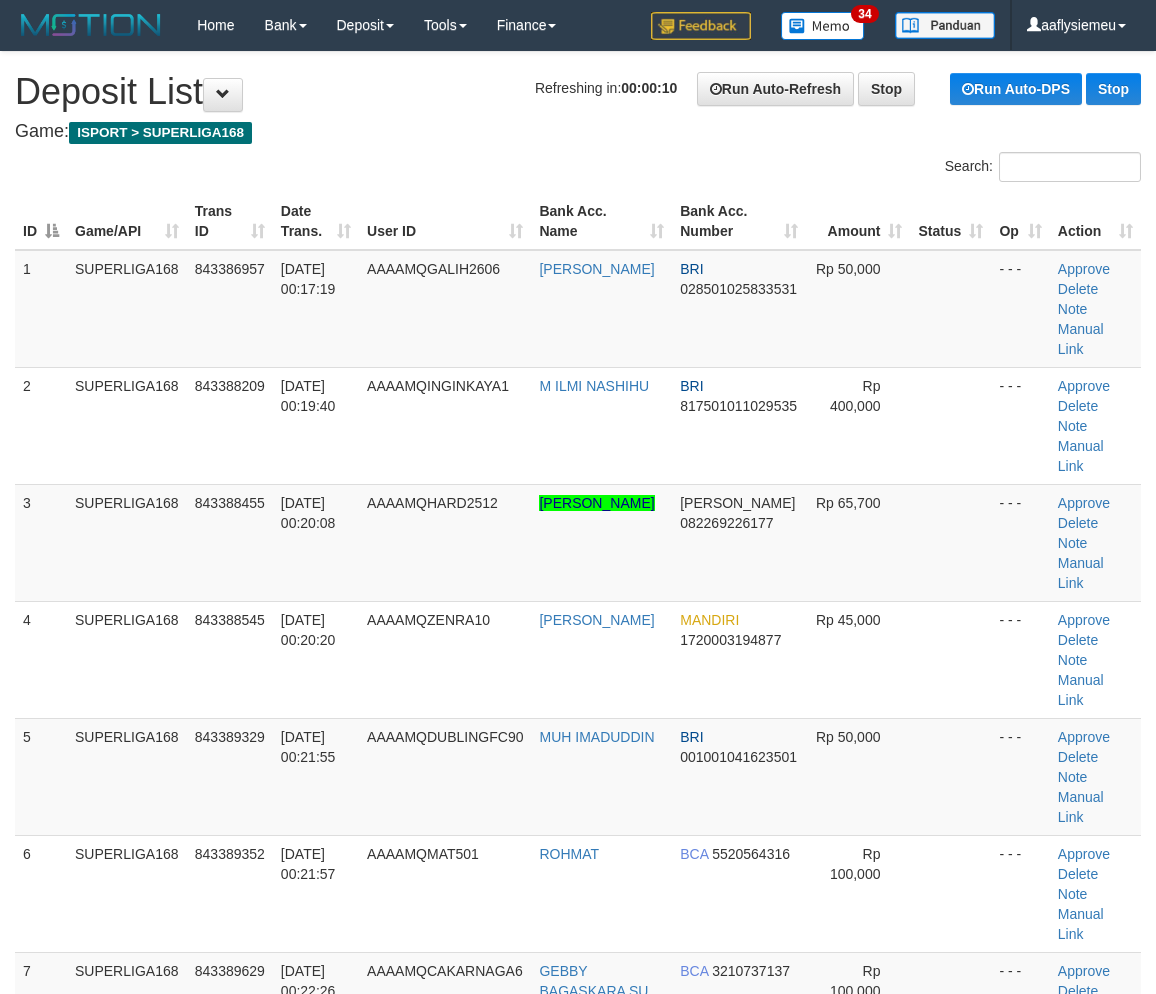 scroll, scrollTop: 82, scrollLeft: 0, axis: vertical 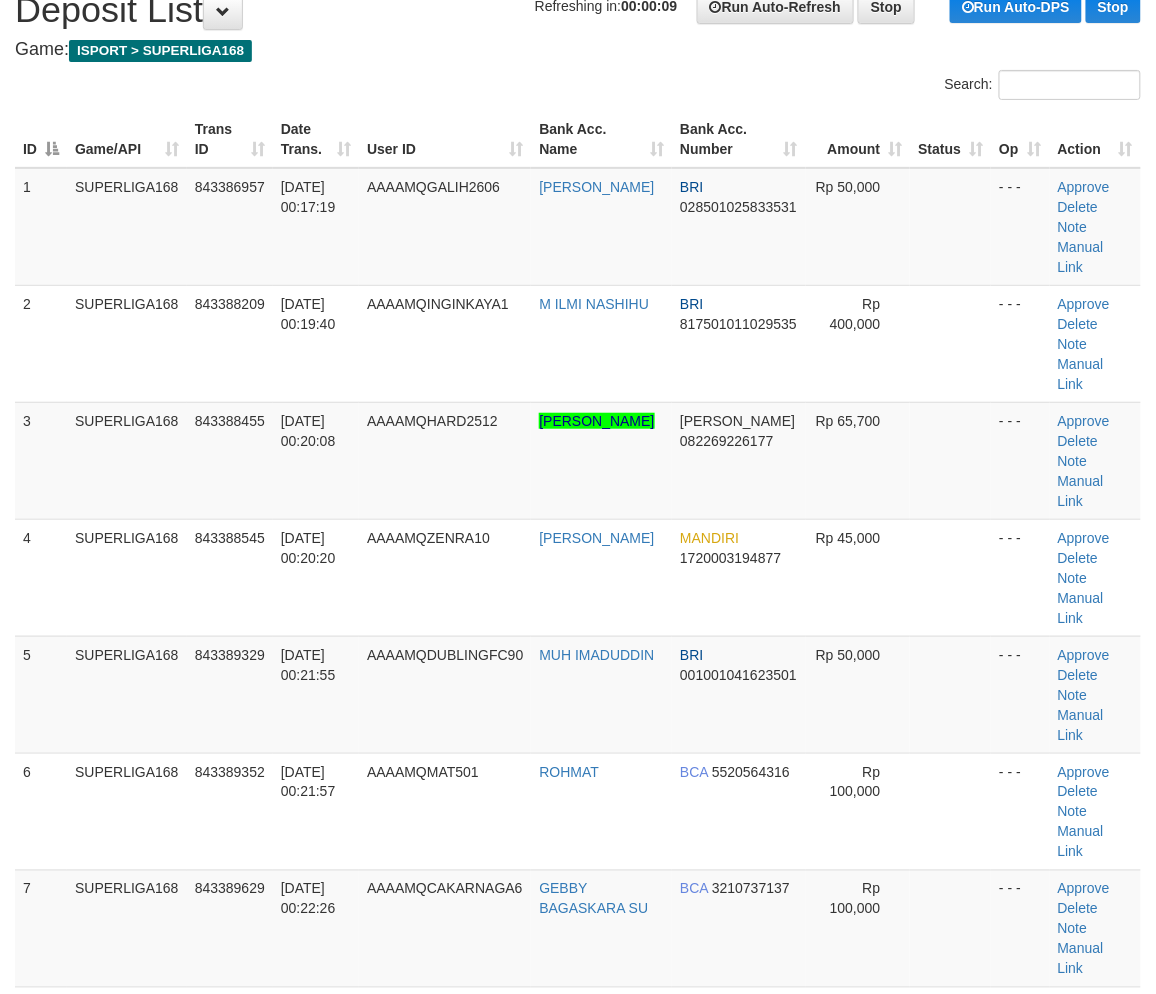 drag, startPoint x: 197, startPoint y: 542, endPoint x: 4, endPoint y: 580, distance: 196.70537 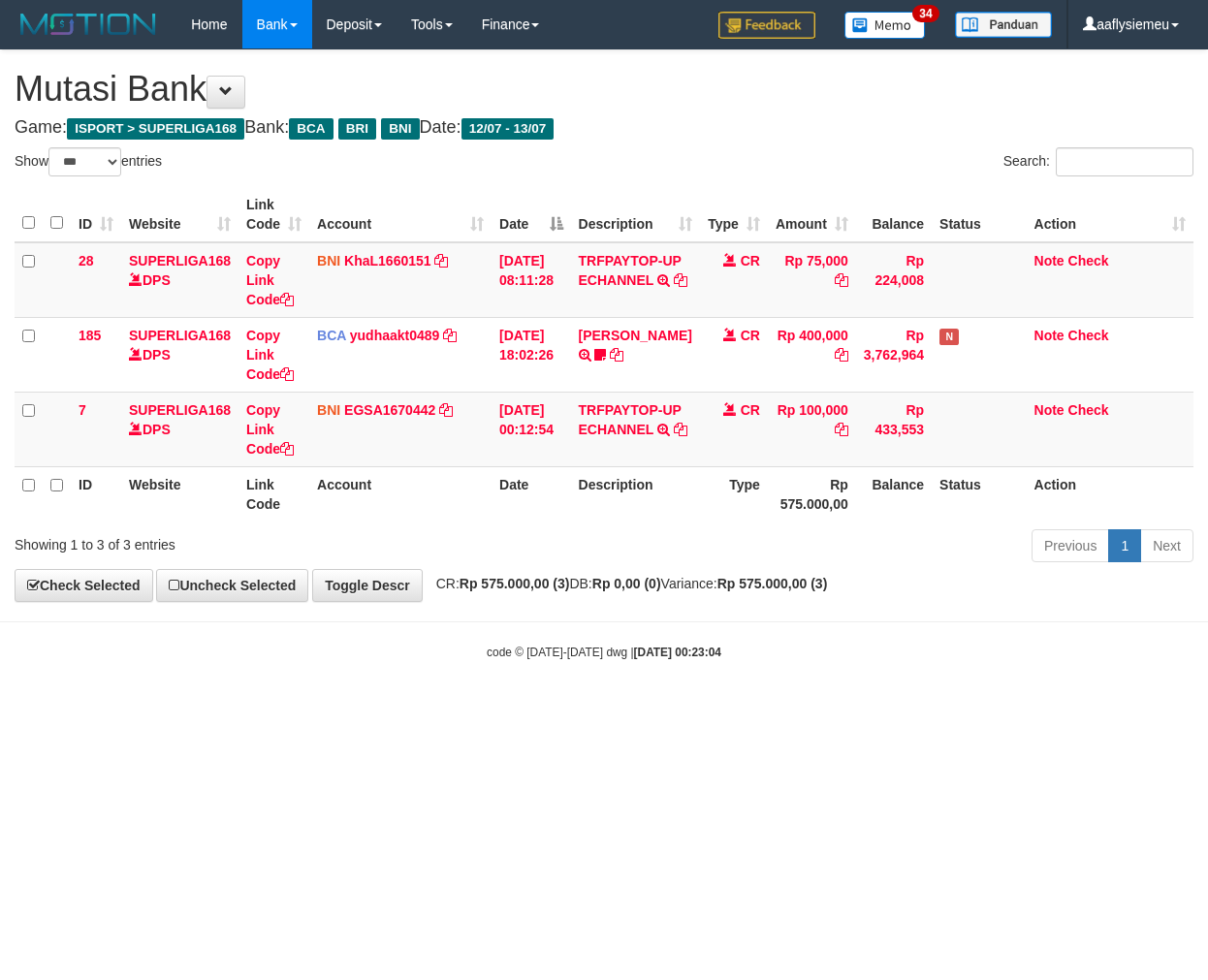 select on "***" 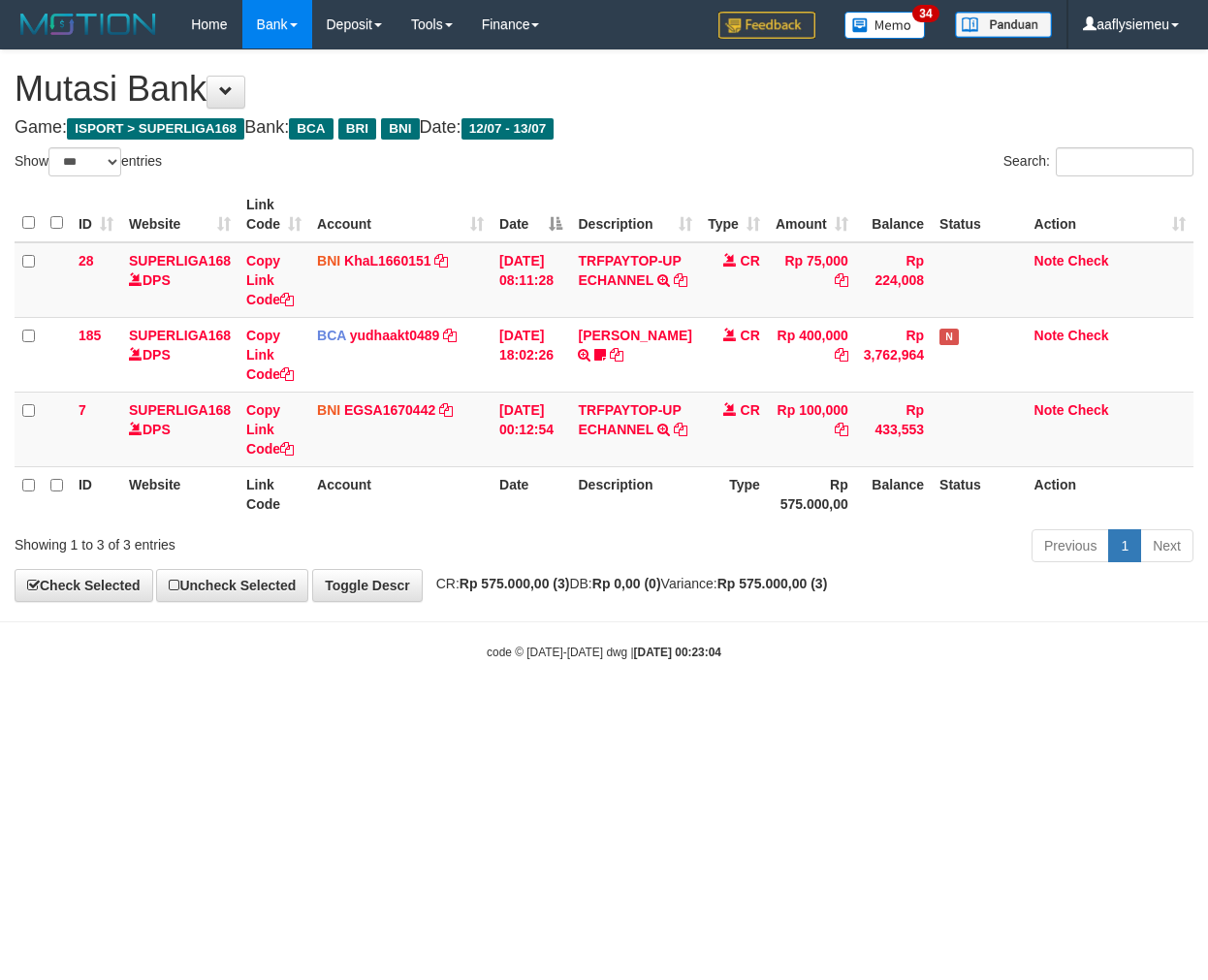 scroll, scrollTop: 0, scrollLeft: 0, axis: both 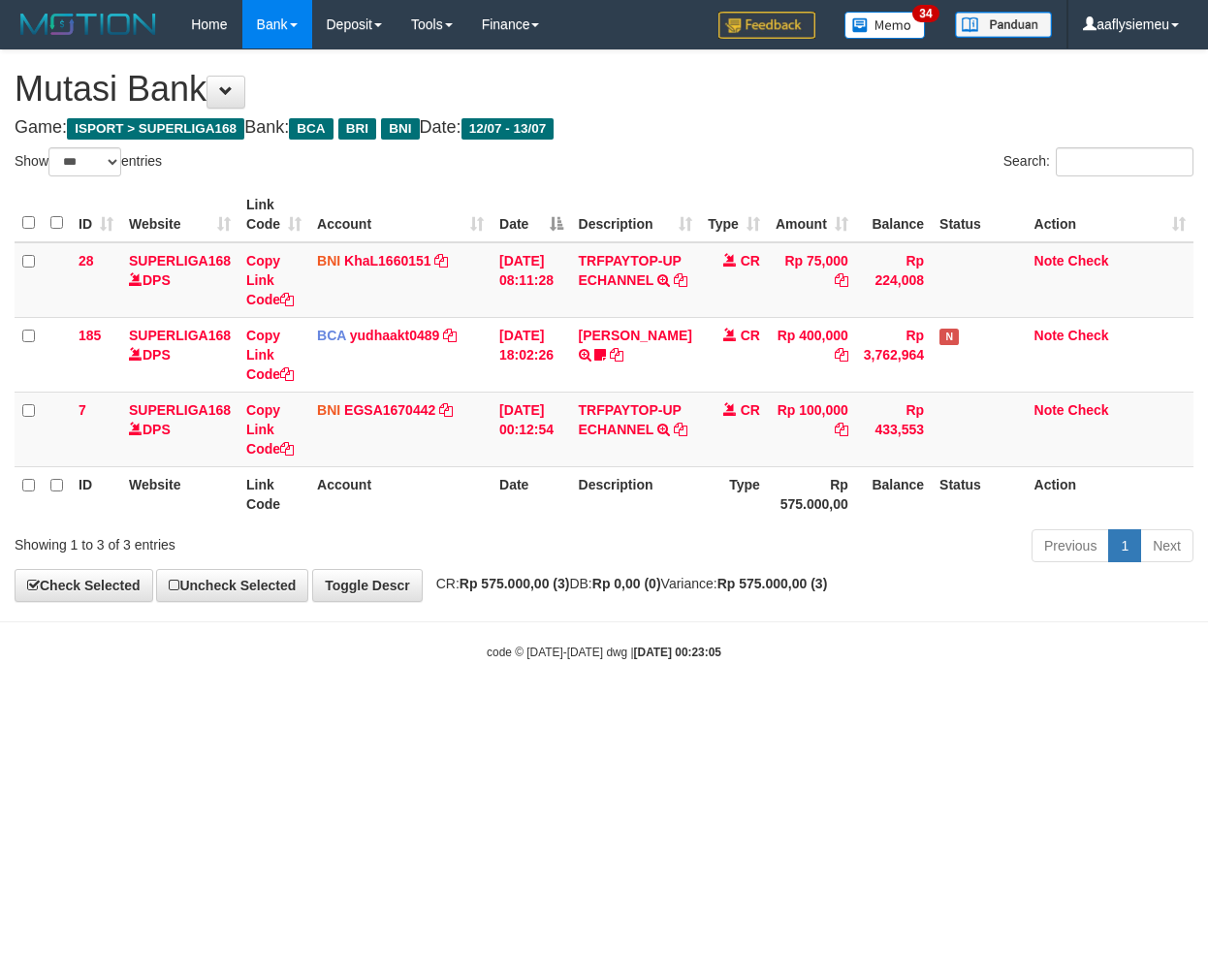 select on "***" 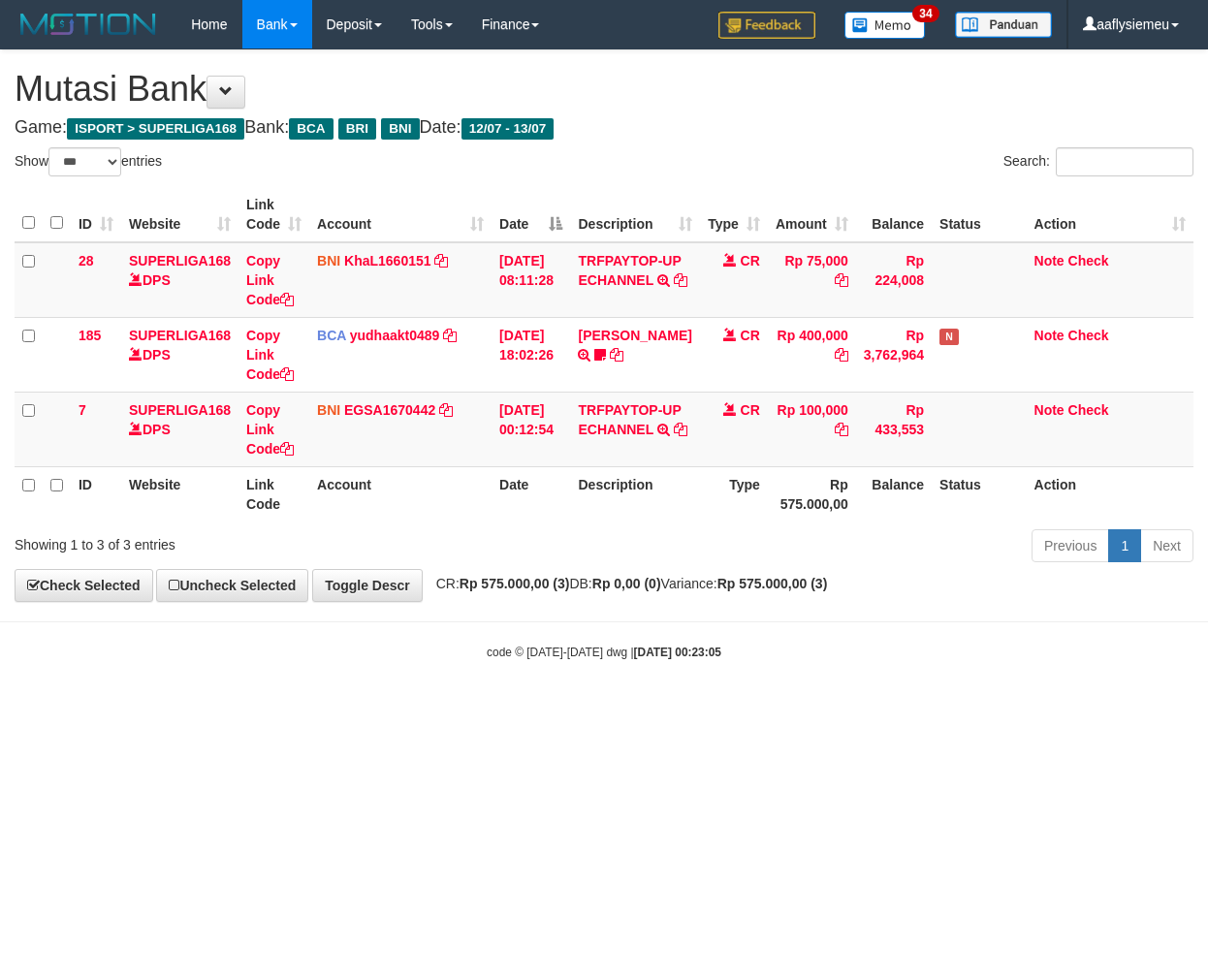 scroll, scrollTop: 0, scrollLeft: 0, axis: both 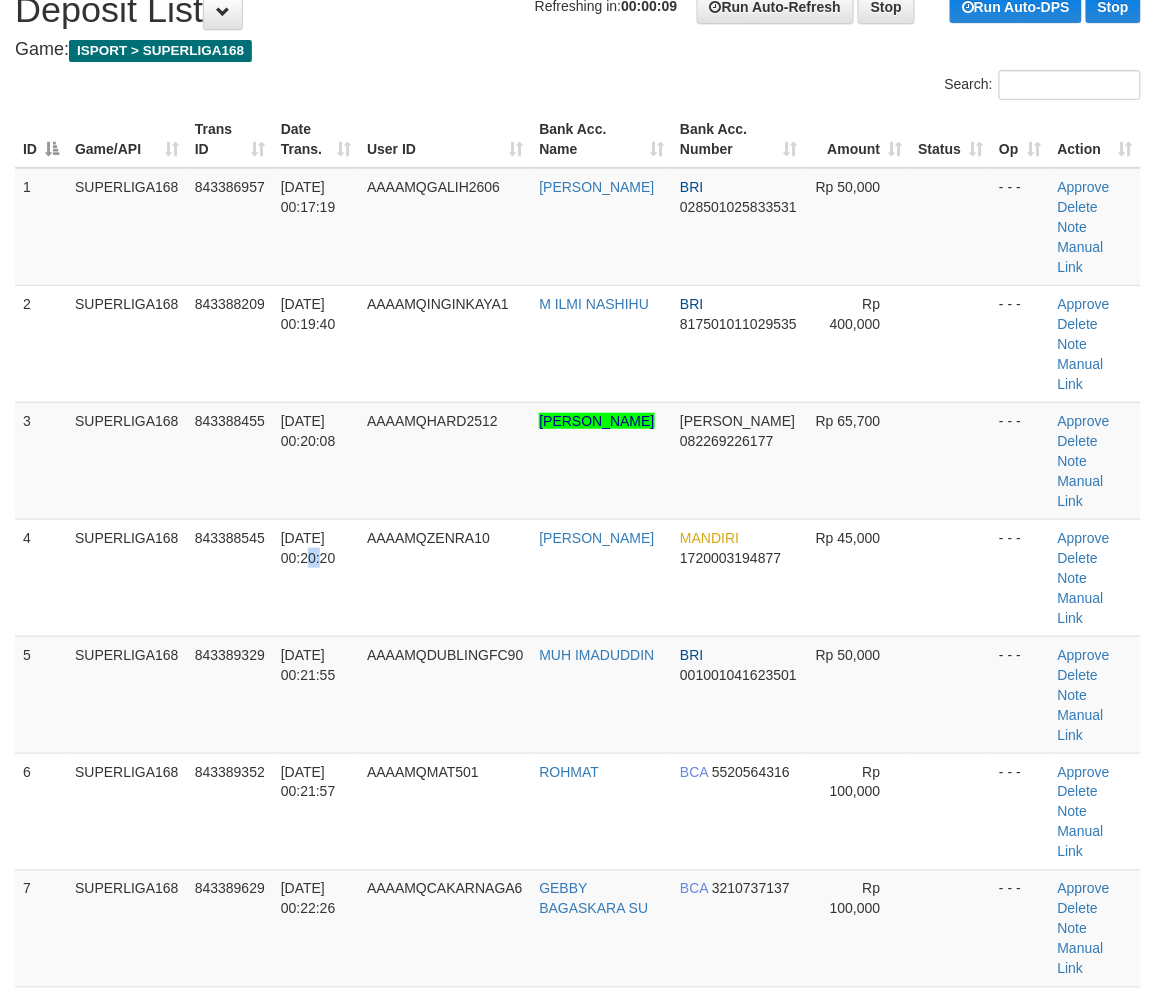 drag, startPoint x: 297, startPoint y: 527, endPoint x: 2, endPoint y: 612, distance: 307.00162 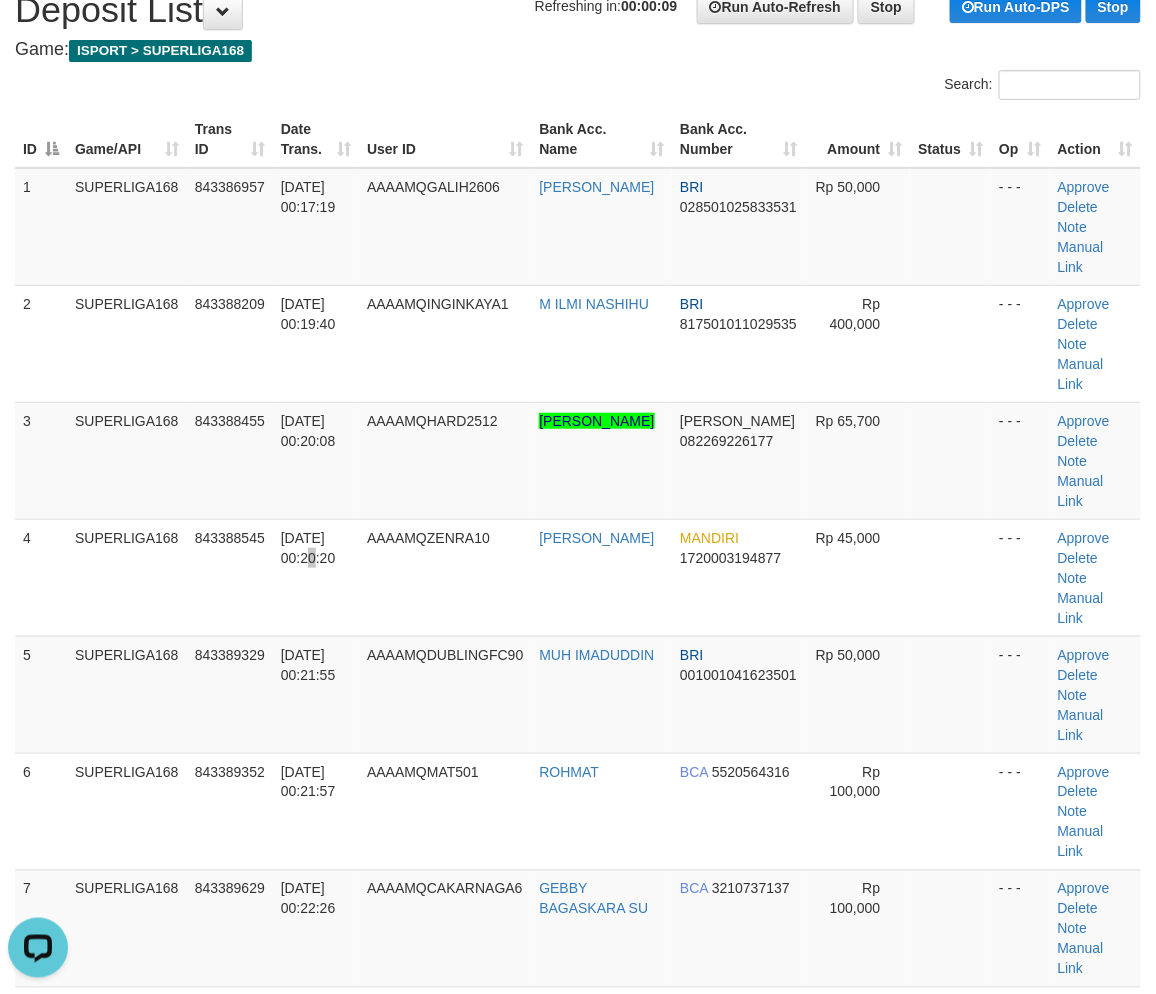 scroll, scrollTop: 0, scrollLeft: 0, axis: both 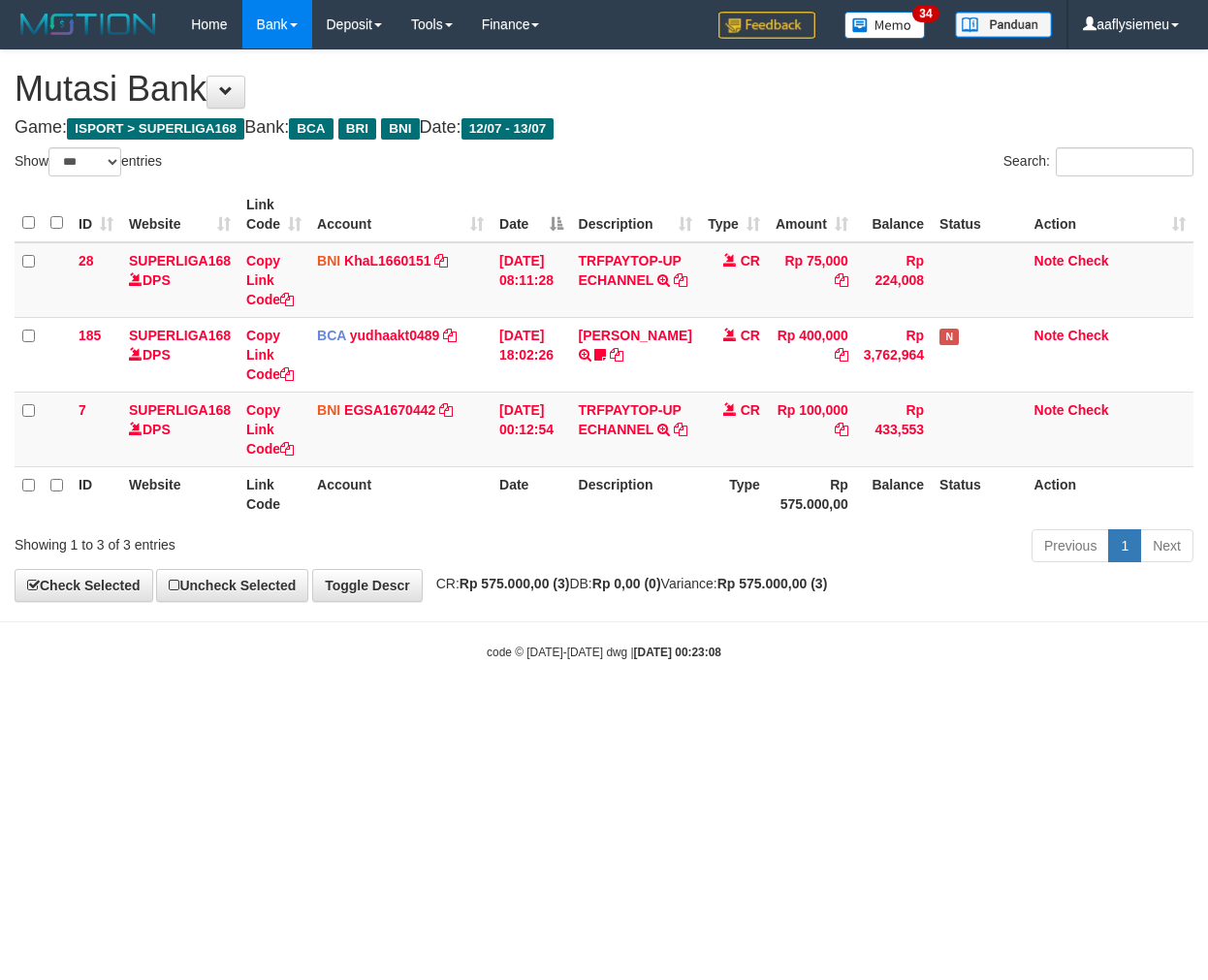 select on "***" 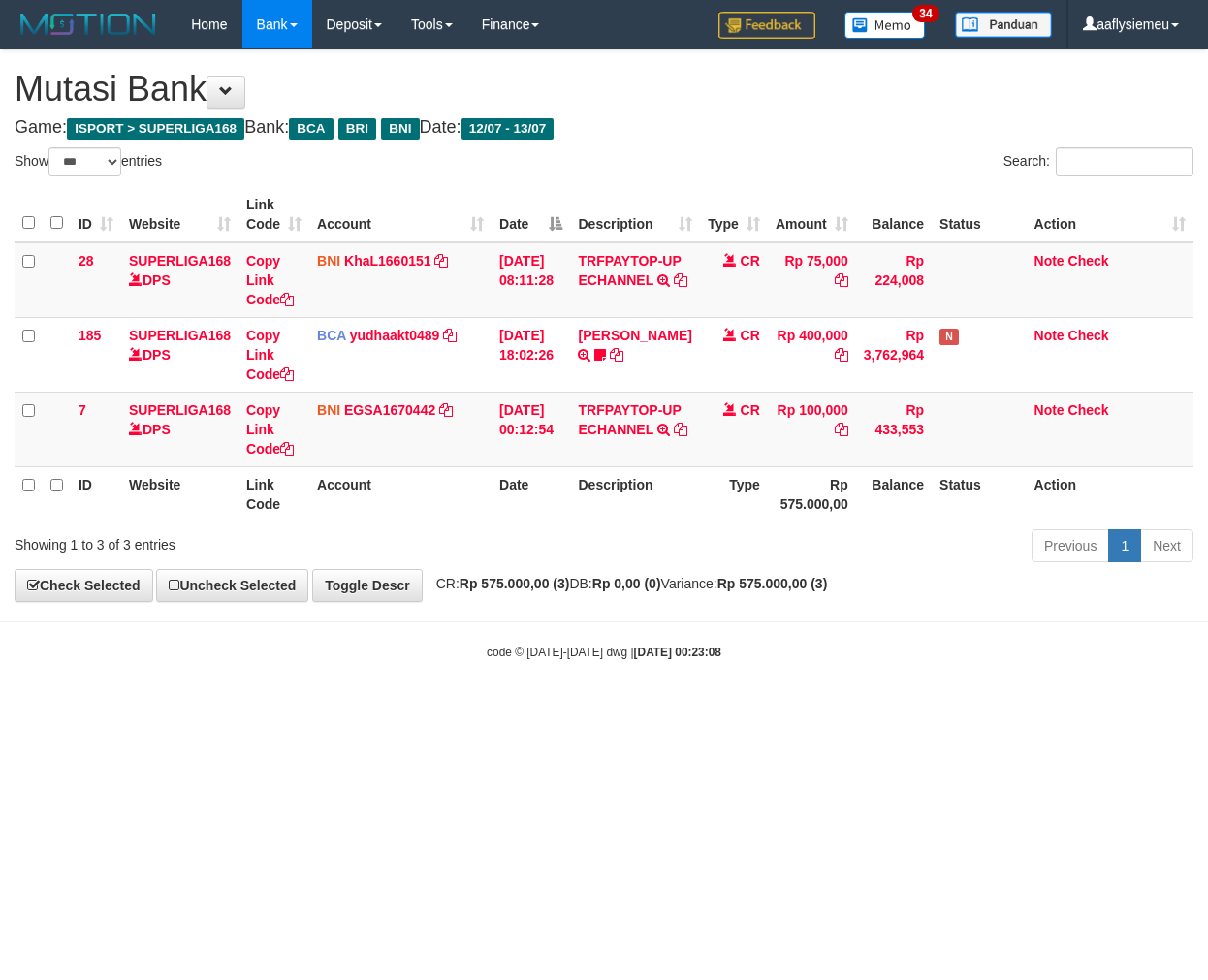 scroll, scrollTop: 0, scrollLeft: 0, axis: both 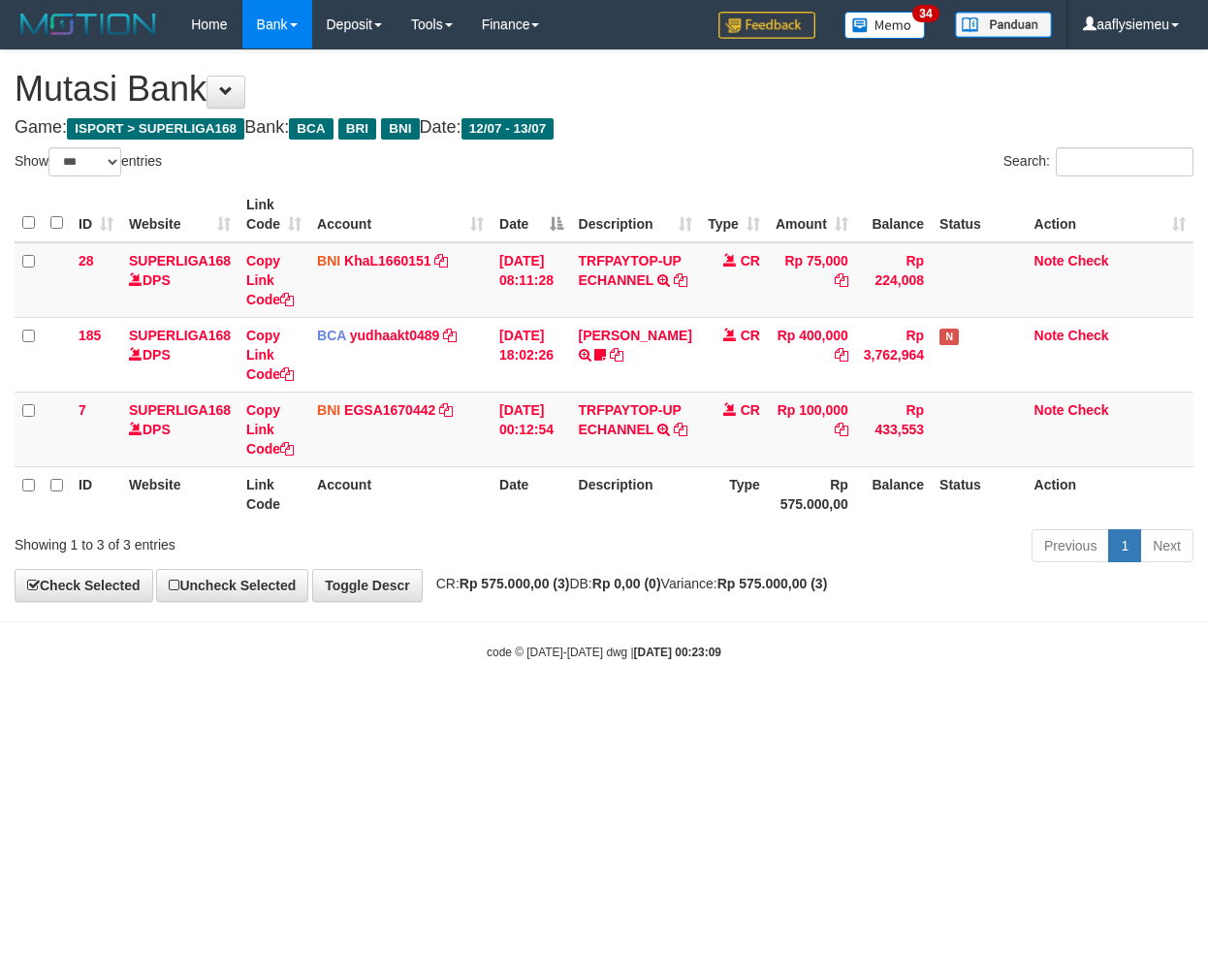 select on "***" 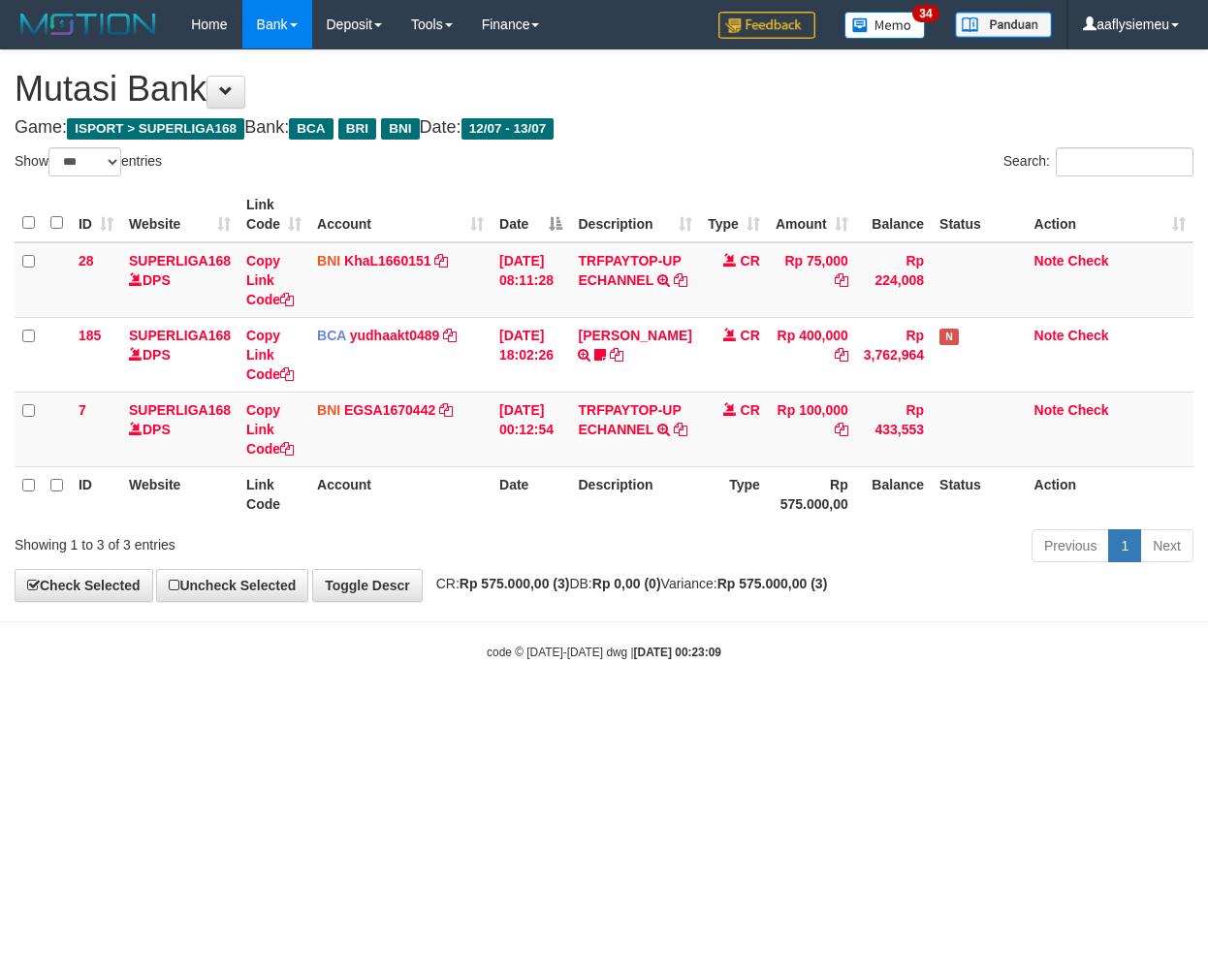 scroll, scrollTop: 0, scrollLeft: 0, axis: both 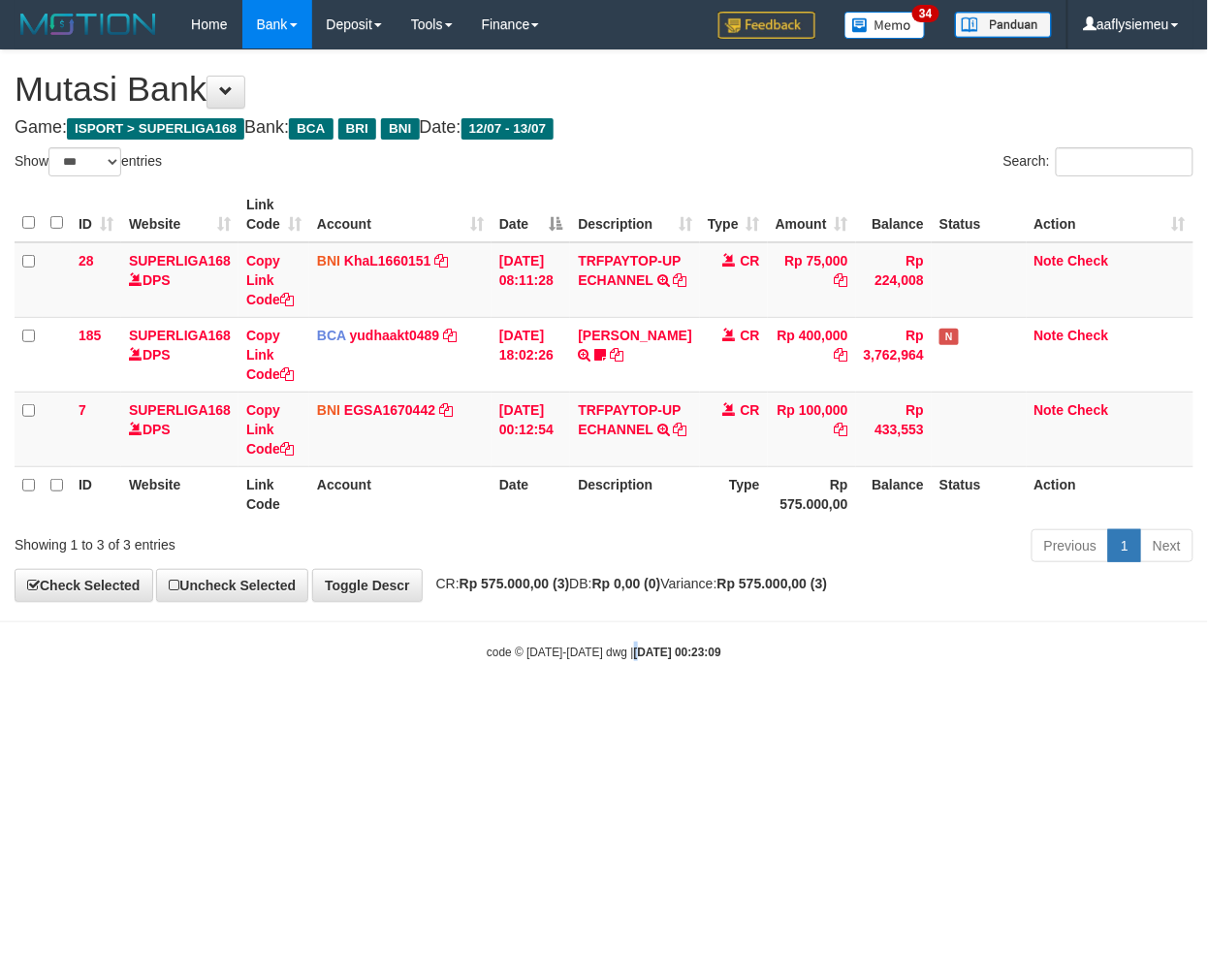 drag, startPoint x: 616, startPoint y: 711, endPoint x: 641, endPoint y: 704, distance: 25.96151 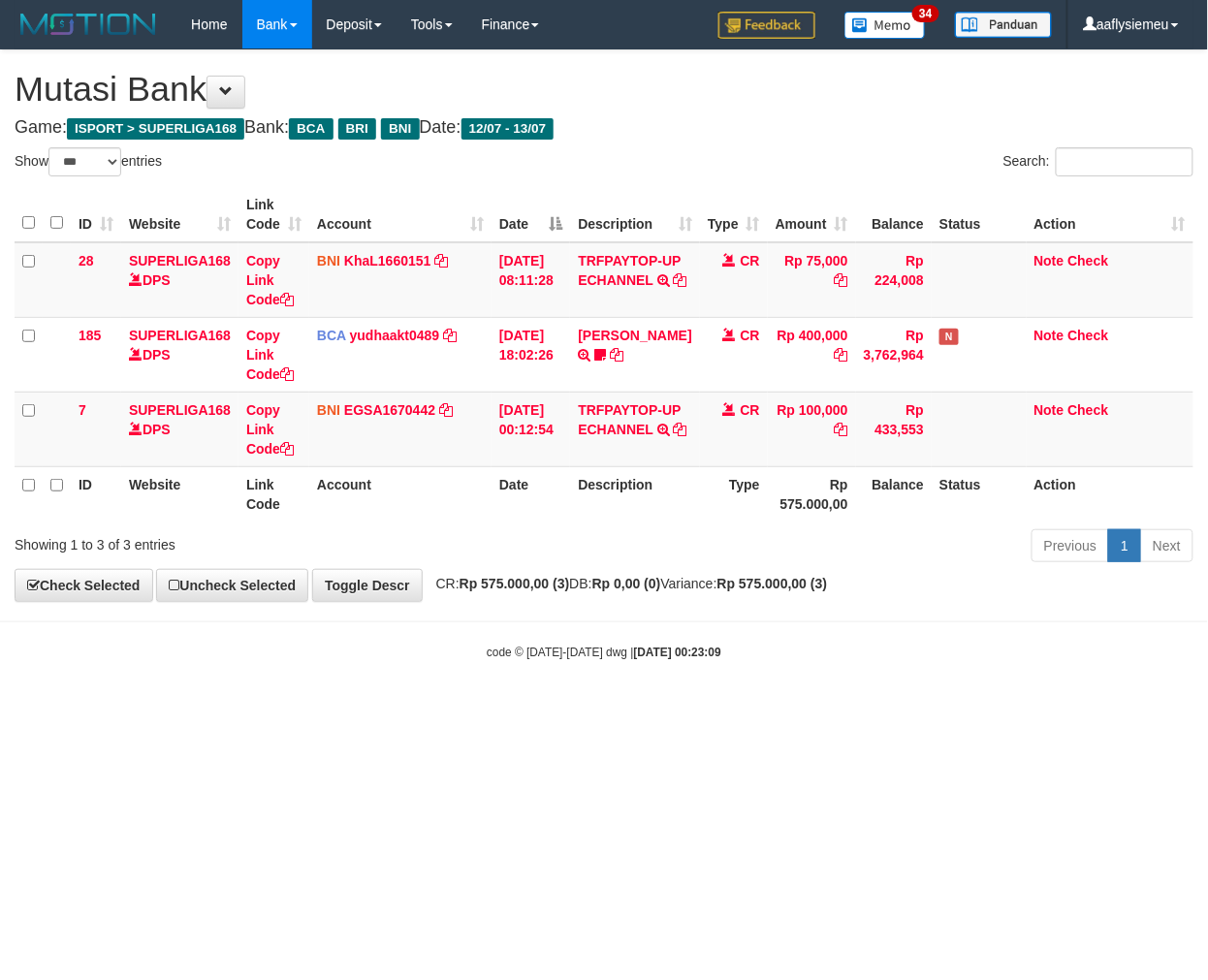 click on "Toggle navigation
Home
Bank
Account List
Load
By Website
Group
[ISPORT]													SUPERLIGA168
By Load Group (DPS)
34" at bounding box center [604, 355] 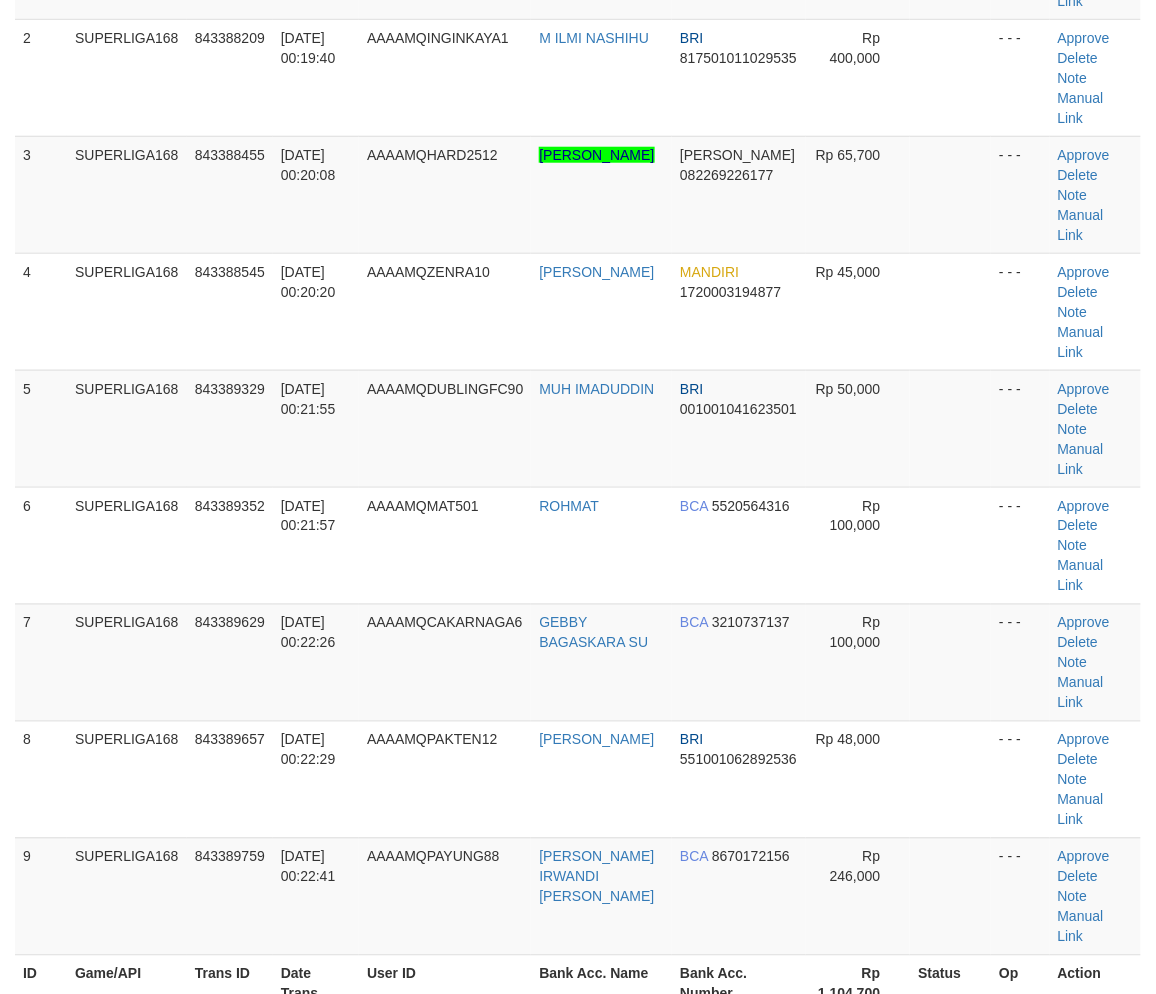 scroll, scrollTop: 337, scrollLeft: 0, axis: vertical 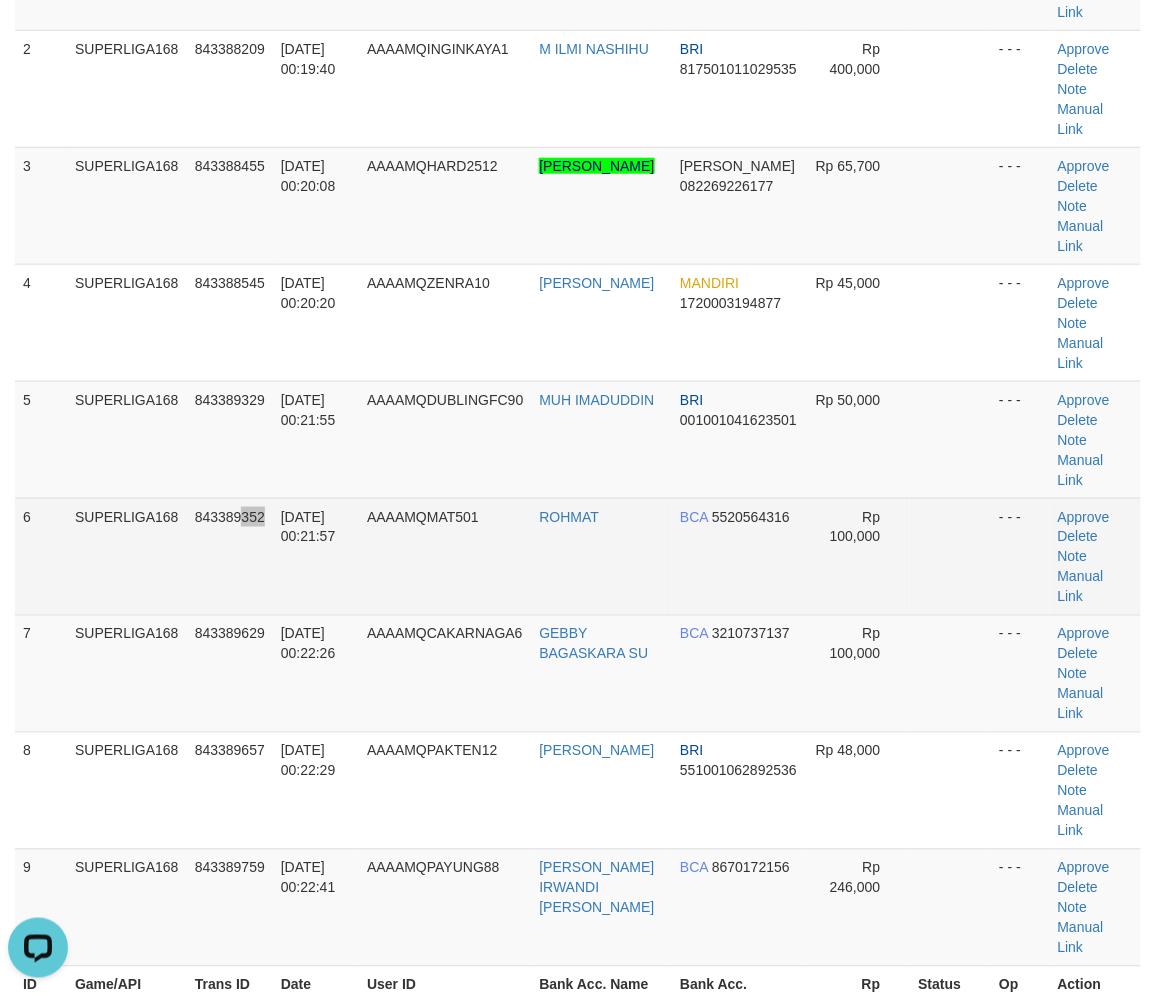 drag, startPoint x: 264, startPoint y: 430, endPoint x: 384, endPoint y: 445, distance: 120.93387 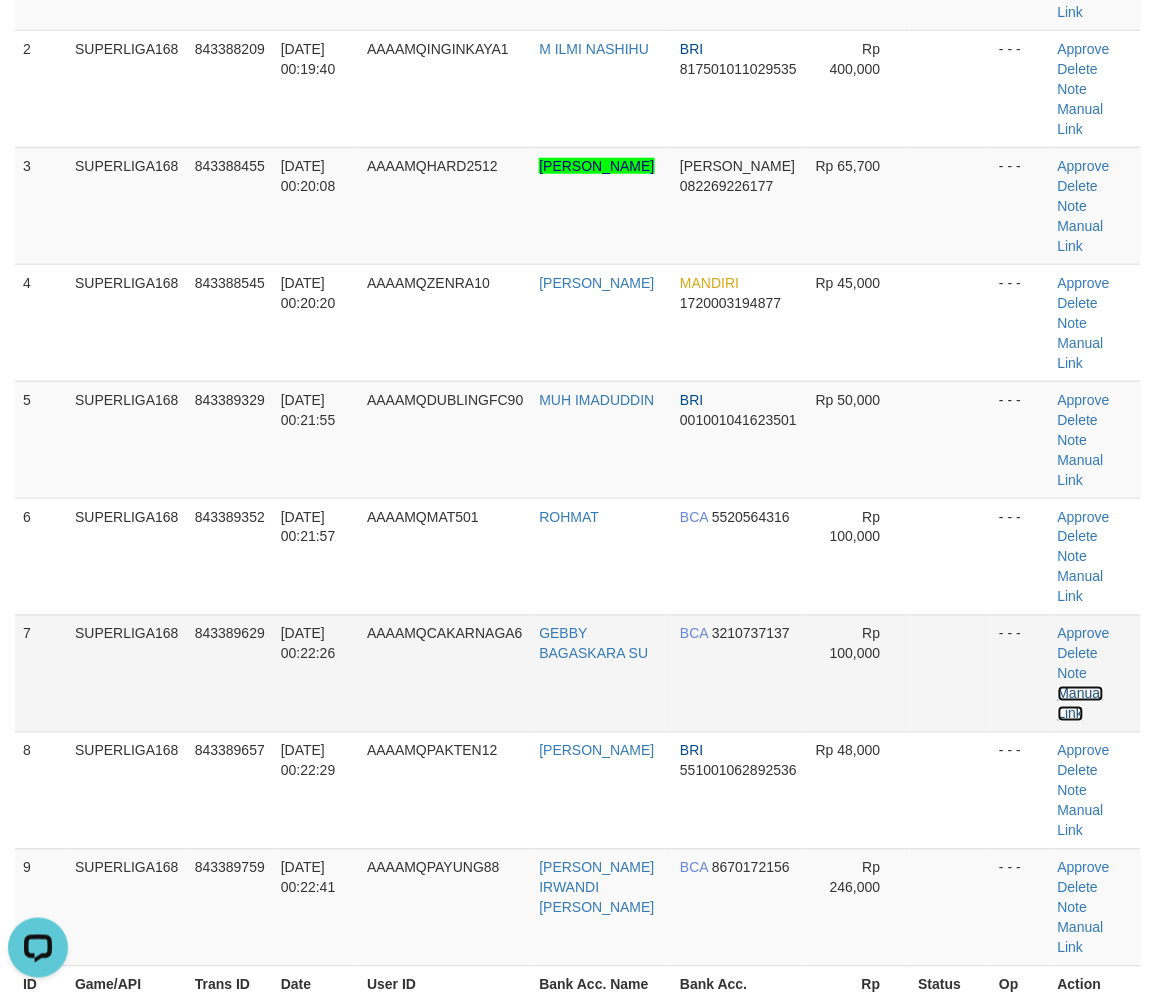 click on "Manual Link" at bounding box center (1081, 704) 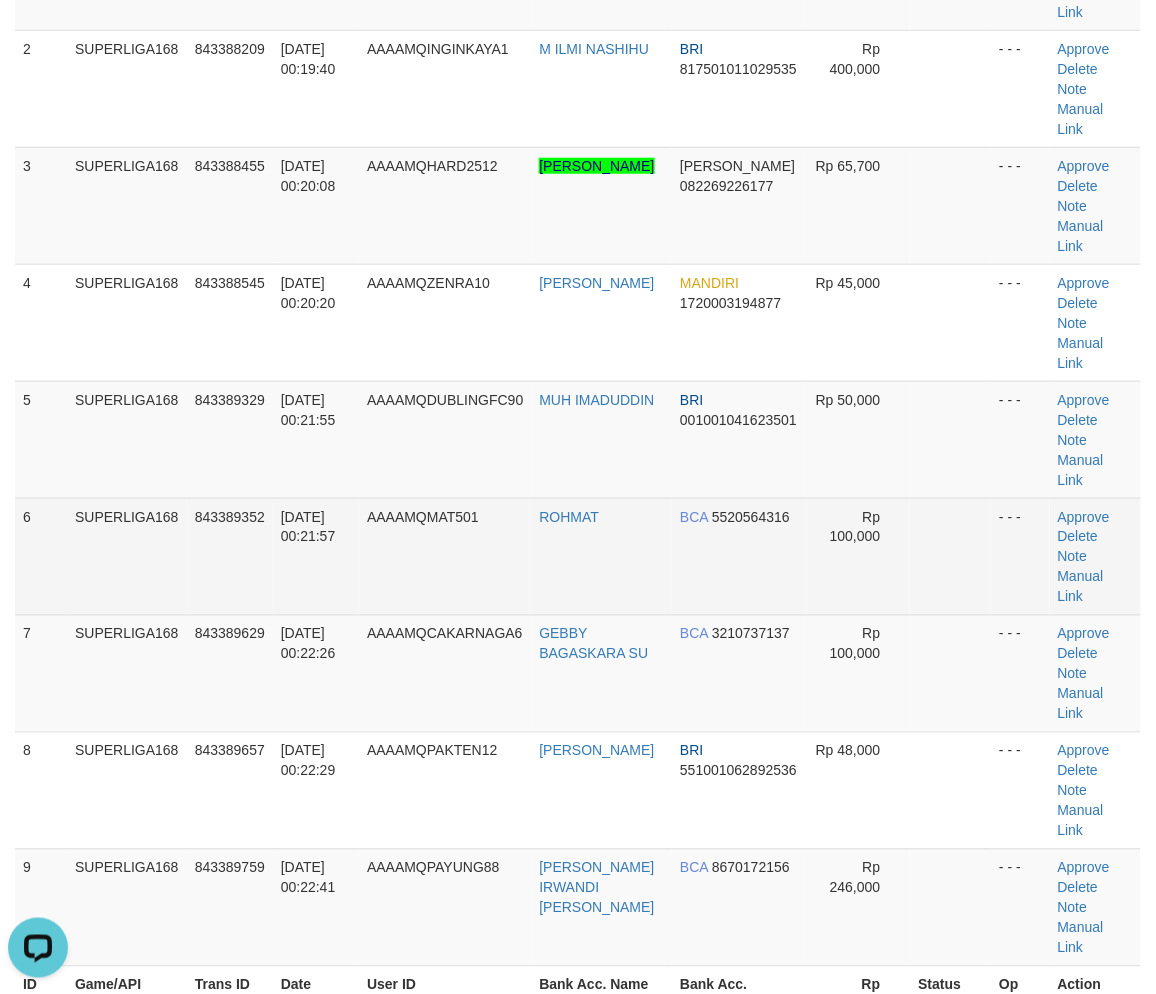 click on "13/07/2025 00:21:57" at bounding box center (308, 527) 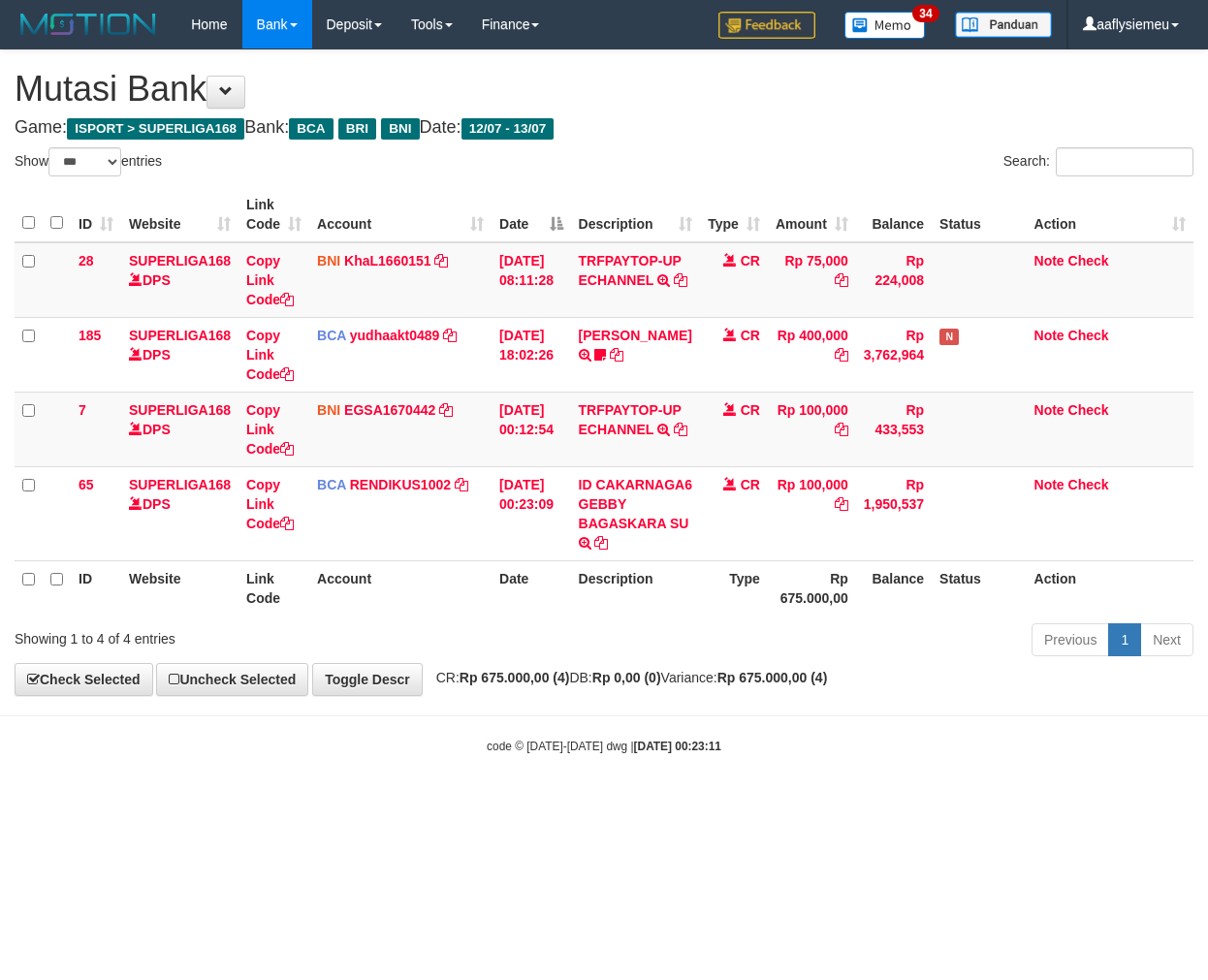 select on "***" 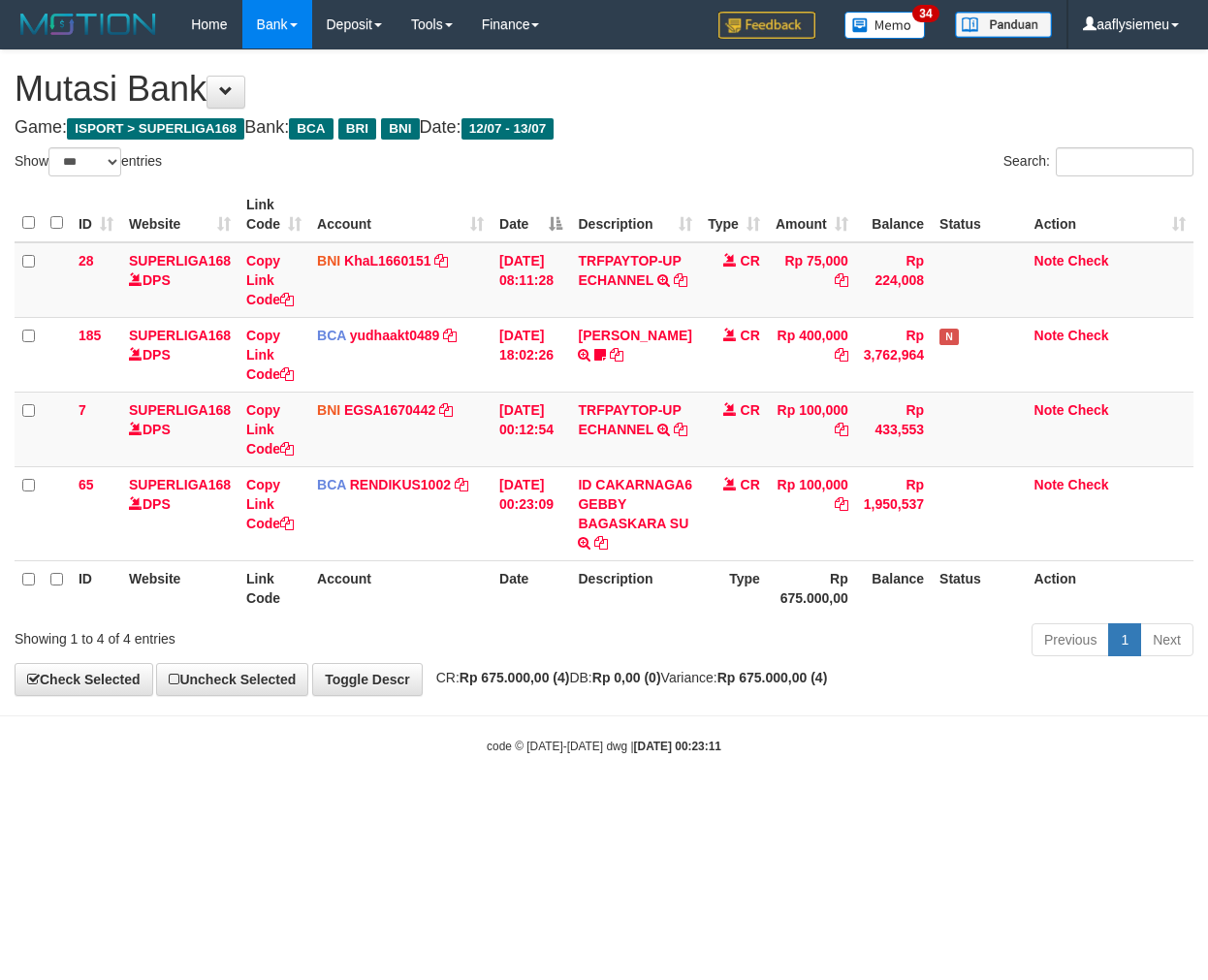 scroll, scrollTop: 0, scrollLeft: 0, axis: both 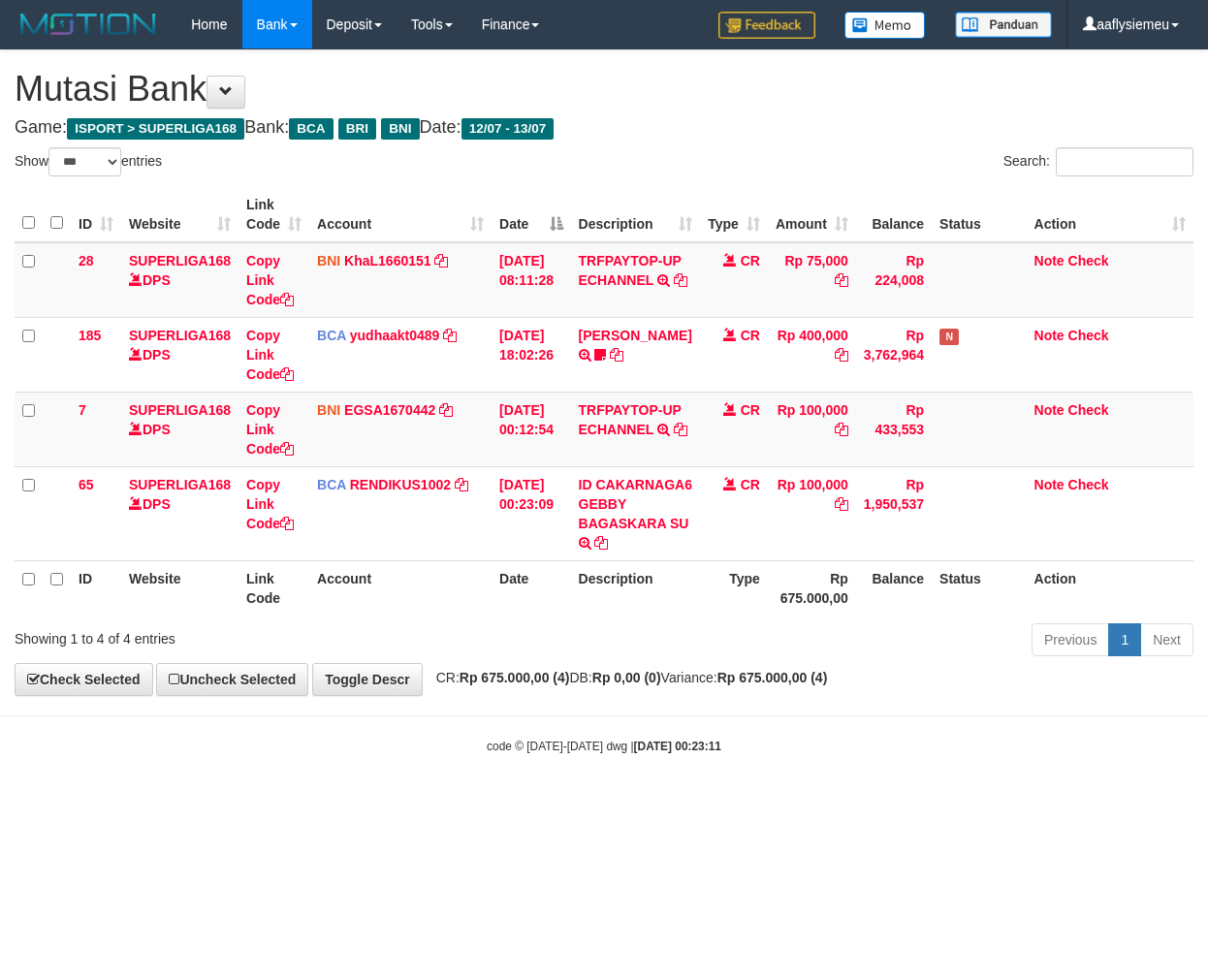 select on "***" 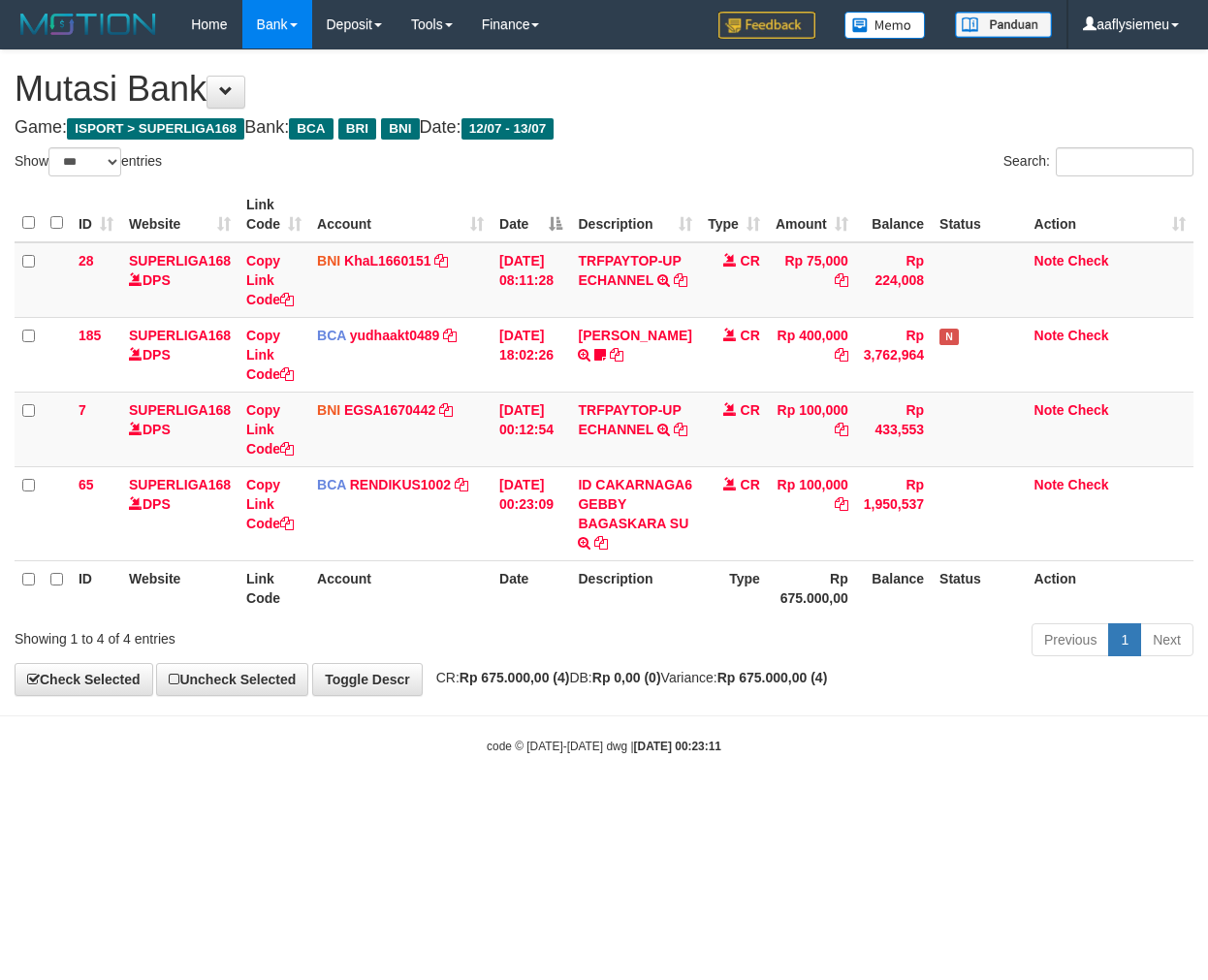 scroll, scrollTop: 0, scrollLeft: 0, axis: both 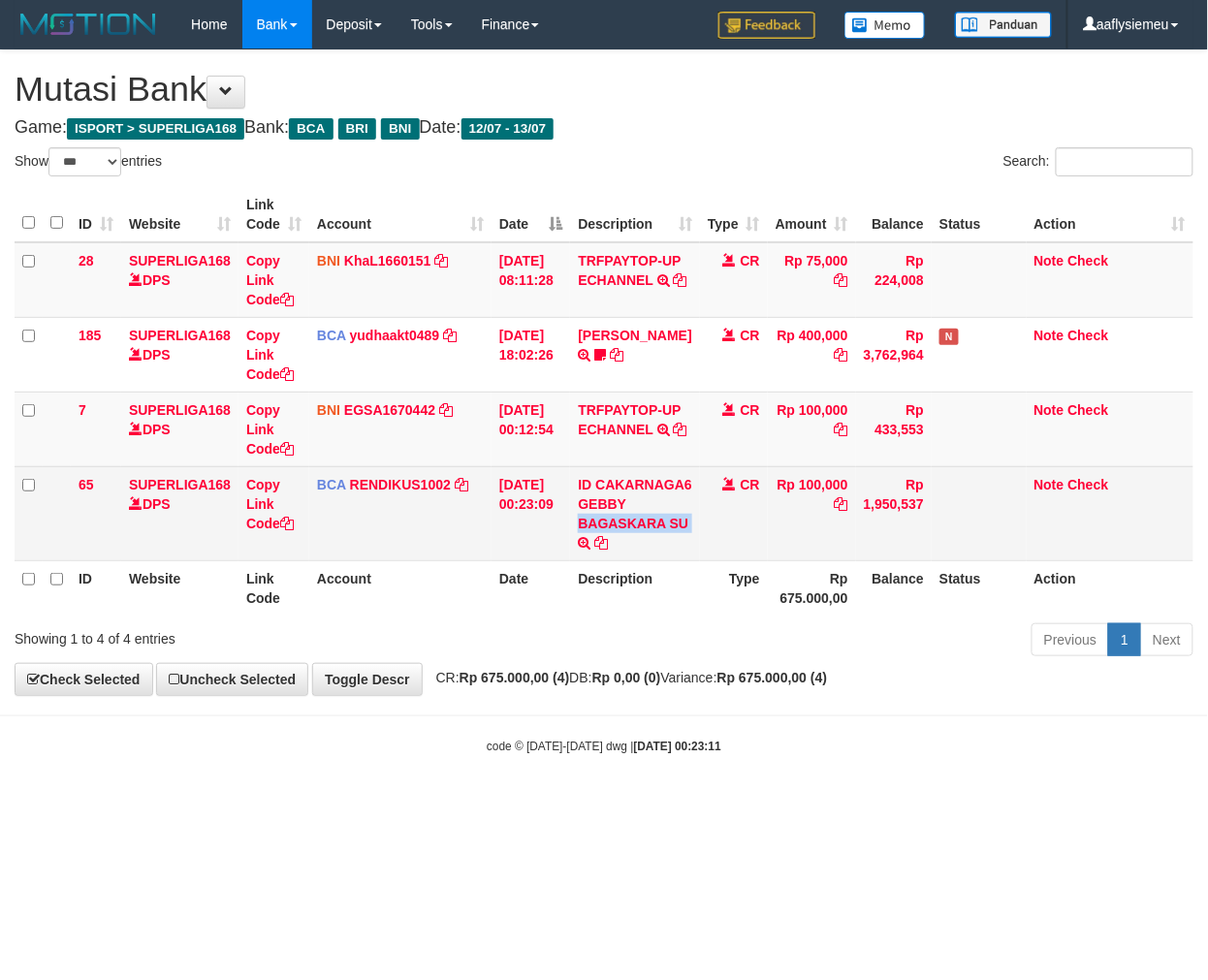 copy on "BAGASKARA SU" 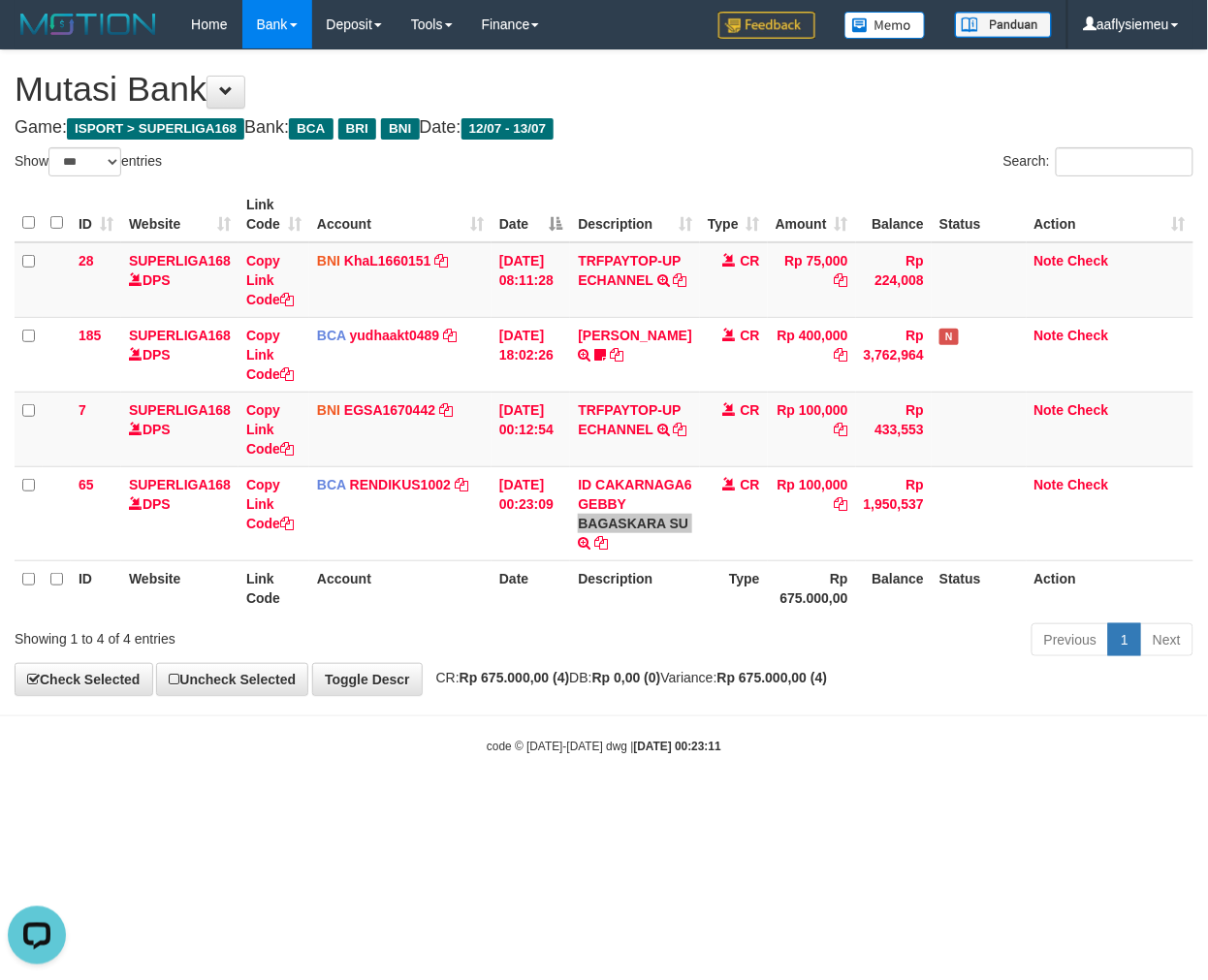 scroll, scrollTop: 0, scrollLeft: 0, axis: both 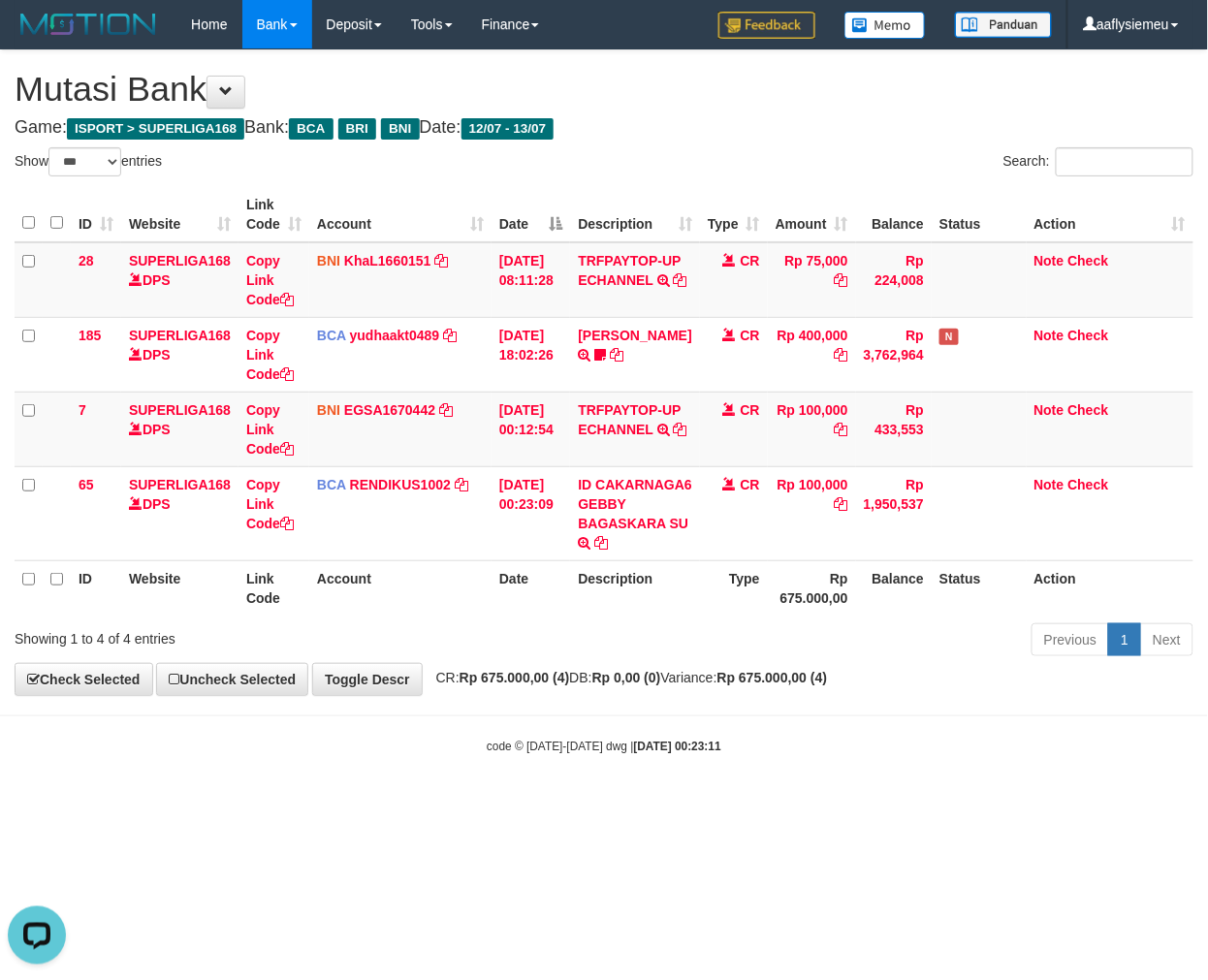drag, startPoint x: 642, startPoint y: 688, endPoint x: 979, endPoint y: 636, distance: 340.98827 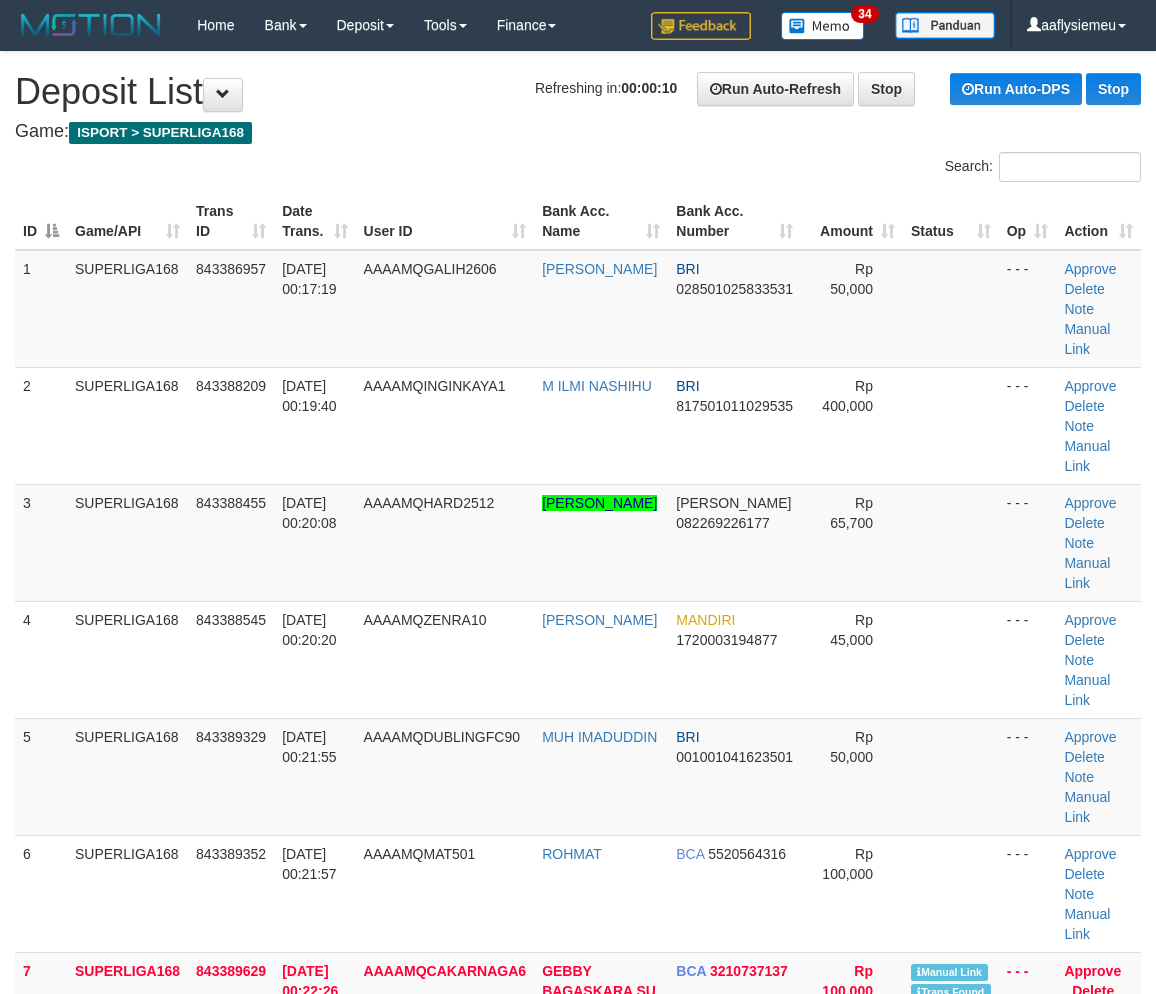scroll, scrollTop: 0, scrollLeft: 0, axis: both 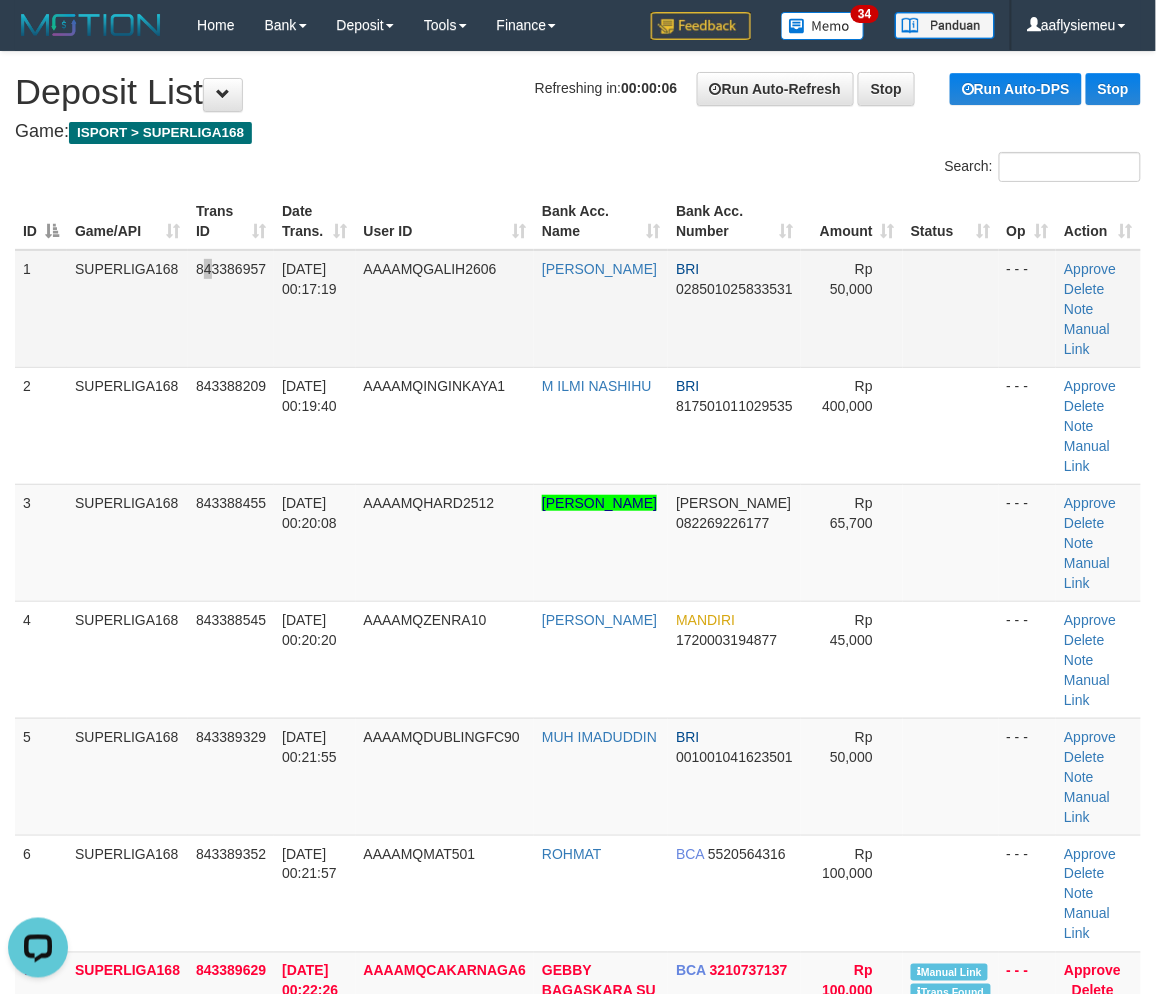 click on "843386957" at bounding box center [231, 309] 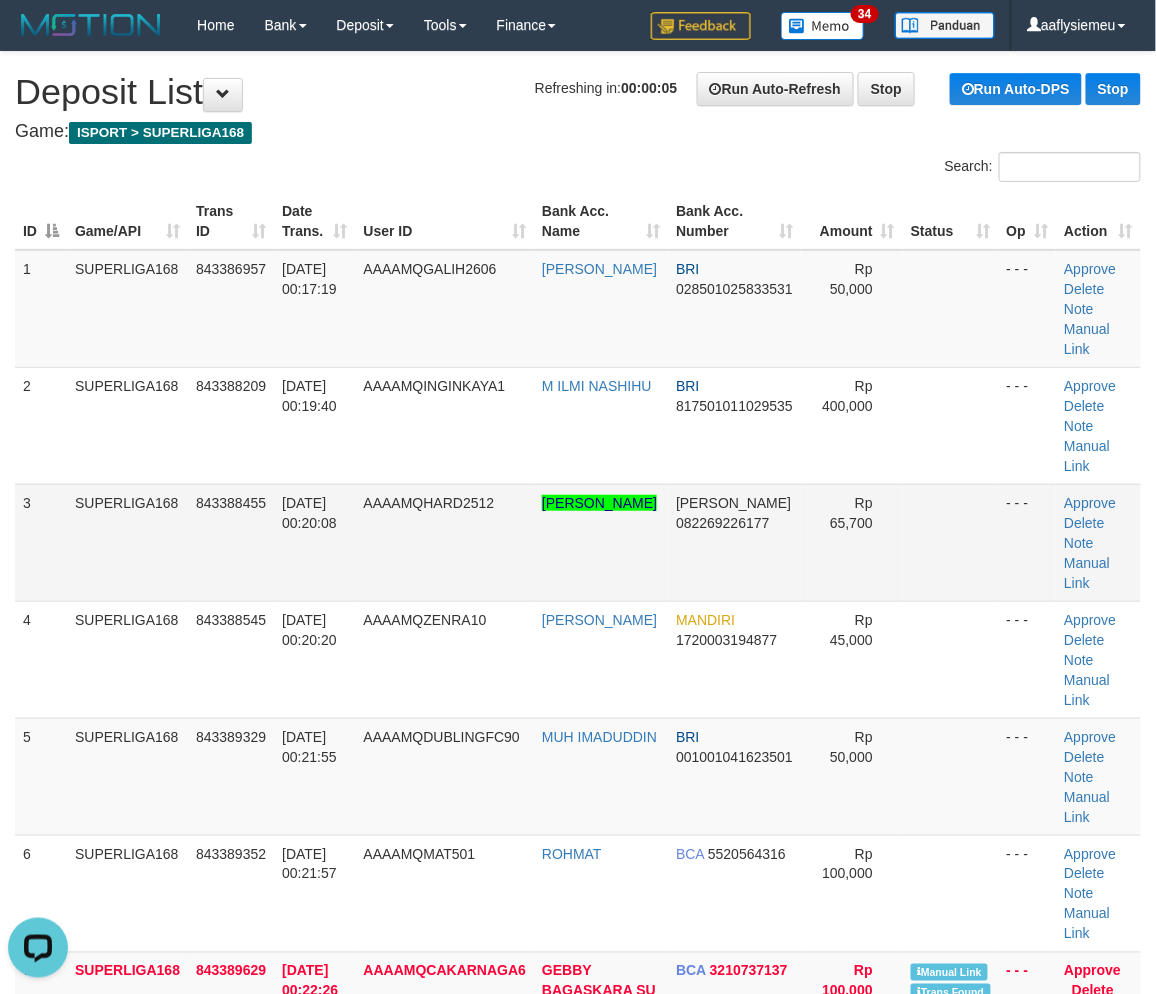 click on "SUPERLIGA168" at bounding box center [127, 542] 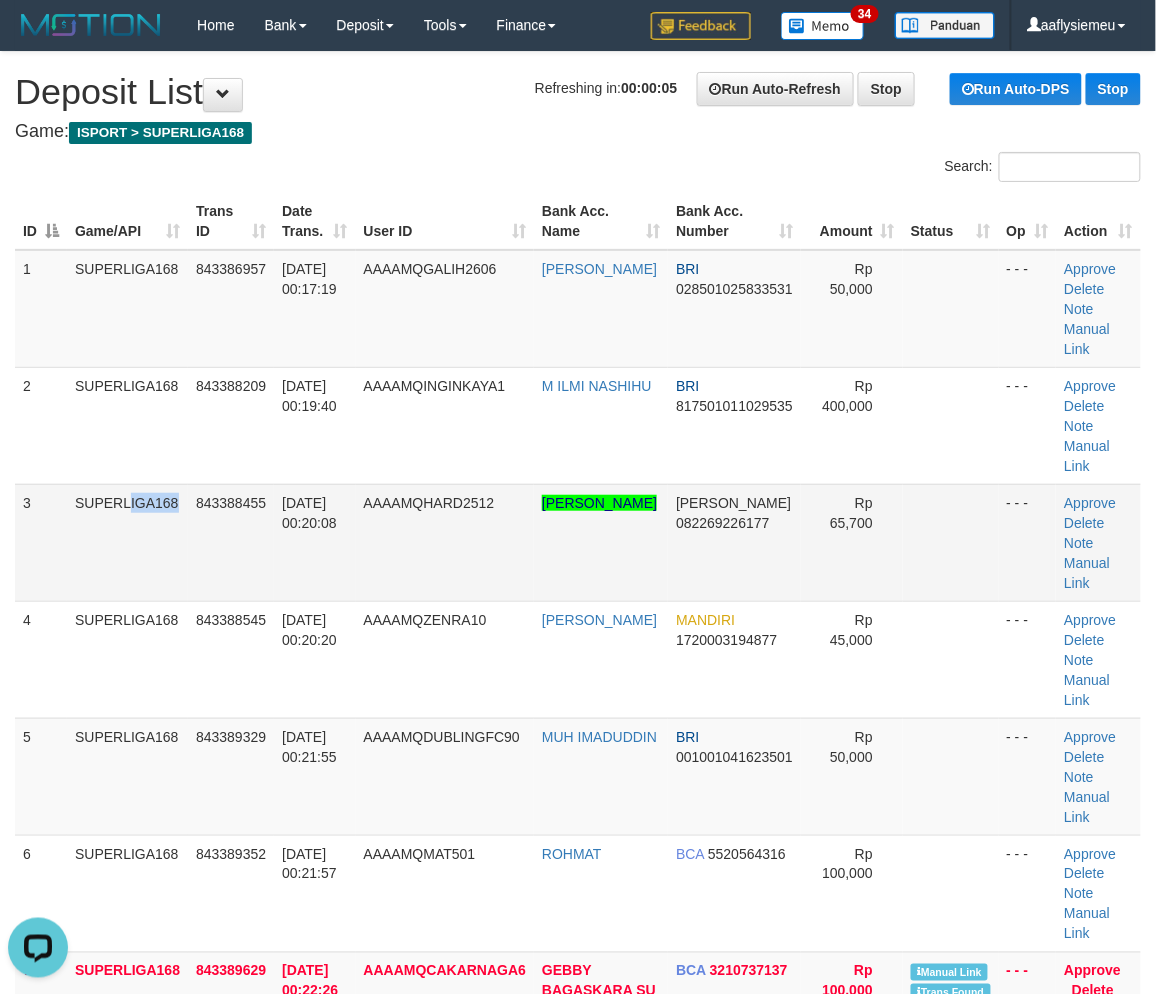 click on "SUPERLIGA168" at bounding box center (127, 542) 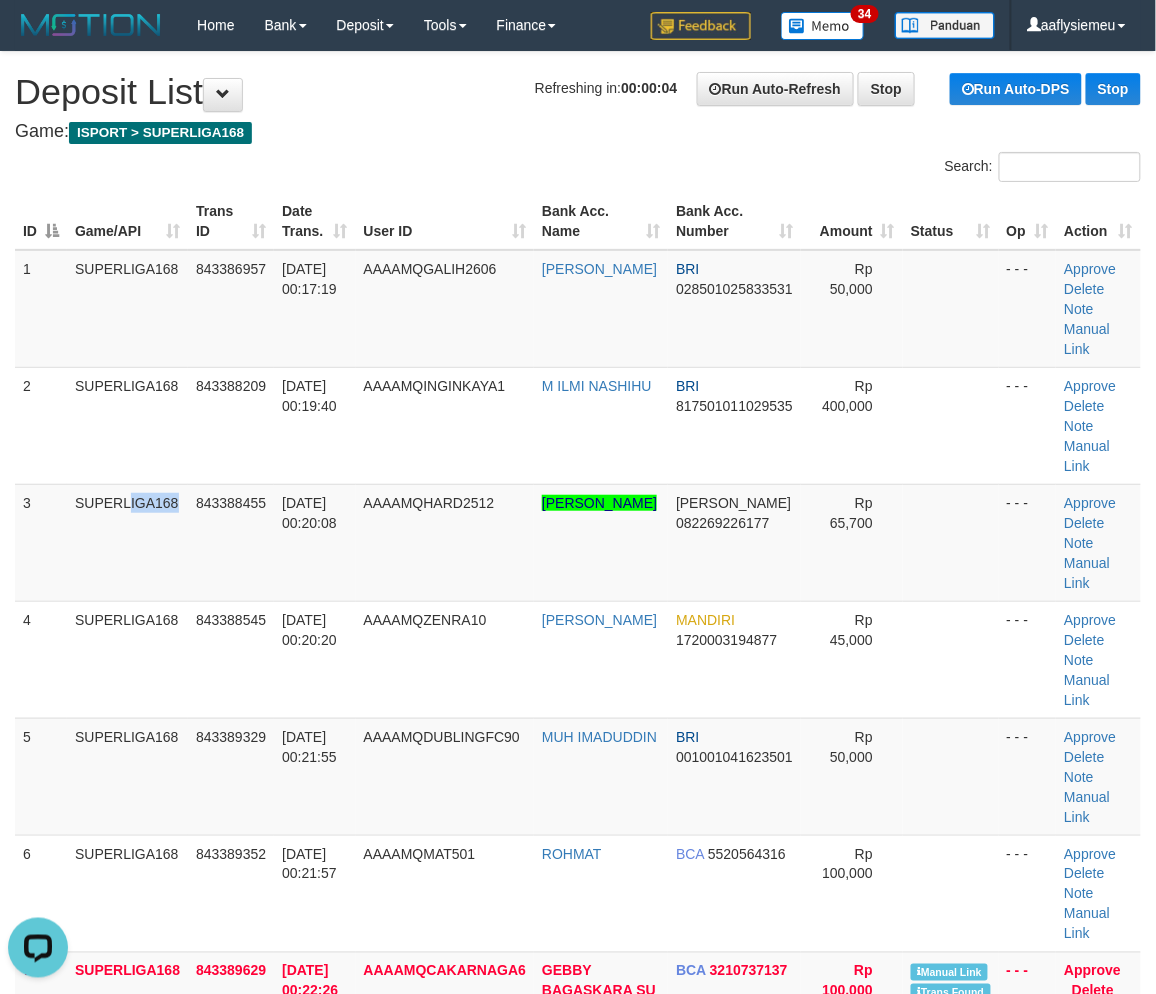 drag, startPoint x: 150, startPoint y: 534, endPoint x: 2, endPoint y: 581, distance: 155.28362 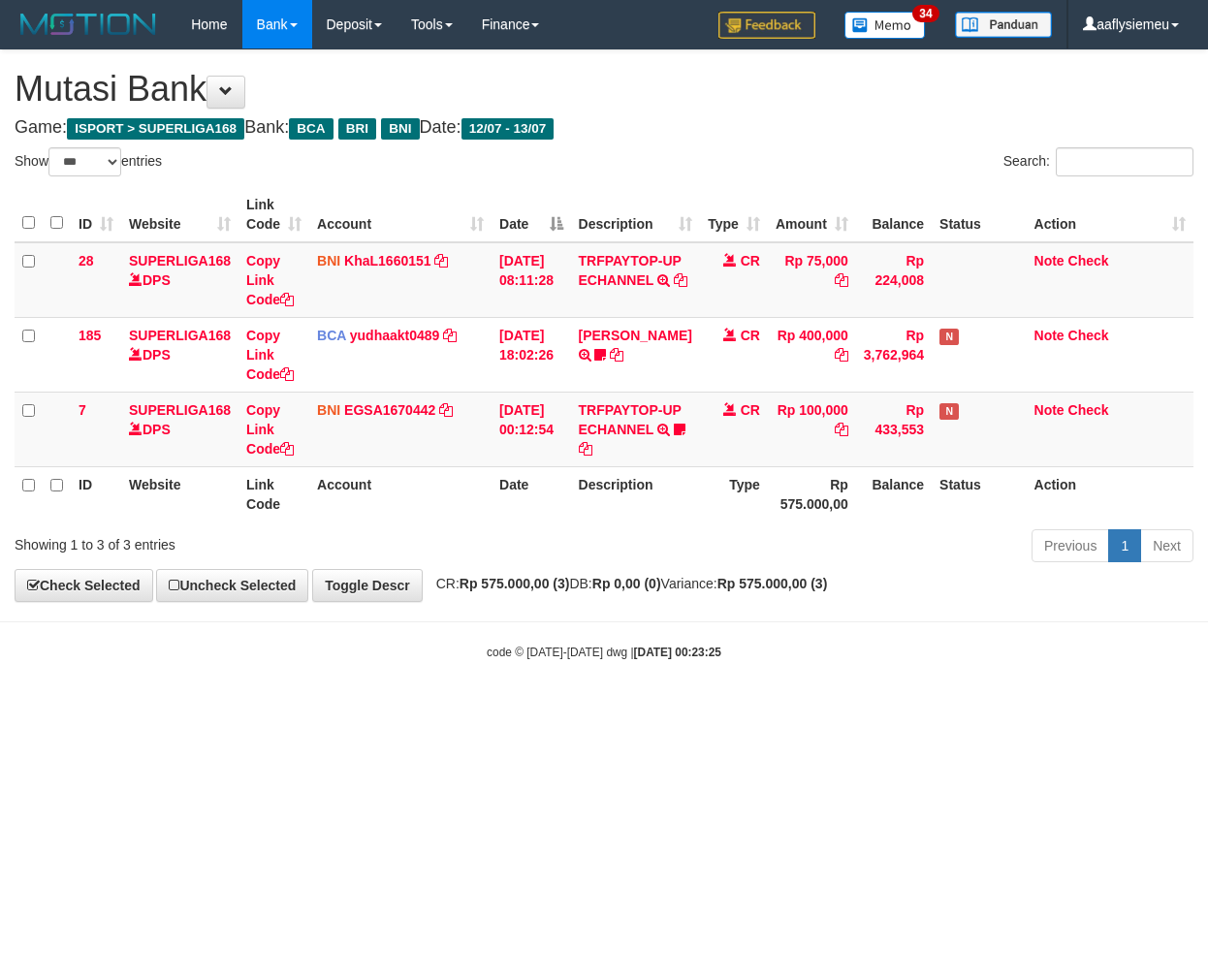 select on "***" 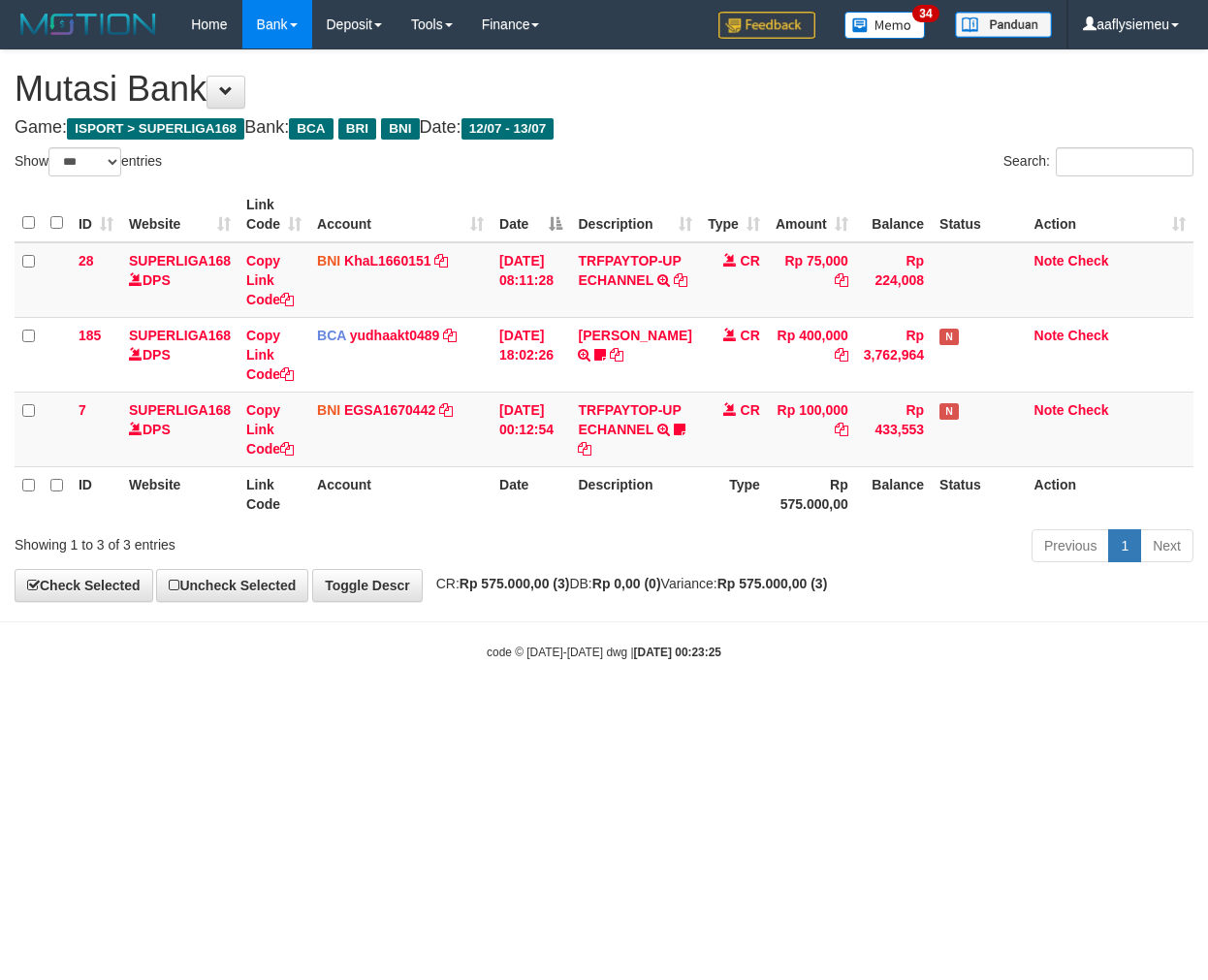 scroll, scrollTop: 0, scrollLeft: 0, axis: both 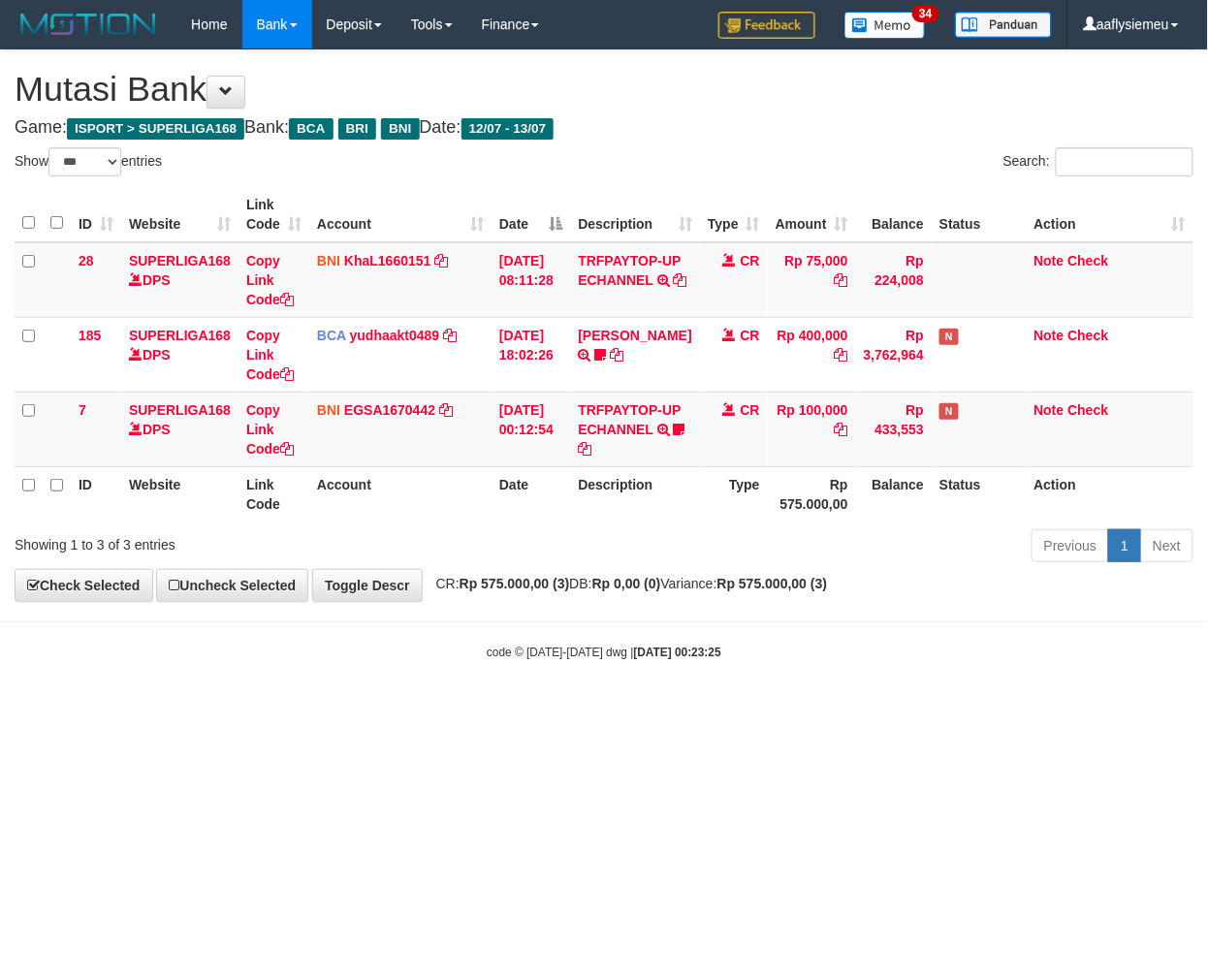 click on "Toggle navigation
Home
Bank
Account List
Load
By Website
Group
[ISPORT]													SUPERLIGA168
By Load Group (DPS)
34" at bounding box center [604, 355] 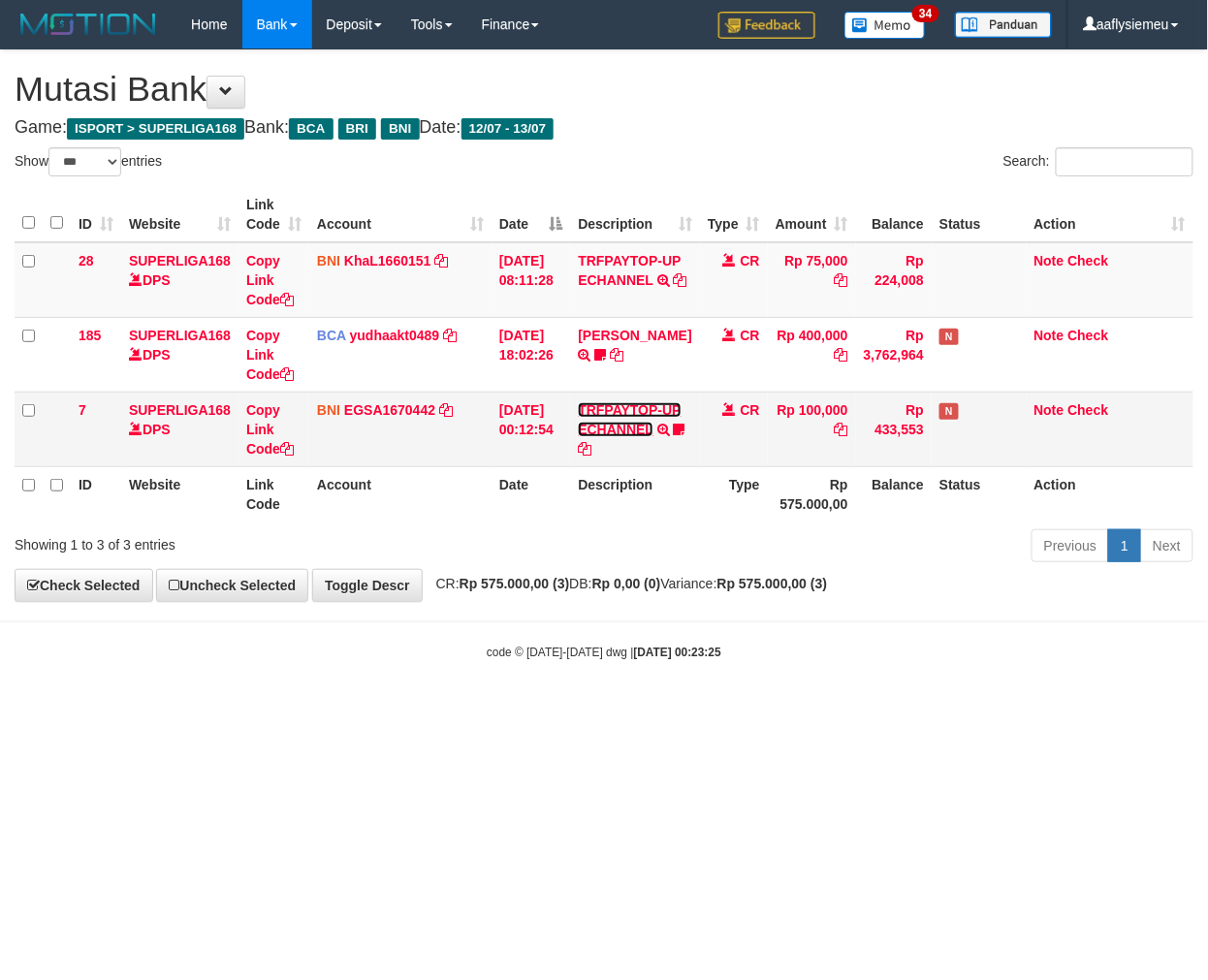 click on "TRFPAYTOP-UP ECHANNEL" at bounding box center (629, 420) 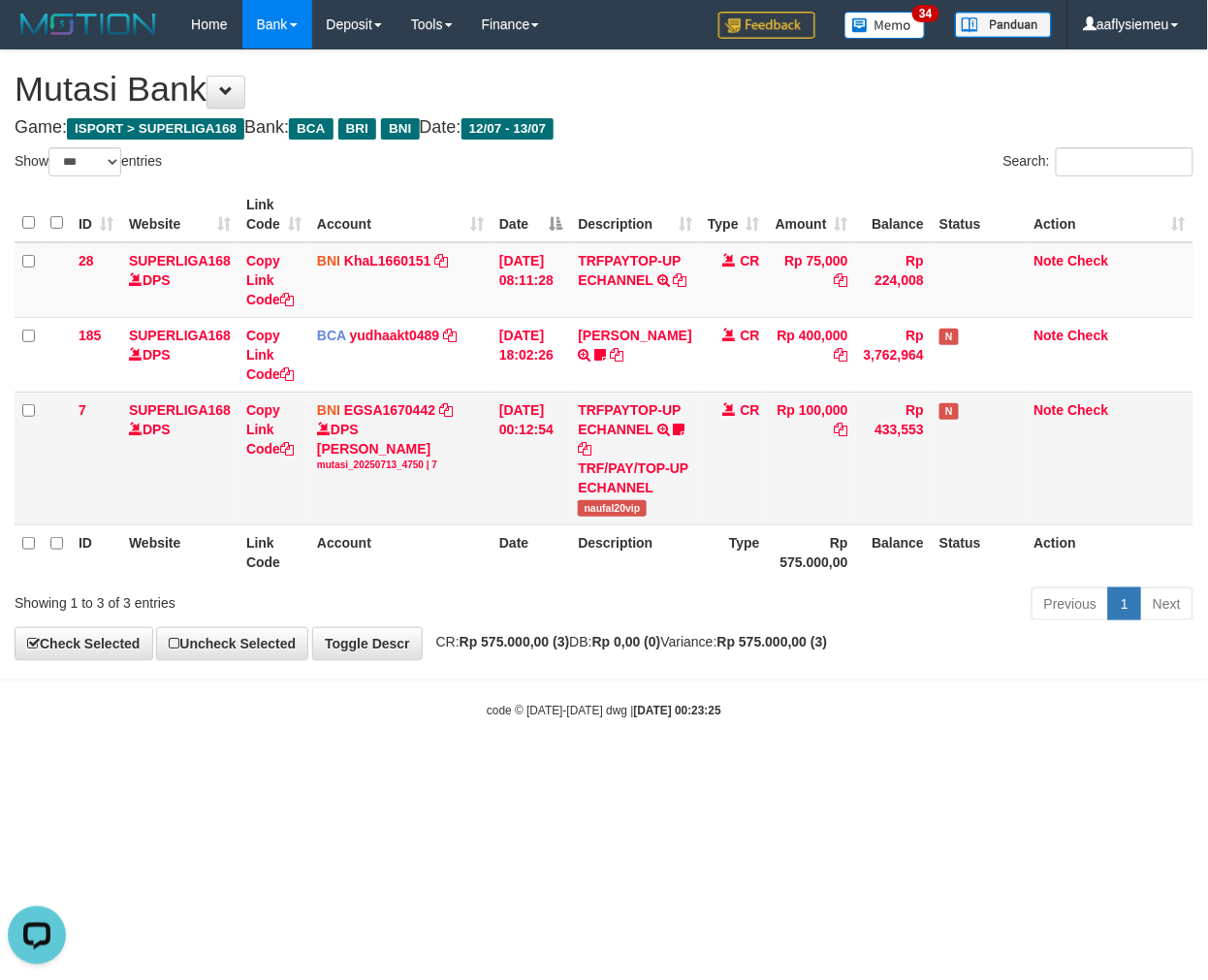 scroll, scrollTop: 0, scrollLeft: 0, axis: both 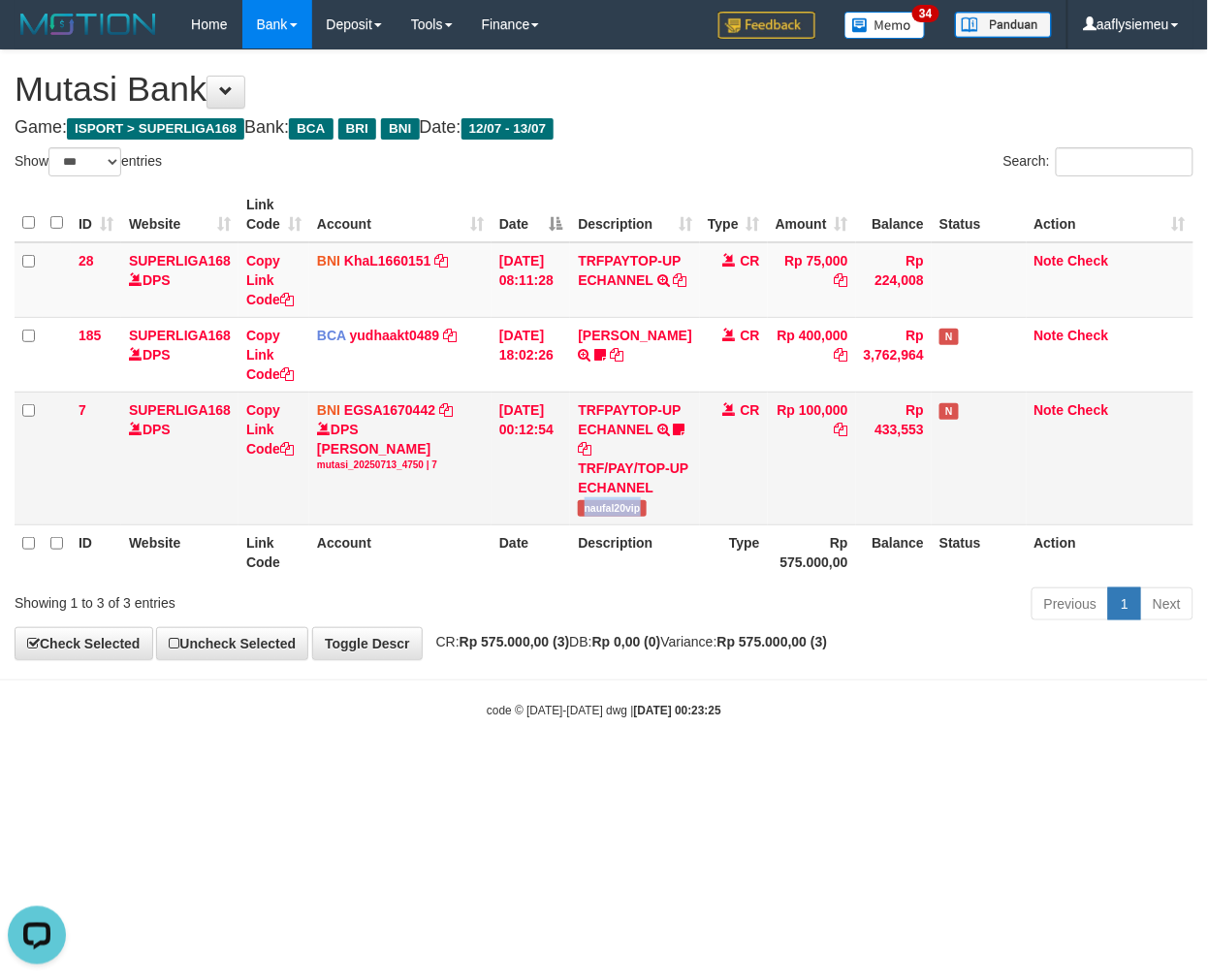 drag, startPoint x: 616, startPoint y: 567, endPoint x: 642, endPoint y: 565, distance: 26.07681 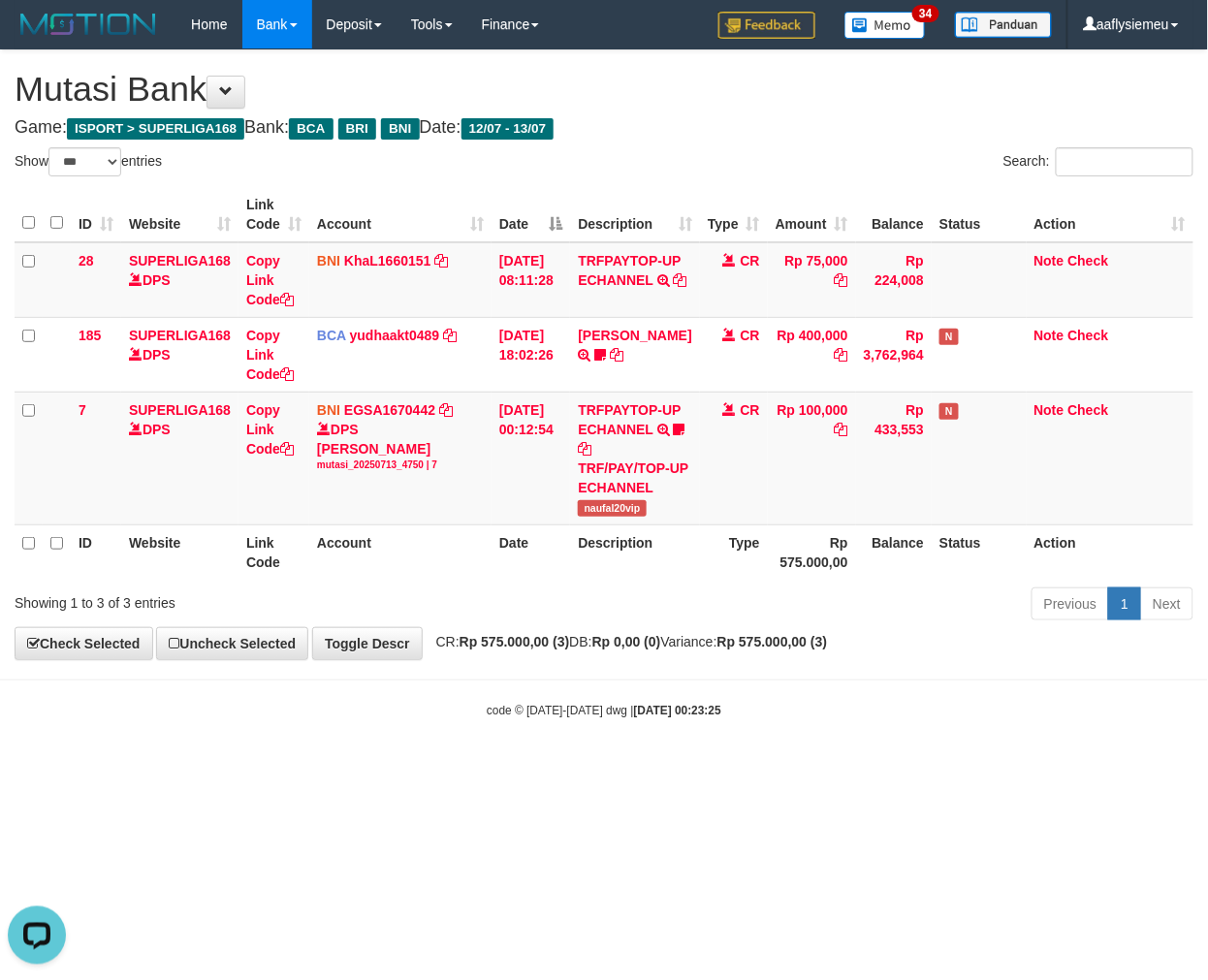 drag, startPoint x: 742, startPoint y: 730, endPoint x: 1205, endPoint y: 627, distance: 474.3185 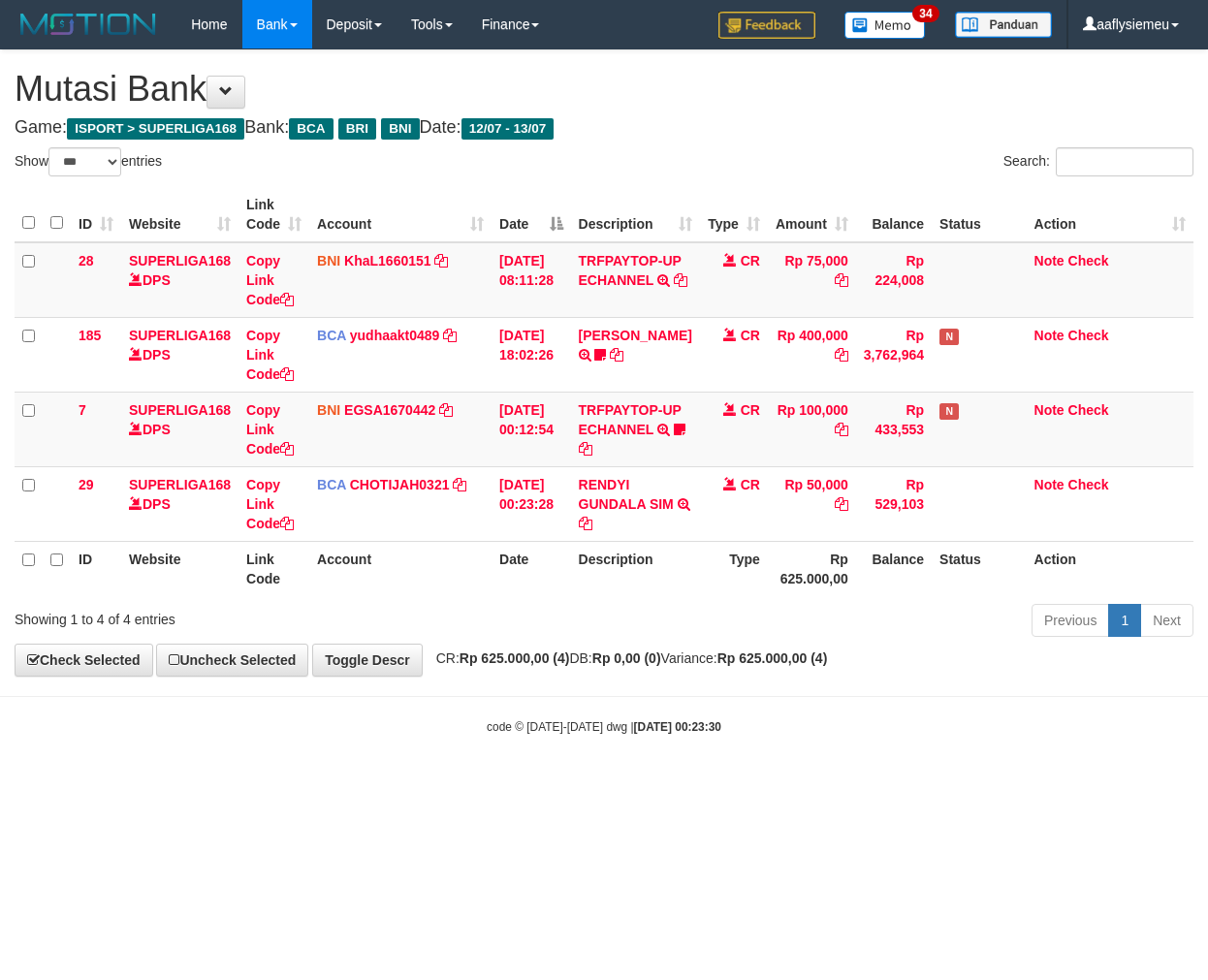select on "***" 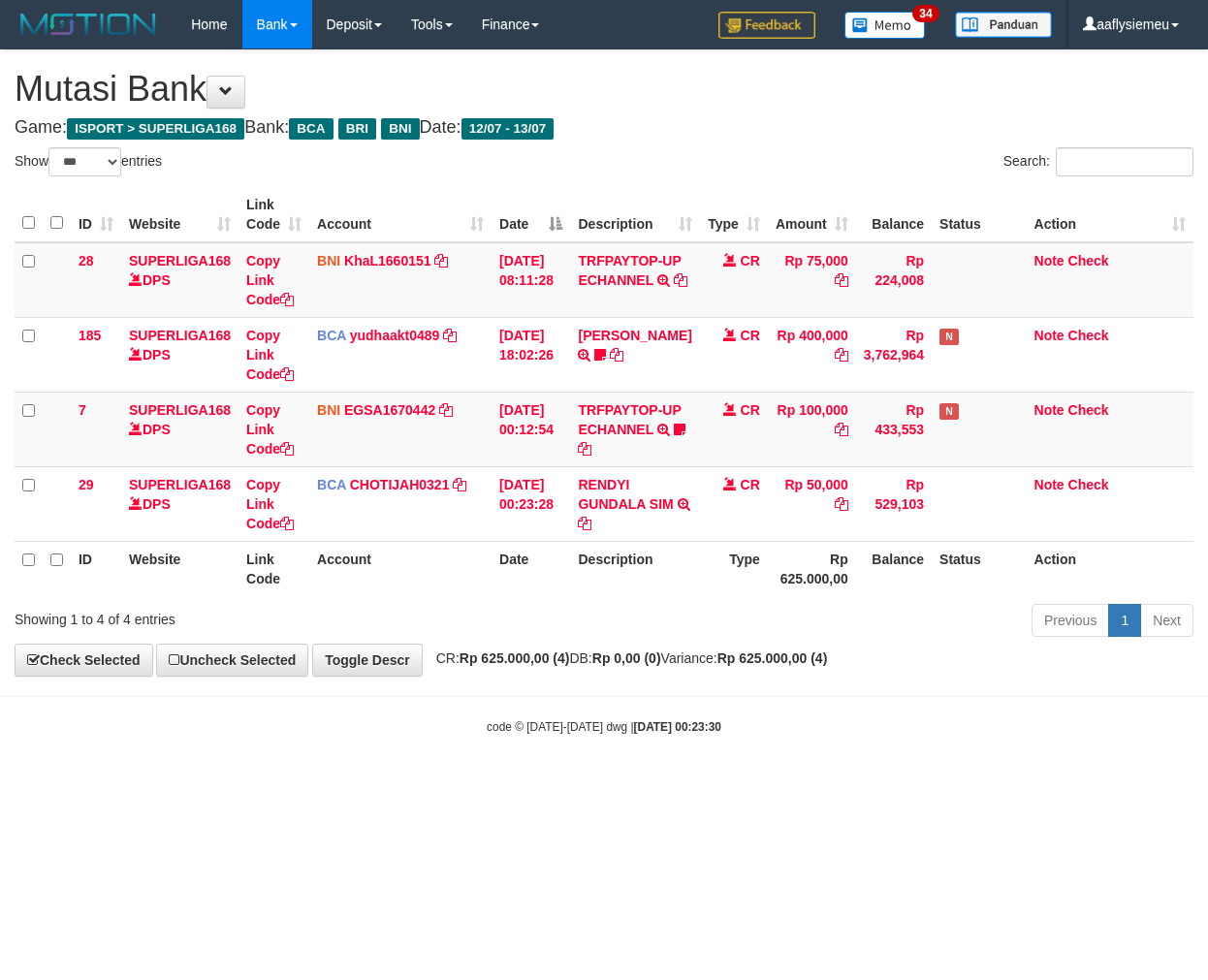 scroll, scrollTop: 0, scrollLeft: 0, axis: both 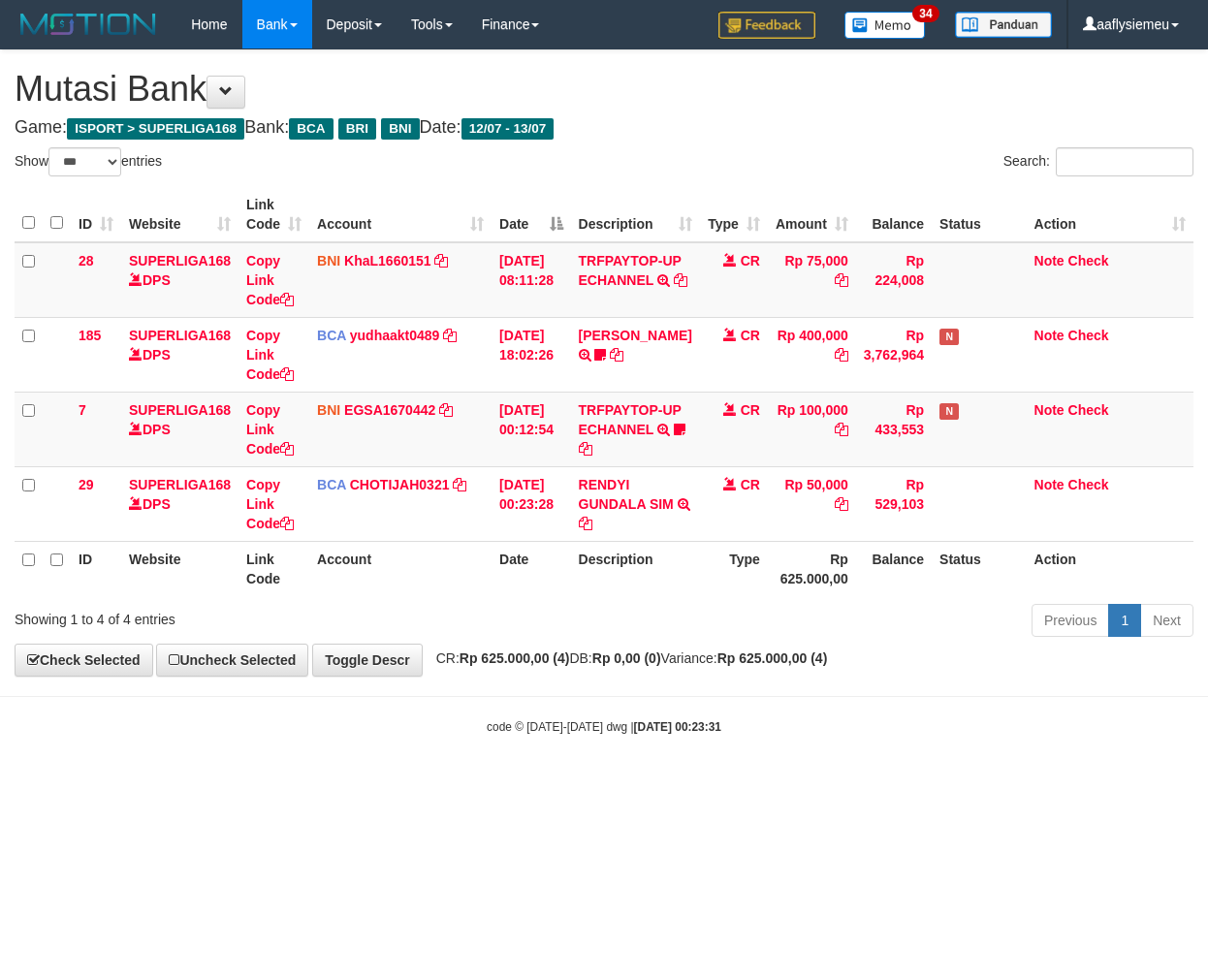 select on "***" 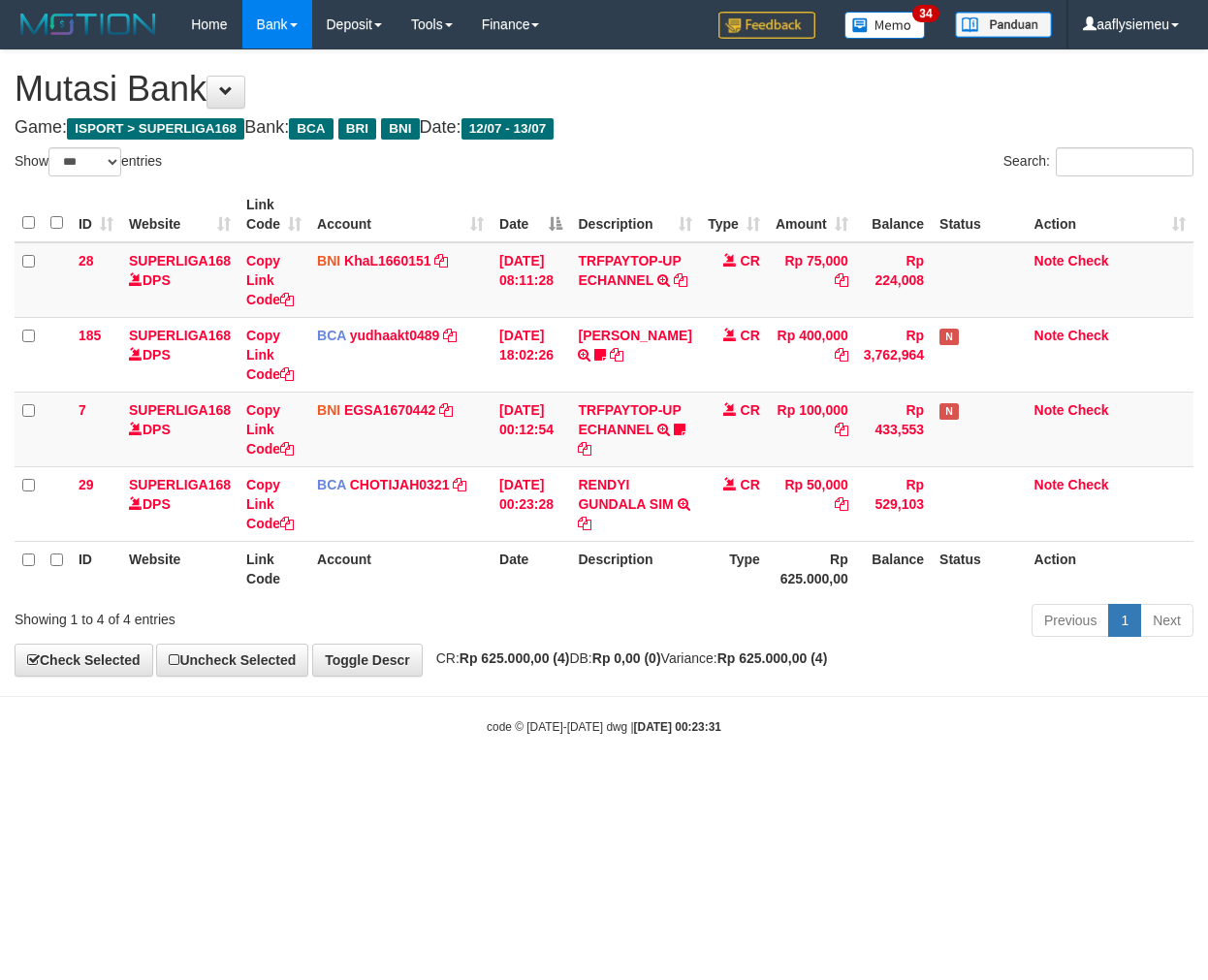 scroll, scrollTop: 0, scrollLeft: 0, axis: both 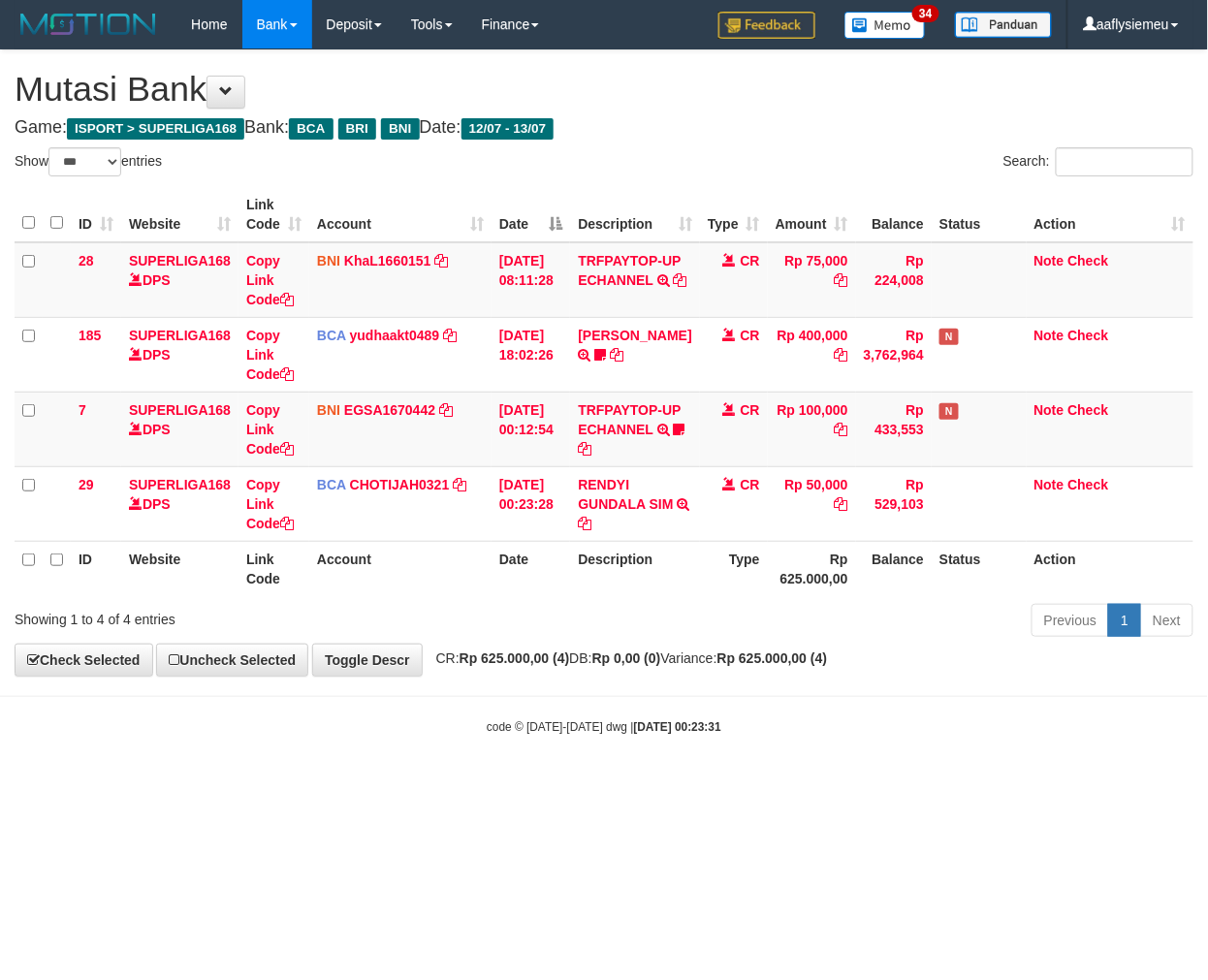 click on "Previous 1 Next" at bounding box center [855, 622] 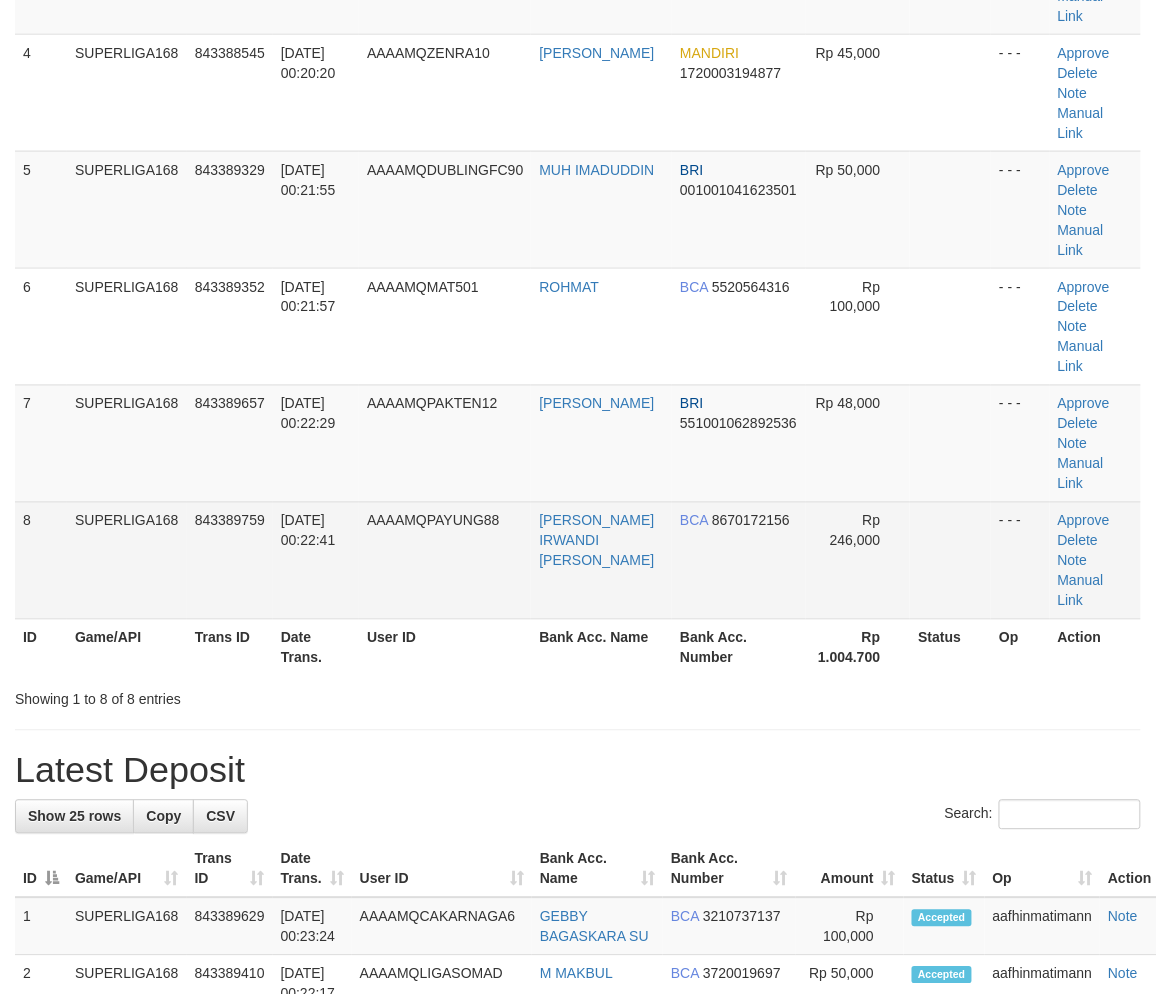 click on "[DATE] 00:22:41" at bounding box center (316, 560) 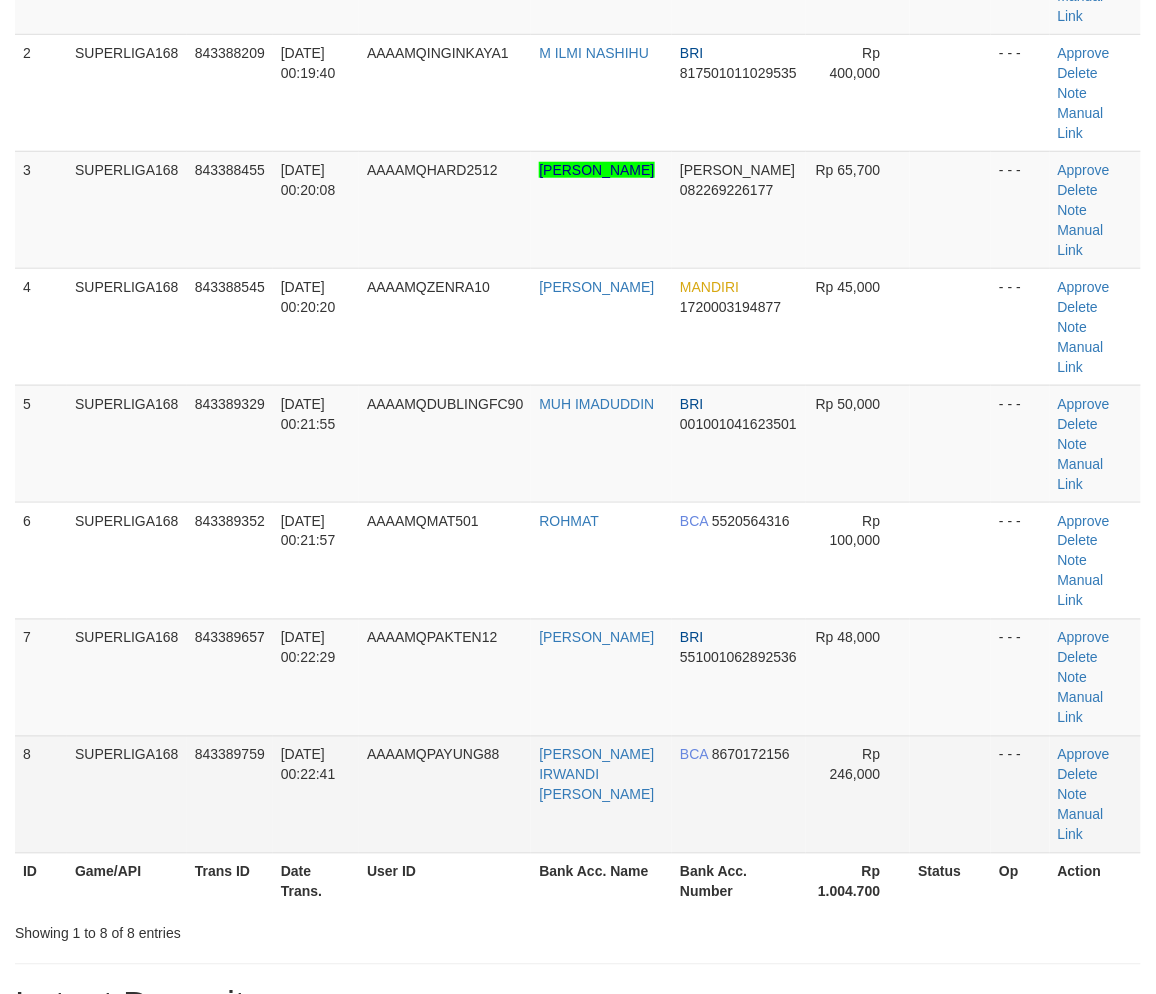 click on "1
SUPERLIGA168
843386957
13/07/2025 00:17:19
AAAAMQGALIH2606
GALIH PRATAMA
BRI
028501025833531
Rp 50,000
- - -
Approve
Delete
Note
Manual Link
2
SUPERLIGA168
843388209
13/07/2025 00:19:40
AAAAMQINGINKAYA1
M ILMI NASHIHU
BRI
817501011029535
Rp 400,000
- - -
Note" at bounding box center (578, 385) 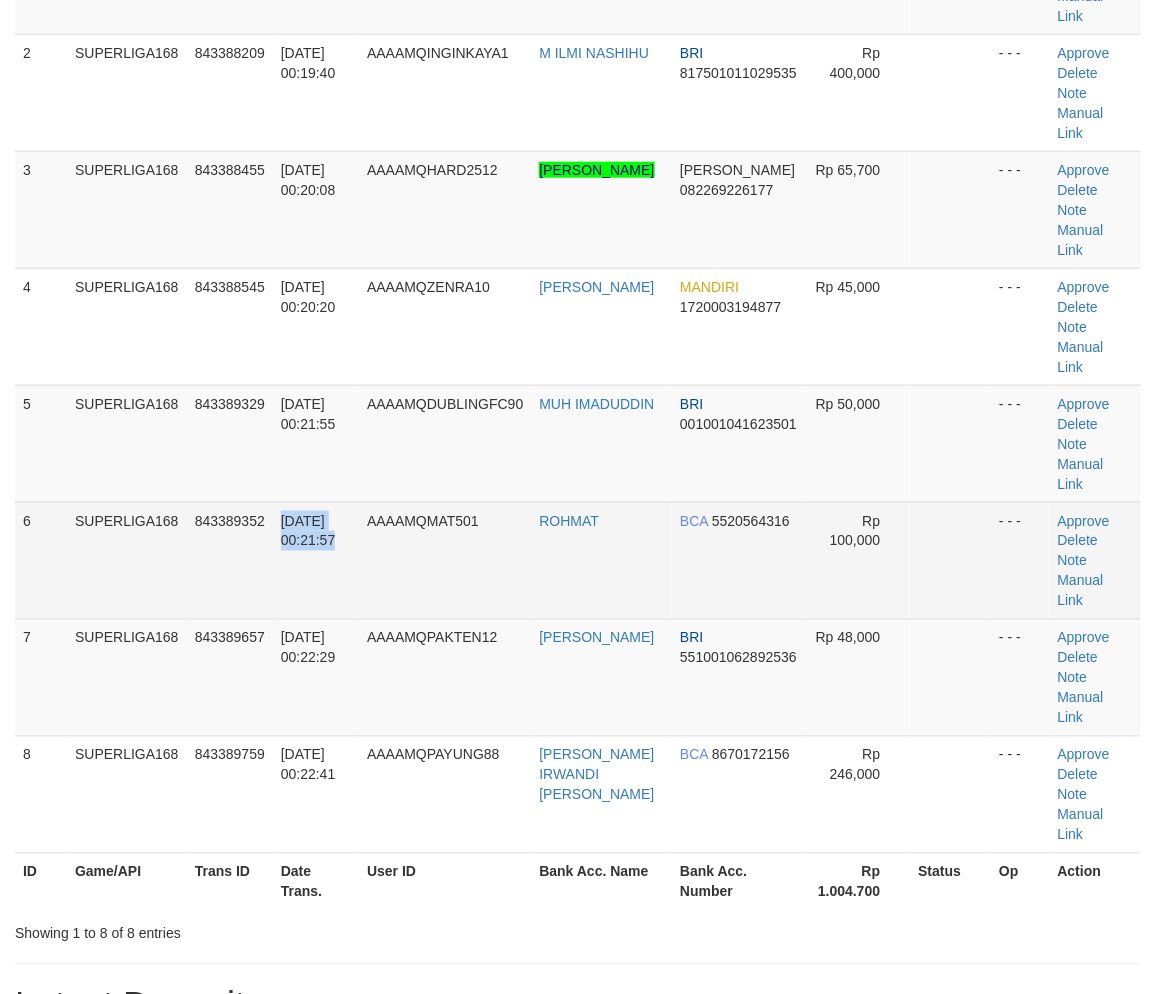 click on "[DATE] 00:21:57" at bounding box center [316, 560] 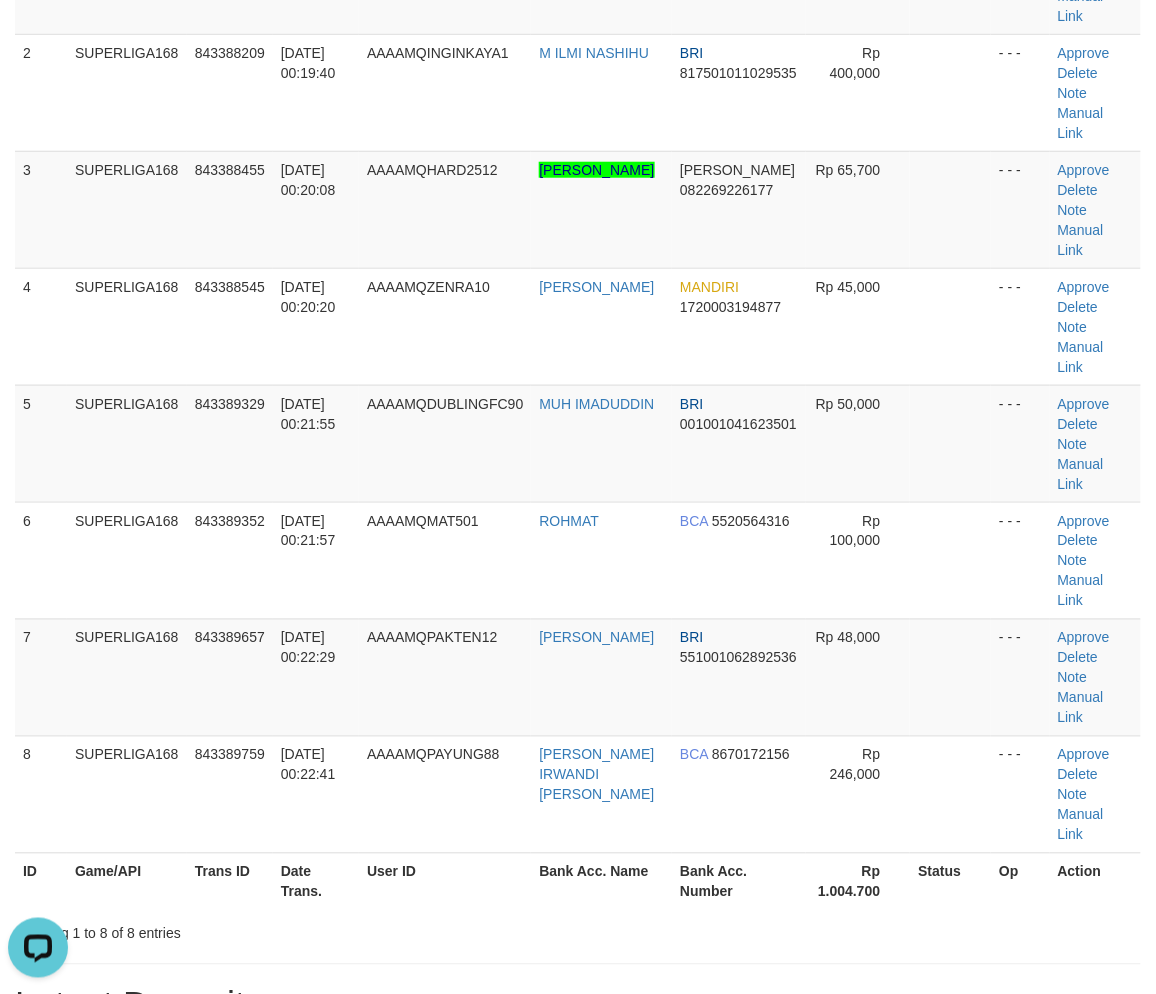 scroll, scrollTop: 0, scrollLeft: 0, axis: both 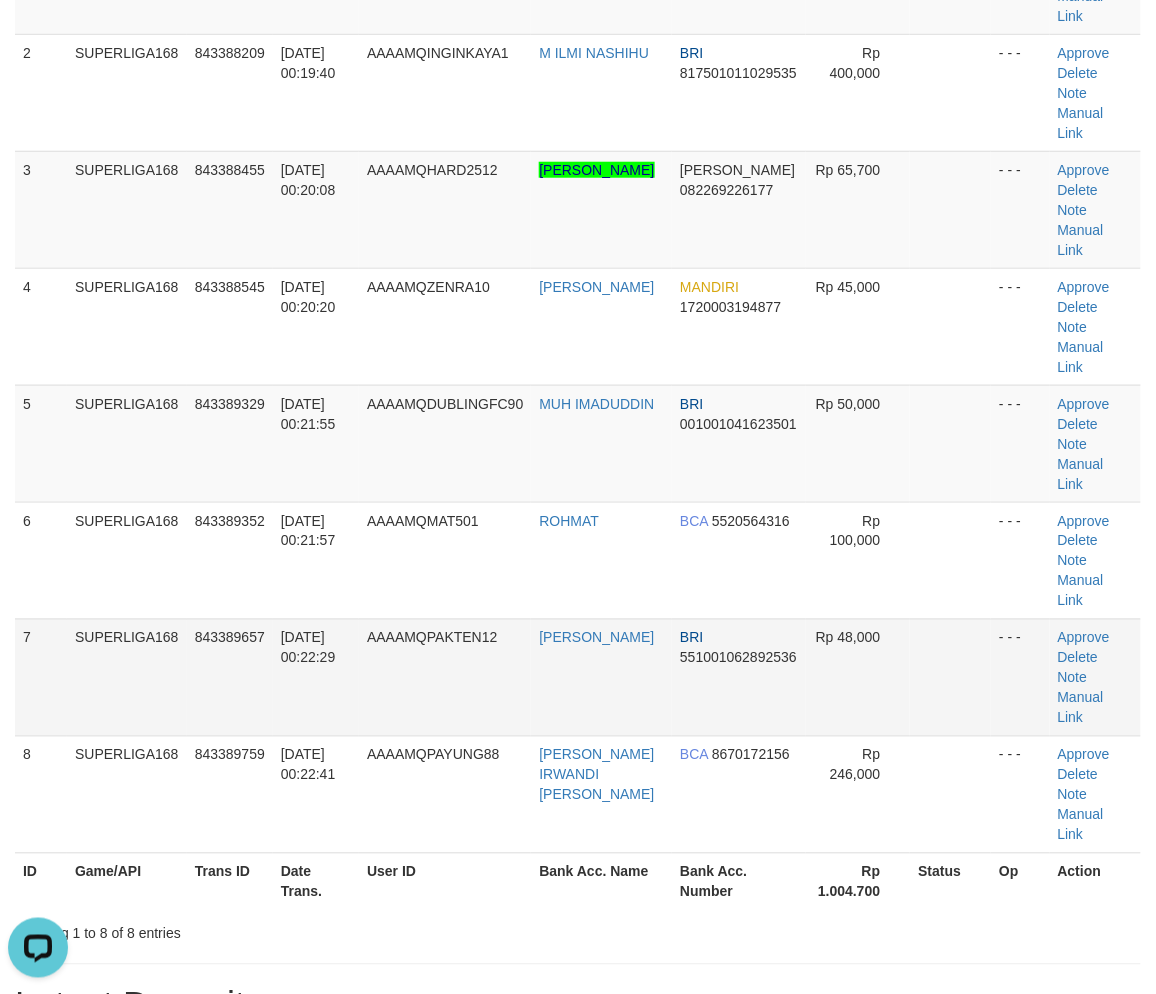 drag, startPoint x: 42, startPoint y: 548, endPoint x: 0, endPoint y: 575, distance: 49.92995 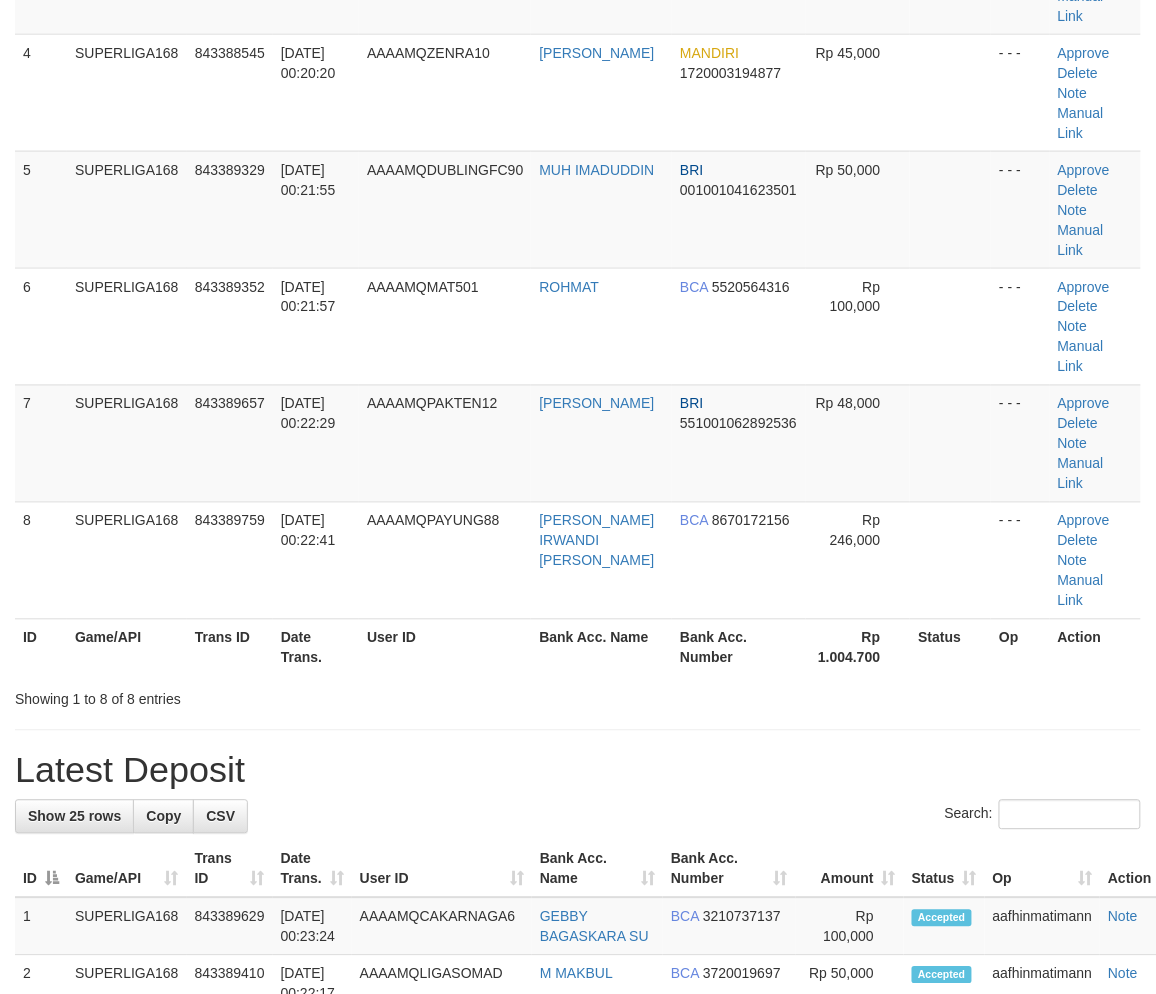 click on "**********" at bounding box center (578, 981) 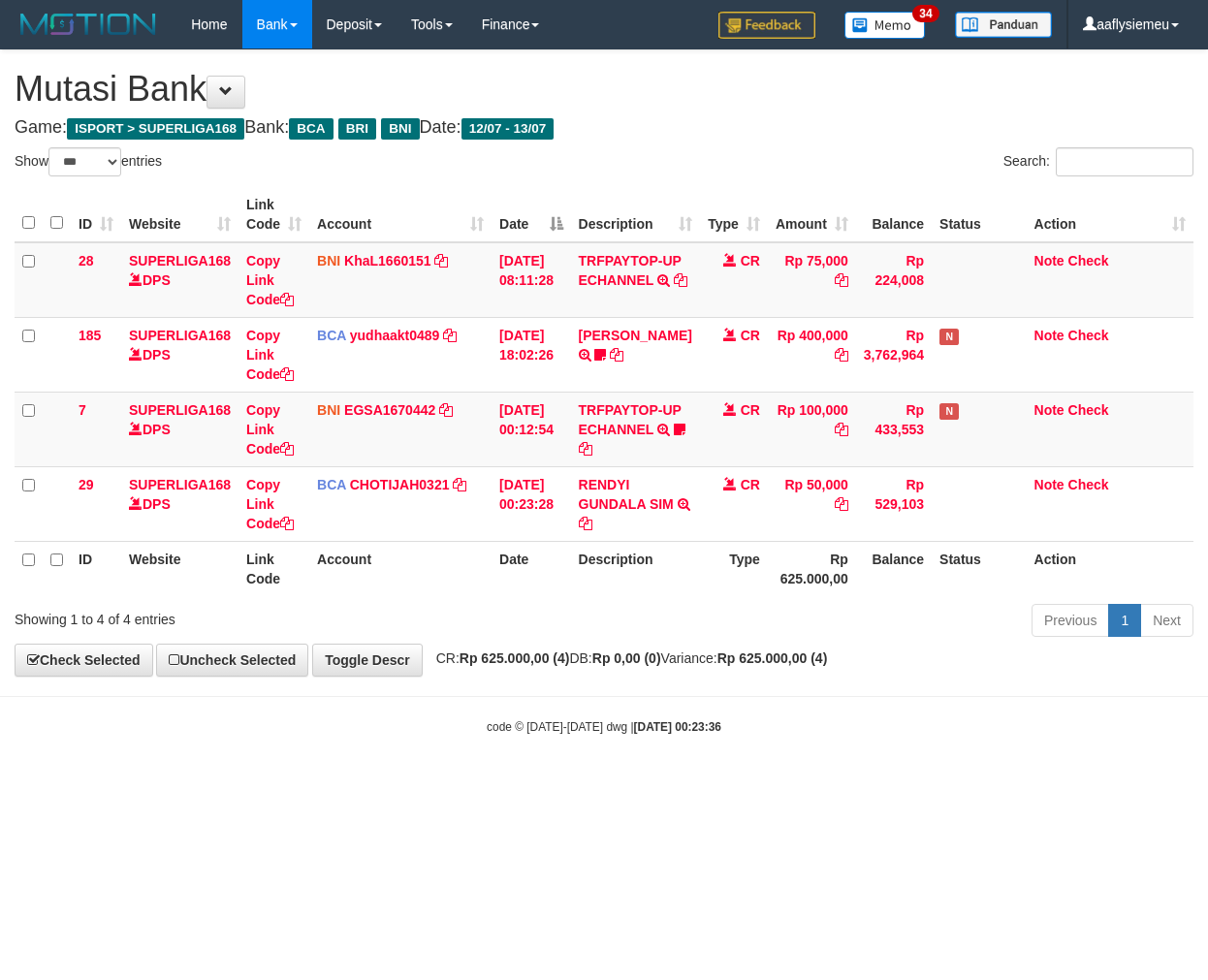 select on "***" 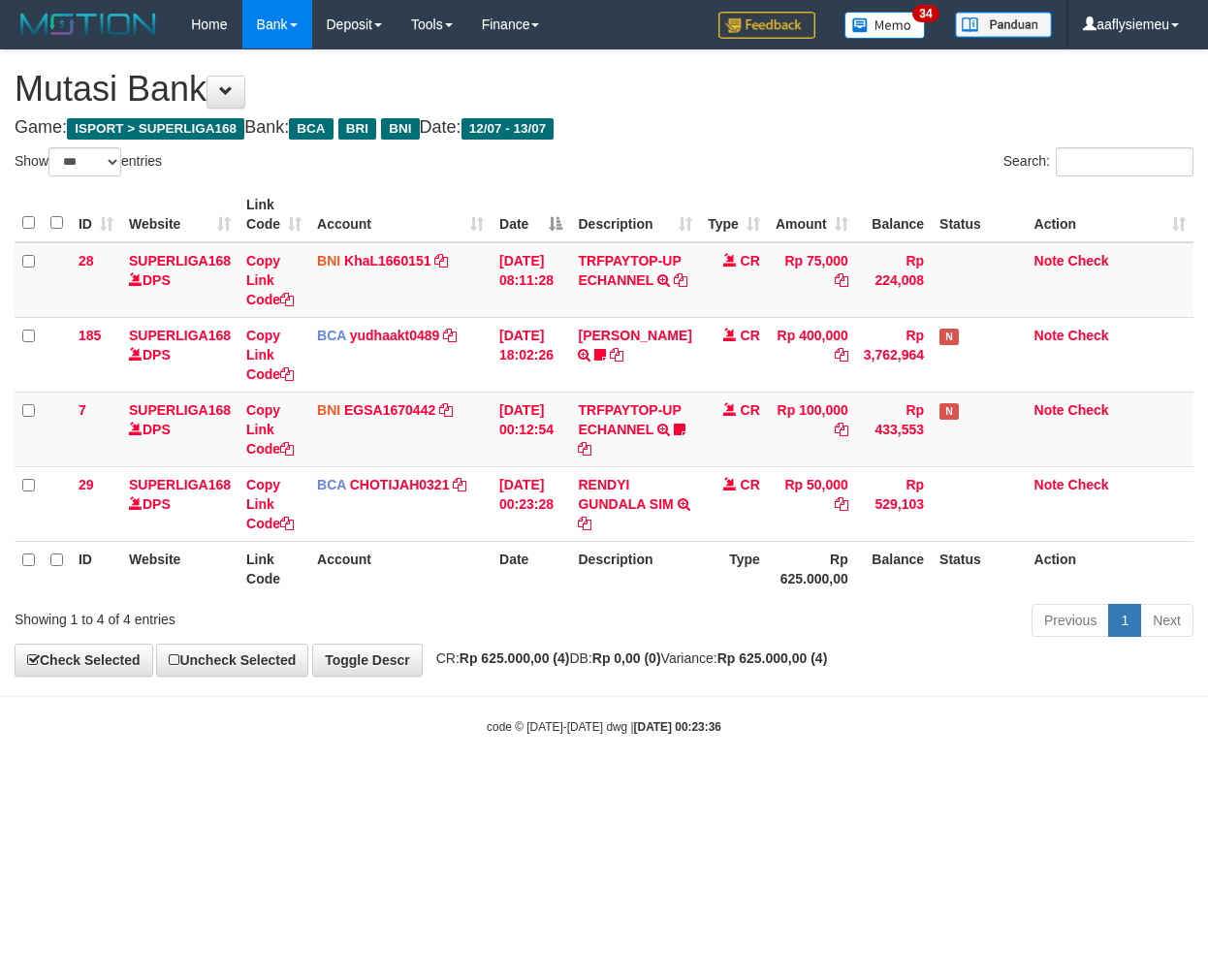 scroll, scrollTop: 0, scrollLeft: 0, axis: both 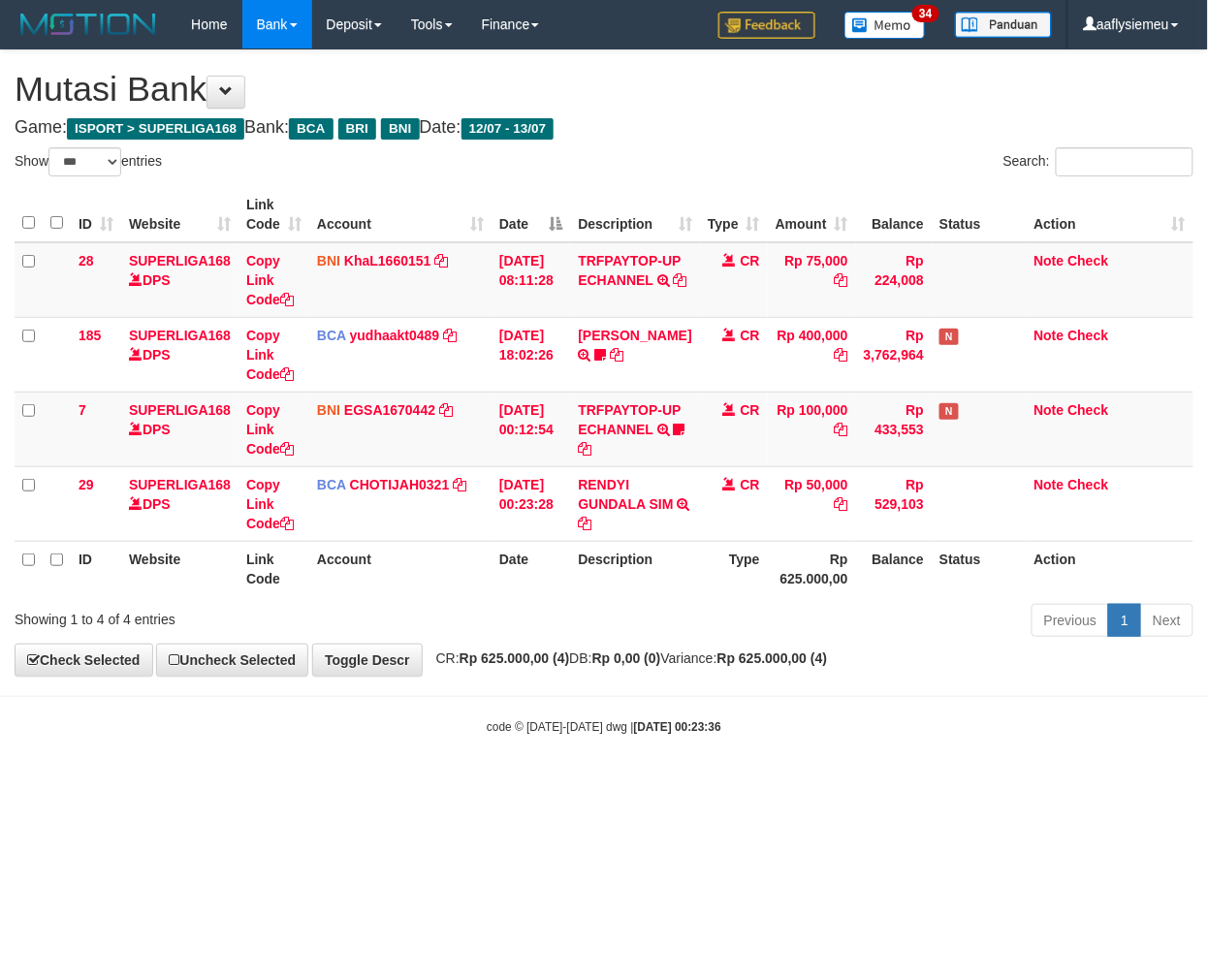 click on "code © [DATE]-[DATE] dwg |  [DATE] 00:23:36" at bounding box center [604, 726] 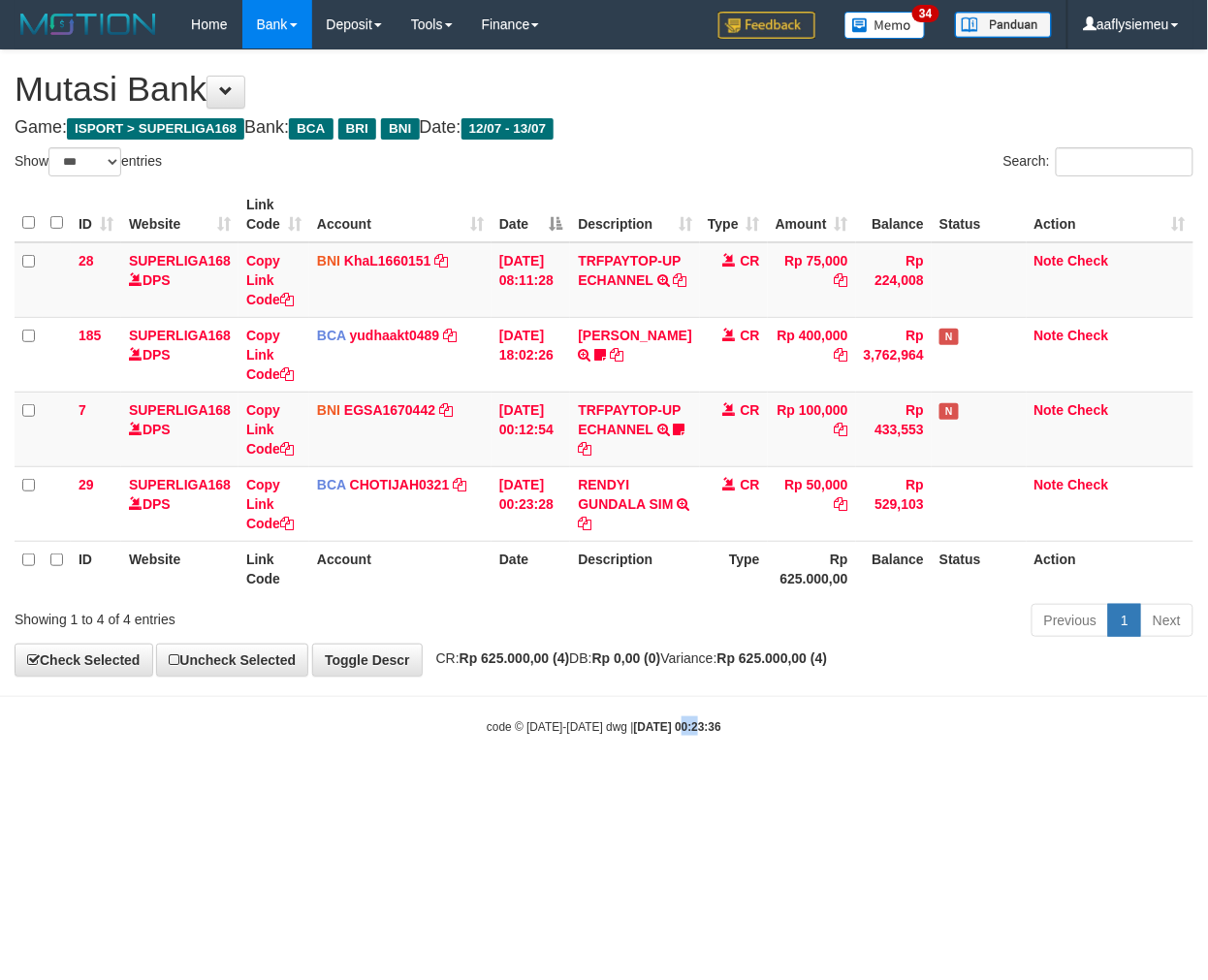 click on "code © 2012-2018 dwg |  2025/07/13 00:23:36" at bounding box center [604, 726] 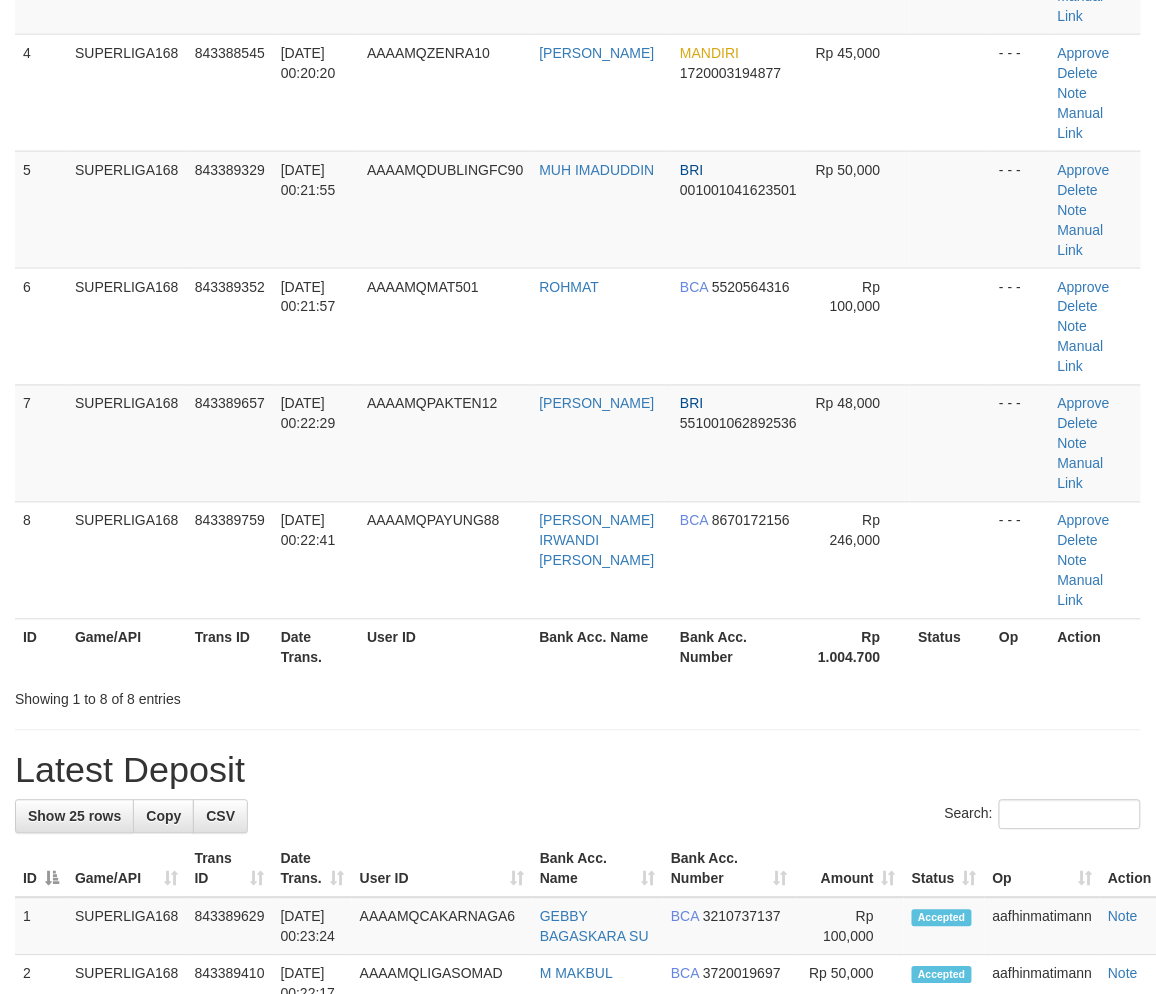 scroll, scrollTop: 333, scrollLeft: 0, axis: vertical 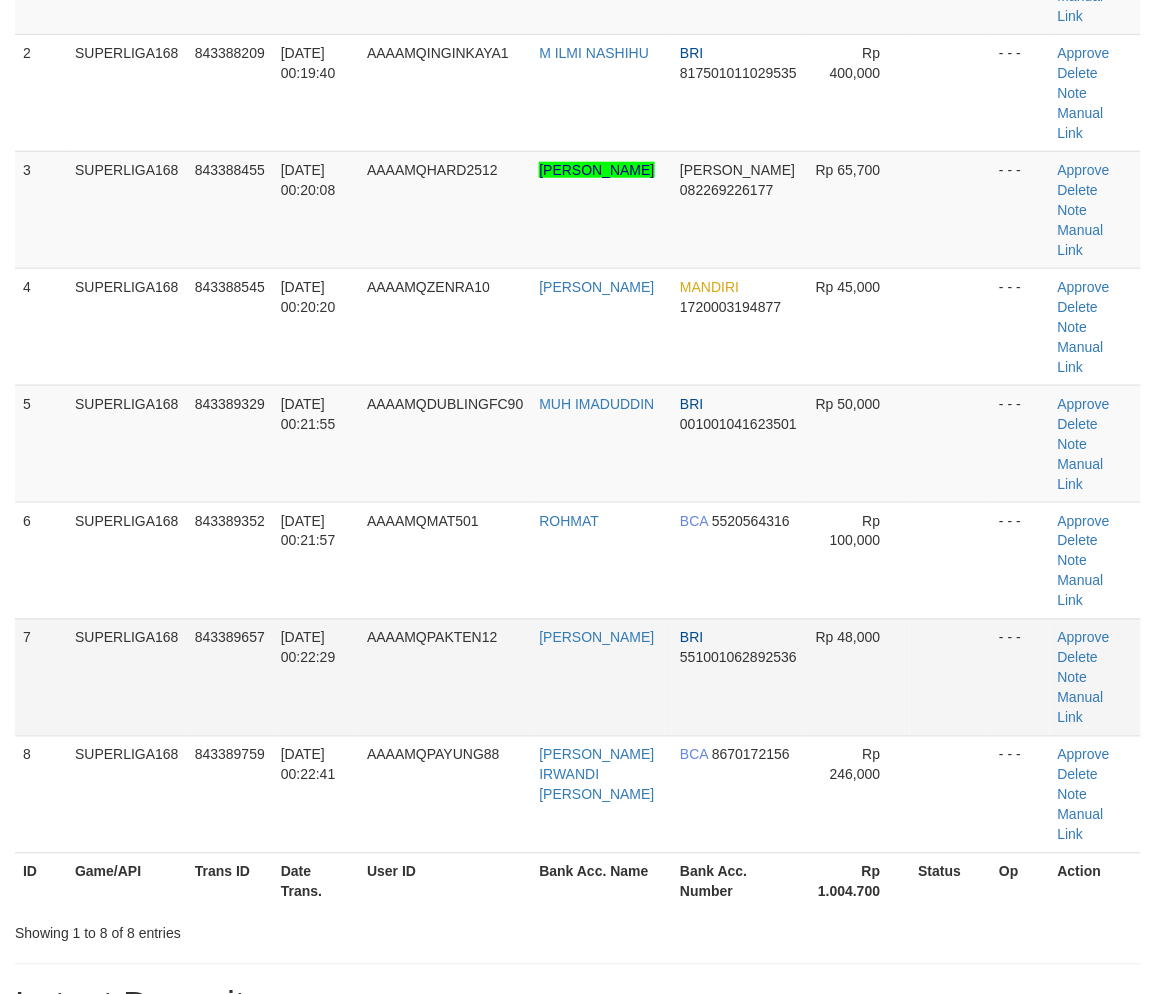 click on "AAAAMQPAKTEN12" at bounding box center [445, 677] 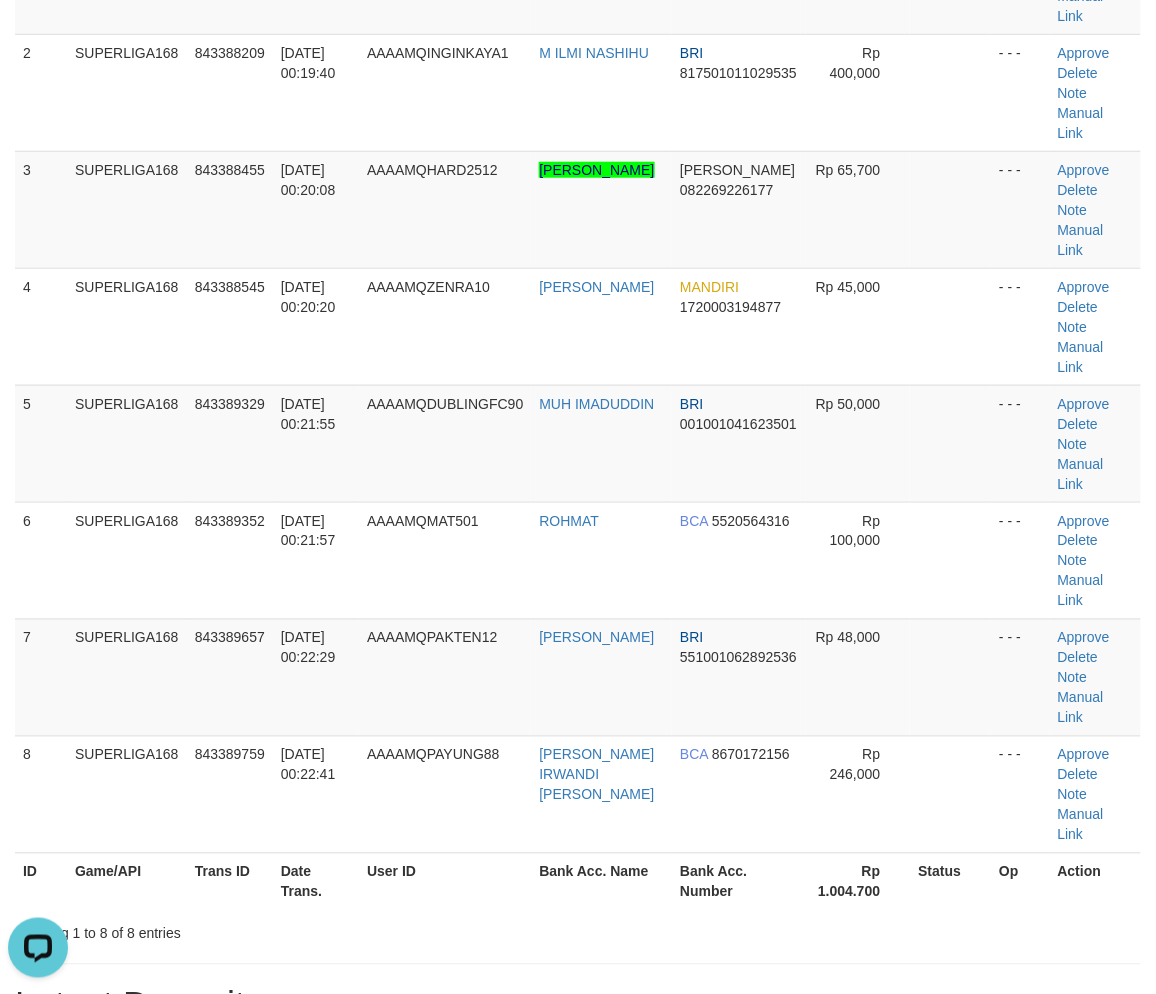 scroll, scrollTop: 0, scrollLeft: 0, axis: both 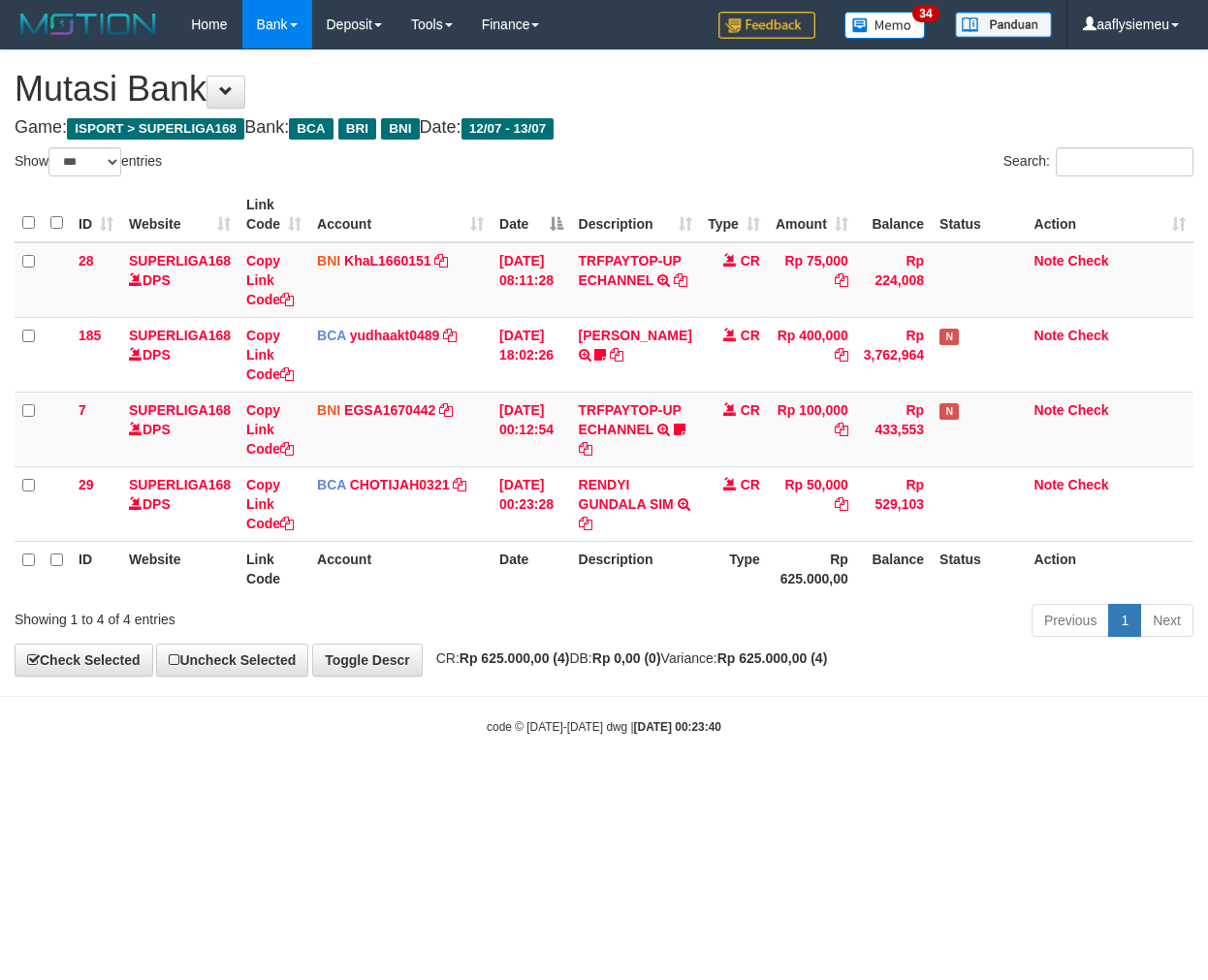 select on "***" 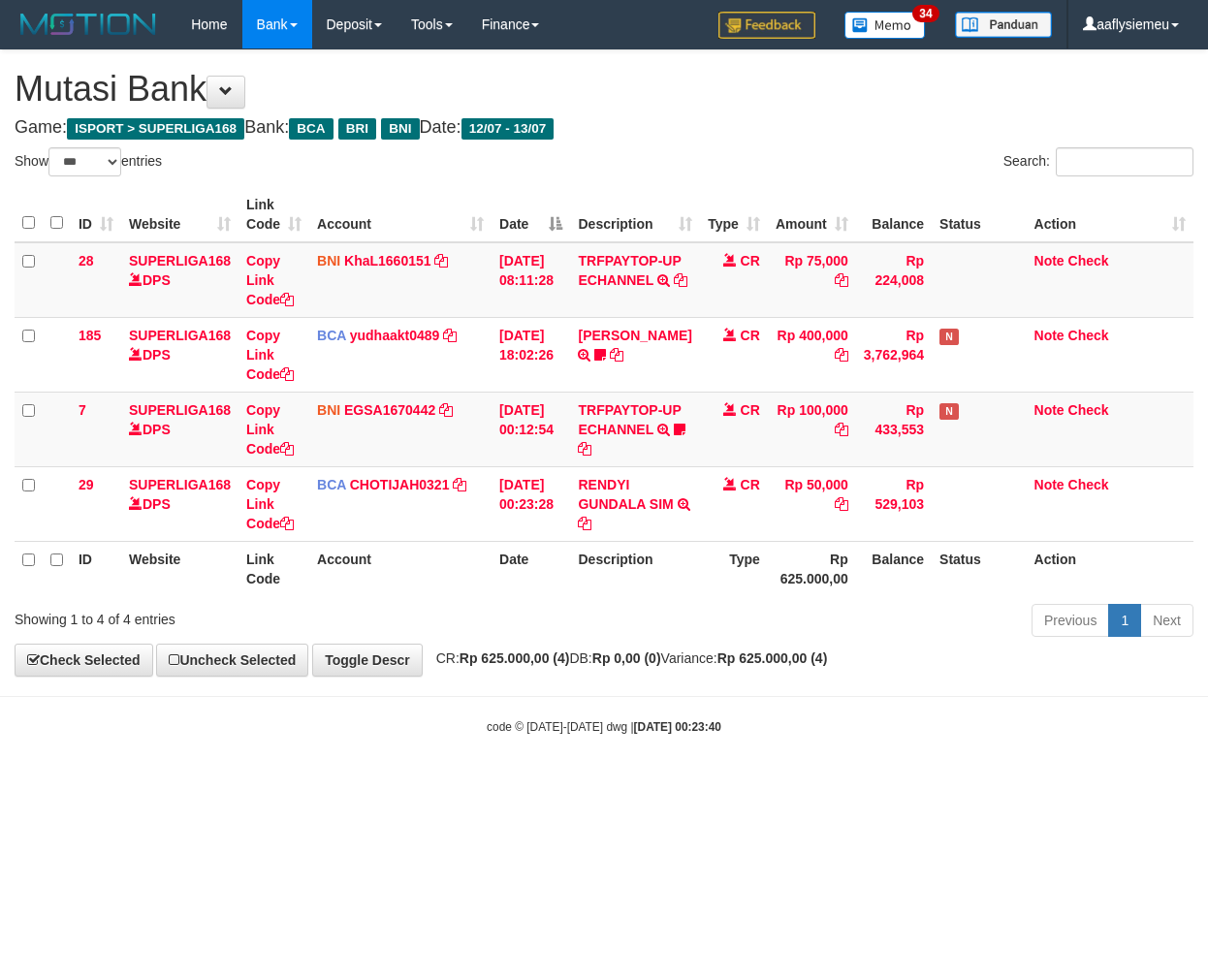 scroll, scrollTop: 0, scrollLeft: 0, axis: both 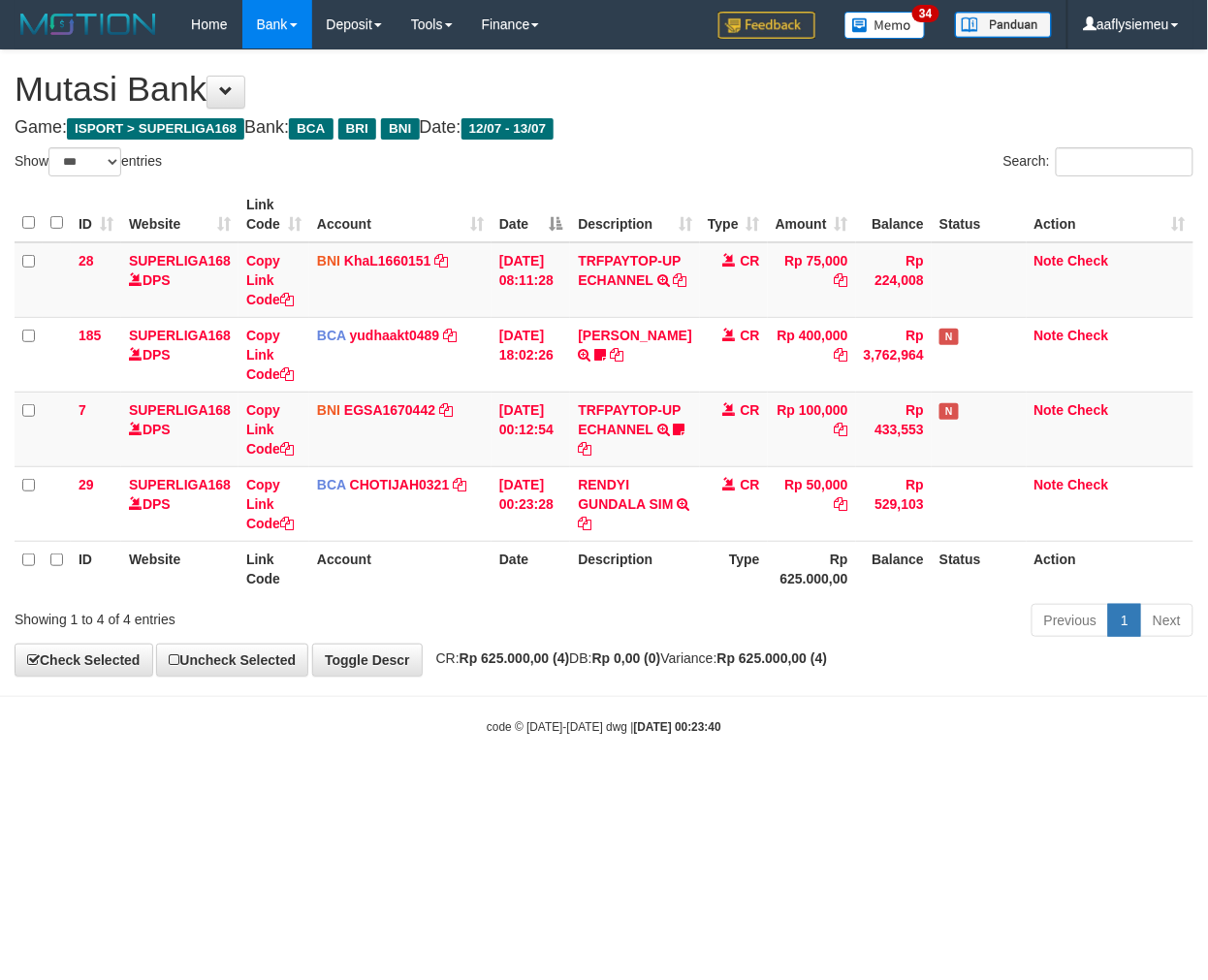 click on "Toggle navigation
Home
Bank
Account List
Load
By Website
Group
[ISPORT]													SUPERLIGA168
By Load Group (DPS)
34" at bounding box center [604, 392] 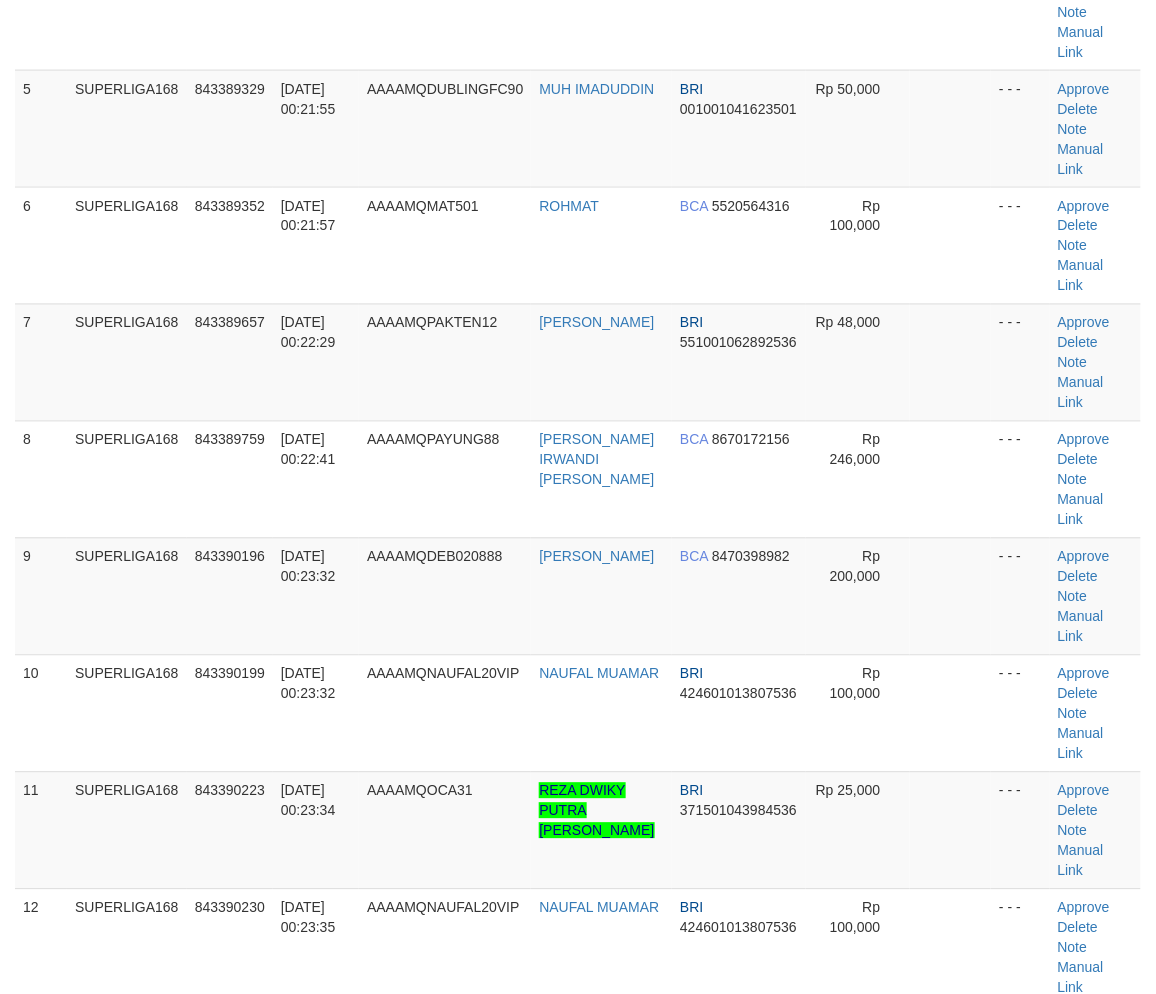 scroll, scrollTop: 333, scrollLeft: 0, axis: vertical 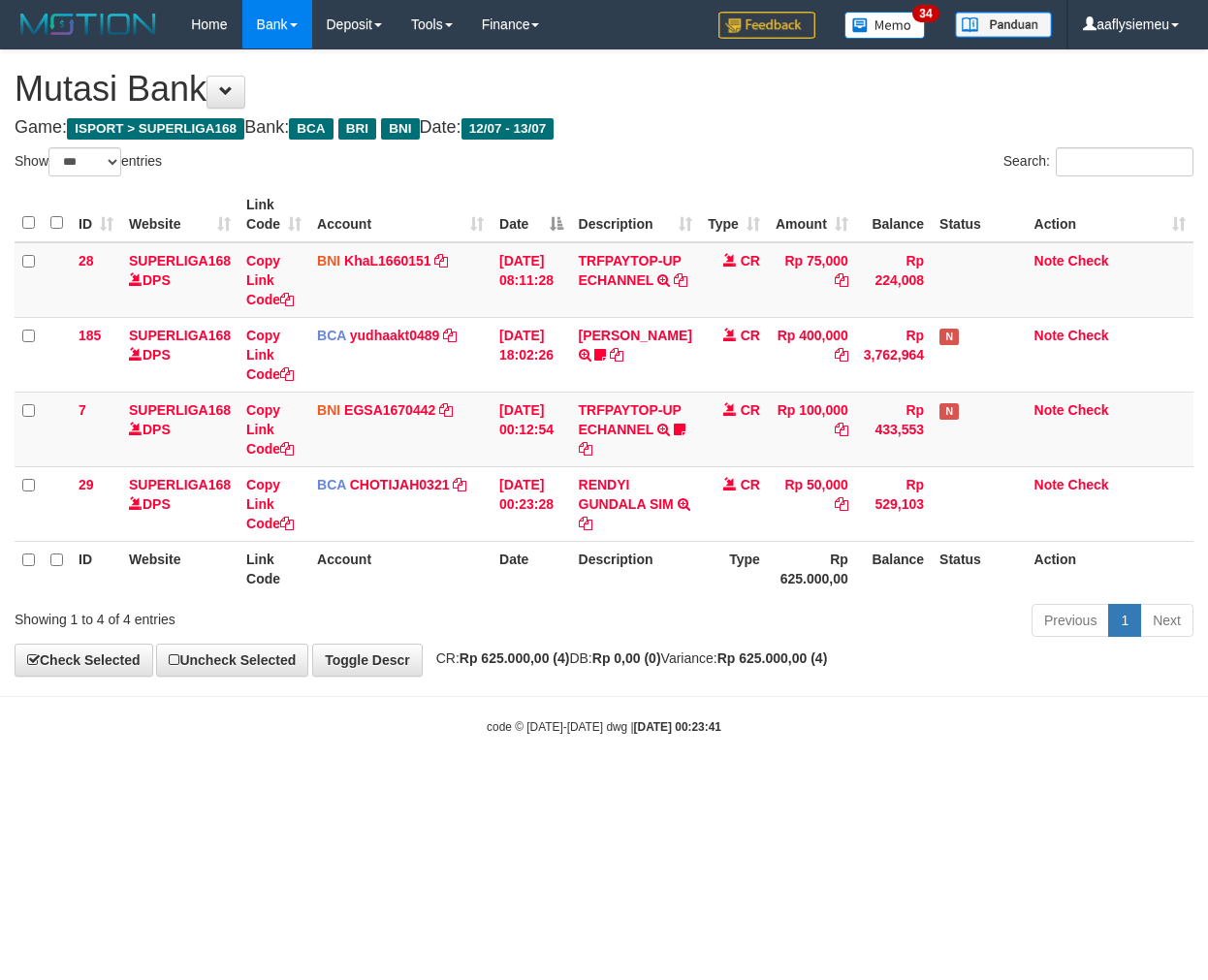 select on "***" 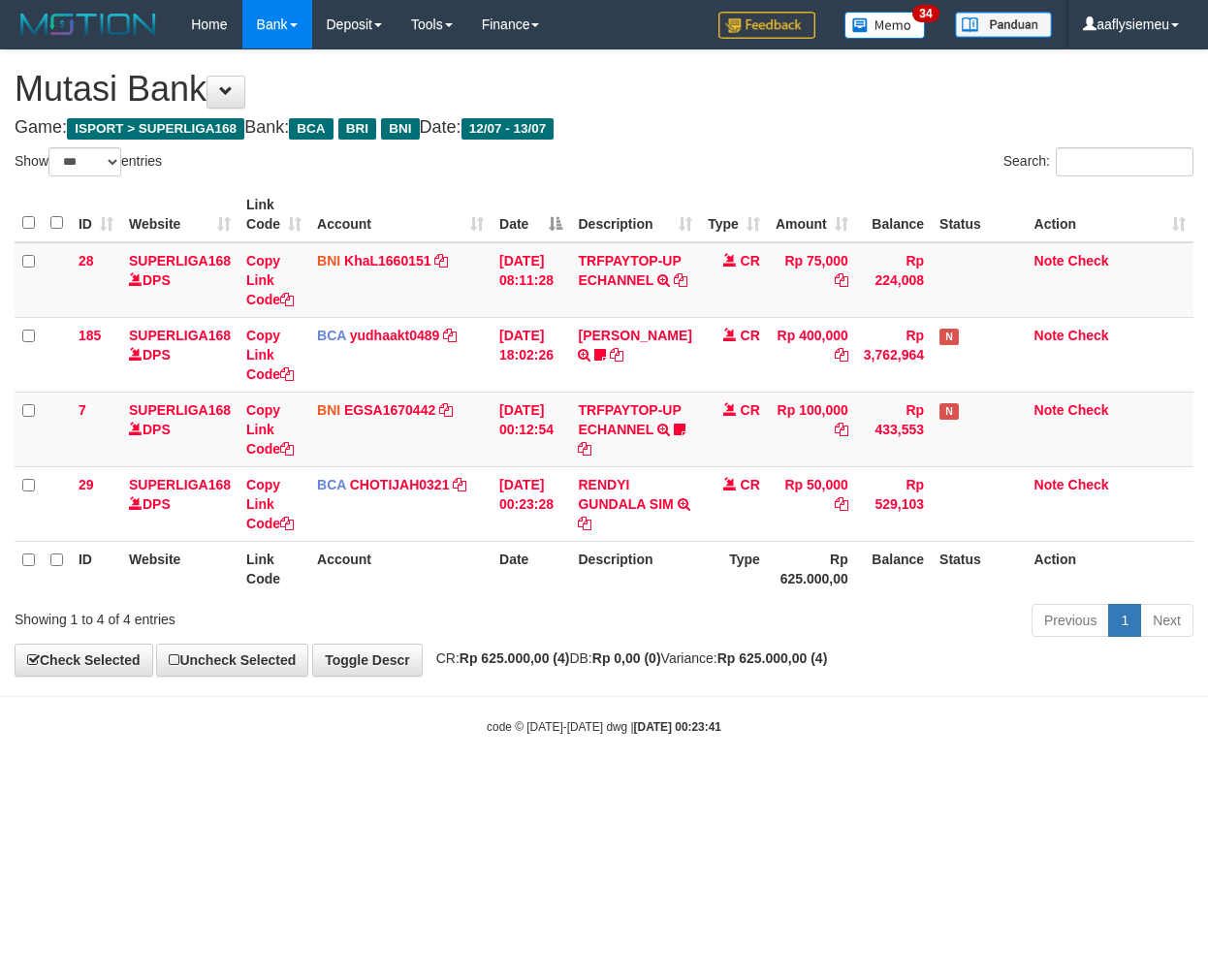 scroll, scrollTop: 0, scrollLeft: 0, axis: both 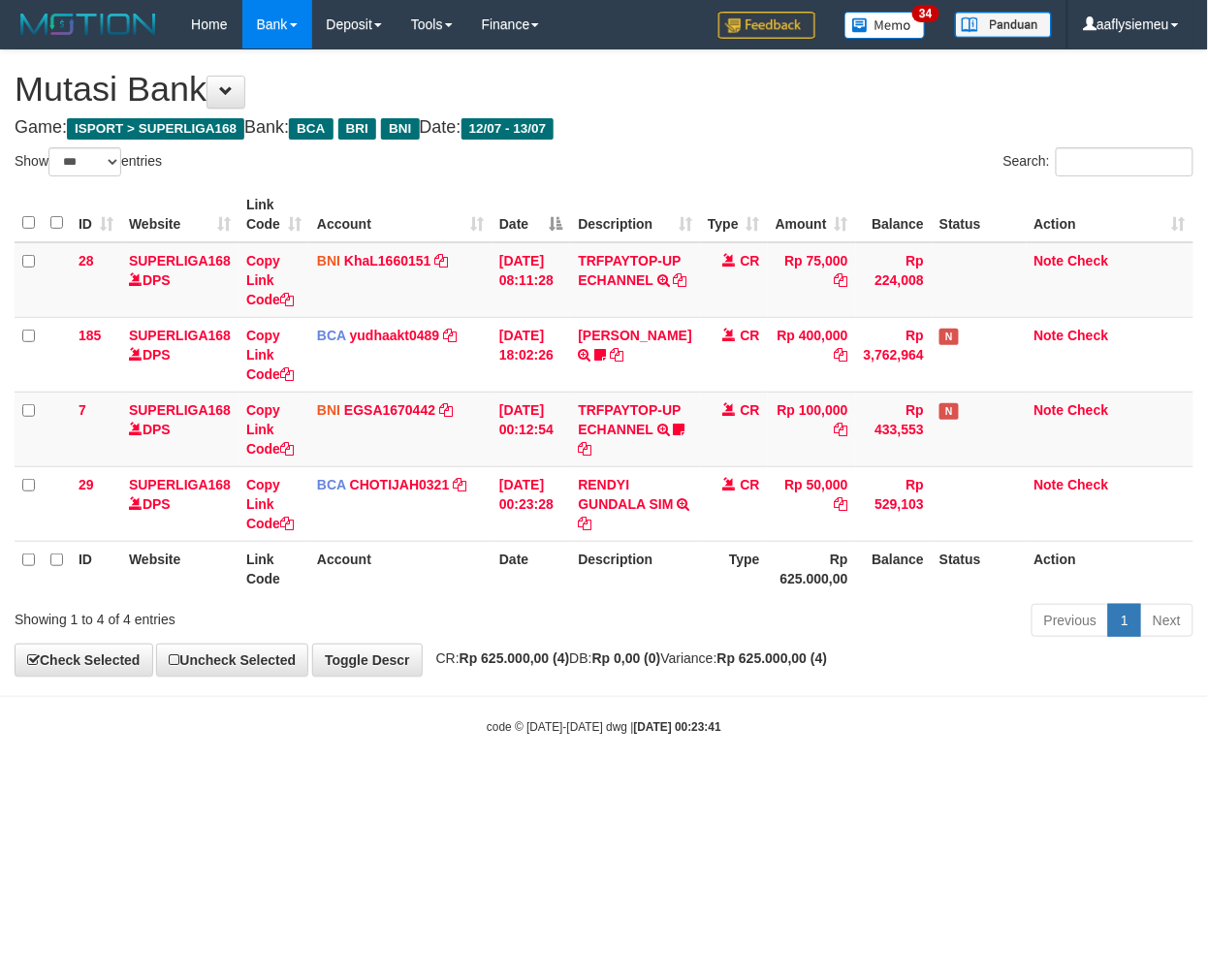 click on "code © 2012-2018 dwg |  2025/07/13 00:23:41" at bounding box center (604, 726) 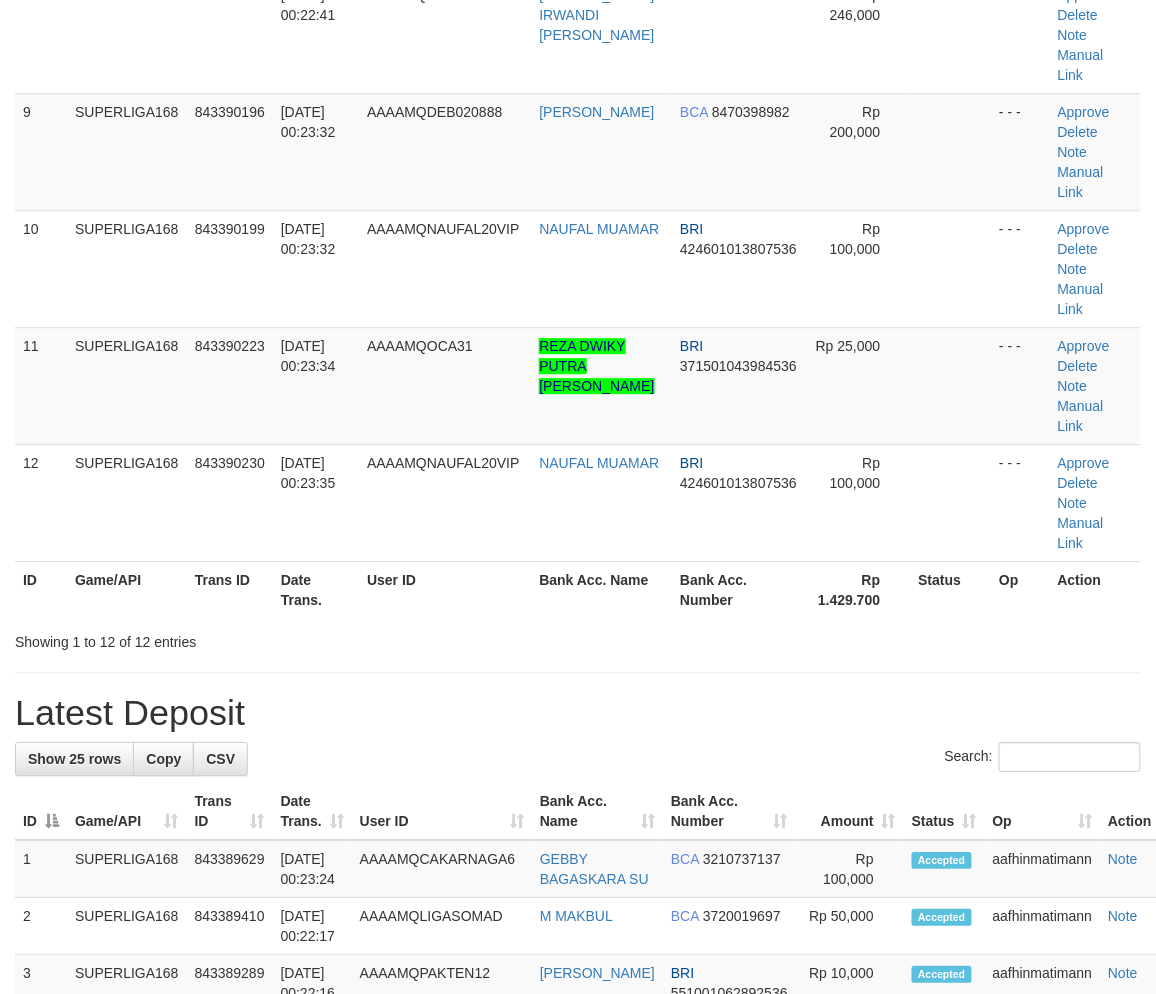 scroll, scrollTop: 1093, scrollLeft: 0, axis: vertical 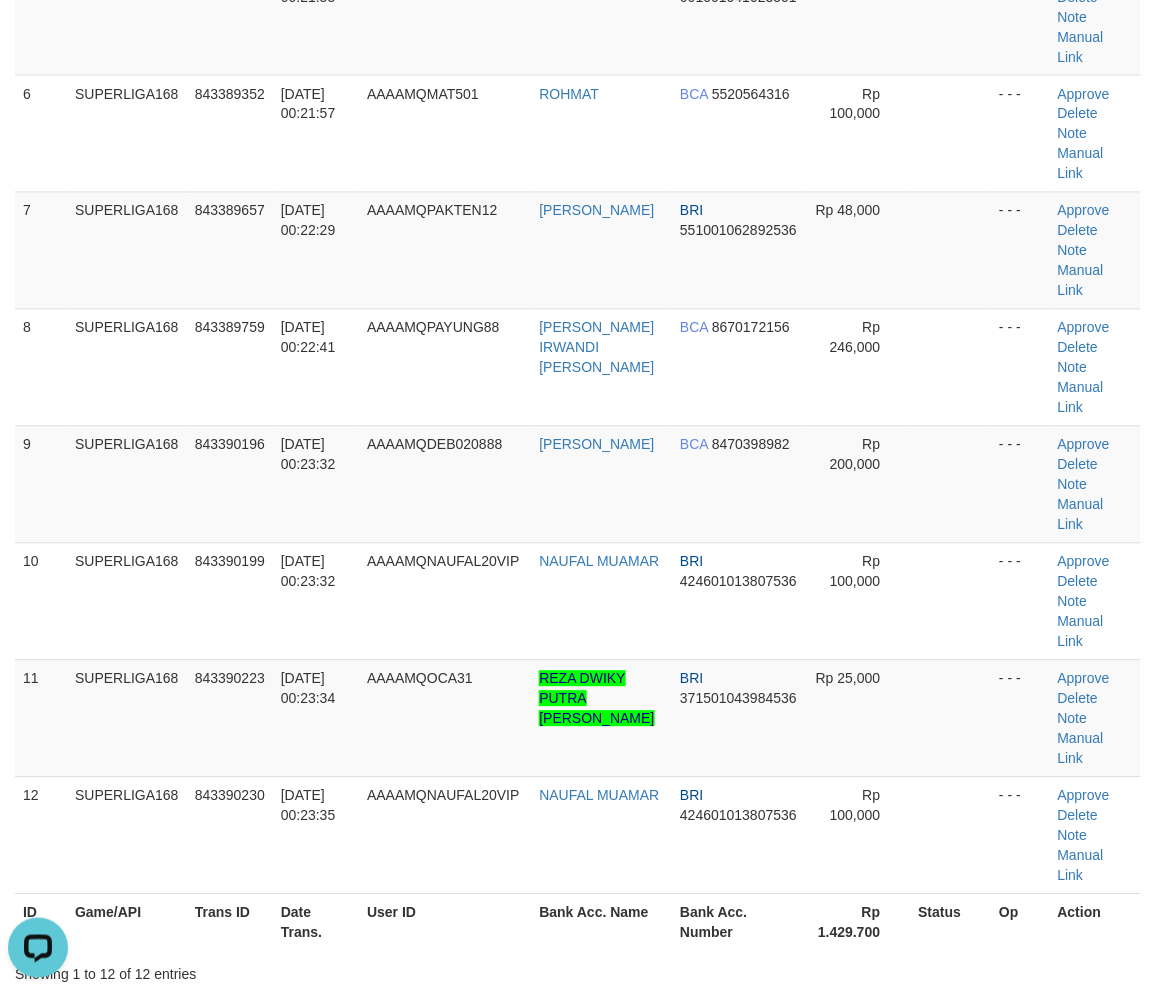 drag, startPoint x: 81, startPoint y: 551, endPoint x: 3, endPoint y: 578, distance: 82.5409 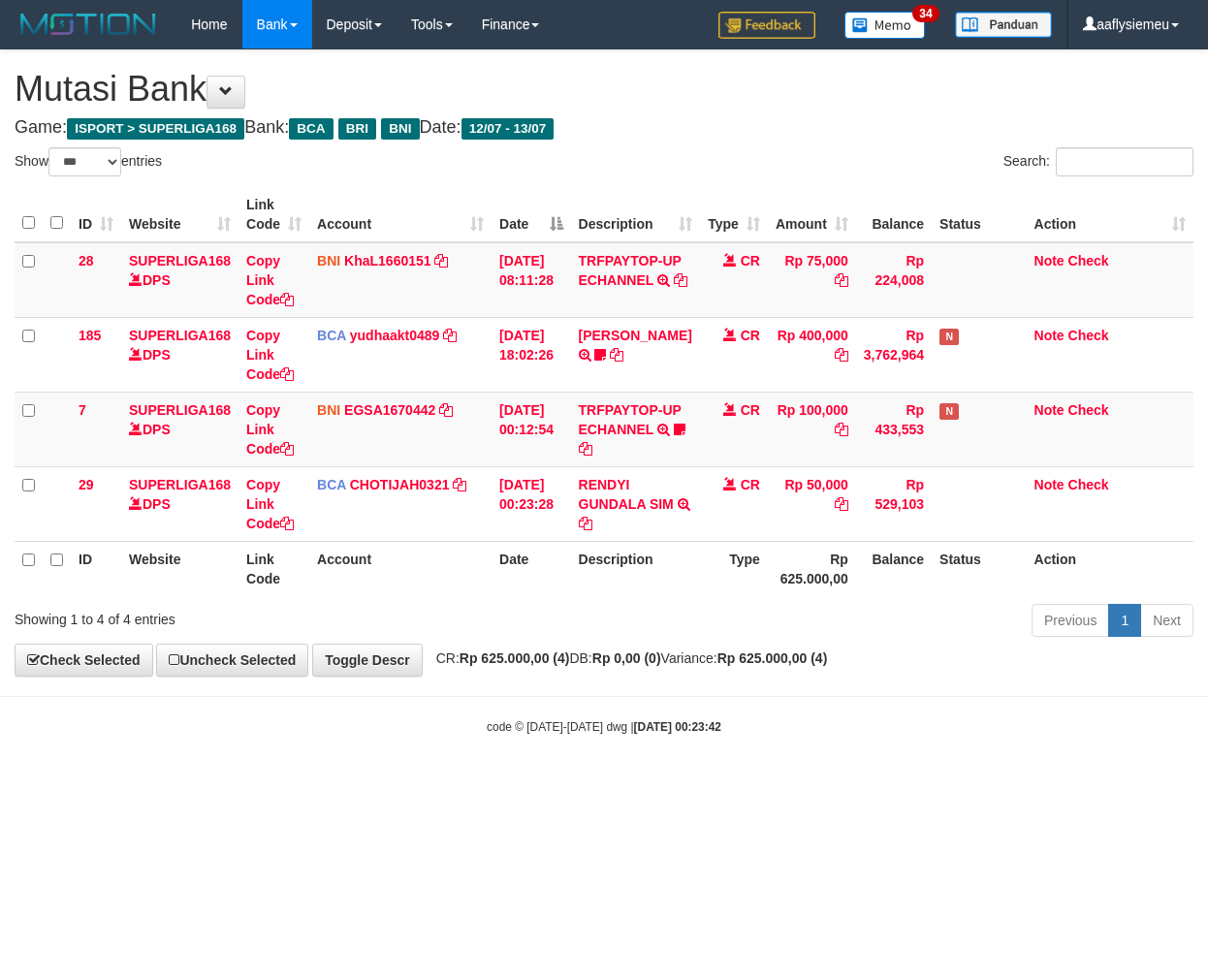 select on "***" 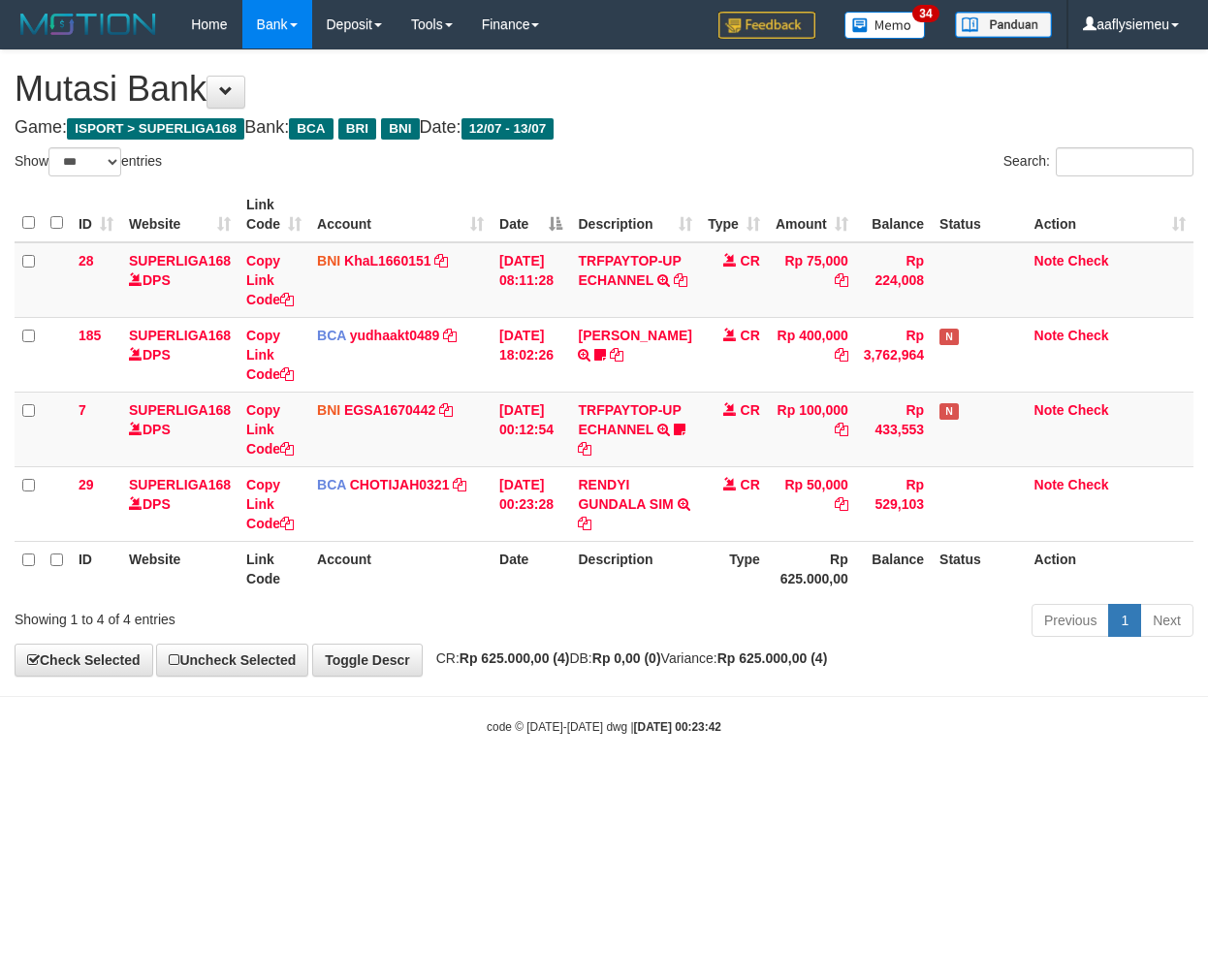 scroll, scrollTop: 0, scrollLeft: 0, axis: both 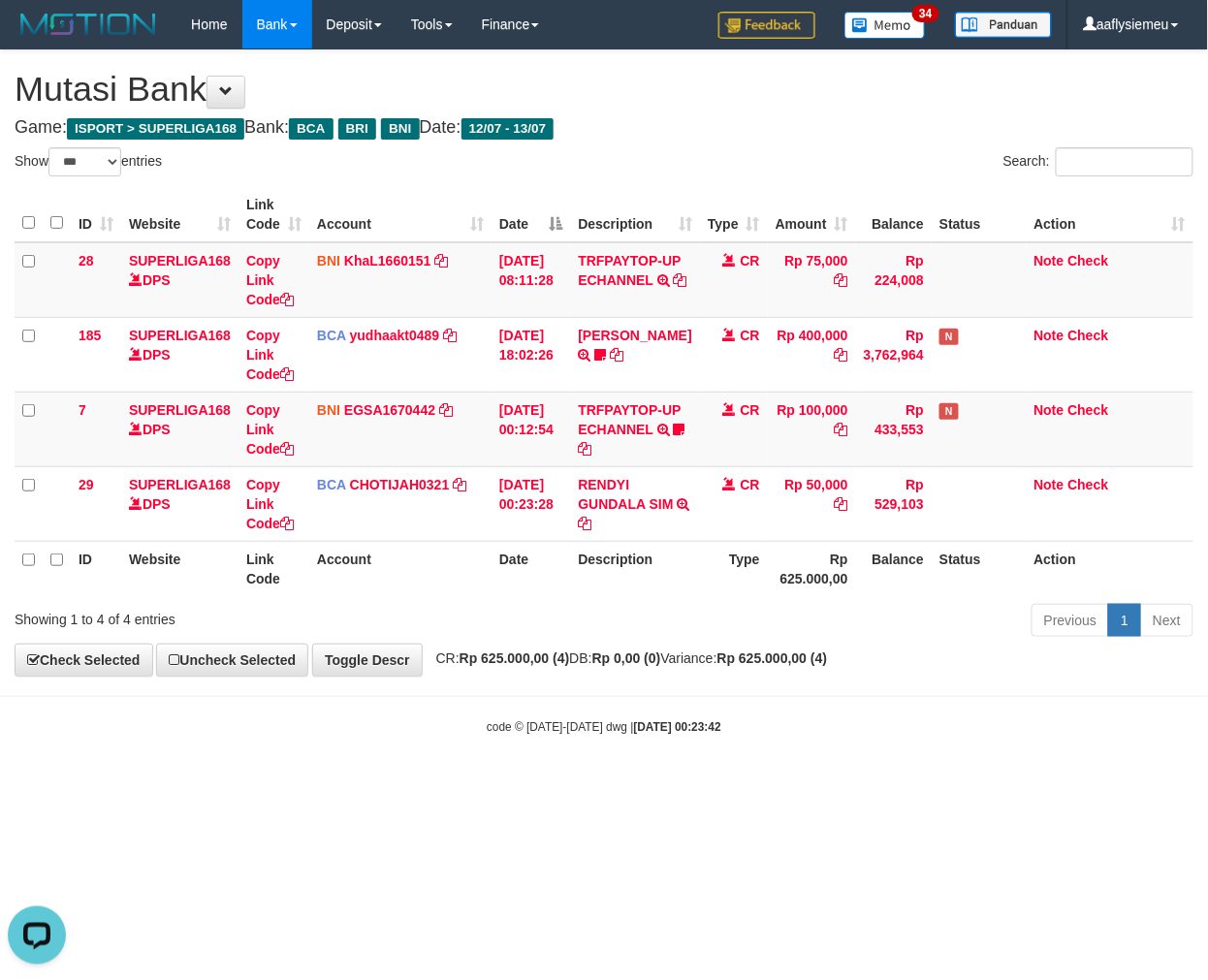 click on "Toggle navigation
Home
Bank
Account List
Load
By Website
Group
[ISPORT]													SUPERLIGA168
By Load Group (DPS)
34" at bounding box center [604, 392] 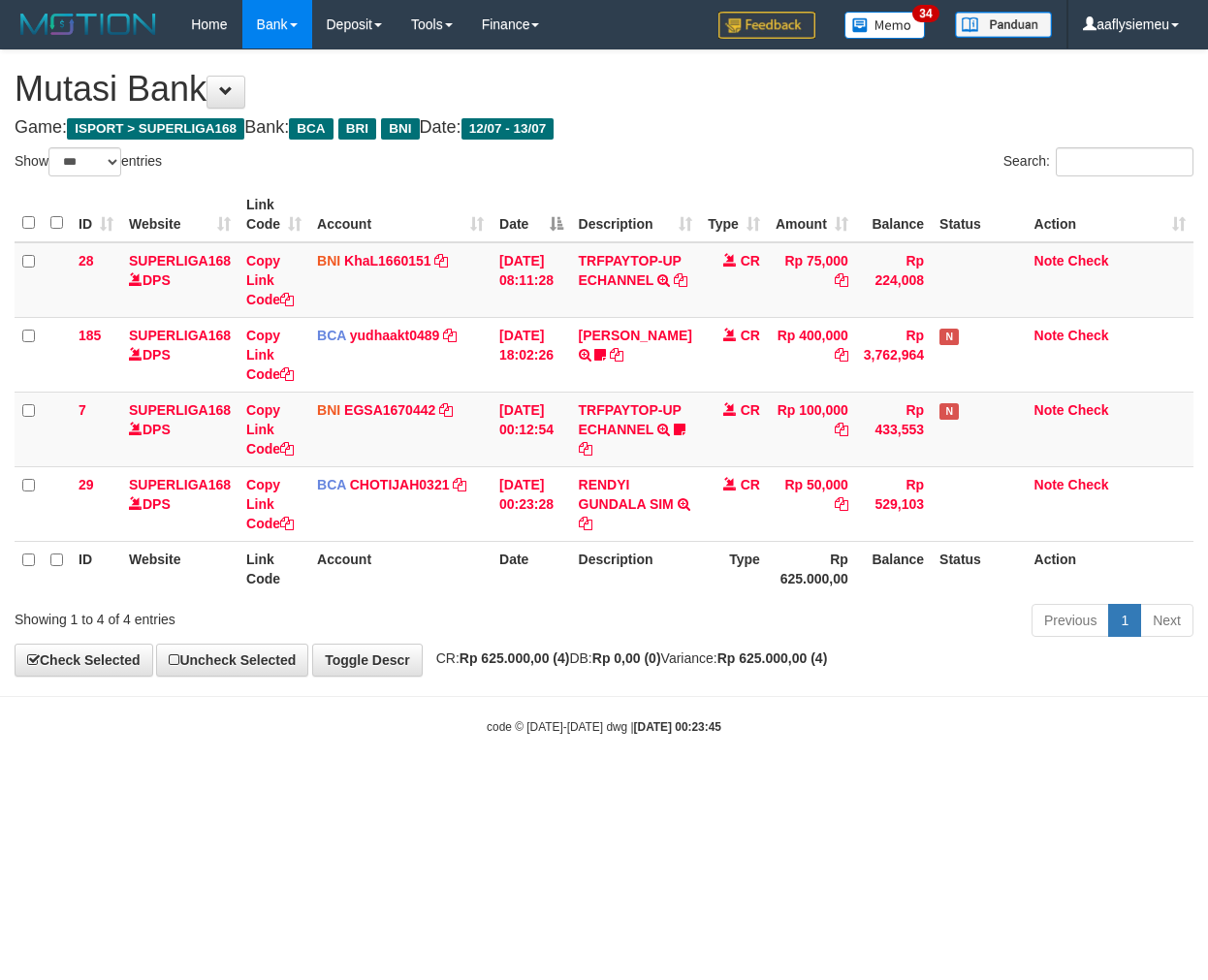 select on "***" 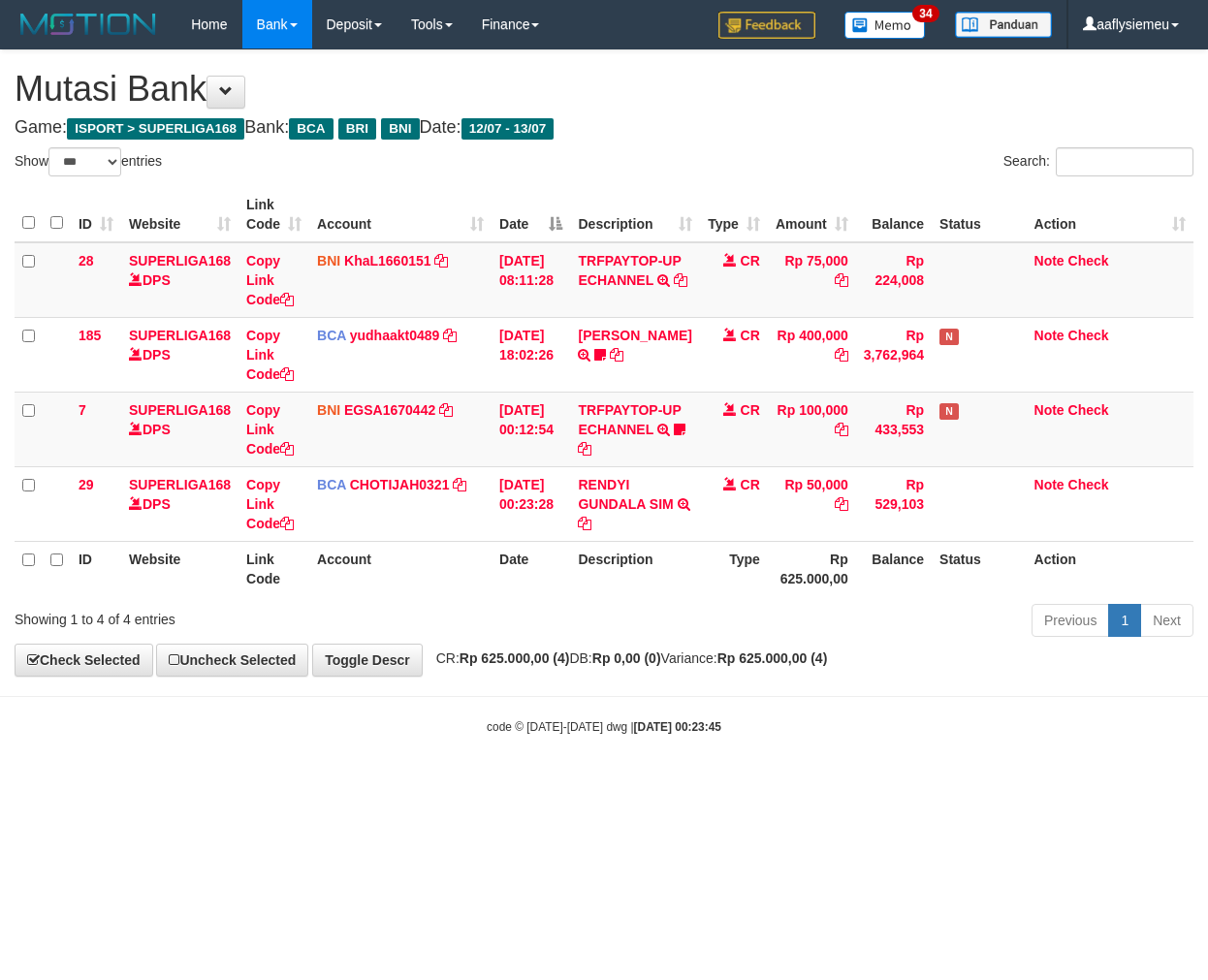scroll, scrollTop: 0, scrollLeft: 0, axis: both 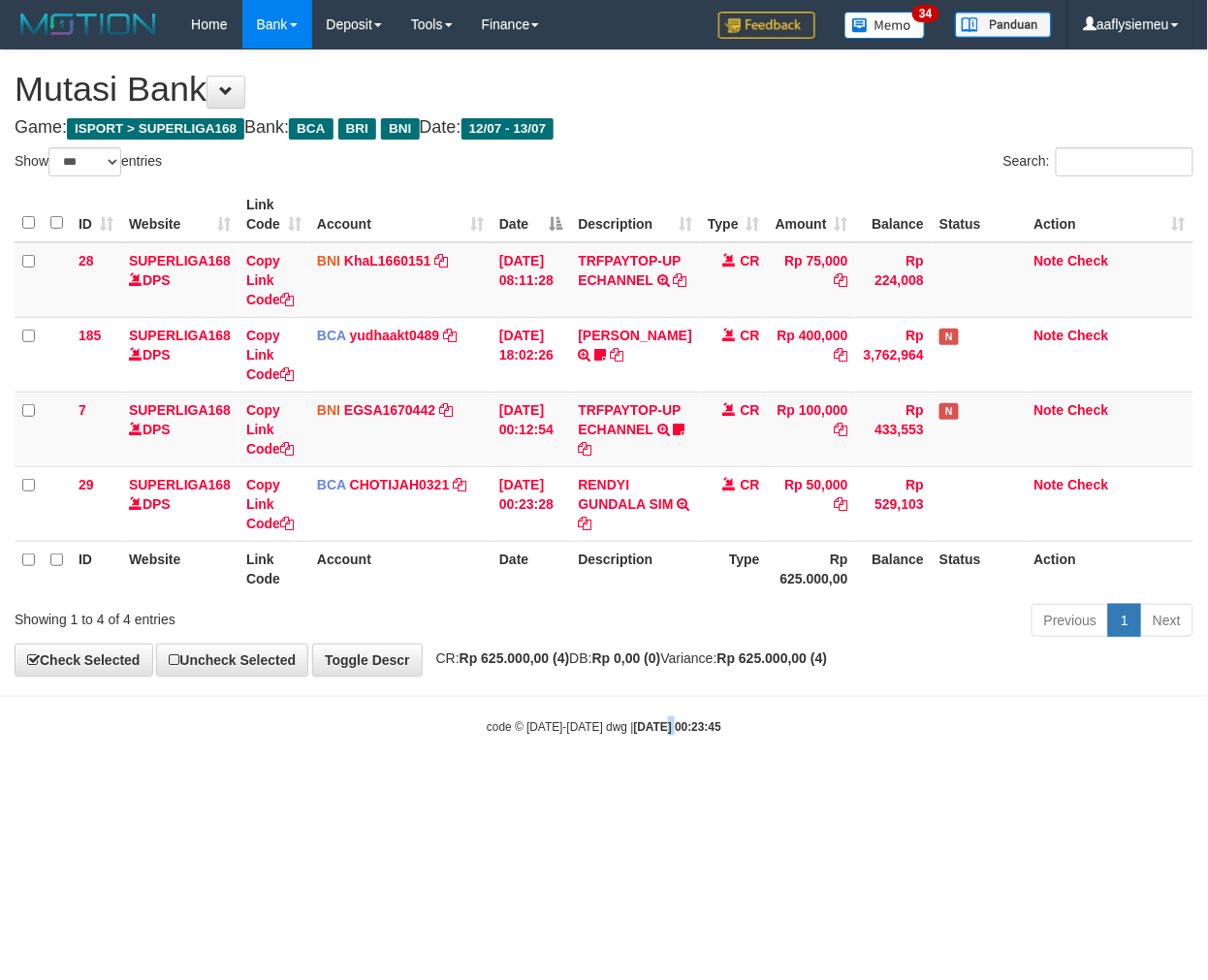 click on "2025/07/13 00:23:45" at bounding box center [678, 727] 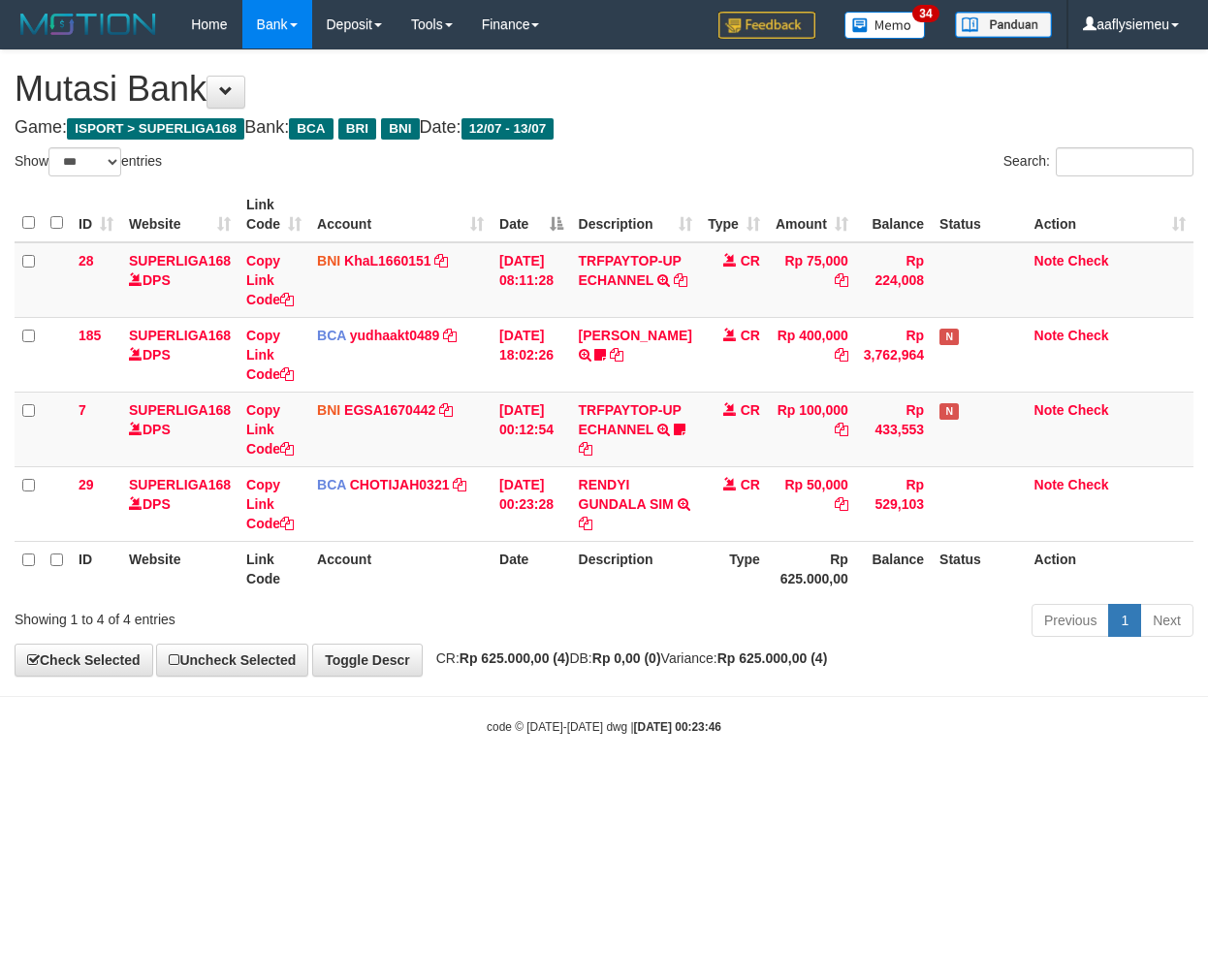 select on "***" 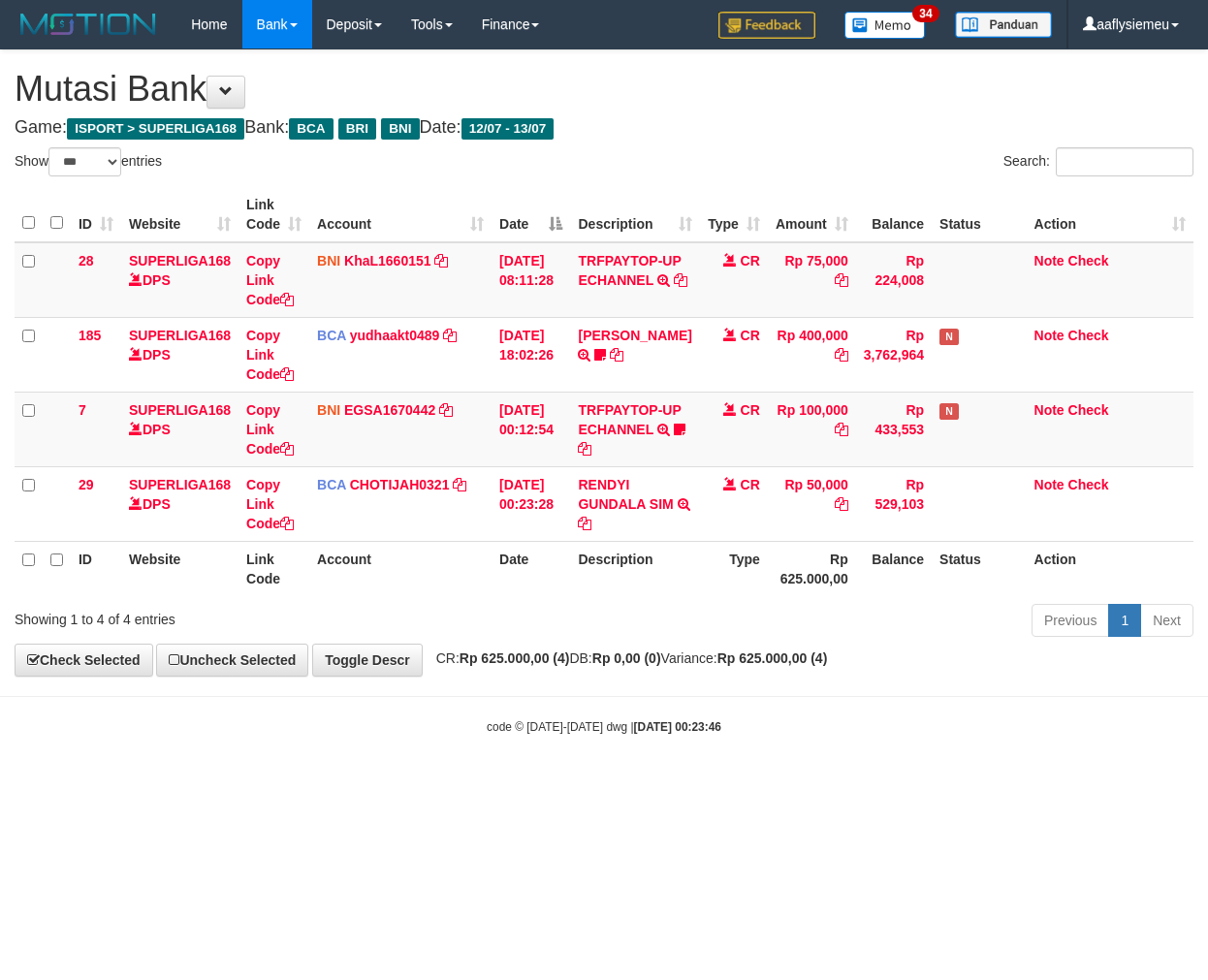 scroll, scrollTop: 0, scrollLeft: 0, axis: both 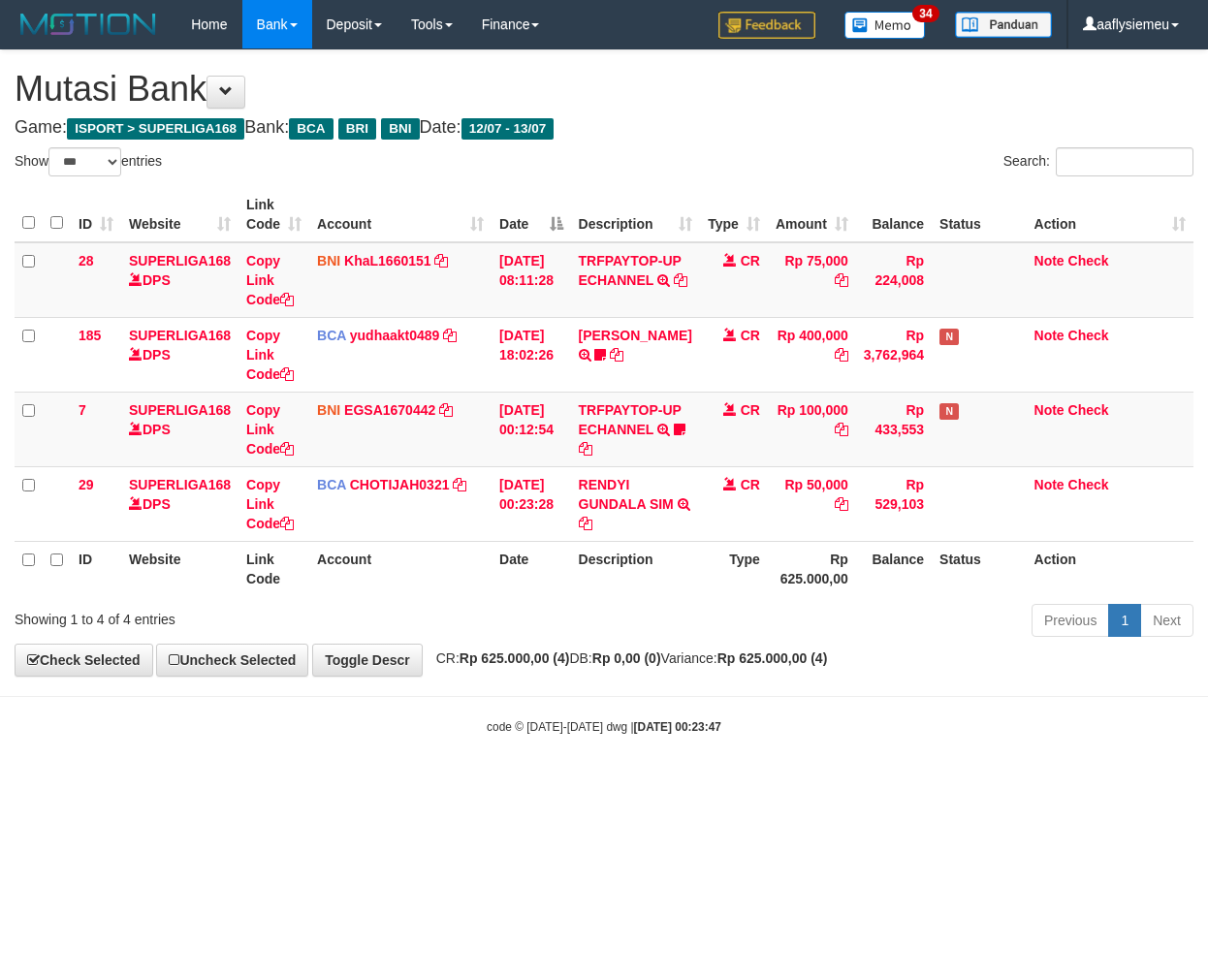 select on "***" 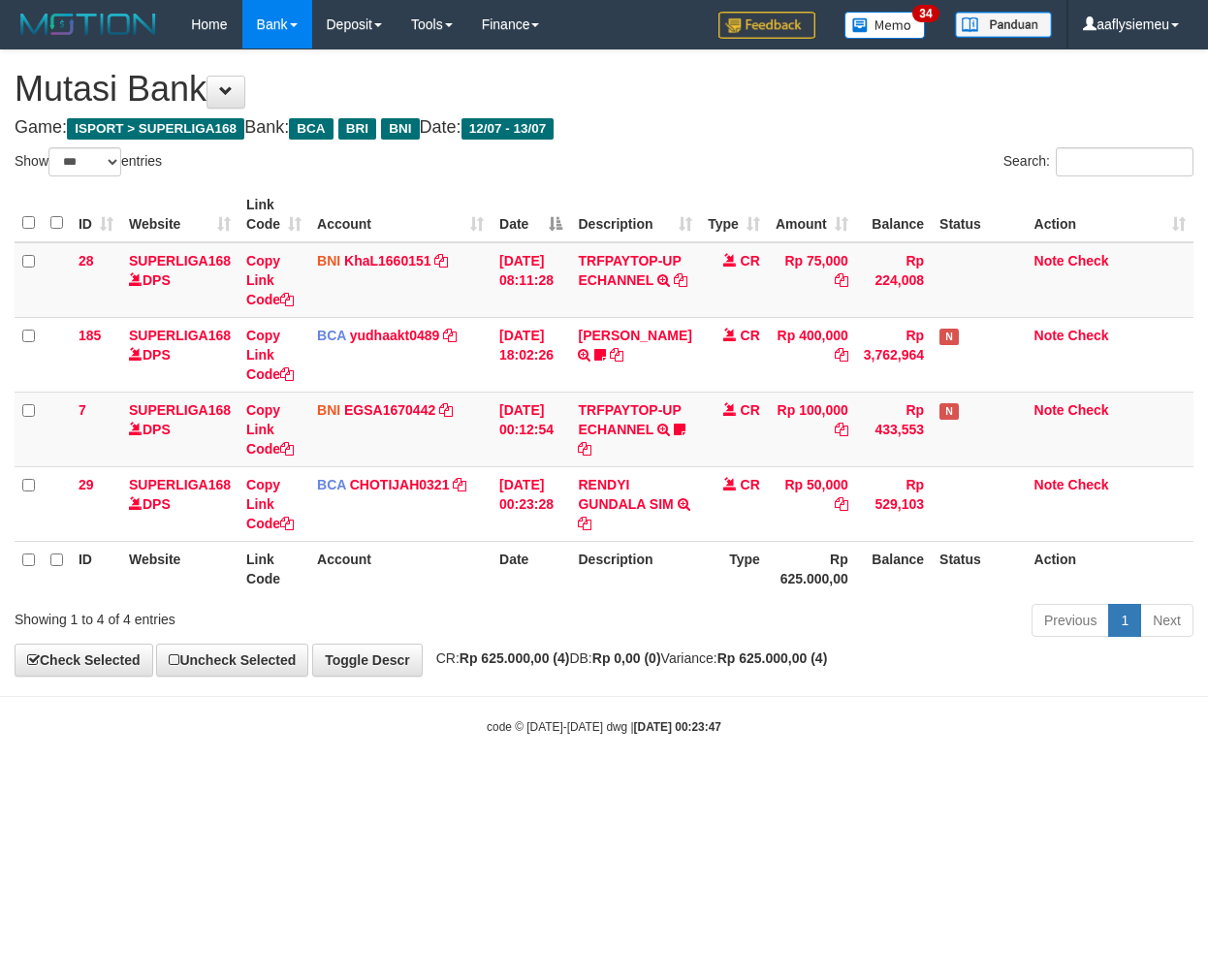 scroll, scrollTop: 0, scrollLeft: 0, axis: both 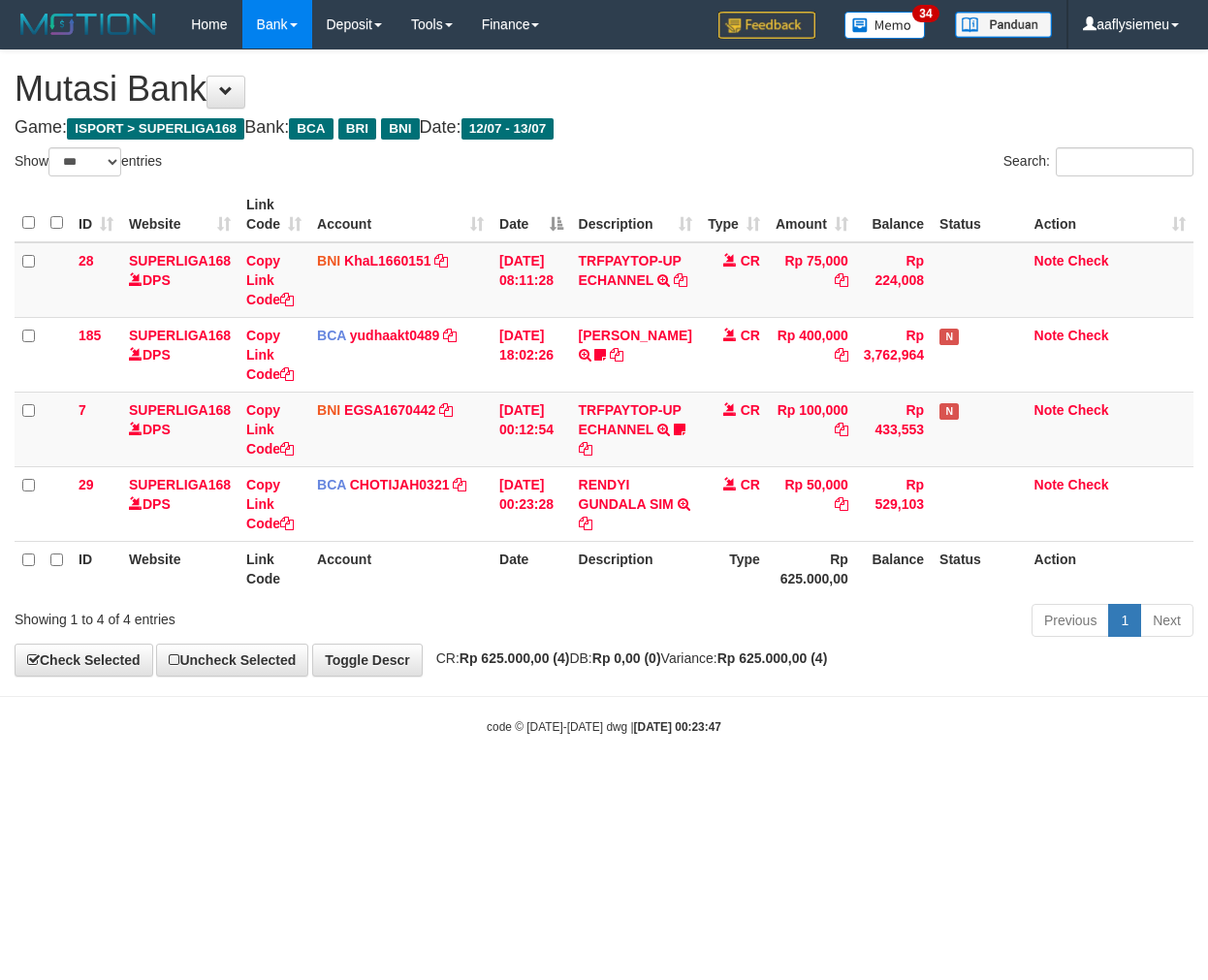 select on "***" 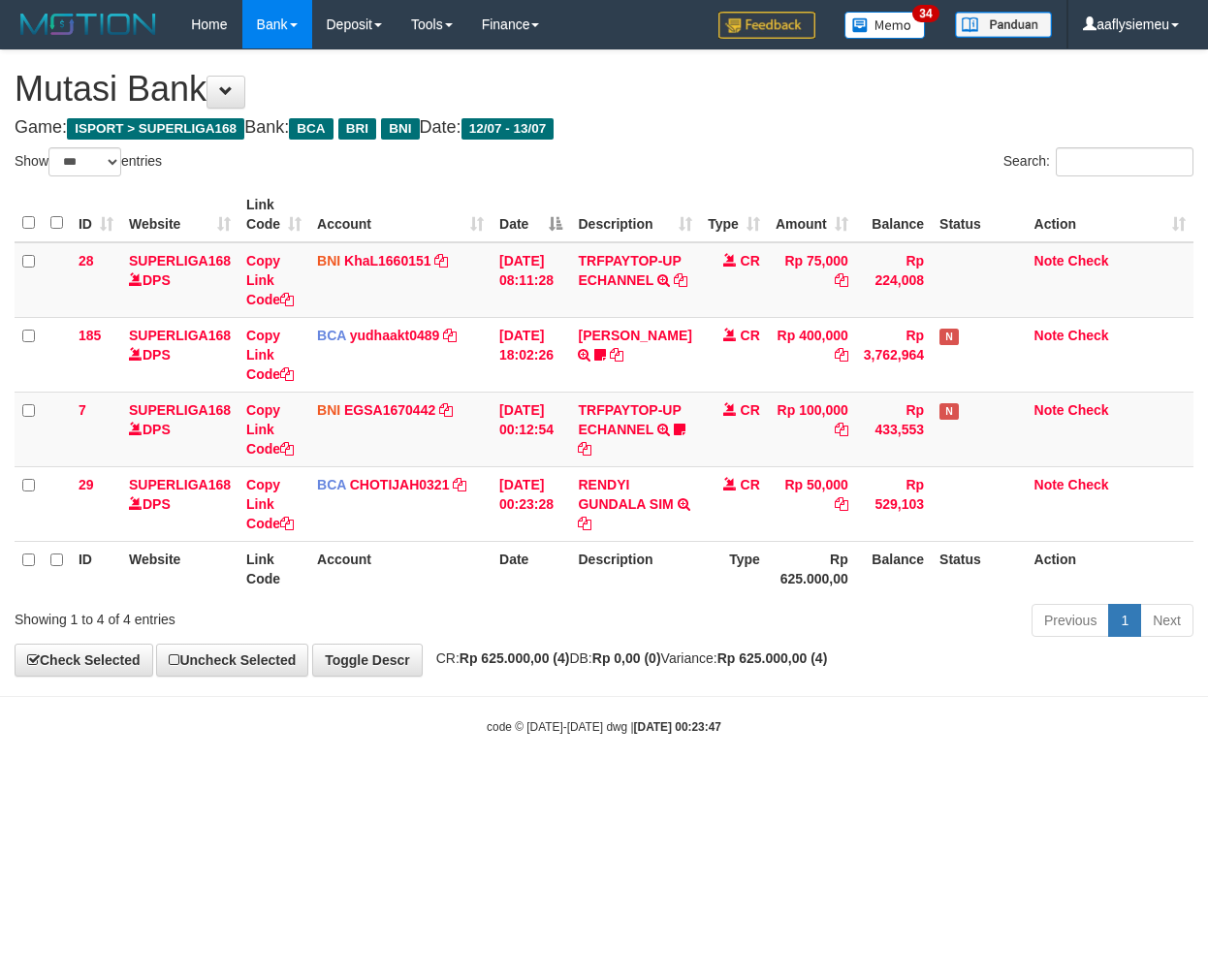 scroll, scrollTop: 0, scrollLeft: 0, axis: both 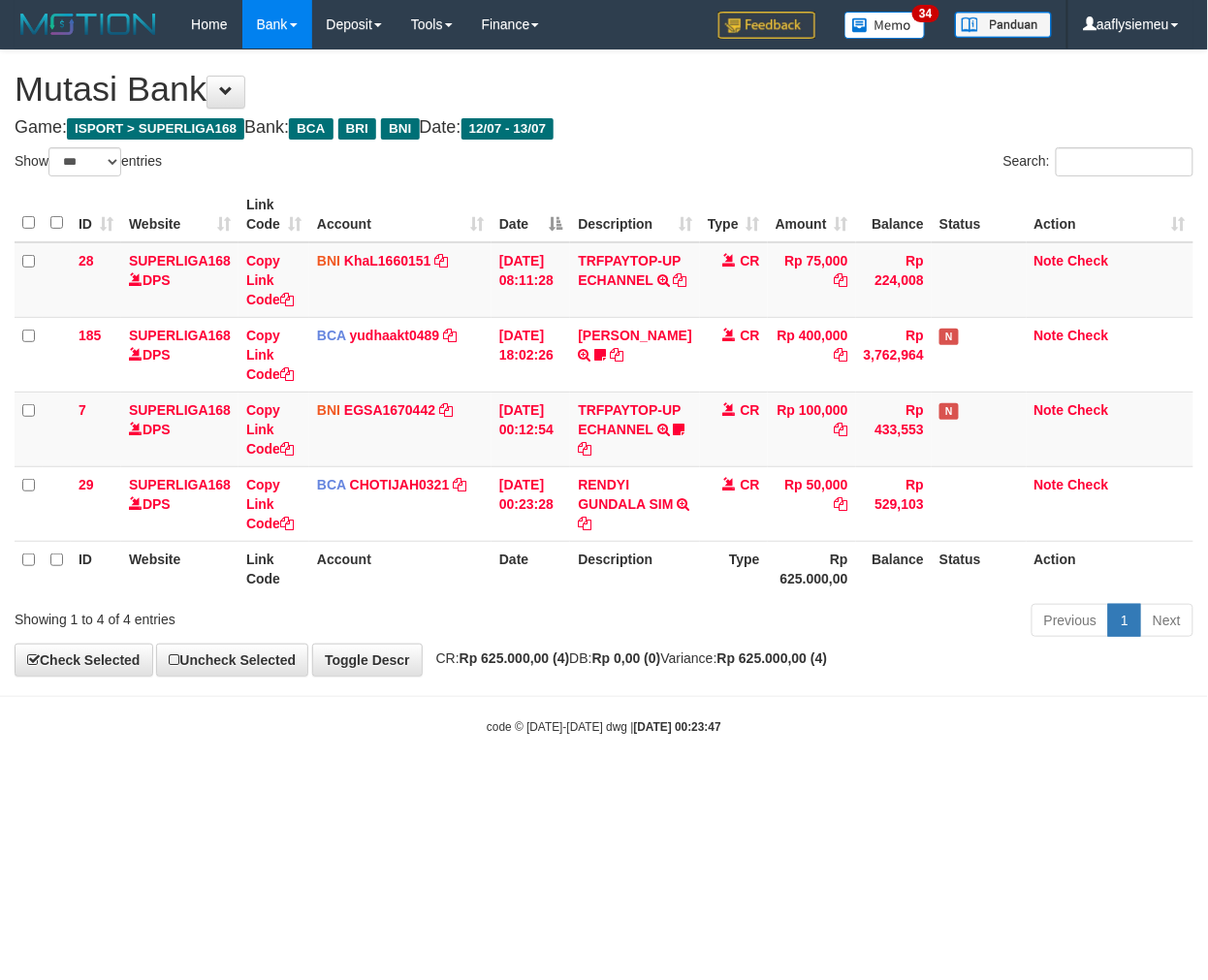 drag, startPoint x: 531, startPoint y: 727, endPoint x: 388, endPoint y: 743, distance: 143.89232 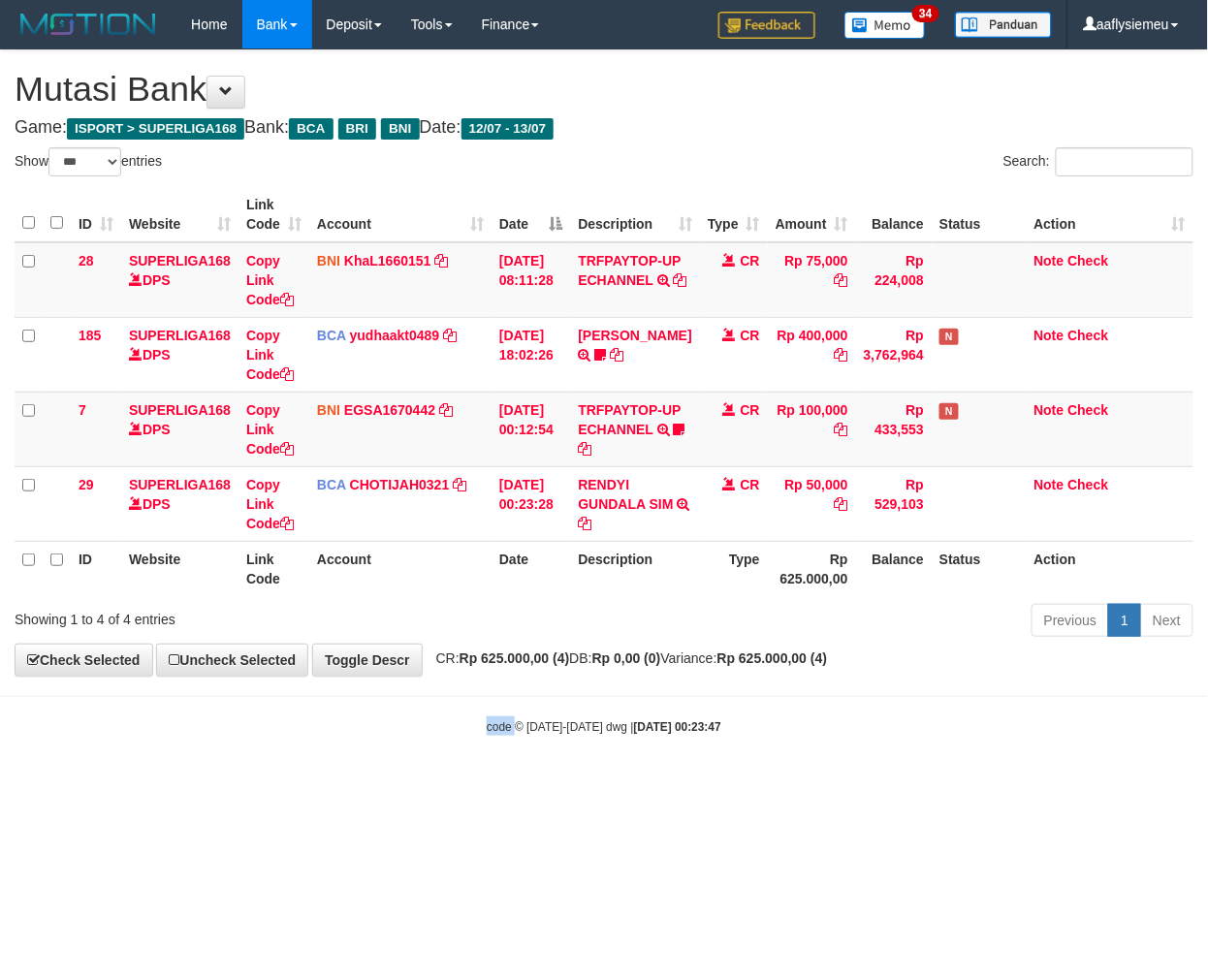 drag, startPoint x: 386, startPoint y: 743, endPoint x: 1106, endPoint y: 582, distance: 737.7811 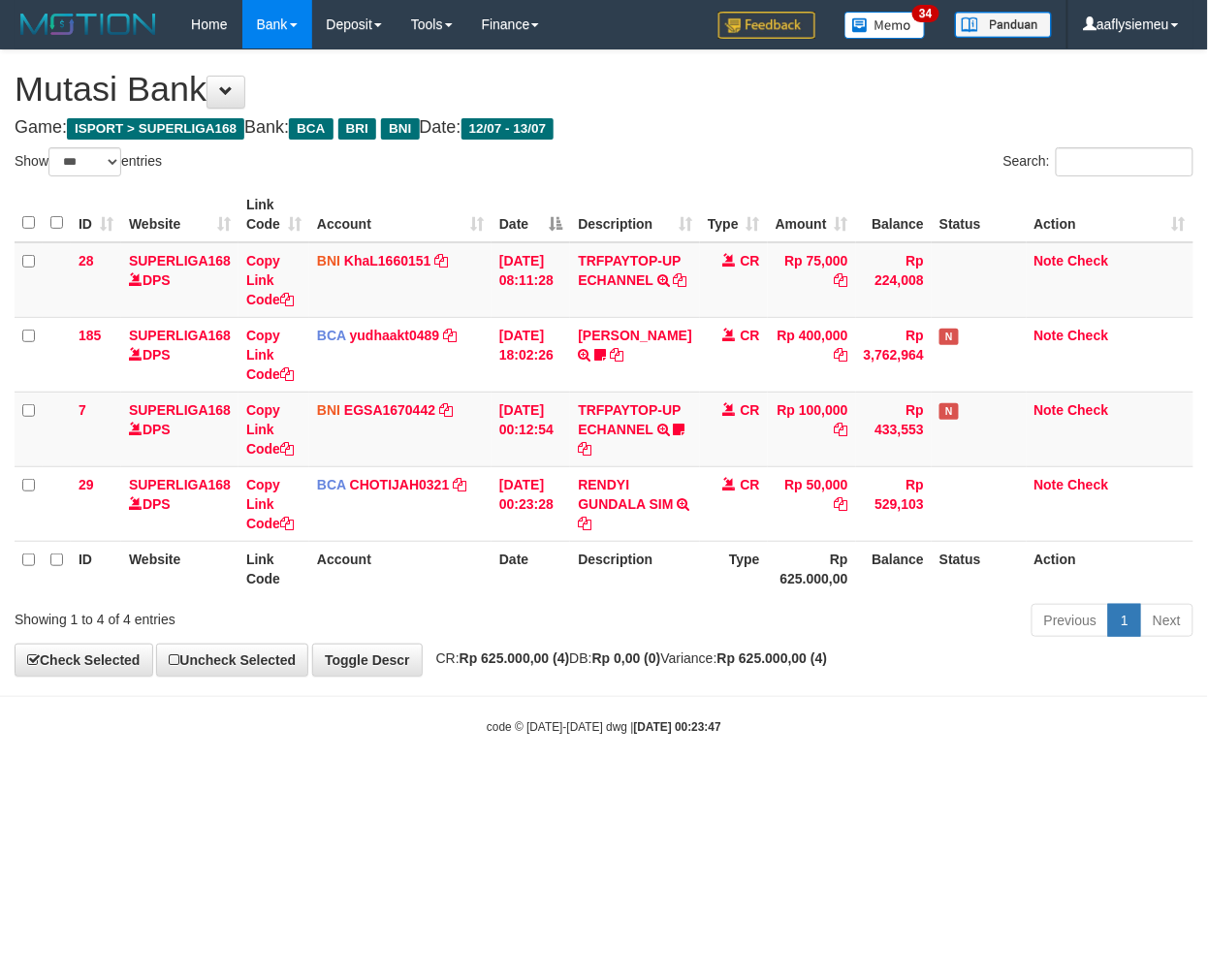 drag, startPoint x: 1180, startPoint y: 560, endPoint x: 994, endPoint y: 617, distance: 194.53791 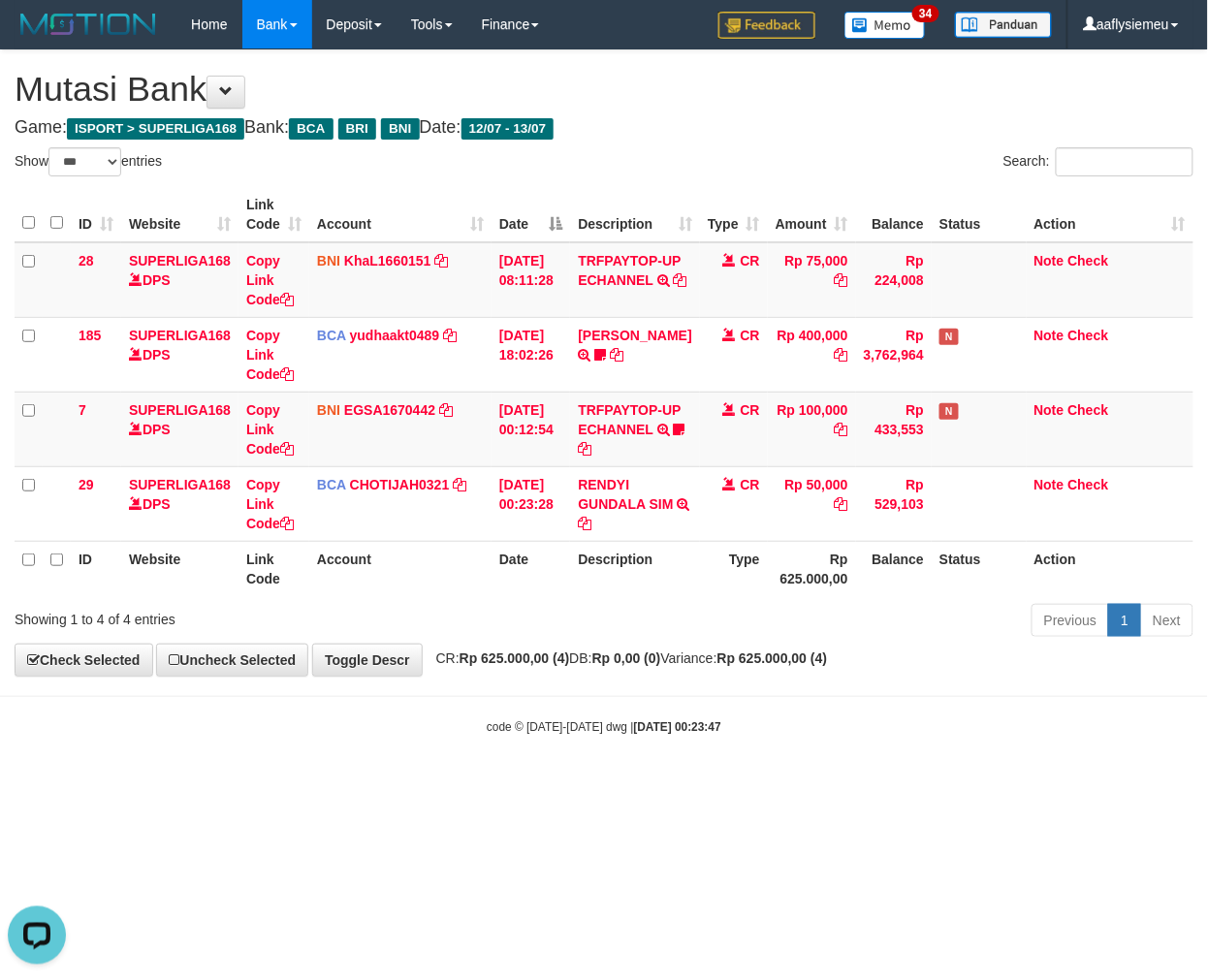 scroll, scrollTop: 0, scrollLeft: 0, axis: both 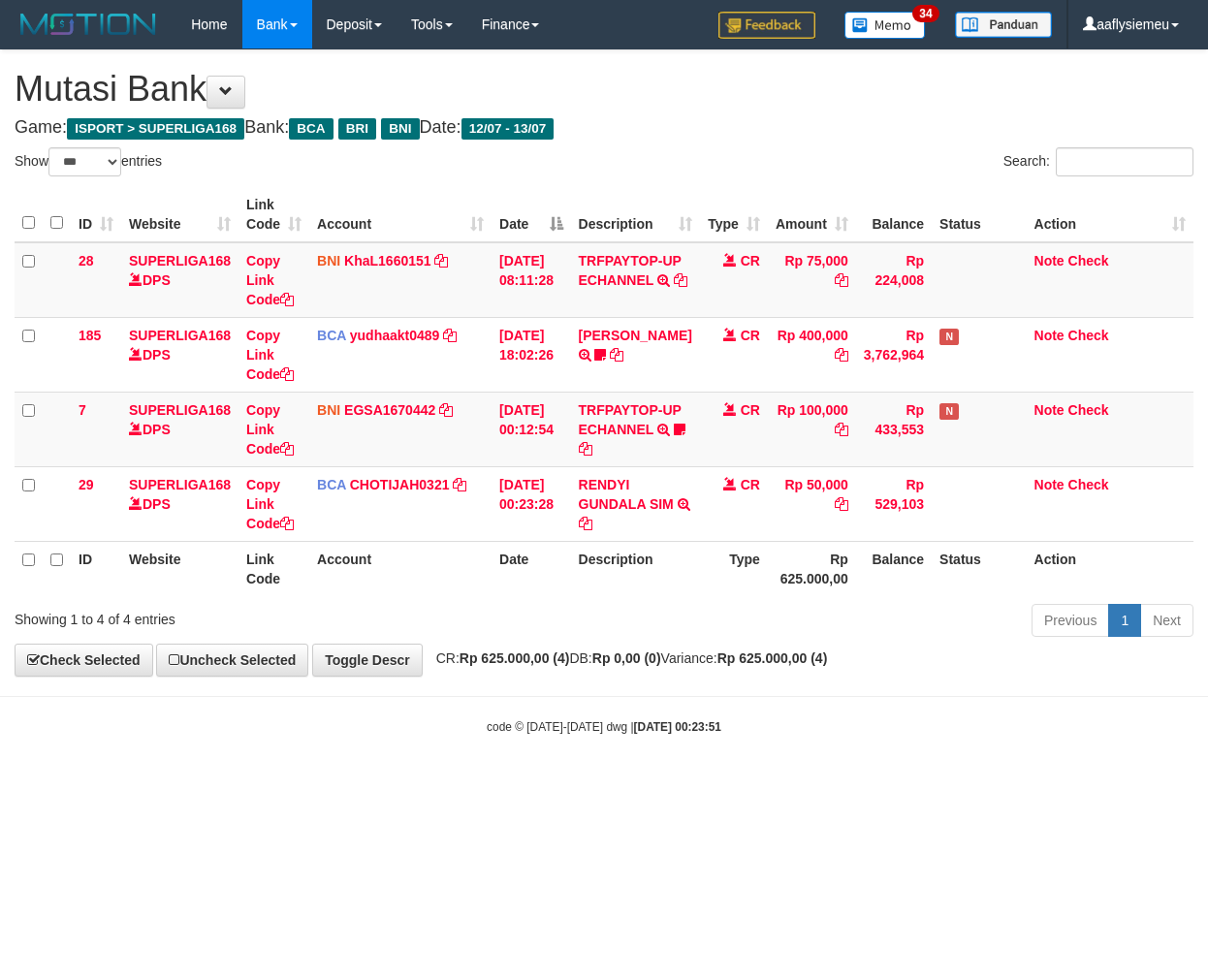 select on "***" 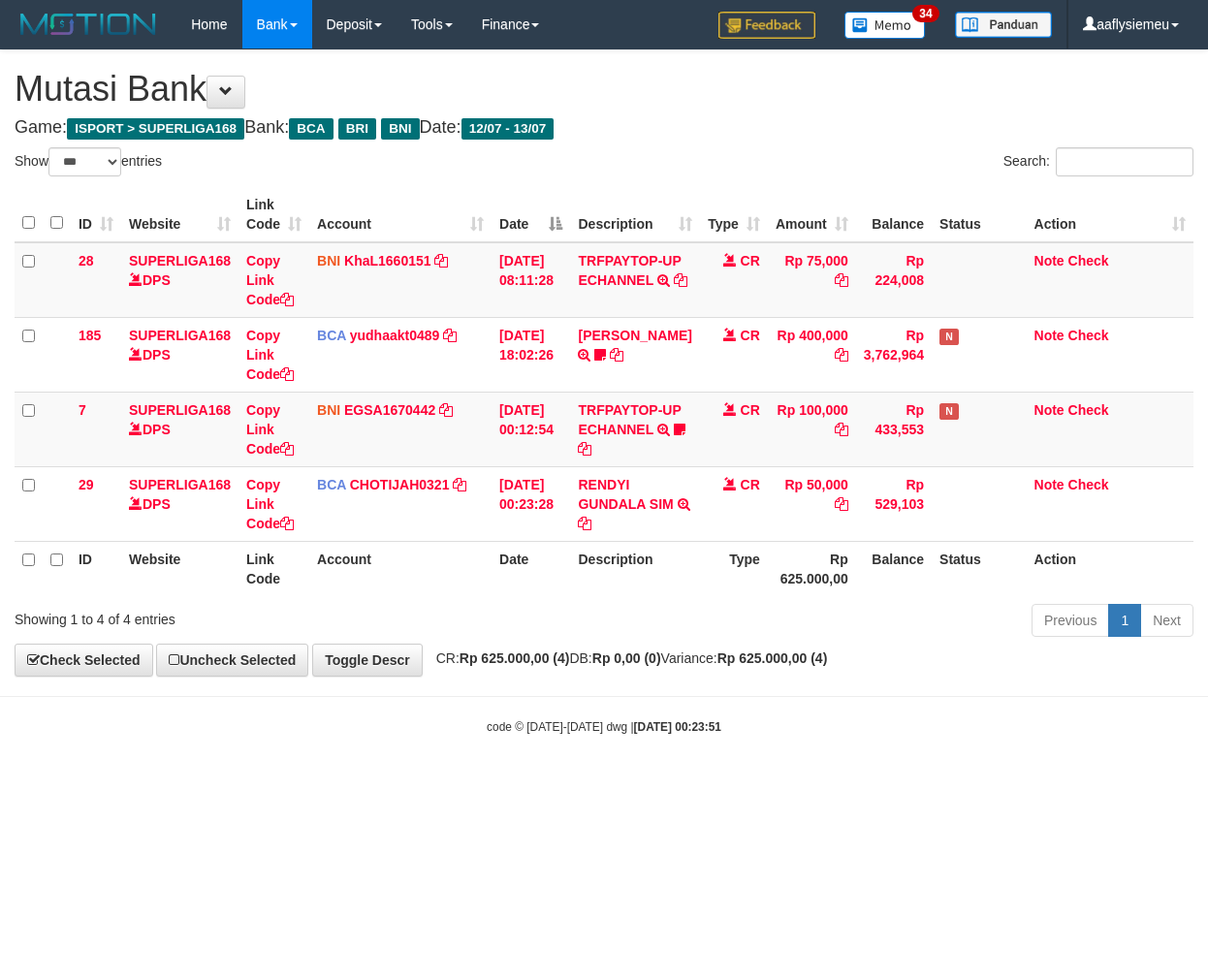 scroll, scrollTop: 0, scrollLeft: 0, axis: both 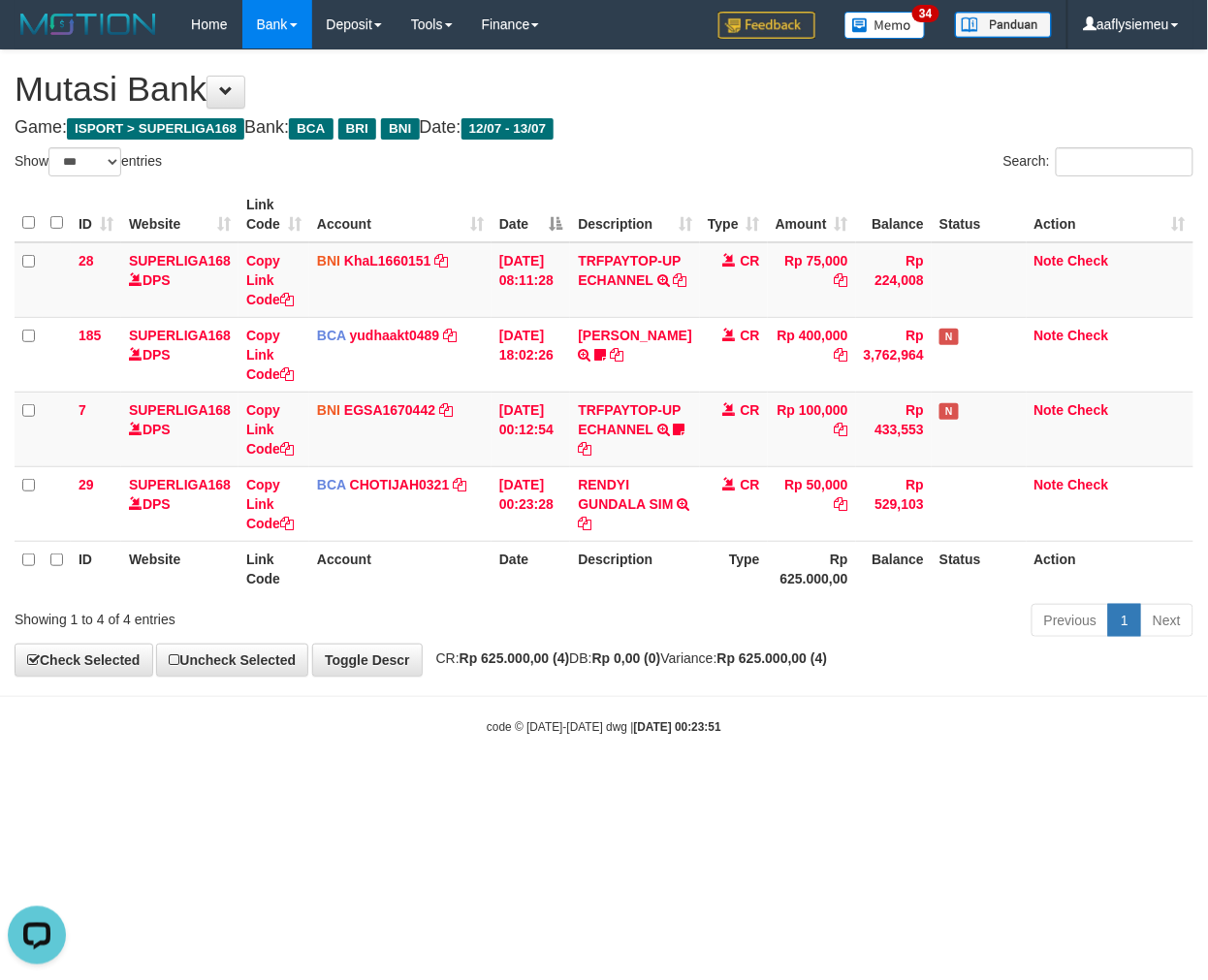 click on "Previous 1 Next" at bounding box center (855, 622) 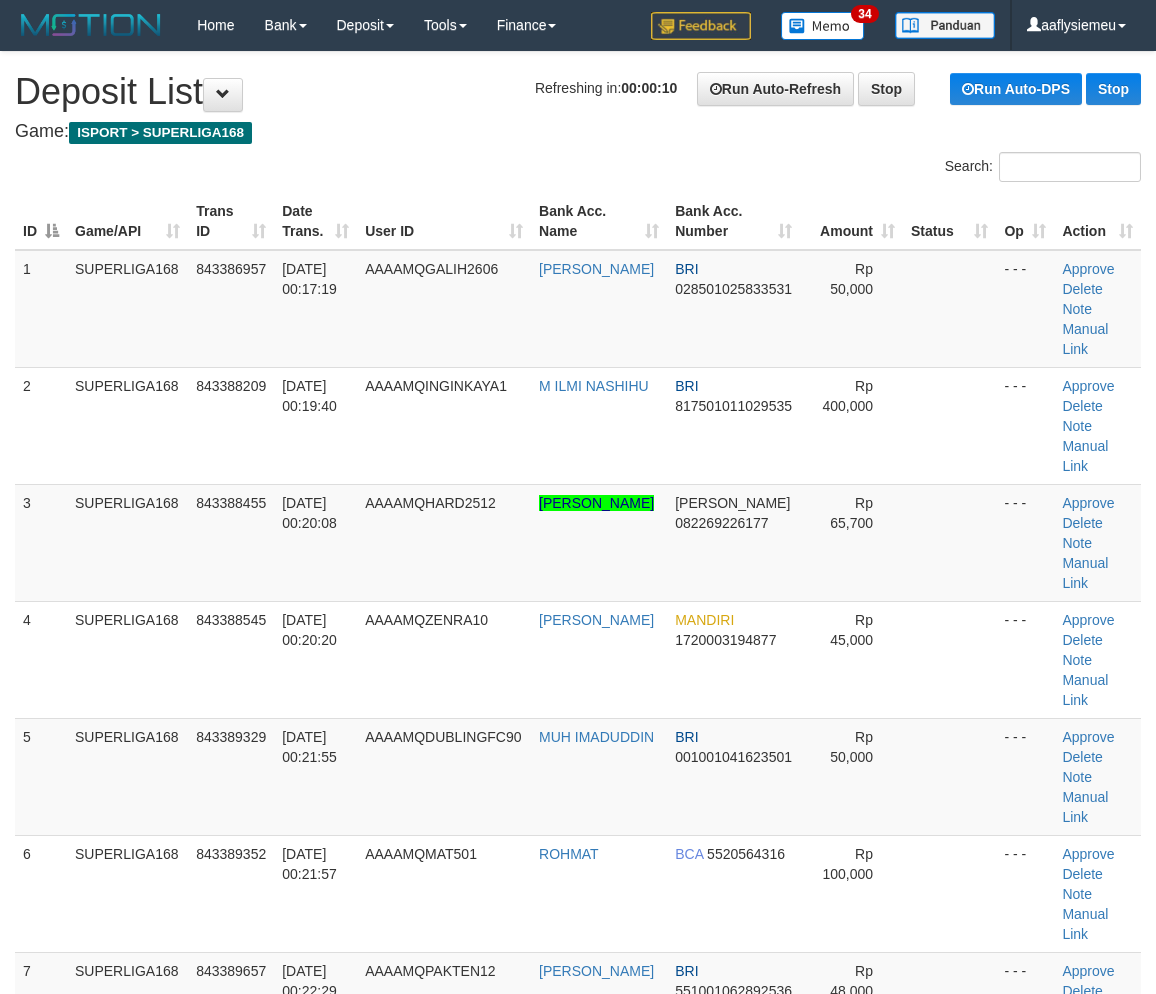scroll, scrollTop: 0, scrollLeft: 0, axis: both 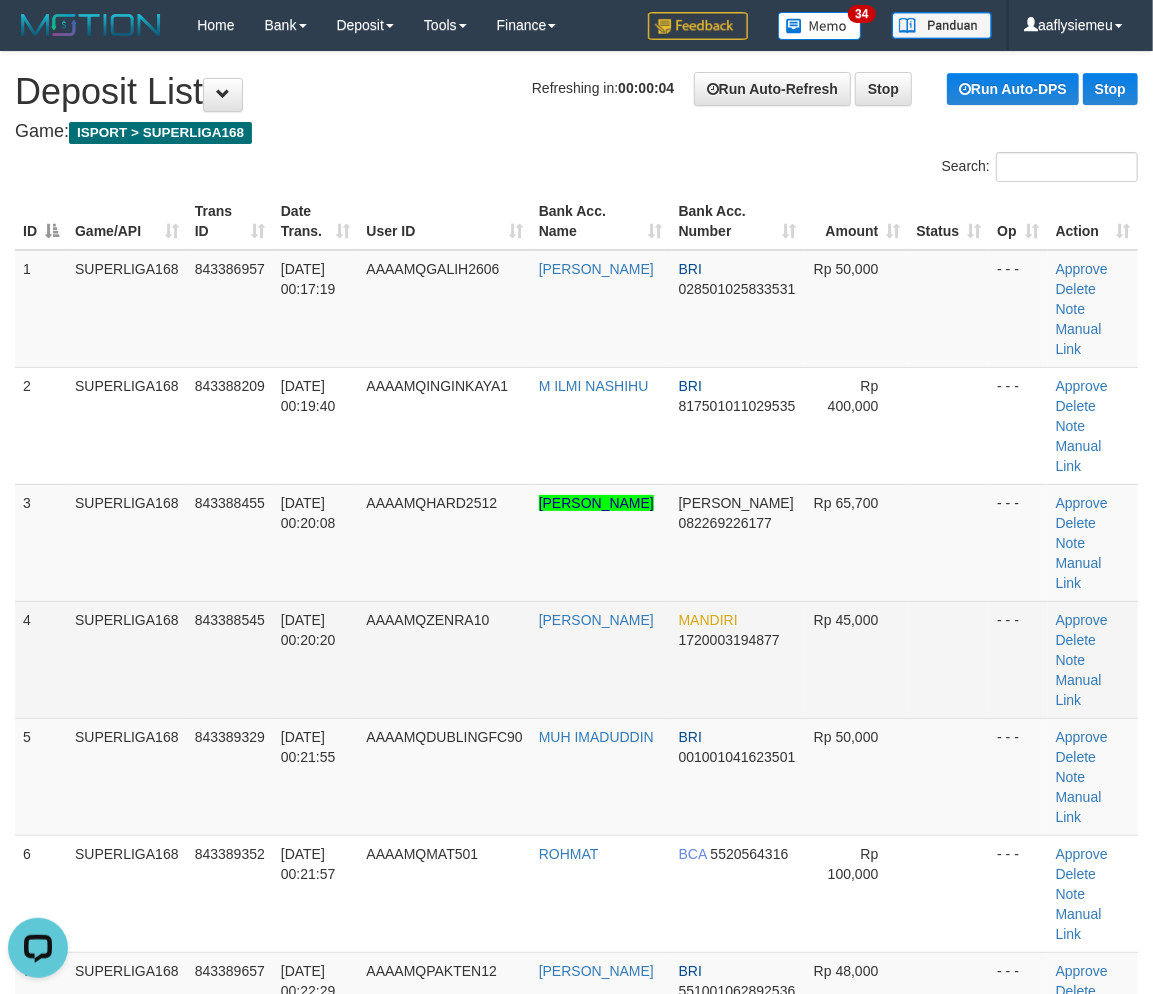 click on "SUPERLIGA168" at bounding box center [127, 659] 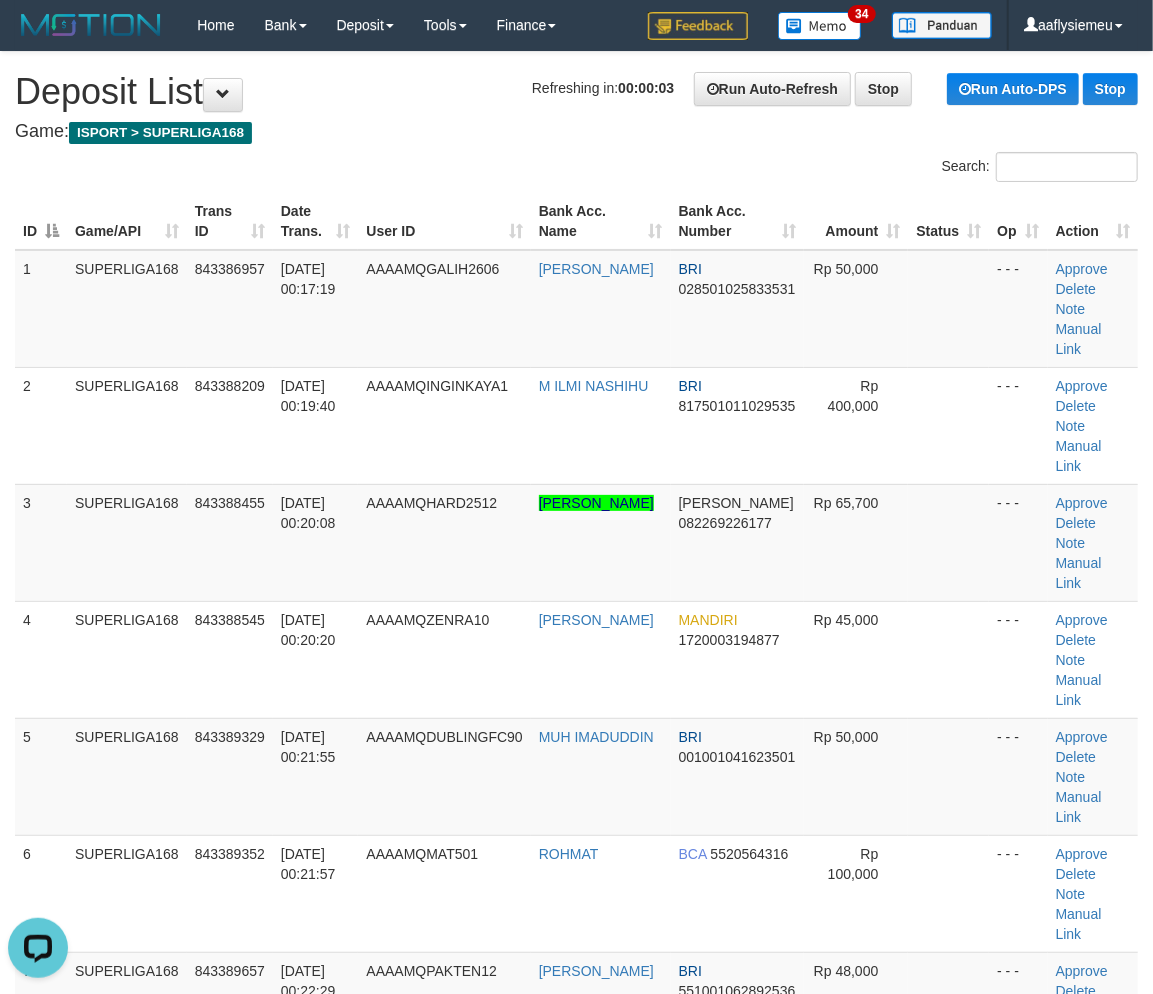 drag, startPoint x: 5, startPoint y: 546, endPoint x: -14, endPoint y: 554, distance: 20.615528 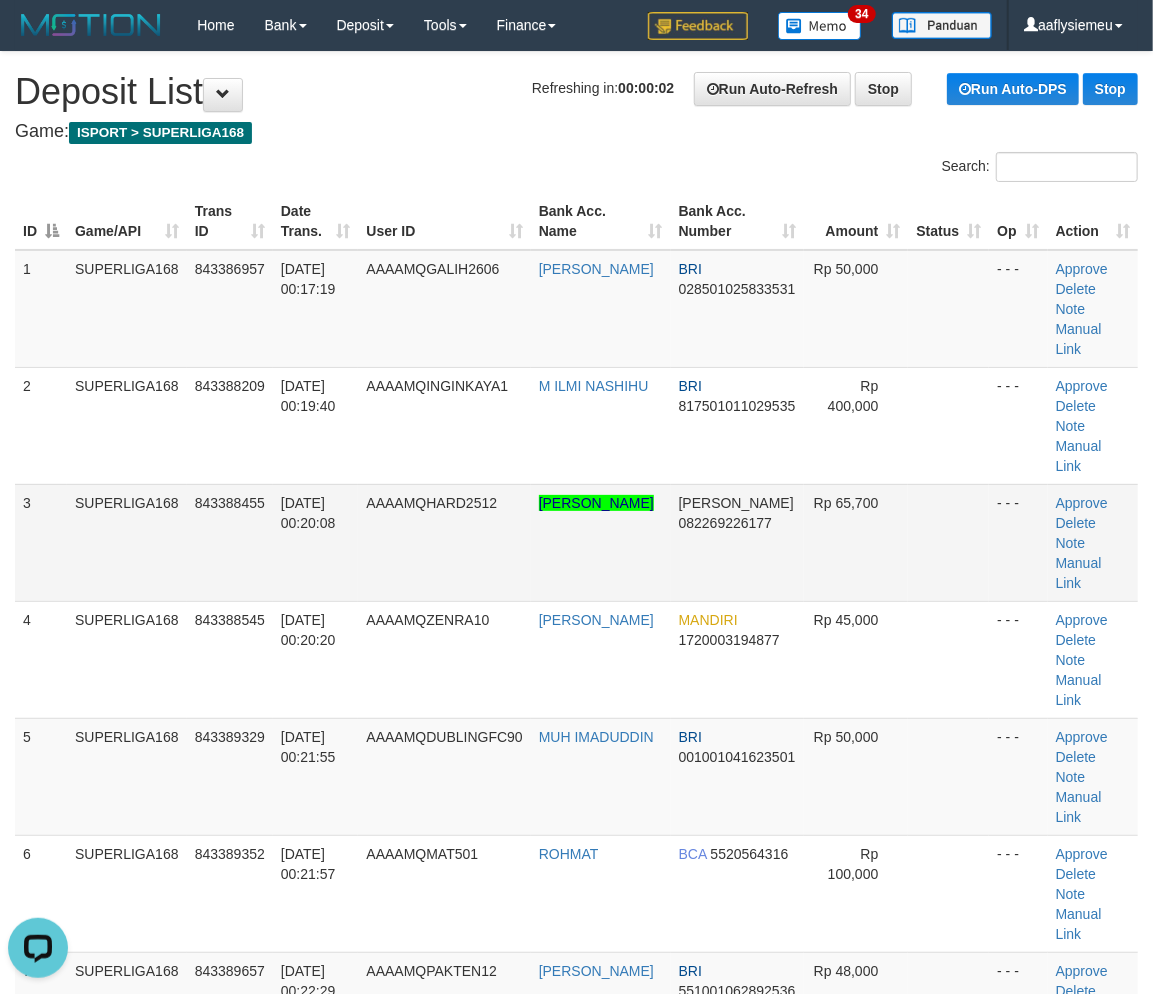 click on "3" at bounding box center [41, 542] 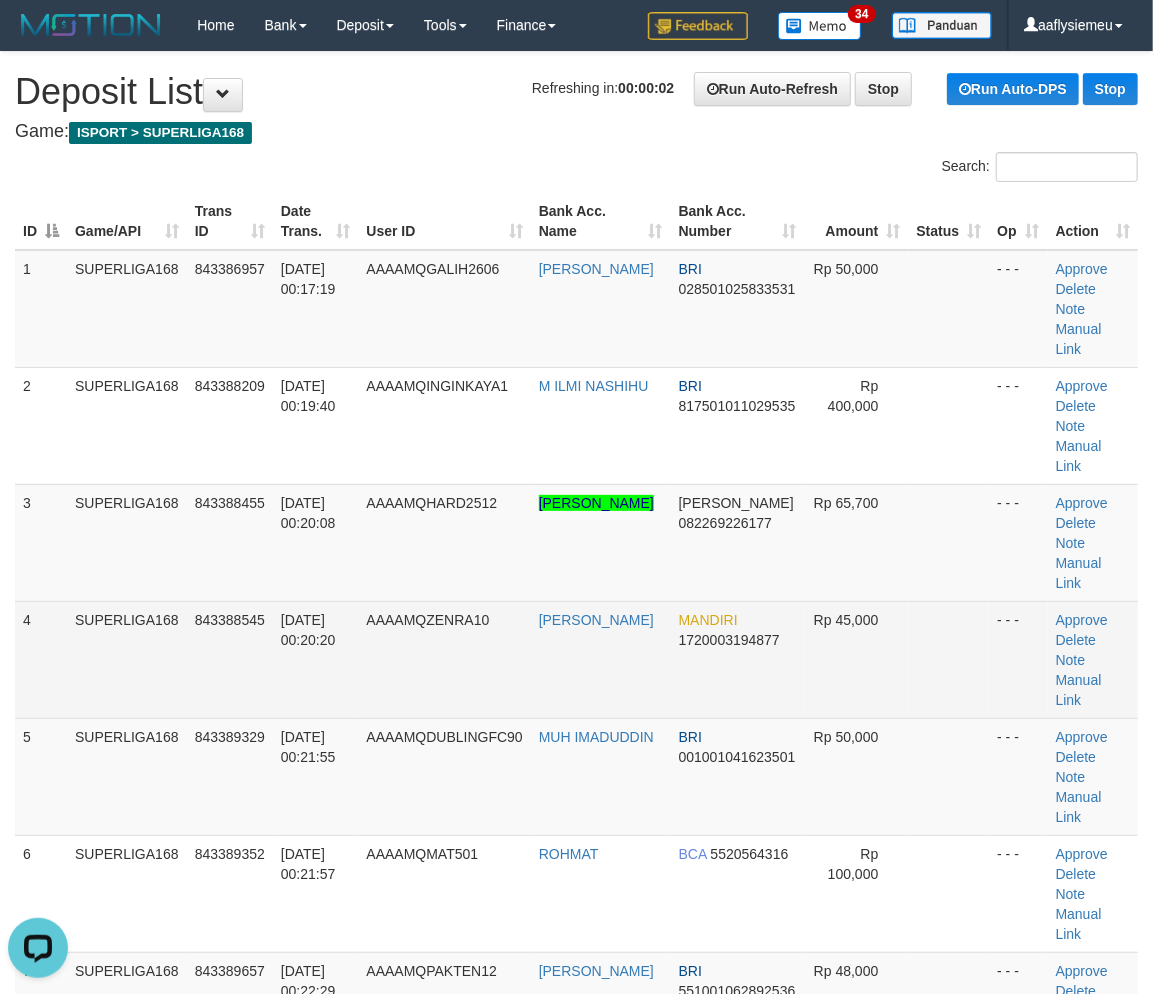 click on "4" at bounding box center [41, 659] 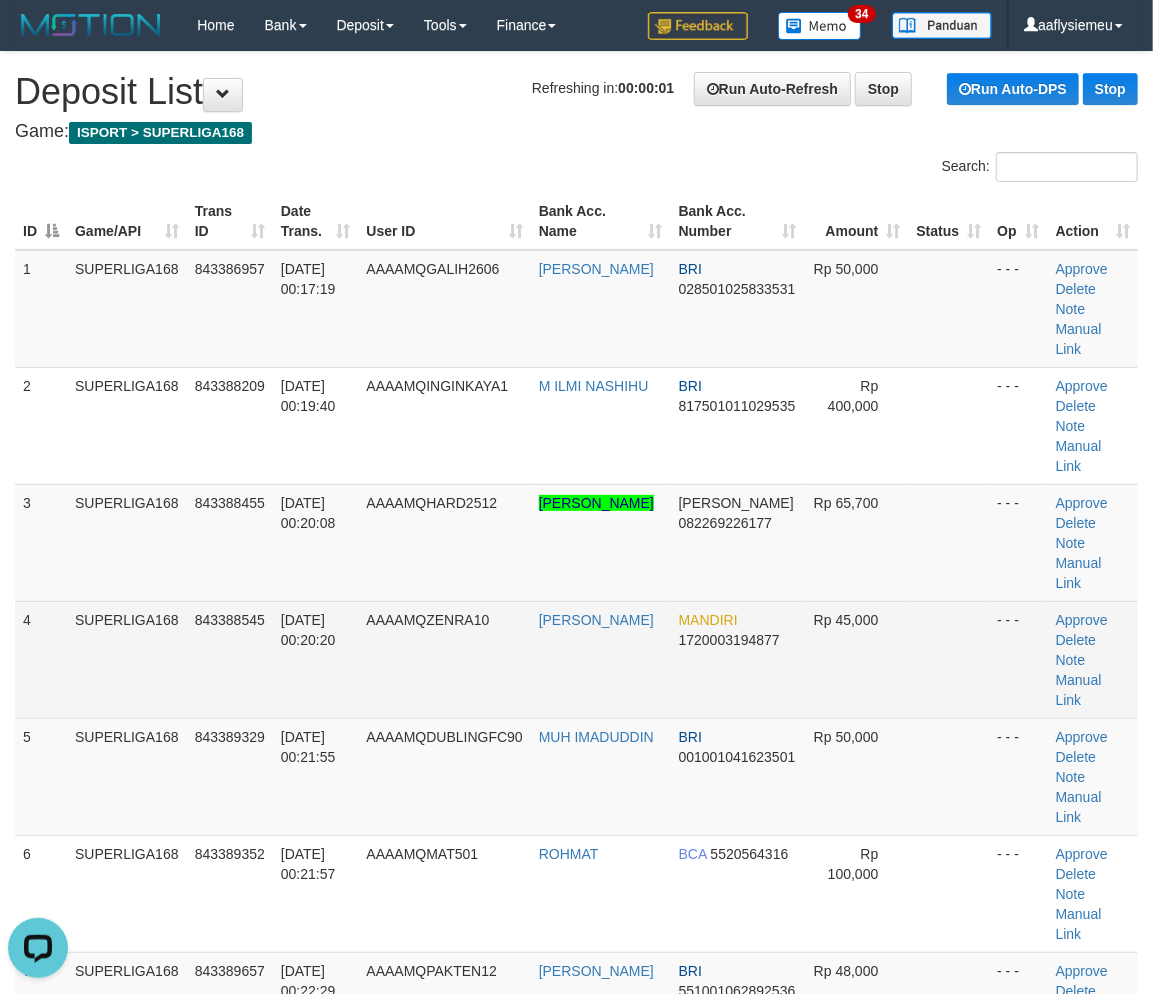 click on "843388545" at bounding box center [230, 620] 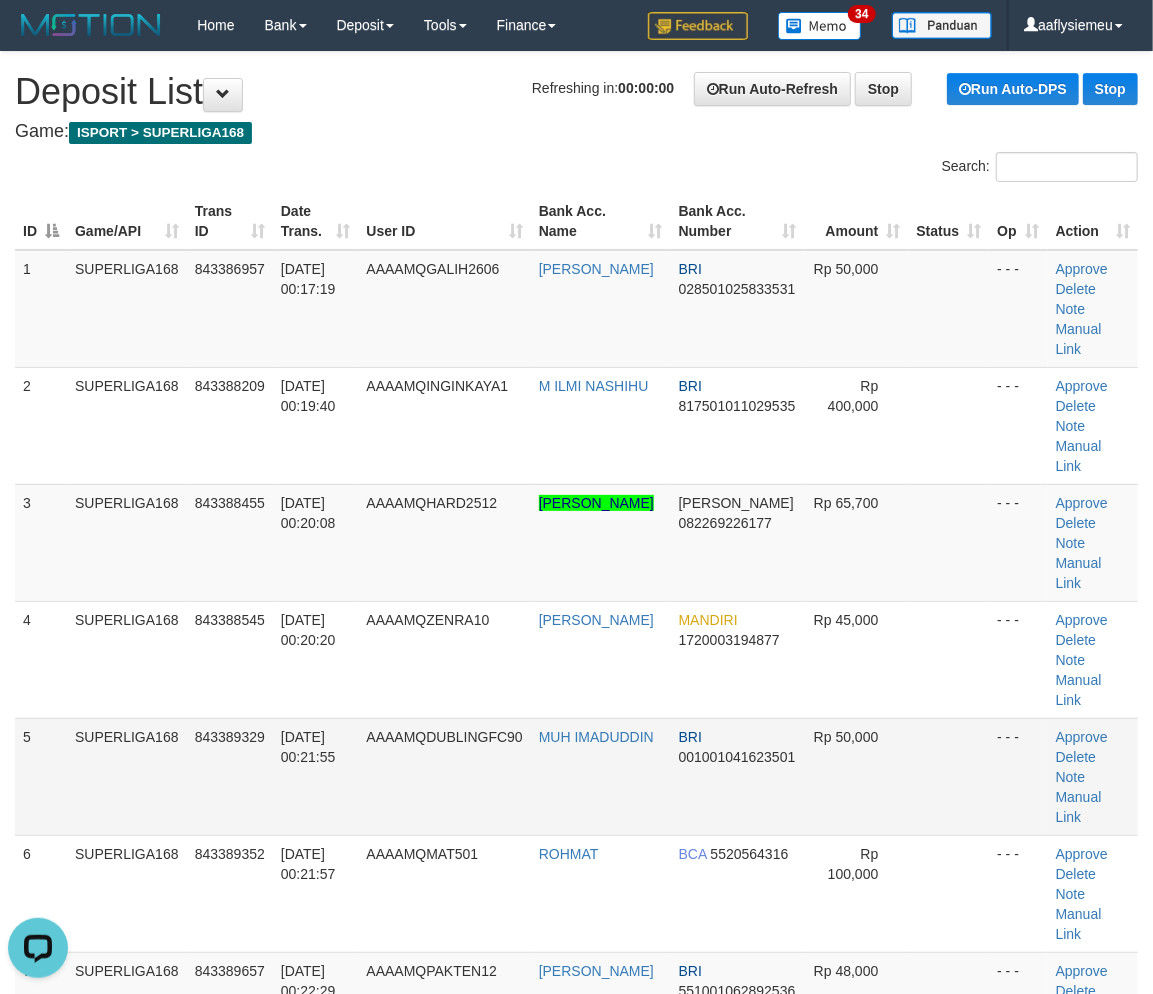 click on "SUPERLIGA168" at bounding box center (127, 776) 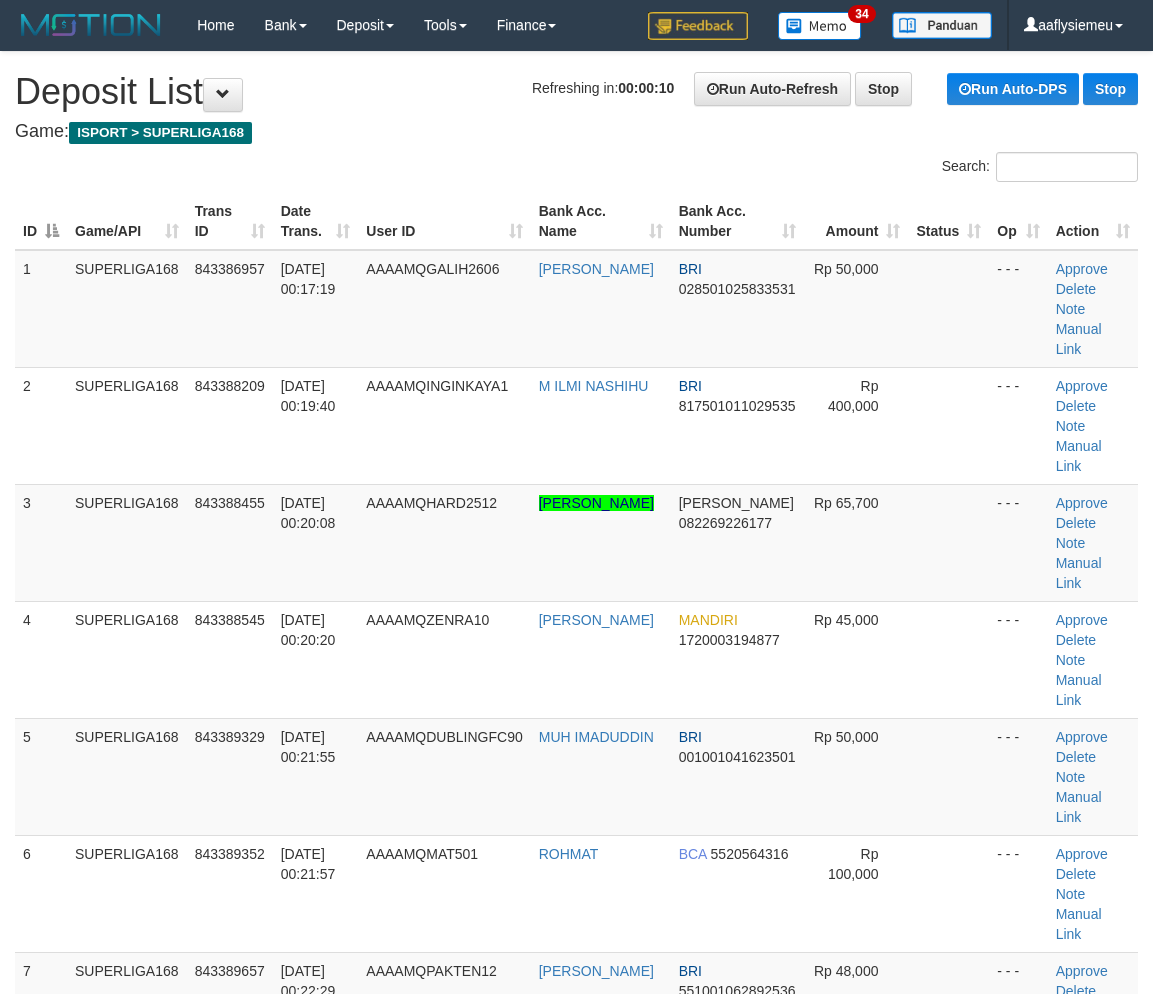 scroll, scrollTop: 0, scrollLeft: 0, axis: both 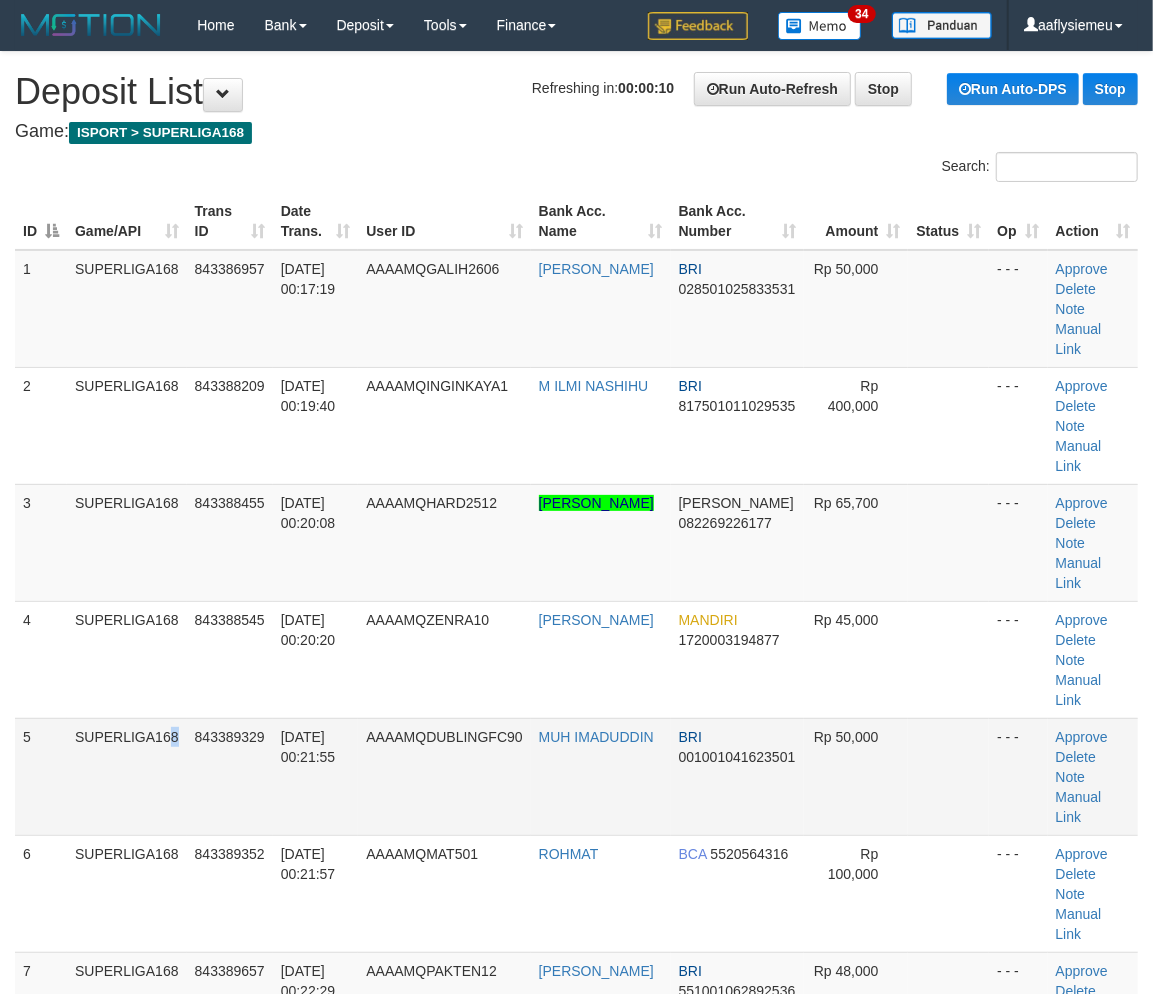 drag, startPoint x: 128, startPoint y: 656, endPoint x: 90, endPoint y: 667, distance: 39.56008 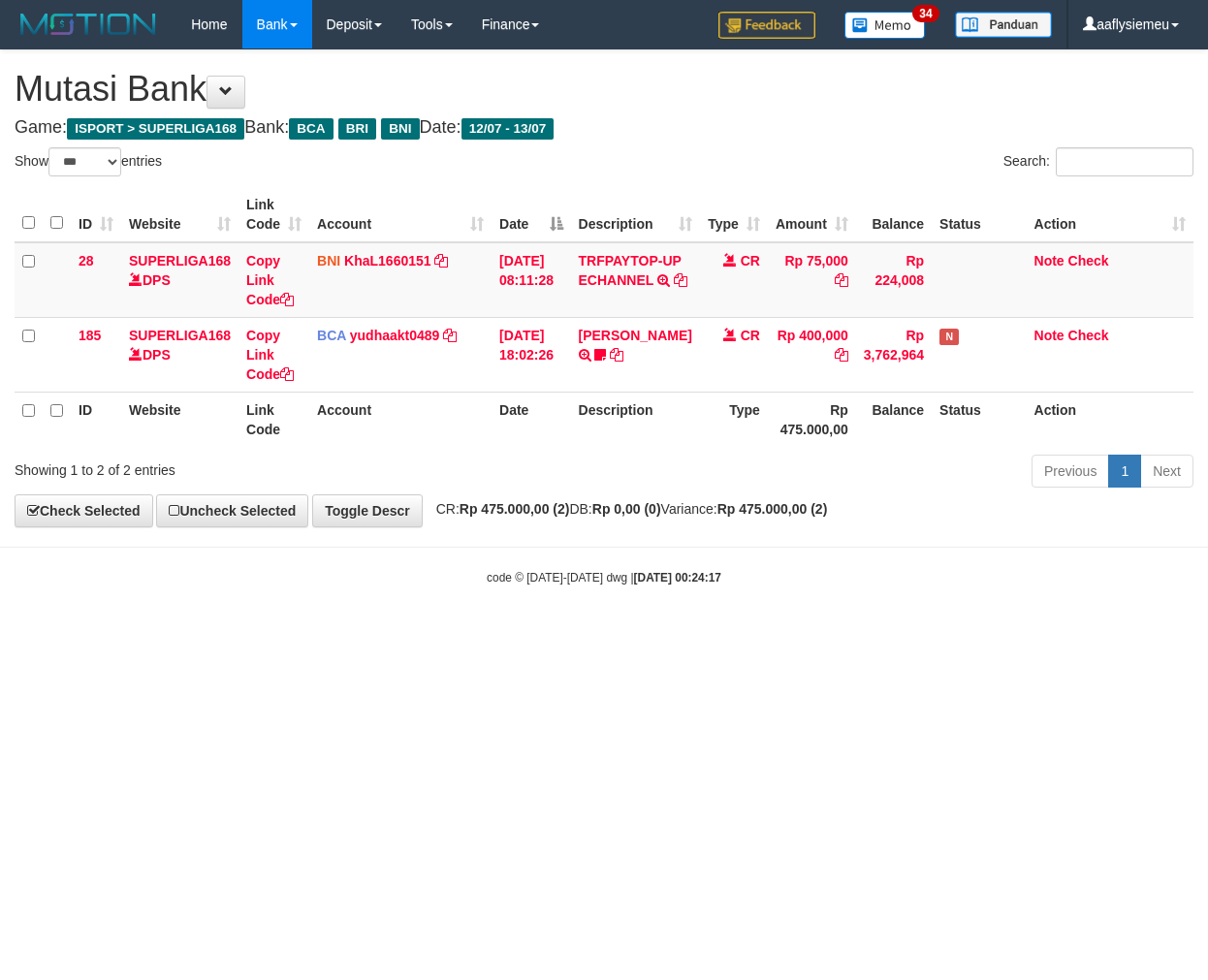 select on "***" 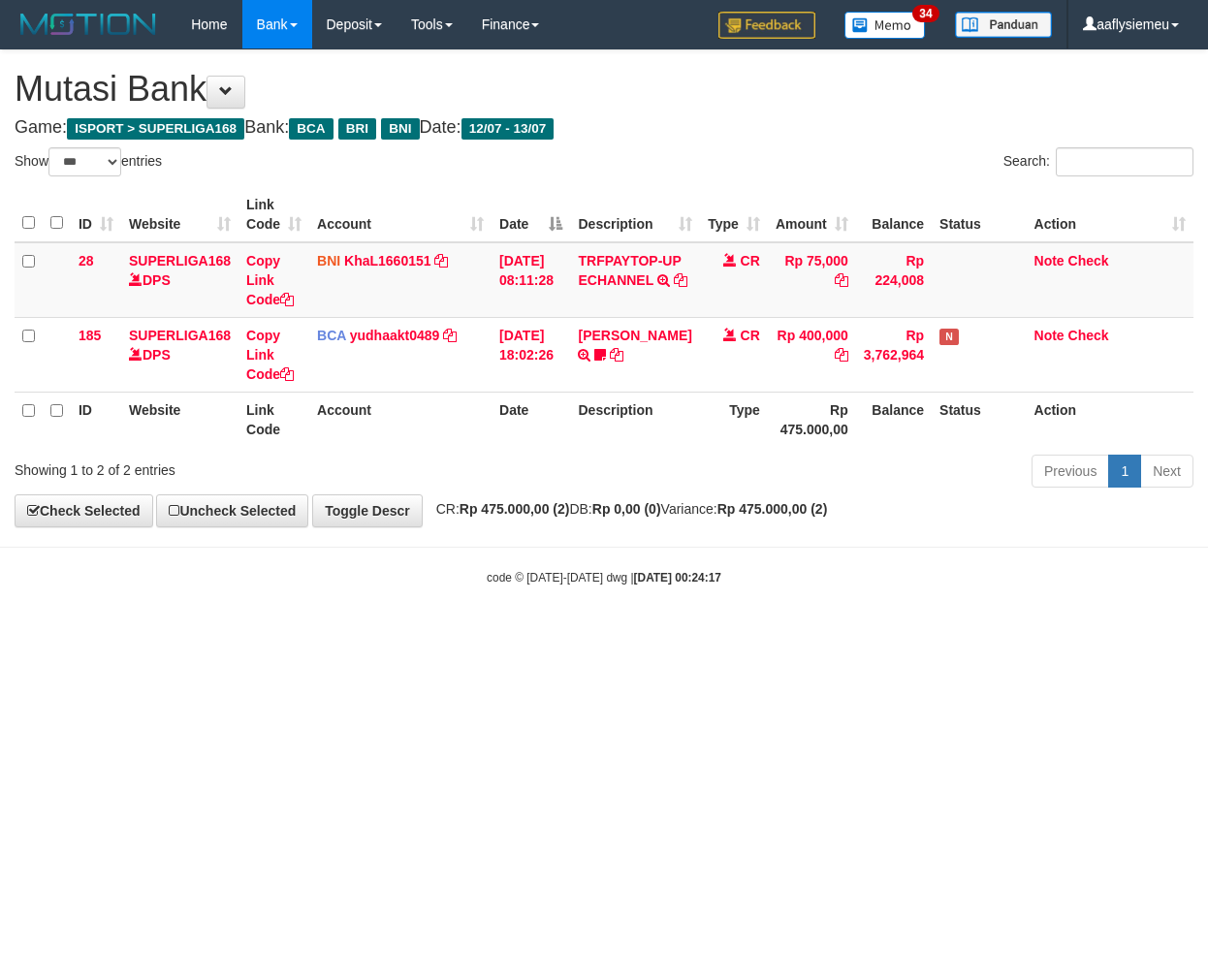 scroll, scrollTop: 0, scrollLeft: 0, axis: both 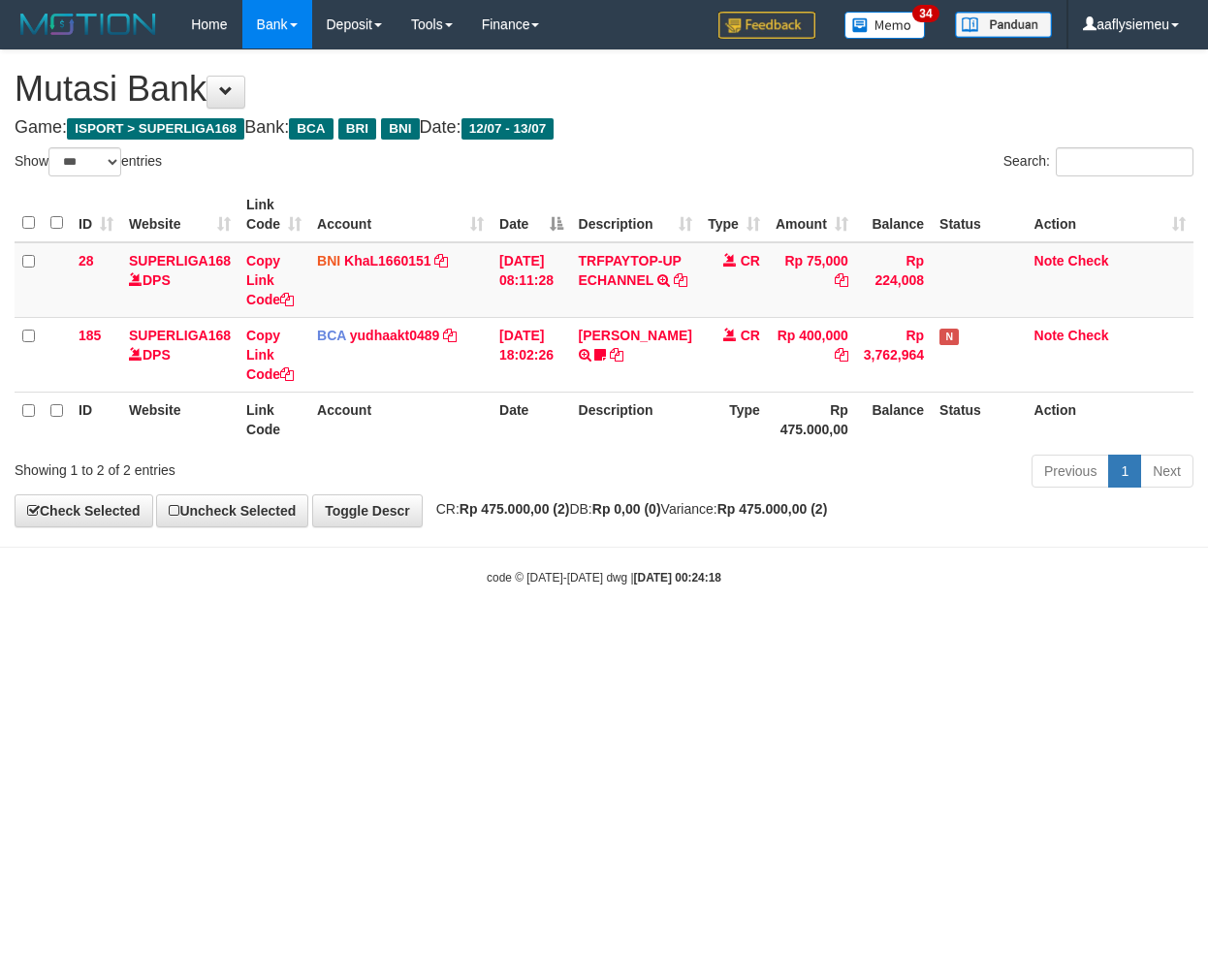 select on "***" 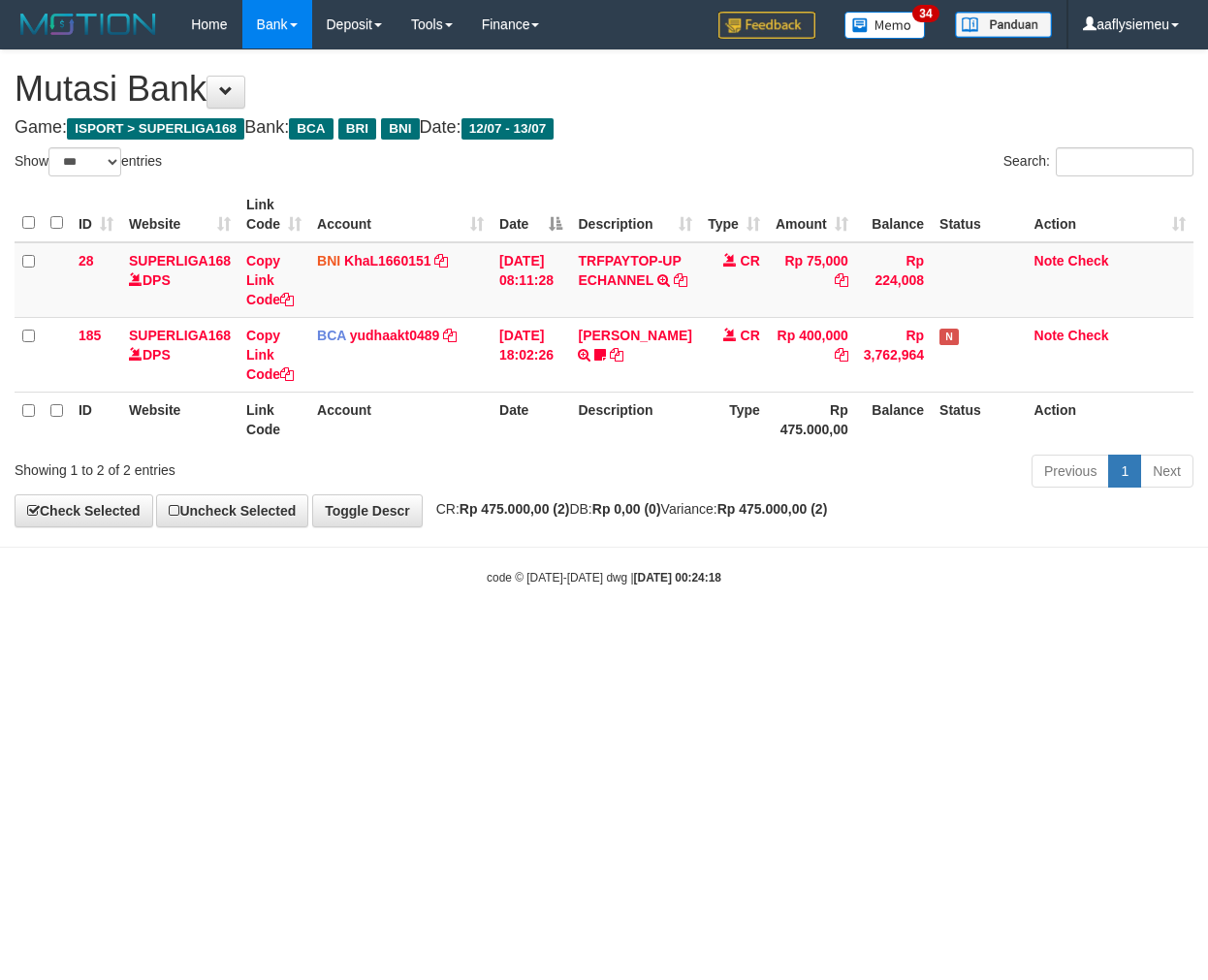 scroll, scrollTop: 0, scrollLeft: 0, axis: both 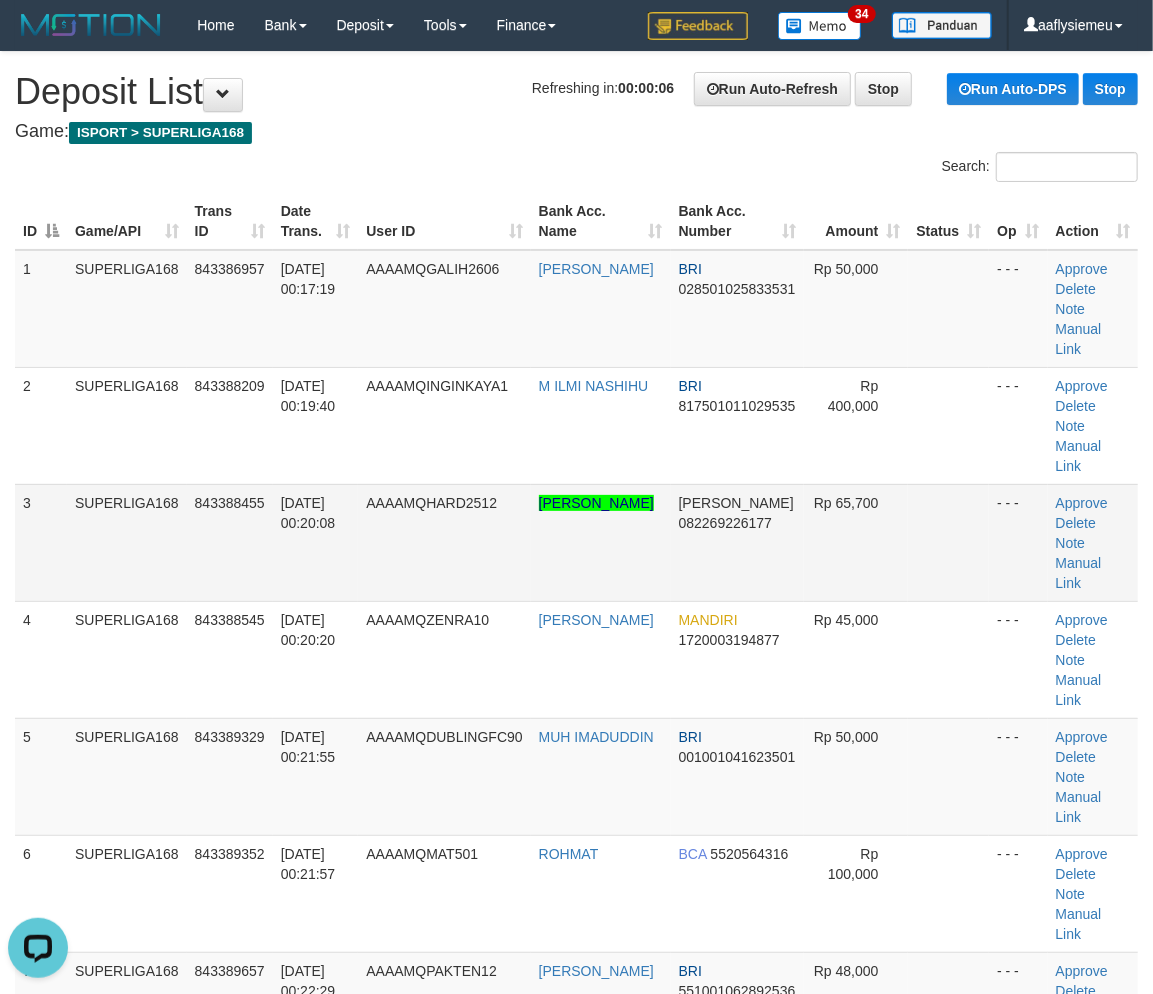 click on "SUPERLIGA168" at bounding box center [127, 542] 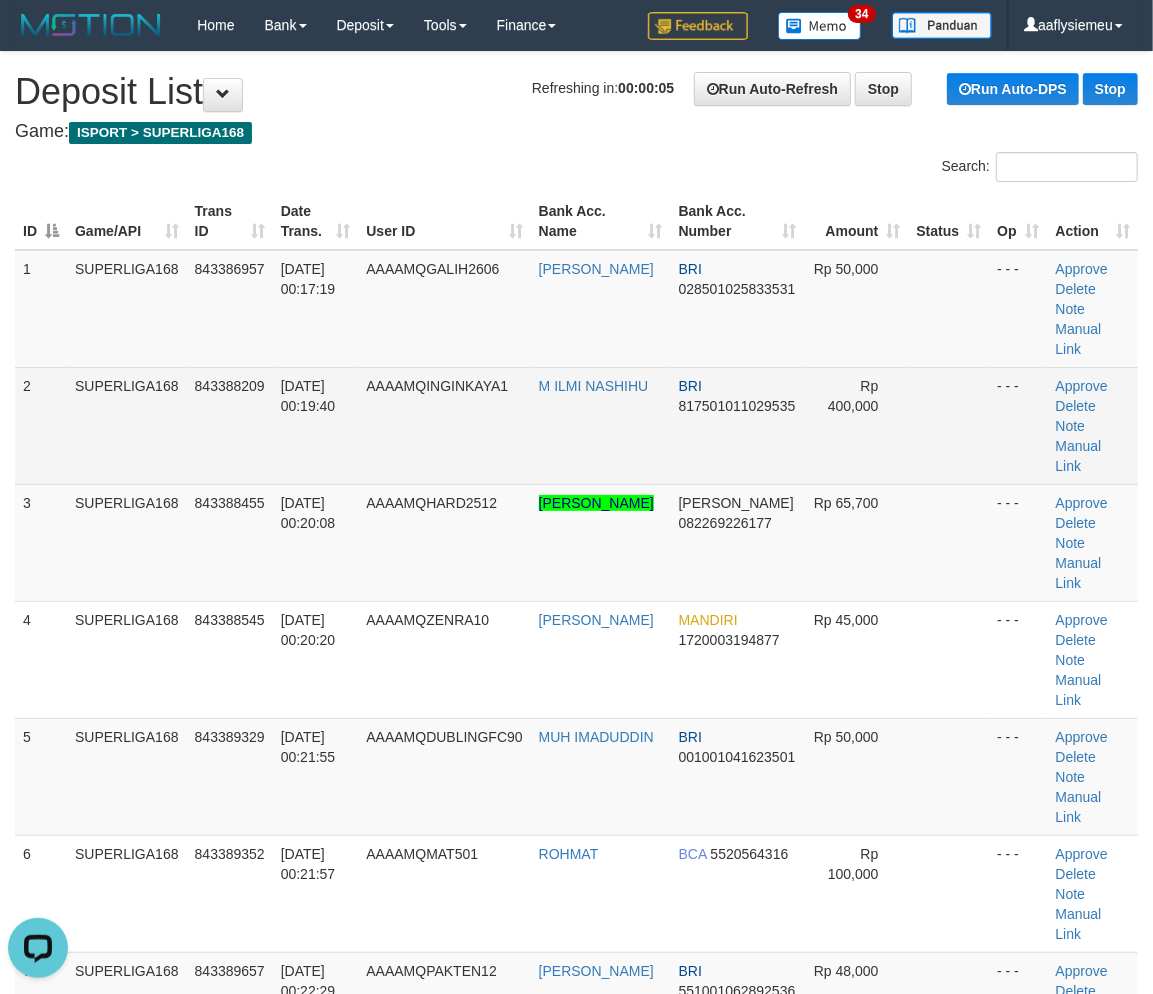 click on "SUPERLIGA168" at bounding box center [127, 425] 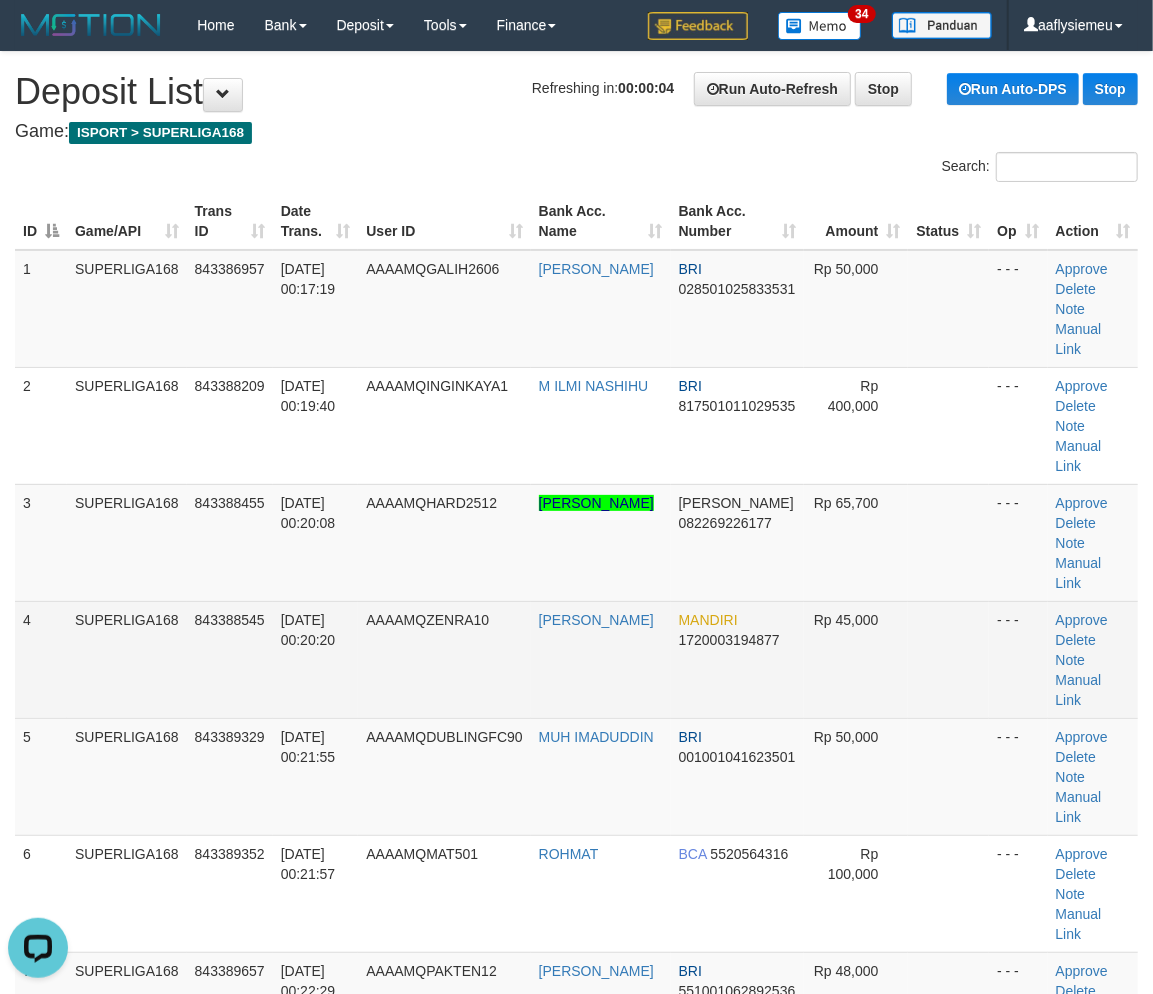 drag, startPoint x: 292, startPoint y: 493, endPoint x: 27, endPoint y: 588, distance: 281.51376 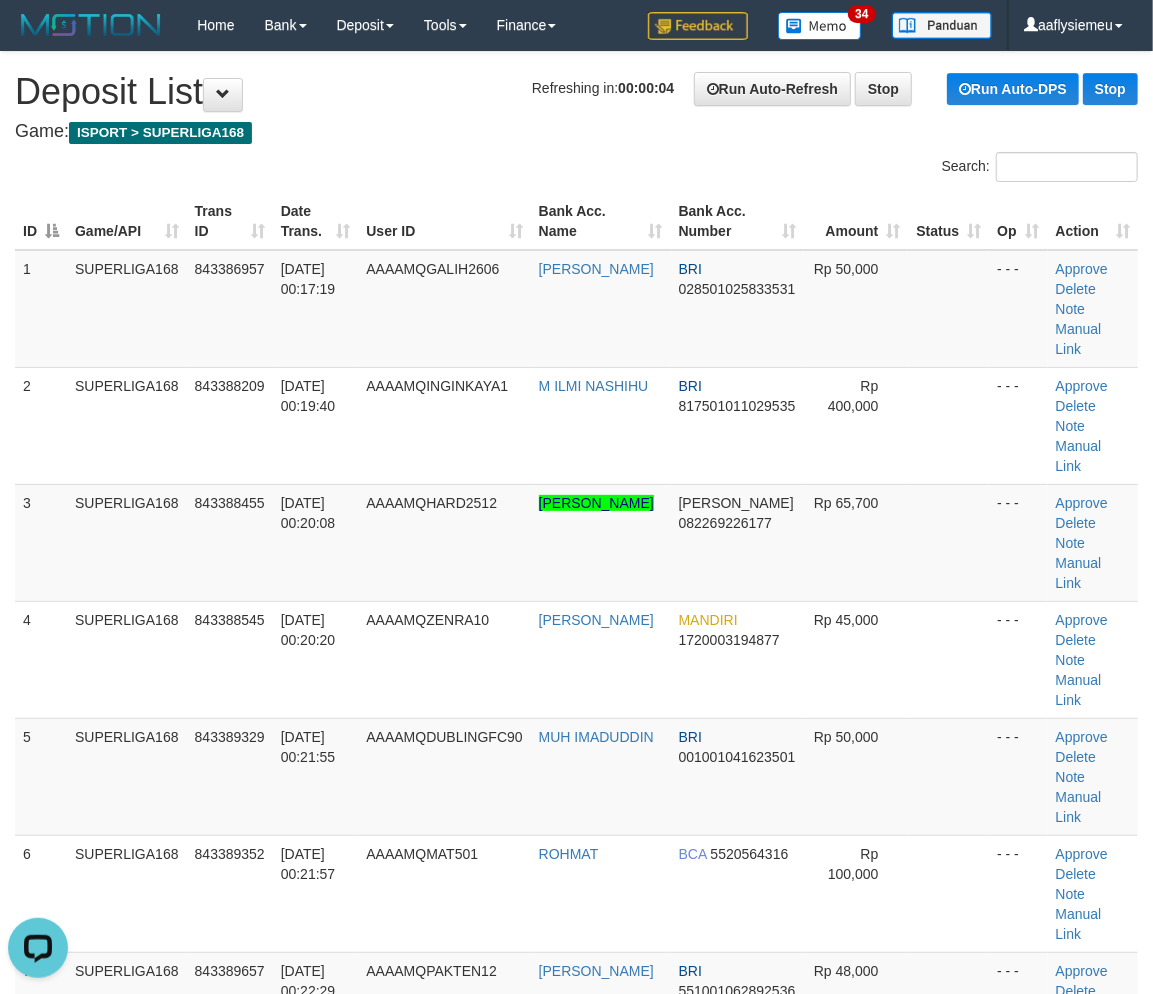 drag, startPoint x: 422, startPoint y: 561, endPoint x: 5, endPoint y: 697, distance: 438.61716 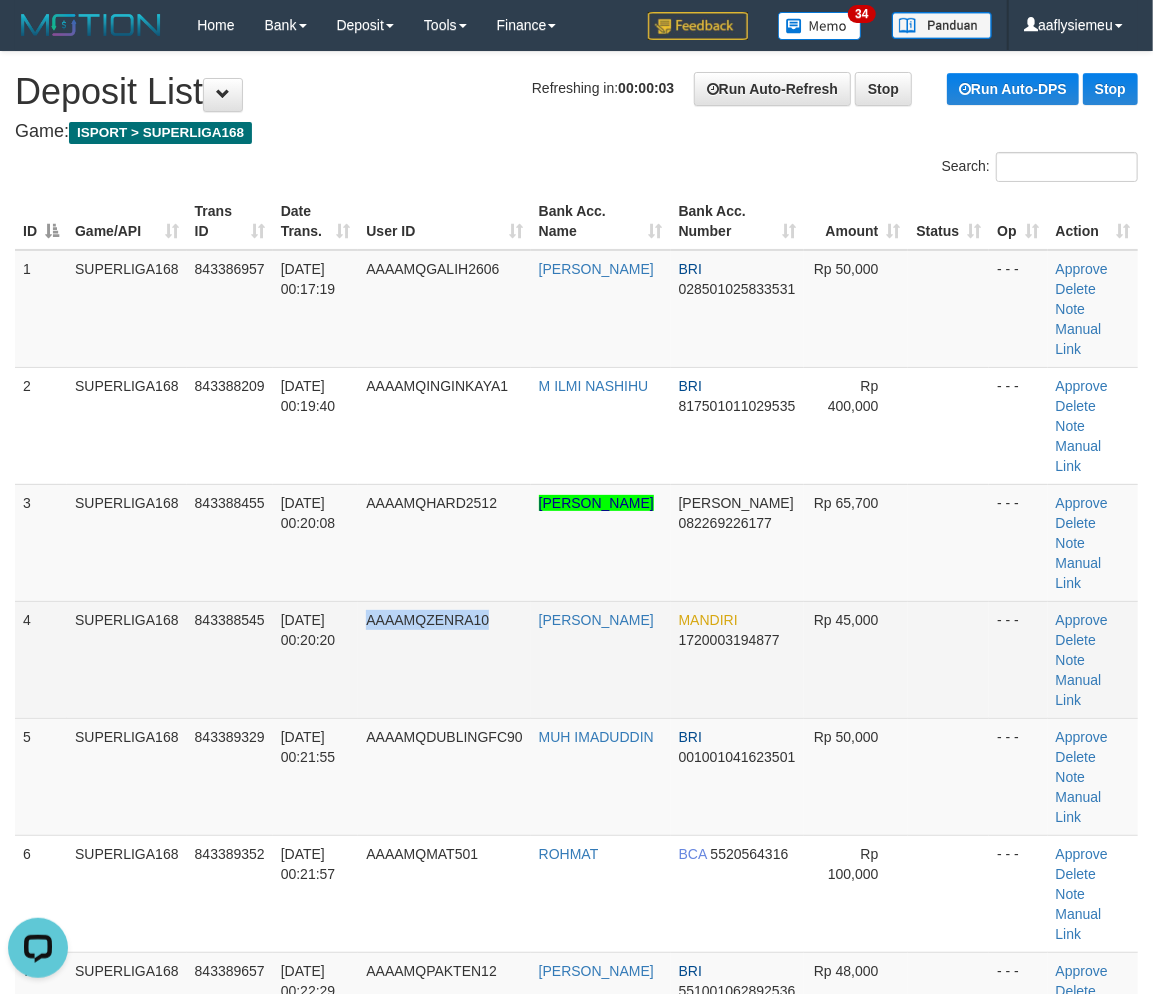 click on "13/07/2025 00:20:20" at bounding box center [316, 659] 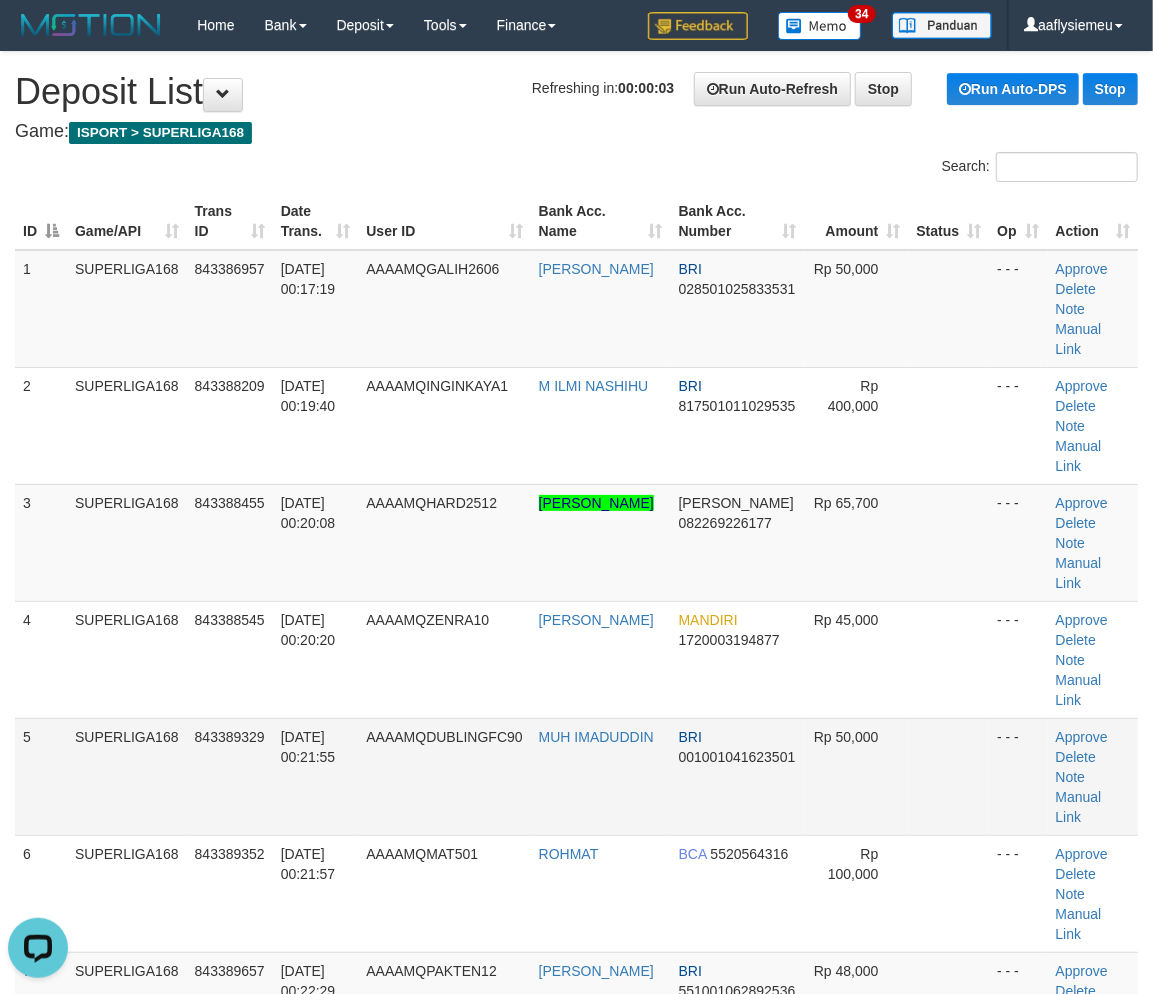 drag, startPoint x: 341, startPoint y: 577, endPoint x: 63, endPoint y: 650, distance: 287.42477 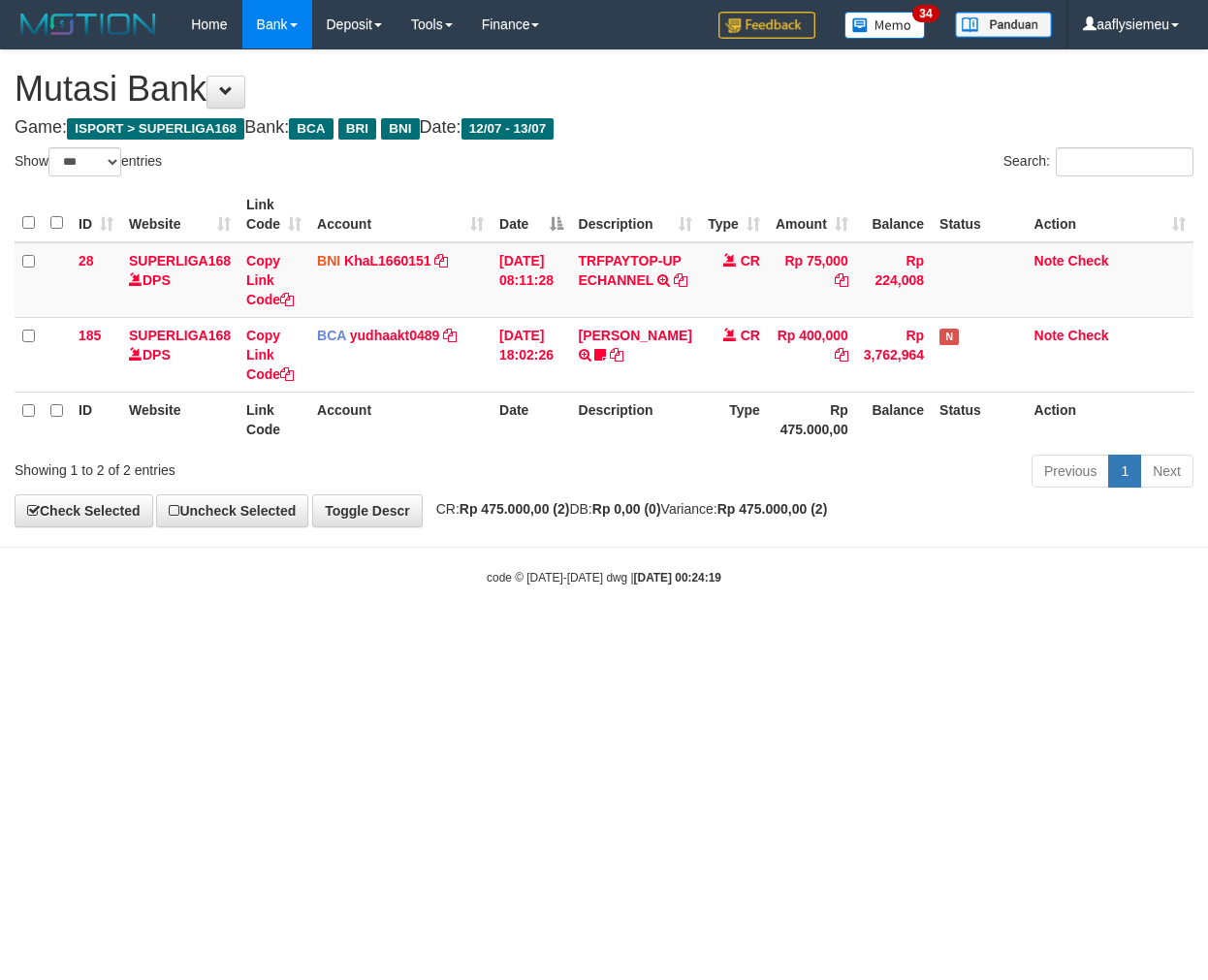 select on "***" 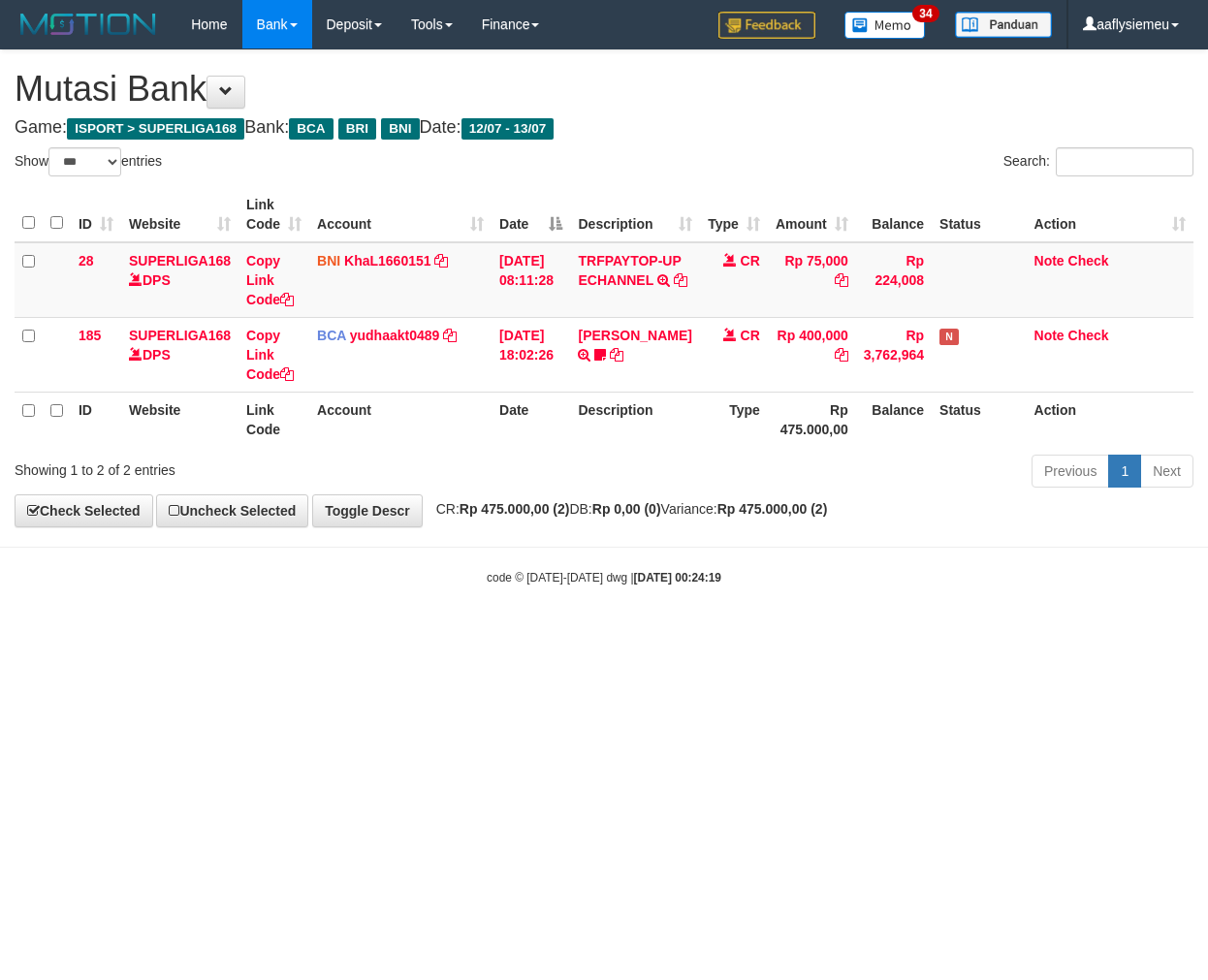 scroll, scrollTop: 0, scrollLeft: 0, axis: both 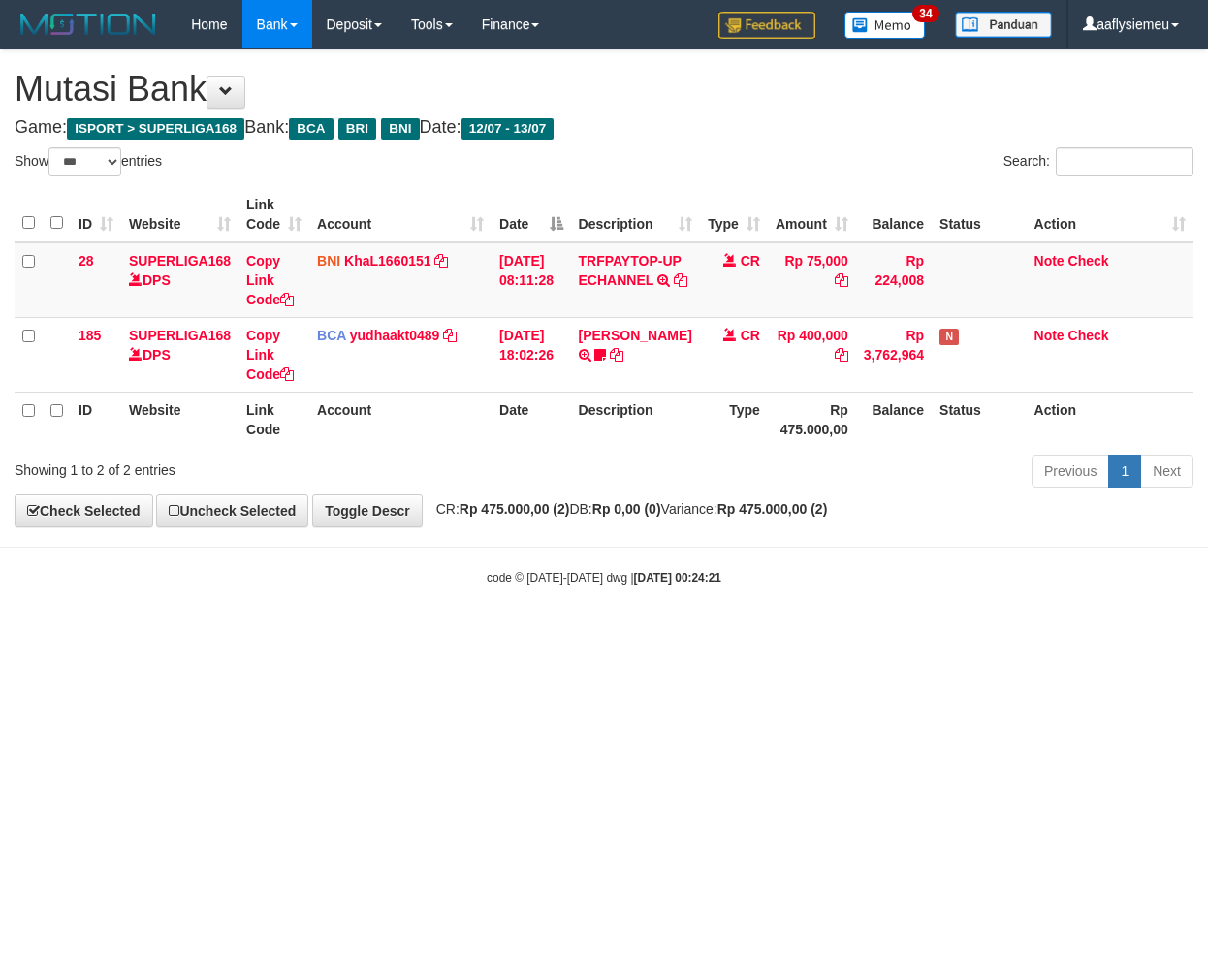 select on "***" 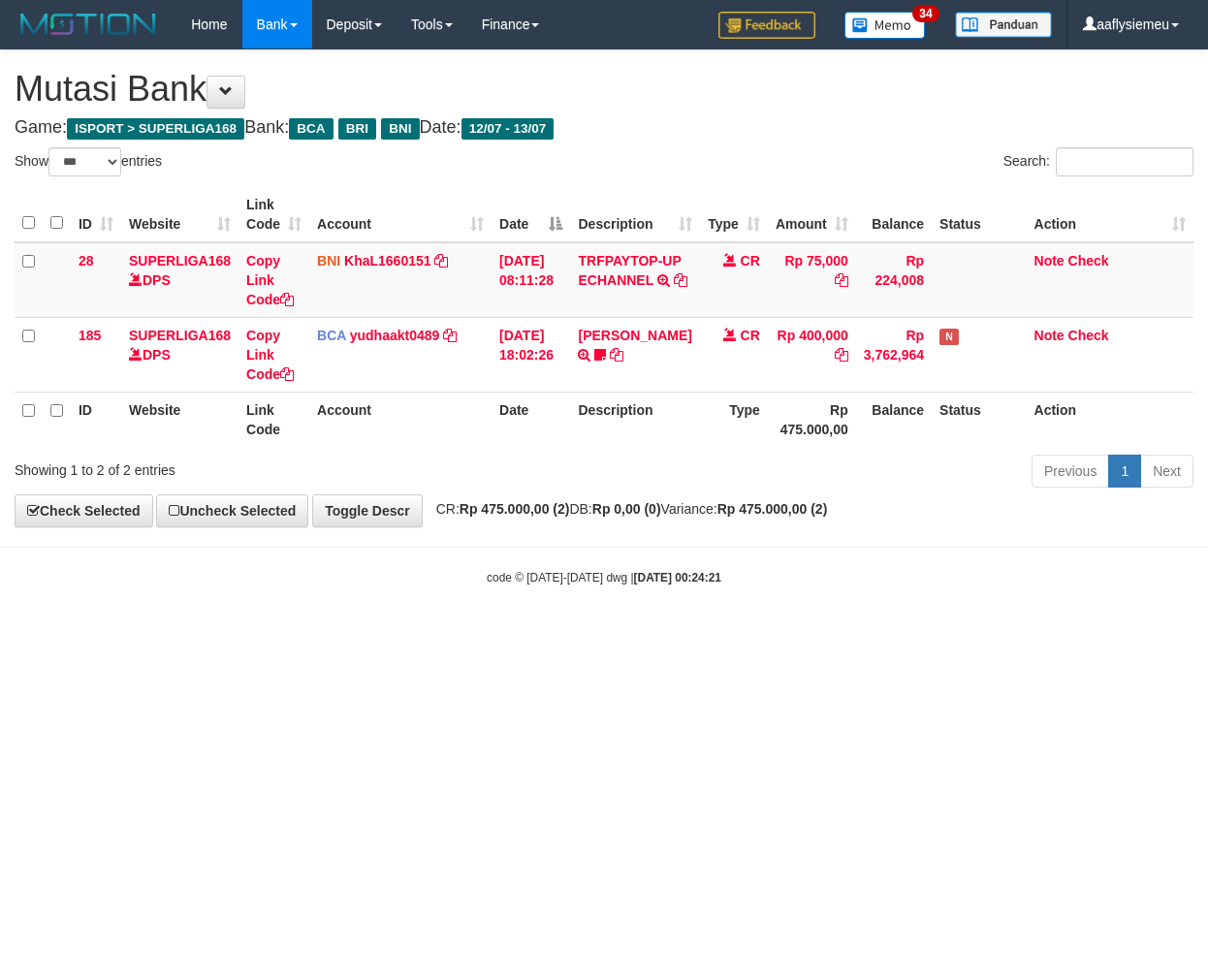 scroll, scrollTop: 0, scrollLeft: 0, axis: both 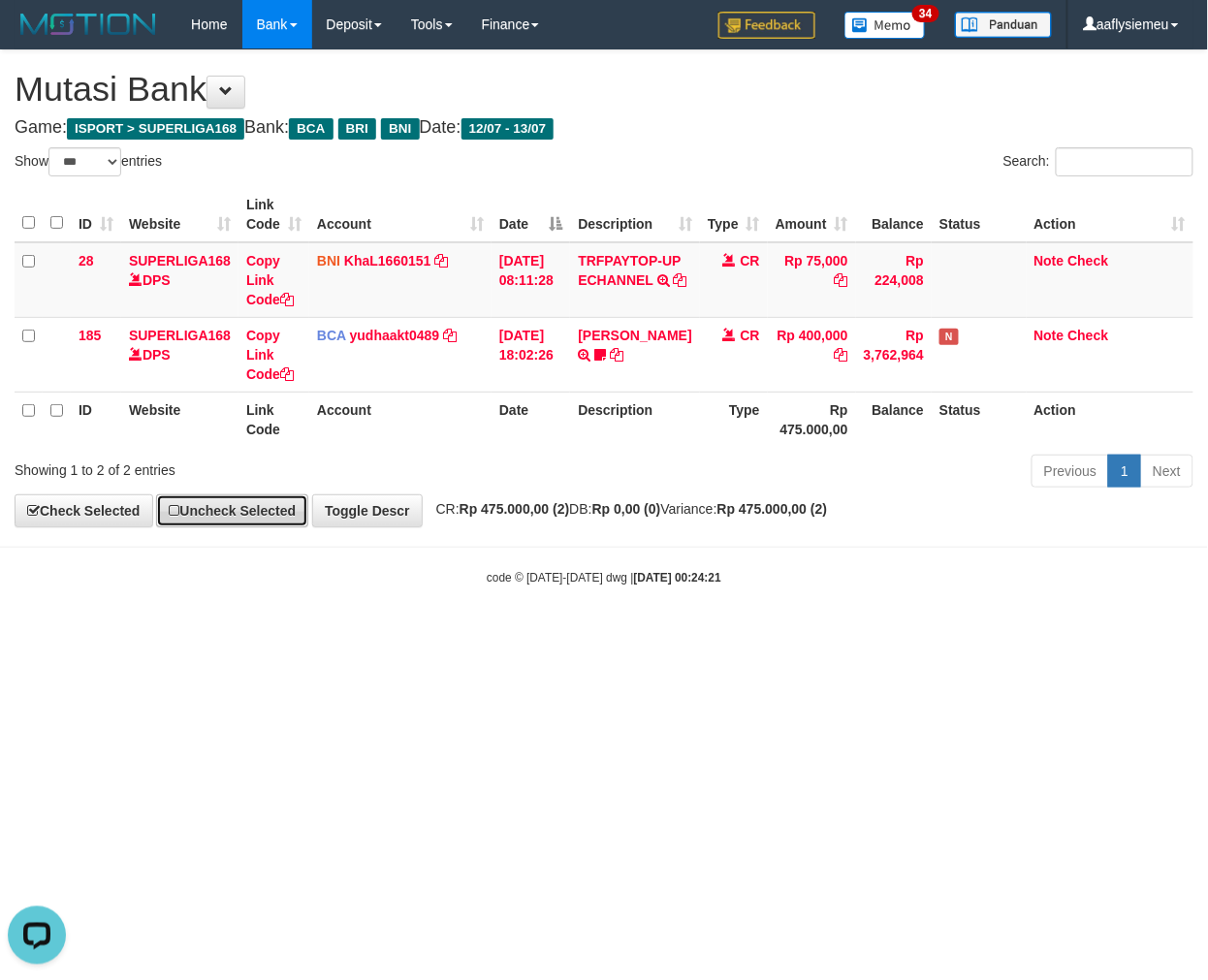 click on "Uncheck Selected" at bounding box center (232, 511) 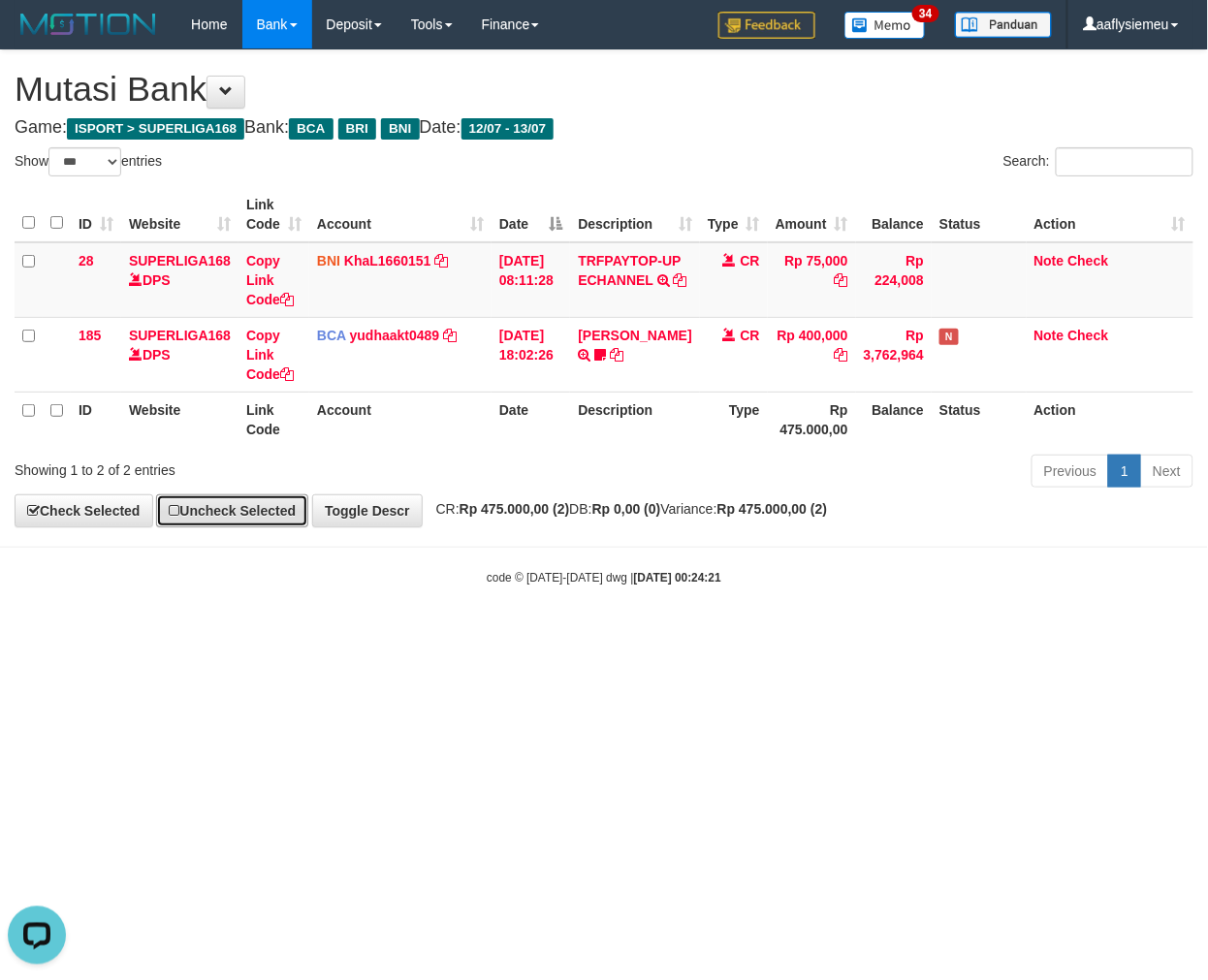 drag, startPoint x: 313, startPoint y: 526, endPoint x: 1110, endPoint y: 521, distance: 797.0157 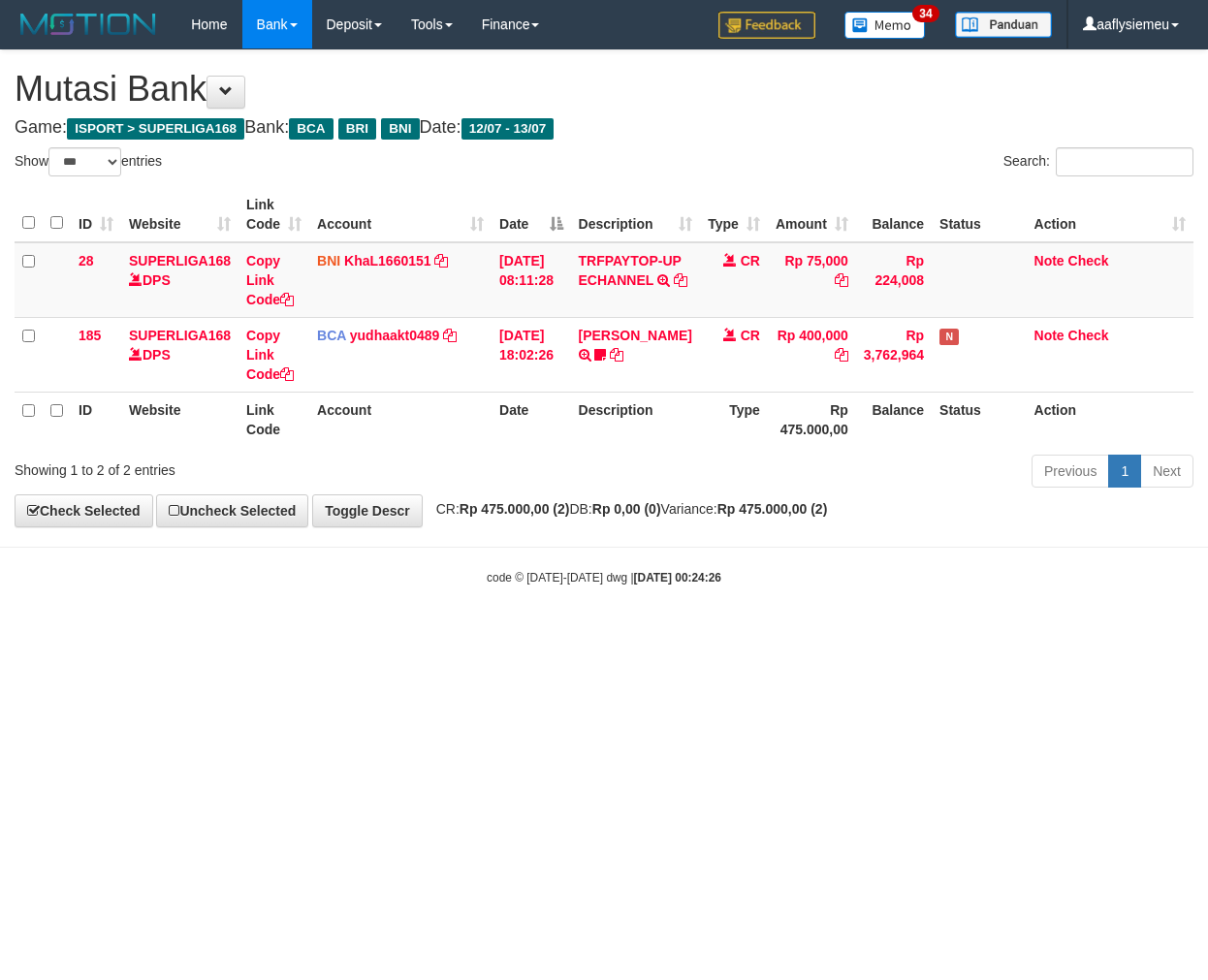 select on "***" 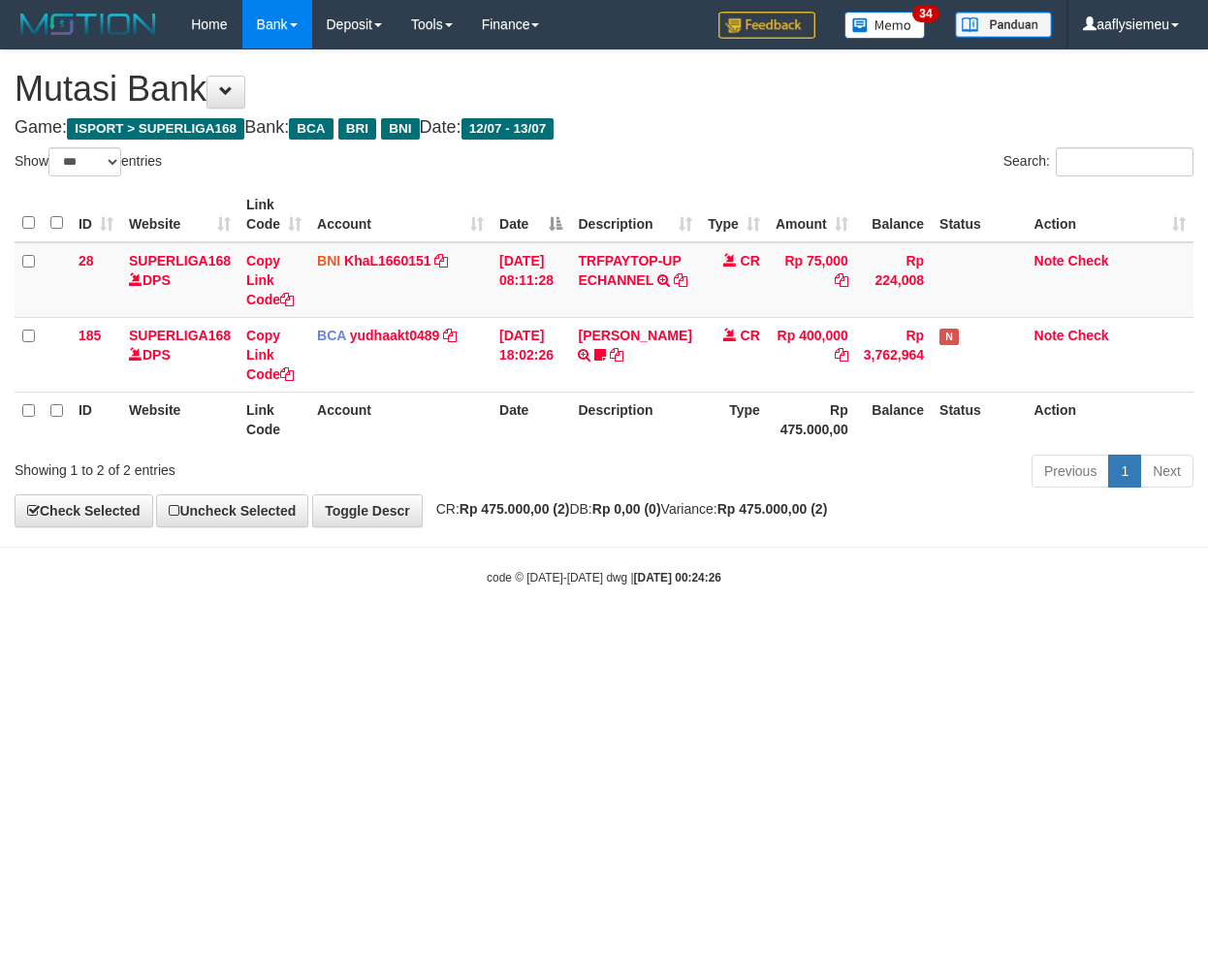 scroll, scrollTop: 0, scrollLeft: 0, axis: both 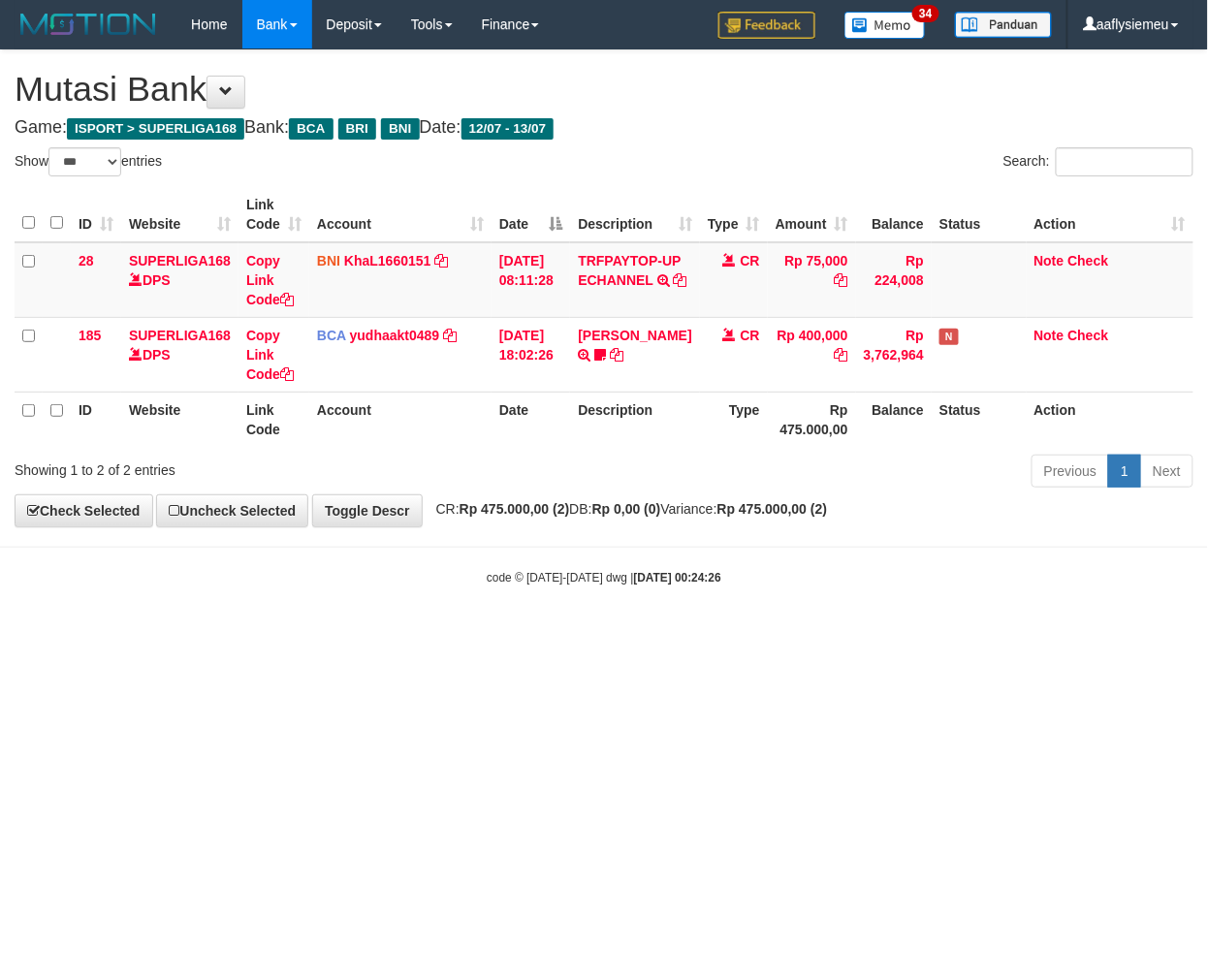 click on "Toggle navigation
Home
Bank
Account List
Load
By Website
Group
[ISPORT]													SUPERLIGA168
By Load Group (DPS)" at bounding box center (604, 317) 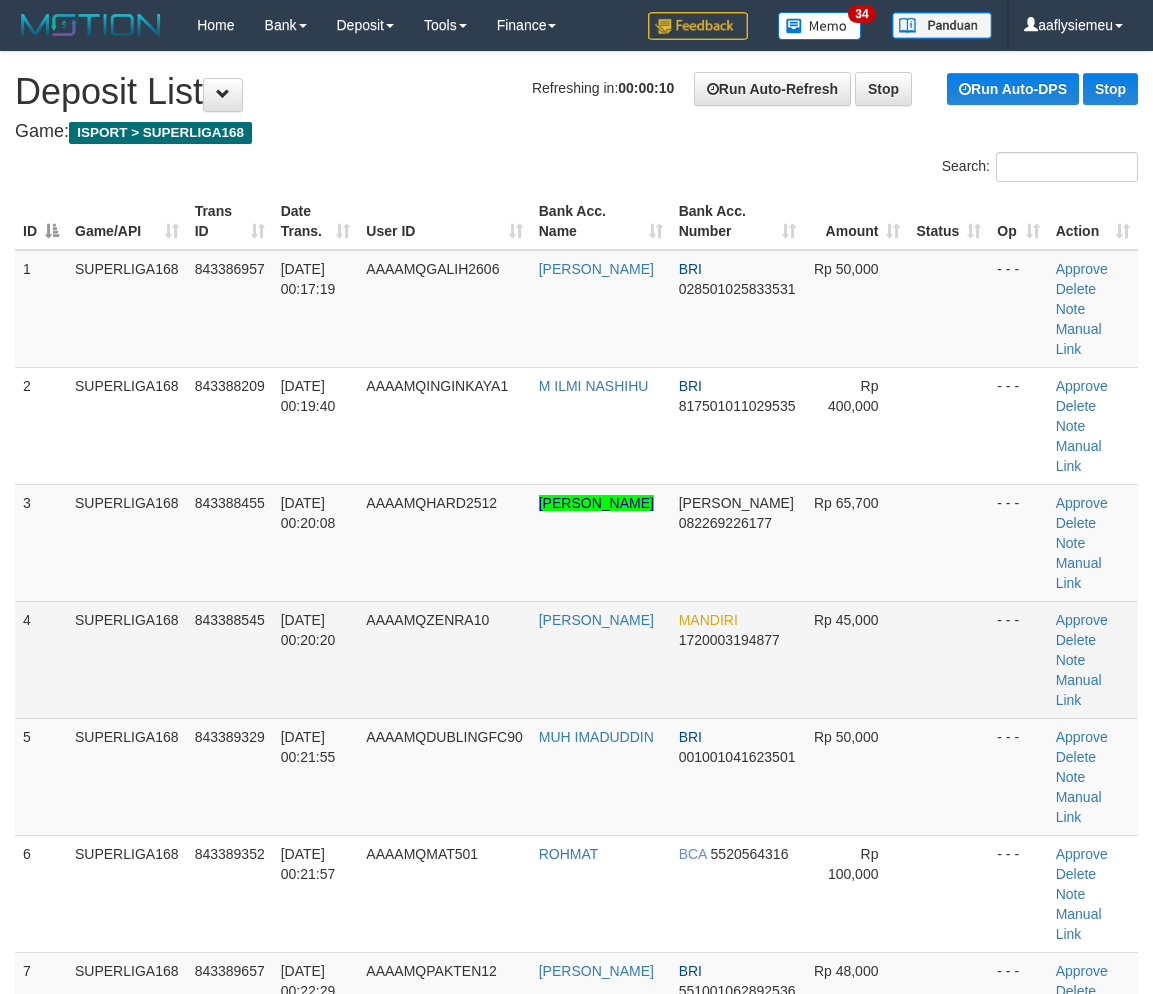 scroll, scrollTop: 0, scrollLeft: 0, axis: both 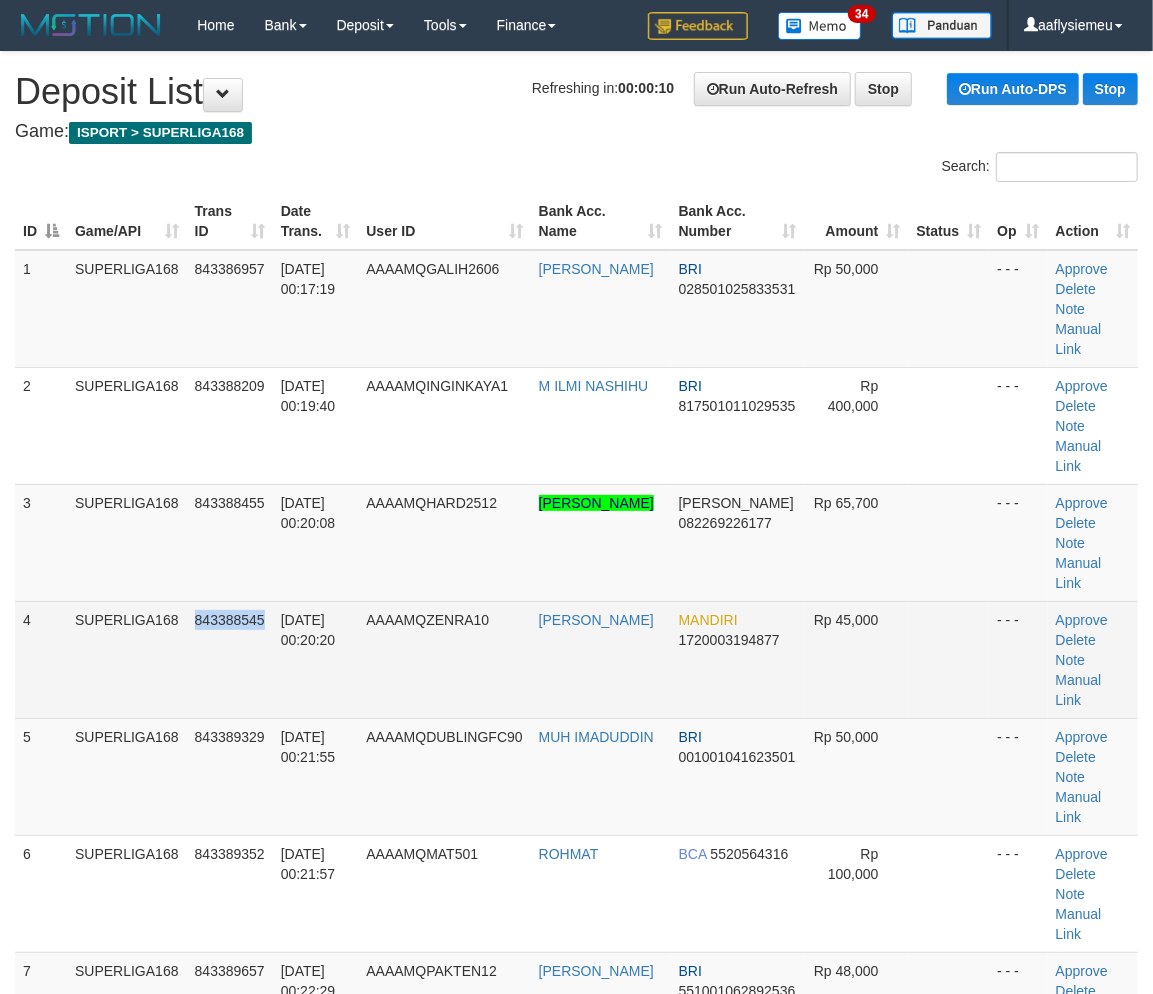 click on "843388545" at bounding box center [230, 659] 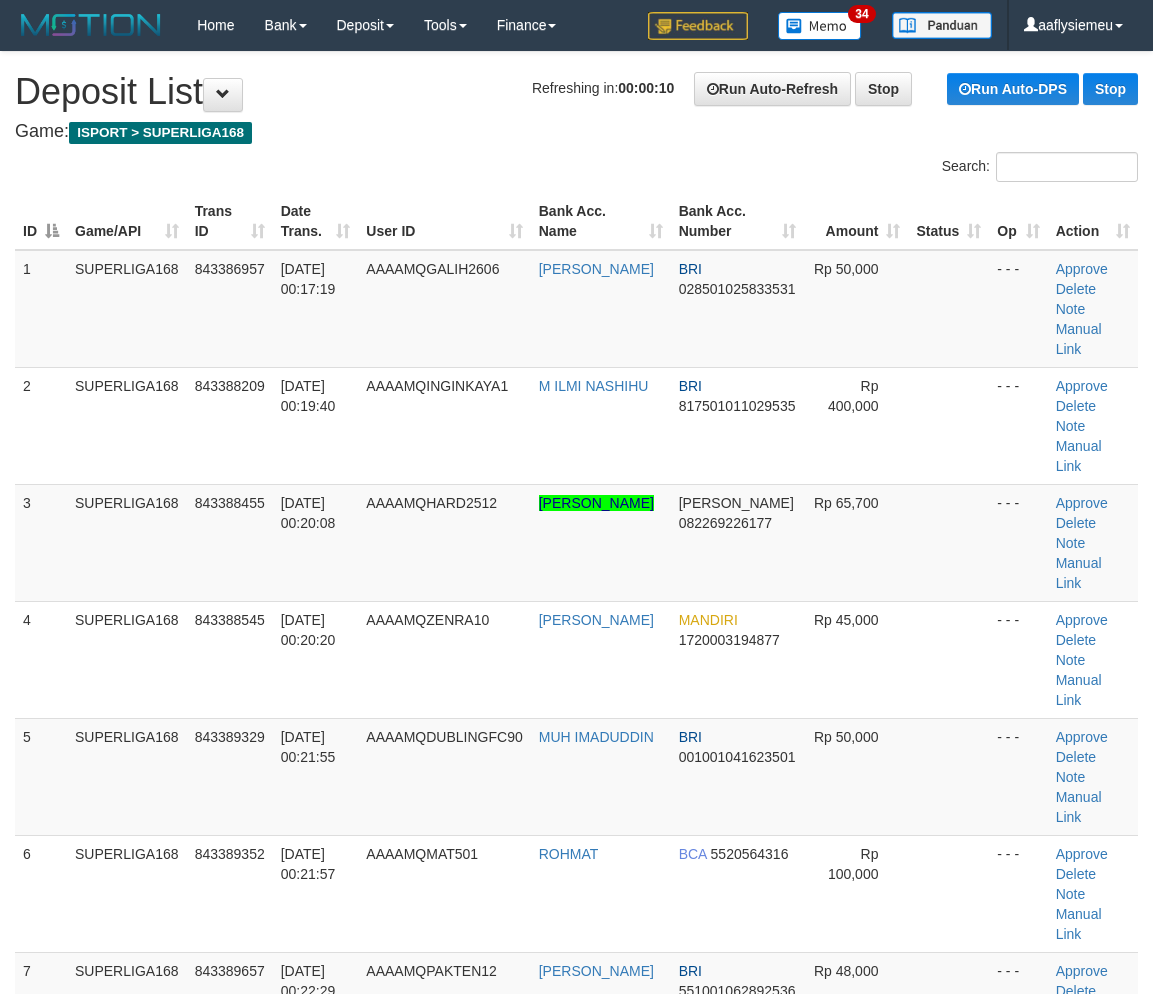 click on "[DATE] 00:20:20" at bounding box center (308, 630) 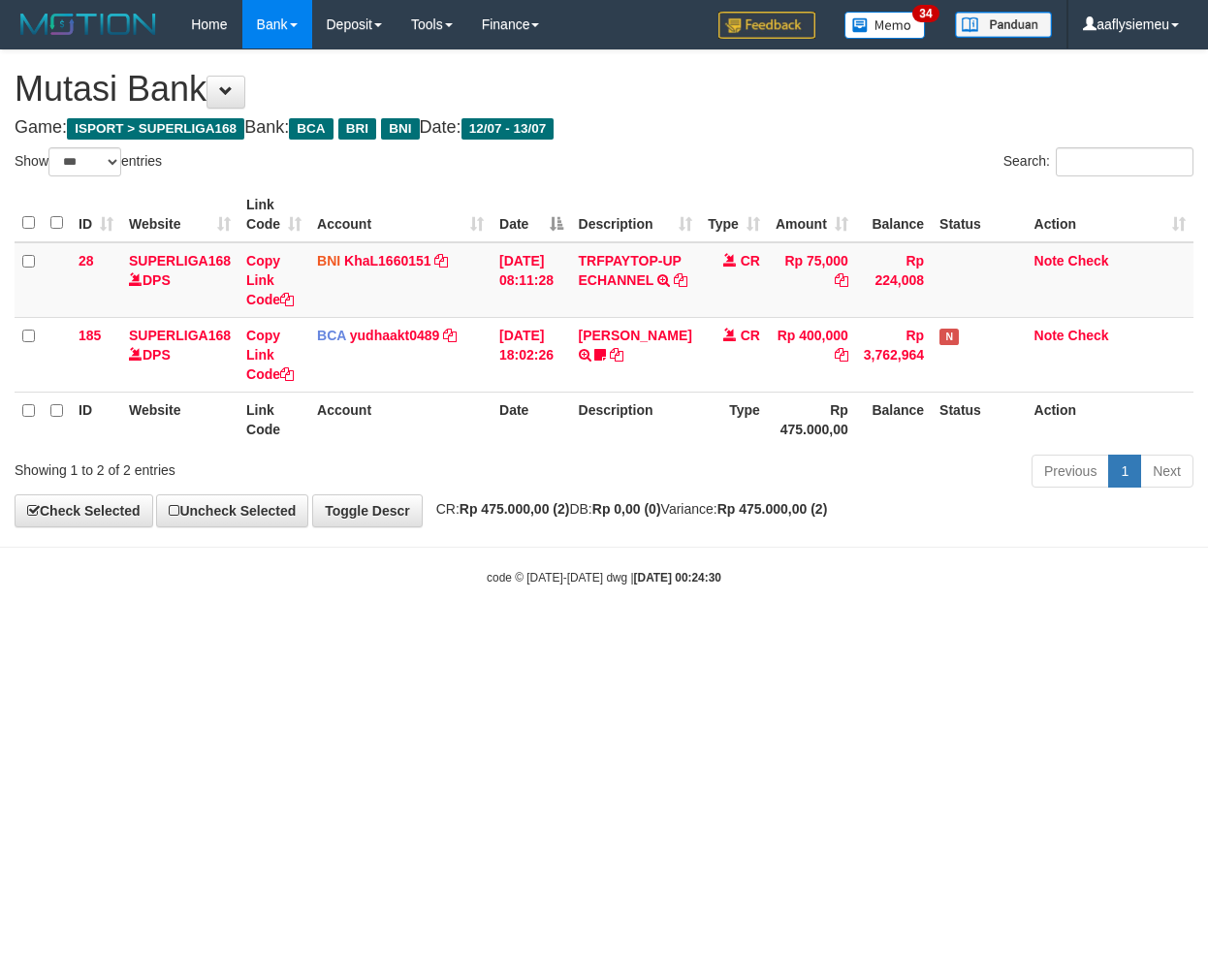 select on "***" 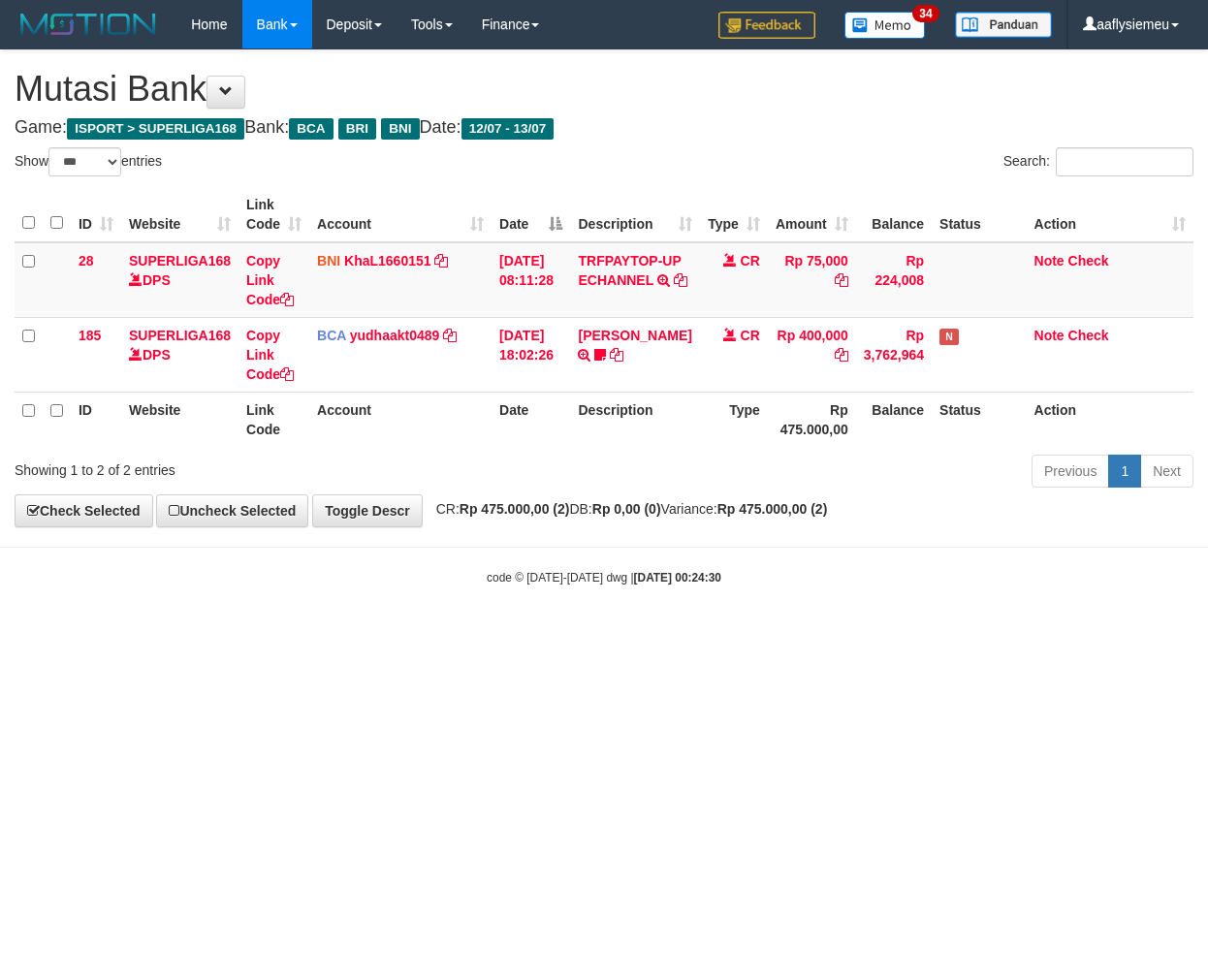 scroll, scrollTop: 0, scrollLeft: 0, axis: both 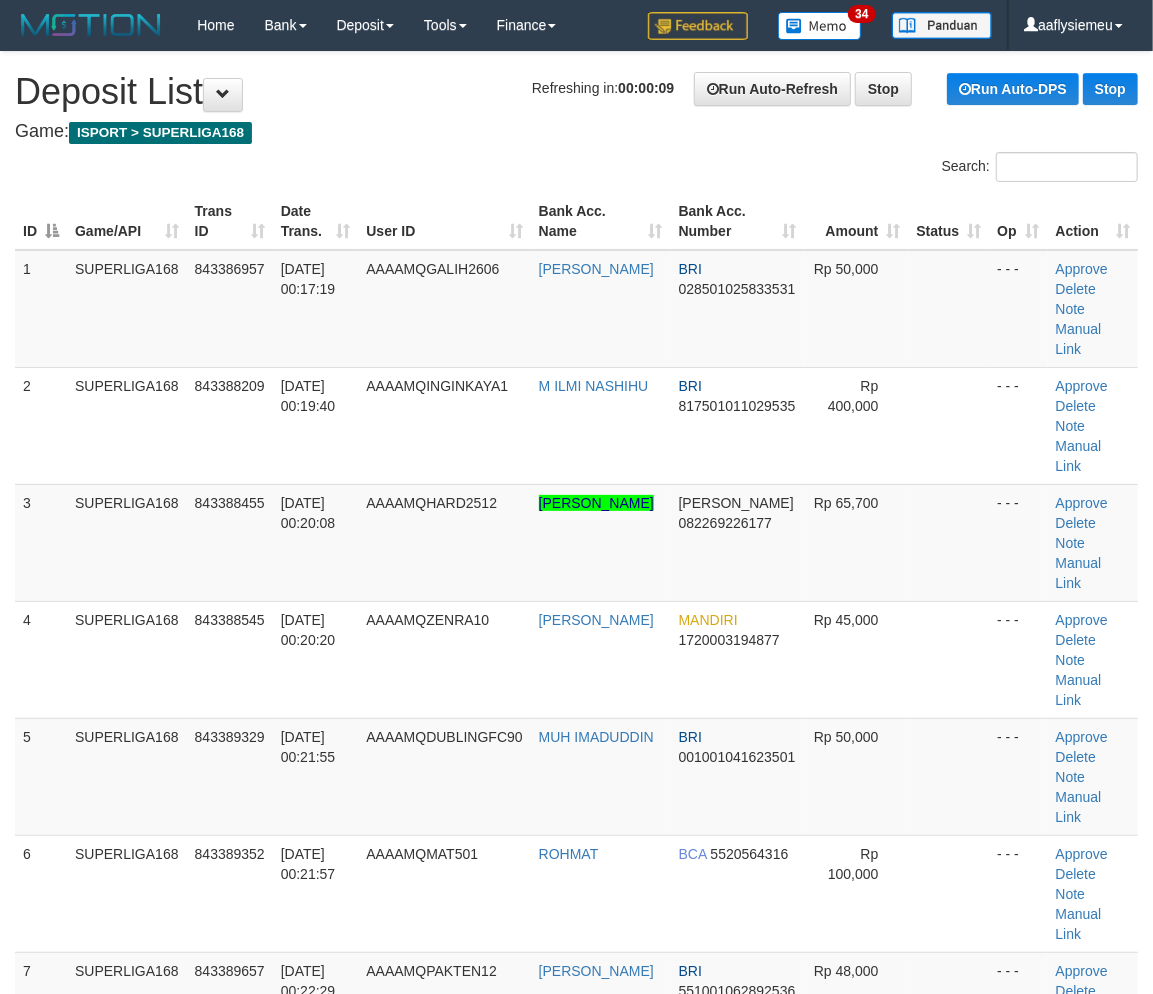 drag, startPoint x: 214, startPoint y: 596, endPoint x: 10, endPoint y: 640, distance: 208.69116 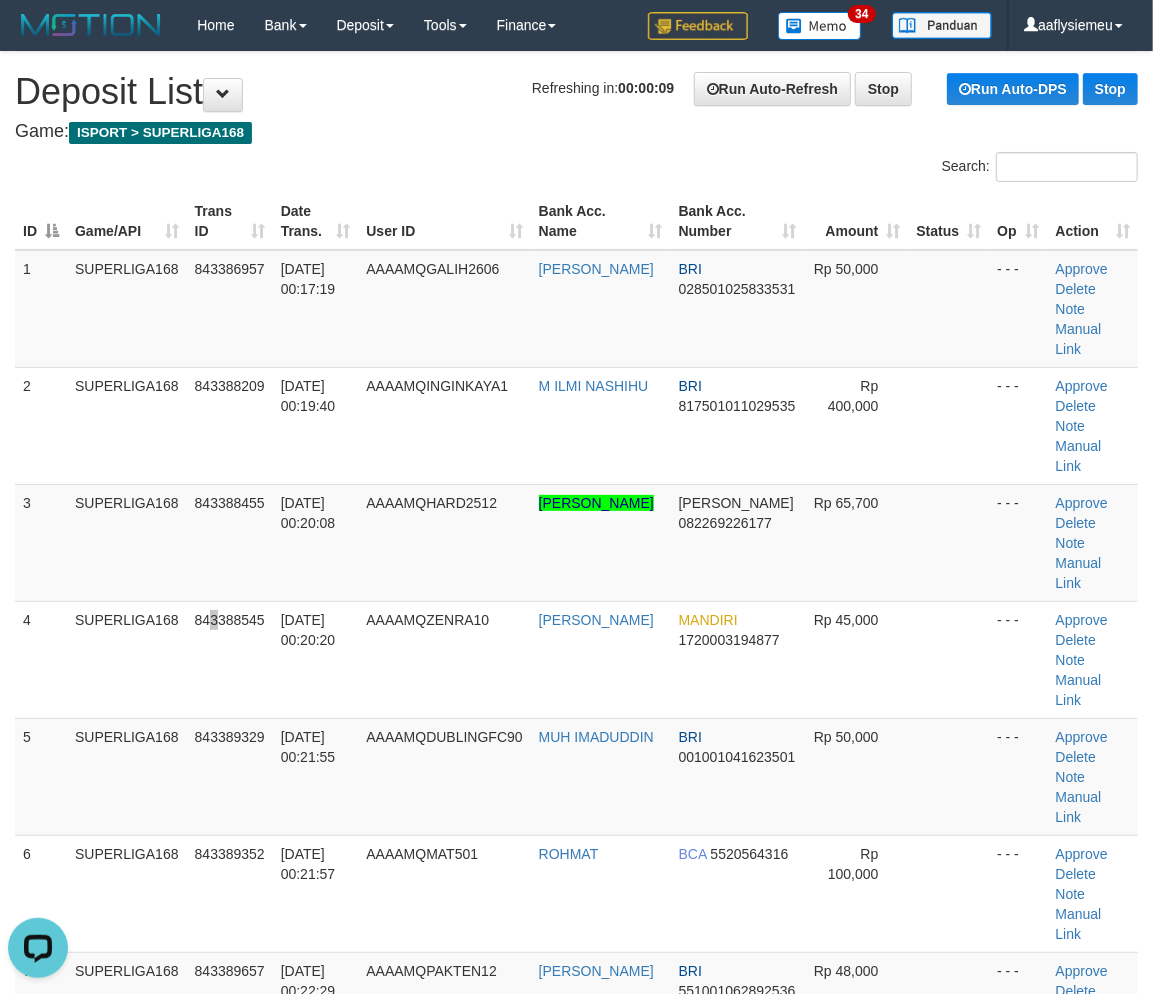 scroll, scrollTop: 0, scrollLeft: 0, axis: both 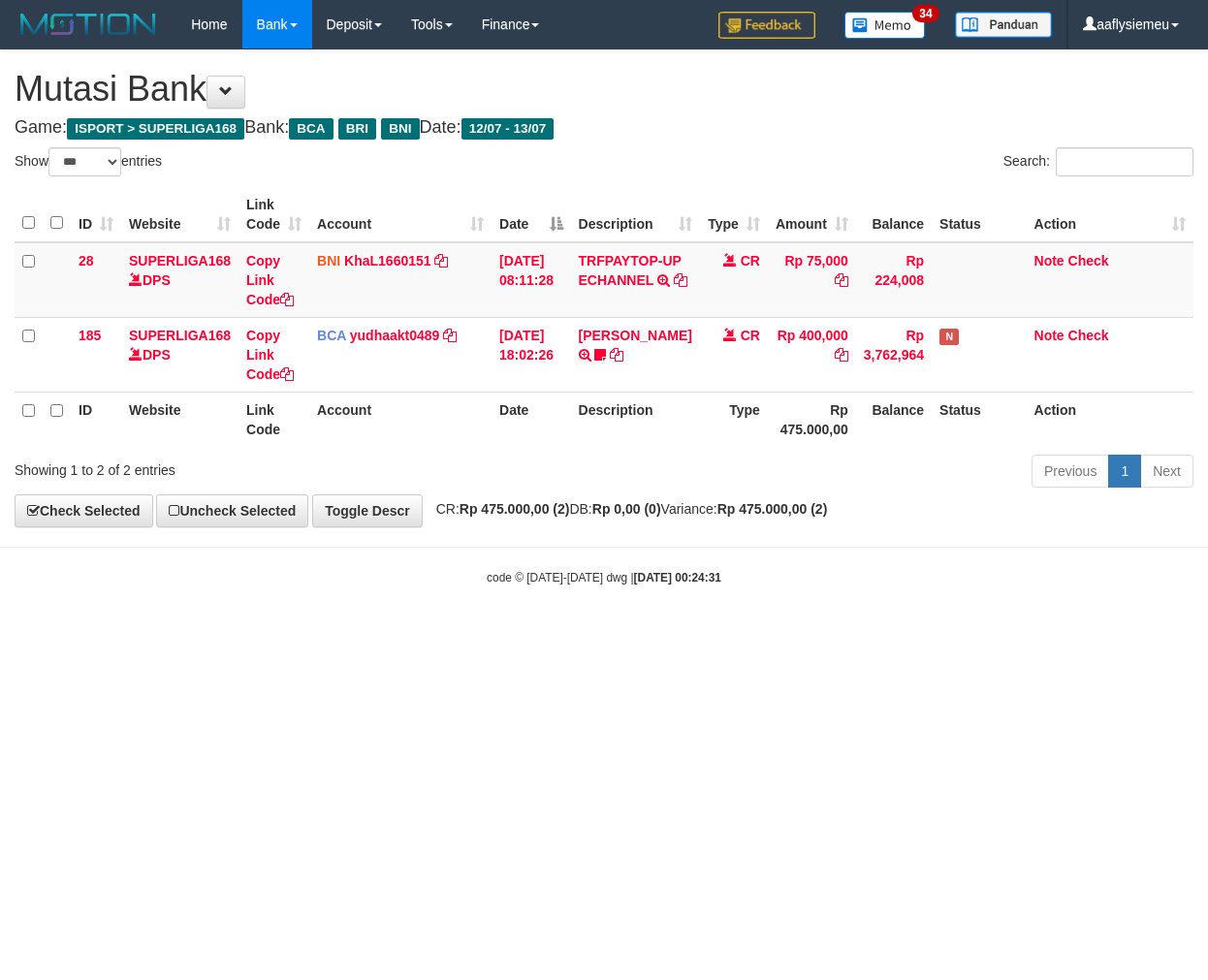 select on "***" 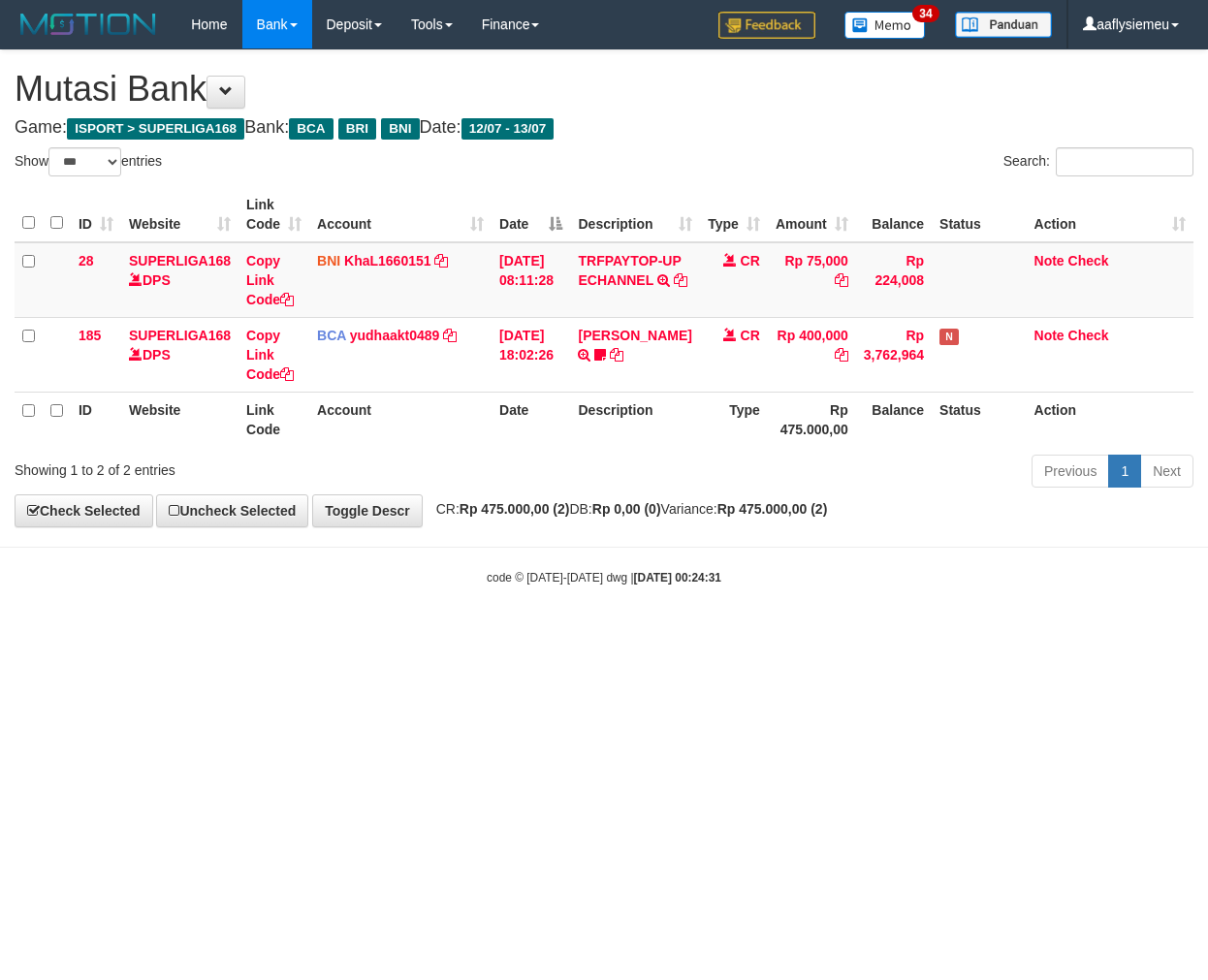 scroll, scrollTop: 0, scrollLeft: 0, axis: both 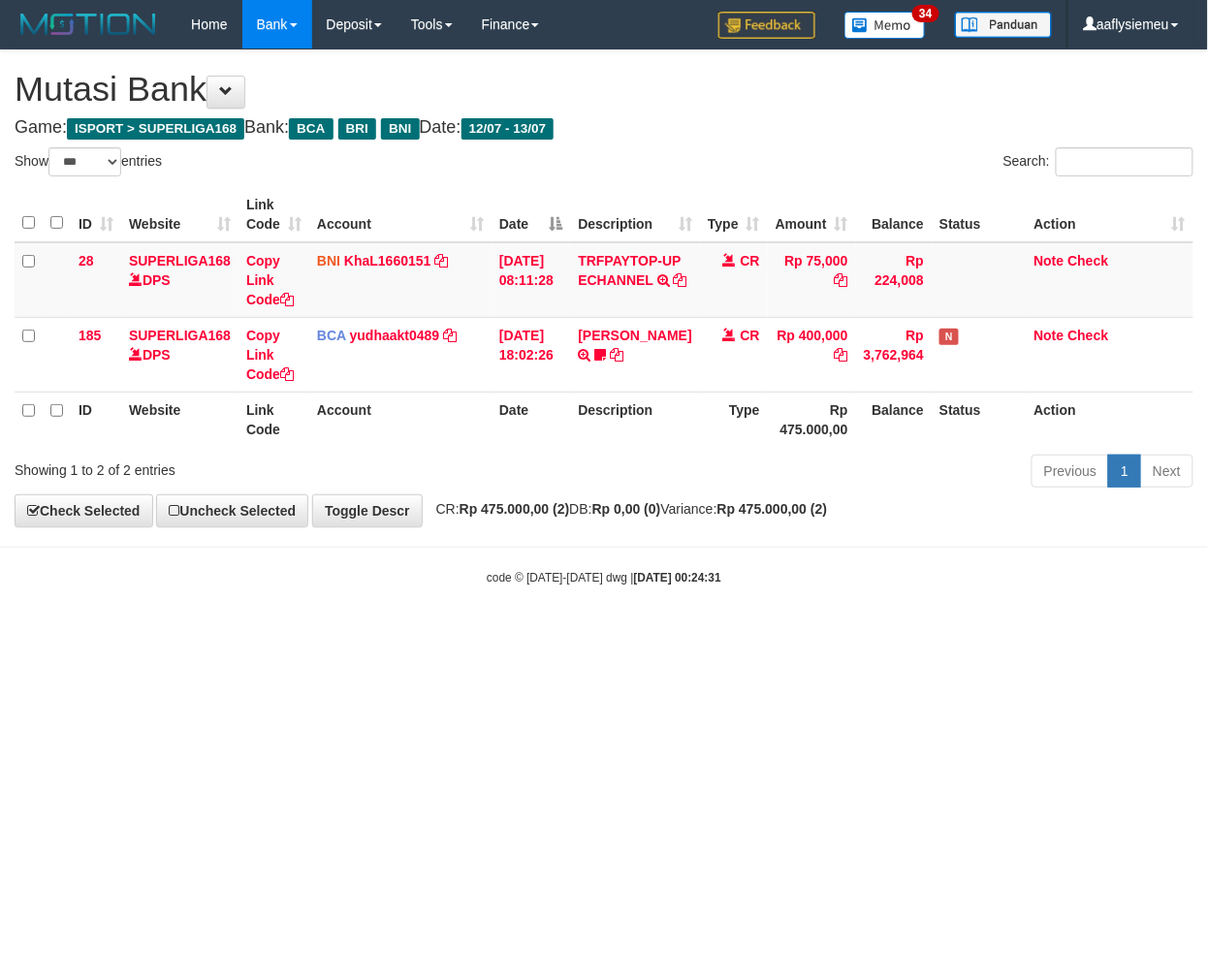click on "Toggle navigation
Home
Bank
Account List
Load
By Website
Group
[ISPORT]													SUPERLIGA168
By Load Group (DPS)" at bounding box center [604, 317] 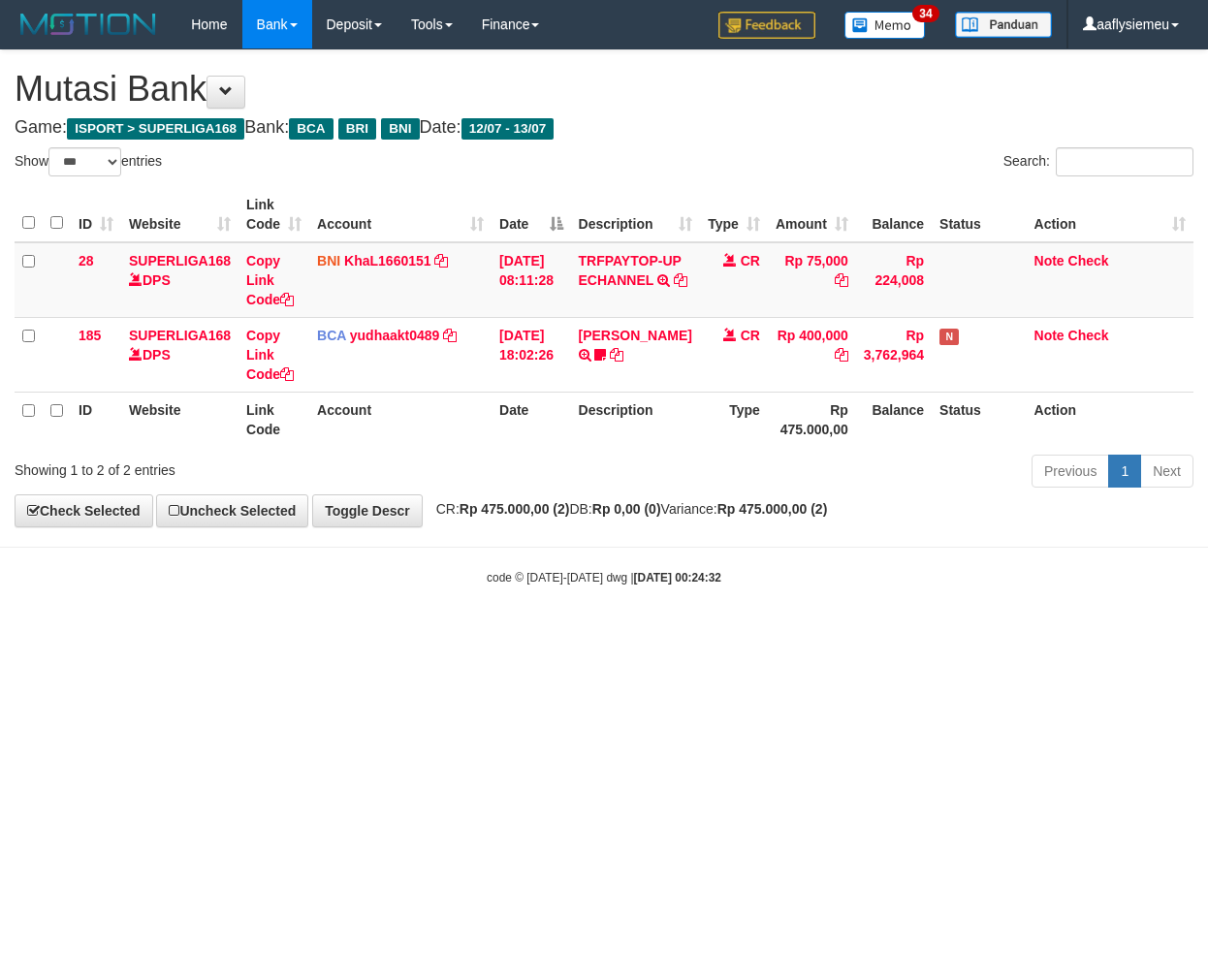 select on "***" 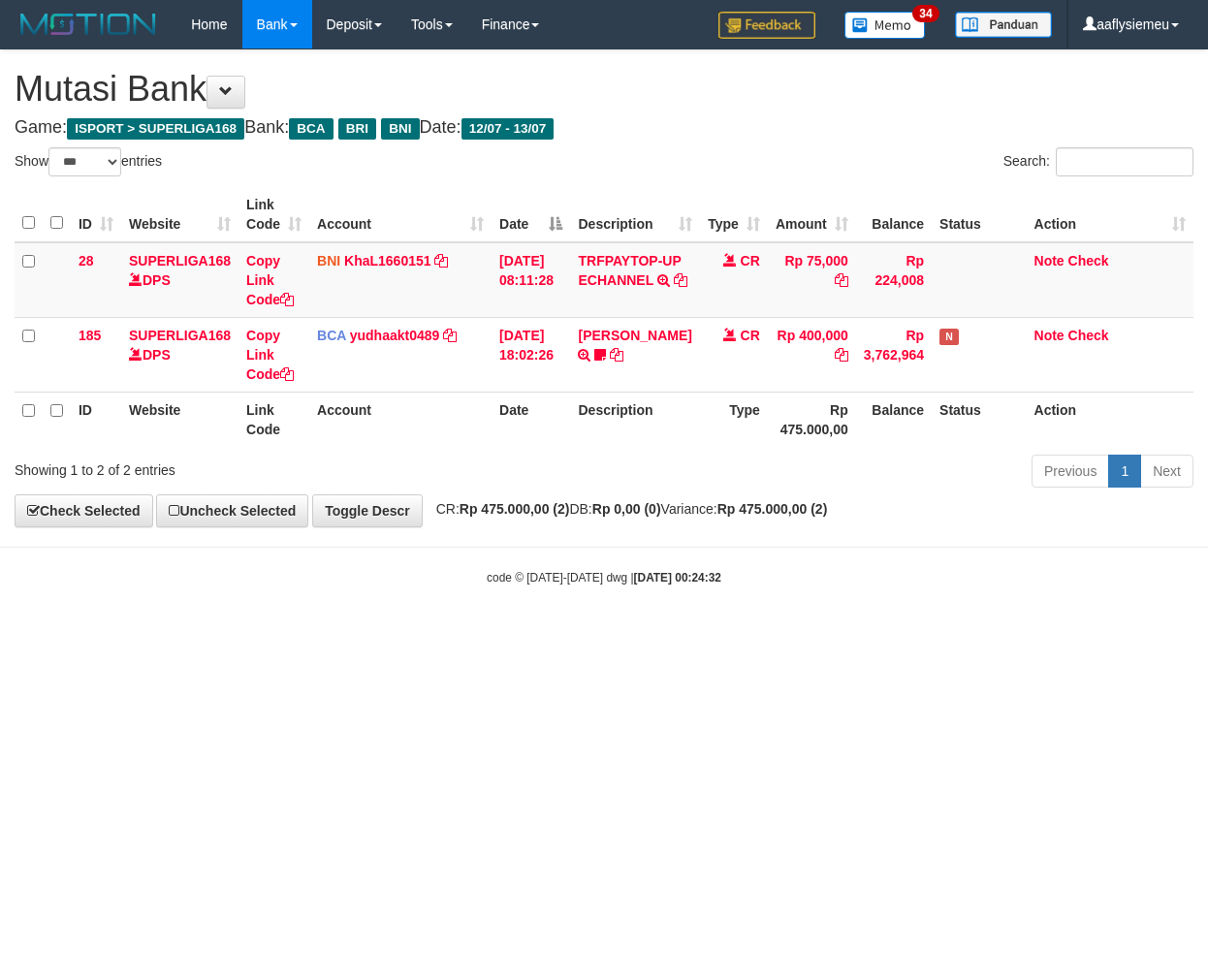 scroll, scrollTop: 0, scrollLeft: 0, axis: both 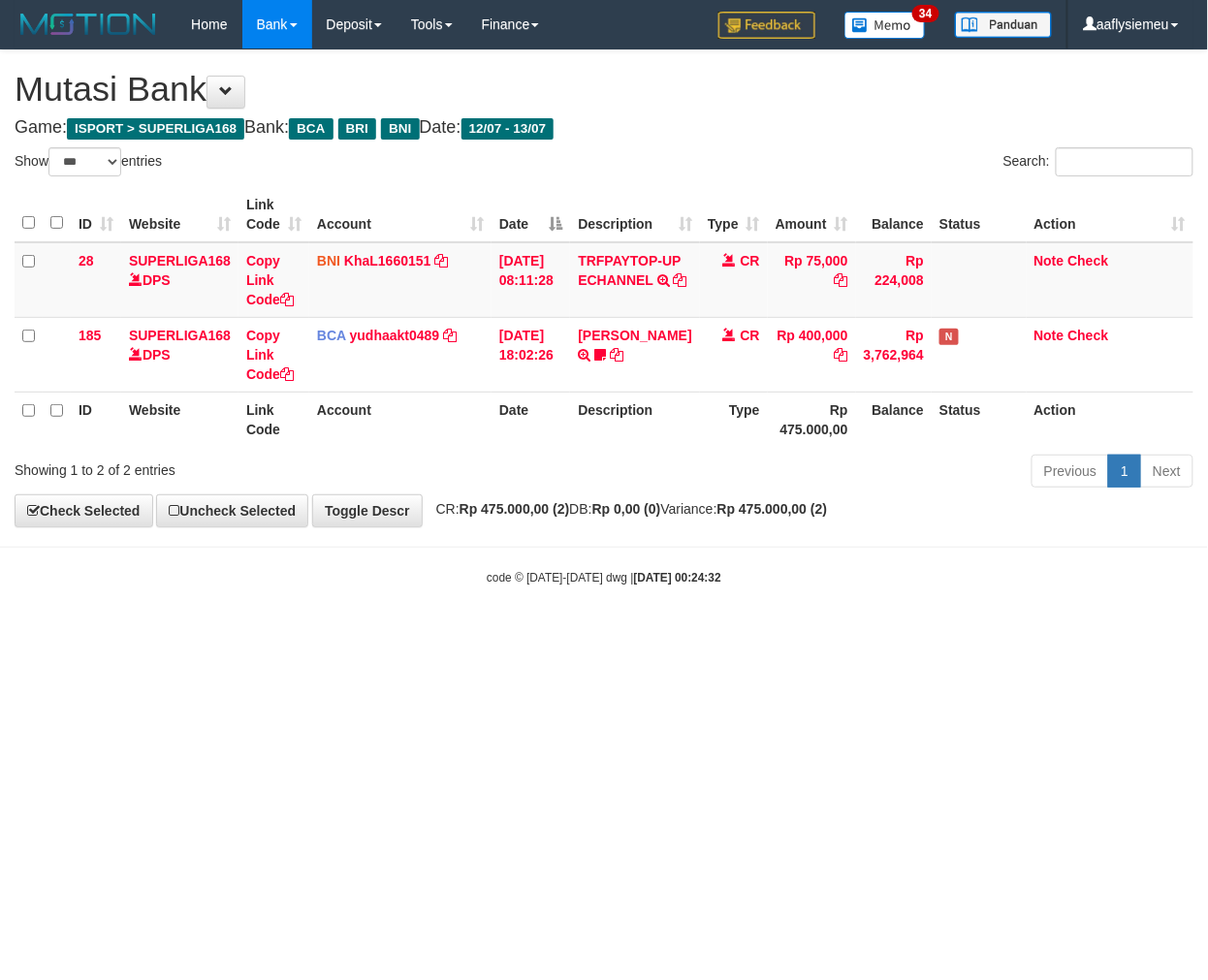 drag, startPoint x: 708, startPoint y: 710, endPoint x: 7, endPoint y: 753, distance: 702.31759 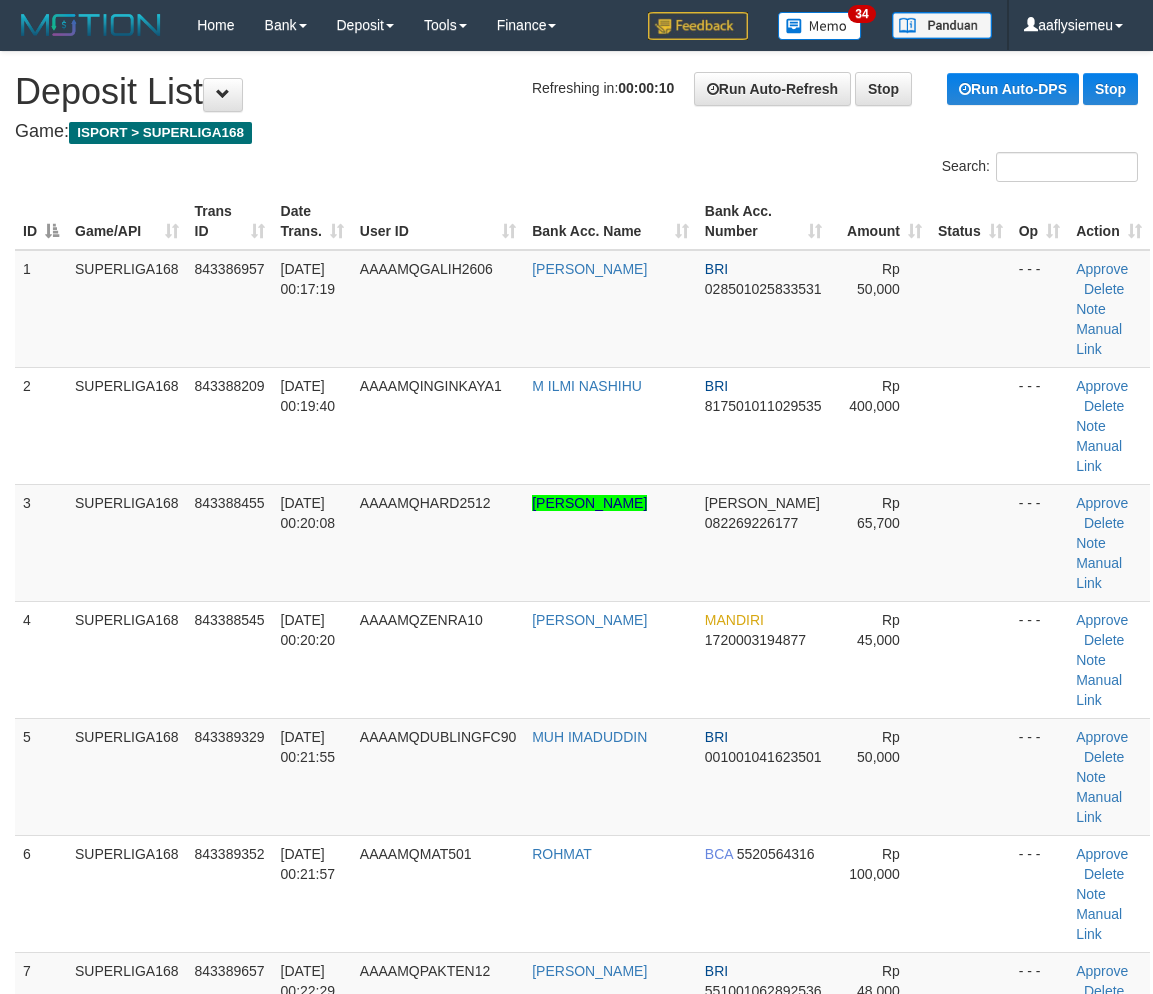 scroll, scrollTop: 0, scrollLeft: 0, axis: both 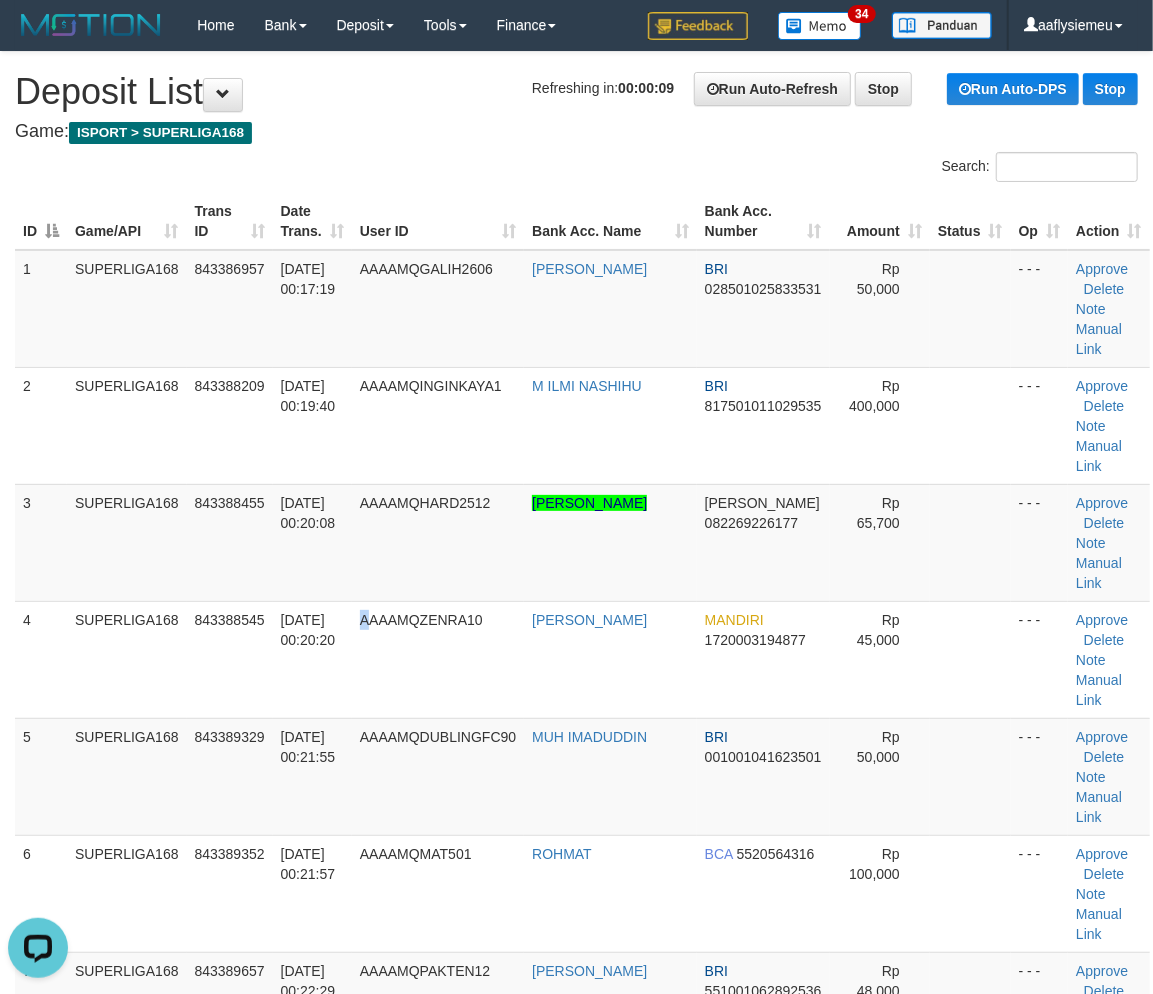 drag, startPoint x: 384, startPoint y: 601, endPoint x: 6, endPoint y: 676, distance: 385.36865 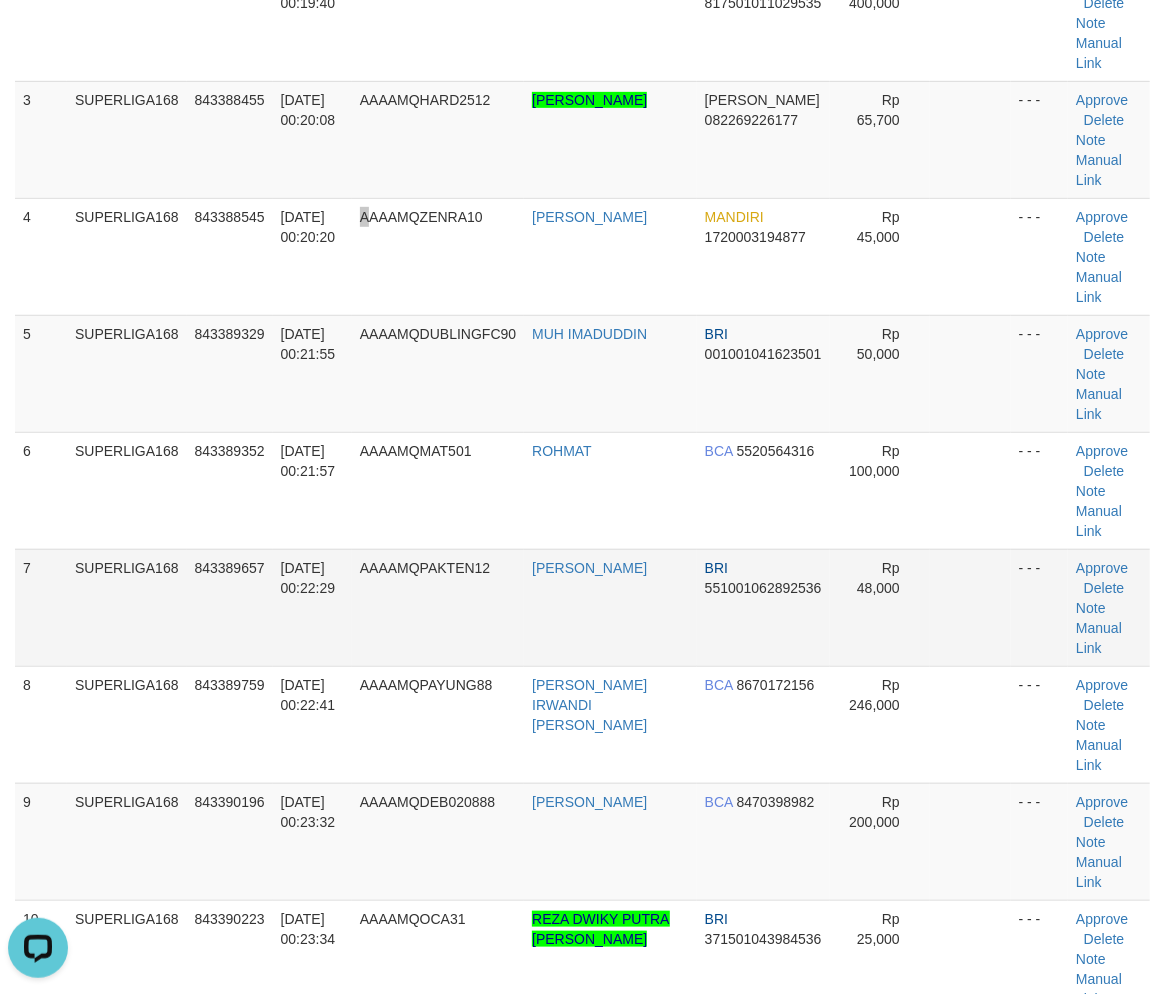 scroll, scrollTop: 222, scrollLeft: 0, axis: vertical 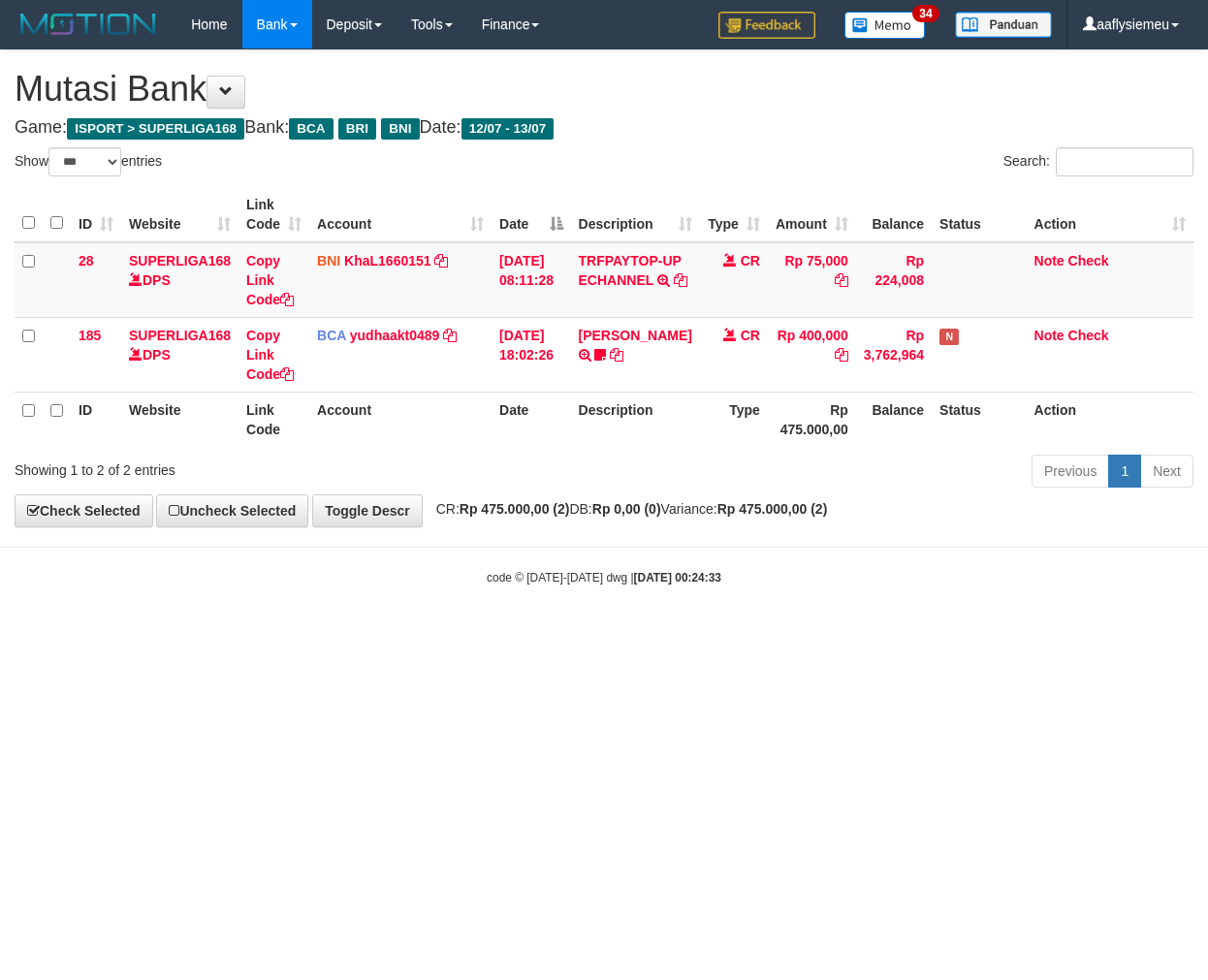 select on "***" 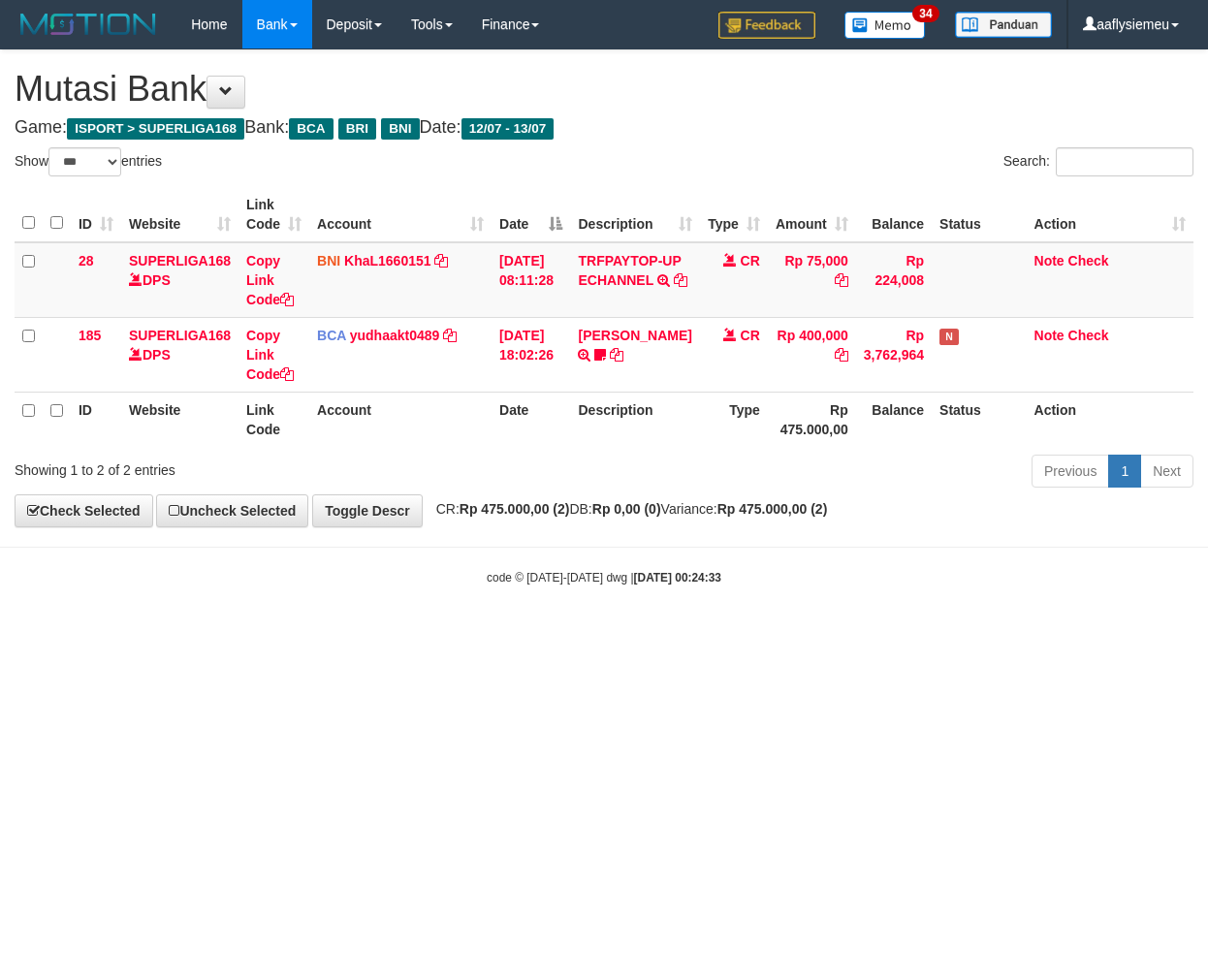 scroll, scrollTop: 0, scrollLeft: 0, axis: both 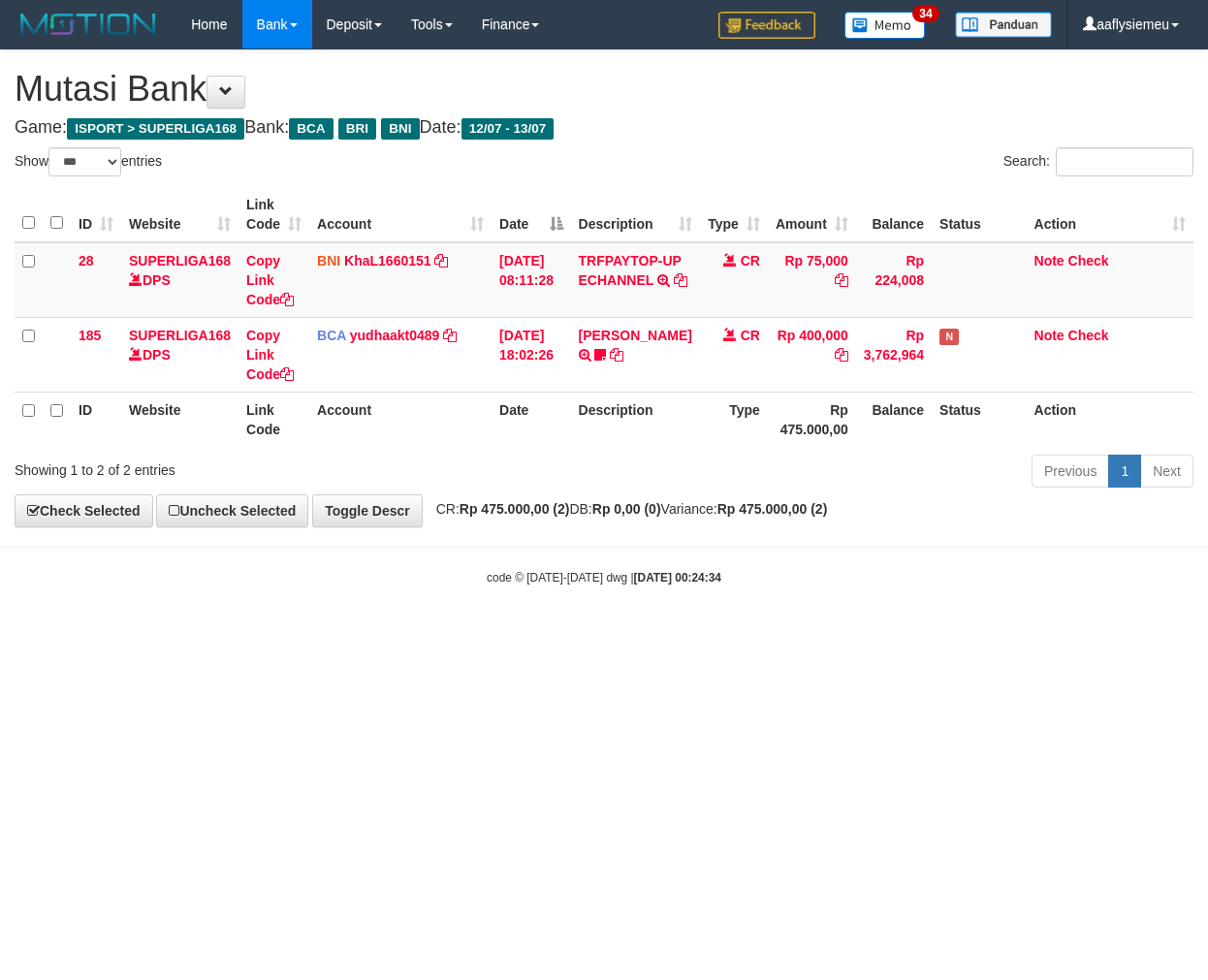 select on "***" 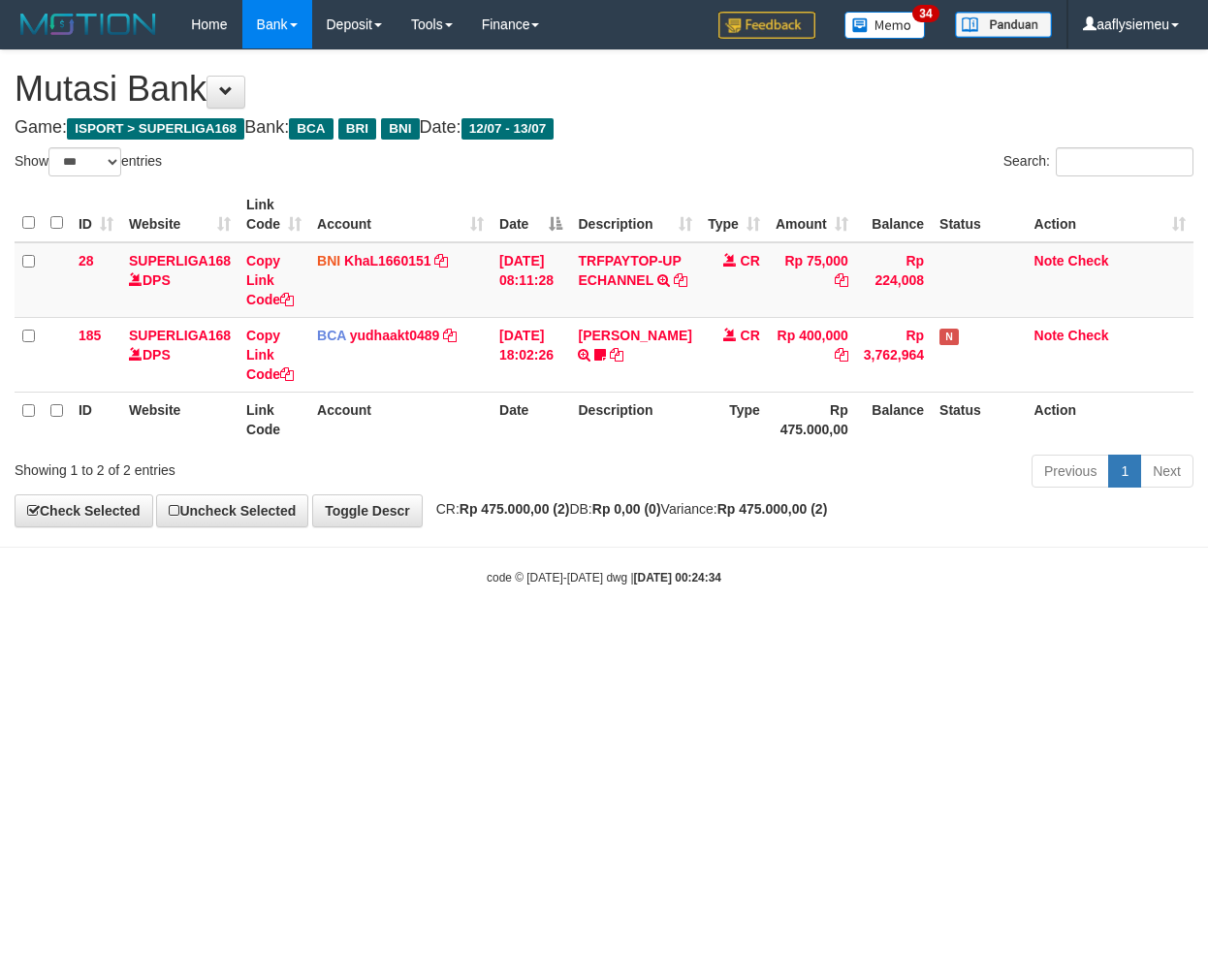 scroll, scrollTop: 0, scrollLeft: 0, axis: both 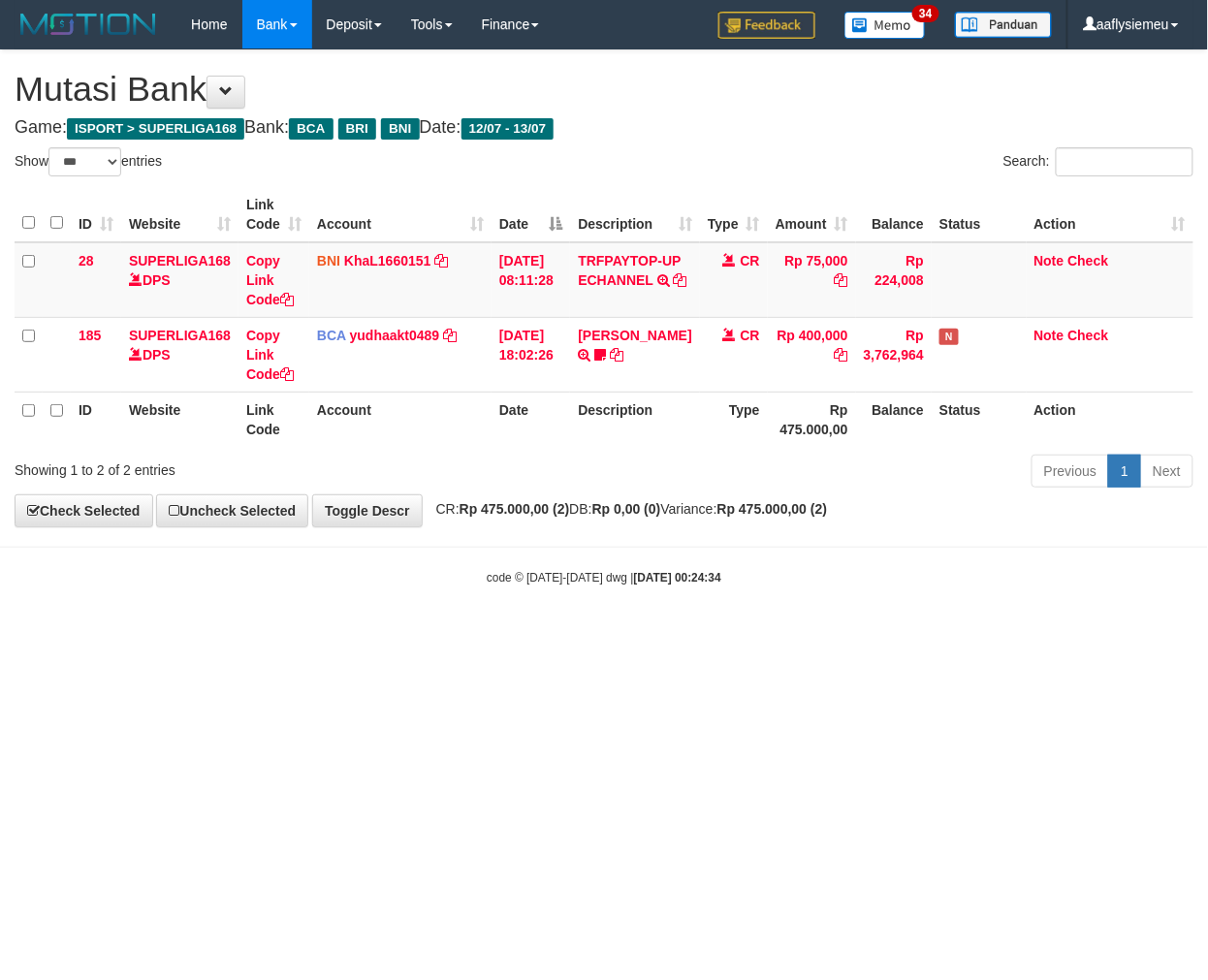 drag, startPoint x: 847, startPoint y: 683, endPoint x: 960, endPoint y: 671, distance: 113.63538 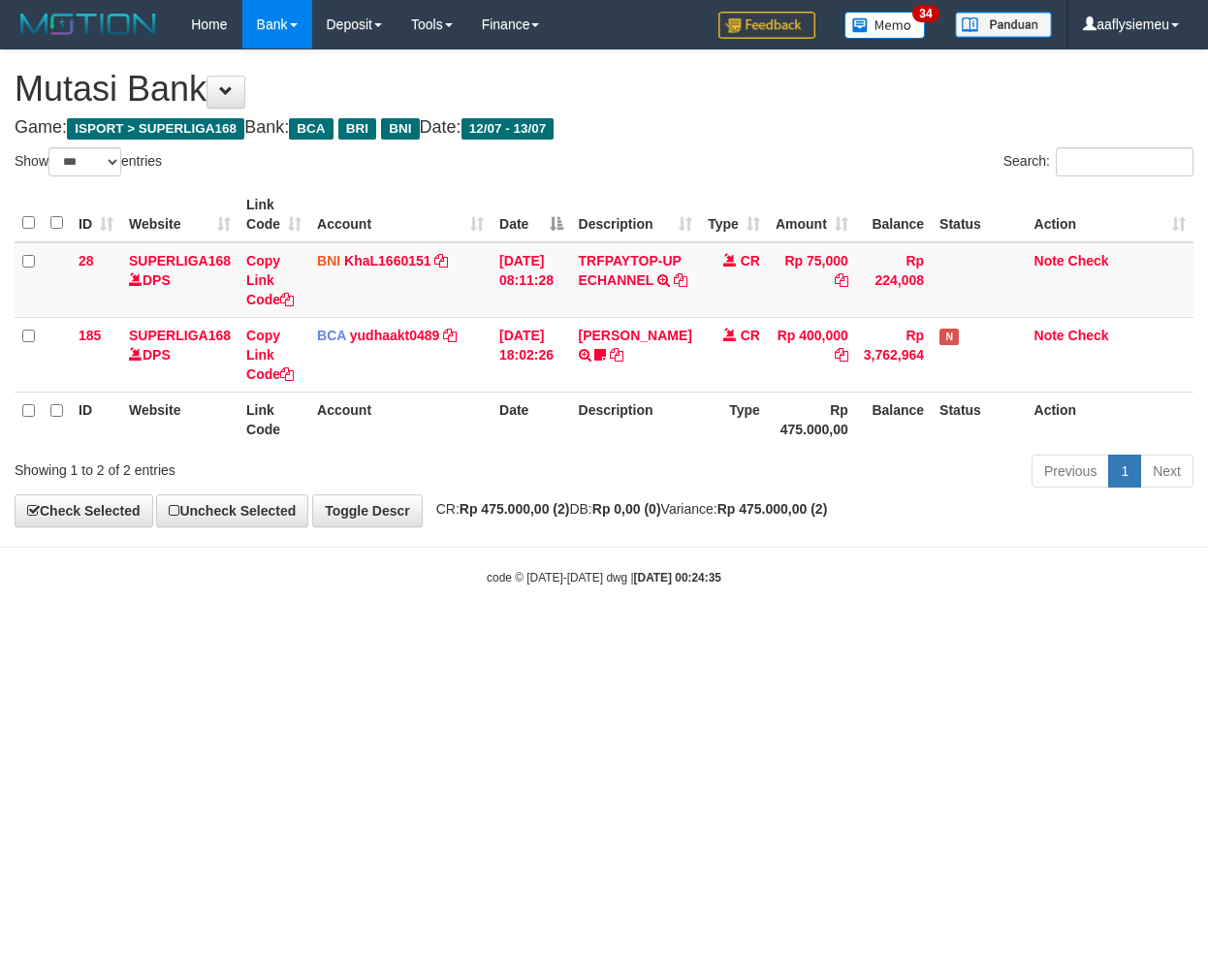 select on "***" 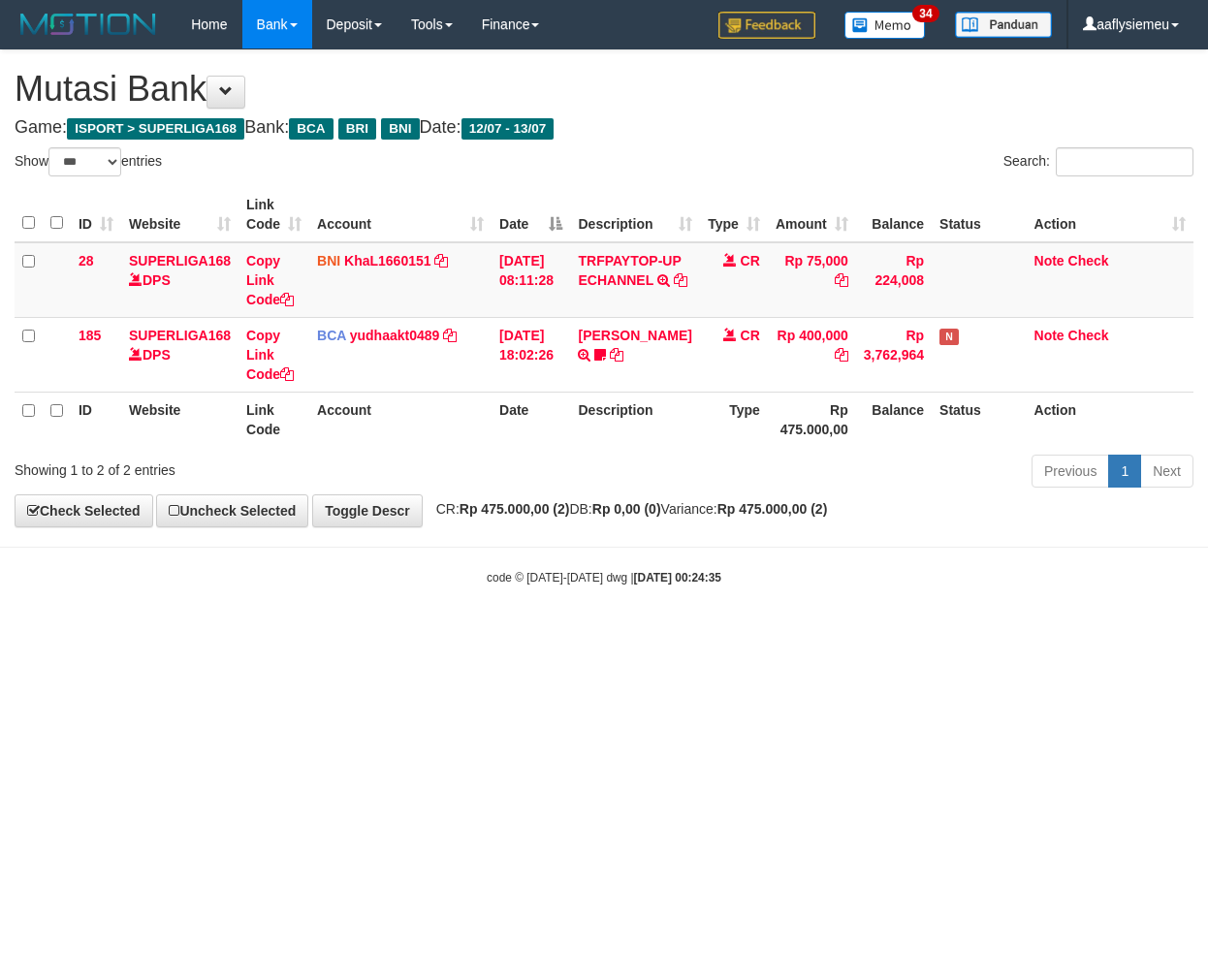 scroll, scrollTop: 0, scrollLeft: 0, axis: both 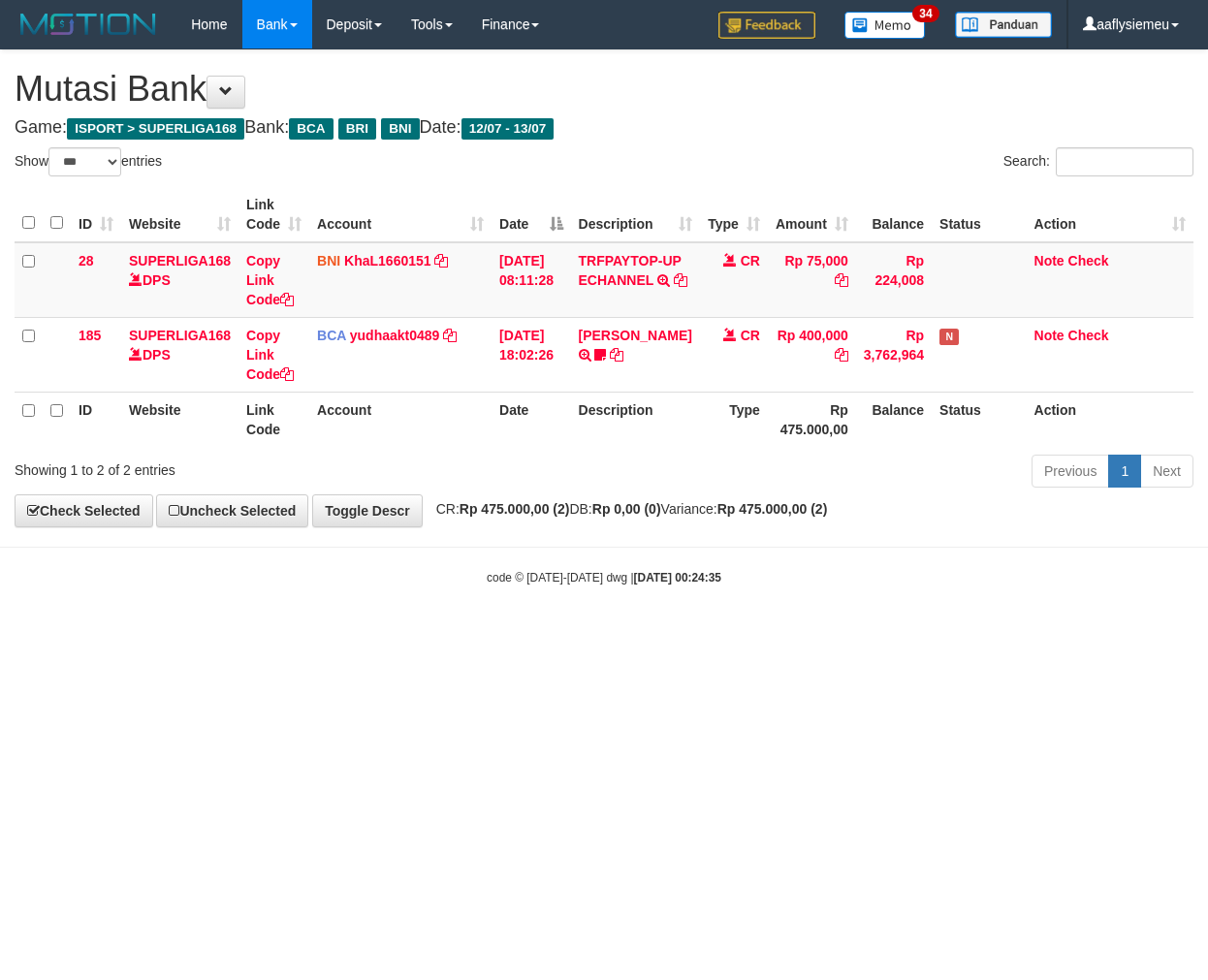 select on "***" 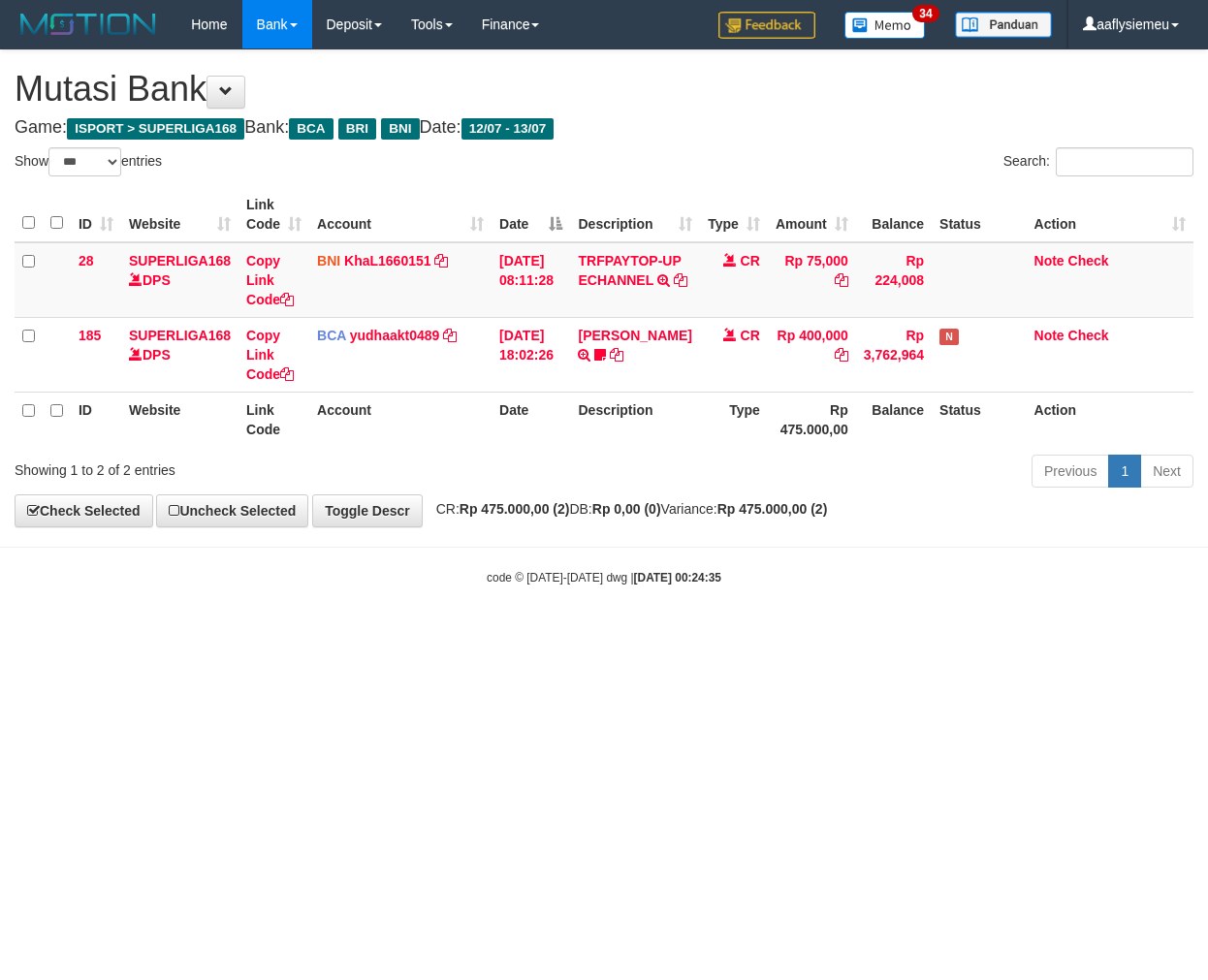 scroll, scrollTop: 0, scrollLeft: 0, axis: both 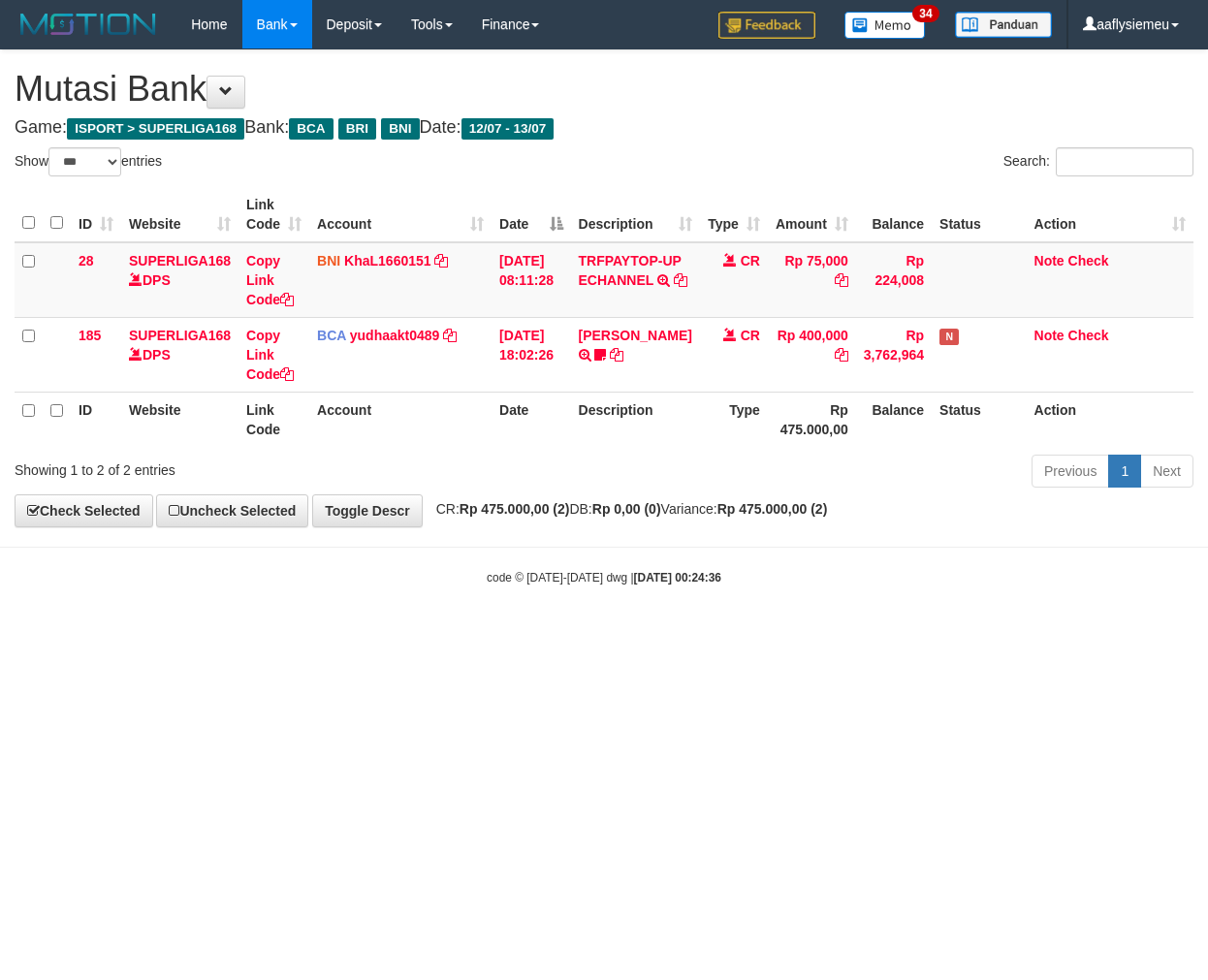 select on "***" 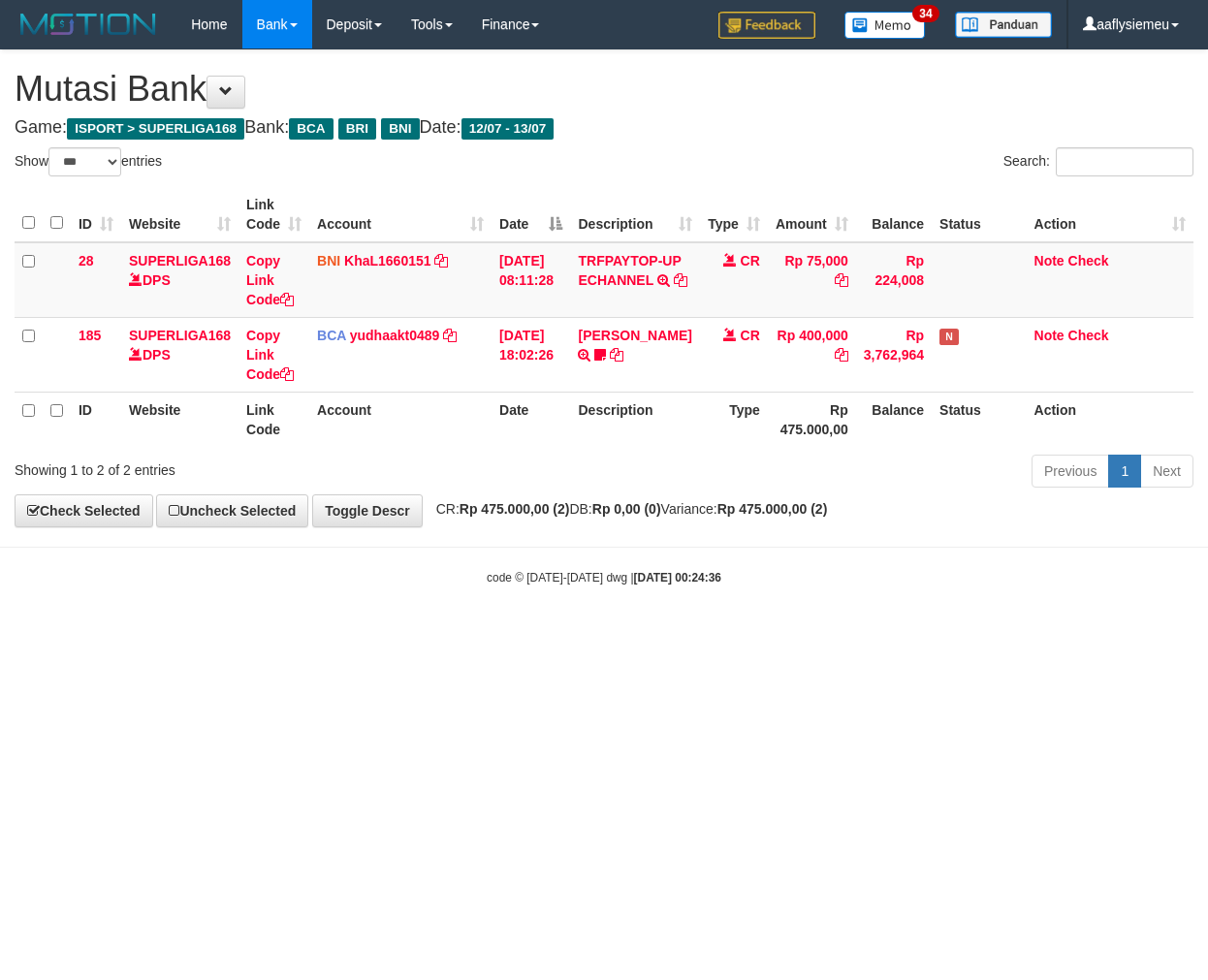 scroll, scrollTop: 0, scrollLeft: 0, axis: both 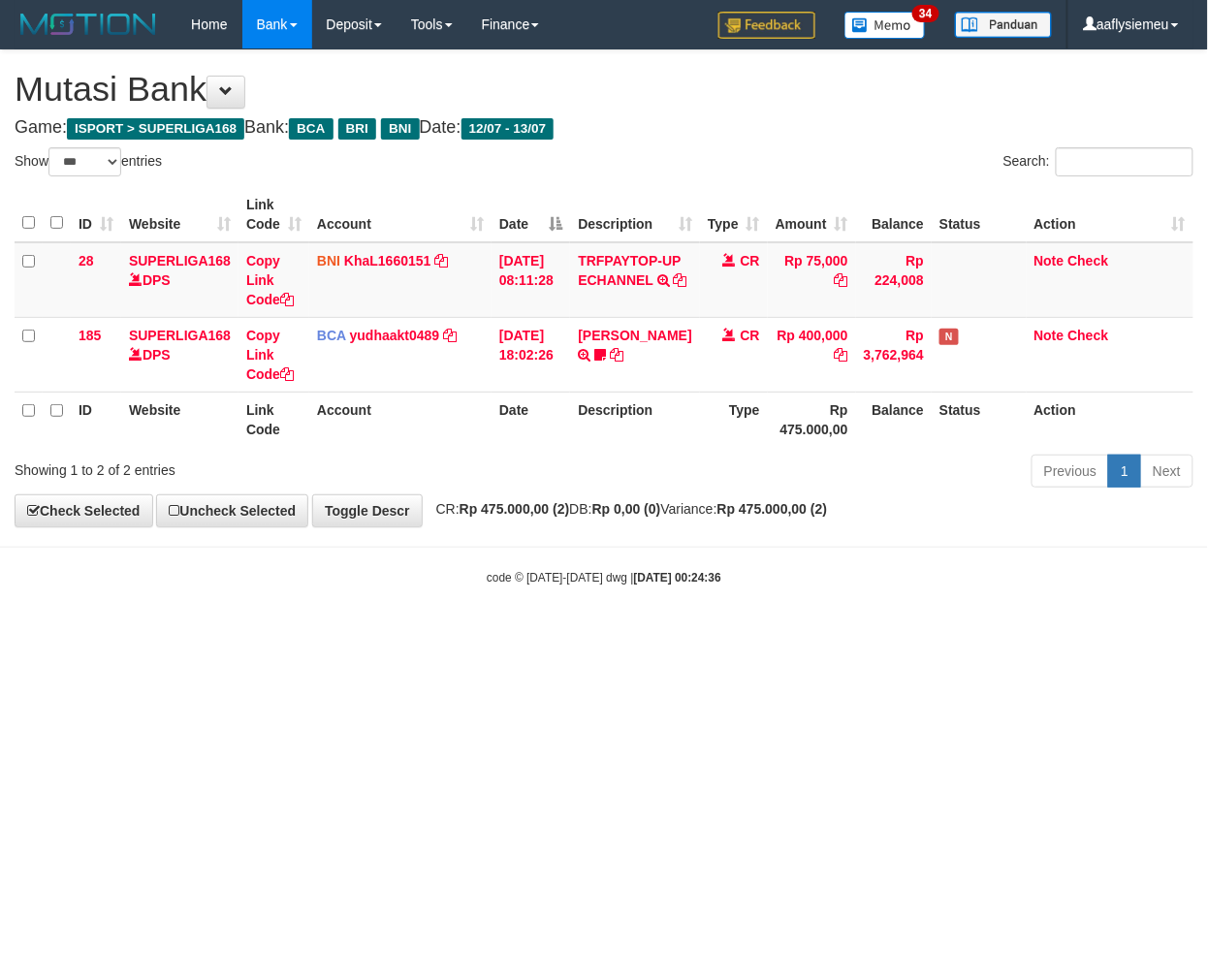 click on "Toggle navigation
Home
Bank
Account List
Load
By Website
Group
[ISPORT]													SUPERLIGA168
By Load Group (DPS)" at bounding box center (604, 317) 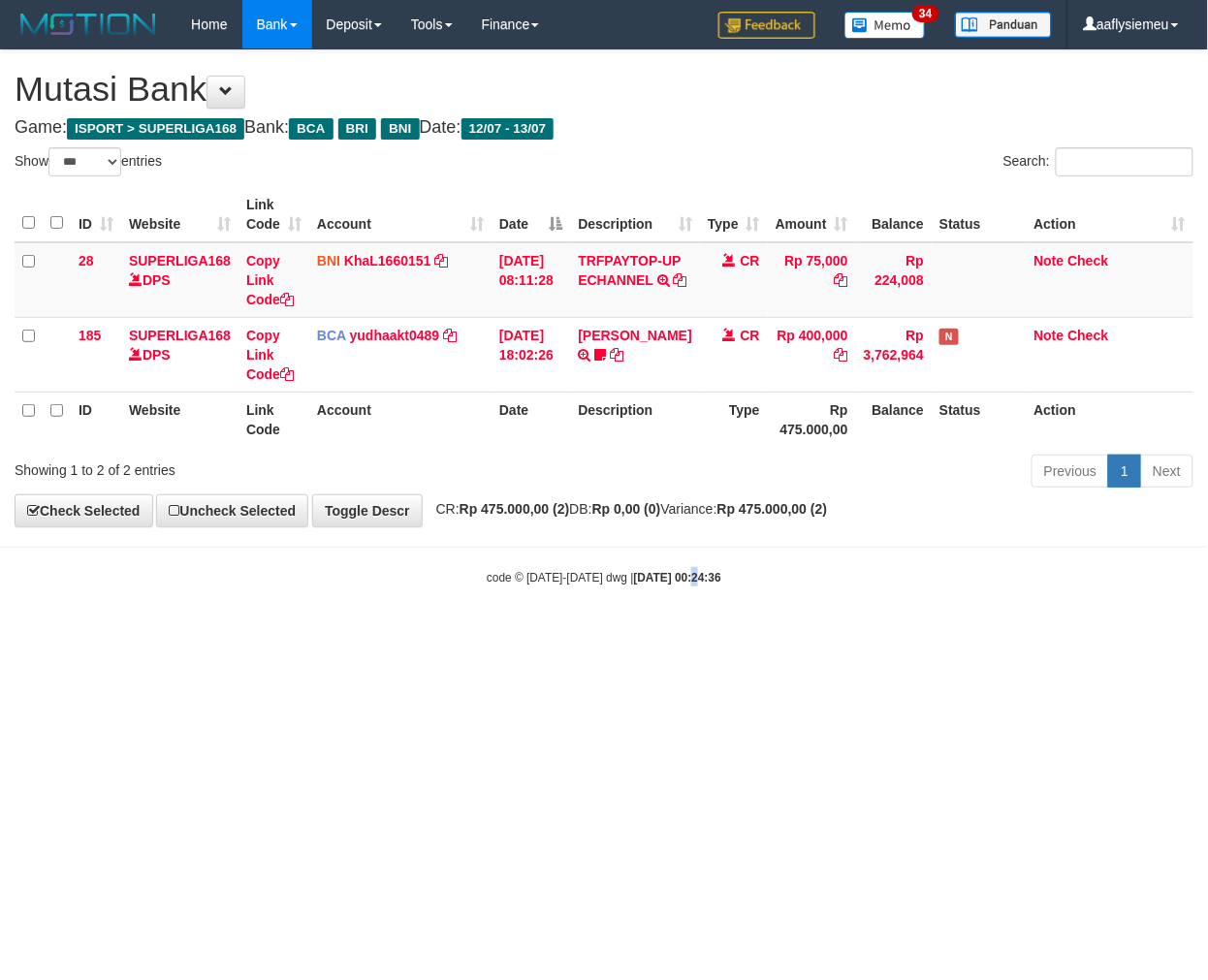 click on "Toggle navigation
Home
Bank
Account List
Load
By Website
Group
[ISPORT]													SUPERLIGA168
By Load Group (DPS)" at bounding box center [604, 317] 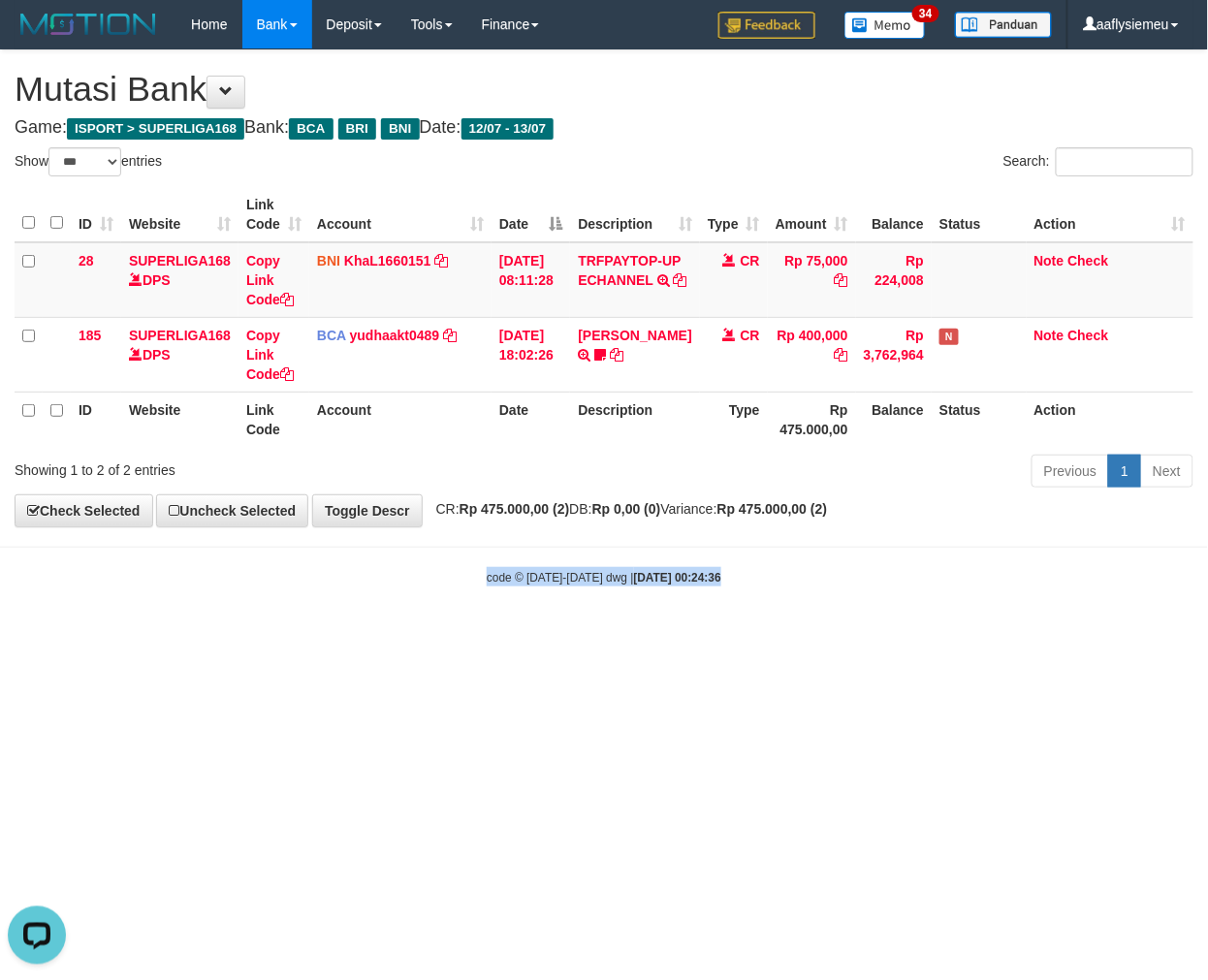 scroll, scrollTop: 0, scrollLeft: 0, axis: both 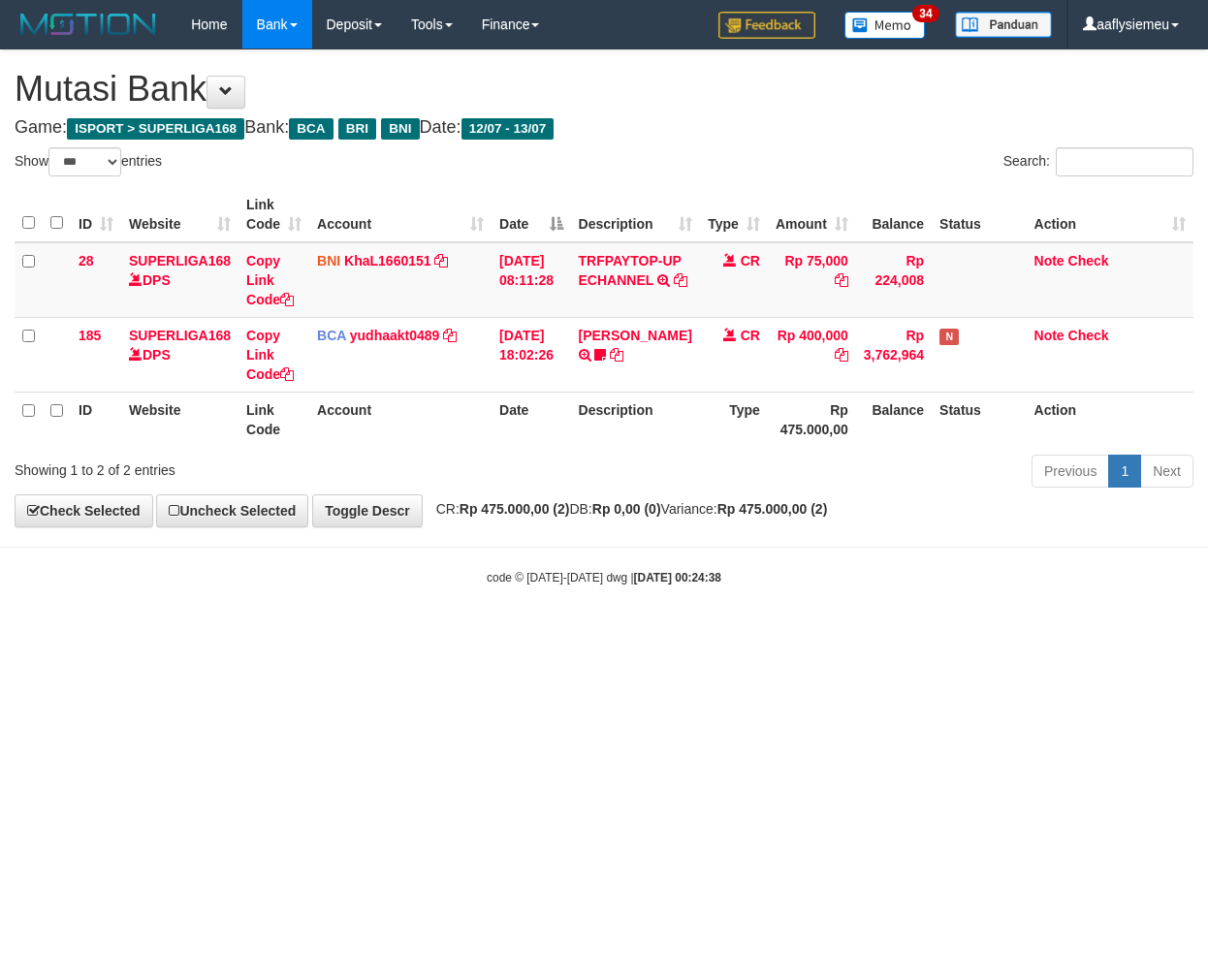 select on "***" 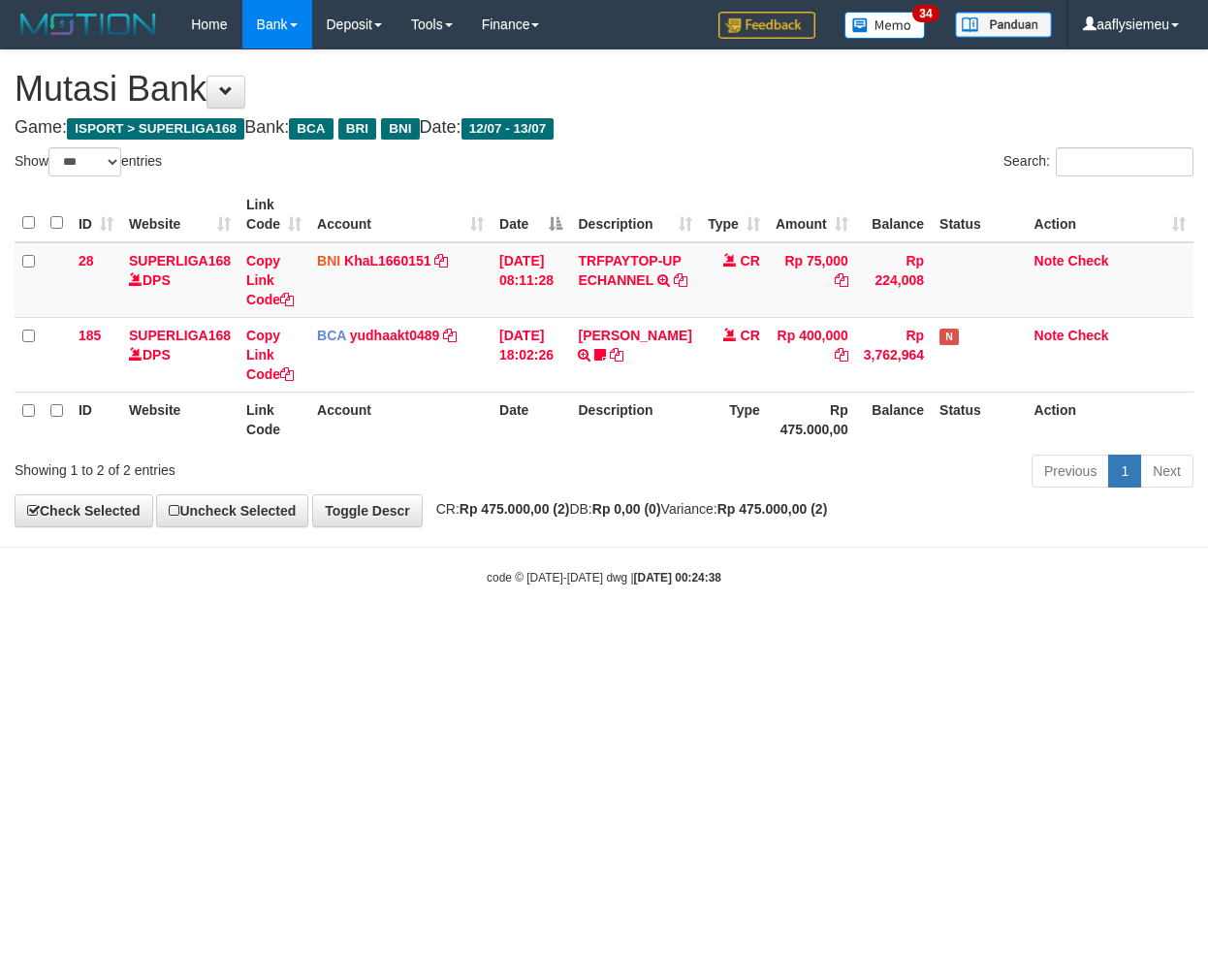 scroll, scrollTop: 0, scrollLeft: 0, axis: both 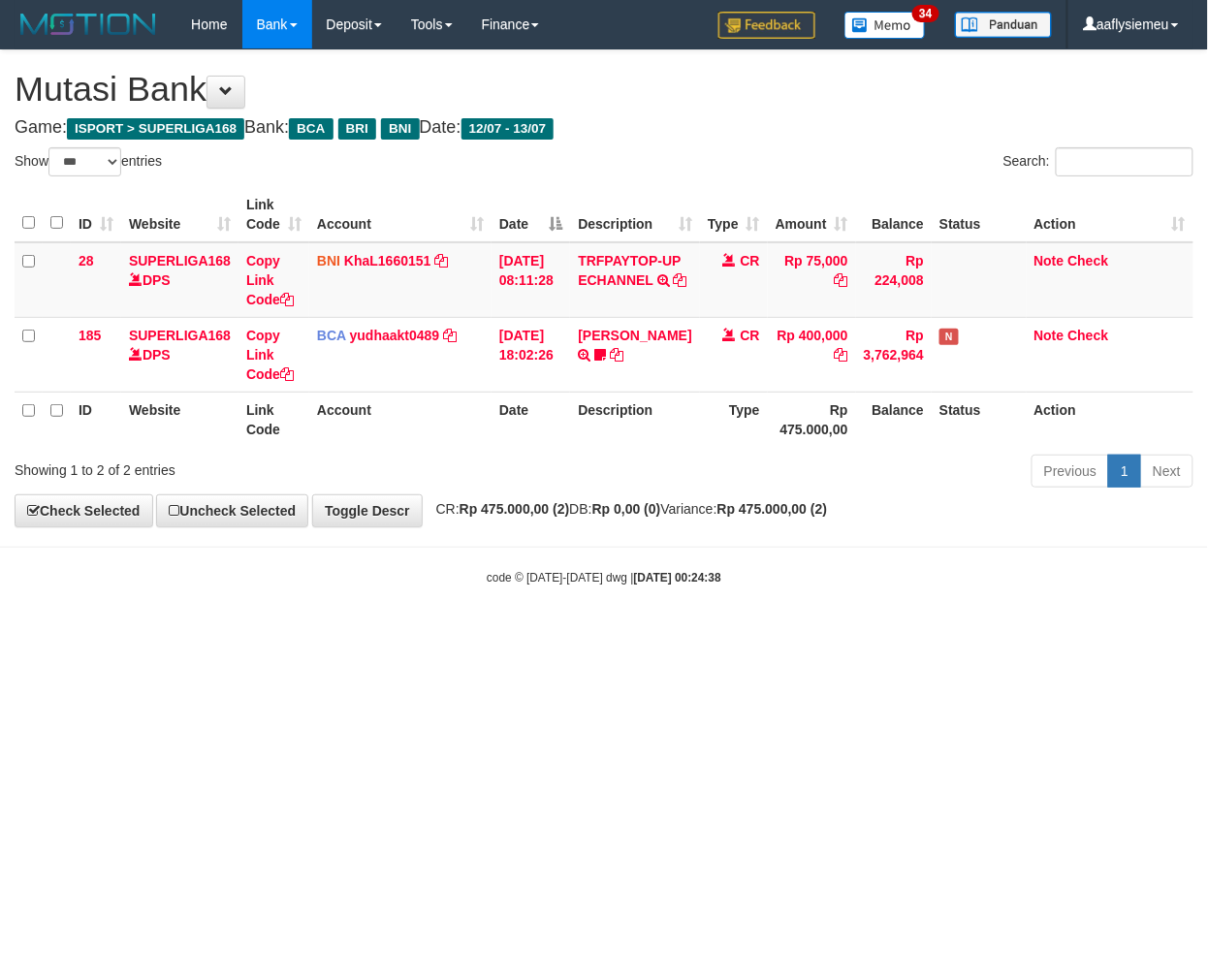 click on "Toggle navigation
Home
Bank
Account List
Load
By Website
Group
[ISPORT]													SUPERLIGA168
By Load Group (DPS)" at bounding box center (604, 317) 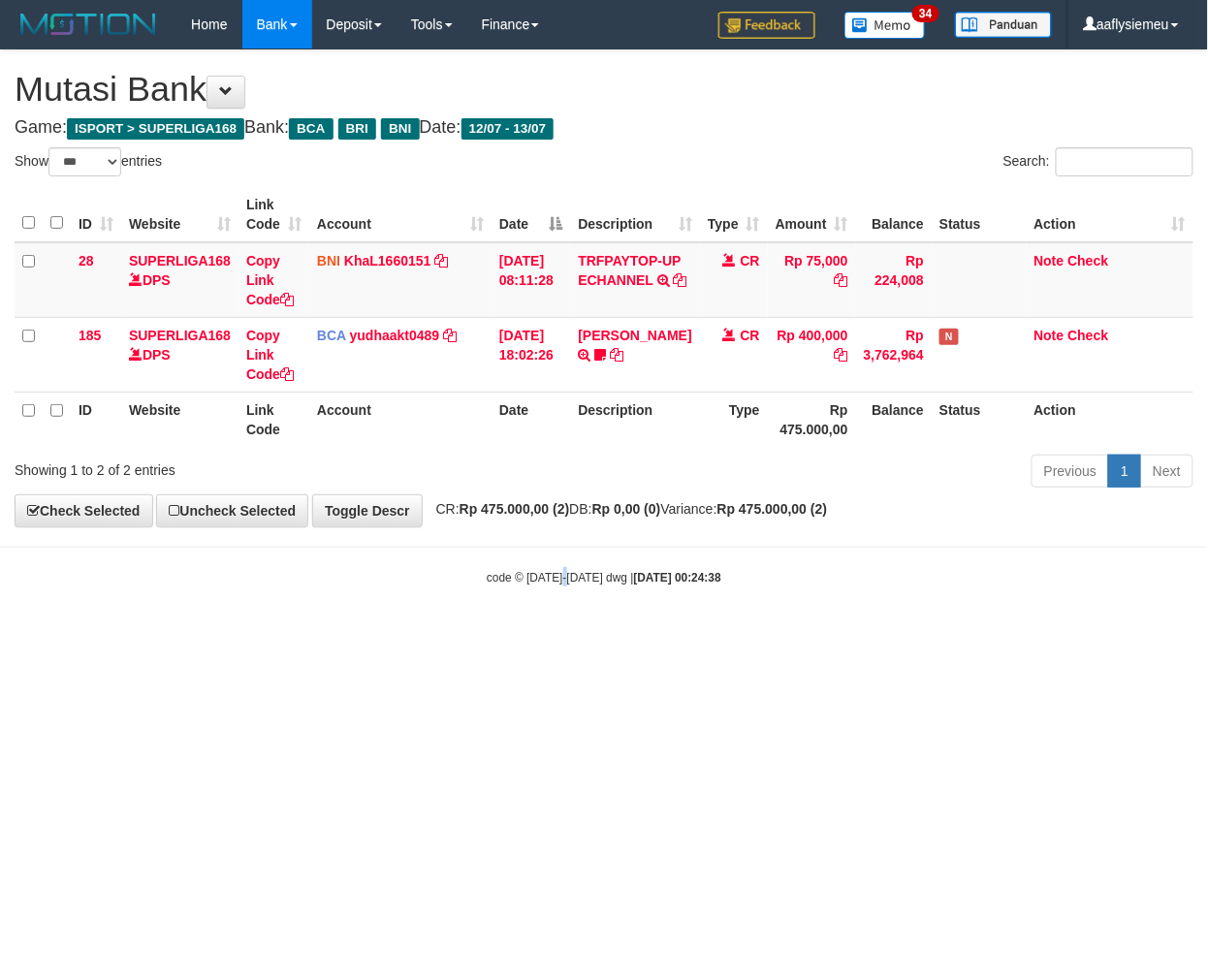 drag, startPoint x: 559, startPoint y: 695, endPoint x: 517, endPoint y: 701, distance: 42.426407 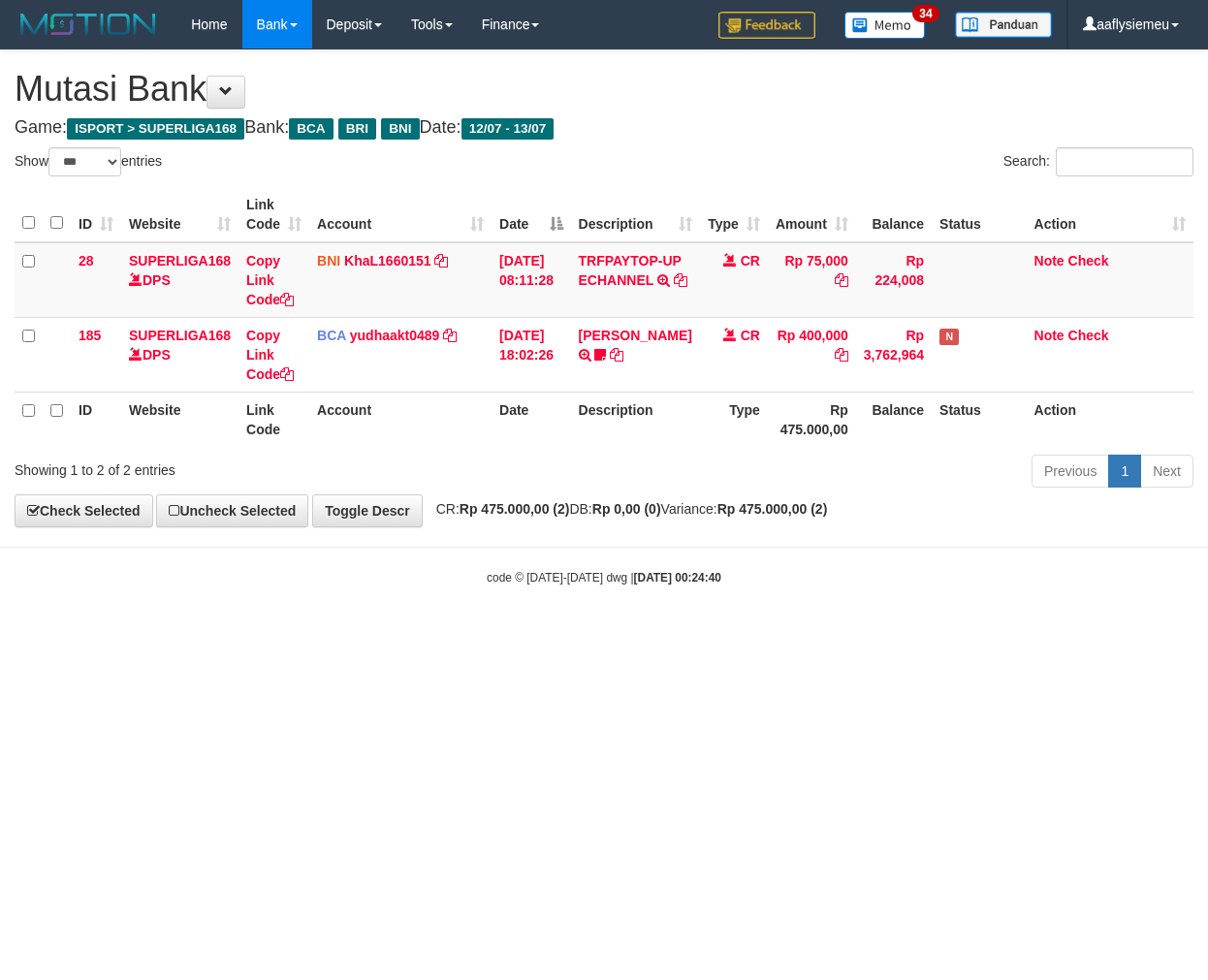 select on "***" 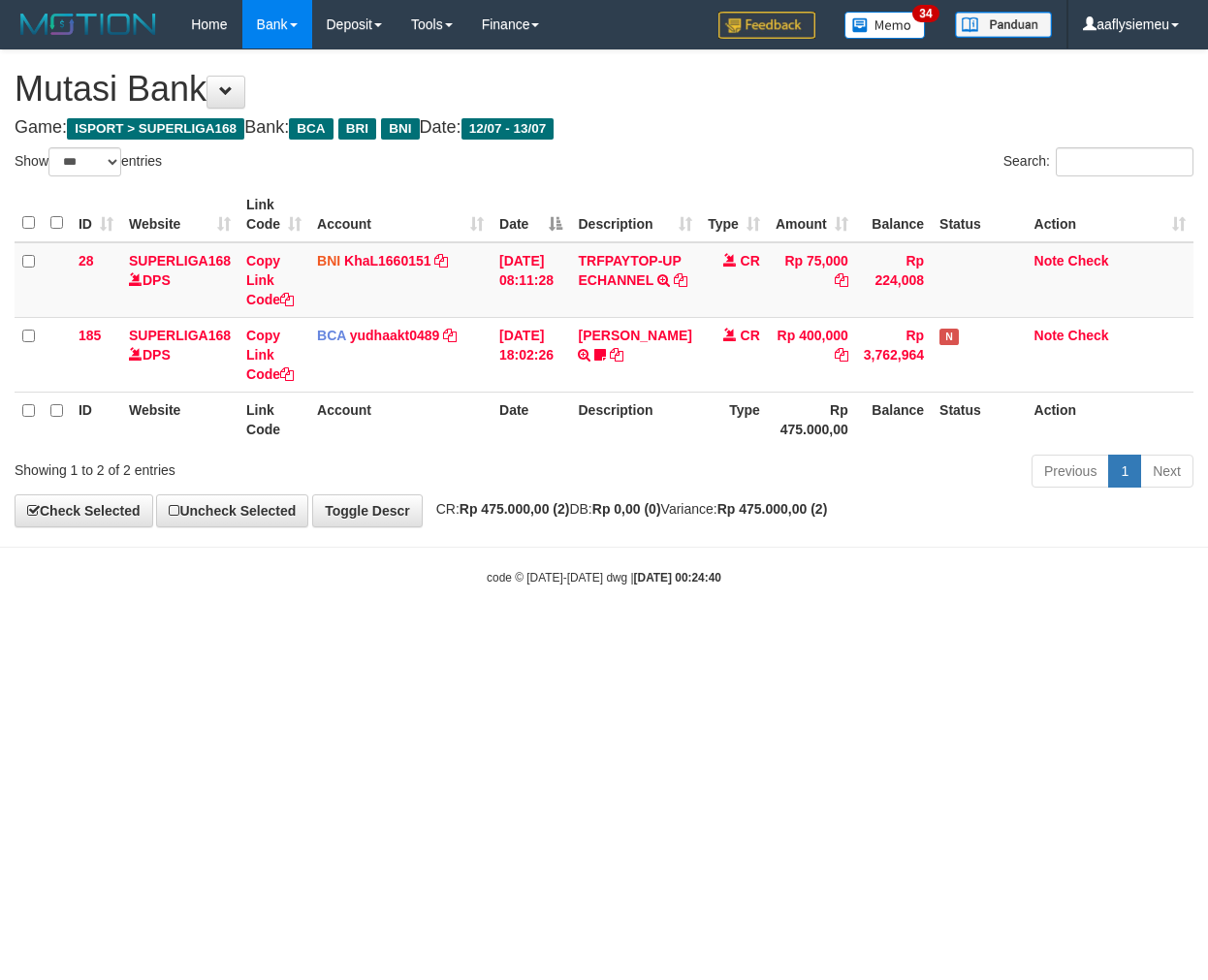 scroll, scrollTop: 0, scrollLeft: 0, axis: both 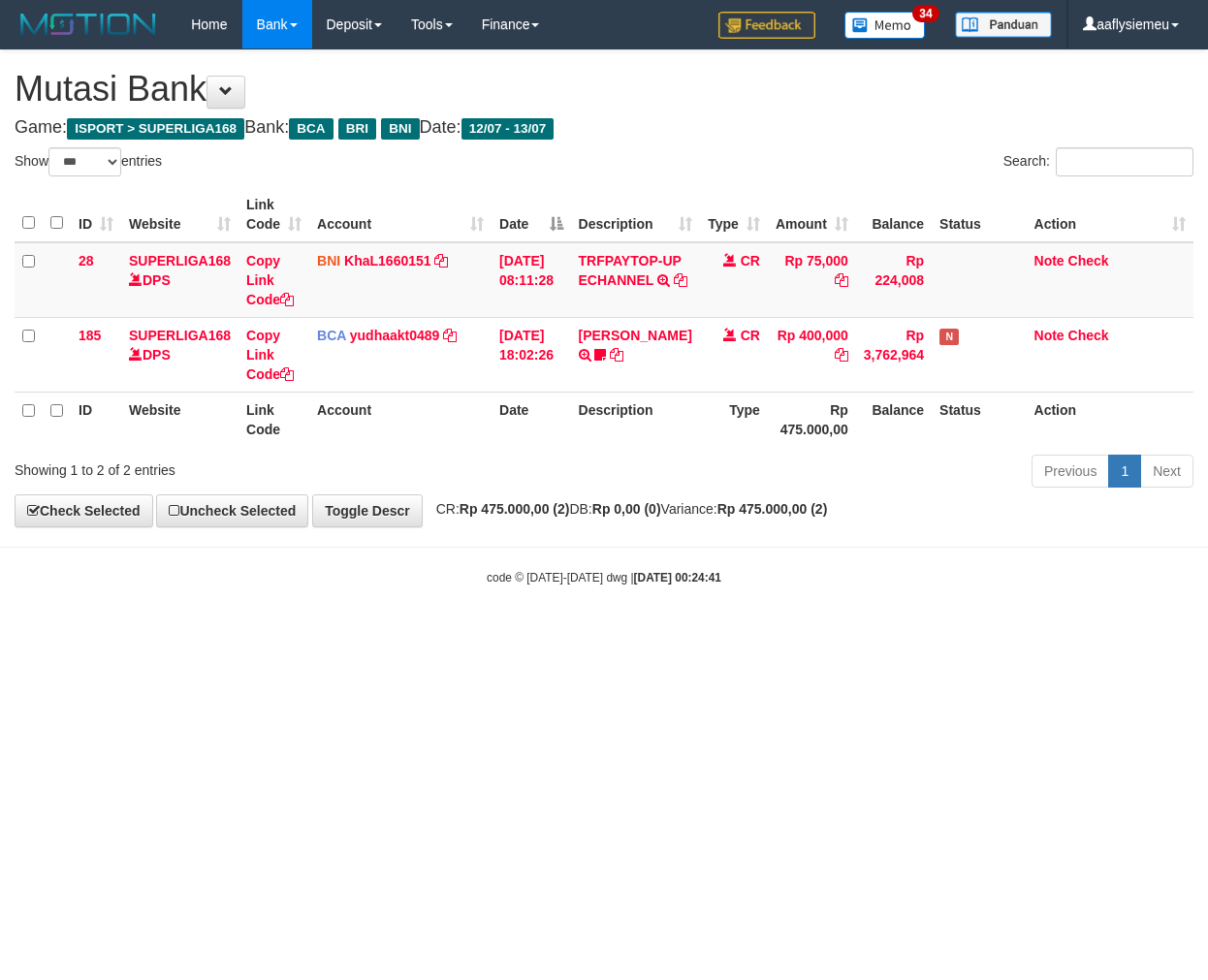 select on "***" 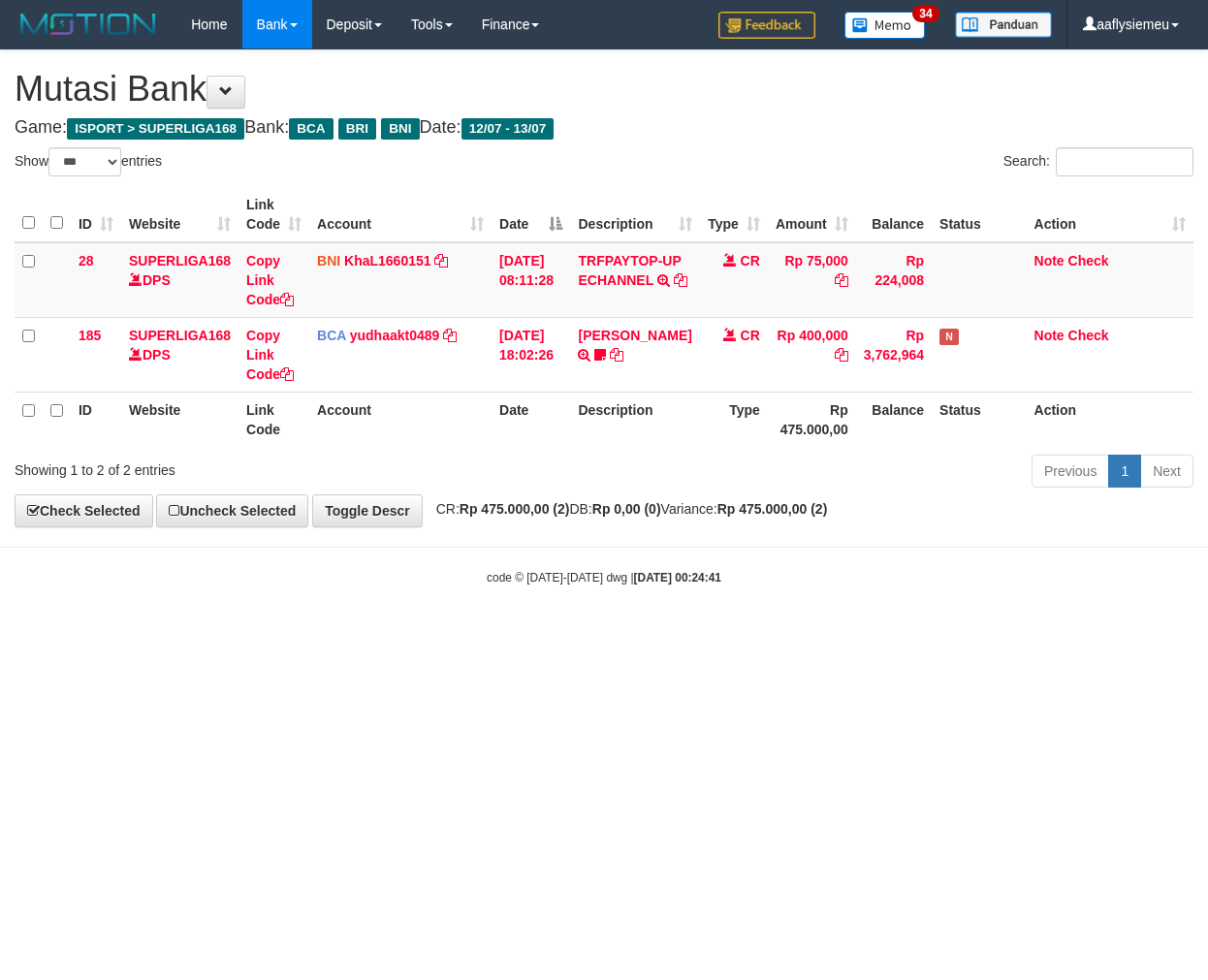 scroll, scrollTop: 0, scrollLeft: 0, axis: both 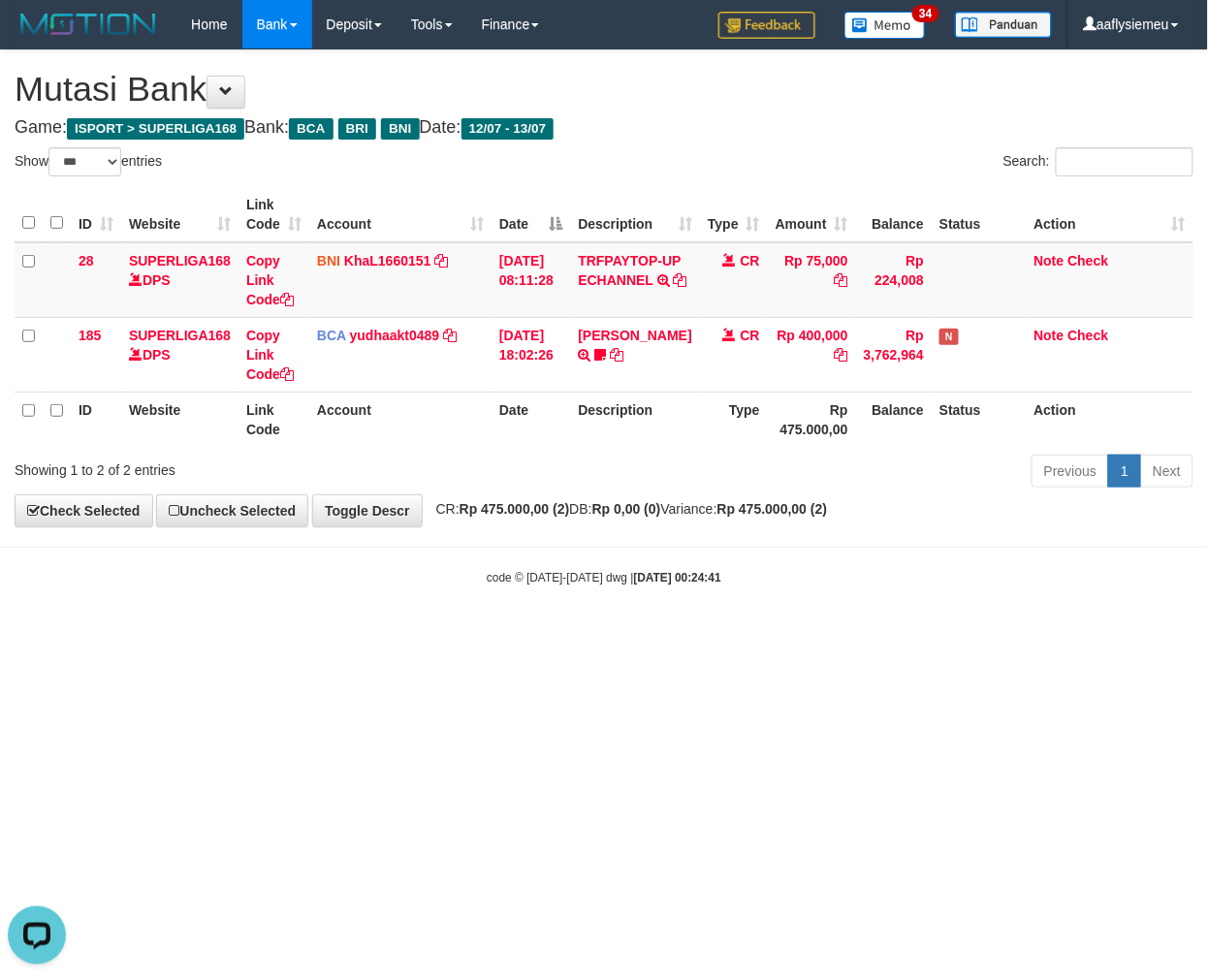 drag, startPoint x: 785, startPoint y: 616, endPoint x: 904, endPoint y: 635, distance: 120.50726 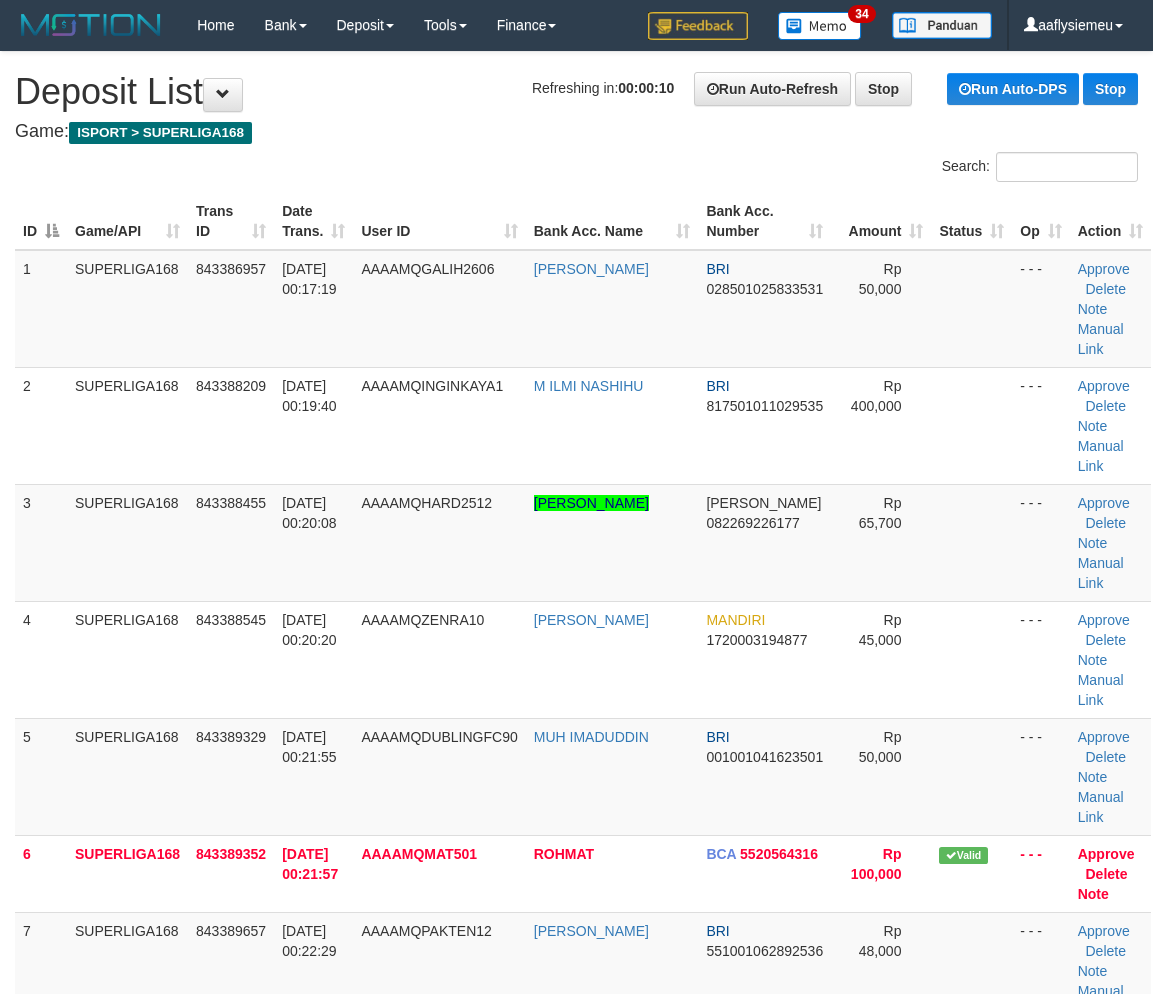 scroll, scrollTop: 0, scrollLeft: 0, axis: both 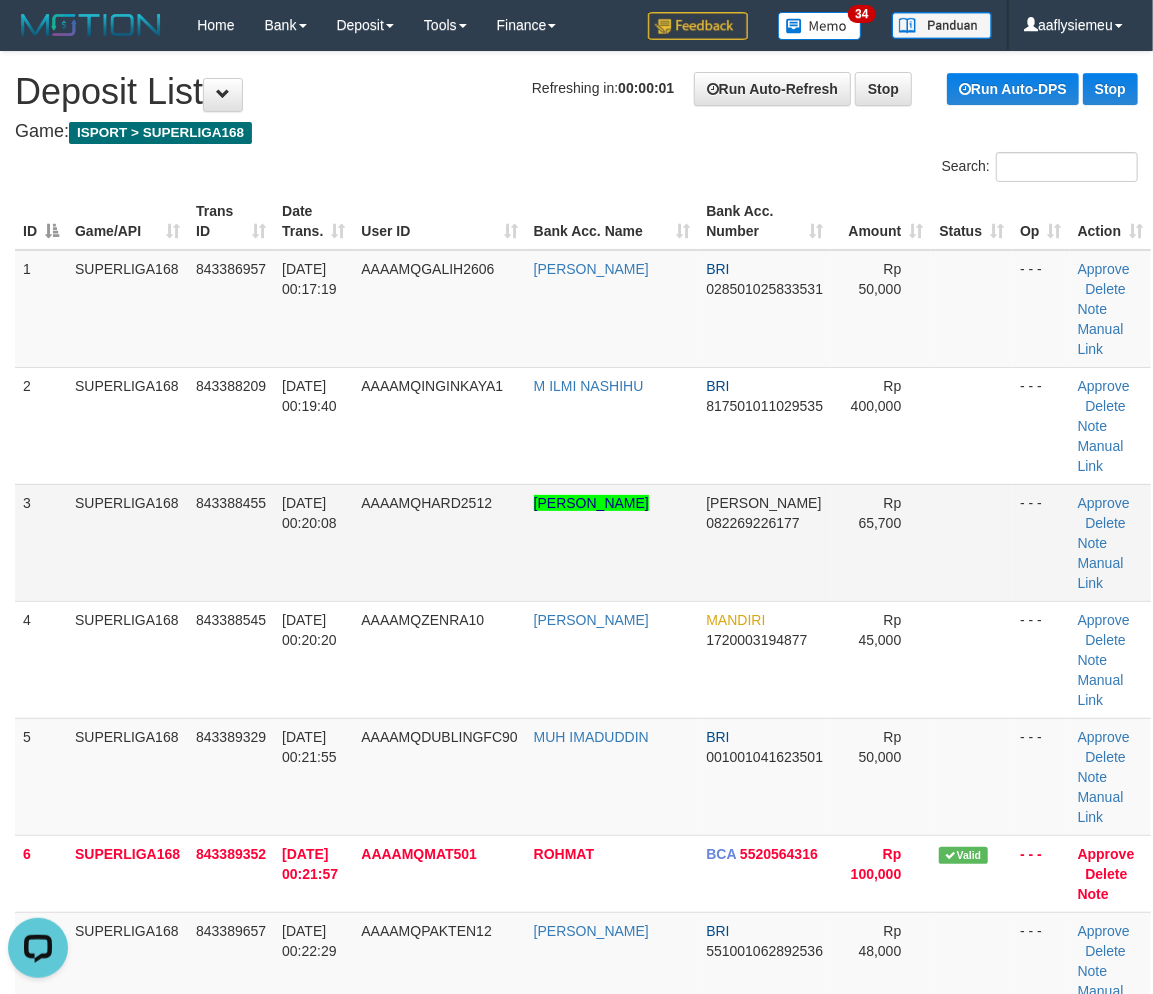 click on "3" at bounding box center (41, 542) 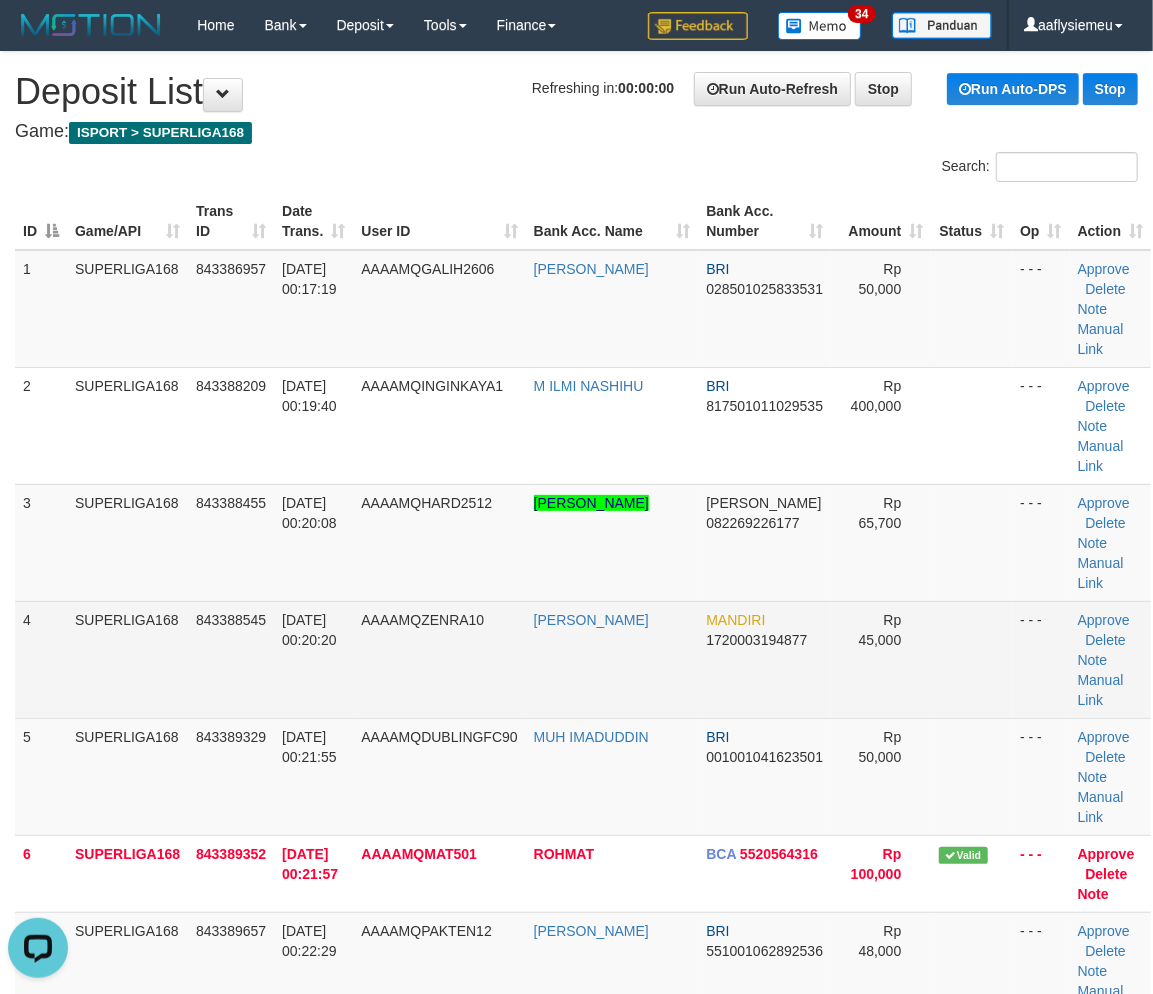 click on "4" at bounding box center (41, 659) 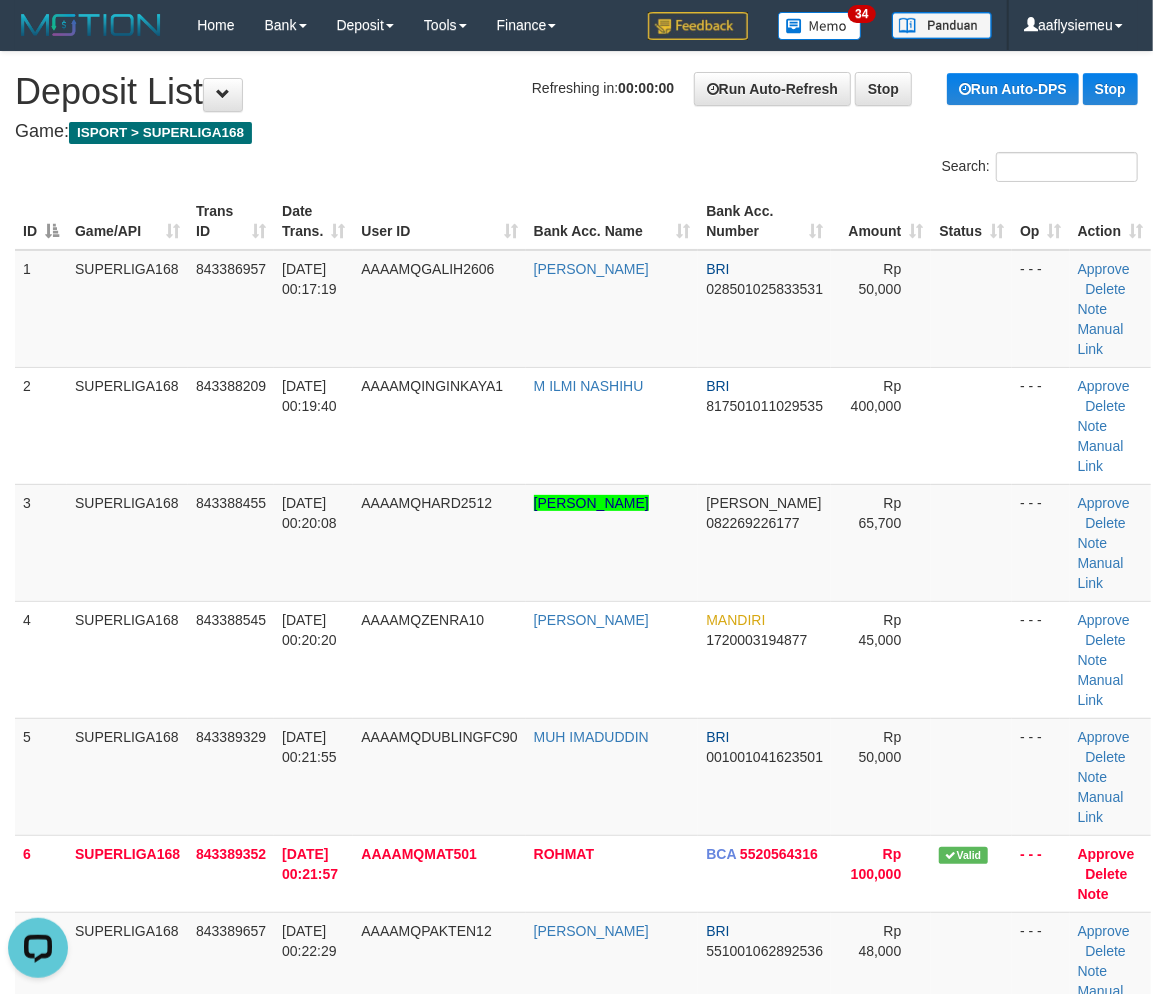 drag, startPoint x: 51, startPoint y: 550, endPoint x: 0, endPoint y: 570, distance: 54.781384 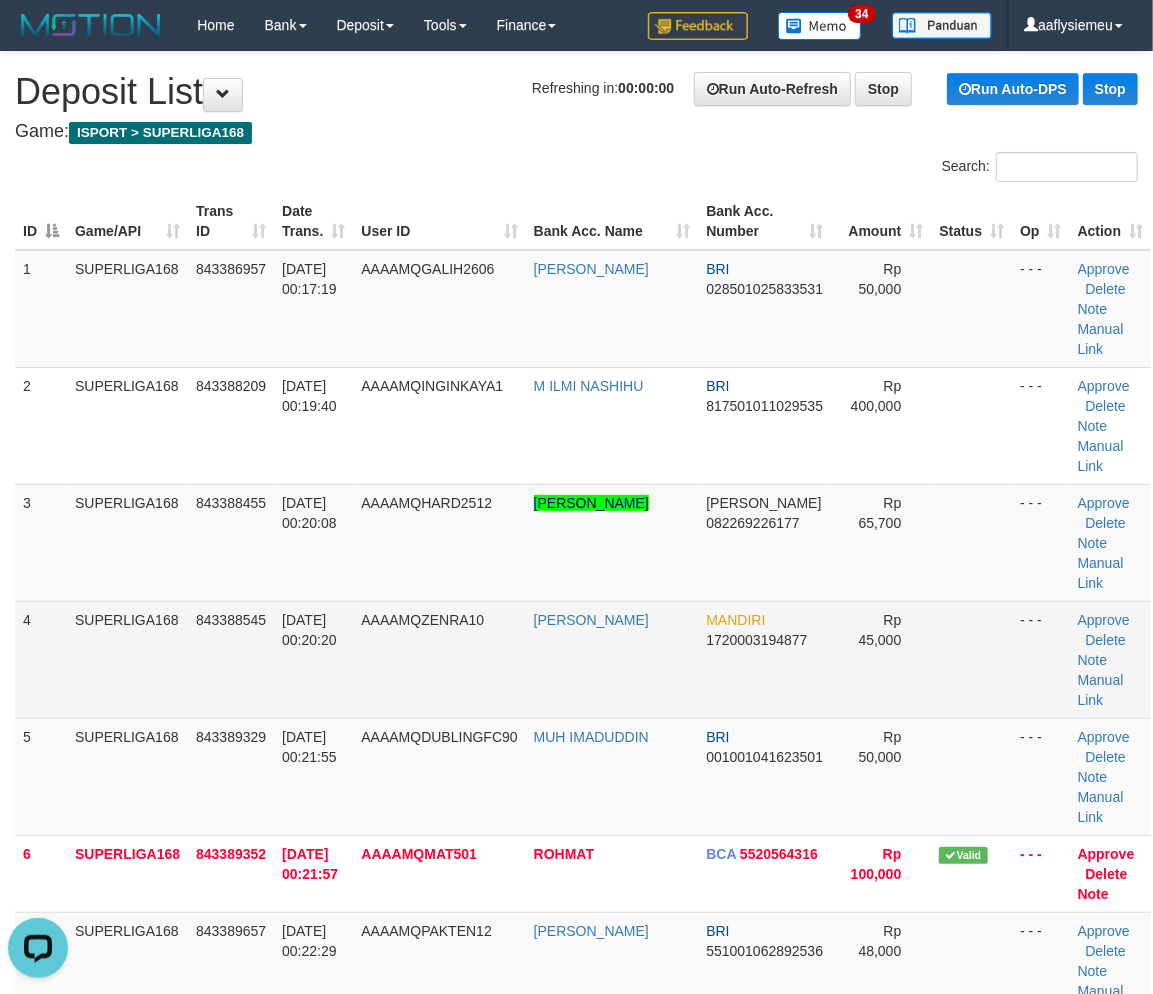 click on "SUPERLIGA168" at bounding box center [127, 659] 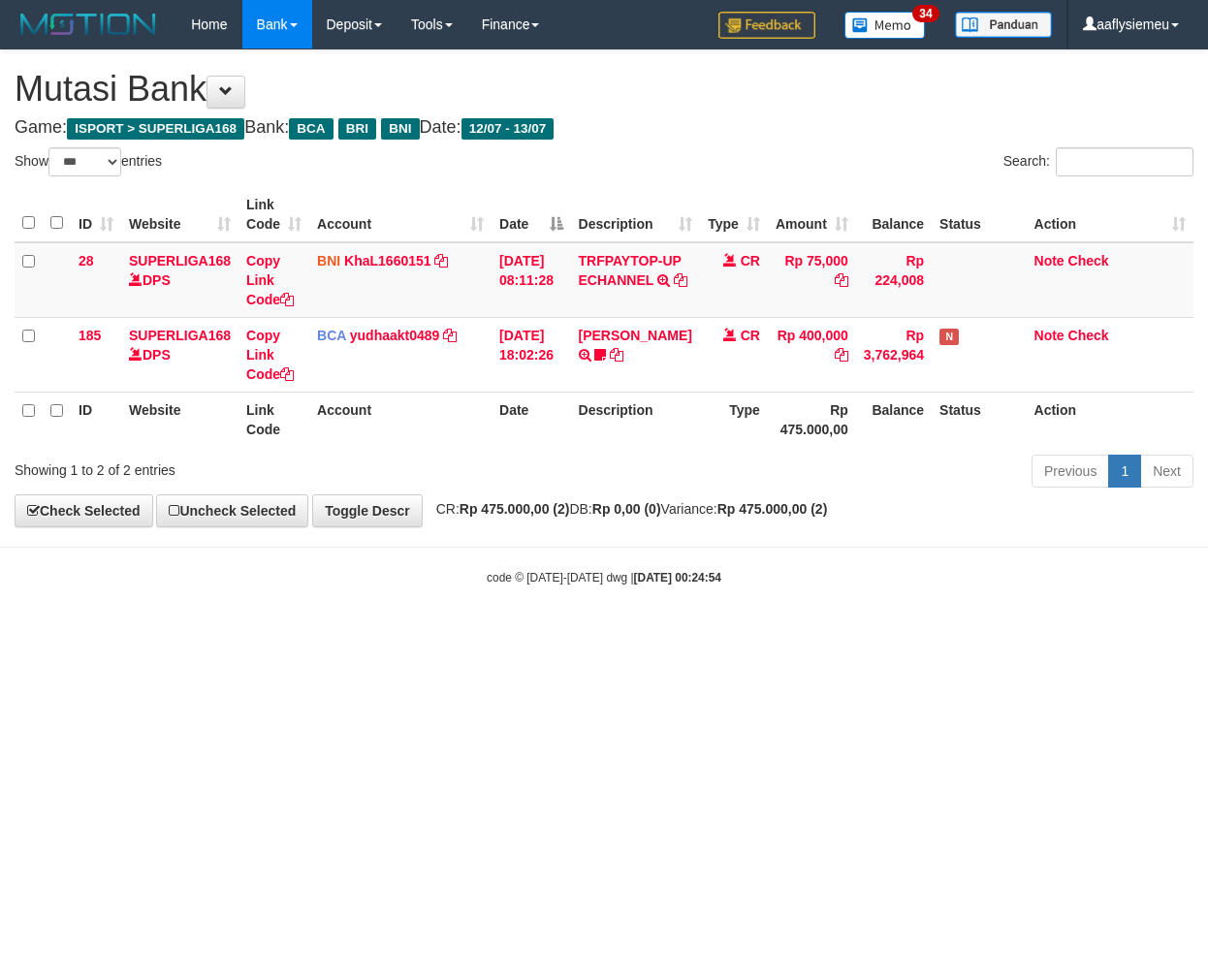 select on "***" 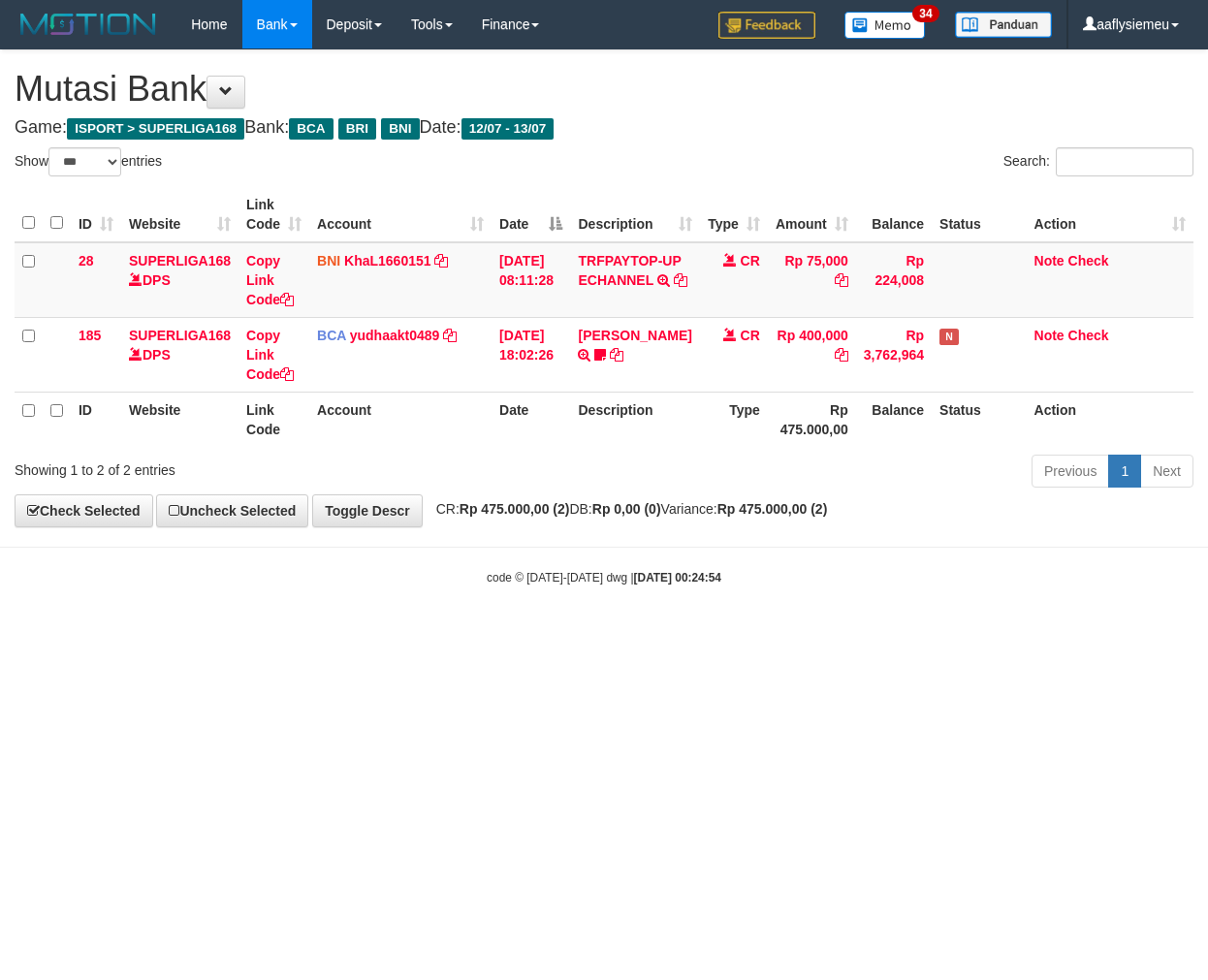 scroll, scrollTop: 0, scrollLeft: 0, axis: both 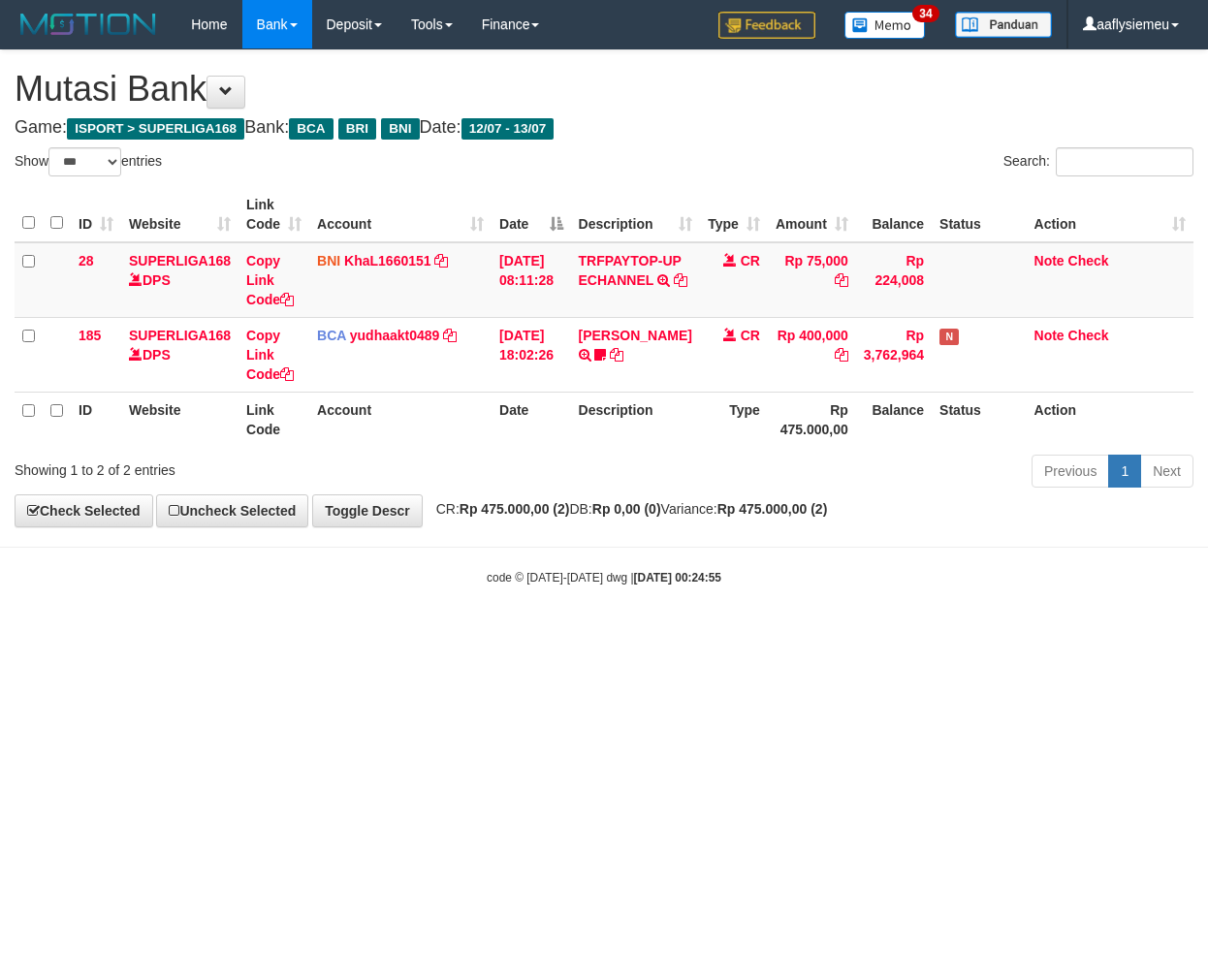 select on "***" 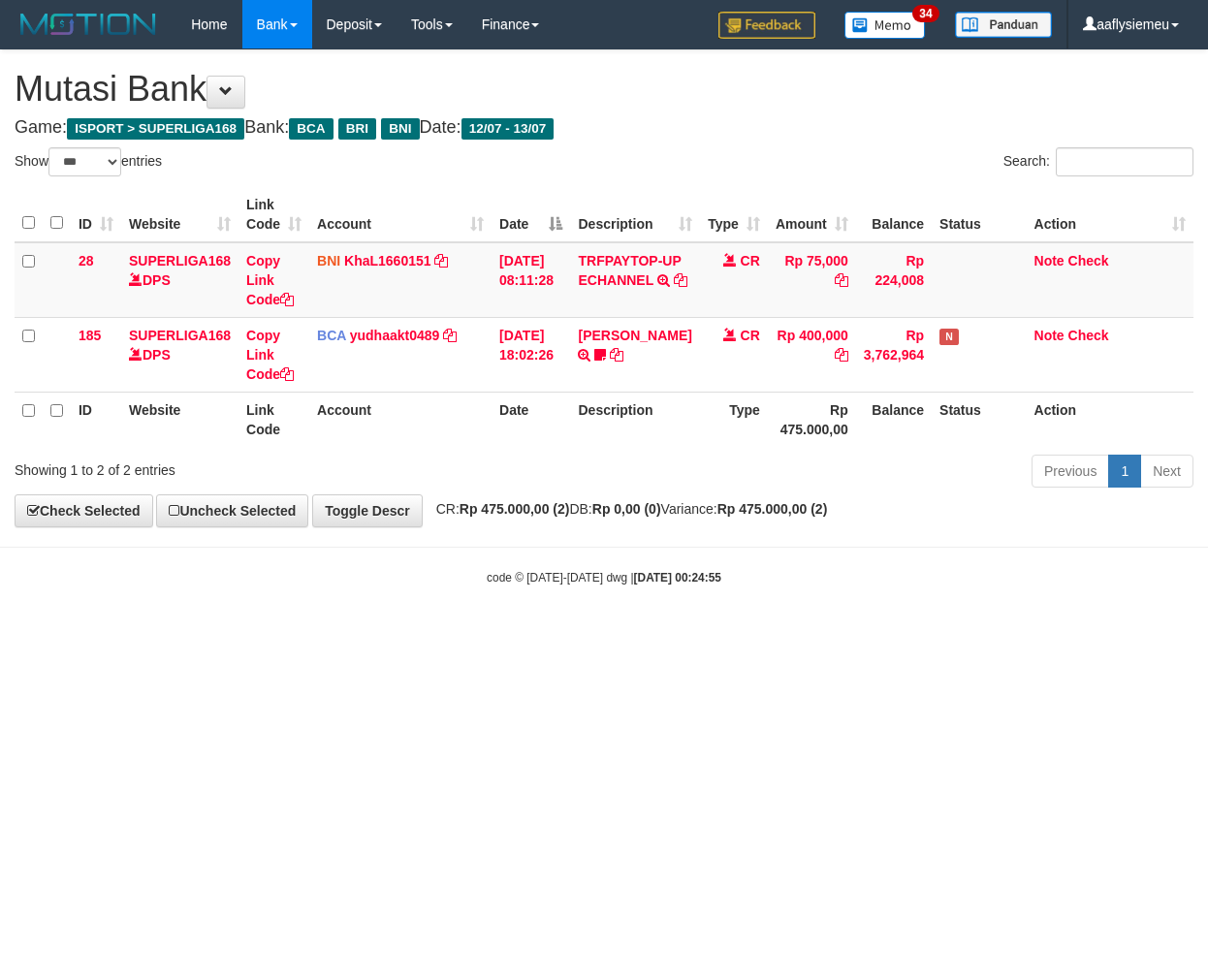 scroll, scrollTop: 0, scrollLeft: 0, axis: both 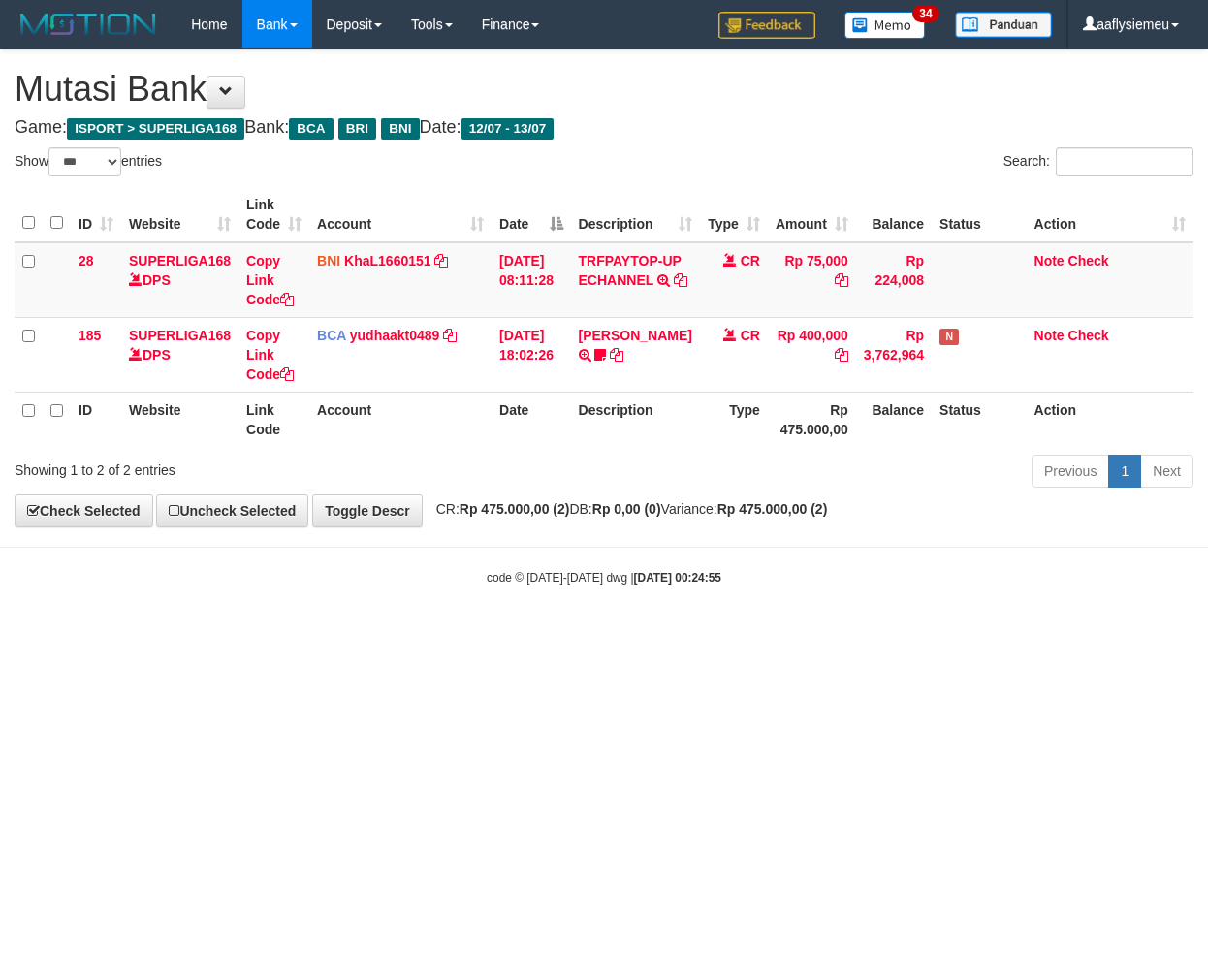 select on "***" 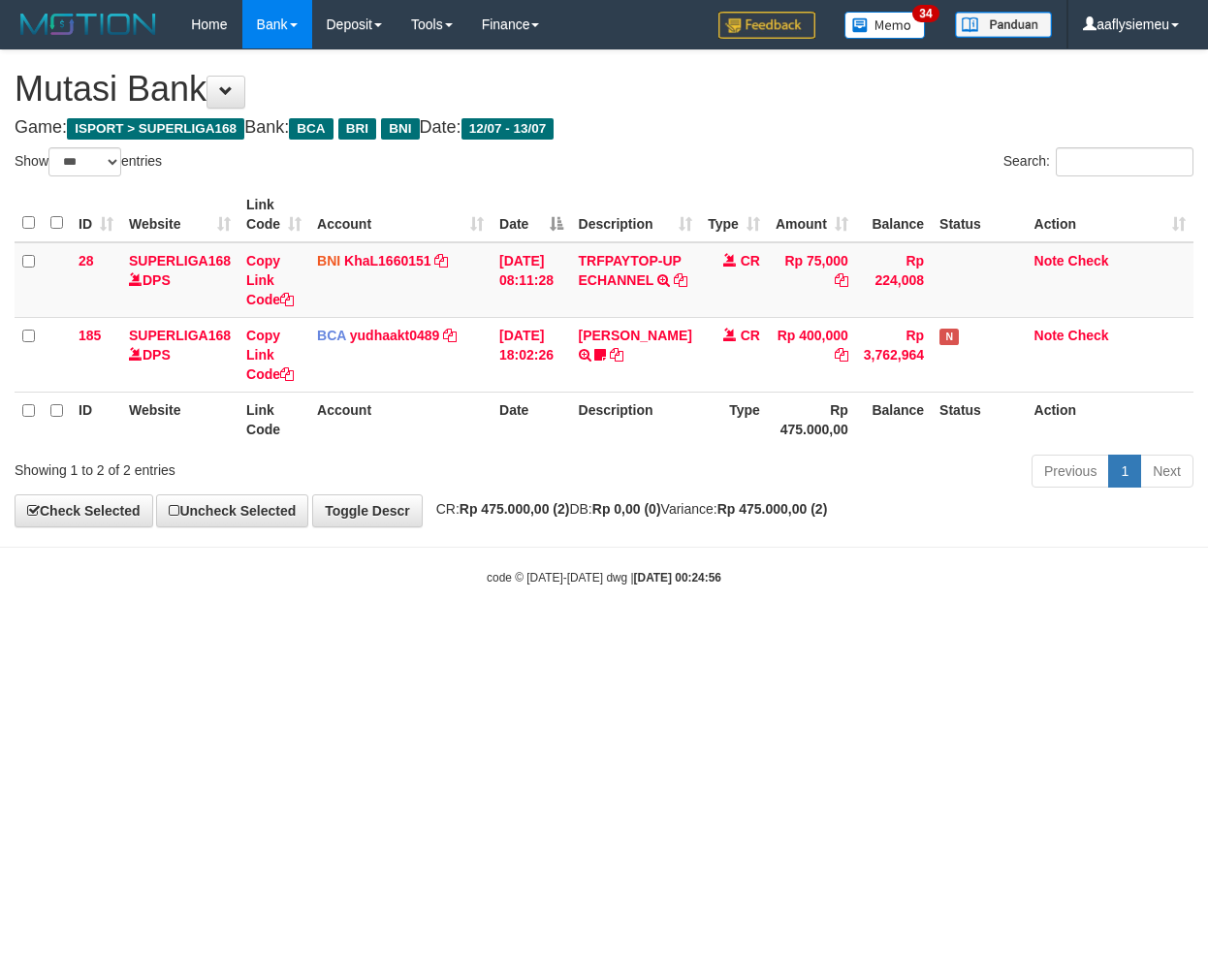 select on "***" 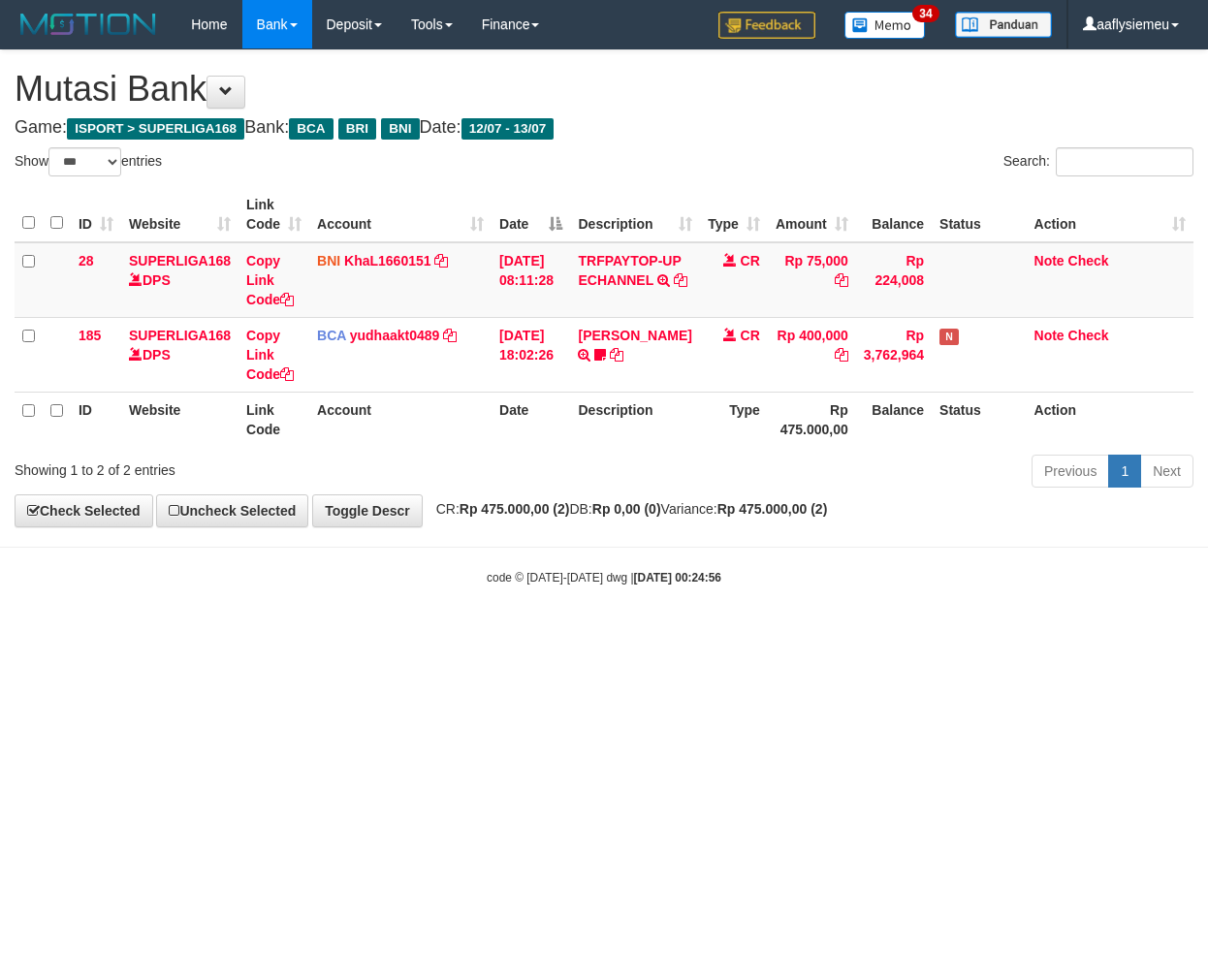 scroll, scrollTop: 0, scrollLeft: 0, axis: both 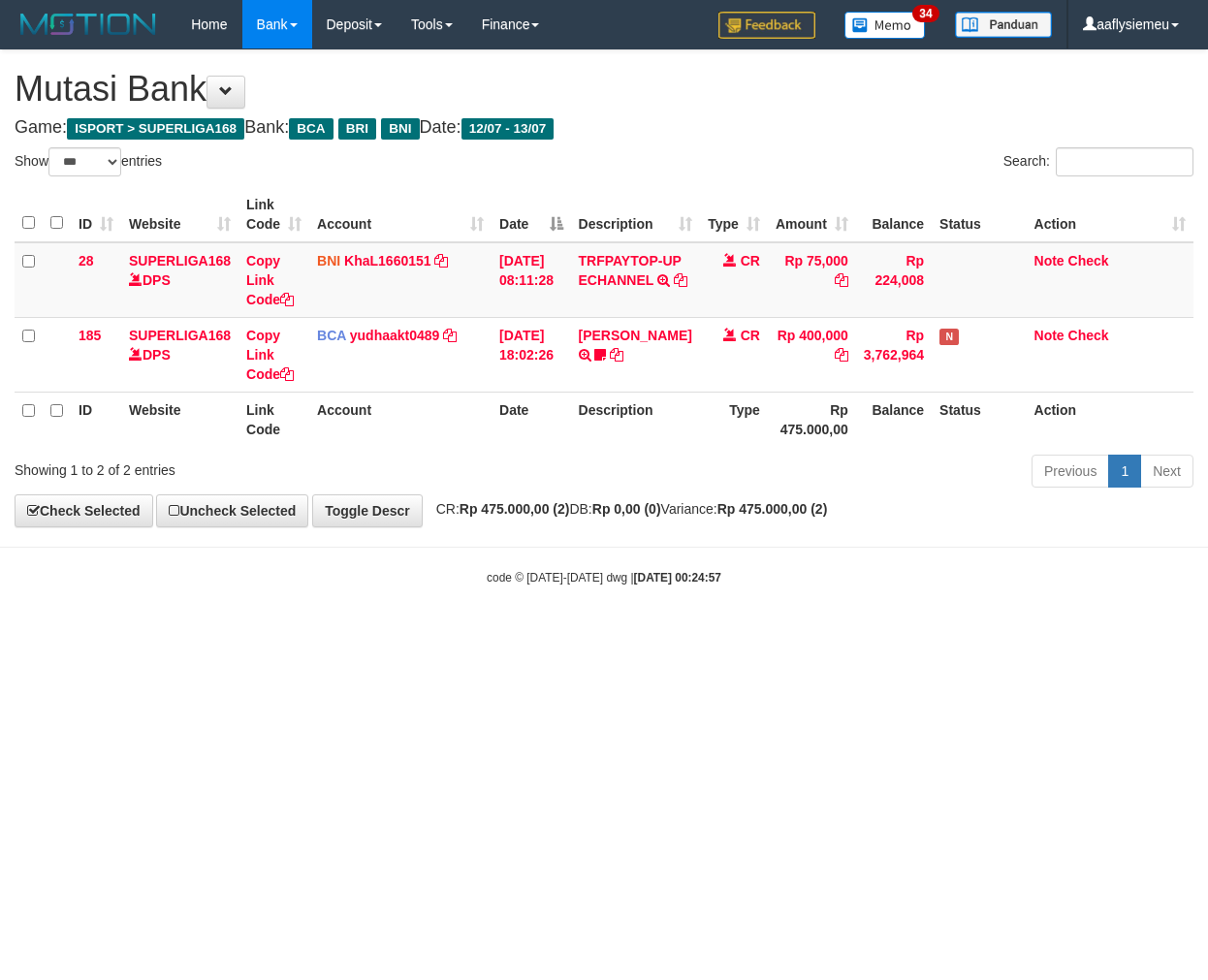 select on "***" 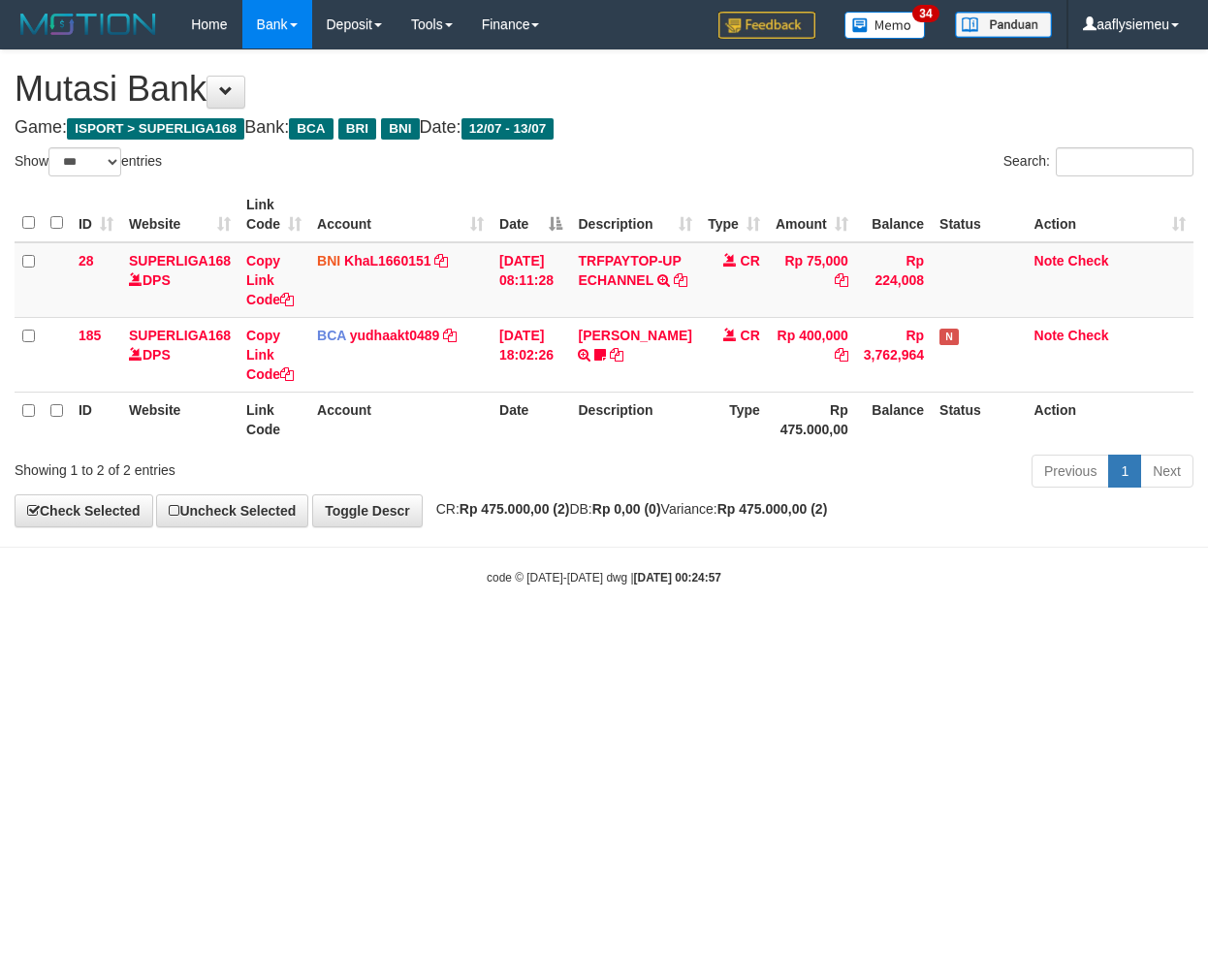 scroll, scrollTop: 0, scrollLeft: 0, axis: both 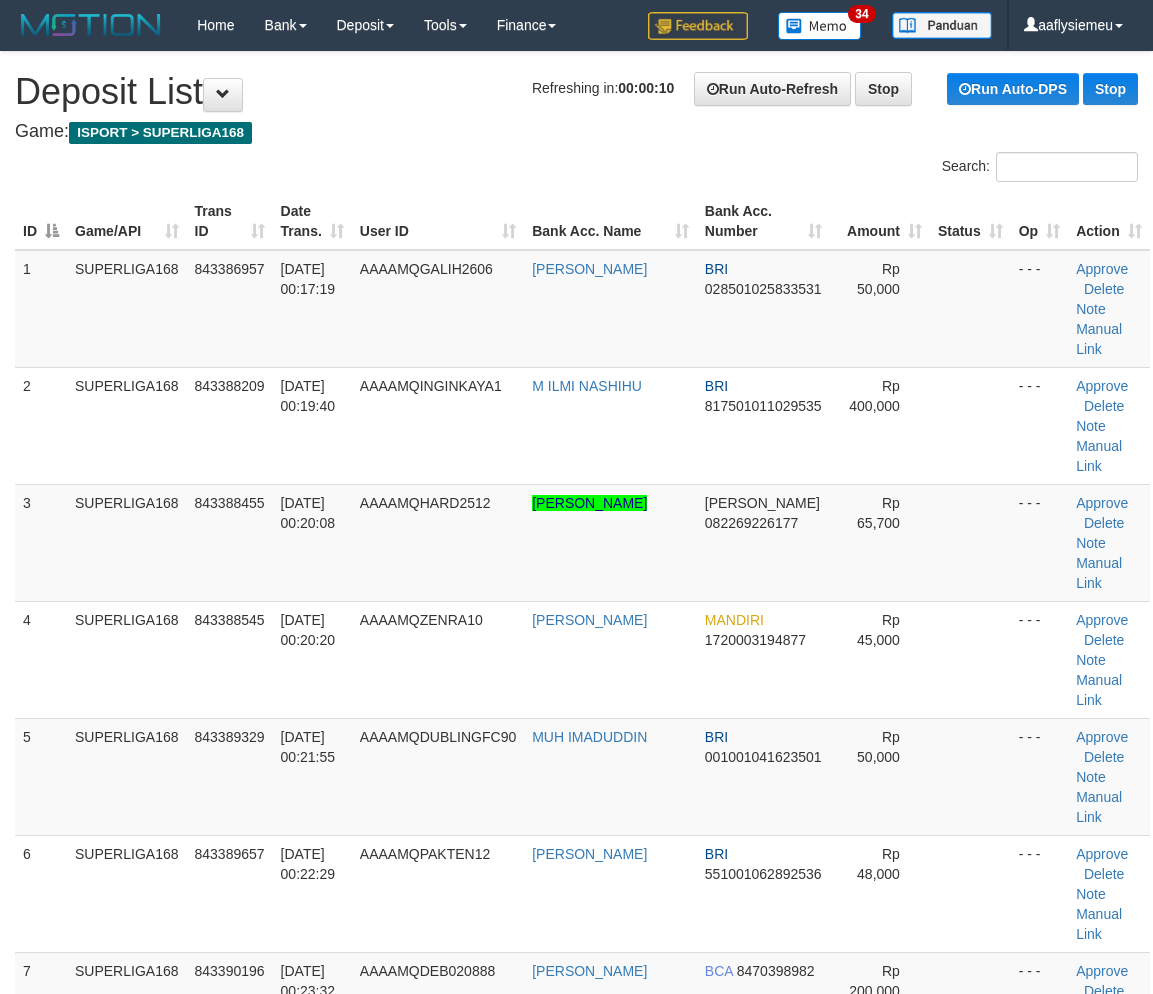 click on "SUPERLIGA168" at bounding box center (127, 659) 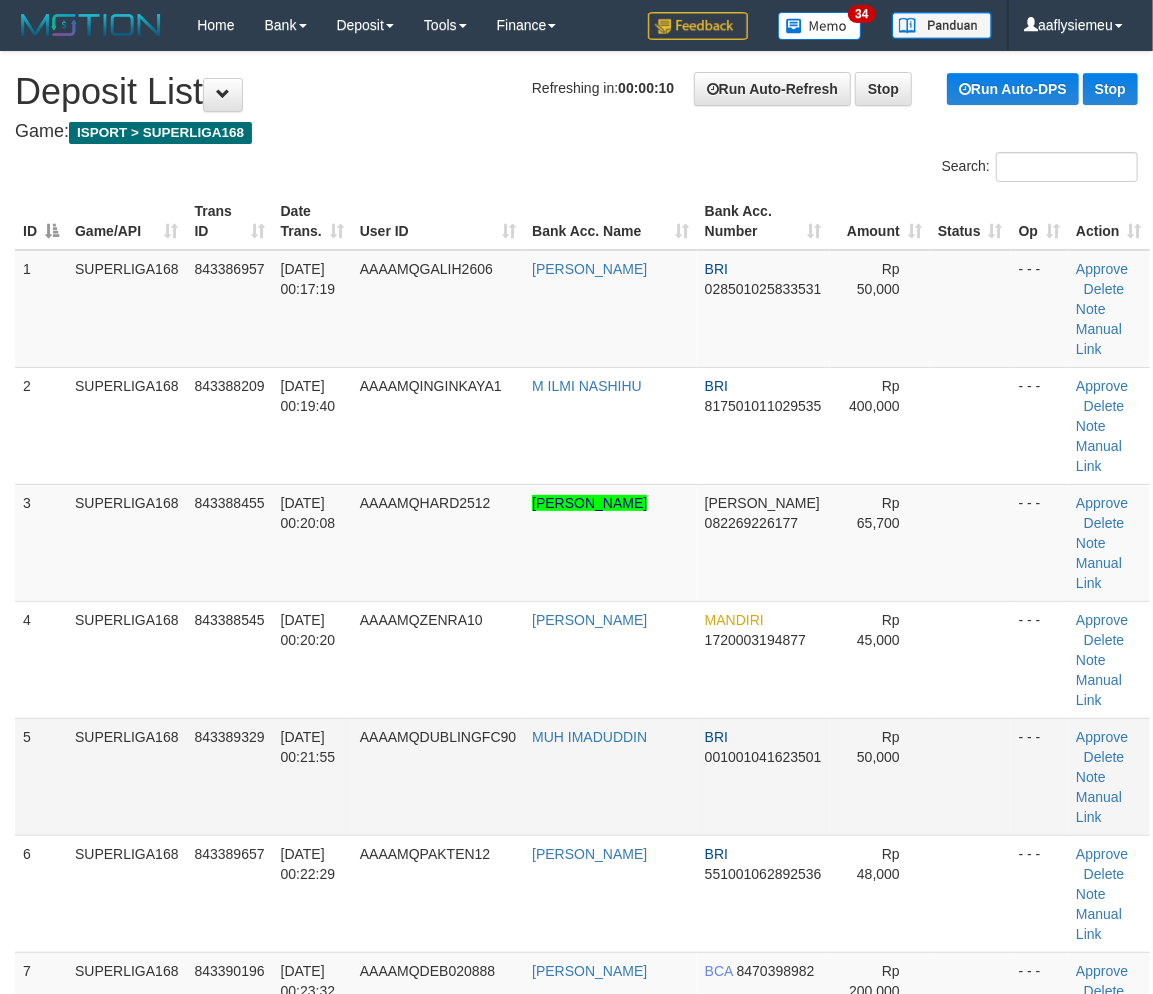 click on "4" at bounding box center [41, 659] 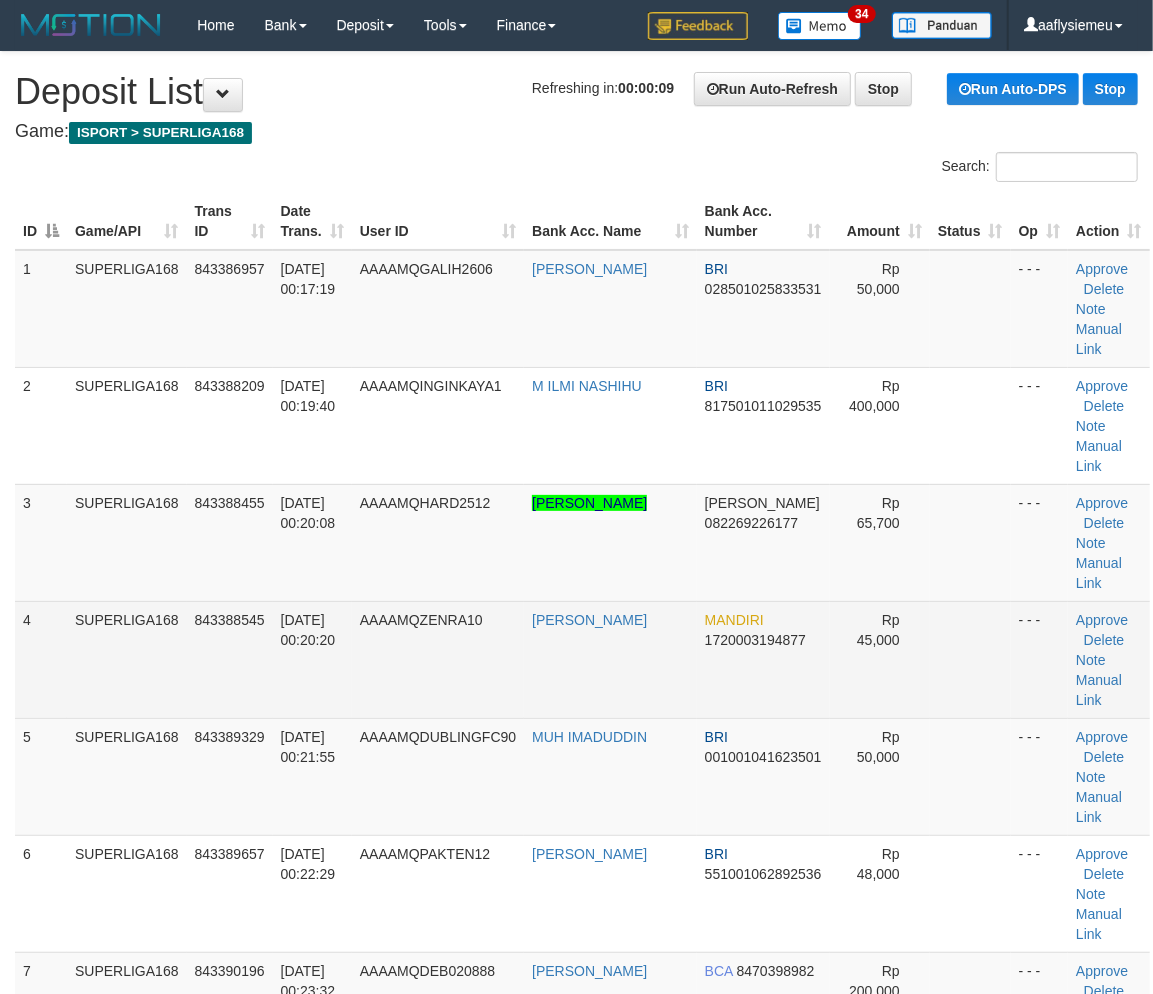 click on "SUPERLIGA168" at bounding box center (127, 659) 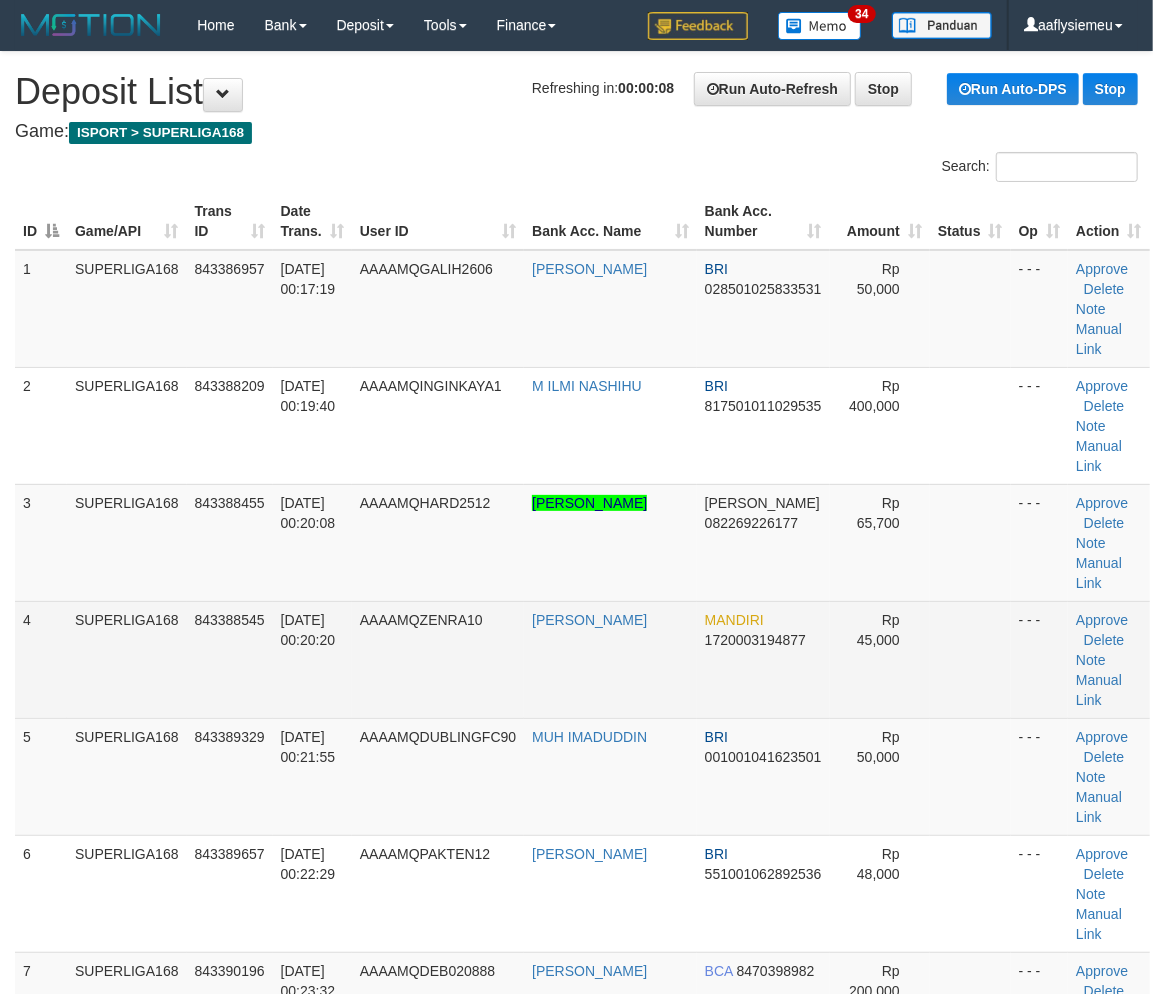 click on "SUPERLIGA168" at bounding box center (127, 659) 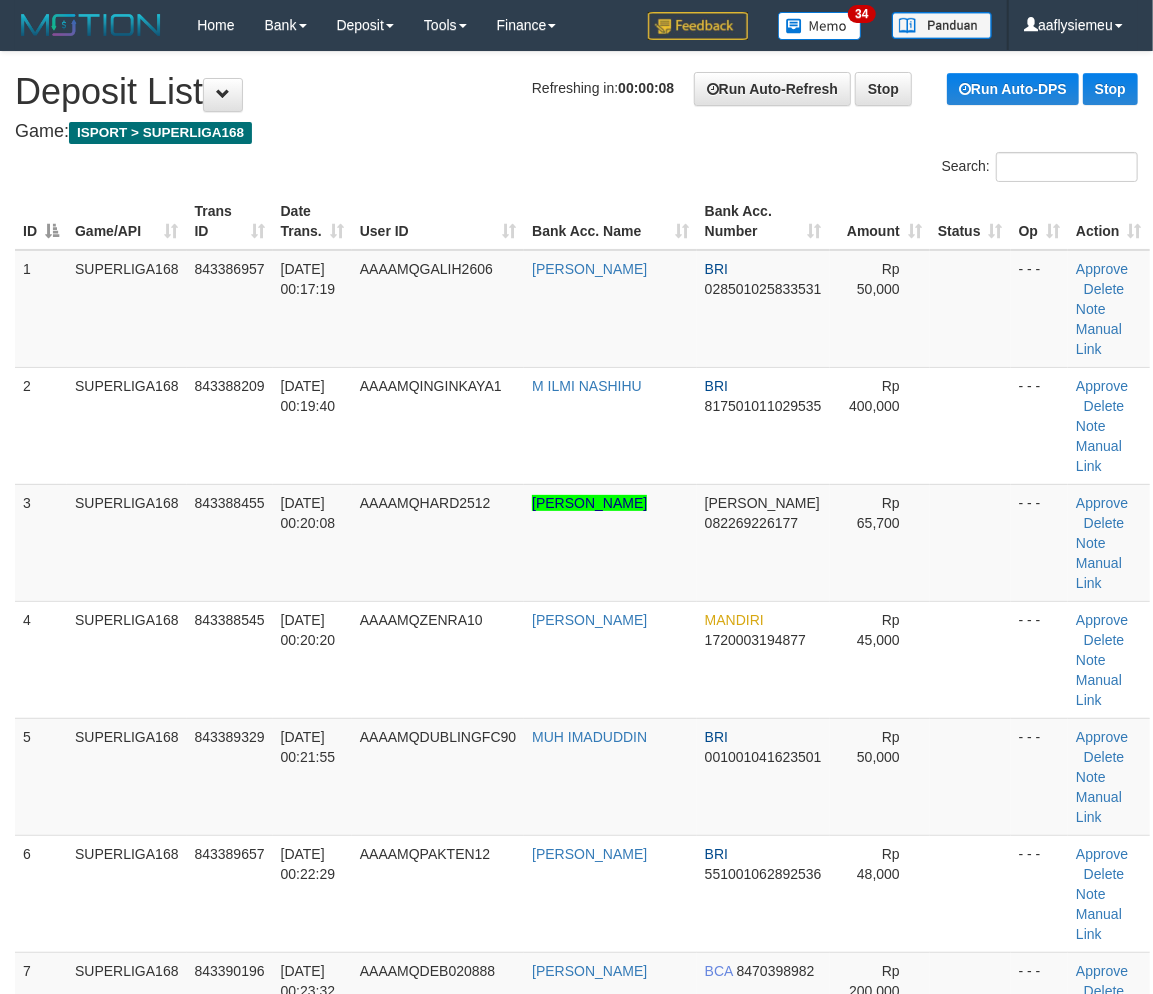 drag, startPoint x: 143, startPoint y: 551, endPoint x: 1, endPoint y: 591, distance: 147.52628 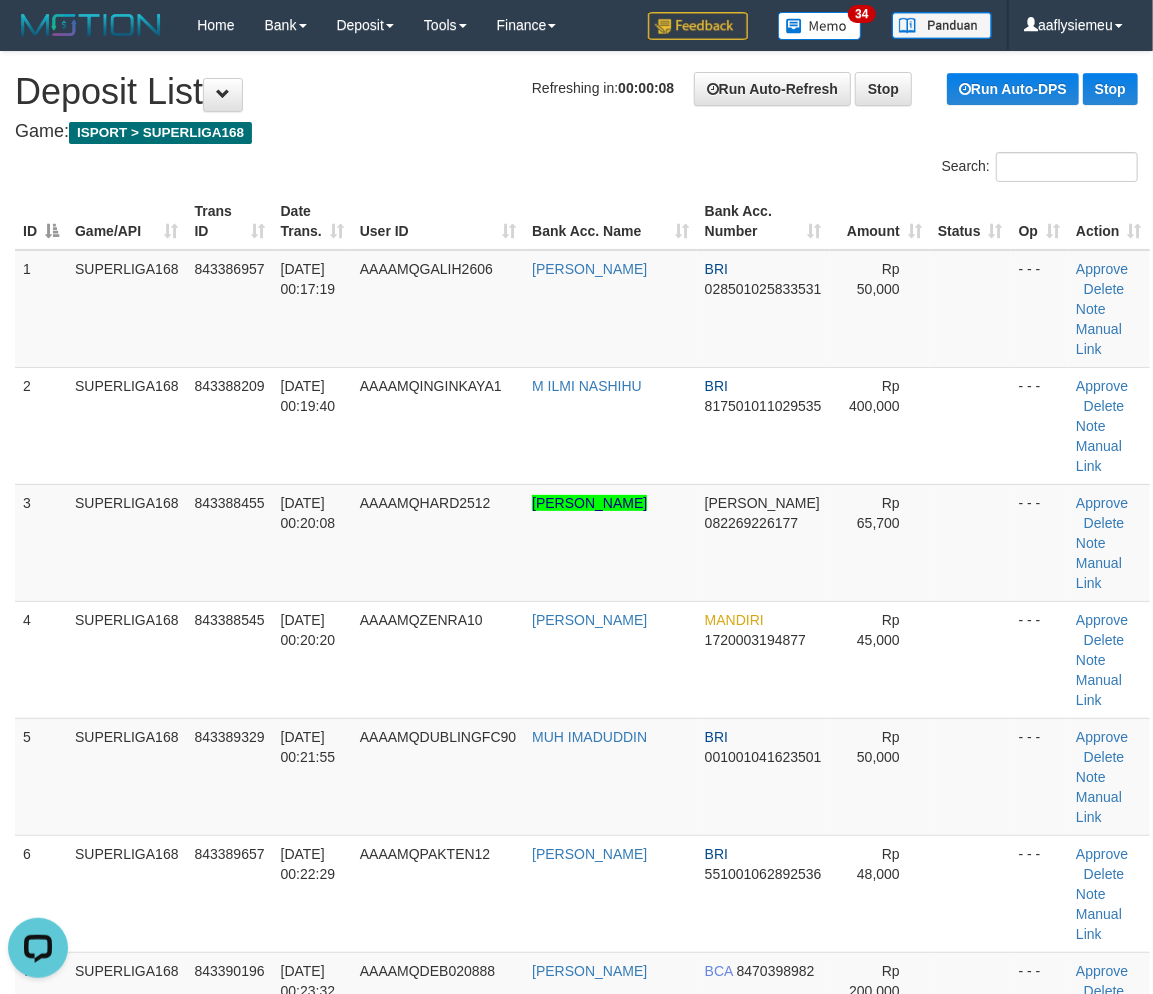 scroll, scrollTop: 0, scrollLeft: 0, axis: both 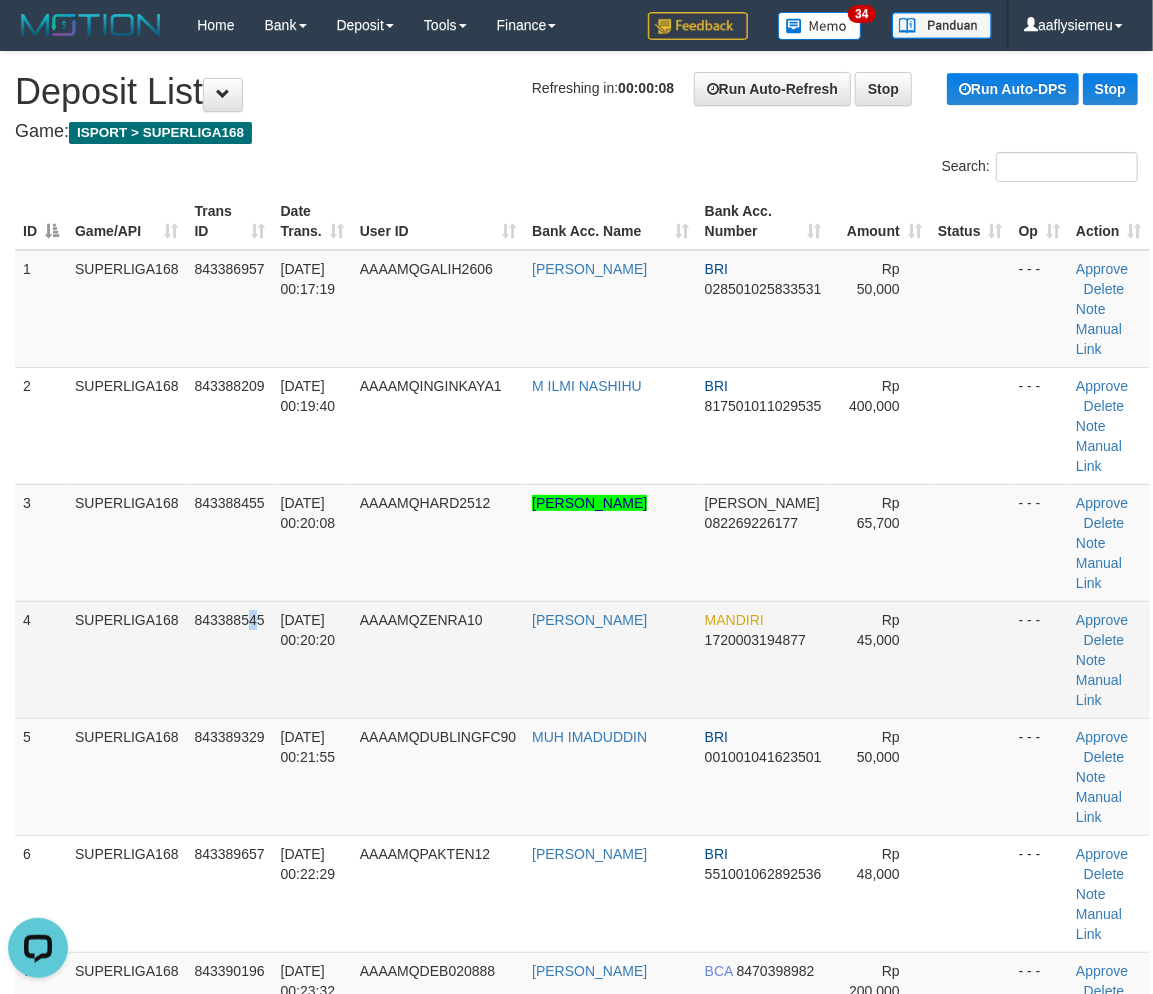 drag, startPoint x: 255, startPoint y: 584, endPoint x: 174, endPoint y: 614, distance: 86.37708 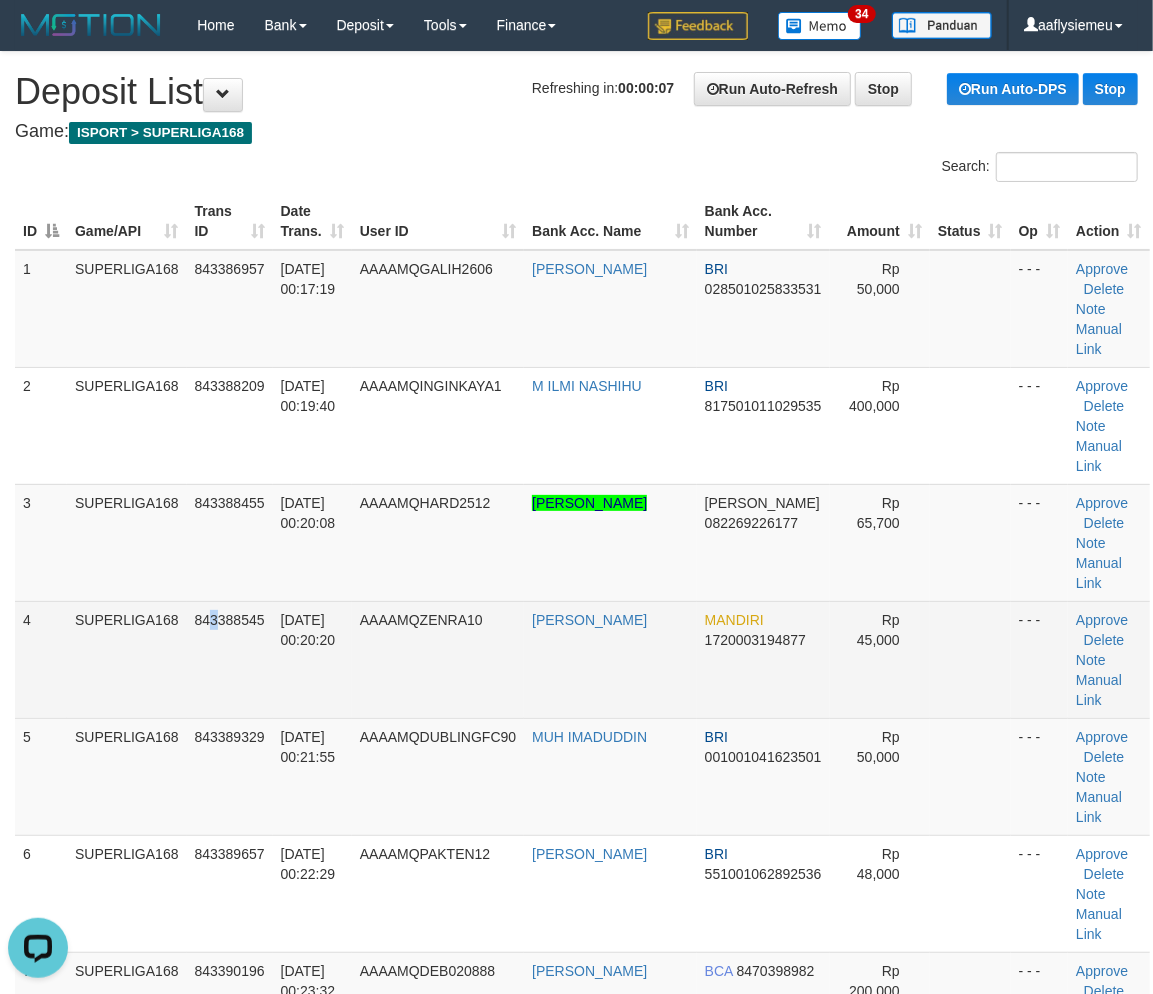 click on "843388545" at bounding box center [230, 620] 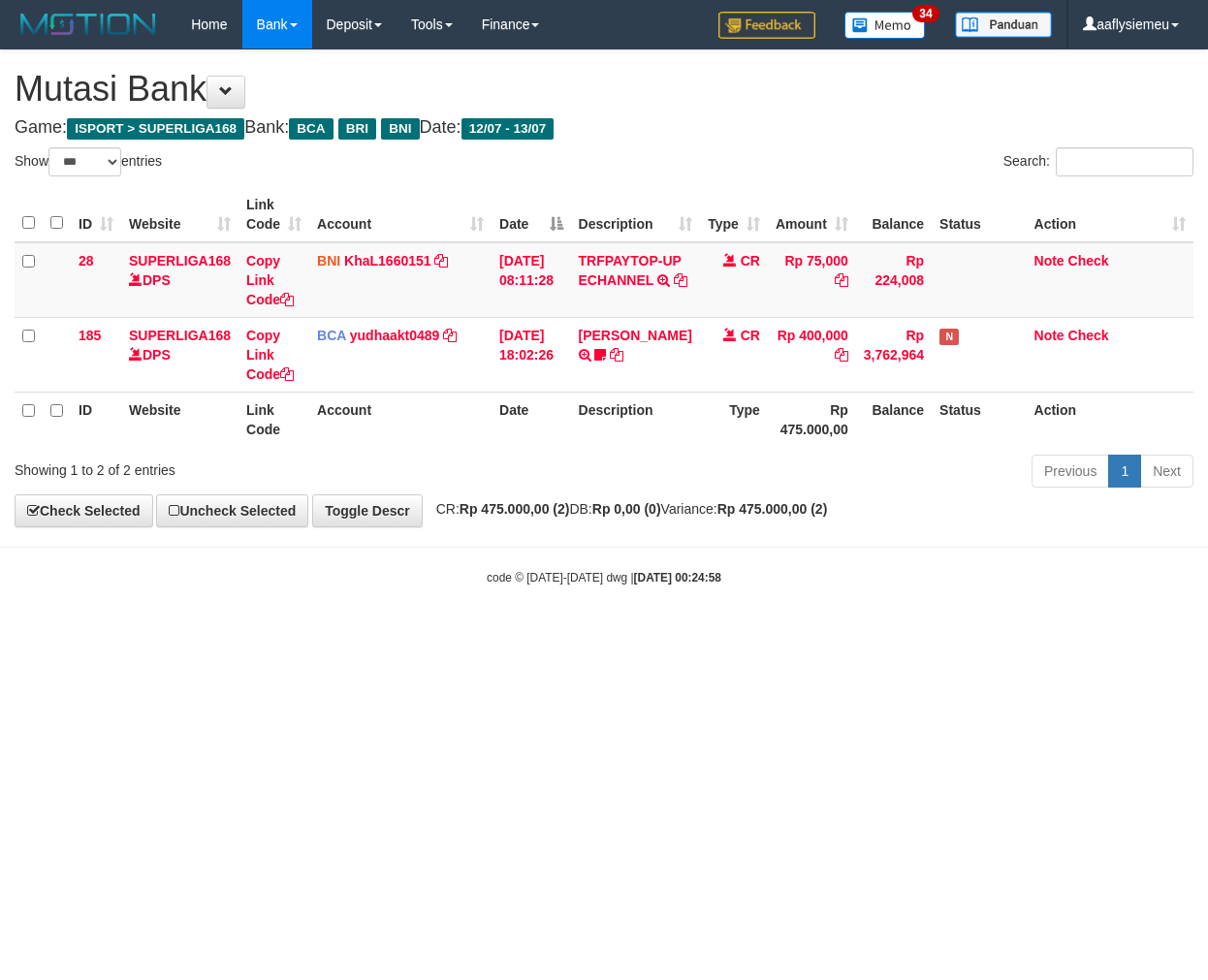 select on "***" 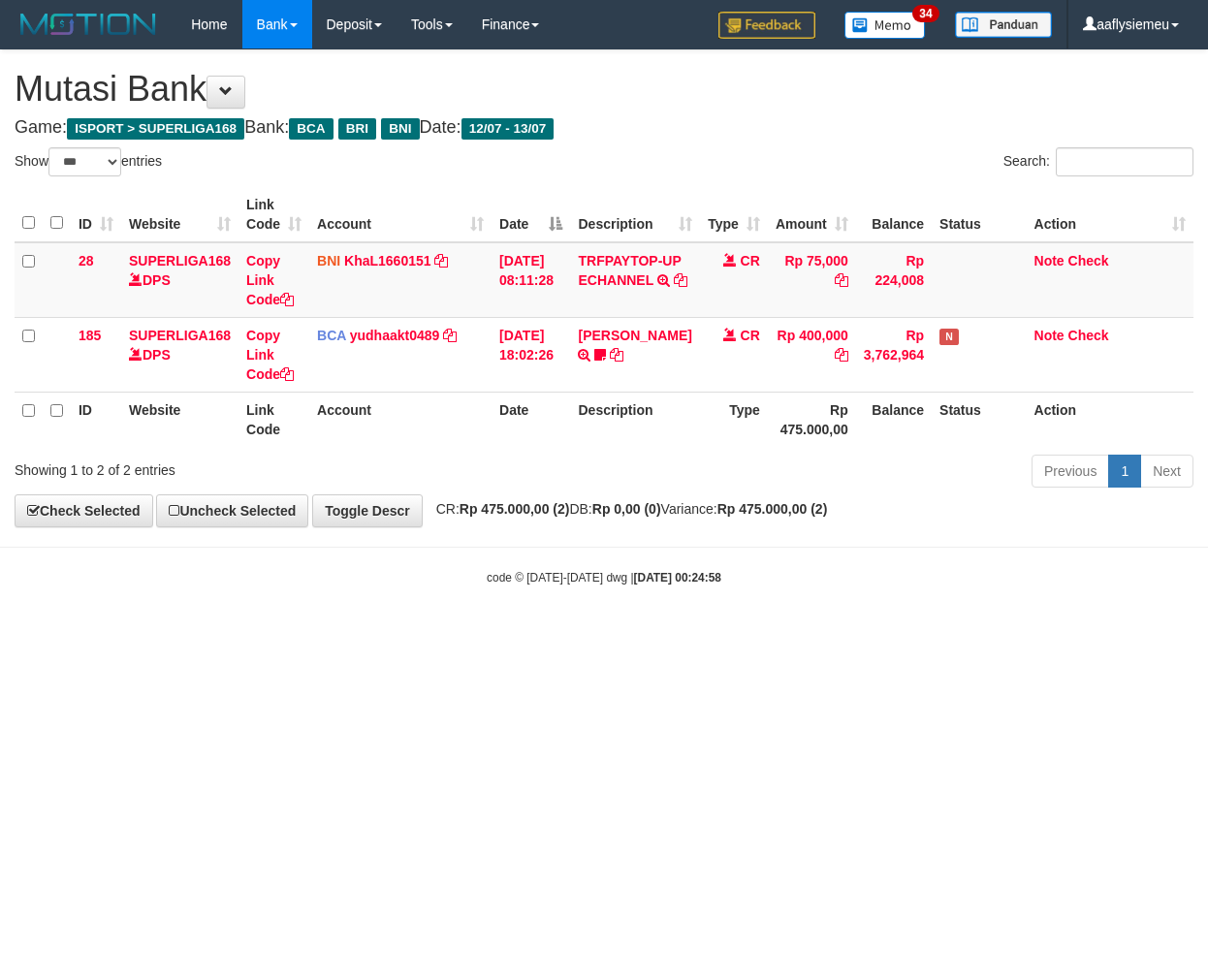 scroll, scrollTop: 0, scrollLeft: 0, axis: both 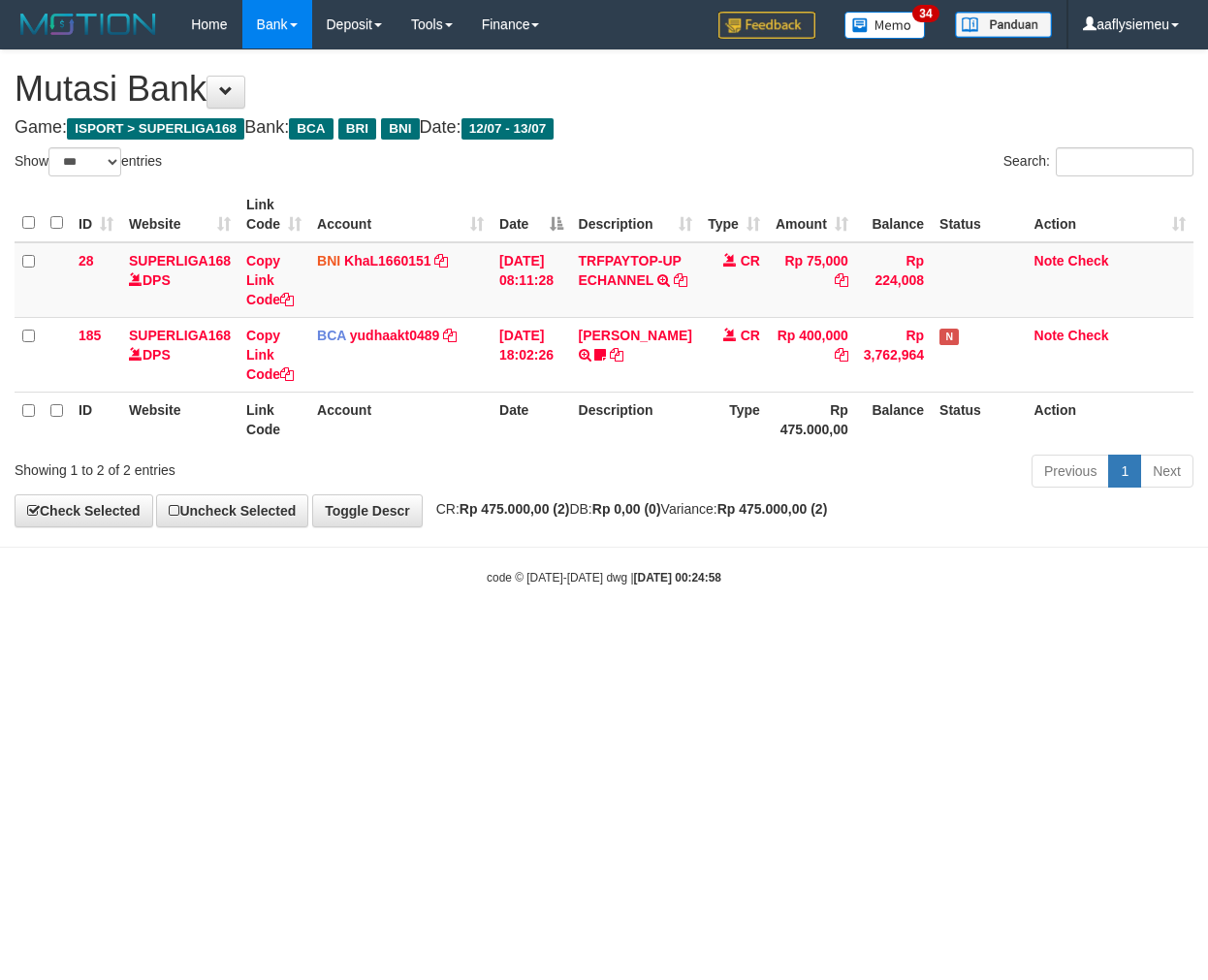 select on "***" 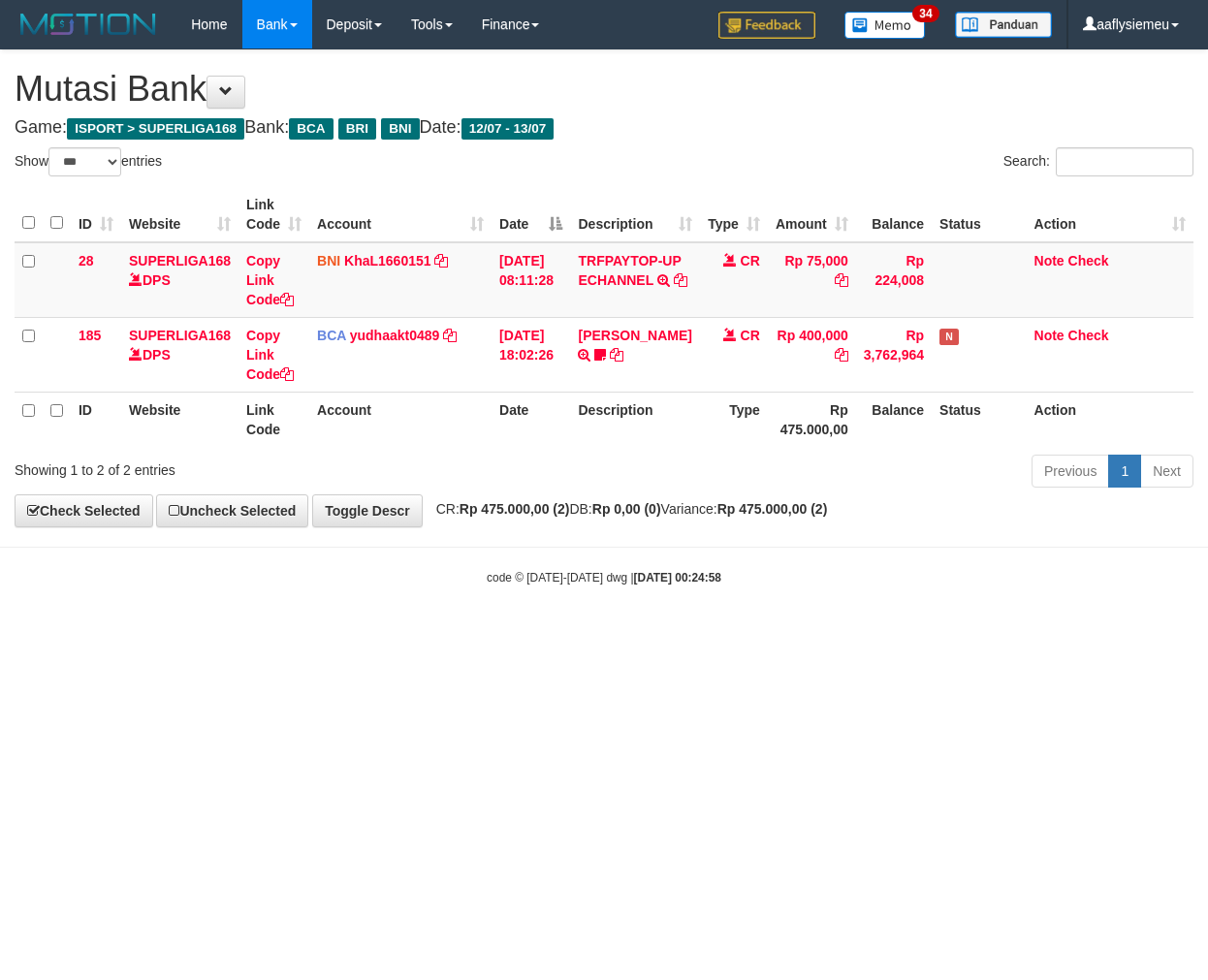 scroll, scrollTop: 0, scrollLeft: 0, axis: both 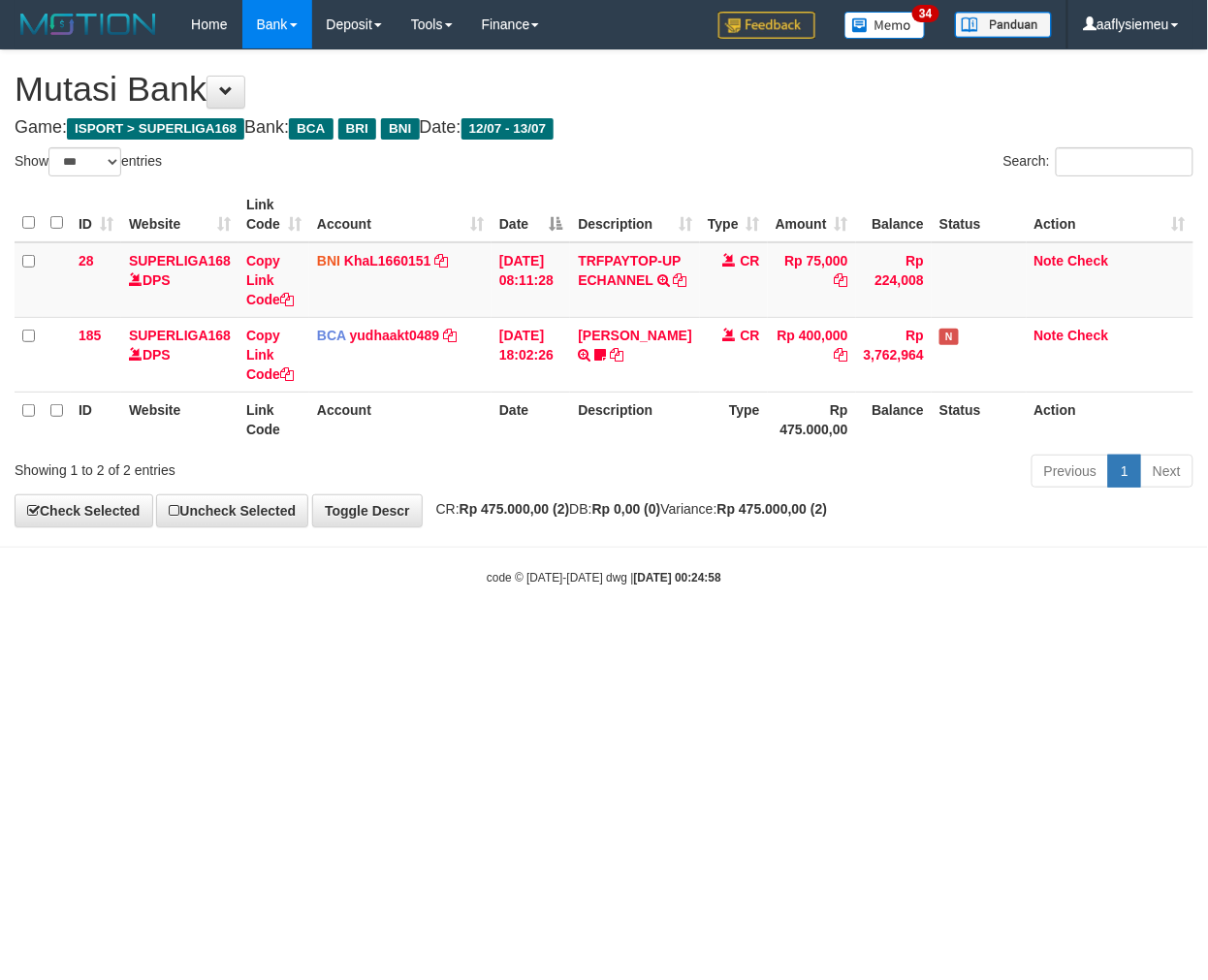 click on "Toggle navigation
Home
Bank
Account List
Load
By Website
Group
[ISPORT]													SUPERLIGA168
By Load Group (DPS)" at bounding box center (604, 317) 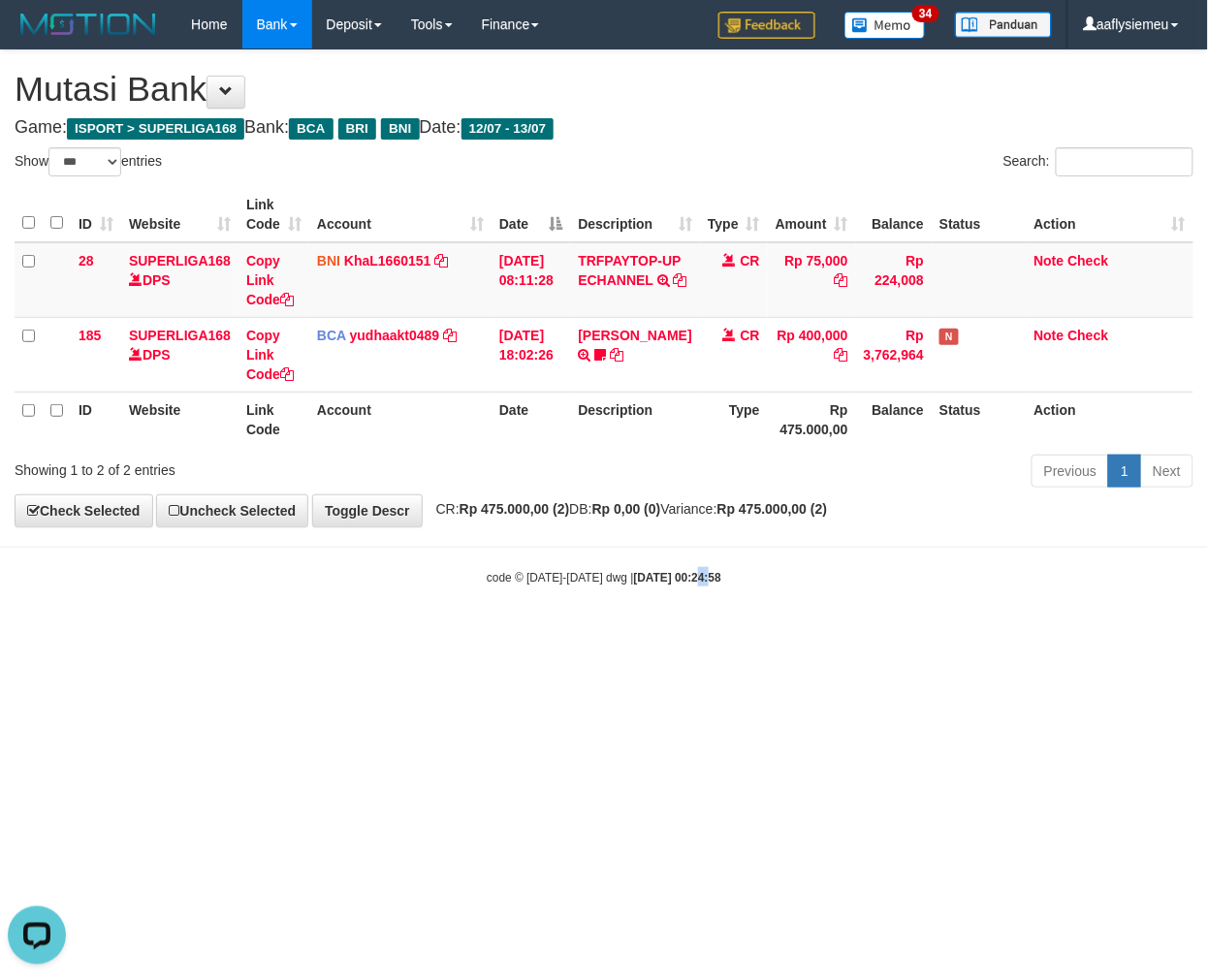 scroll, scrollTop: 0, scrollLeft: 0, axis: both 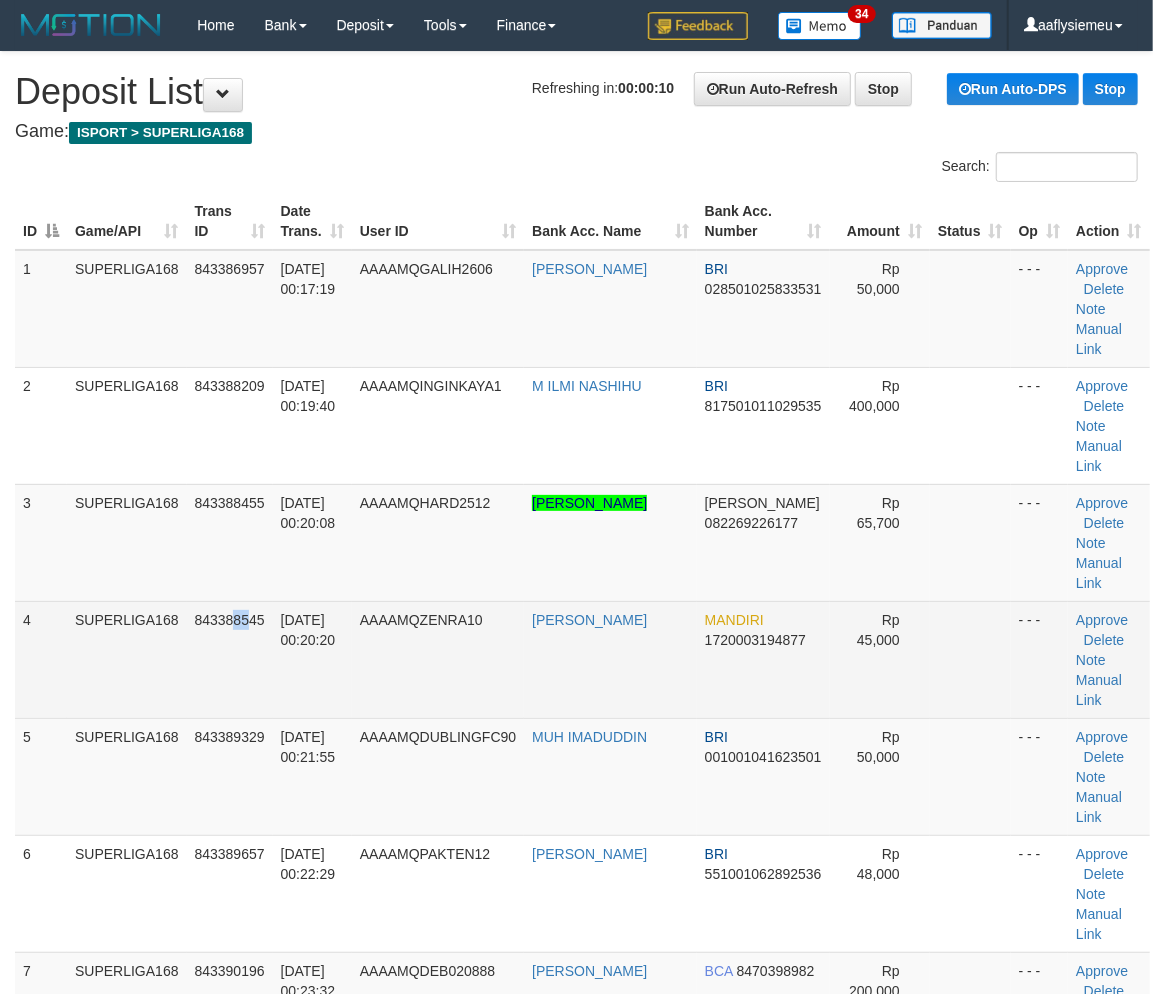 drag, startPoint x: 231, startPoint y: 564, endPoint x: 218, endPoint y: 566, distance: 13.152946 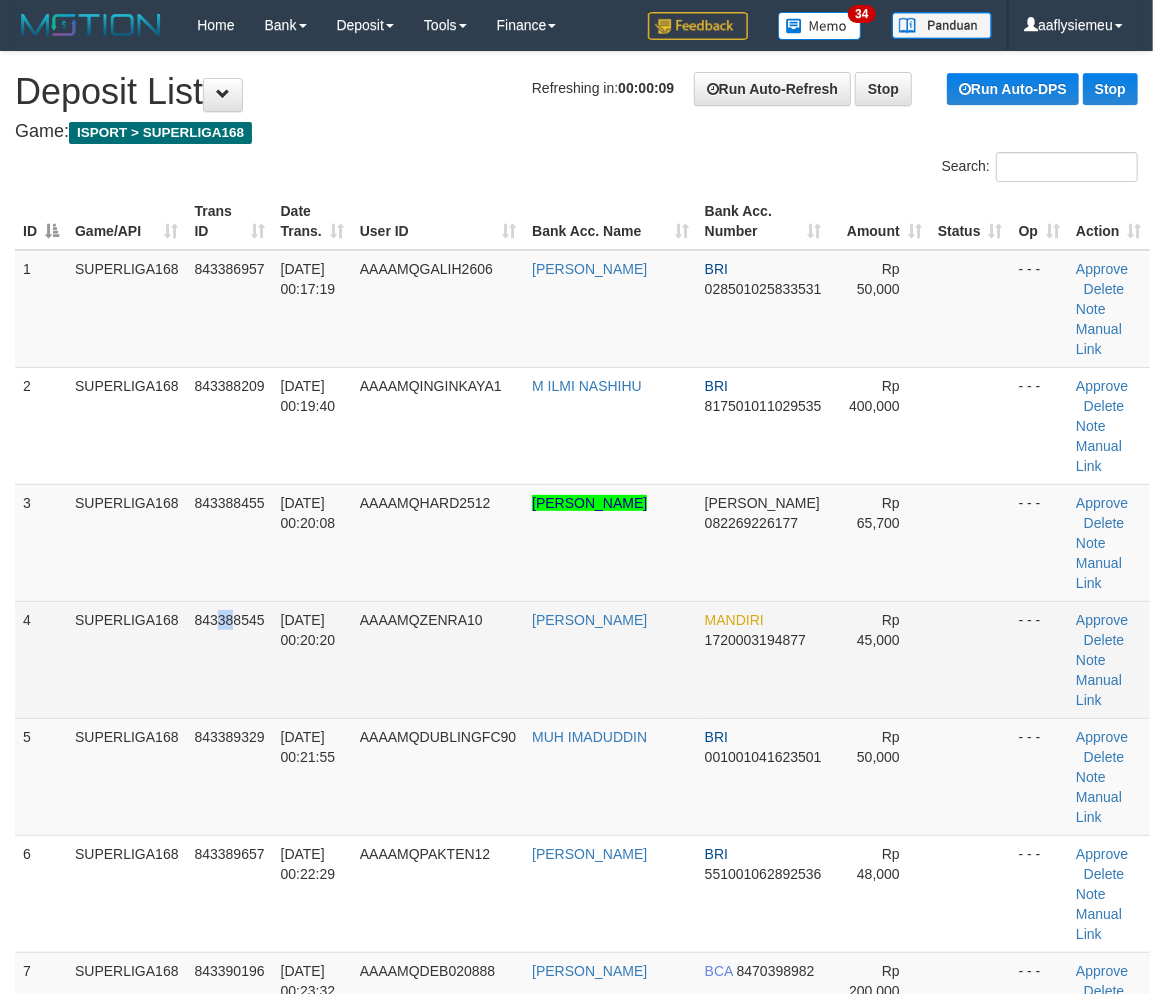 drag, startPoint x: 232, startPoint y: 547, endPoint x: 52, endPoint y: 601, distance: 187.92552 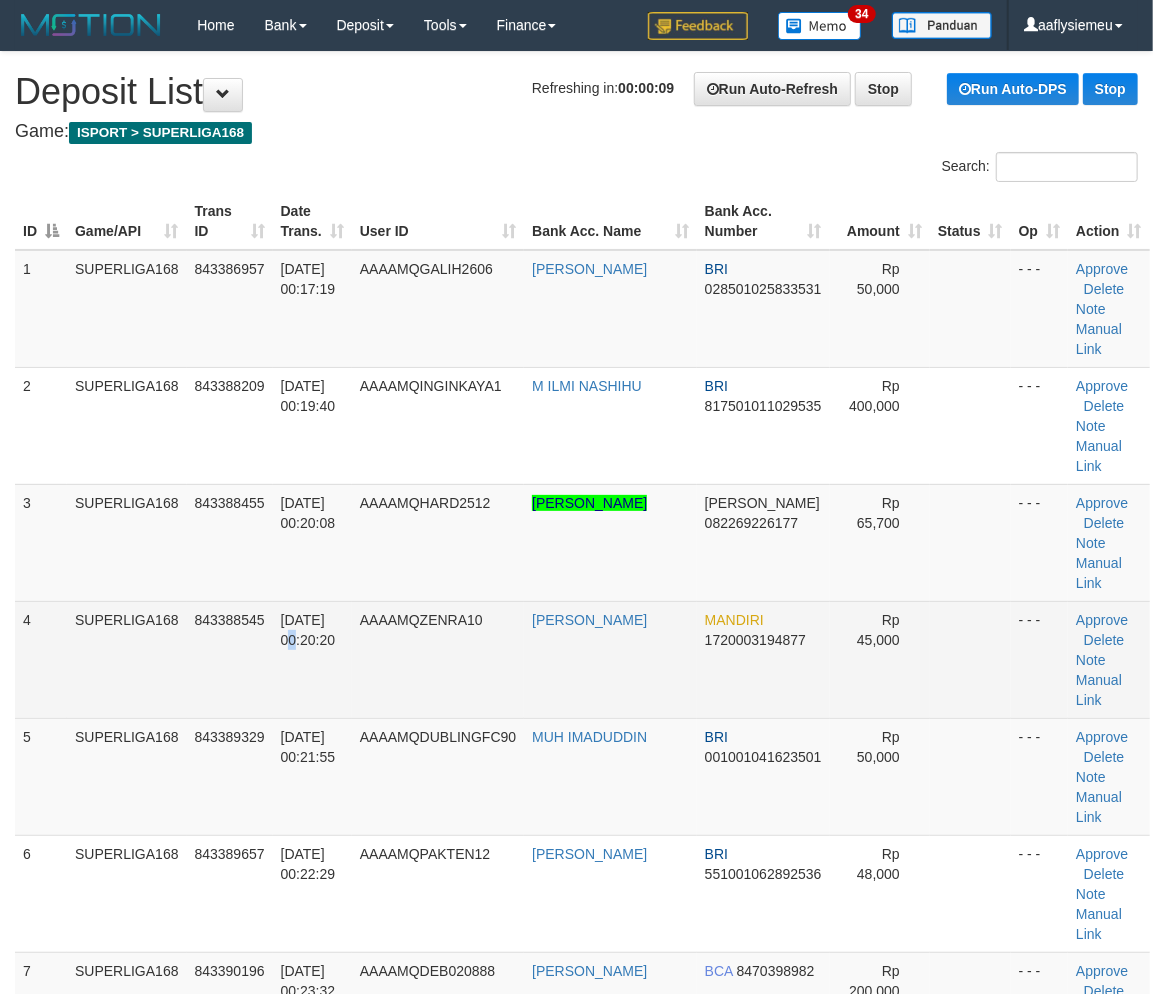drag, startPoint x: 343, startPoint y: 552, endPoint x: 265, endPoint y: 577, distance: 81.908485 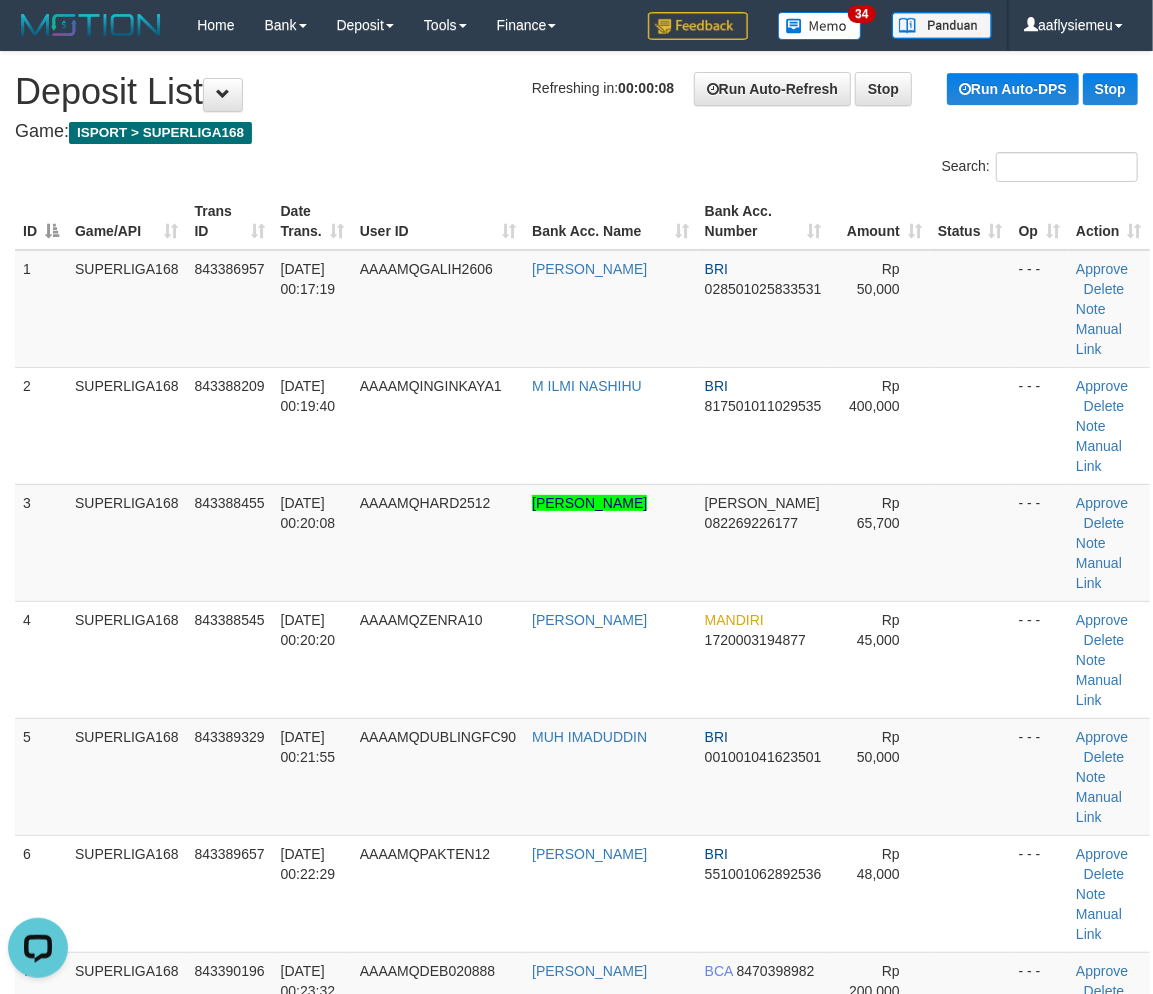 scroll, scrollTop: 0, scrollLeft: 0, axis: both 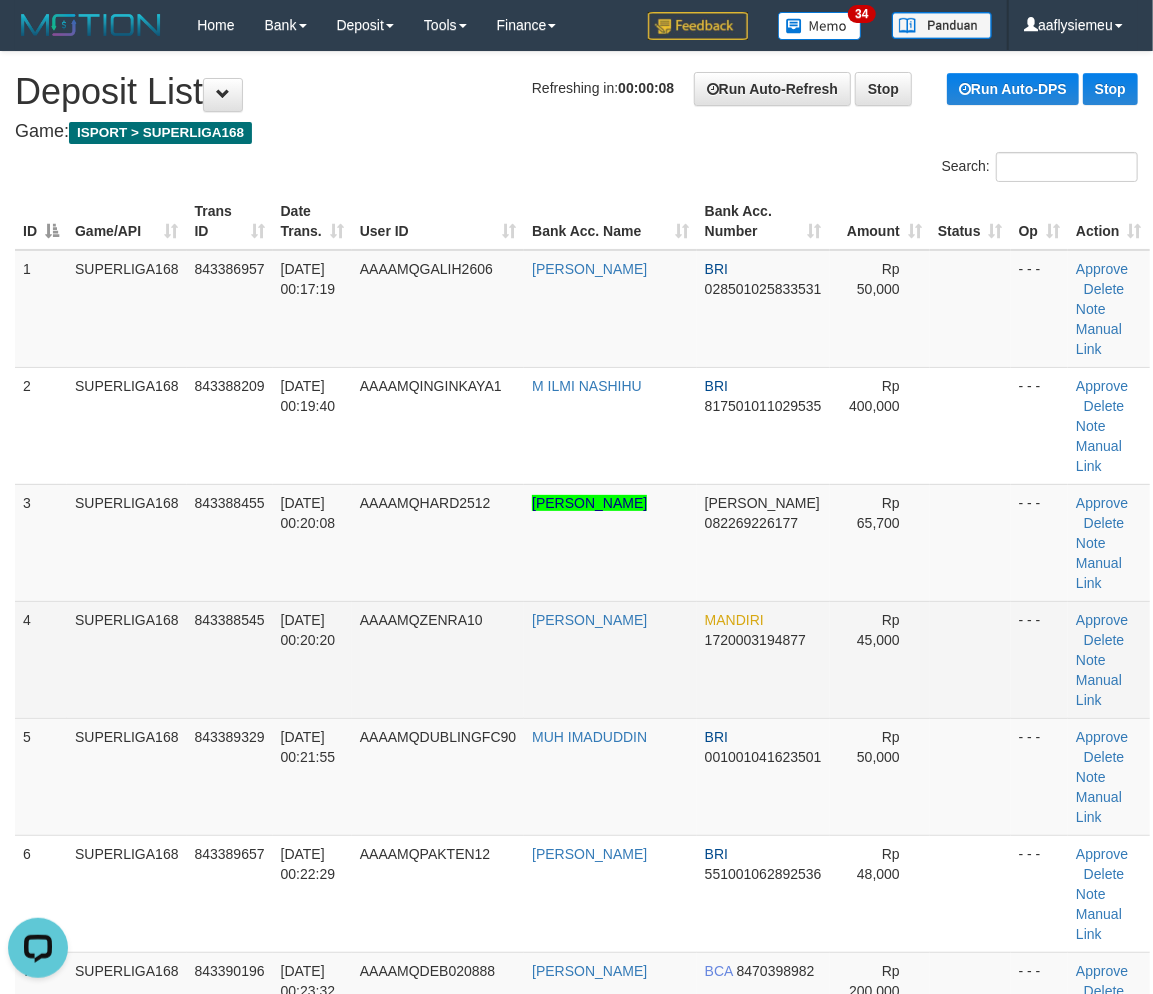 click on "843388545" at bounding box center [230, 659] 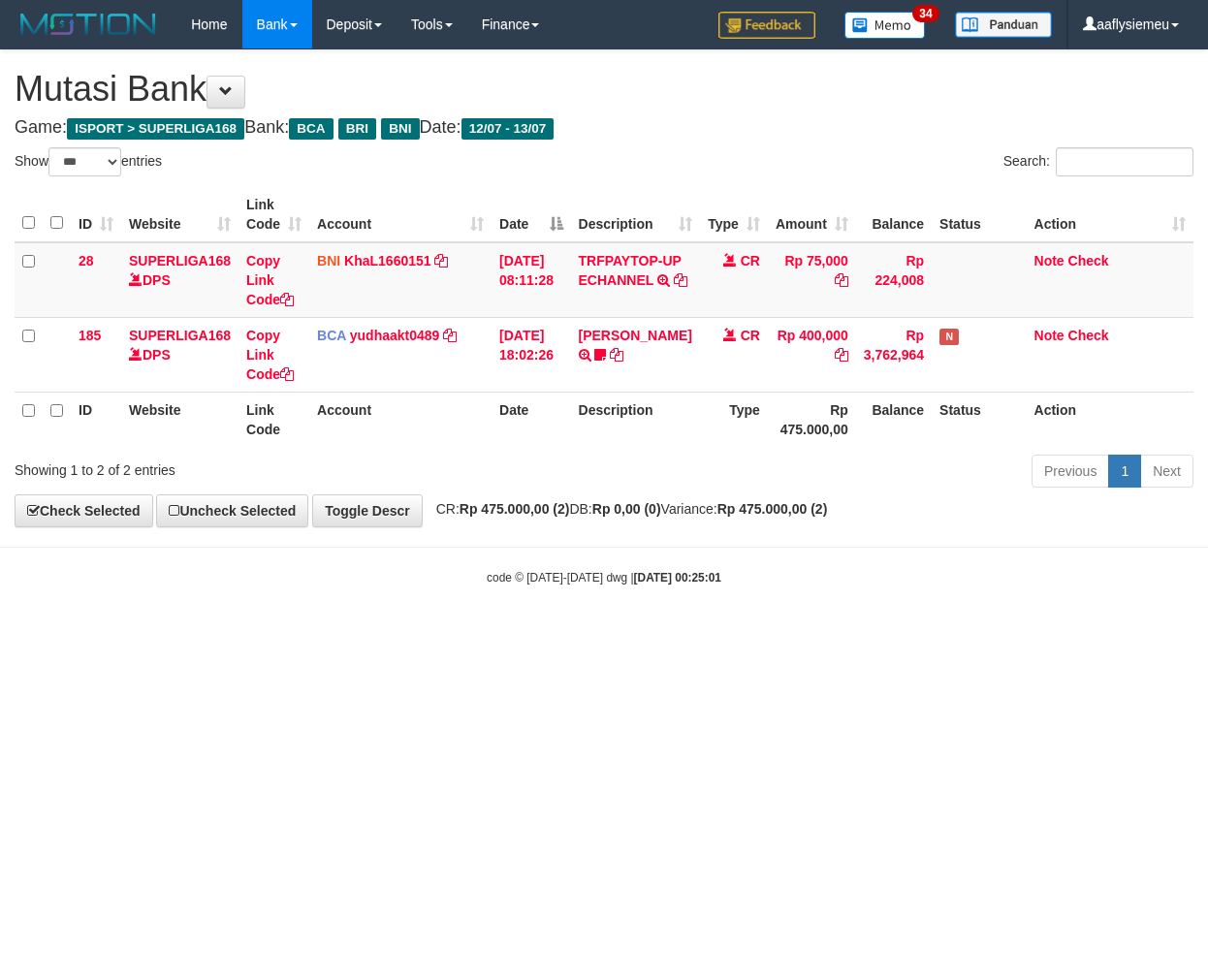 select on "***" 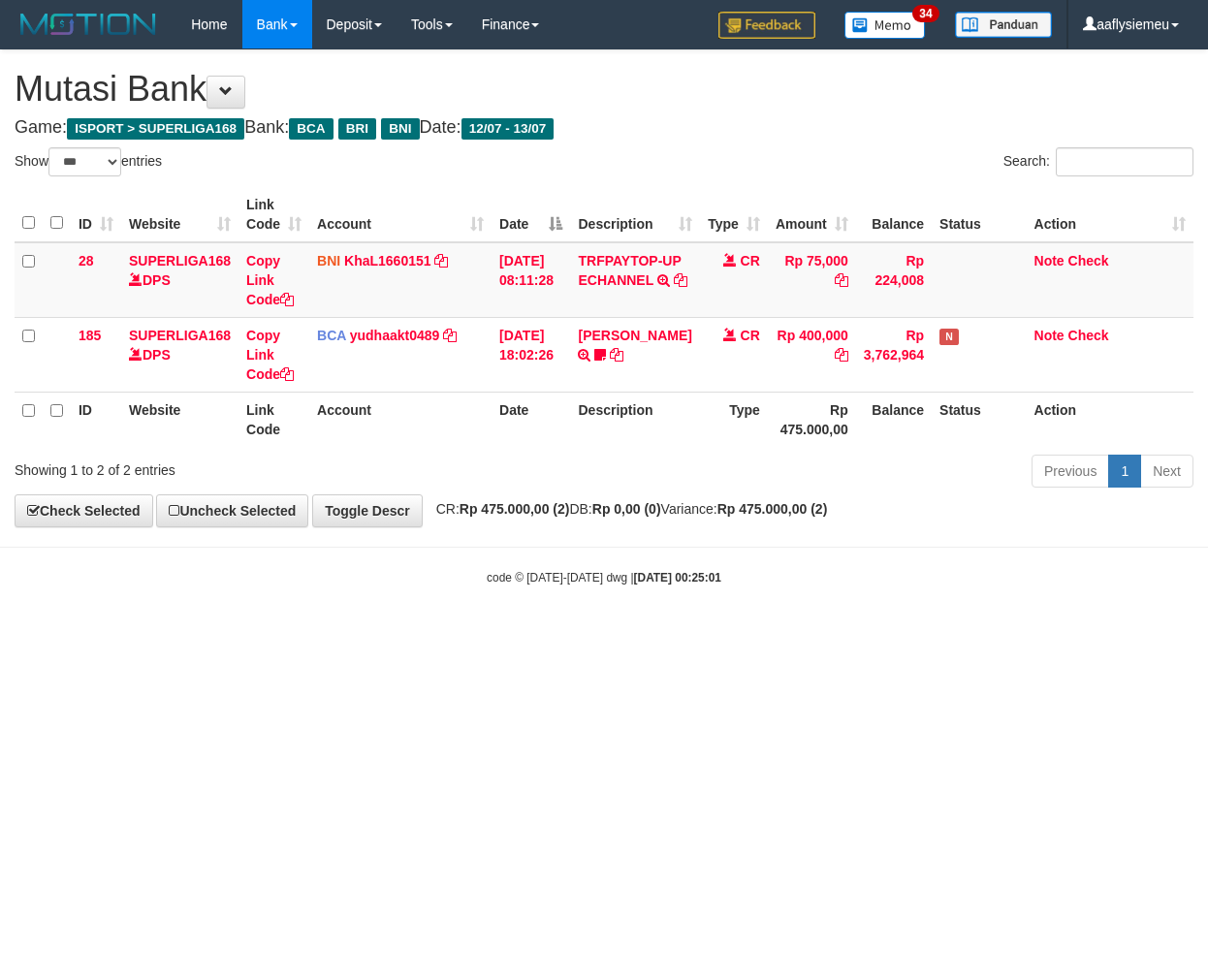 scroll, scrollTop: 0, scrollLeft: 0, axis: both 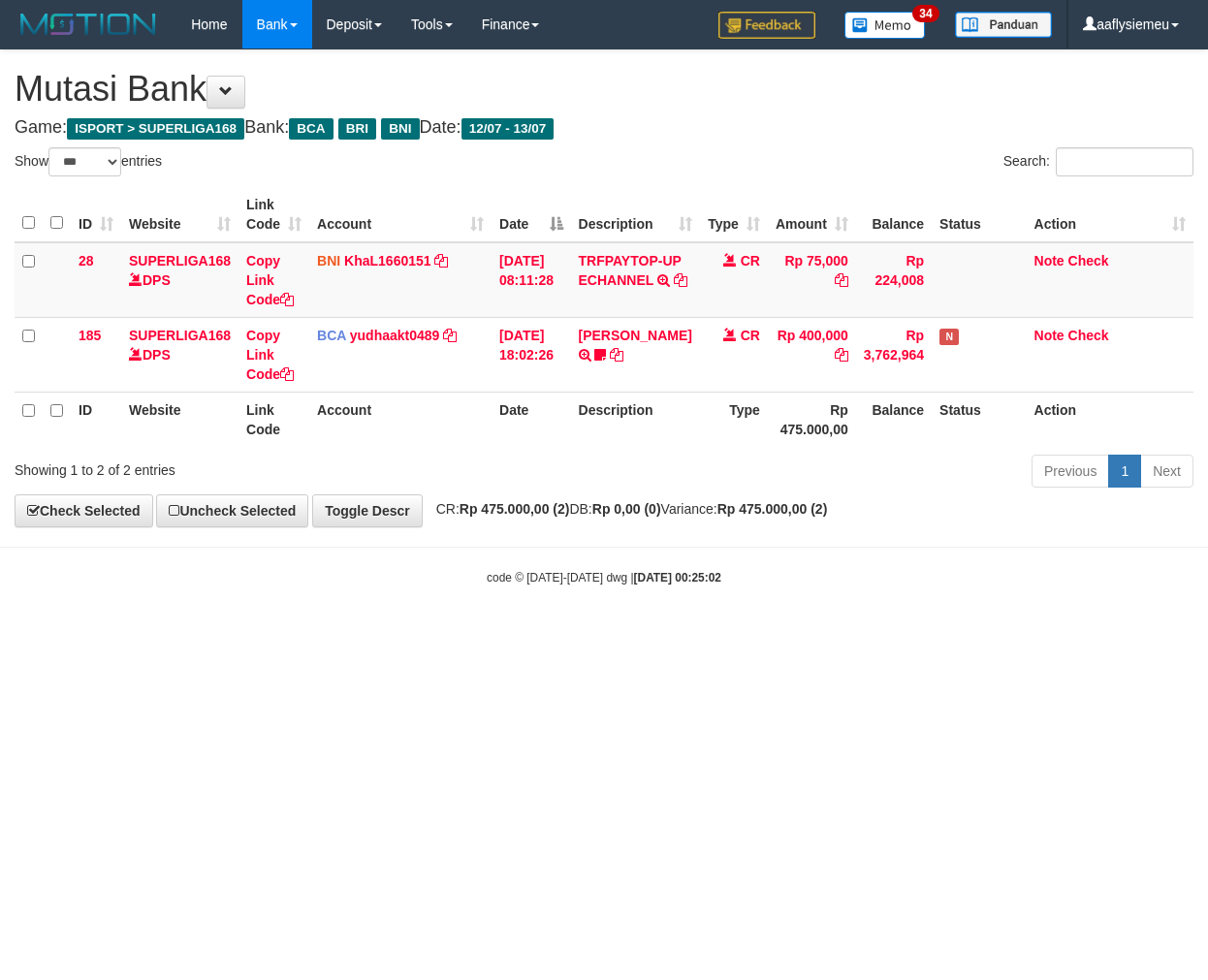 select on "***" 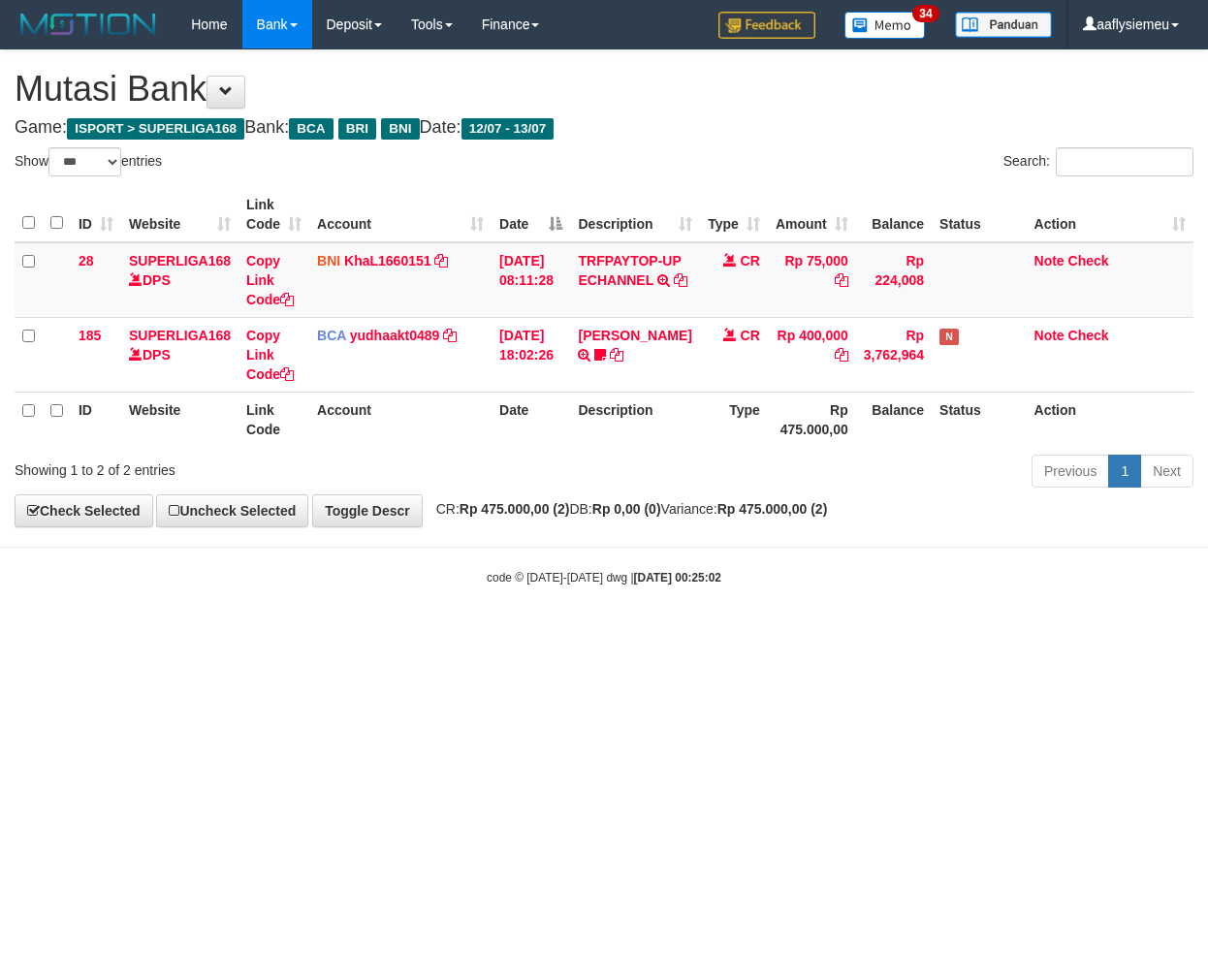 scroll, scrollTop: 0, scrollLeft: 0, axis: both 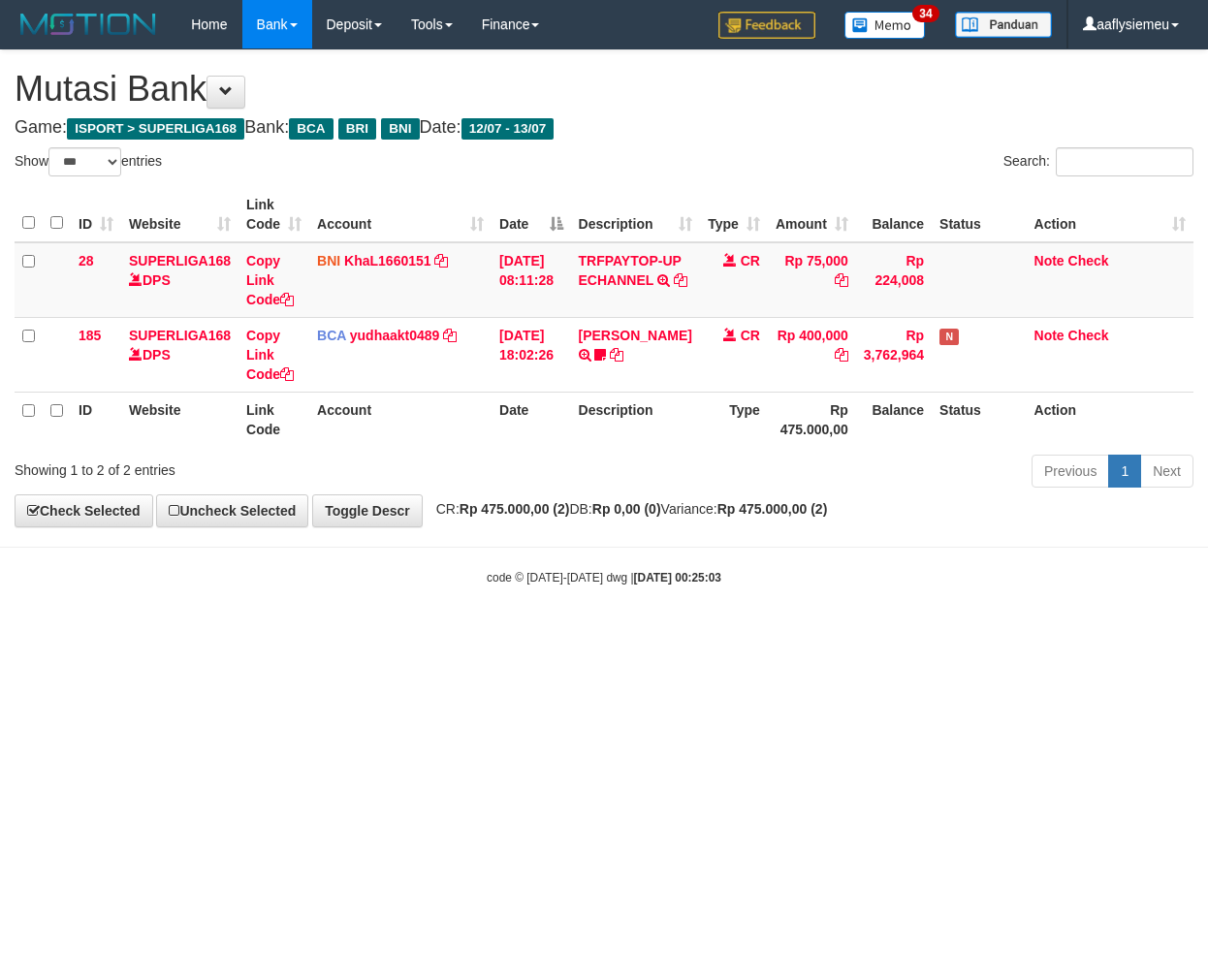 select on "***" 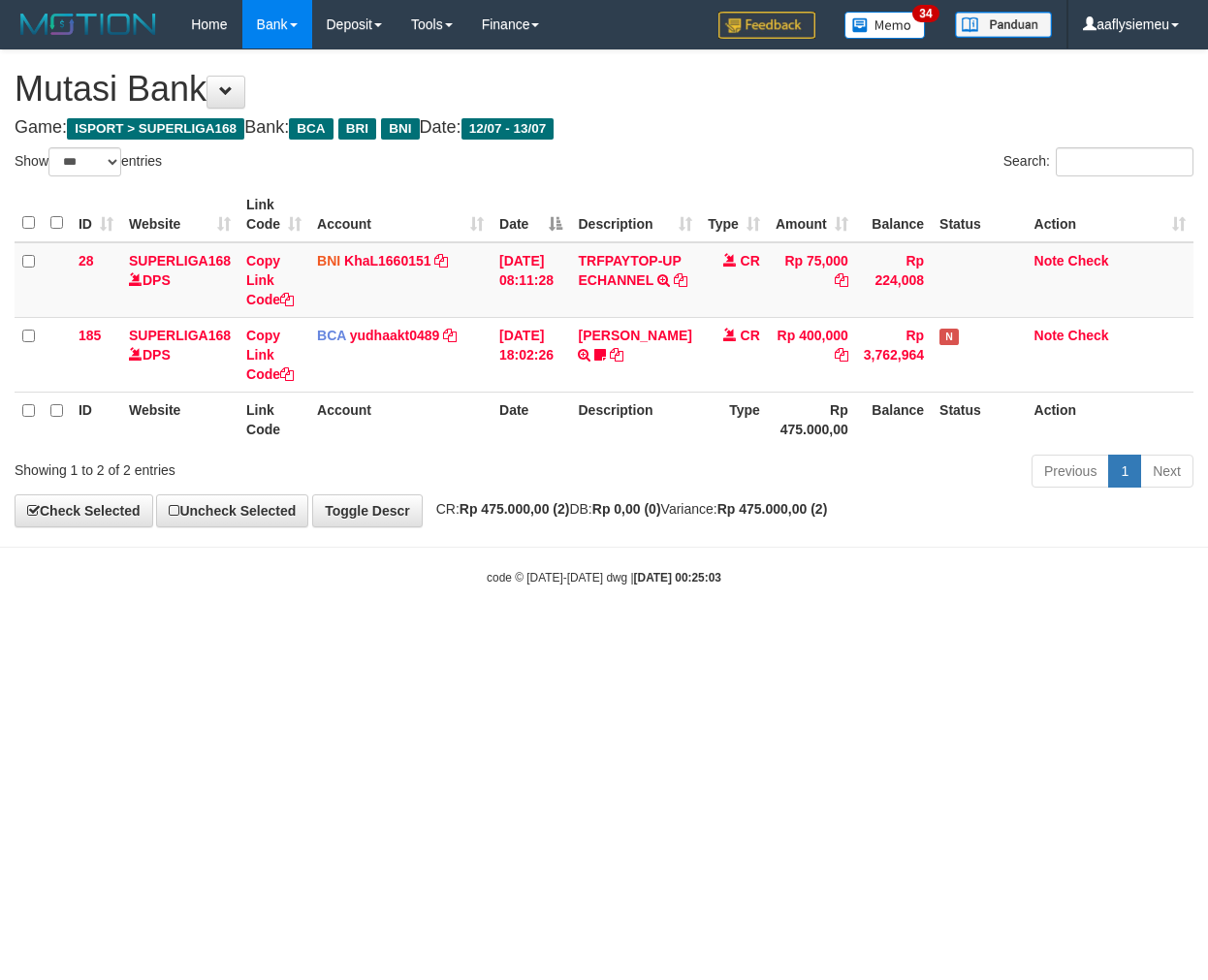 scroll, scrollTop: 0, scrollLeft: 0, axis: both 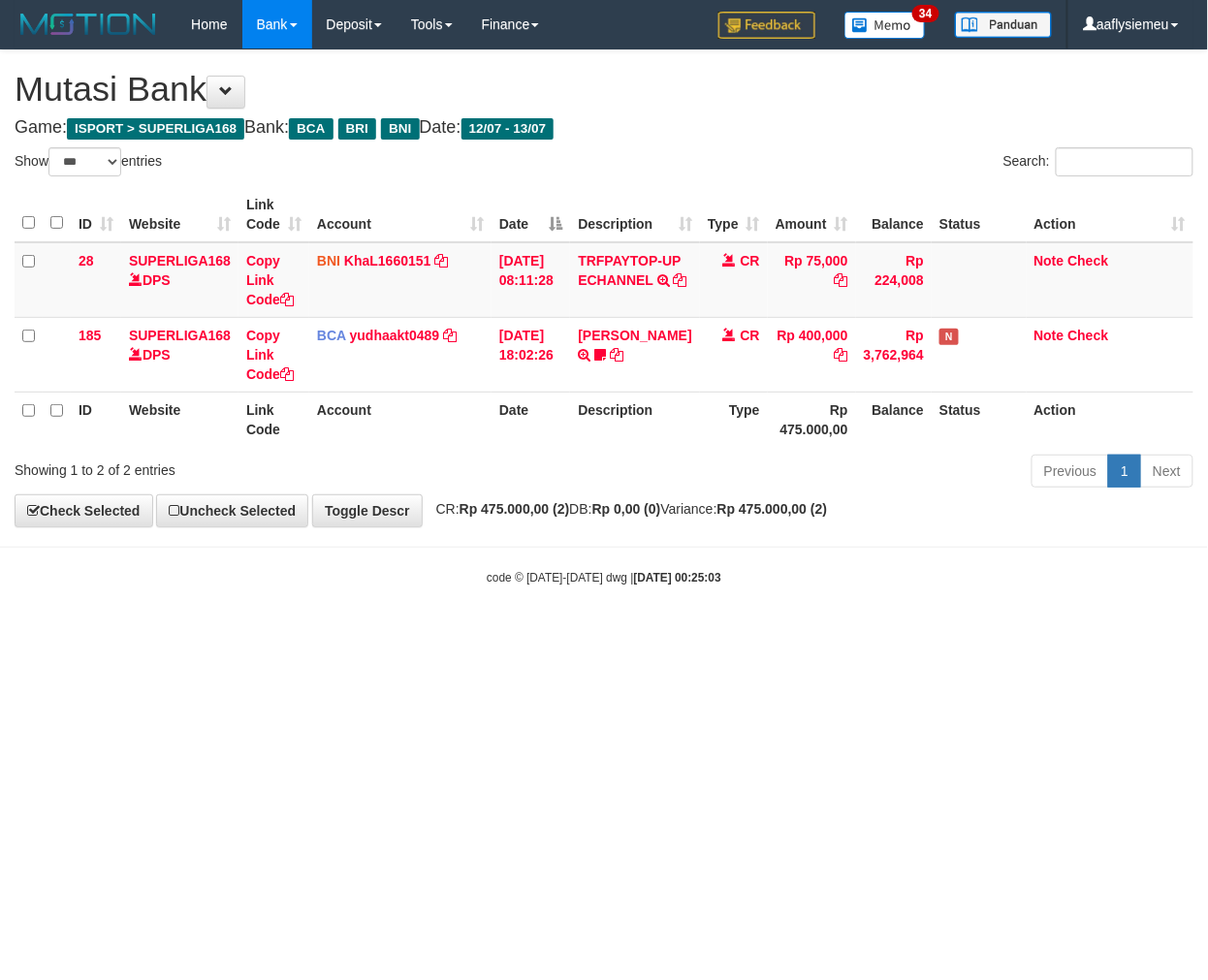 click on "Toggle navigation
Home
Bank
Account List
Load
By Website
Group
[ISPORT]													SUPERLIGA168
By Load Group (DPS)" at bounding box center (604, 317) 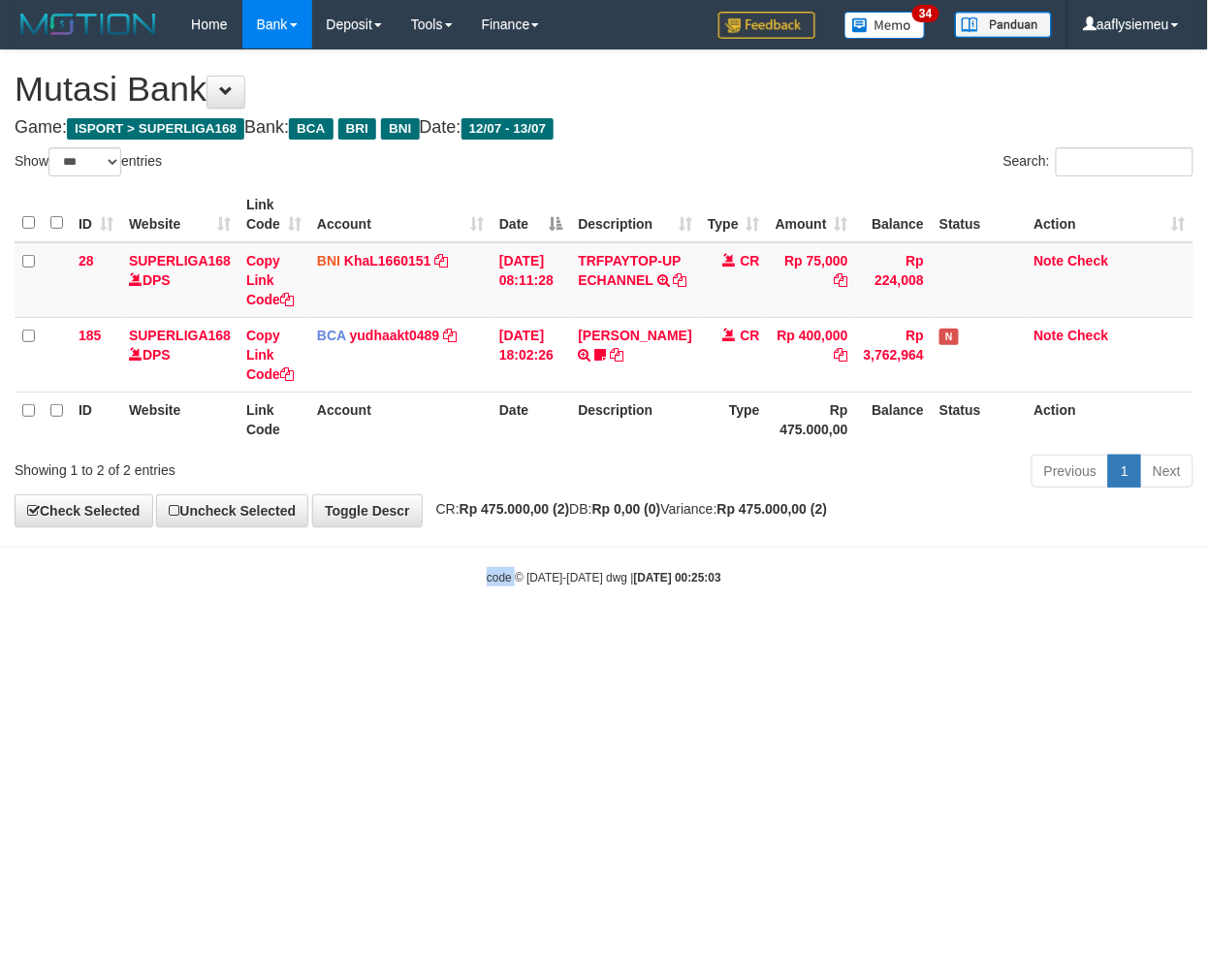 click on "Toggle navigation
Home
Bank
Account List
Load
By Website
Group
[ISPORT]													SUPERLIGA168
By Load Group (DPS)" at bounding box center [604, 317] 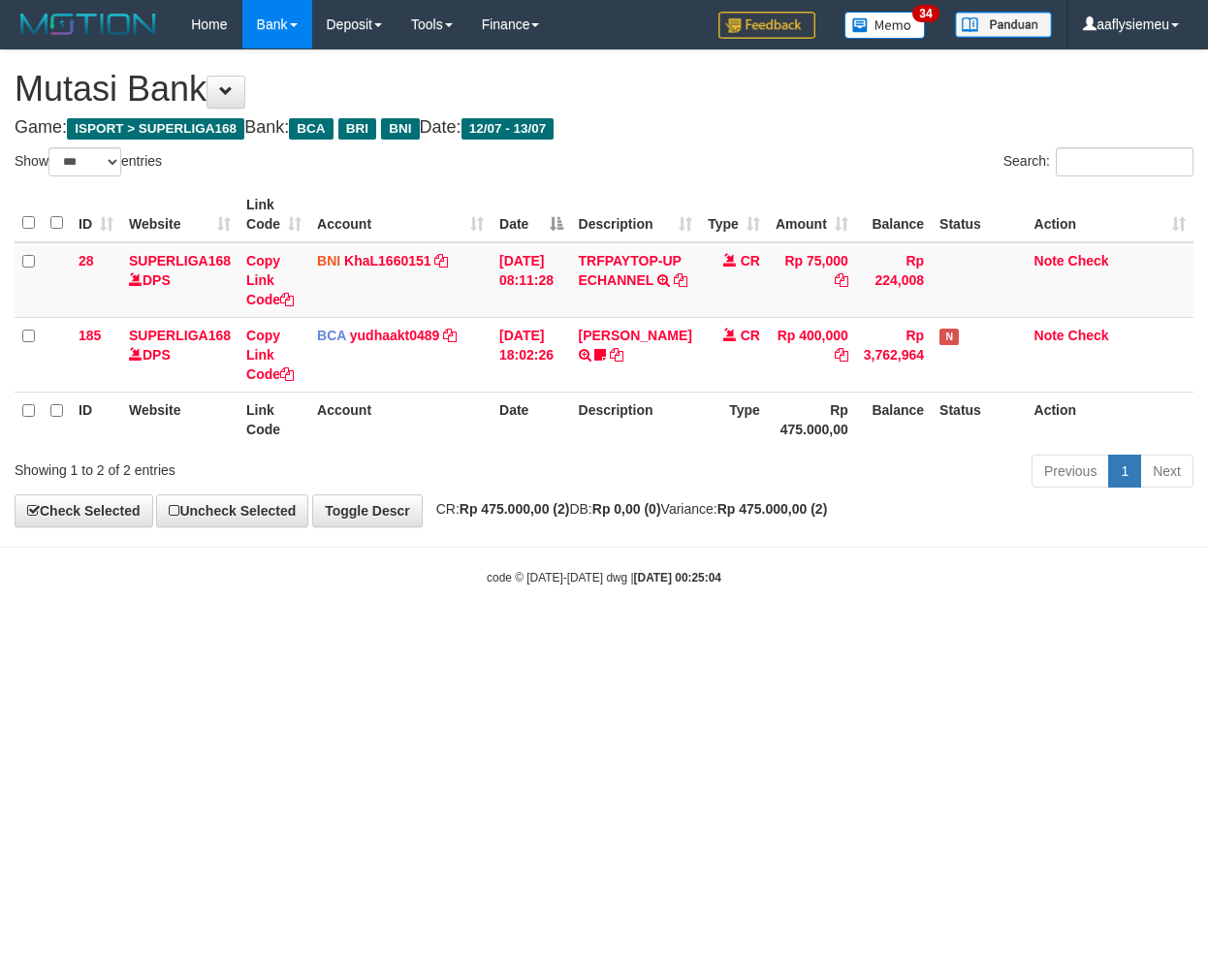 select on "***" 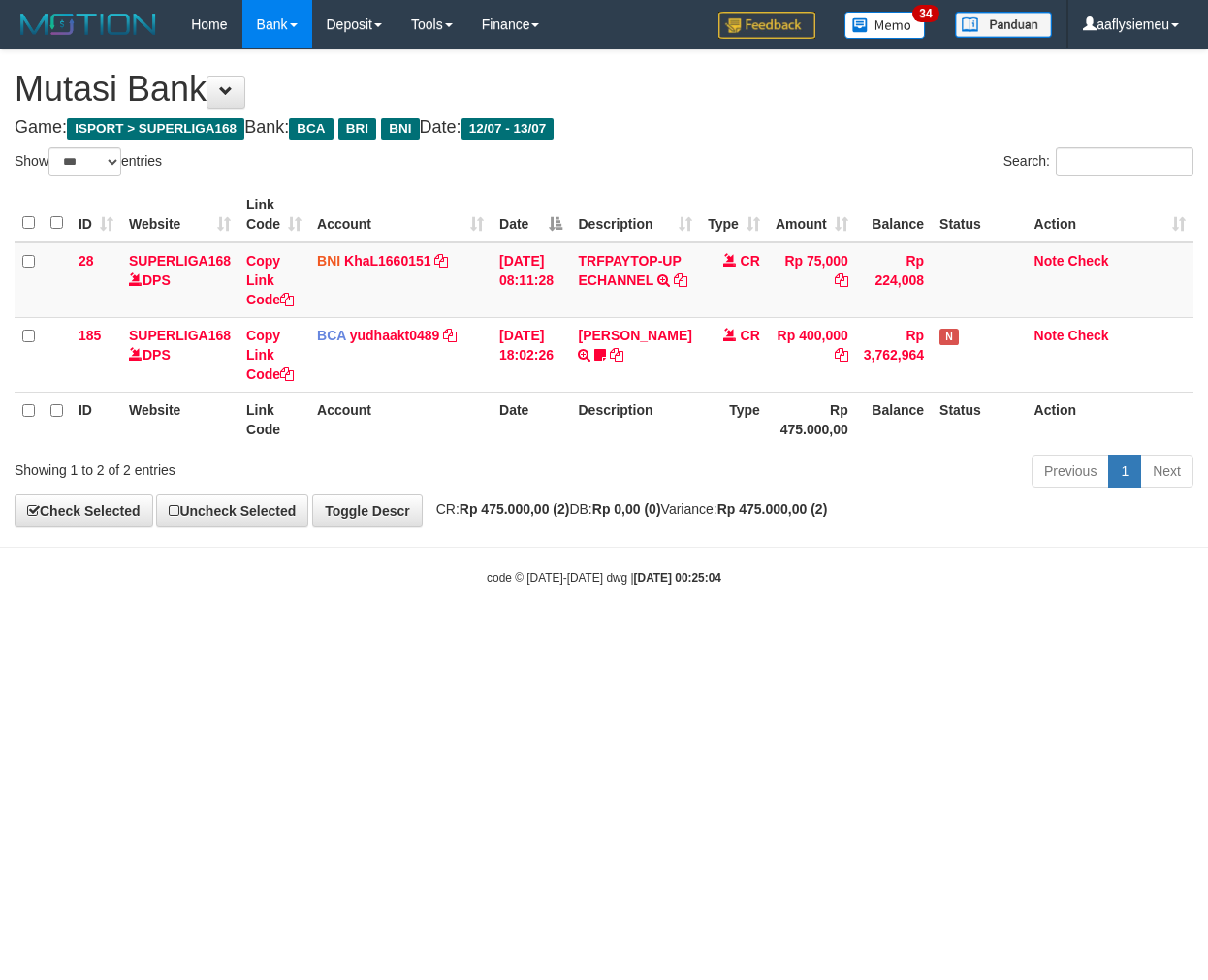 scroll, scrollTop: 0, scrollLeft: 0, axis: both 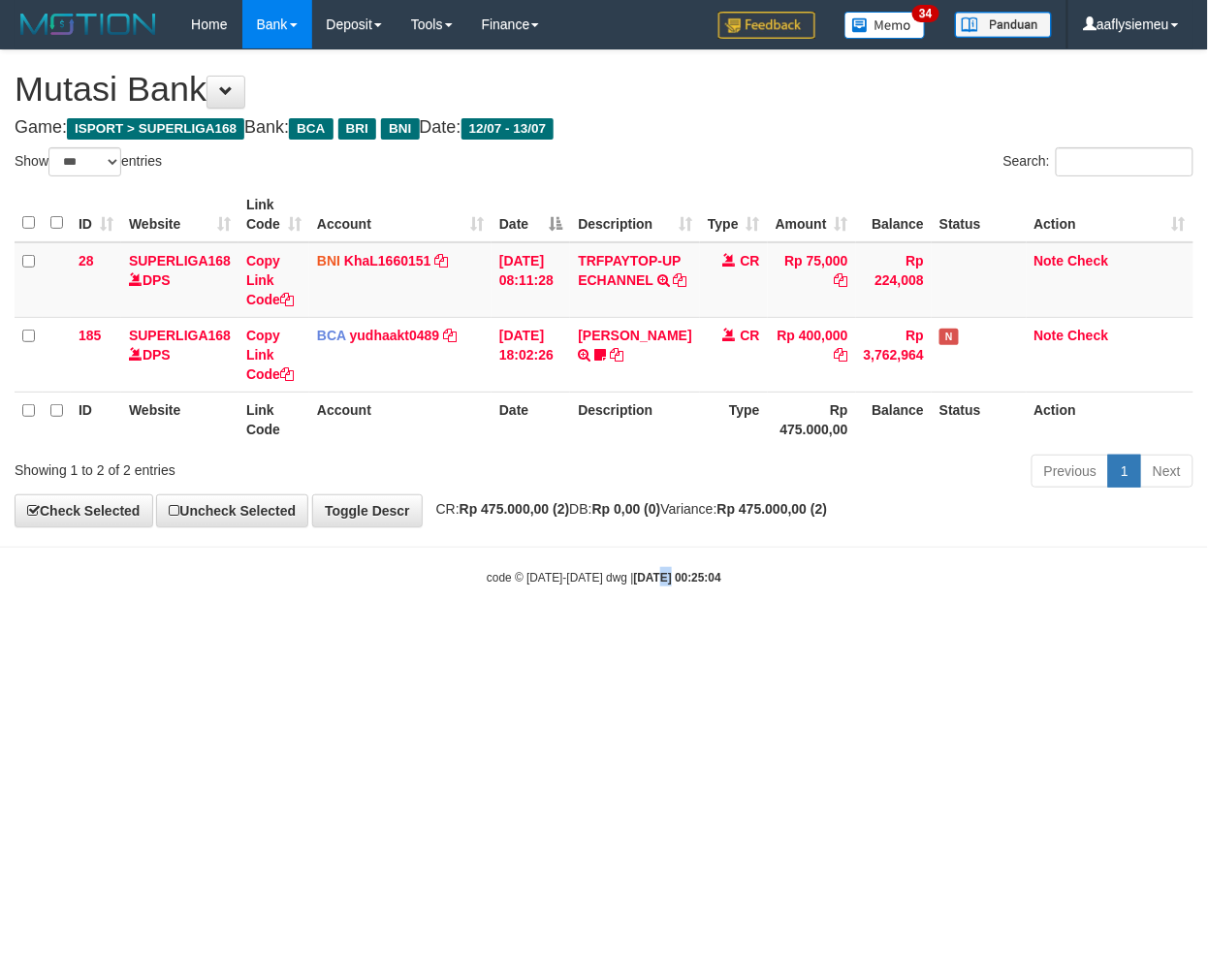 click on "Toggle navigation
Home
Bank
Account List
Load
By Website
Group
[ISPORT]													SUPERLIGA168
By Load Group (DPS)" at bounding box center [604, 317] 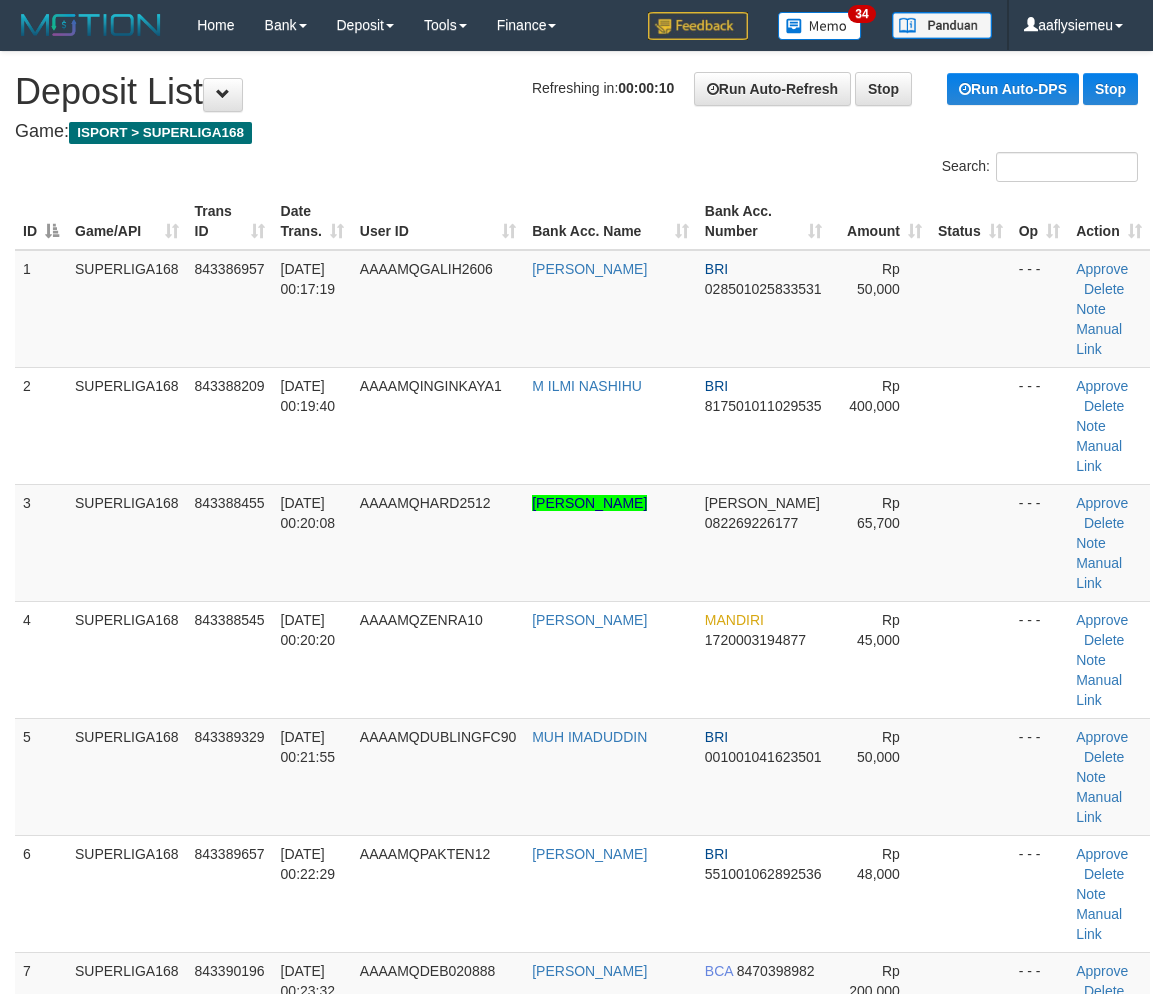 scroll, scrollTop: 0, scrollLeft: 0, axis: both 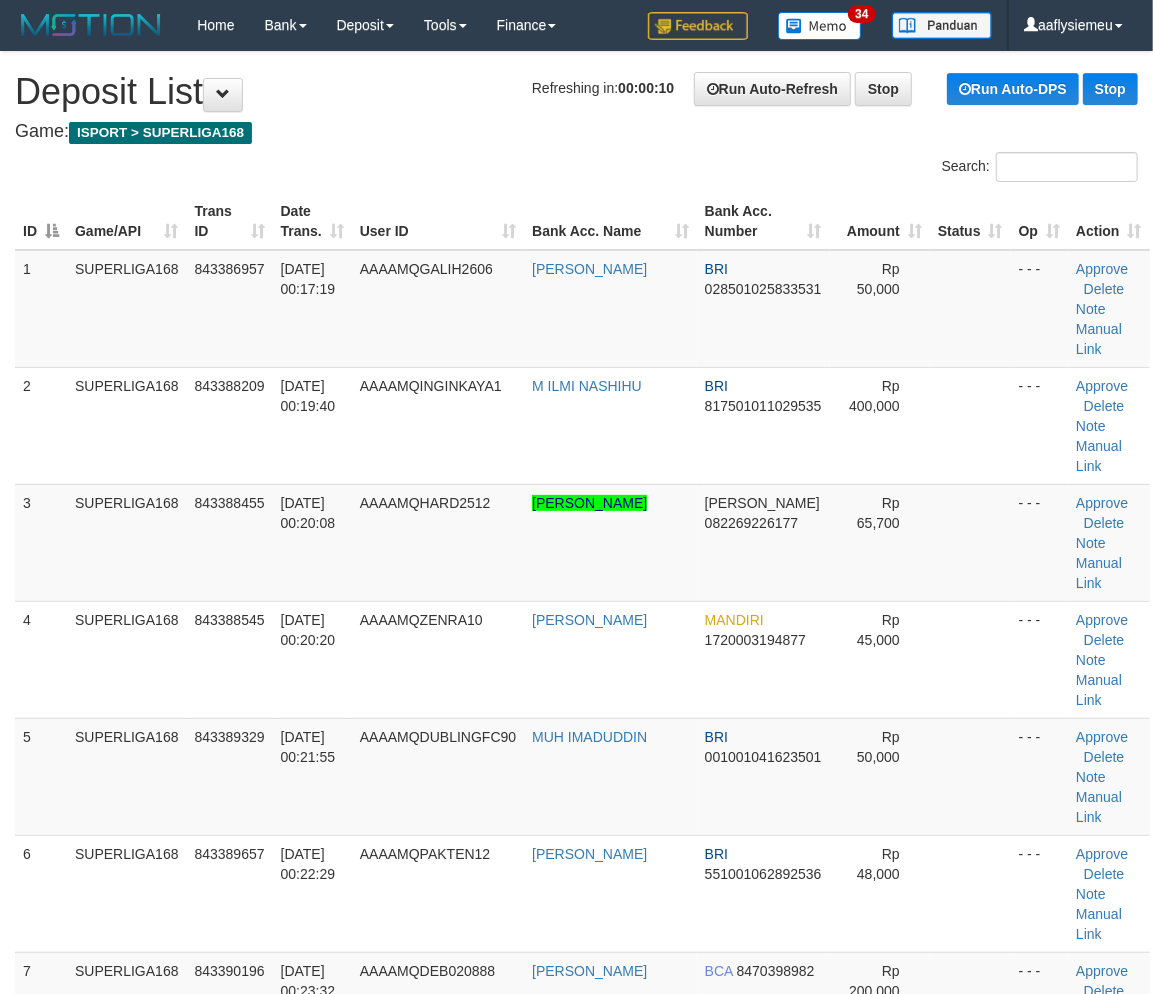drag, startPoint x: 55, startPoint y: 603, endPoint x: 2, endPoint y: 617, distance: 54.81788 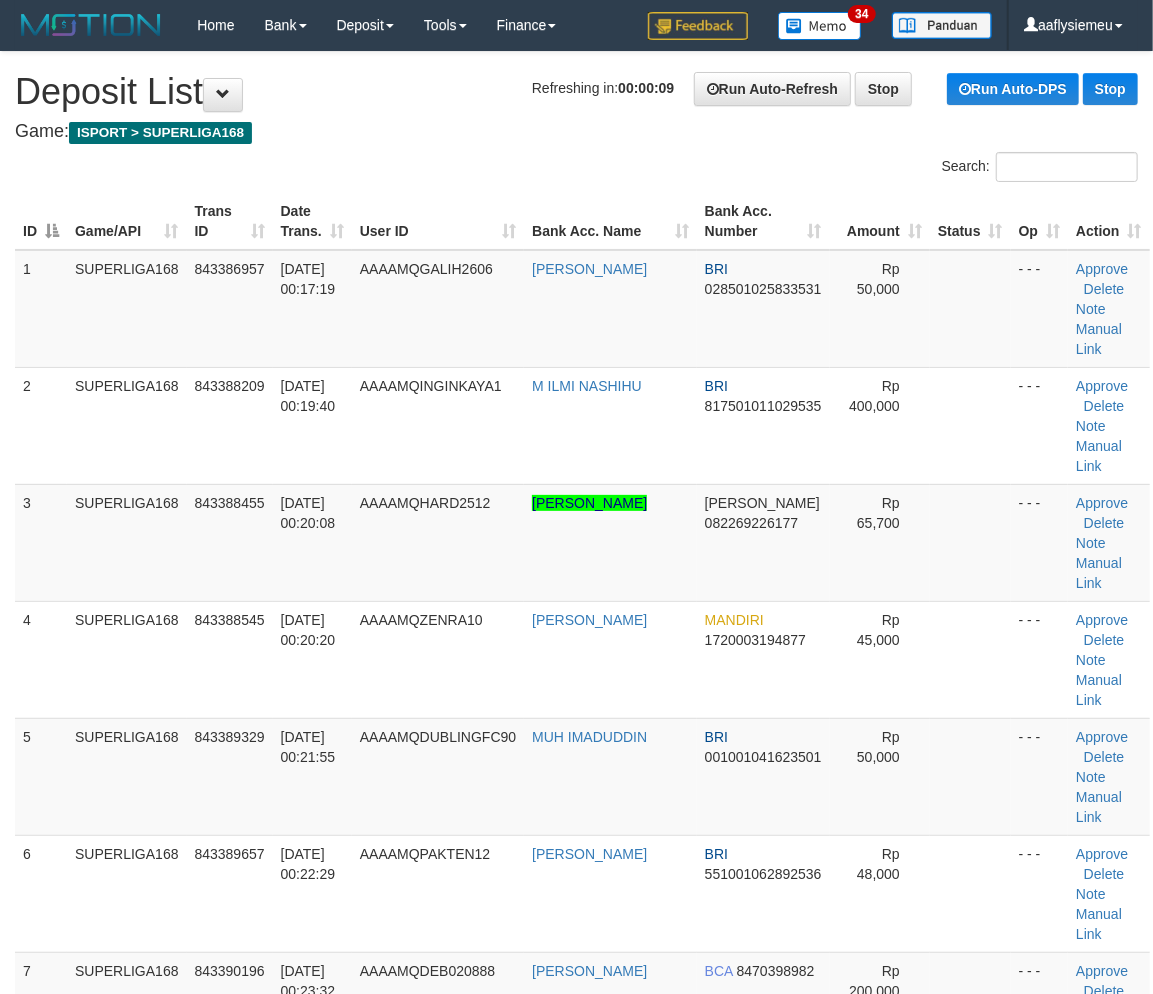 drag, startPoint x: 51, startPoint y: 588, endPoint x: 4, endPoint y: 606, distance: 50.32892 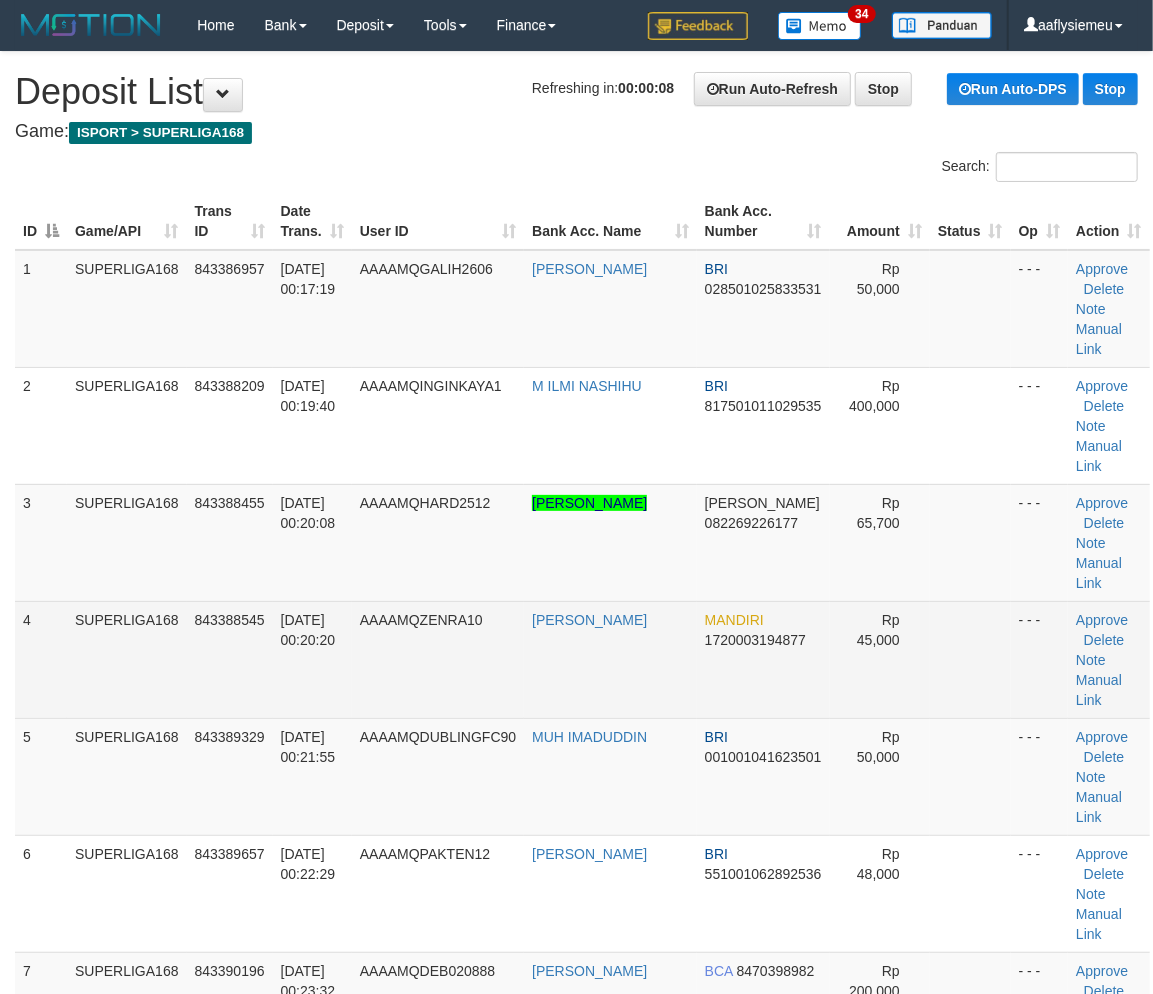 drag, startPoint x: 157, startPoint y: 582, endPoint x: 4, endPoint y: 607, distance: 155.02902 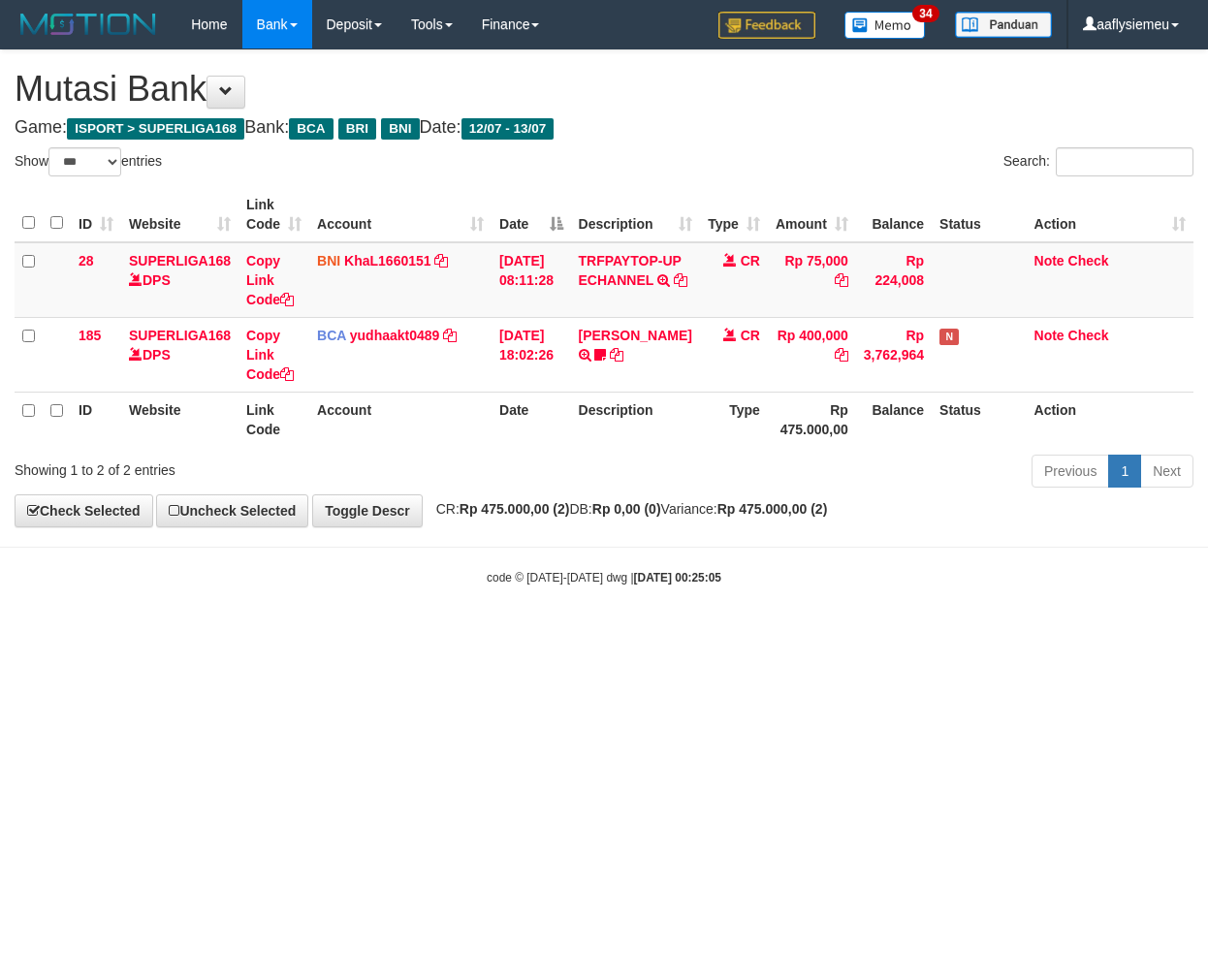 select on "***" 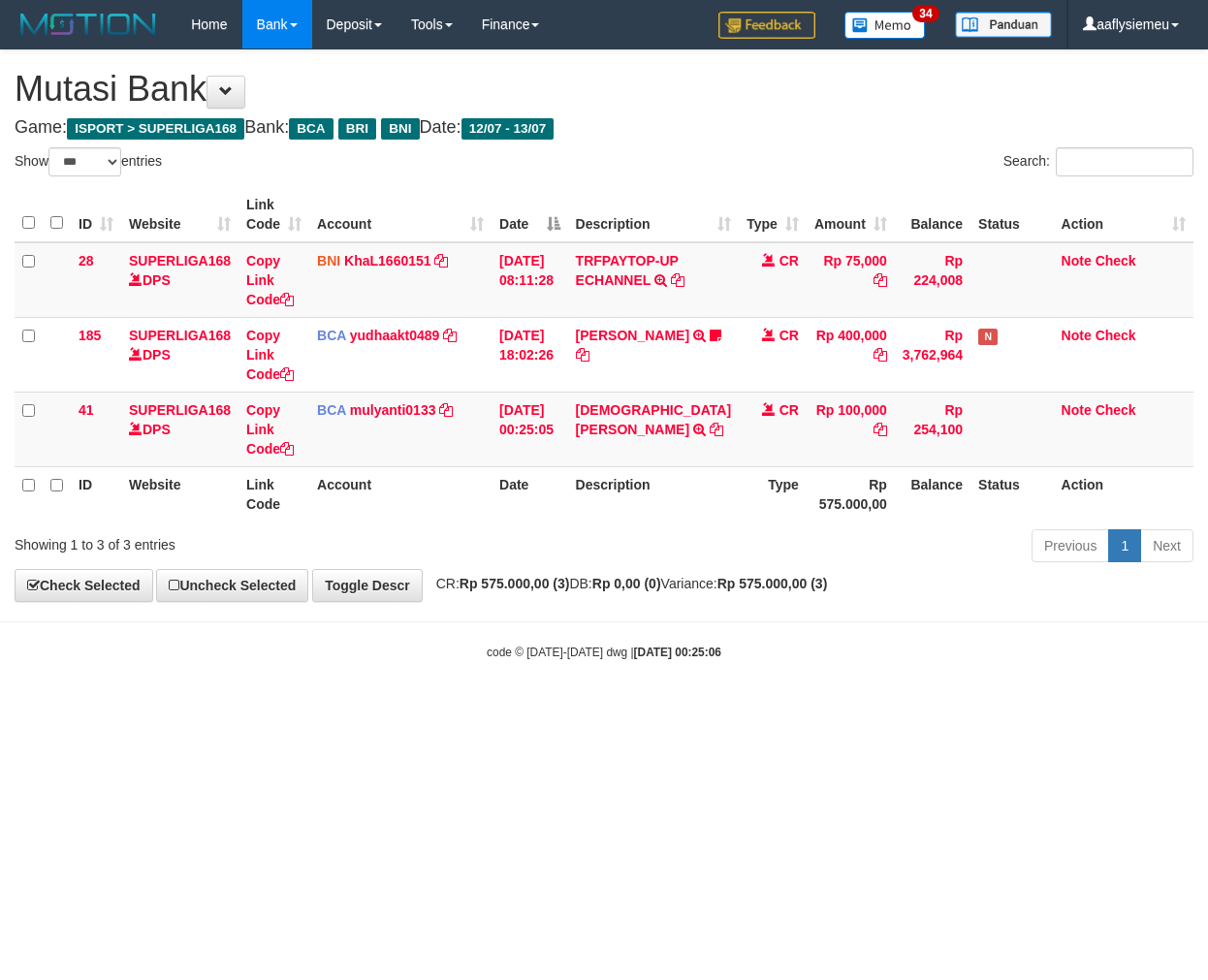 select on "***" 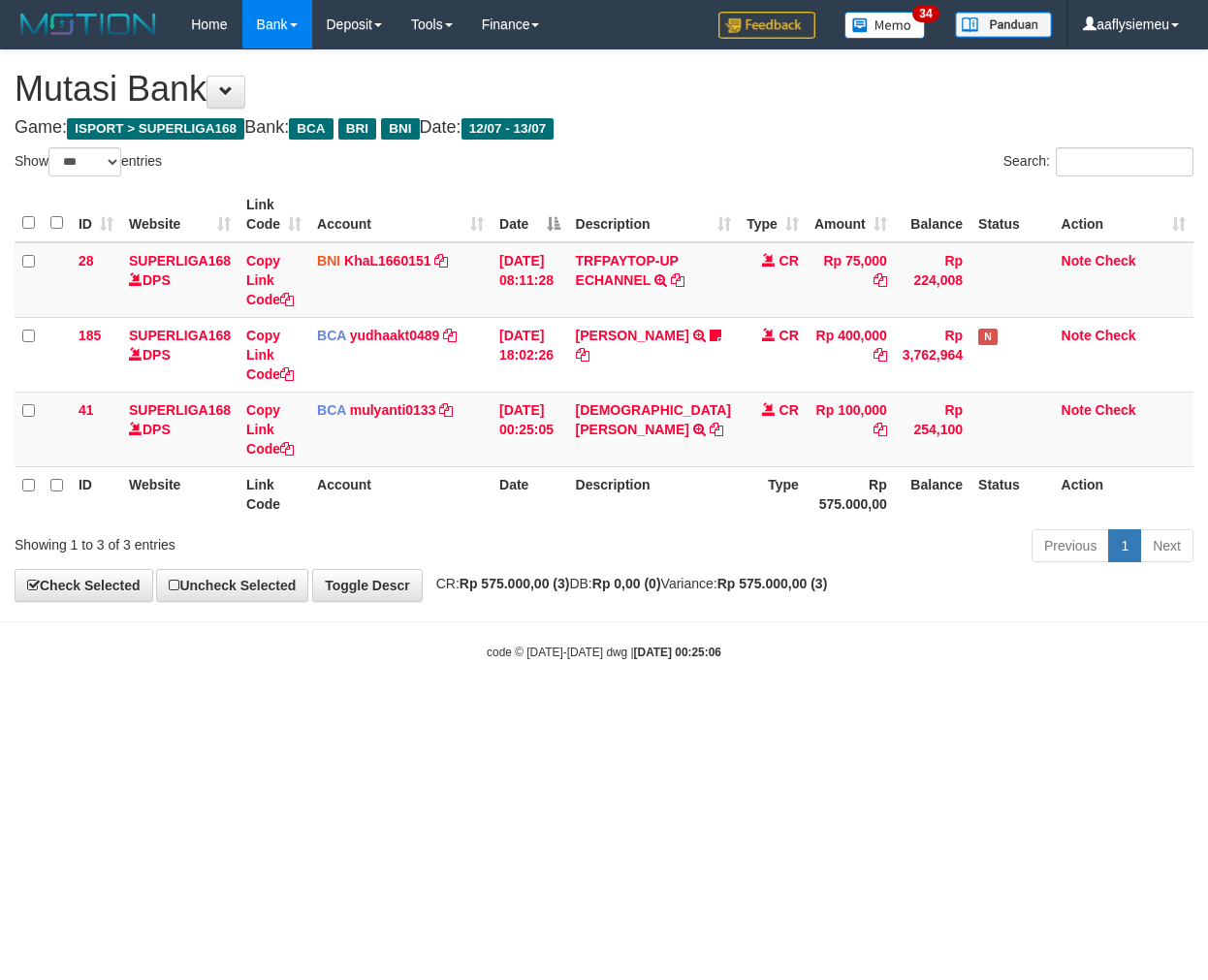 scroll, scrollTop: 0, scrollLeft: 0, axis: both 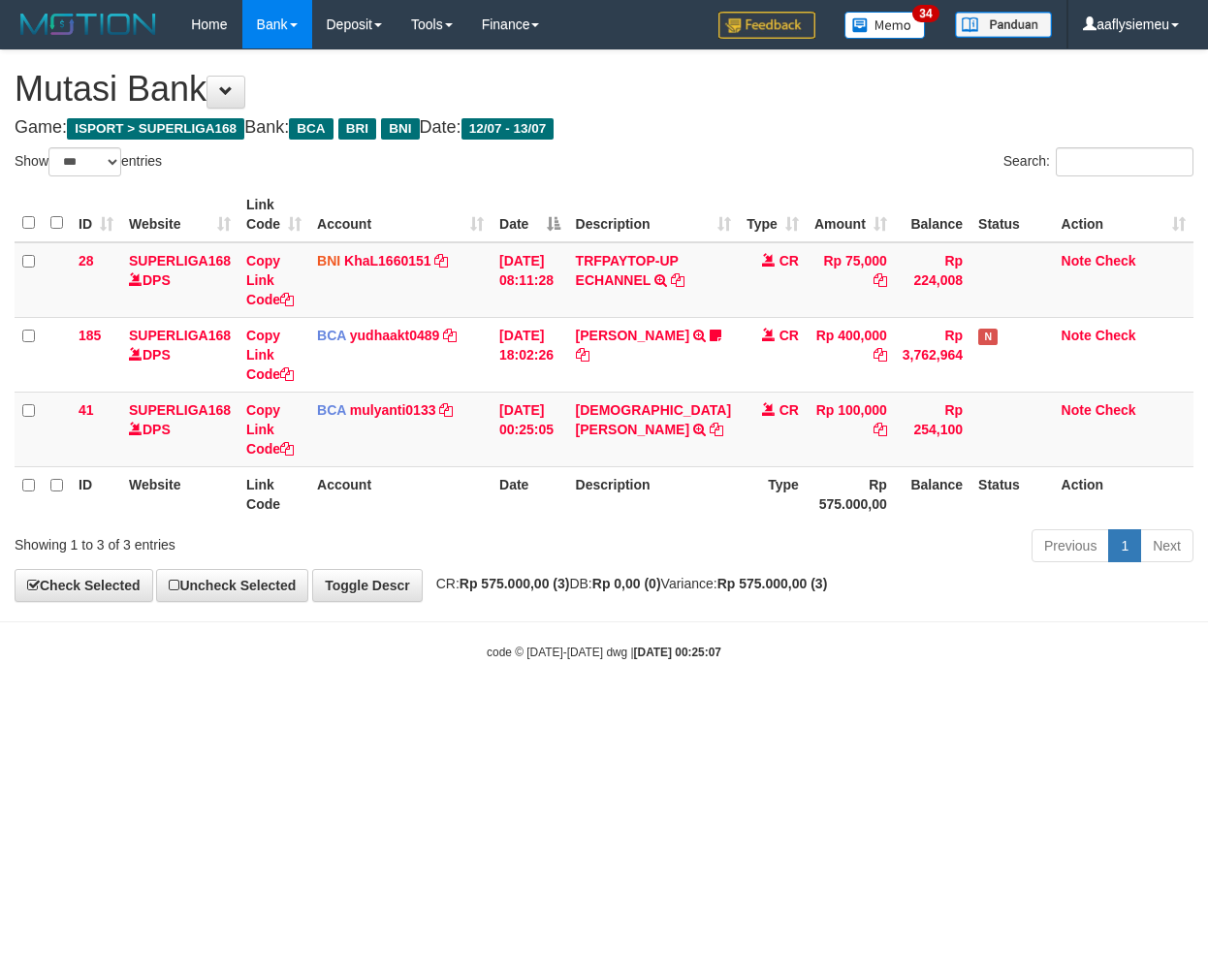 select on "***" 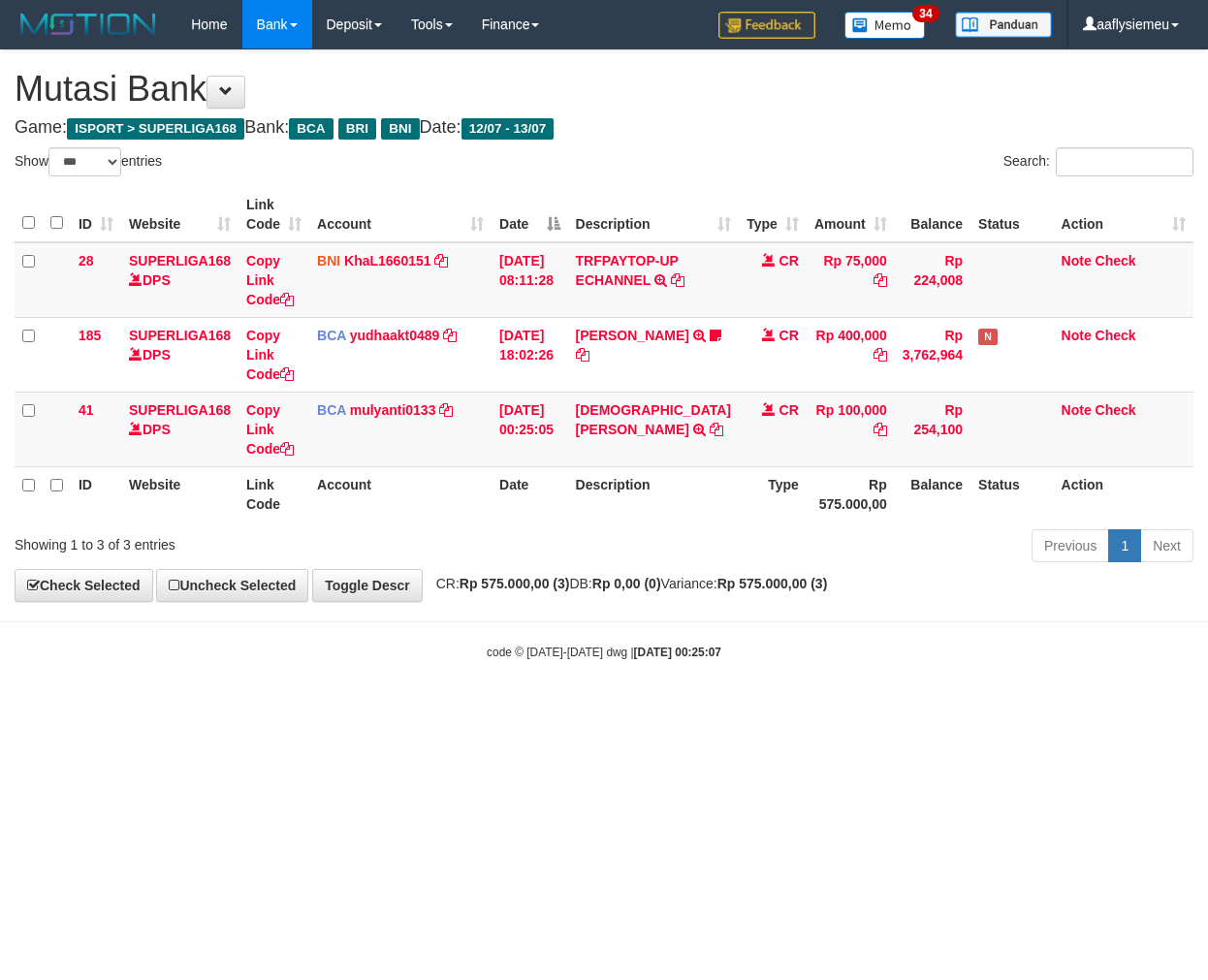 scroll, scrollTop: 0, scrollLeft: 0, axis: both 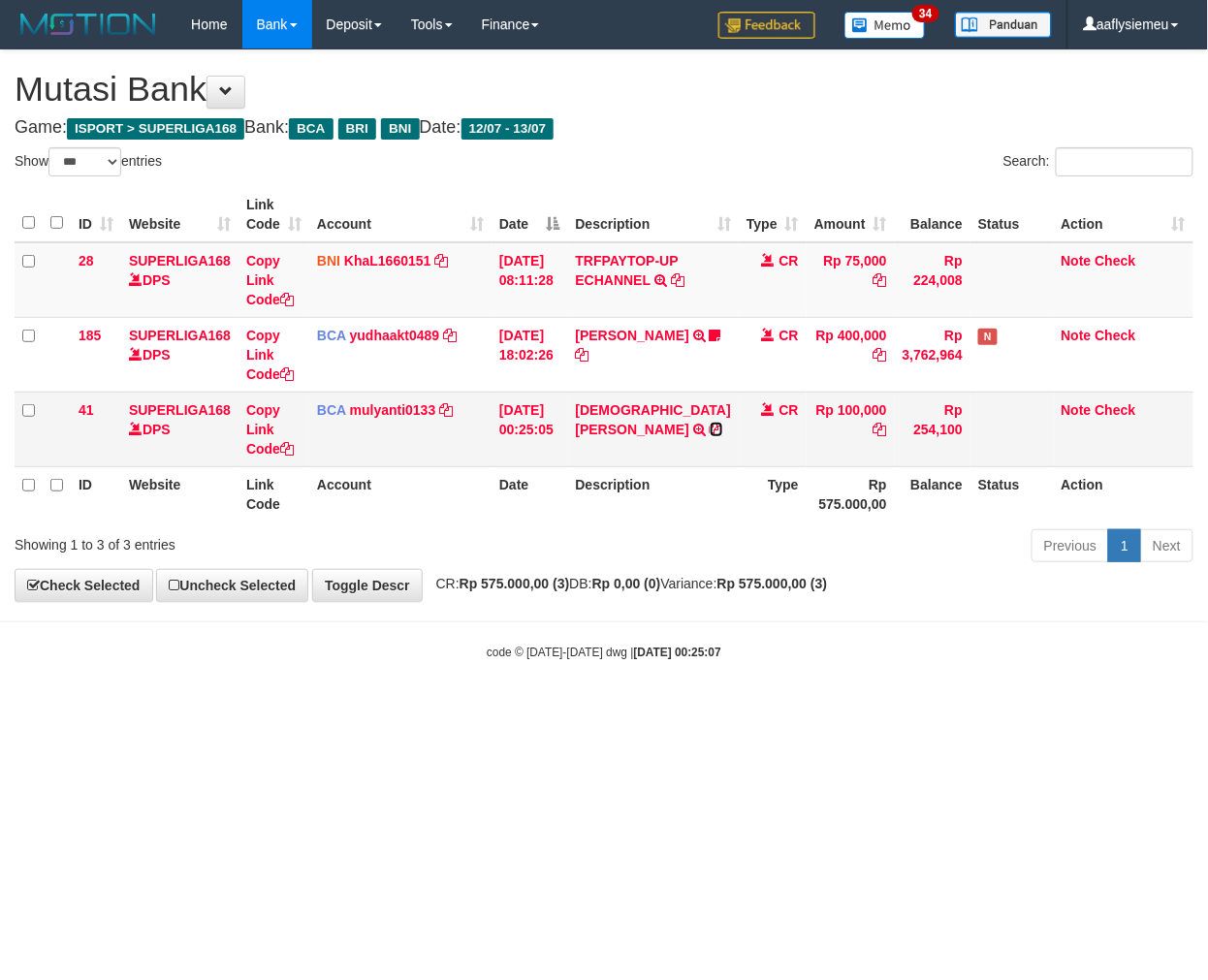 drag, startPoint x: 592, startPoint y: 461, endPoint x: 693, endPoint y: 469, distance: 101.316336 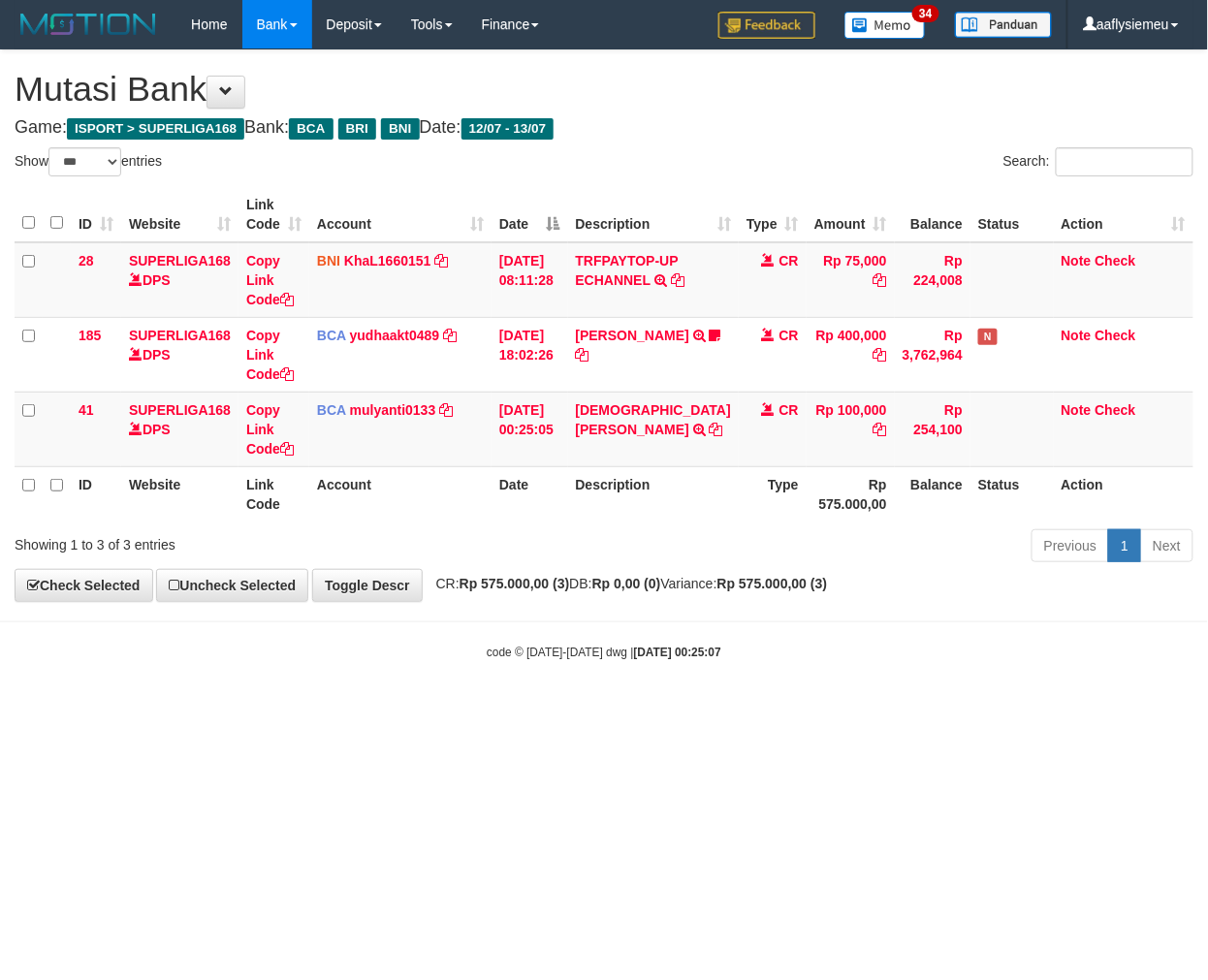 drag, startPoint x: 1014, startPoint y: 718, endPoint x: 1198, endPoint y: 684, distance: 187.1149 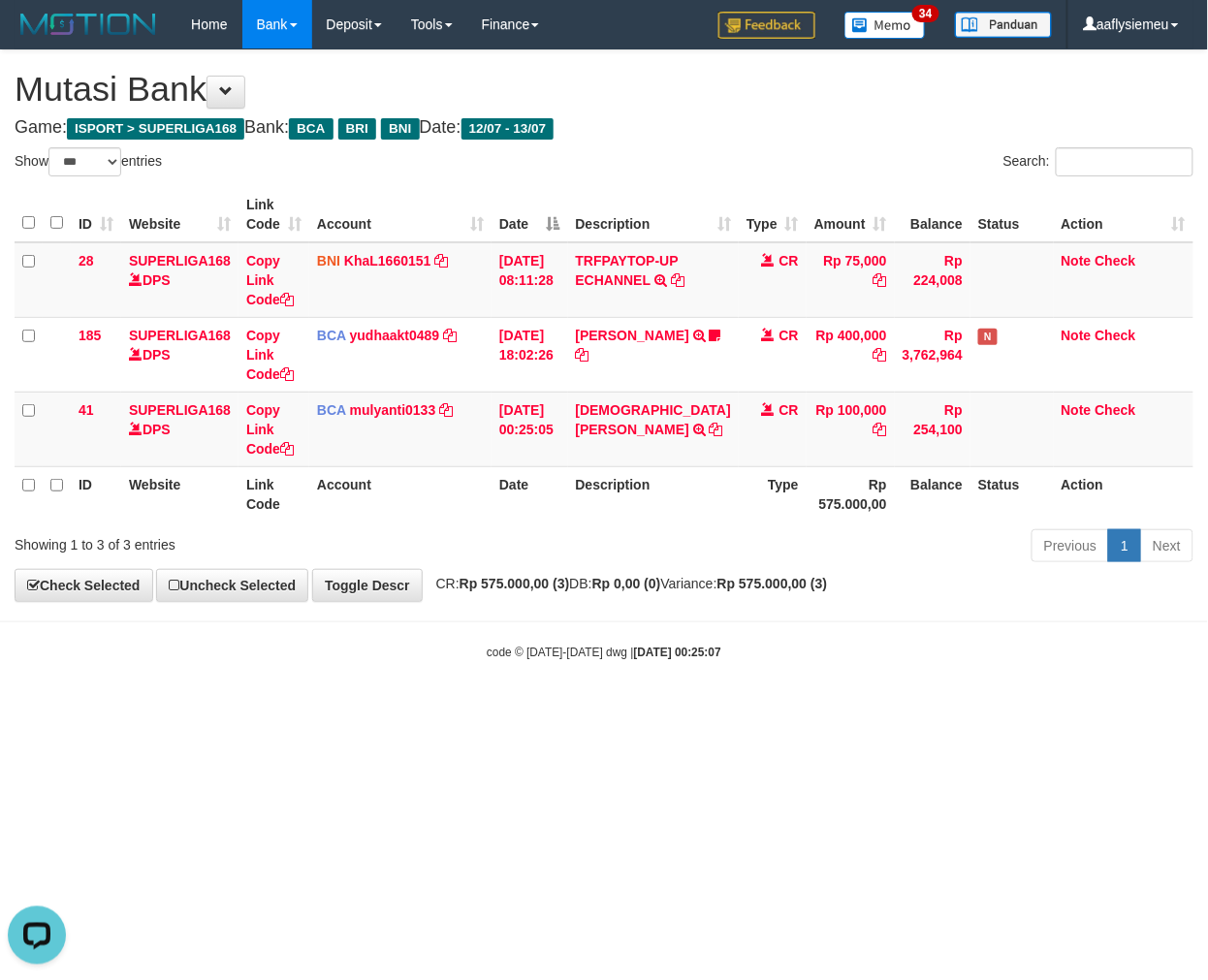 scroll, scrollTop: 0, scrollLeft: 0, axis: both 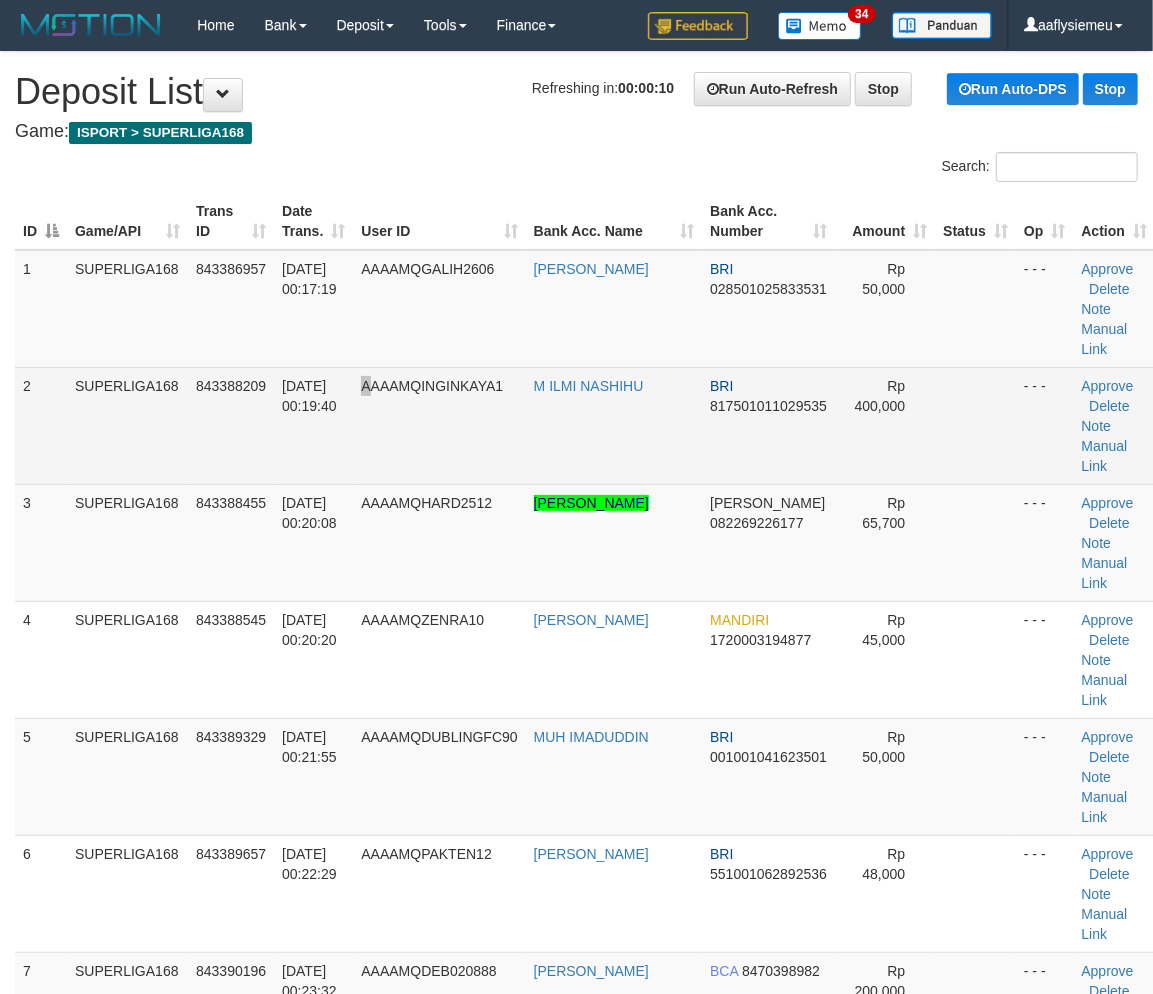 click on "2
SUPERLIGA168
843388209
13/07/2025 00:19:40
AAAAMQINGINKAYA1
M ILMI NASHIHU
BRI
817501011029535
Rp 400,000
- - -
Approve
Delete
Note
Manual Link" at bounding box center [585, 425] 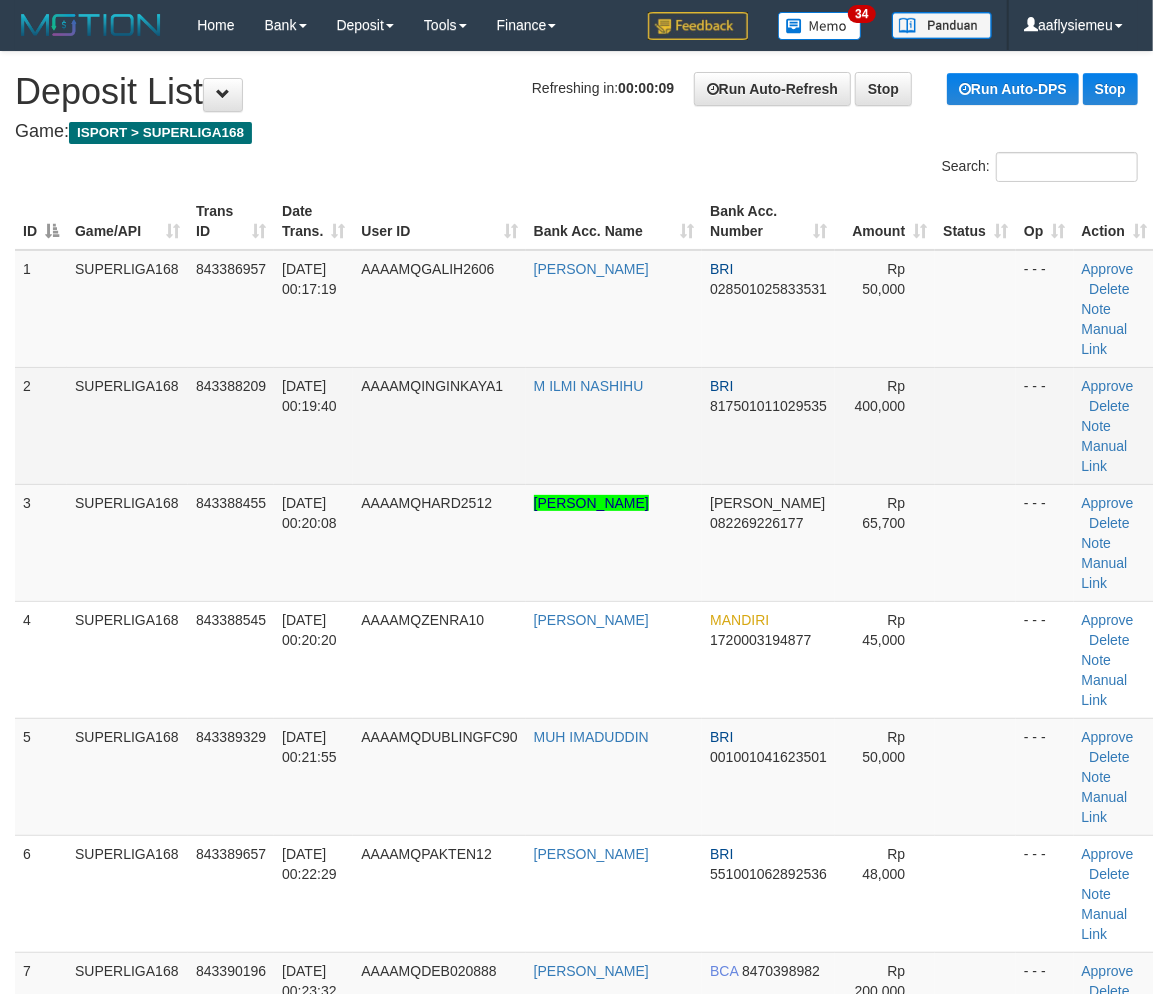 scroll, scrollTop: 943, scrollLeft: 0, axis: vertical 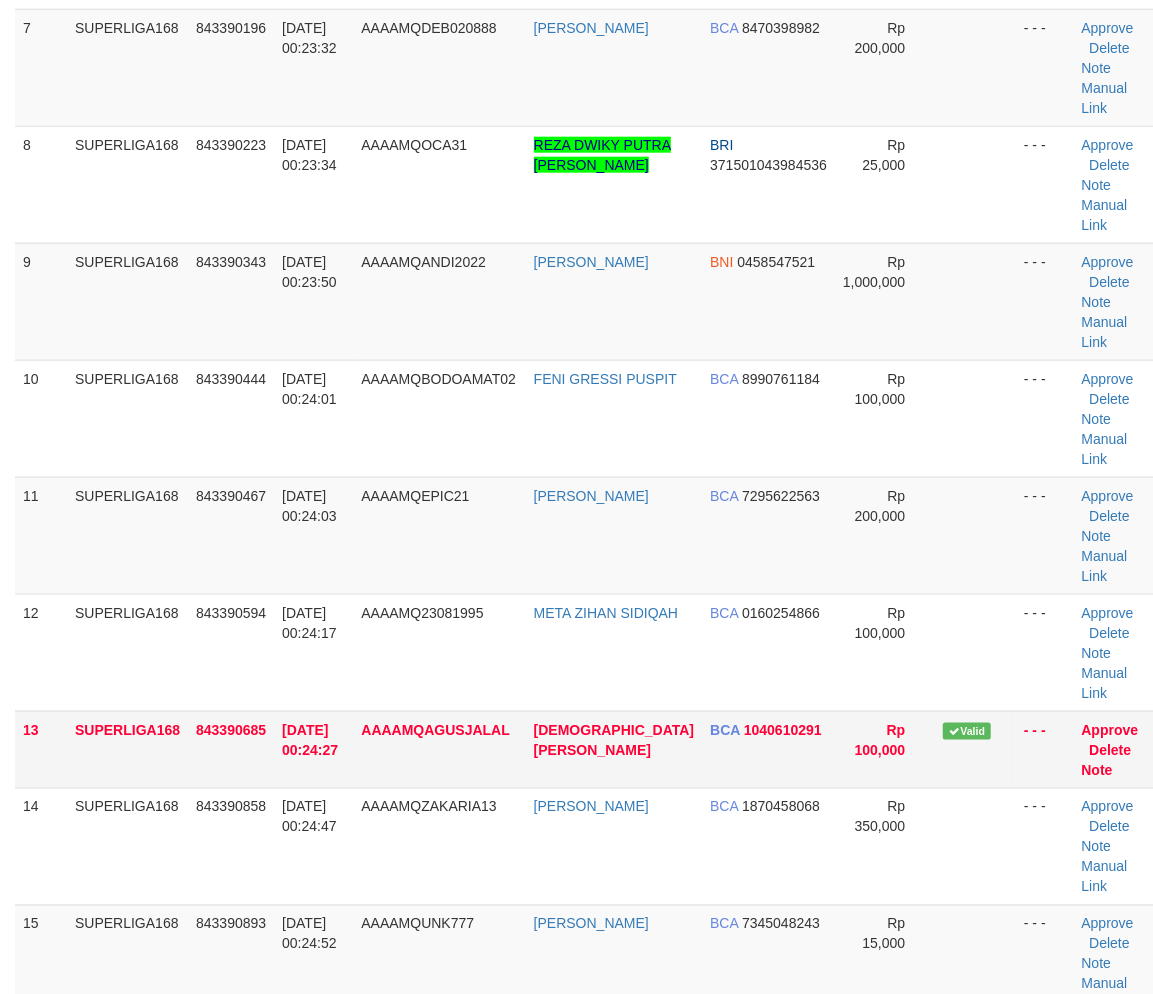 drag, startPoint x: 497, startPoint y: 505, endPoint x: 412, endPoint y: 543, distance: 93.10747 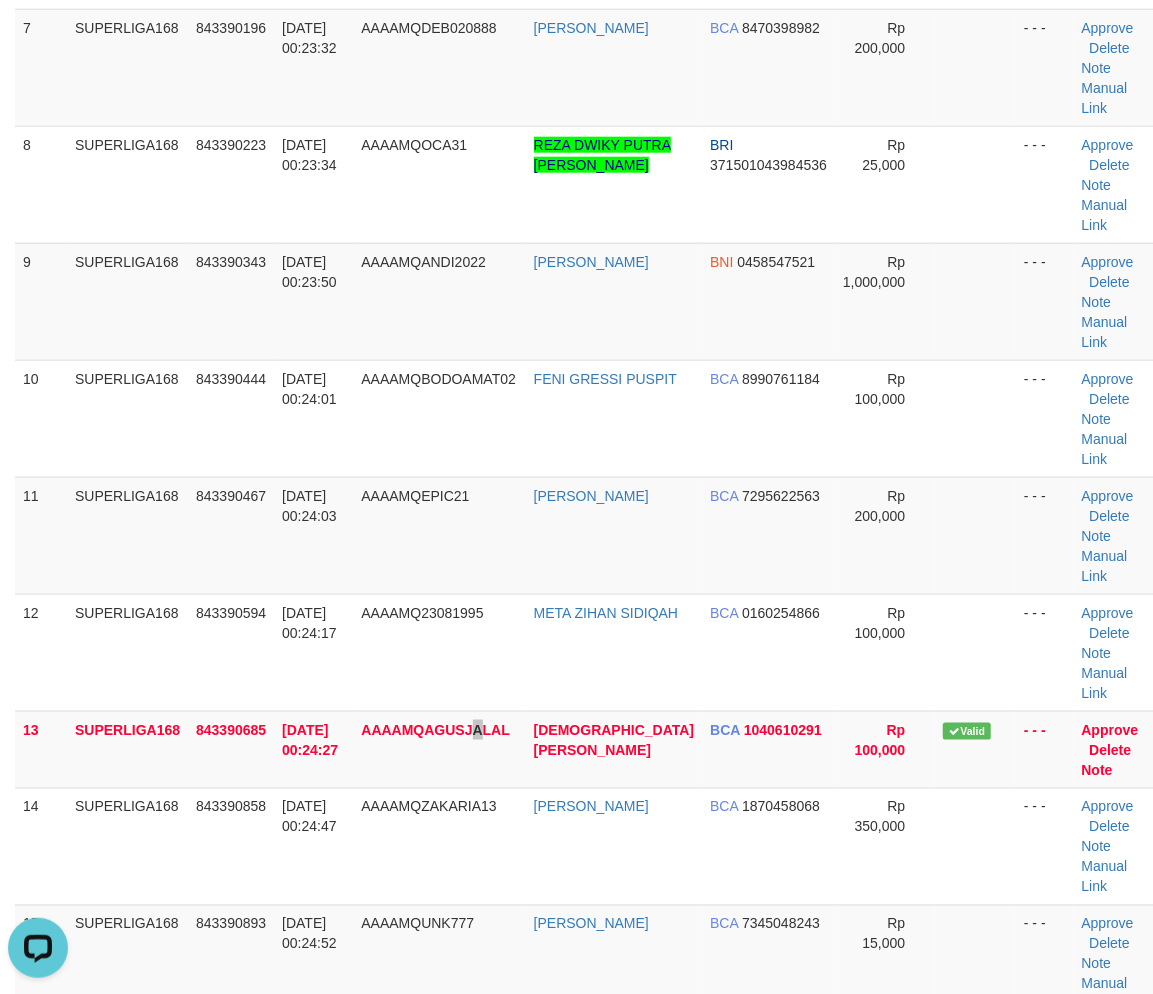 scroll, scrollTop: 0, scrollLeft: 0, axis: both 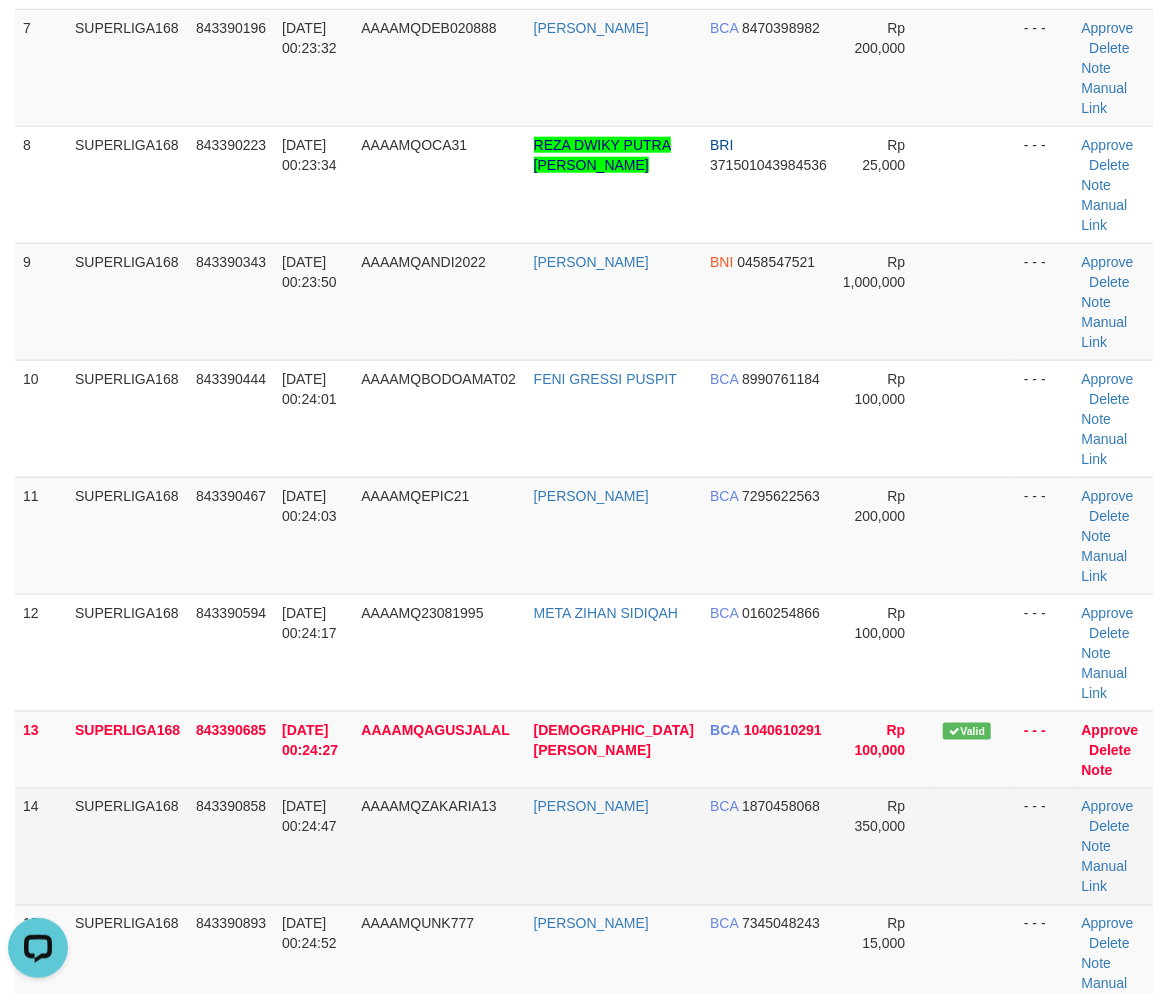 drag, startPoint x: 215, startPoint y: 554, endPoint x: 4, endPoint y: 622, distance: 221.68672 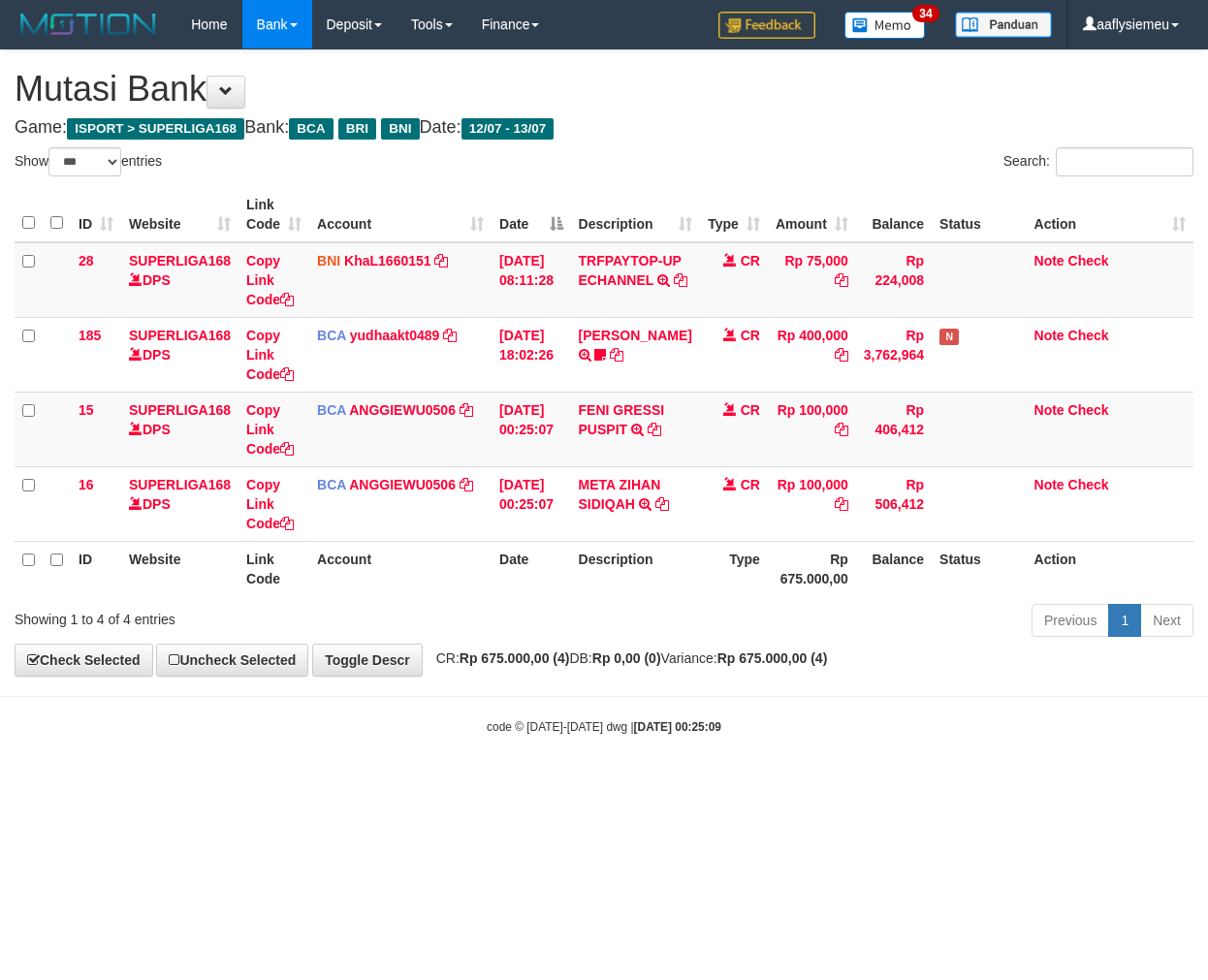 select on "***" 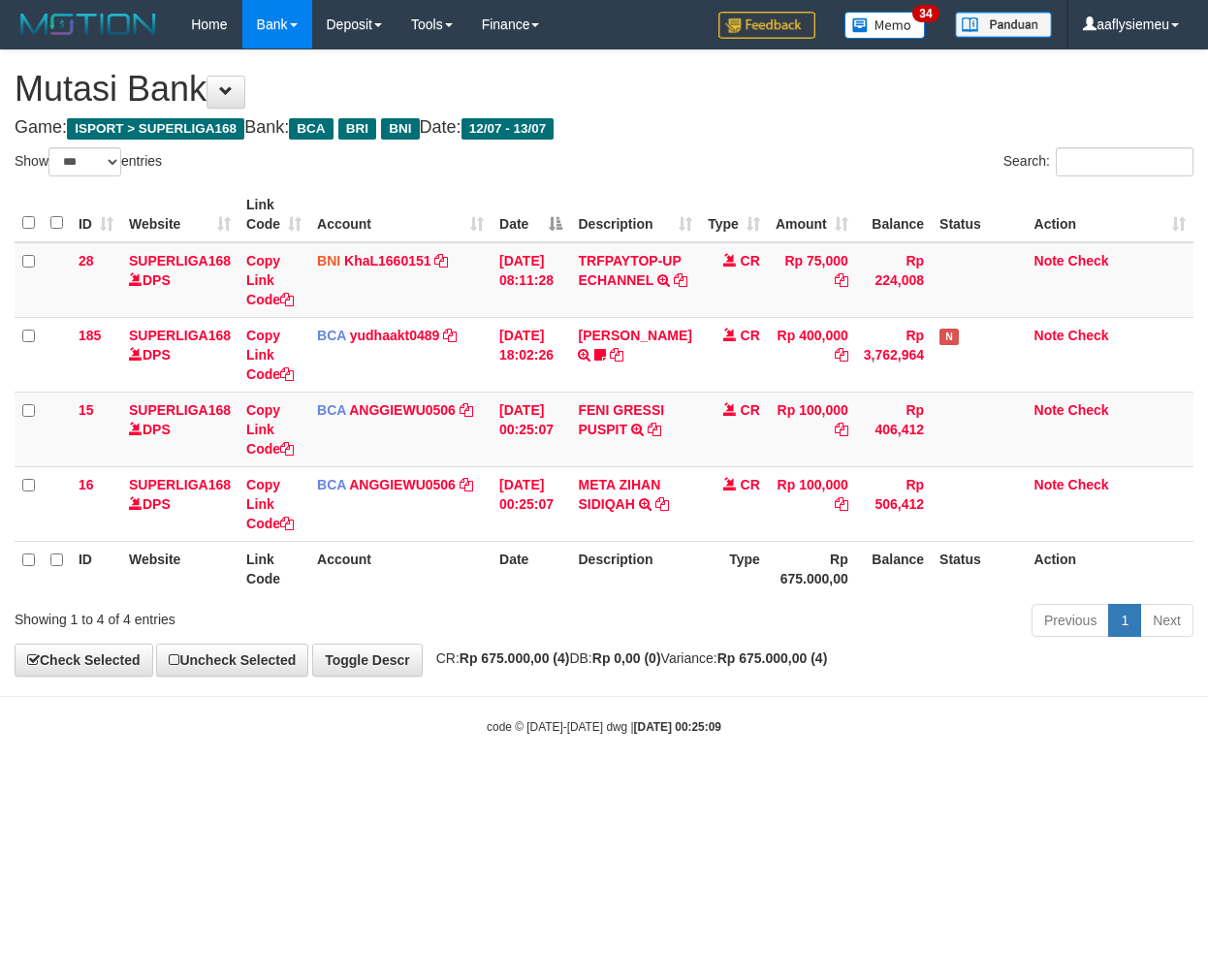 scroll, scrollTop: 0, scrollLeft: 0, axis: both 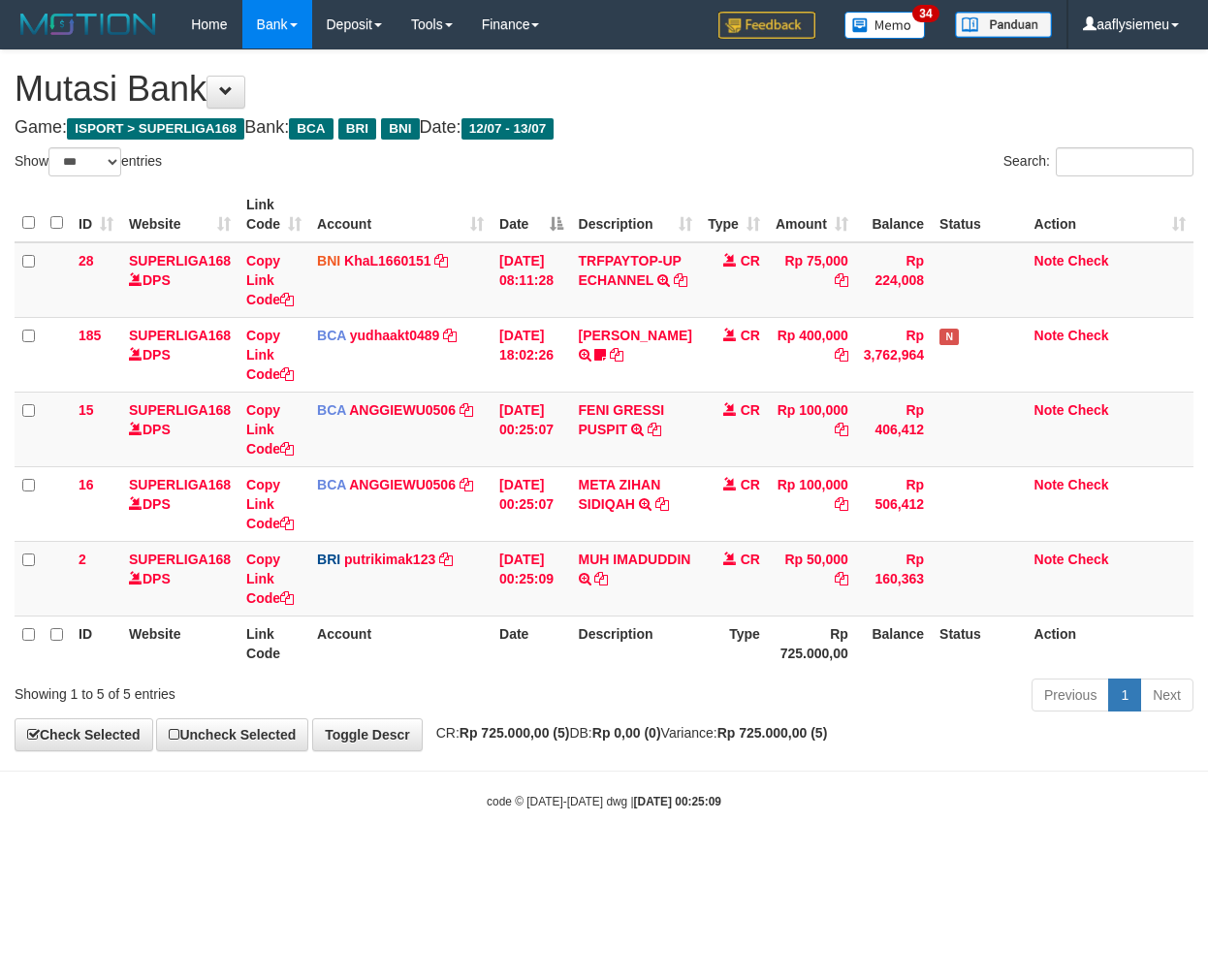 select on "***" 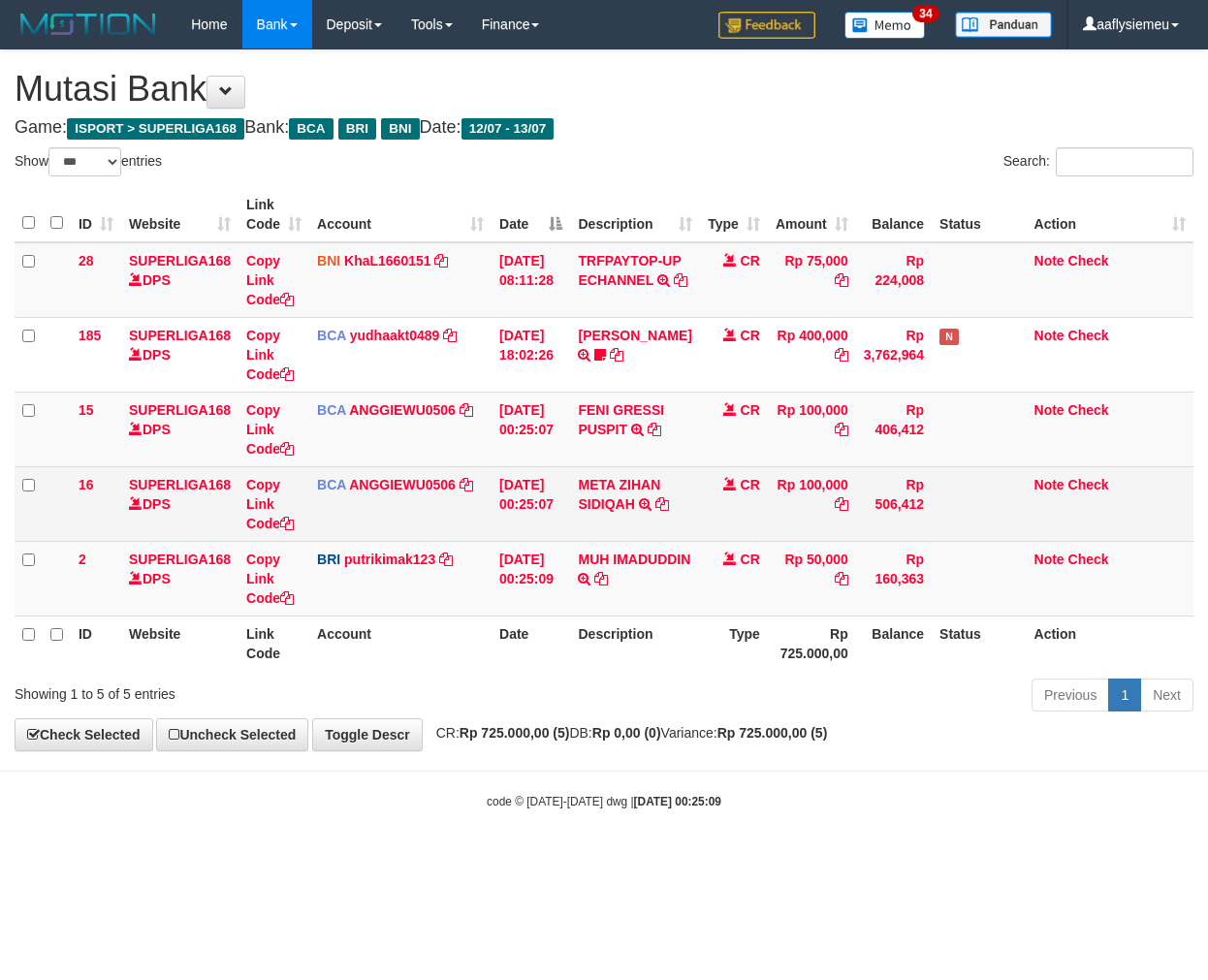 scroll, scrollTop: 0, scrollLeft: 0, axis: both 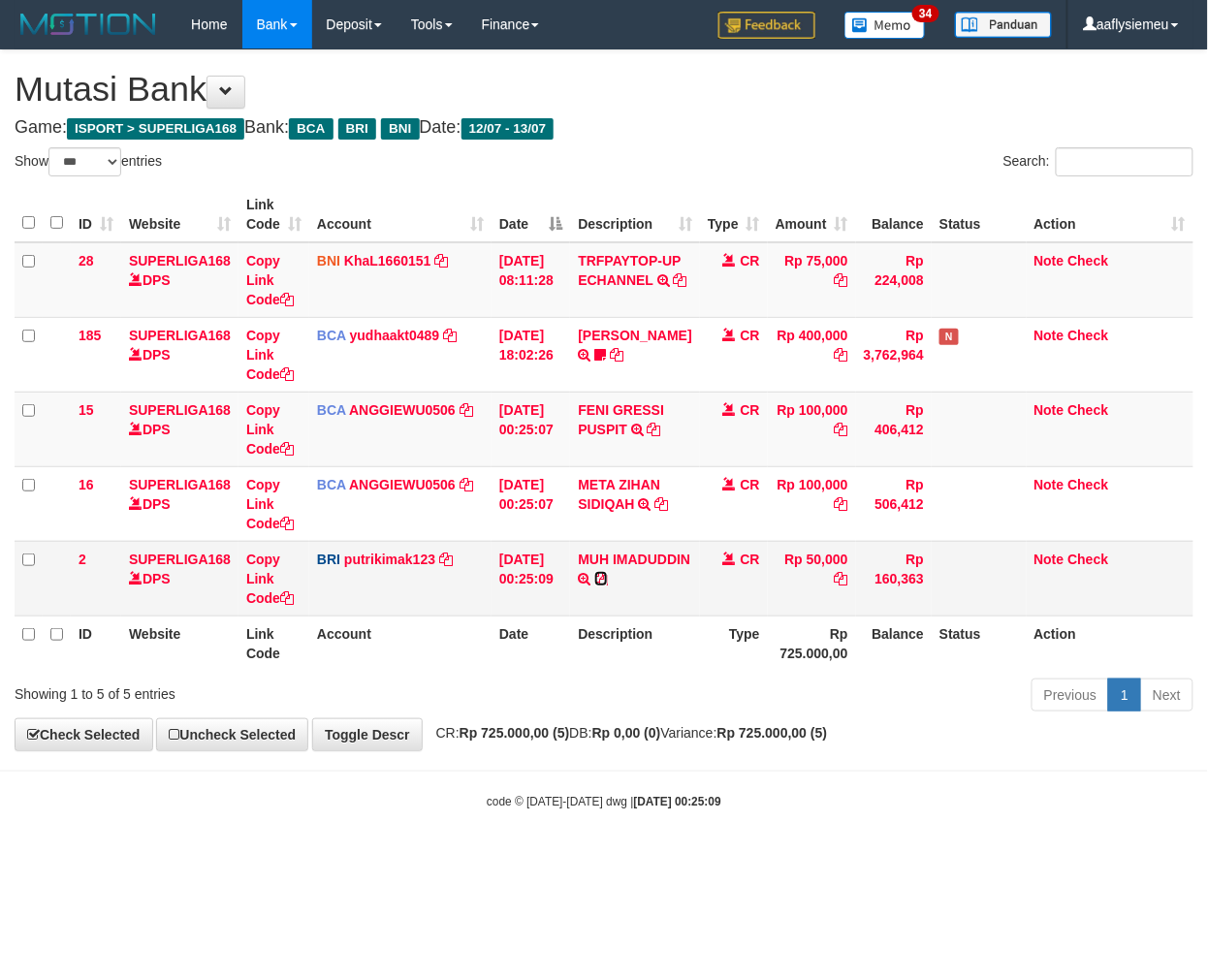 drag, startPoint x: 592, startPoint y: 611, endPoint x: 657, endPoint y: 607, distance: 65.12296 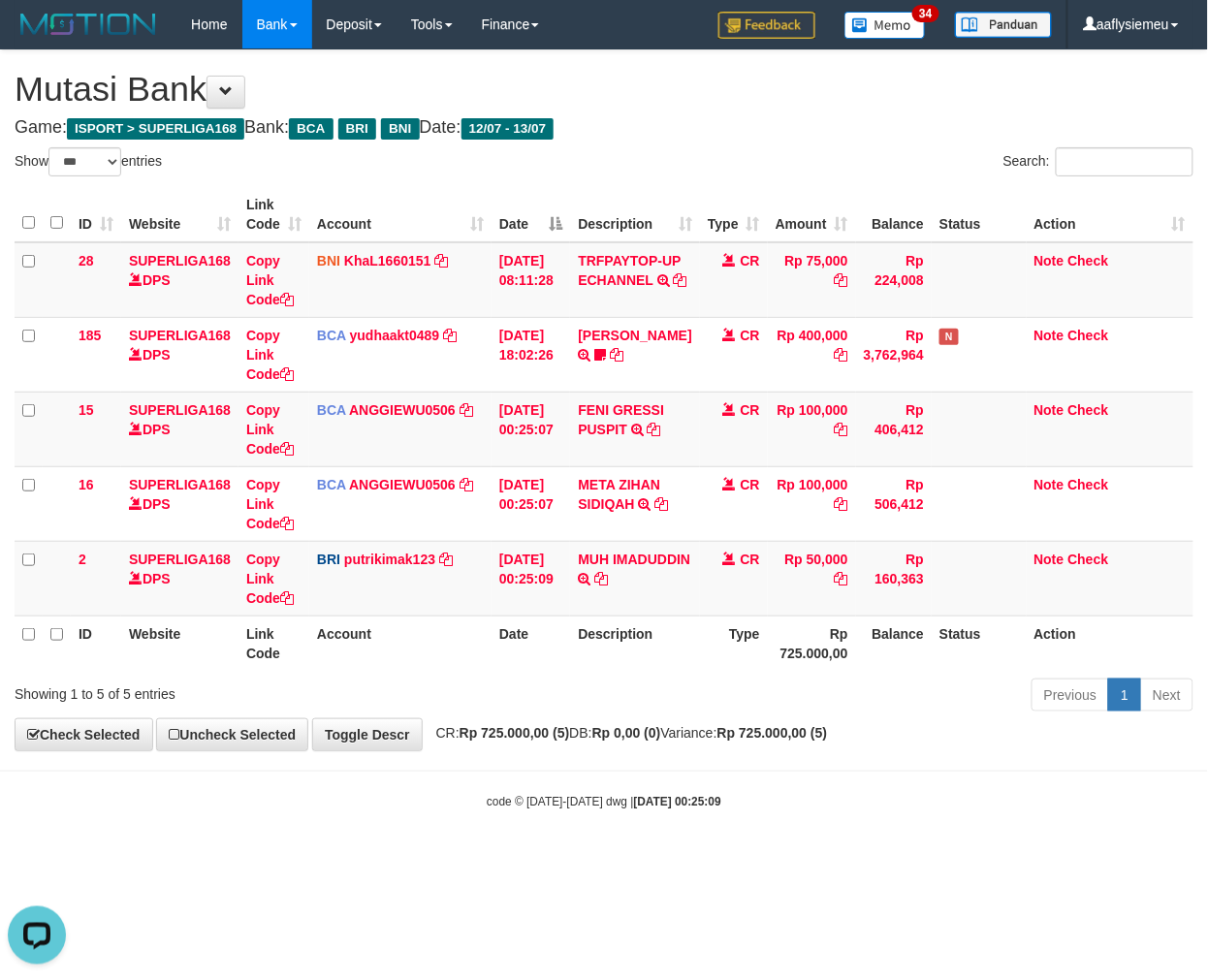 scroll, scrollTop: 0, scrollLeft: 0, axis: both 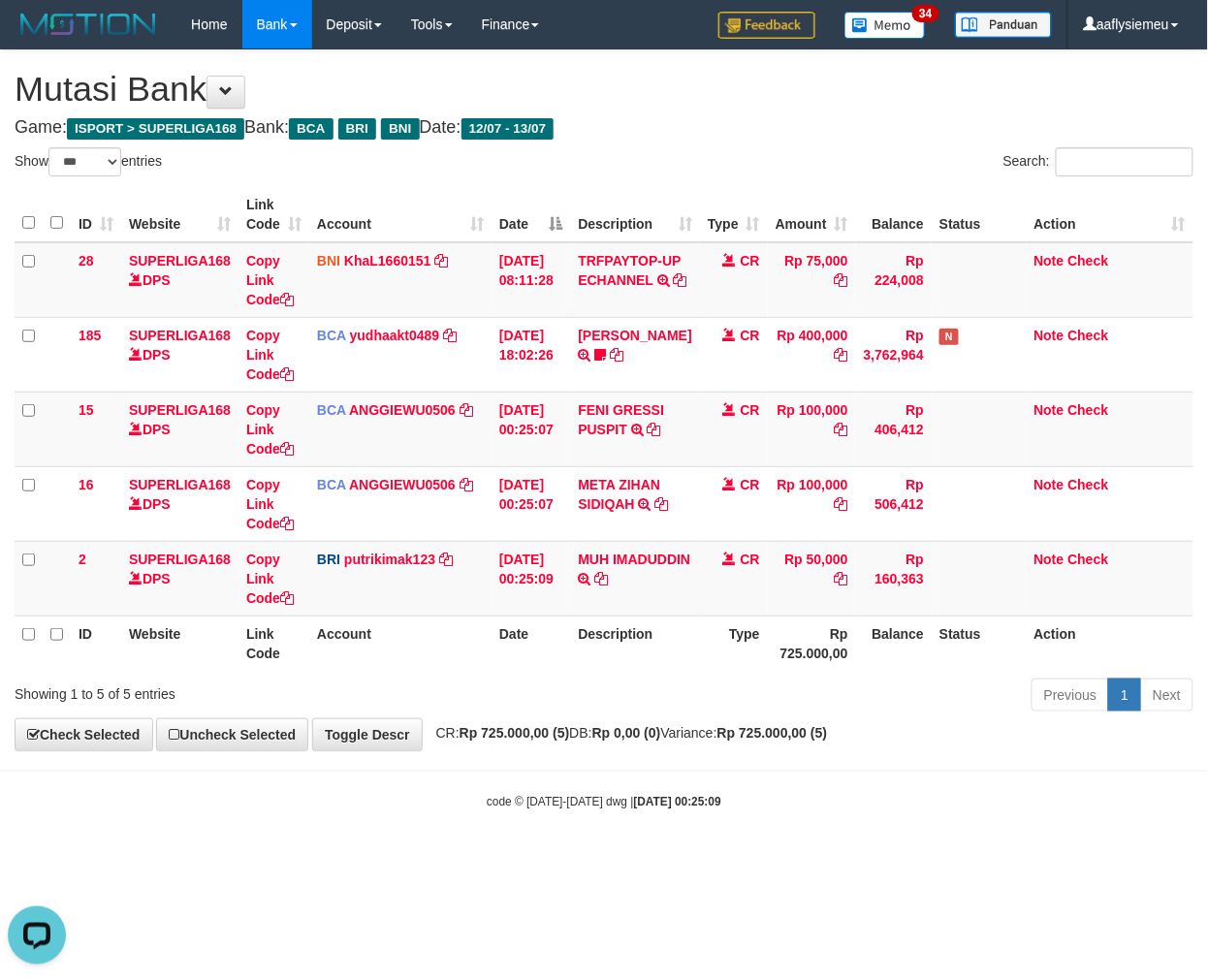 click on "Action" at bounding box center [1110, 643] 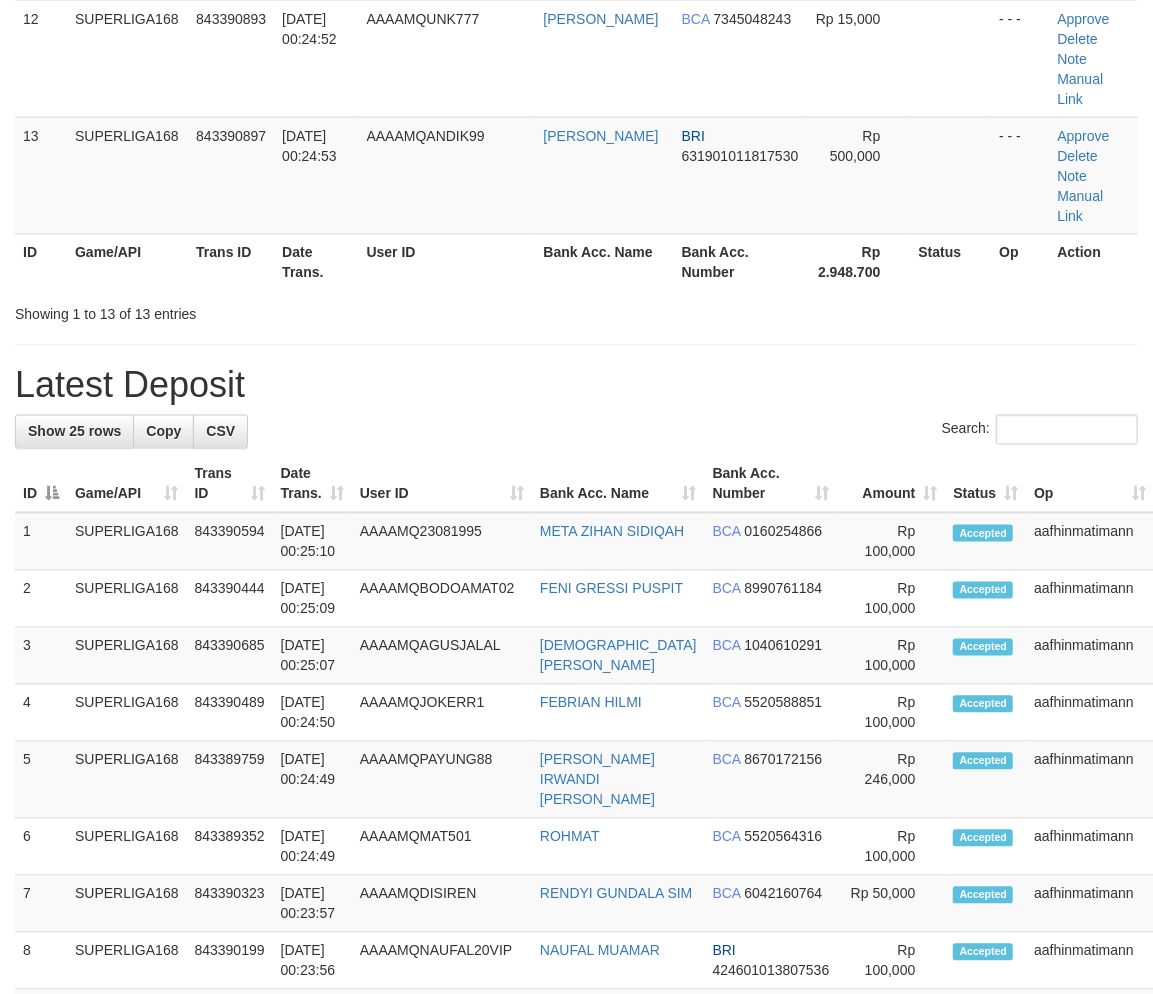 click on "**********" at bounding box center (576, 333) 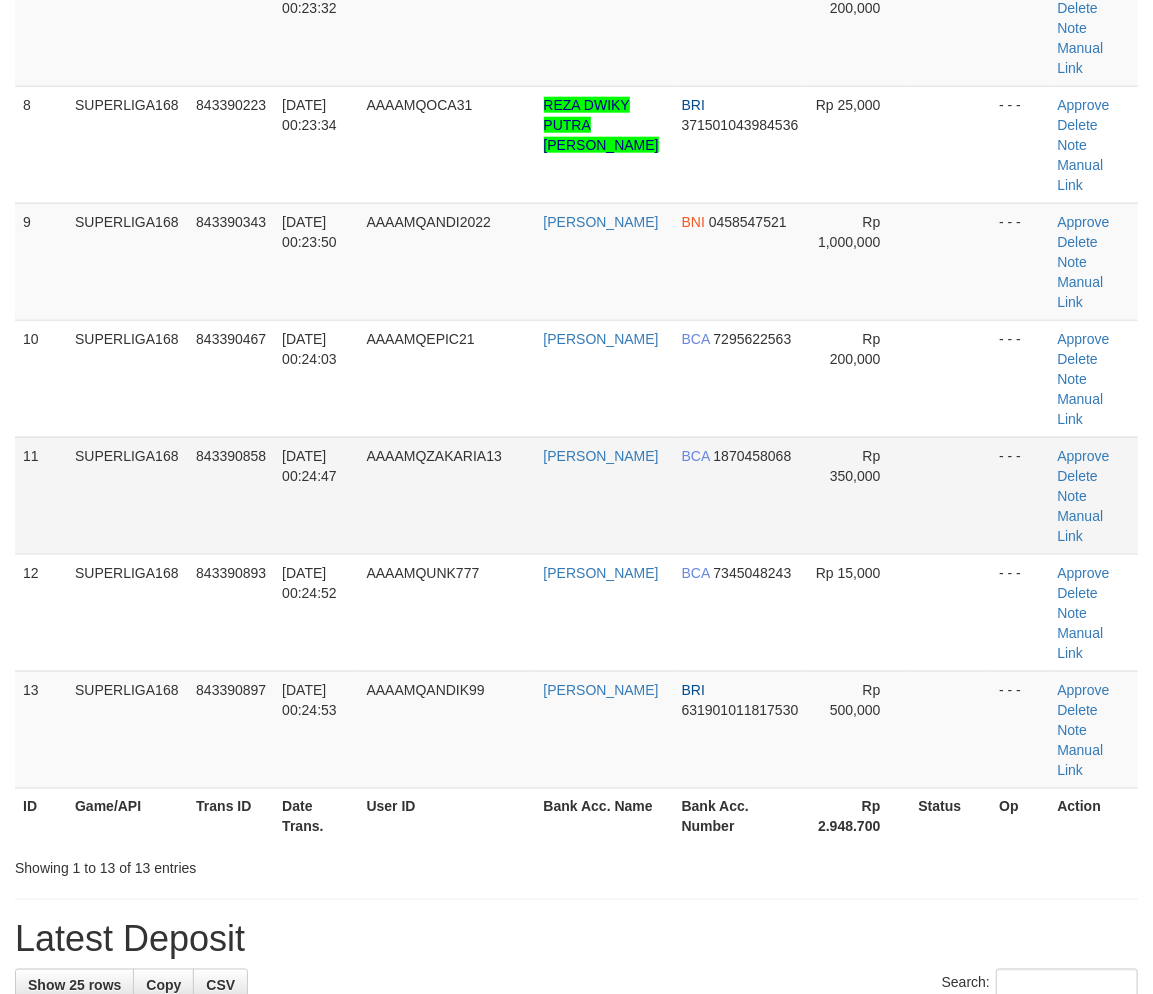 scroll, scrollTop: 247, scrollLeft: 0, axis: vertical 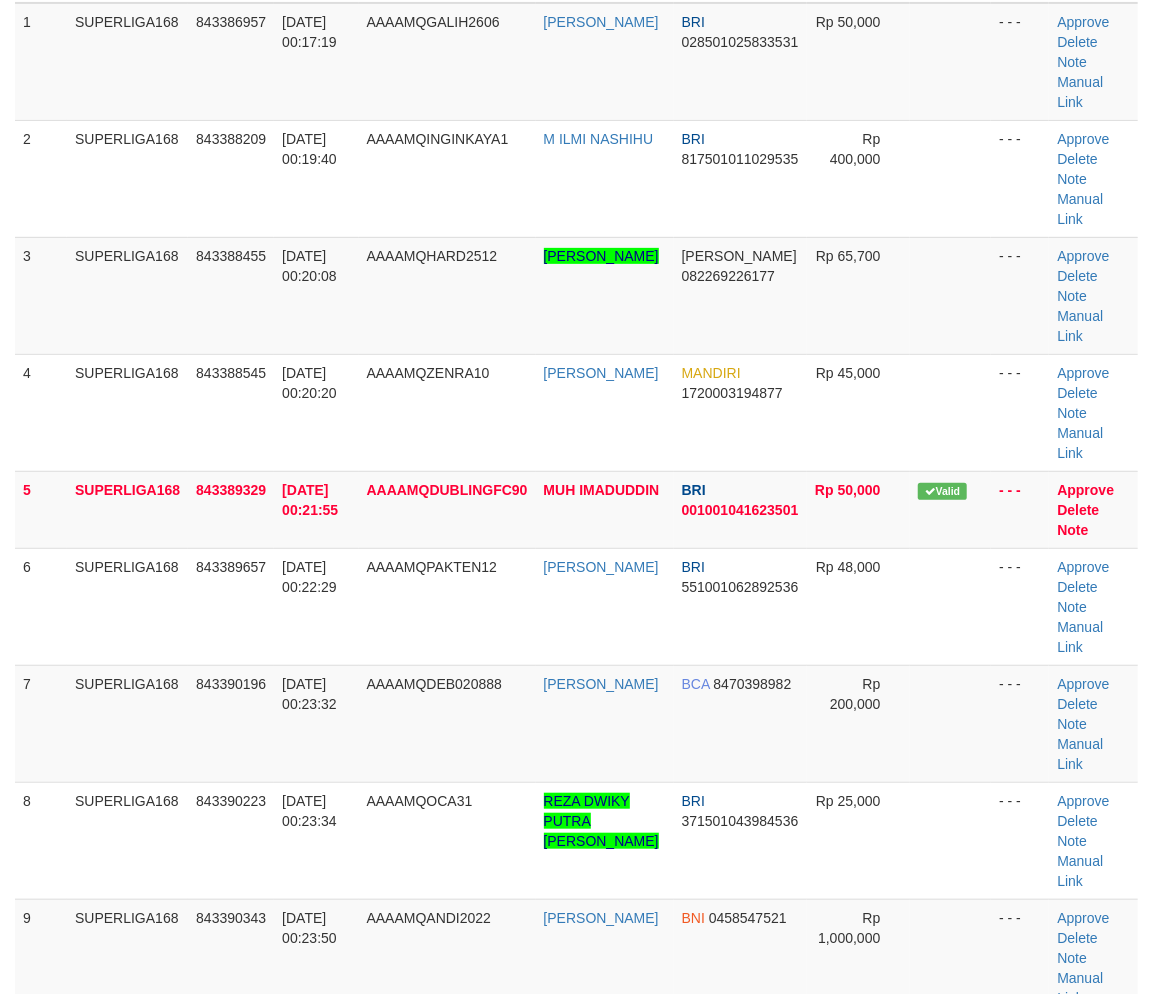 drag, startPoint x: 414, startPoint y: 540, endPoint x: 0, endPoint y: 670, distance: 433.93088 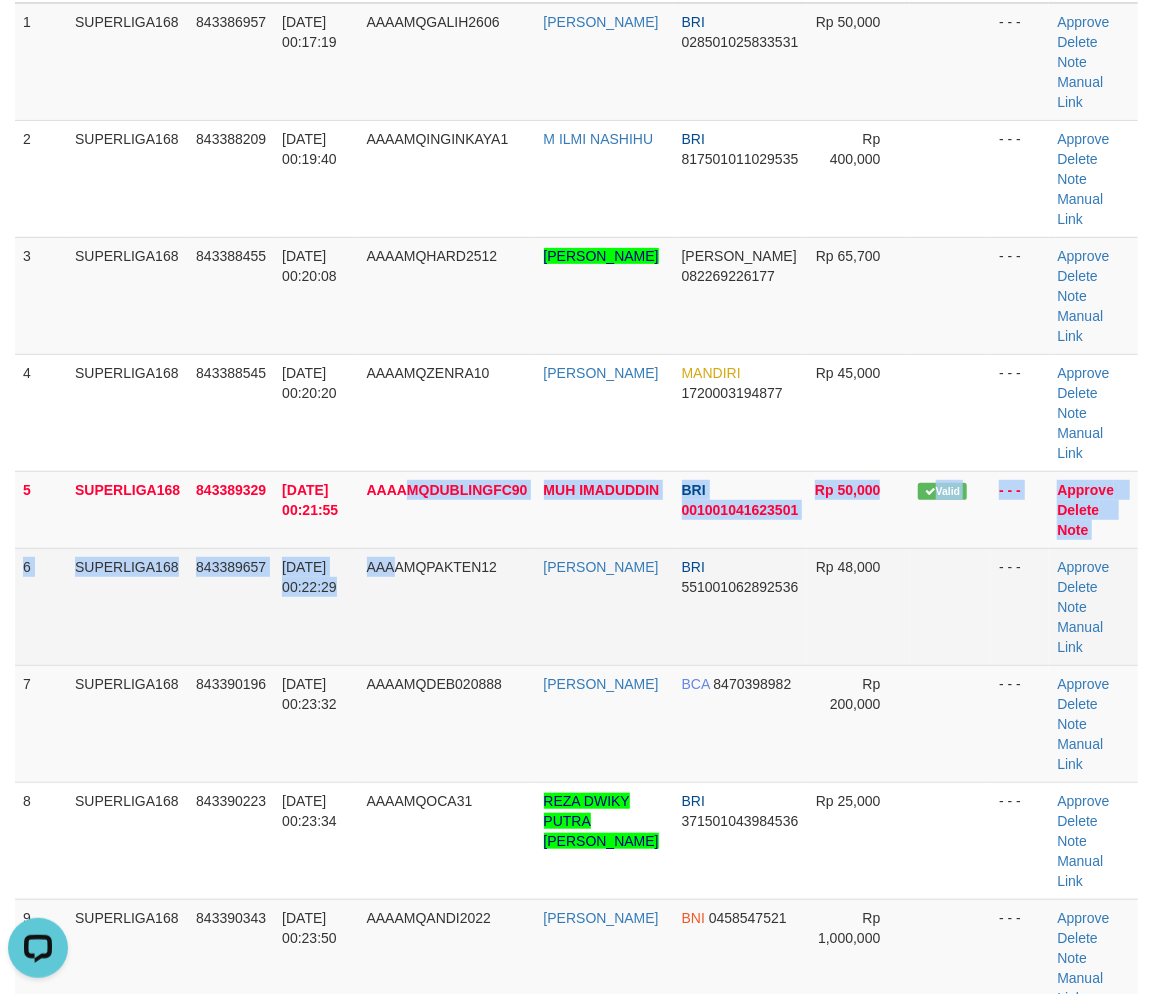 scroll, scrollTop: 0, scrollLeft: 0, axis: both 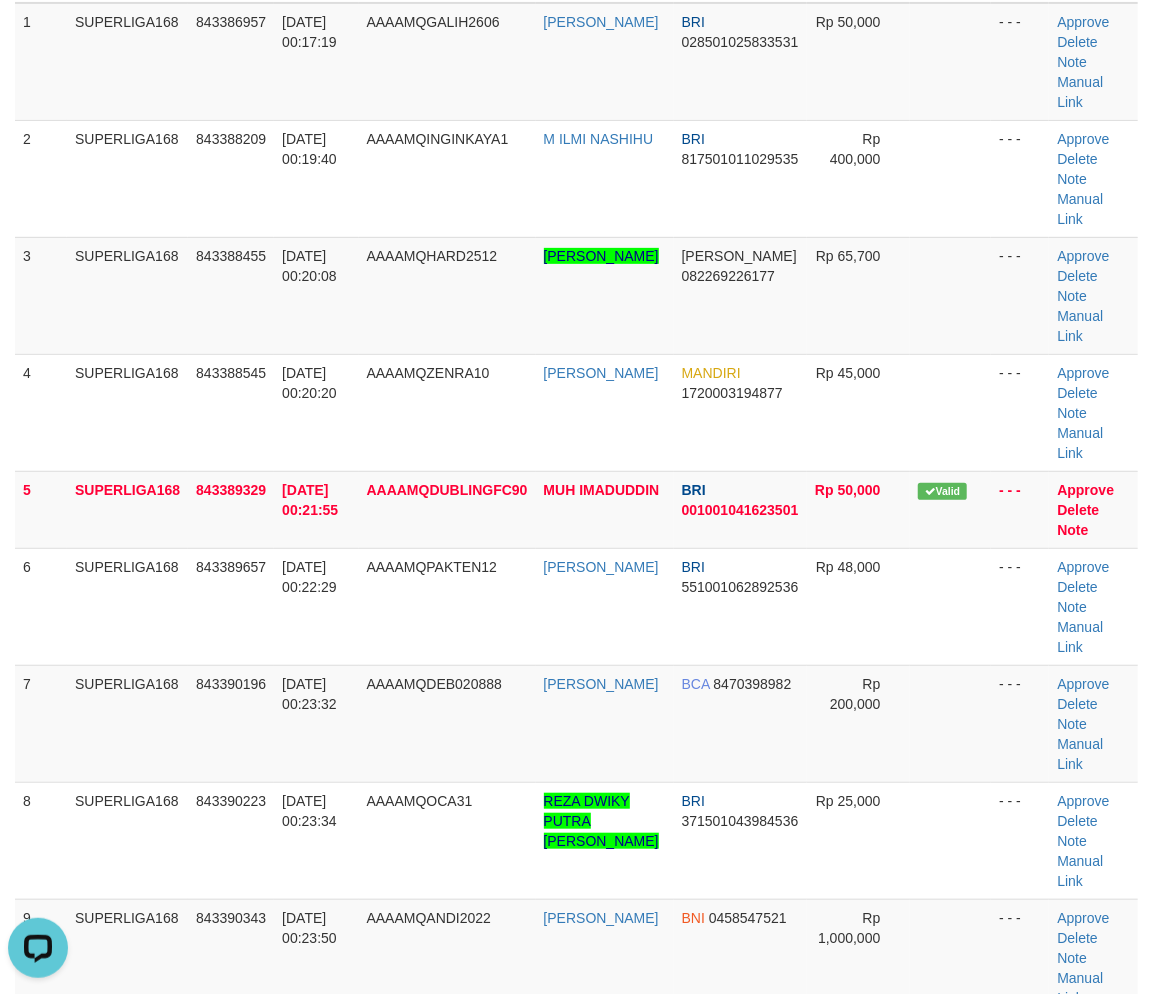 drag, startPoint x: 184, startPoint y: 606, endPoint x: 4, endPoint y: 650, distance: 185.29976 